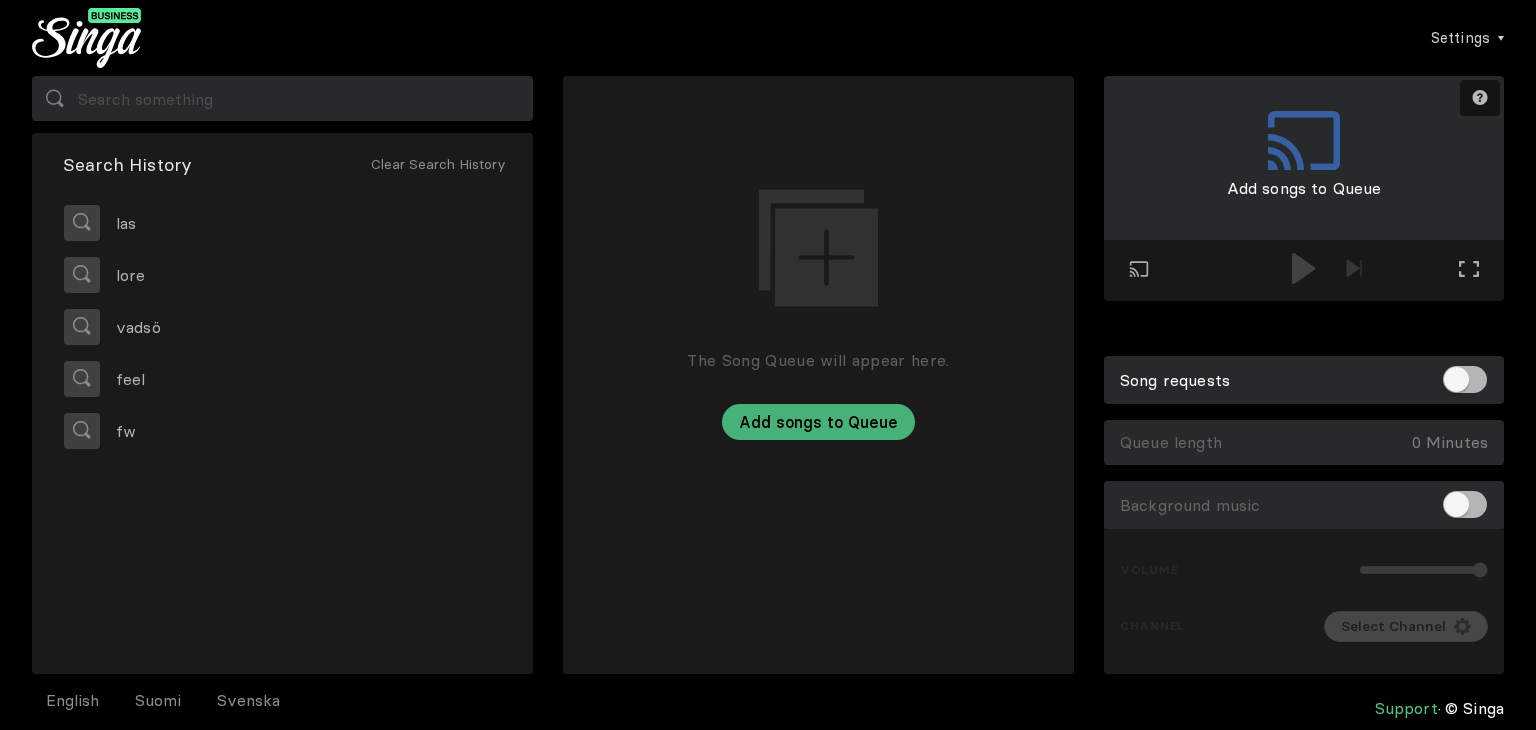 scroll, scrollTop: 0, scrollLeft: 0, axis: both 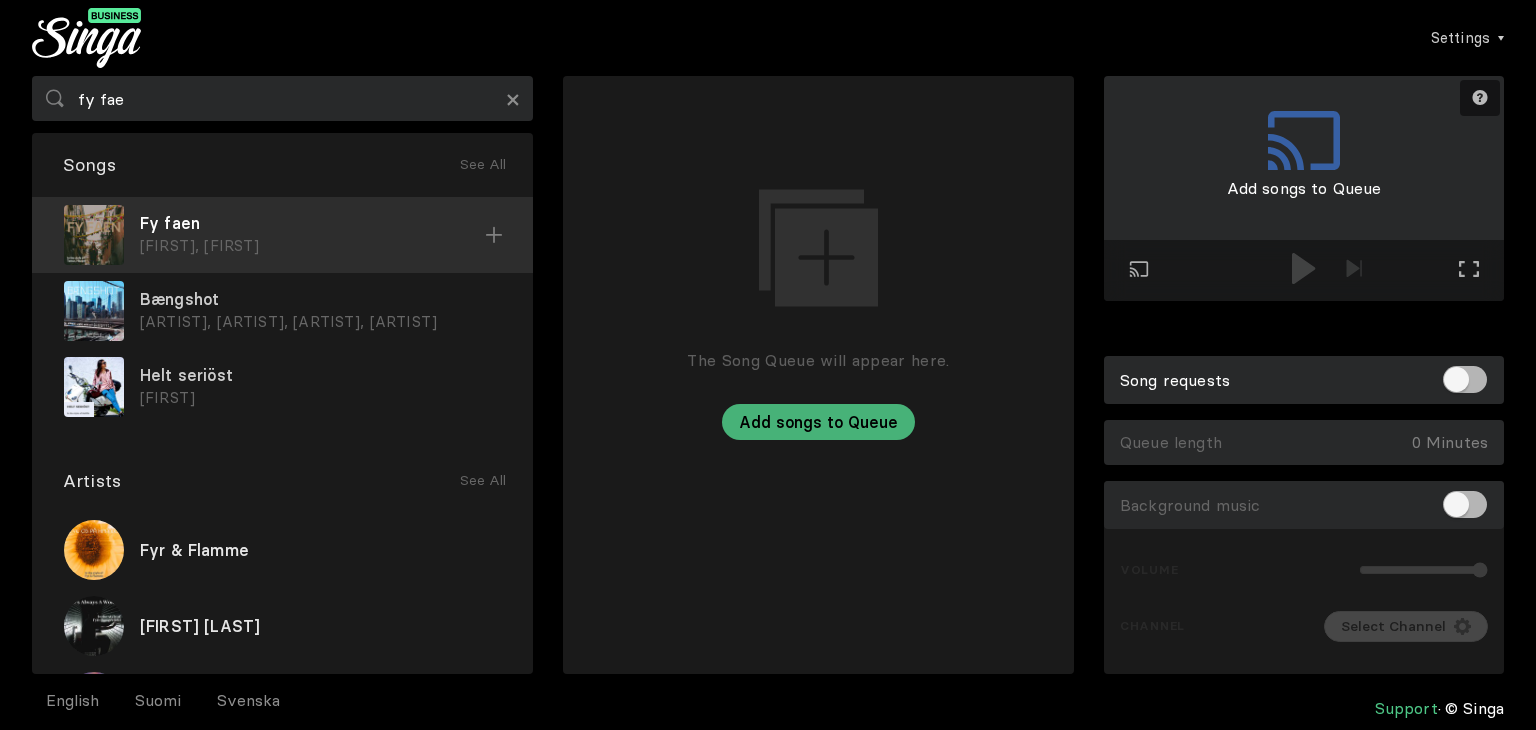type on "fy fae" 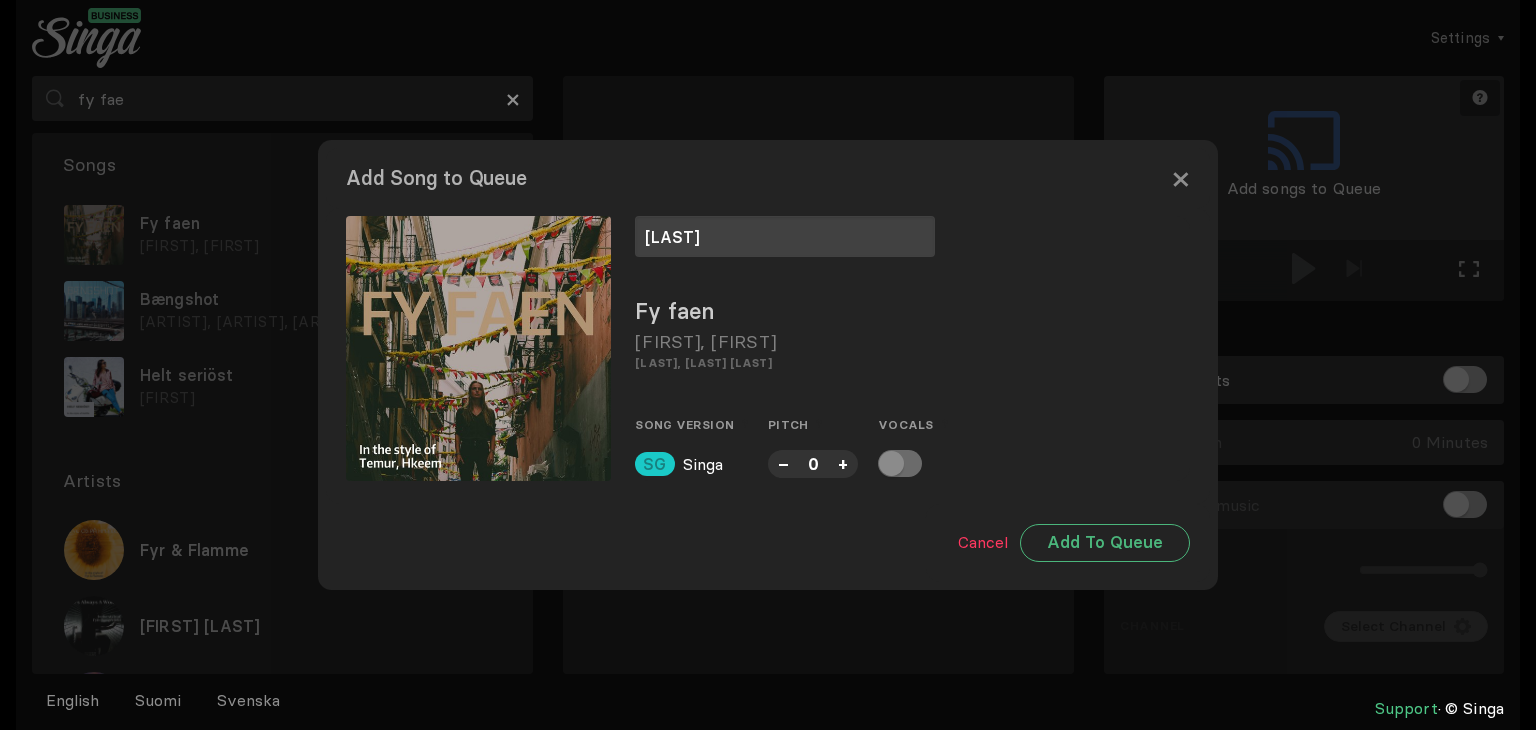 type on "[LAST]" 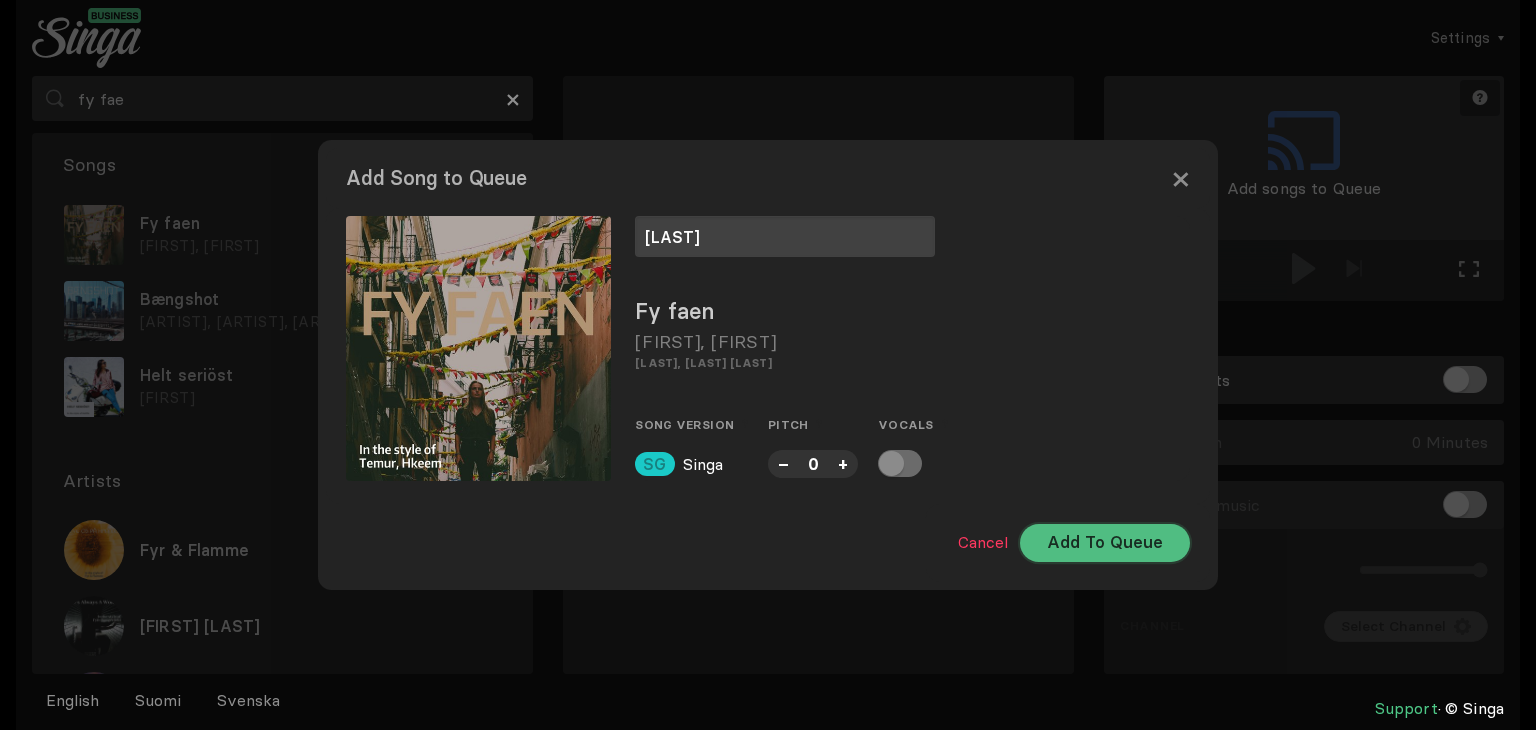 click on "Add To Queue" at bounding box center [1105, 543] 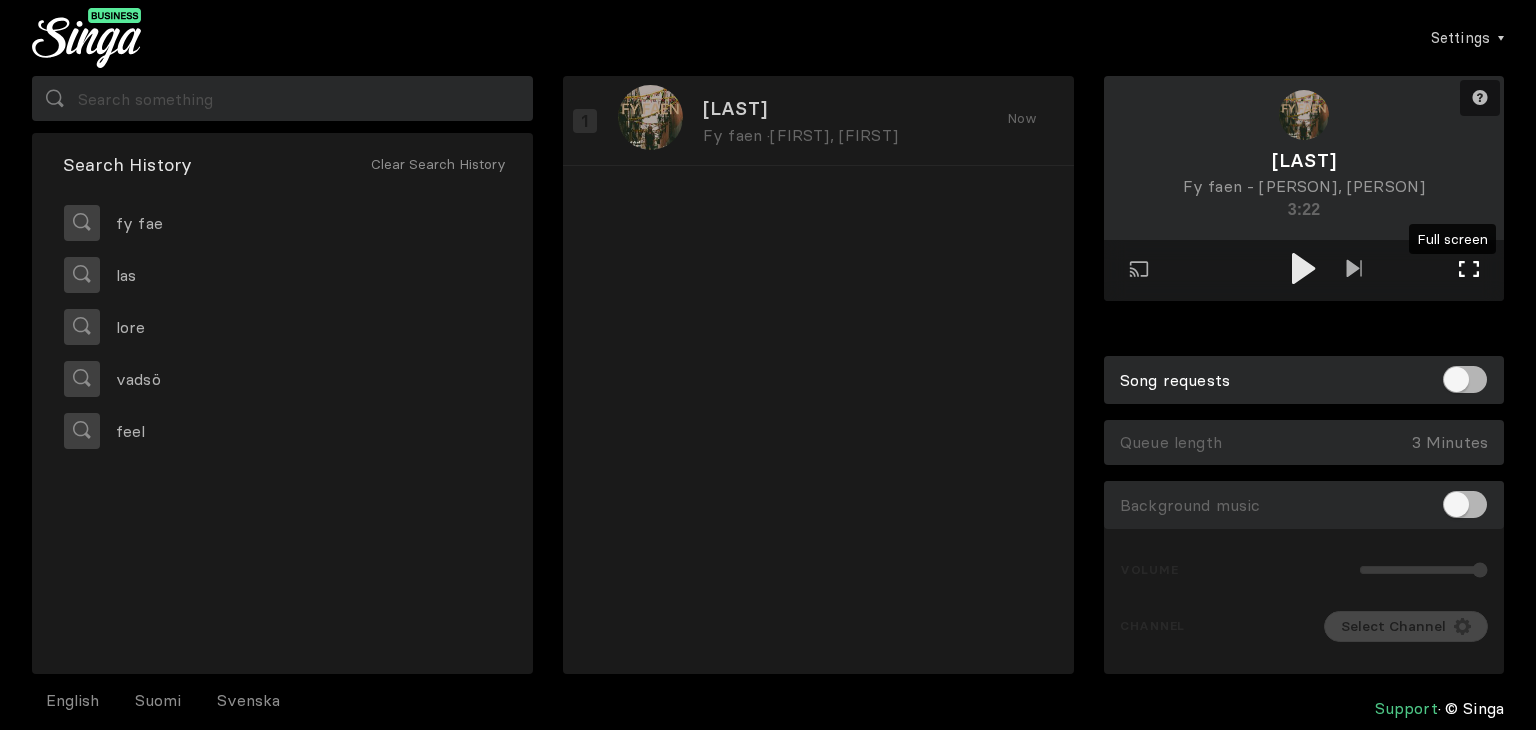 click at bounding box center [1469, 269] 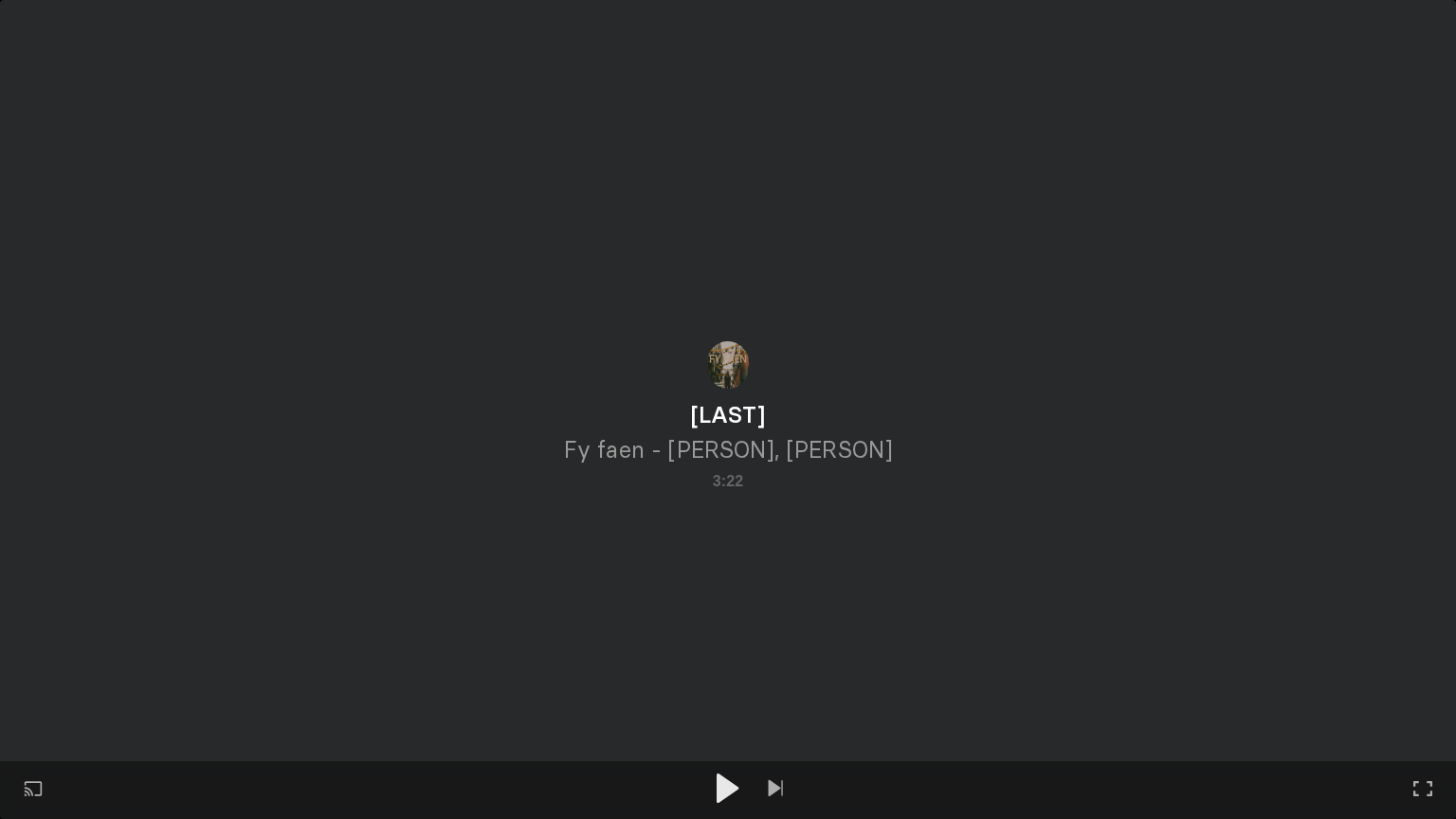 click on "Play on external screen Full screen Exit full screen" at bounding box center [728, 410] 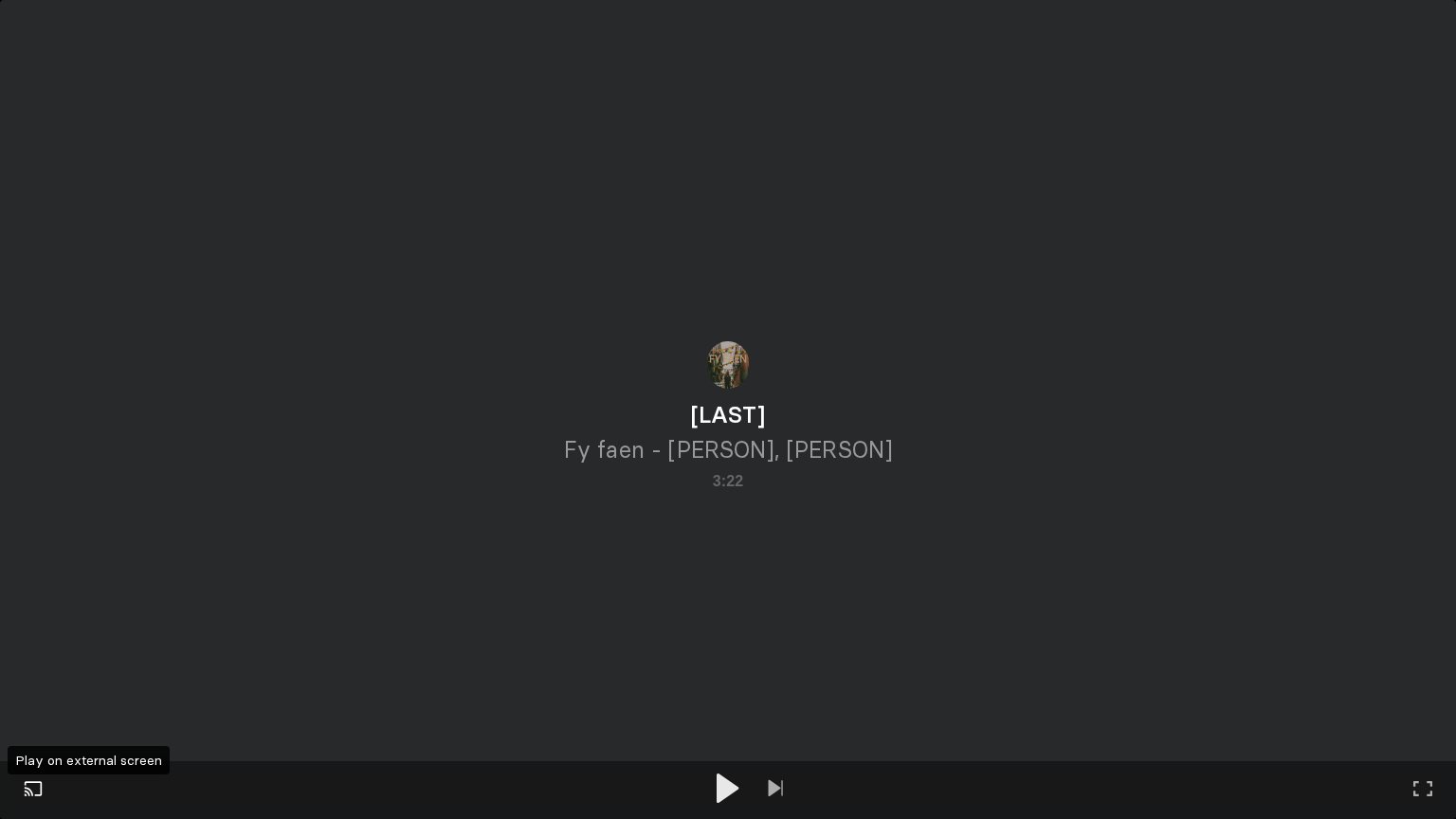 click at bounding box center [33, 788] 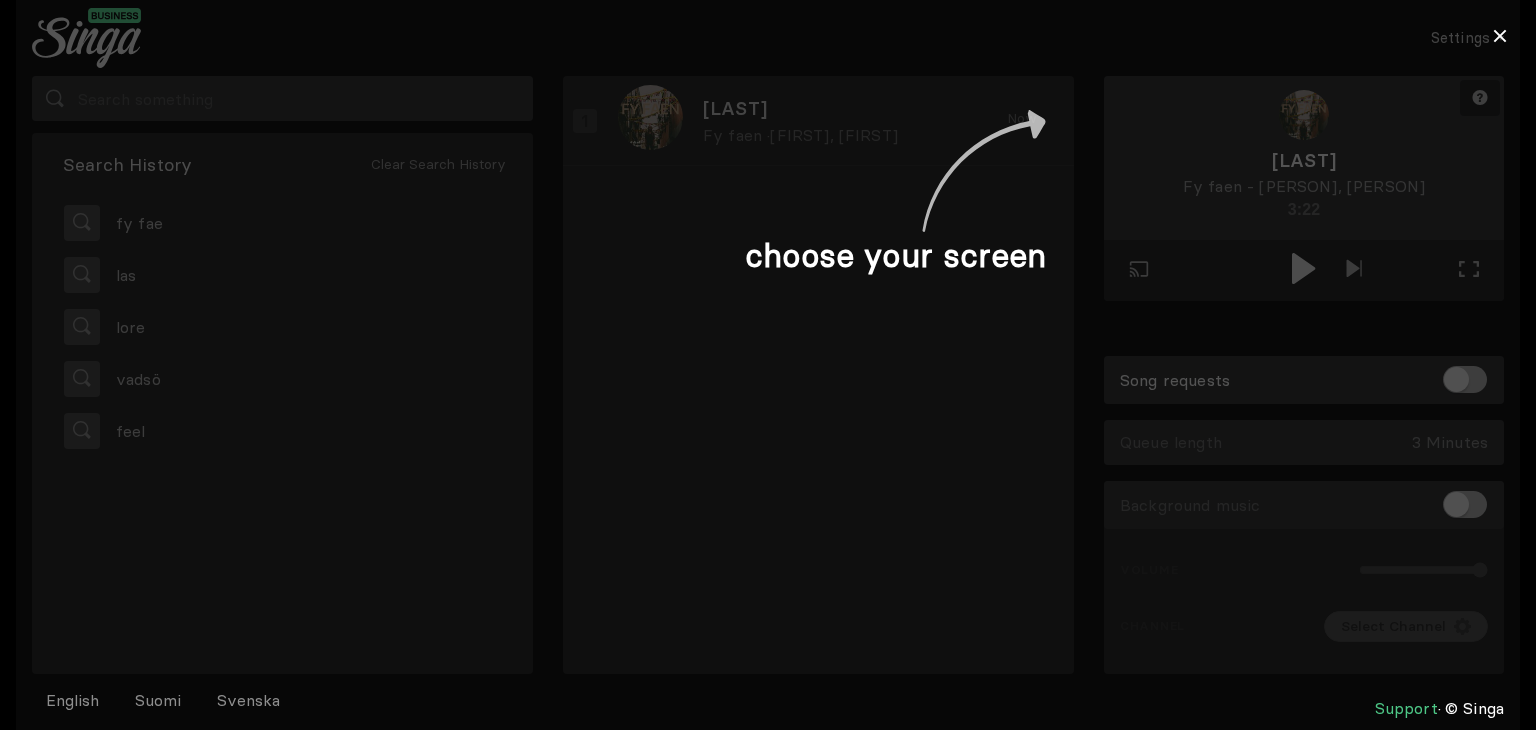 click on "choose your screen" at bounding box center [895, 256] 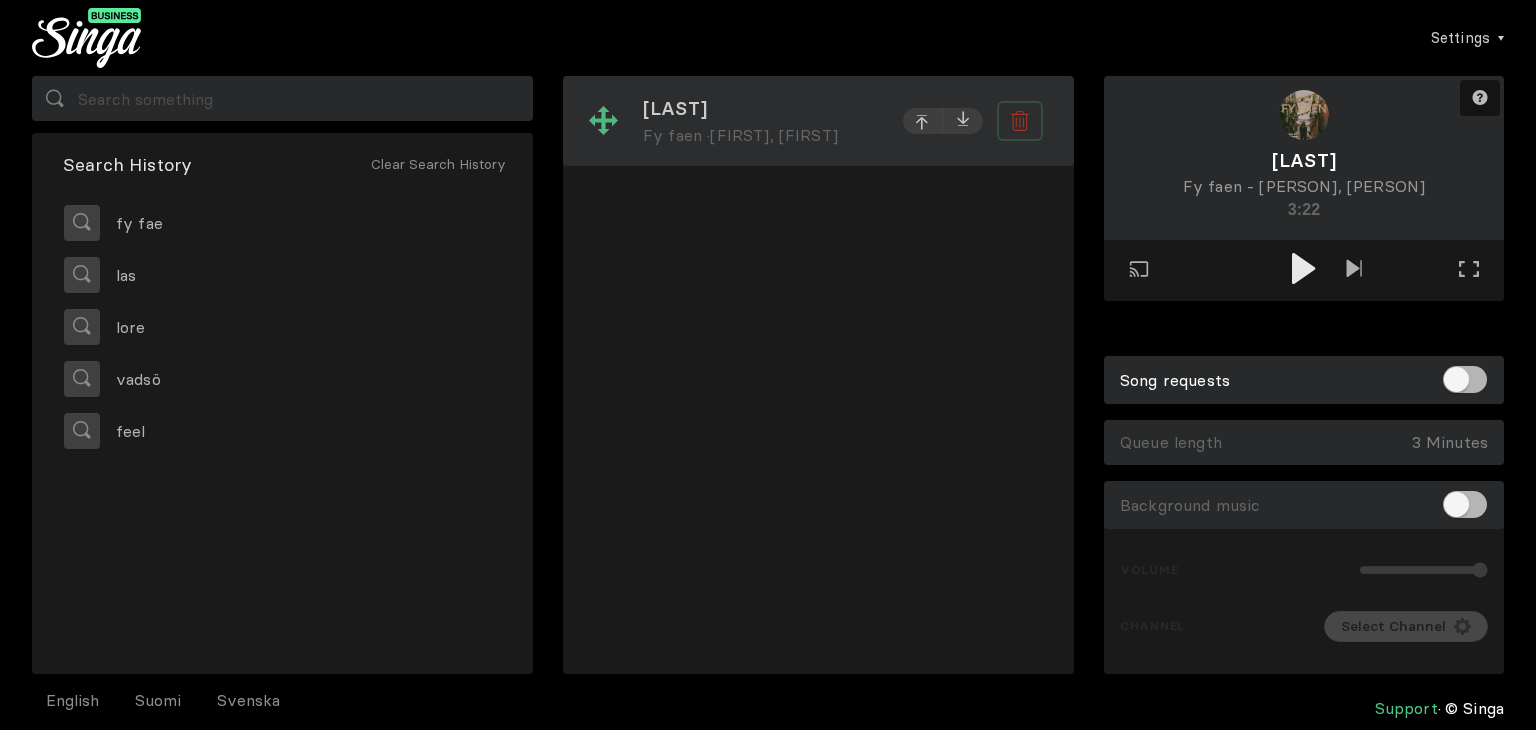 click at bounding box center (1019, 121) 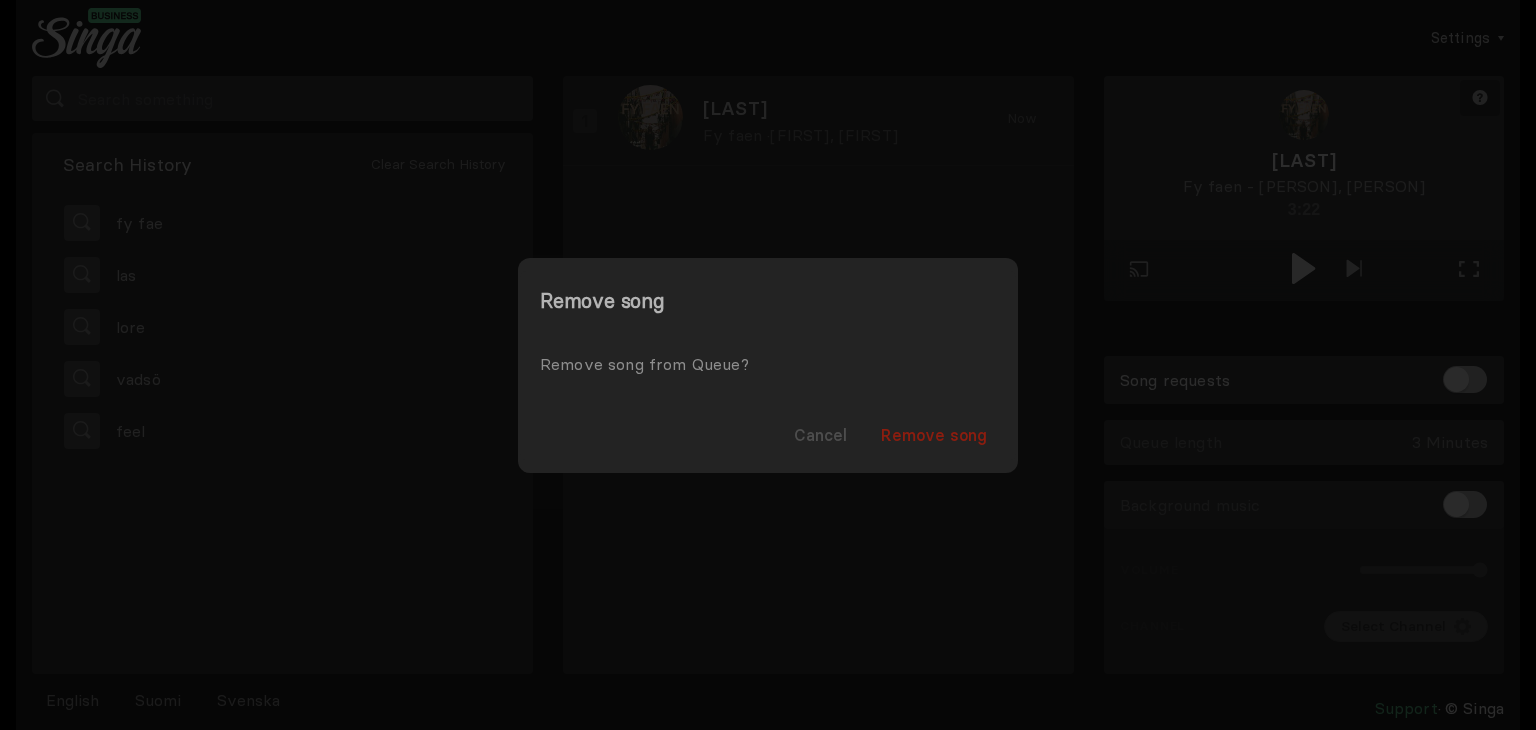 click on "Remove song" at bounding box center [934, 435] 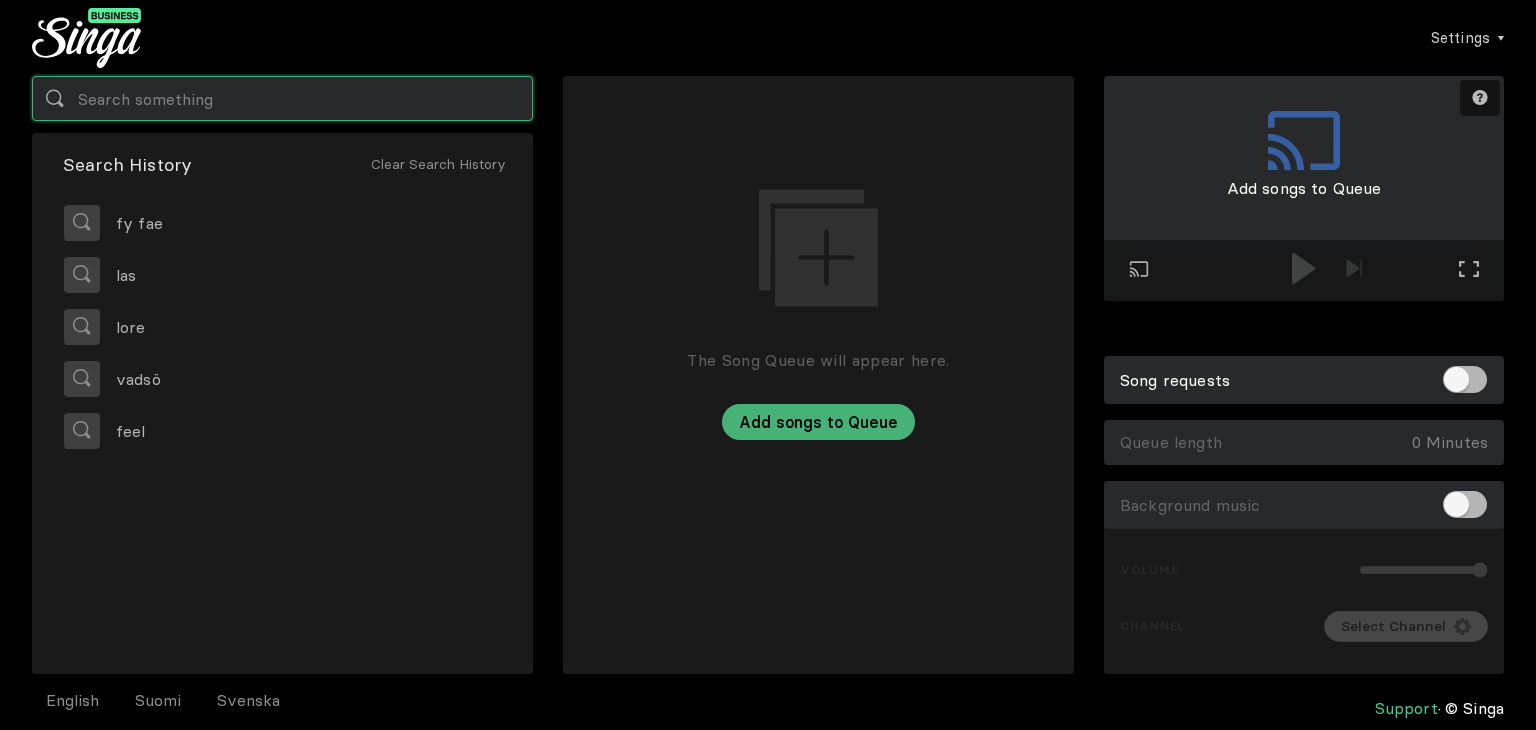 click at bounding box center (282, 98) 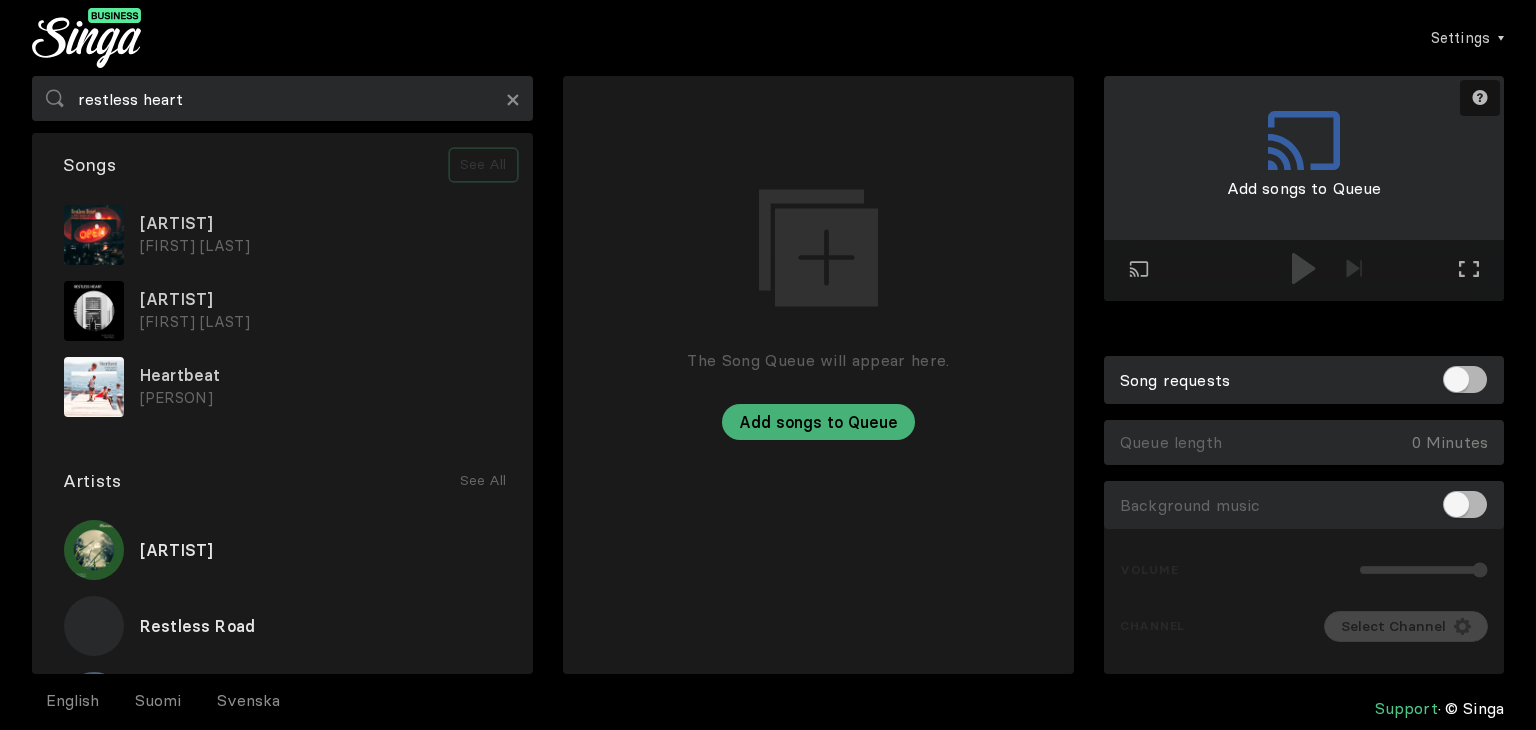 click on "See All" at bounding box center [483, 165] 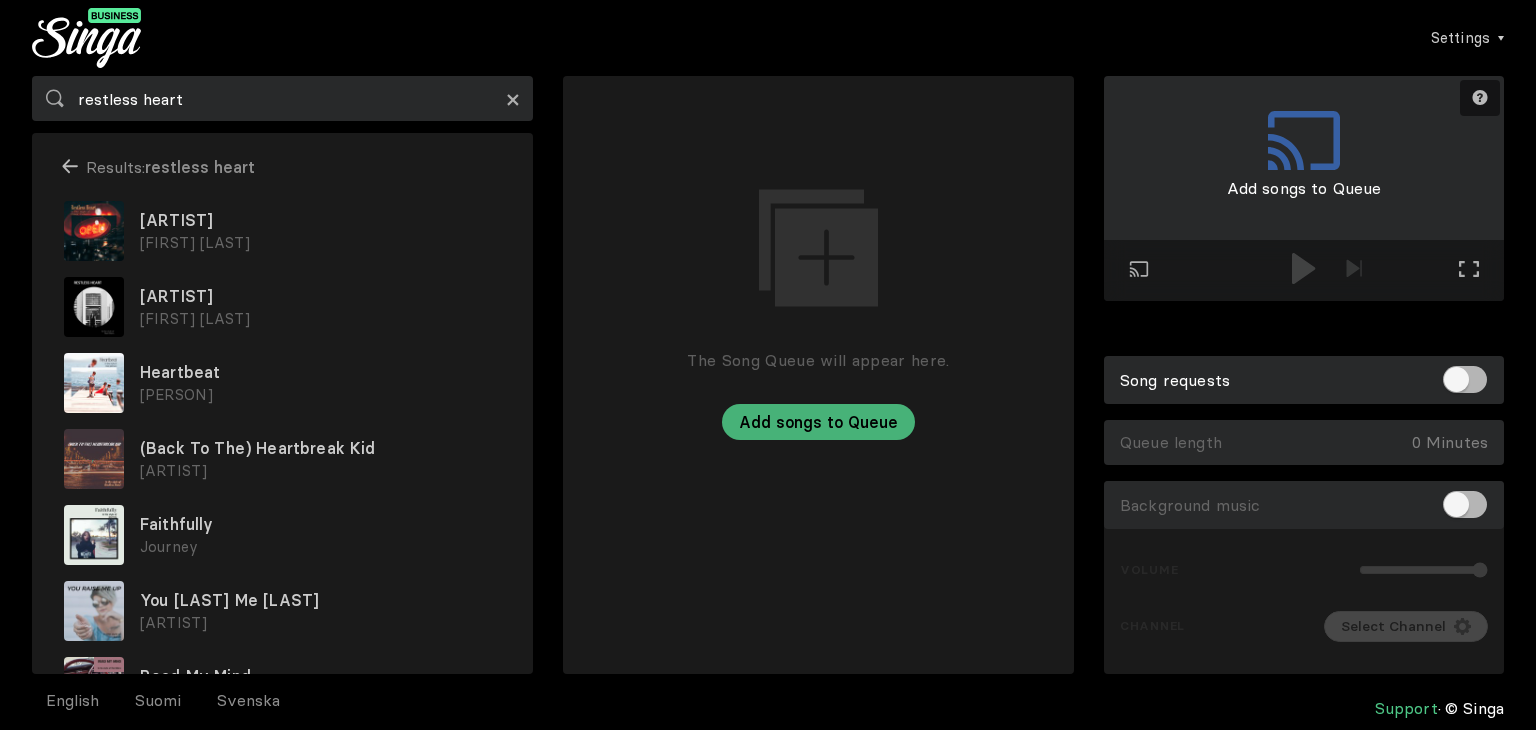 click on "×" at bounding box center [513, 98] 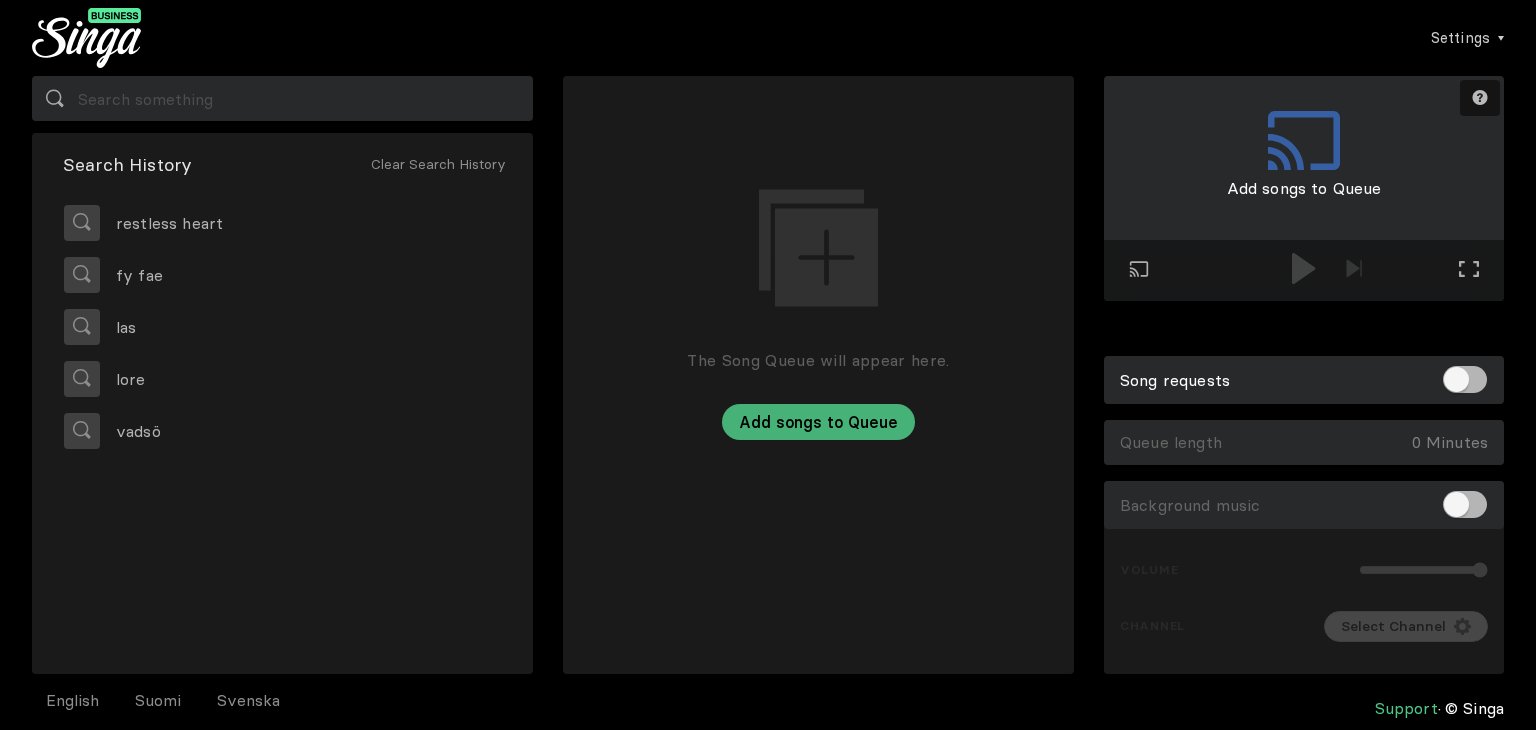 click on "Settings     Account Settings Song requests New Background Music Upgrade to Singa Business Pro Logout" at bounding box center [768, 38] 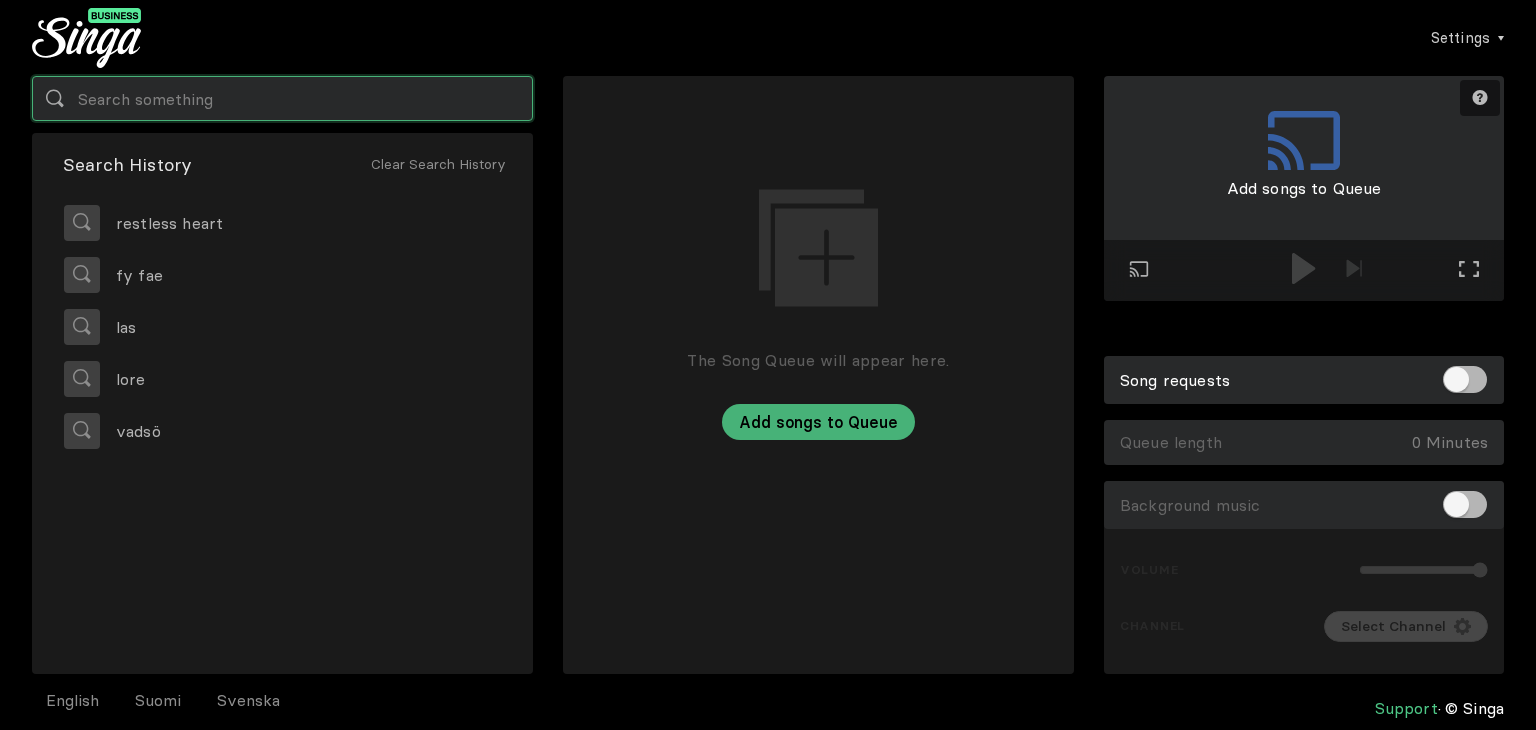 click at bounding box center [282, 98] 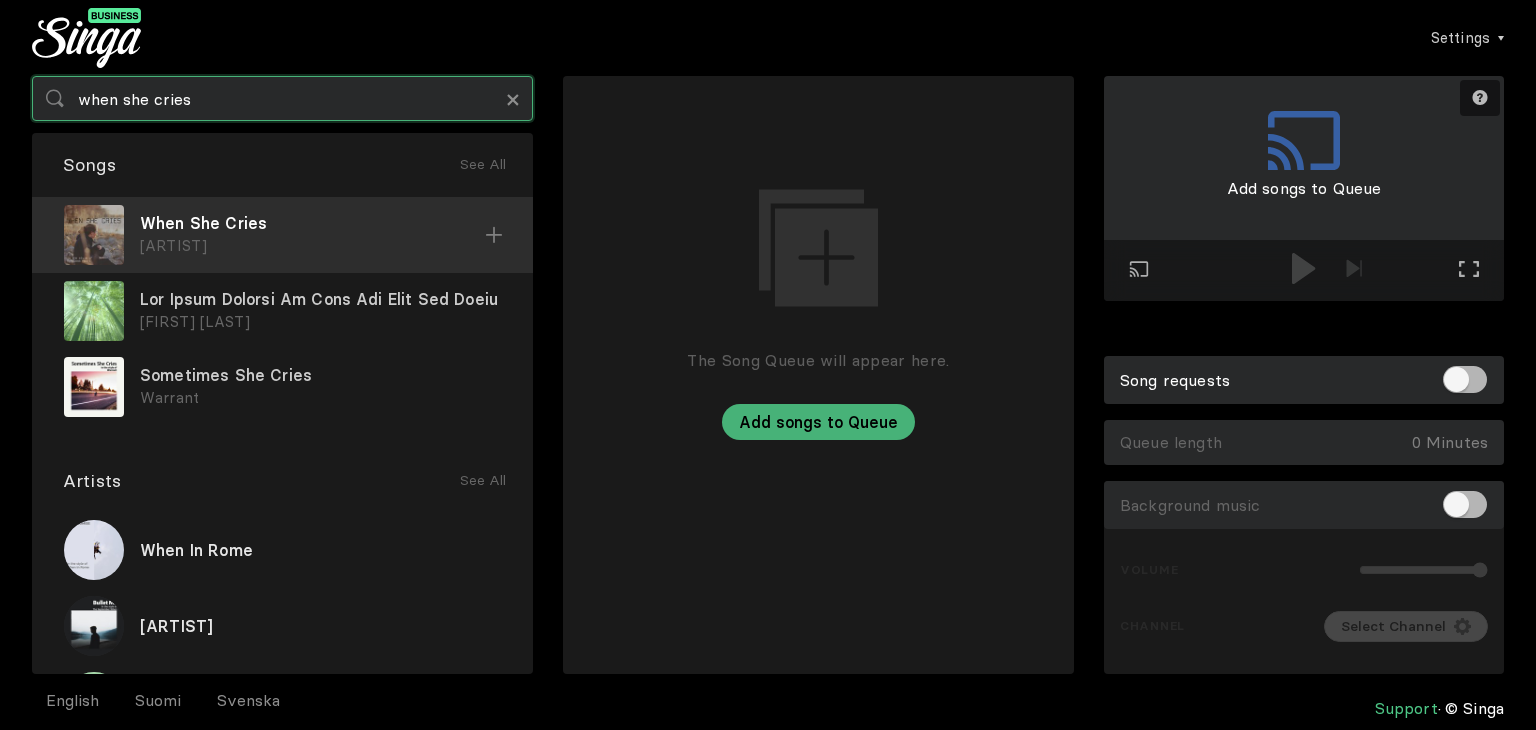 type on "when she cries" 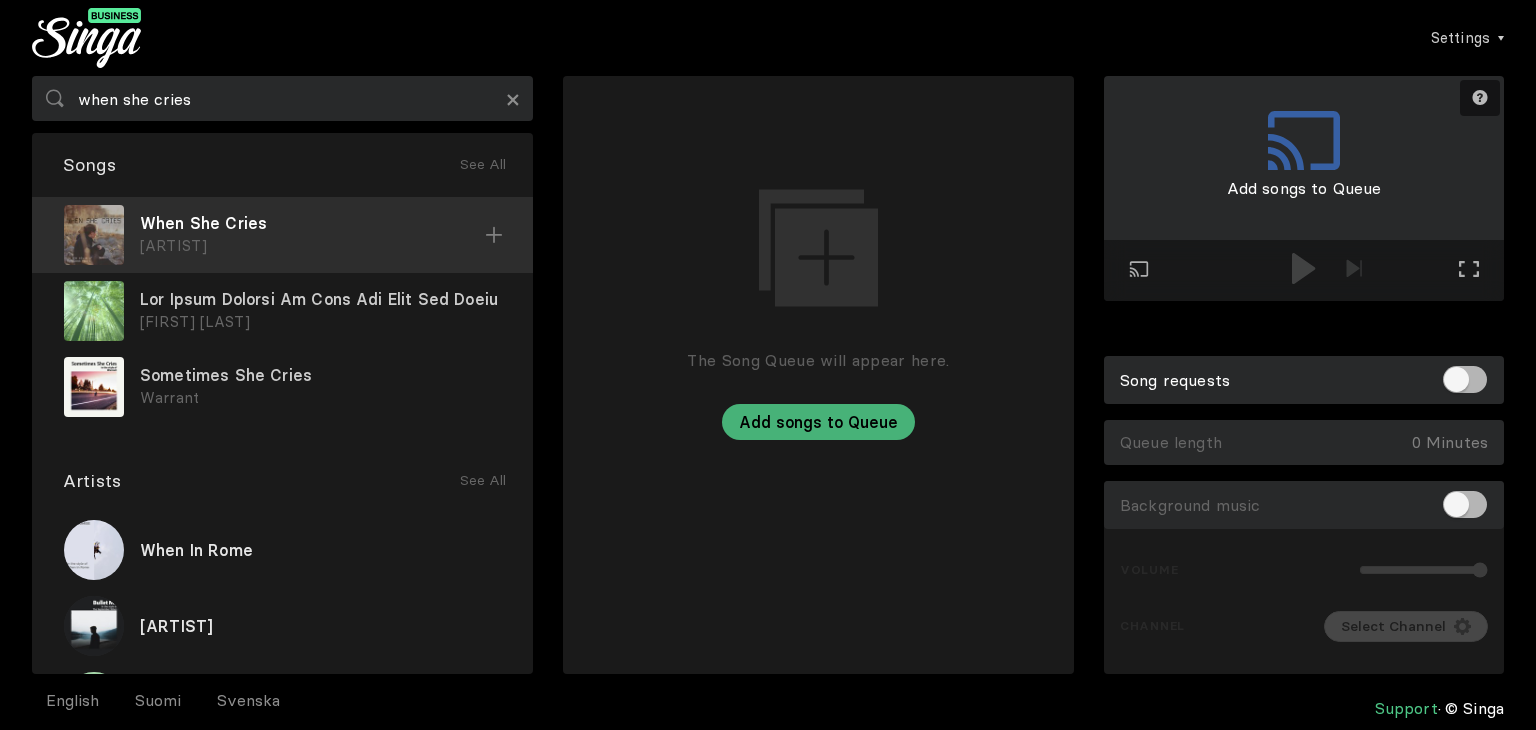 click on "When She Cries" at bounding box center (312, 223) 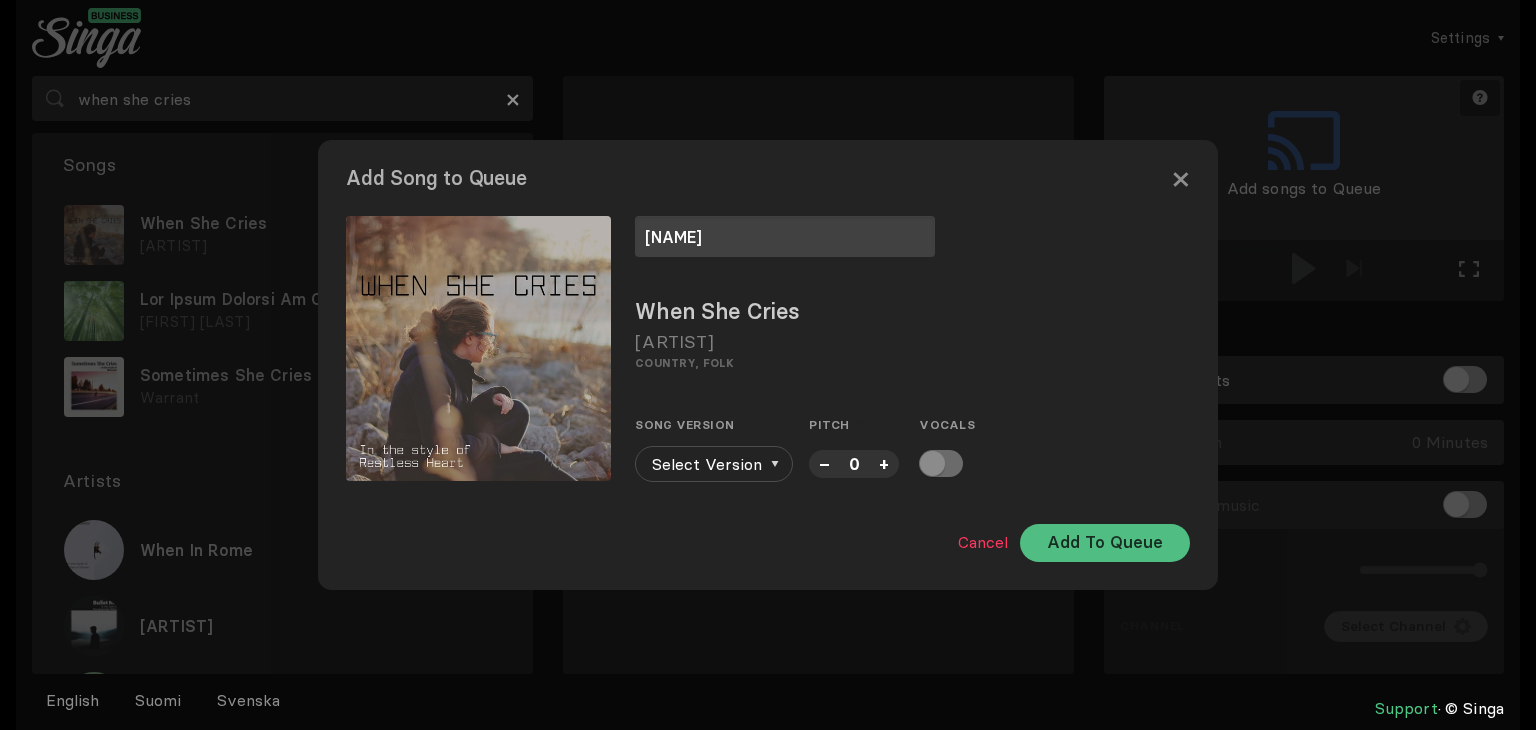 type on "[NAME]" 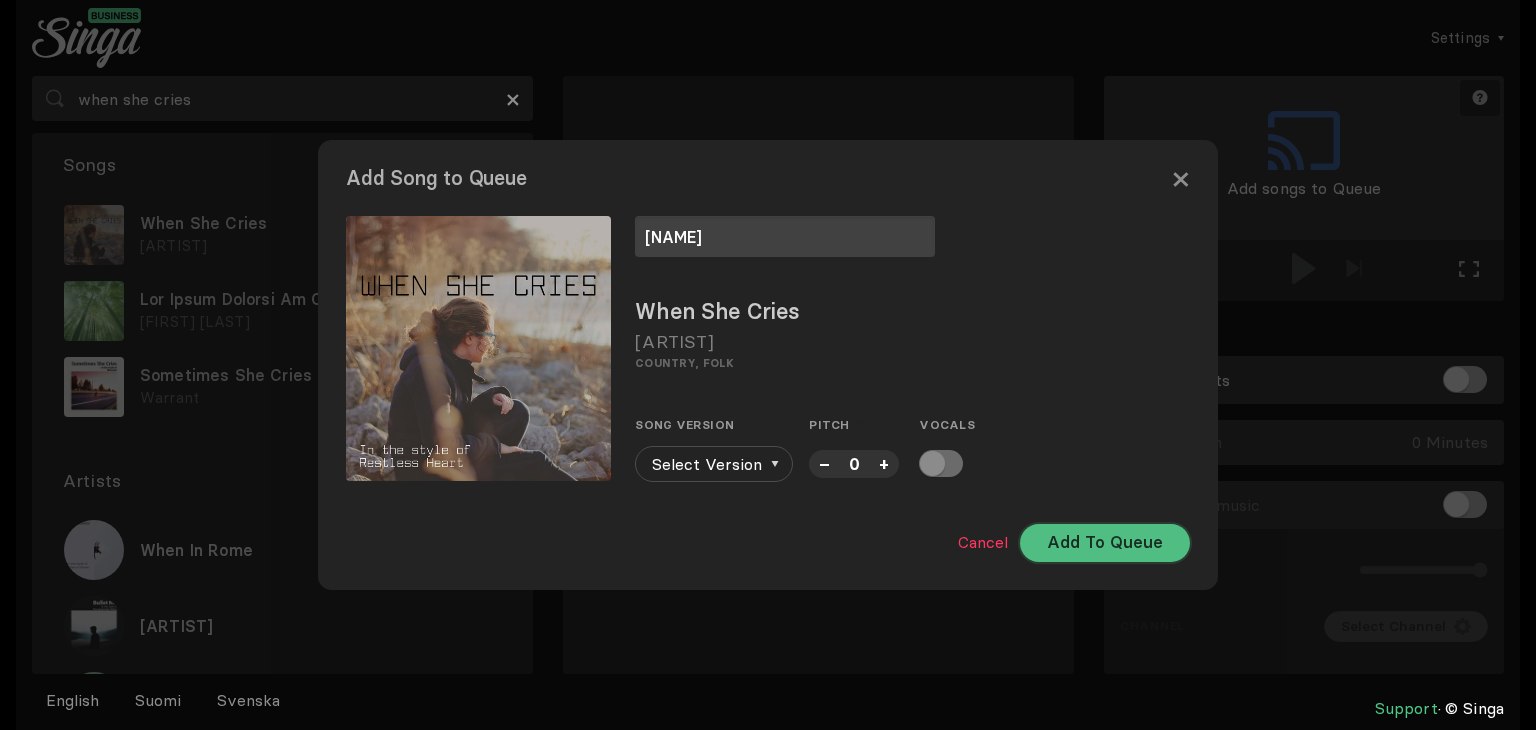 click on "Add To Queue" at bounding box center [1105, 543] 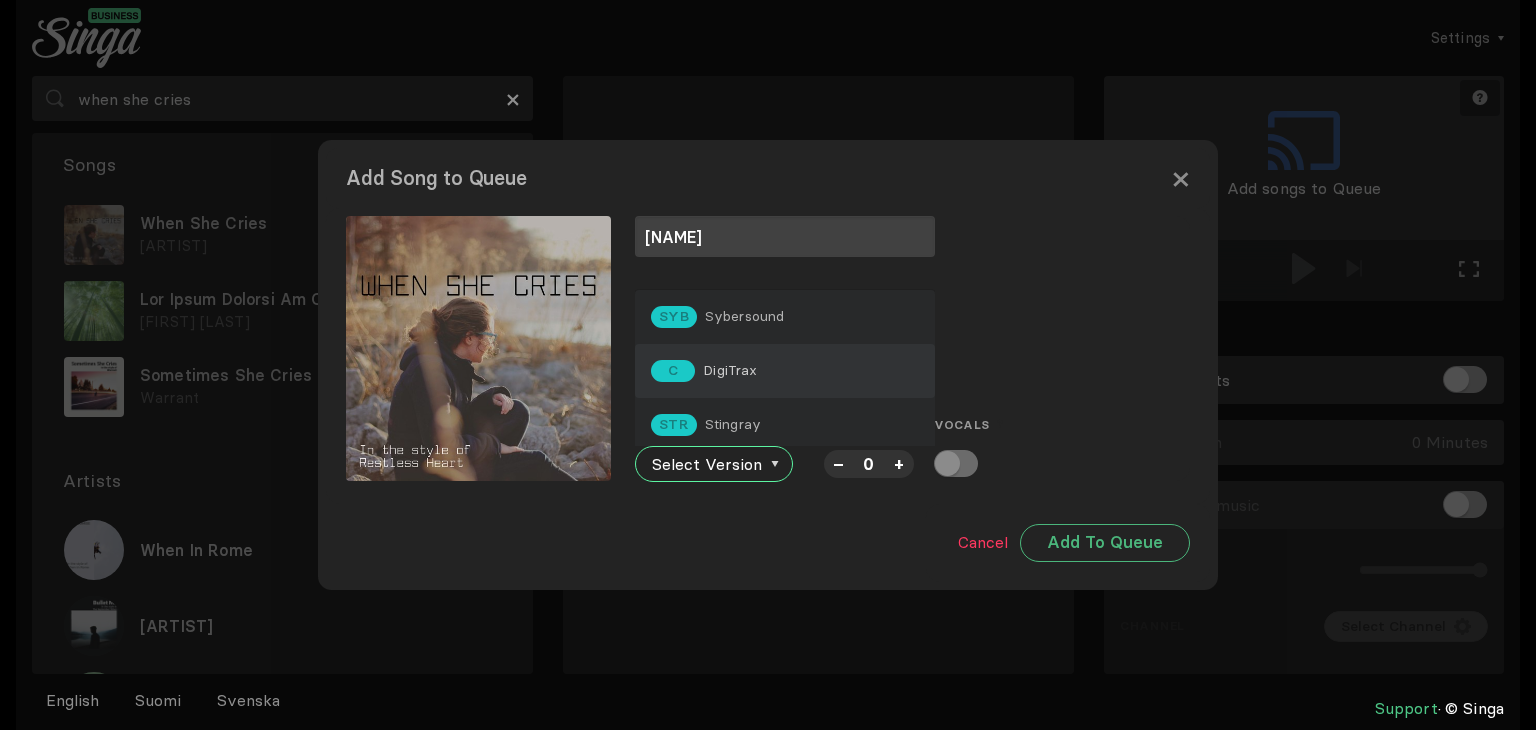 click on "C DigiTrax" at bounding box center [717, 317] 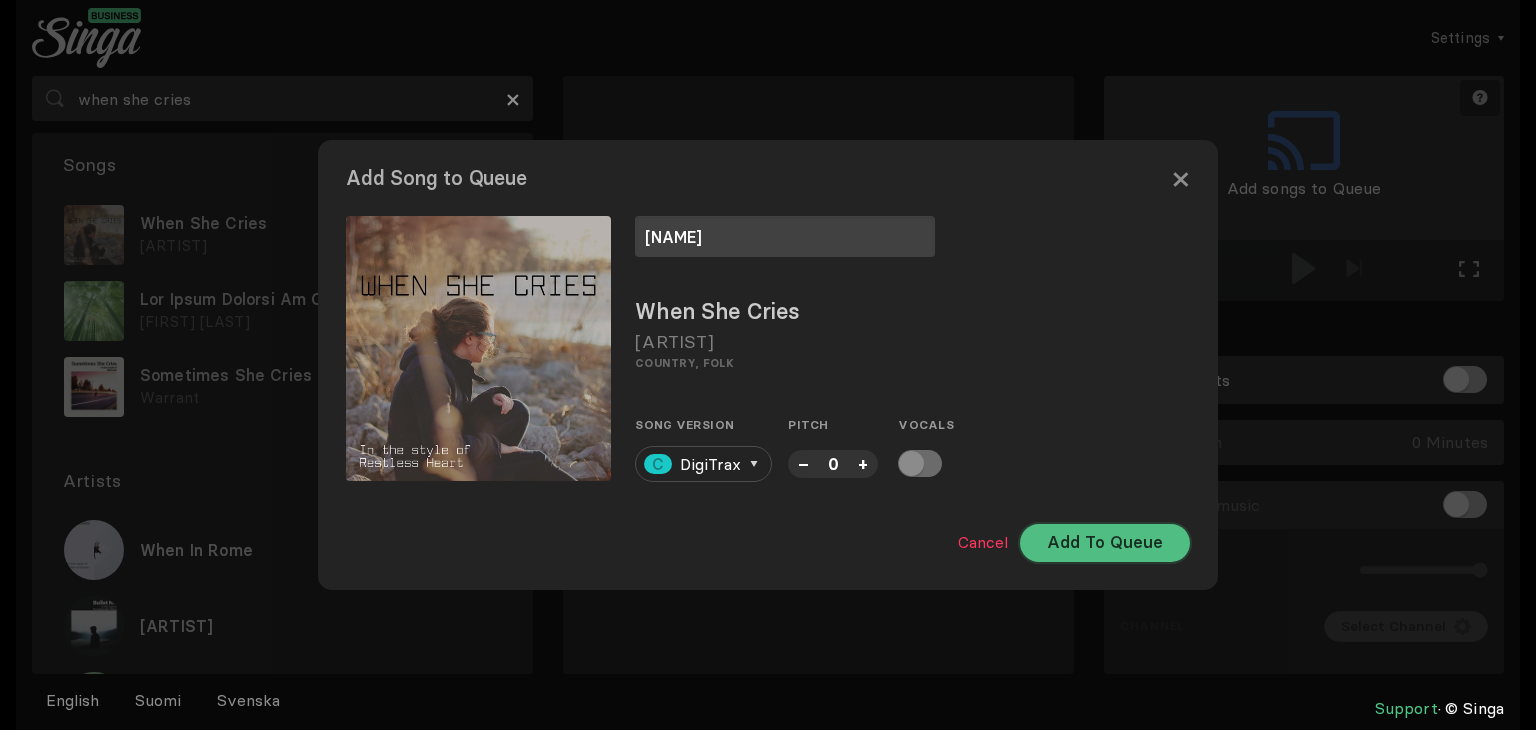 click on "Add To Queue" at bounding box center (1105, 543) 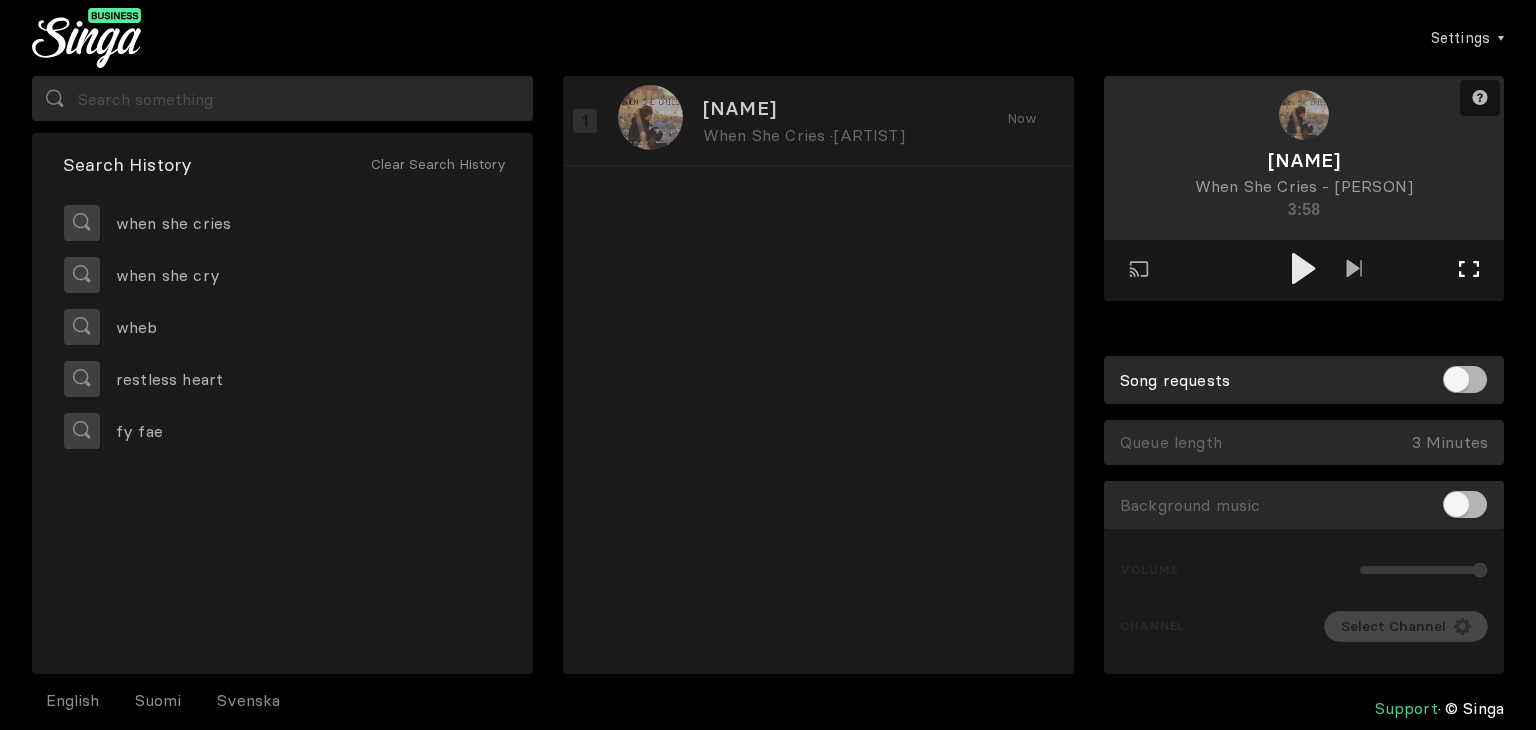 click on "Full screen Exit full screen" at bounding box center [1354, 270] 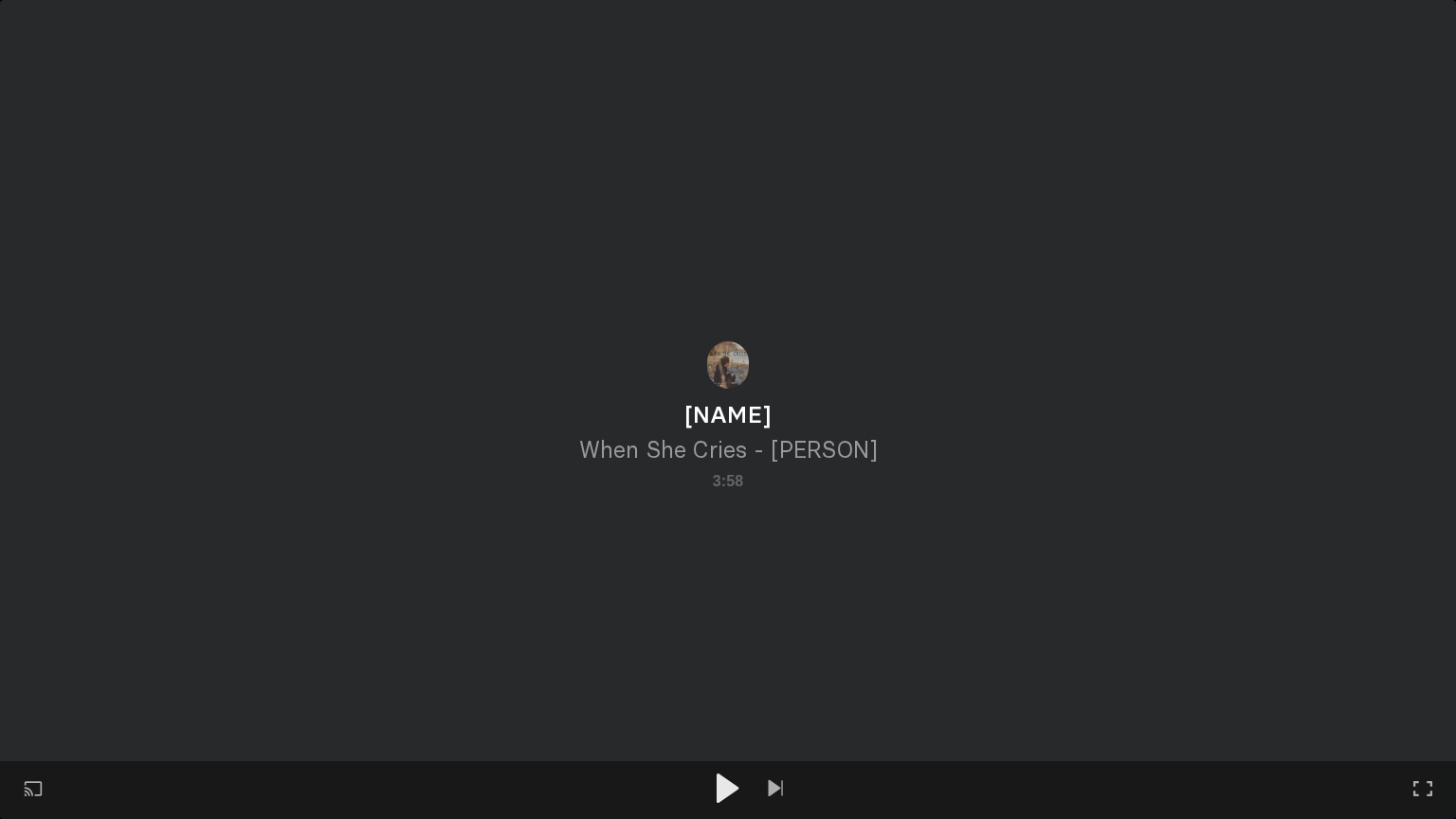 click at bounding box center (728, 790) 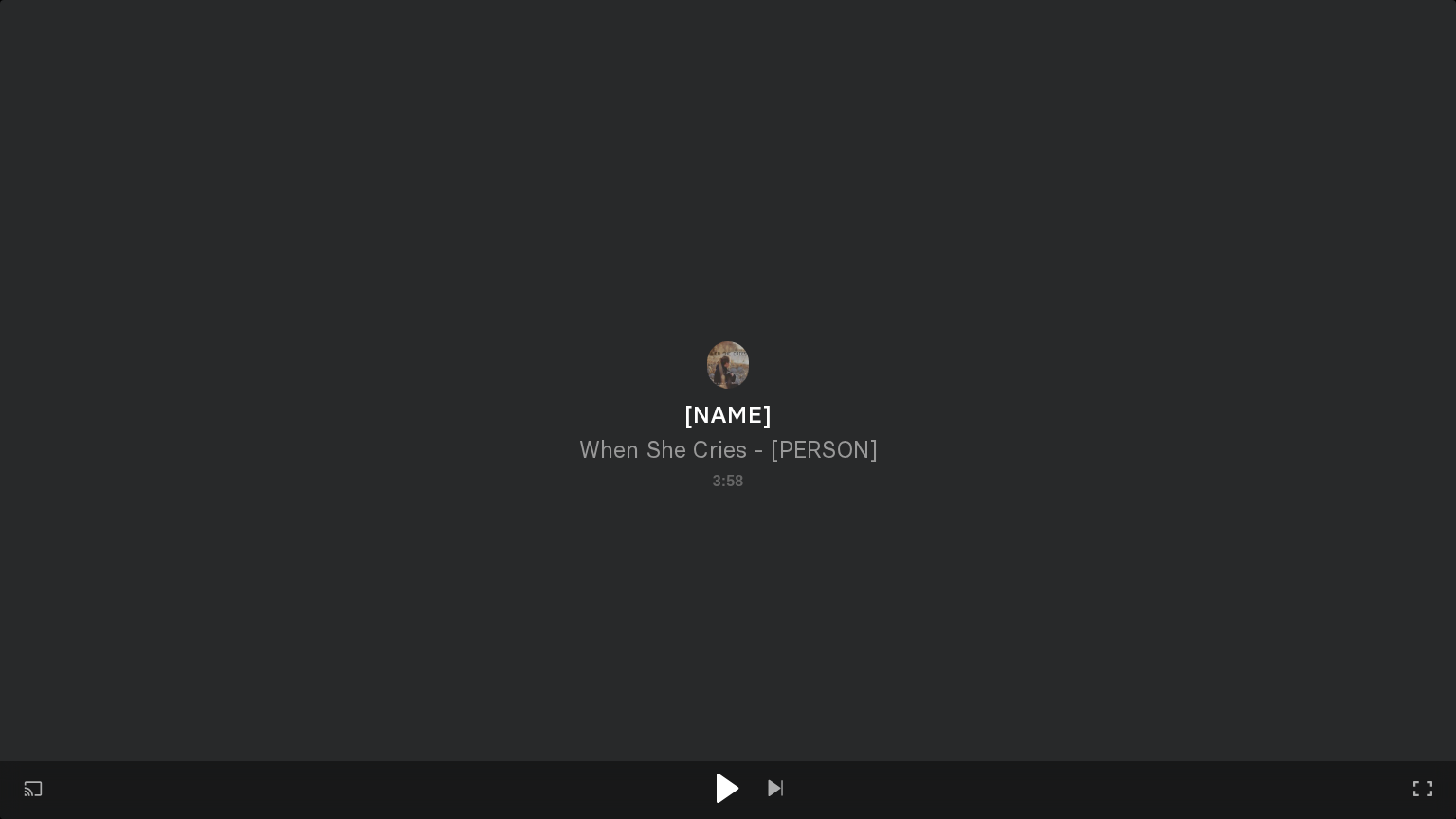 click at bounding box center [727, 788] 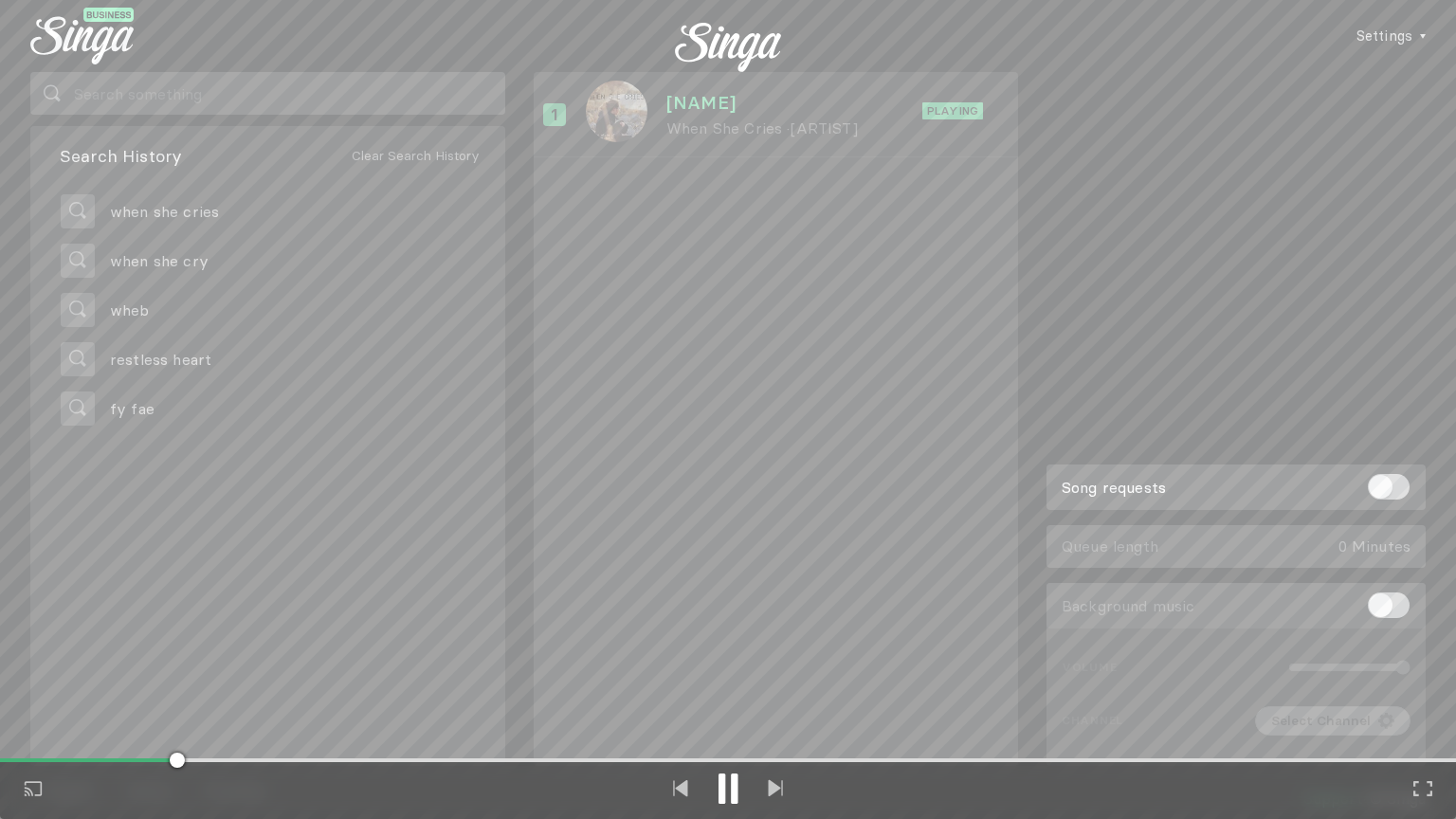 click at bounding box center [728, 789] 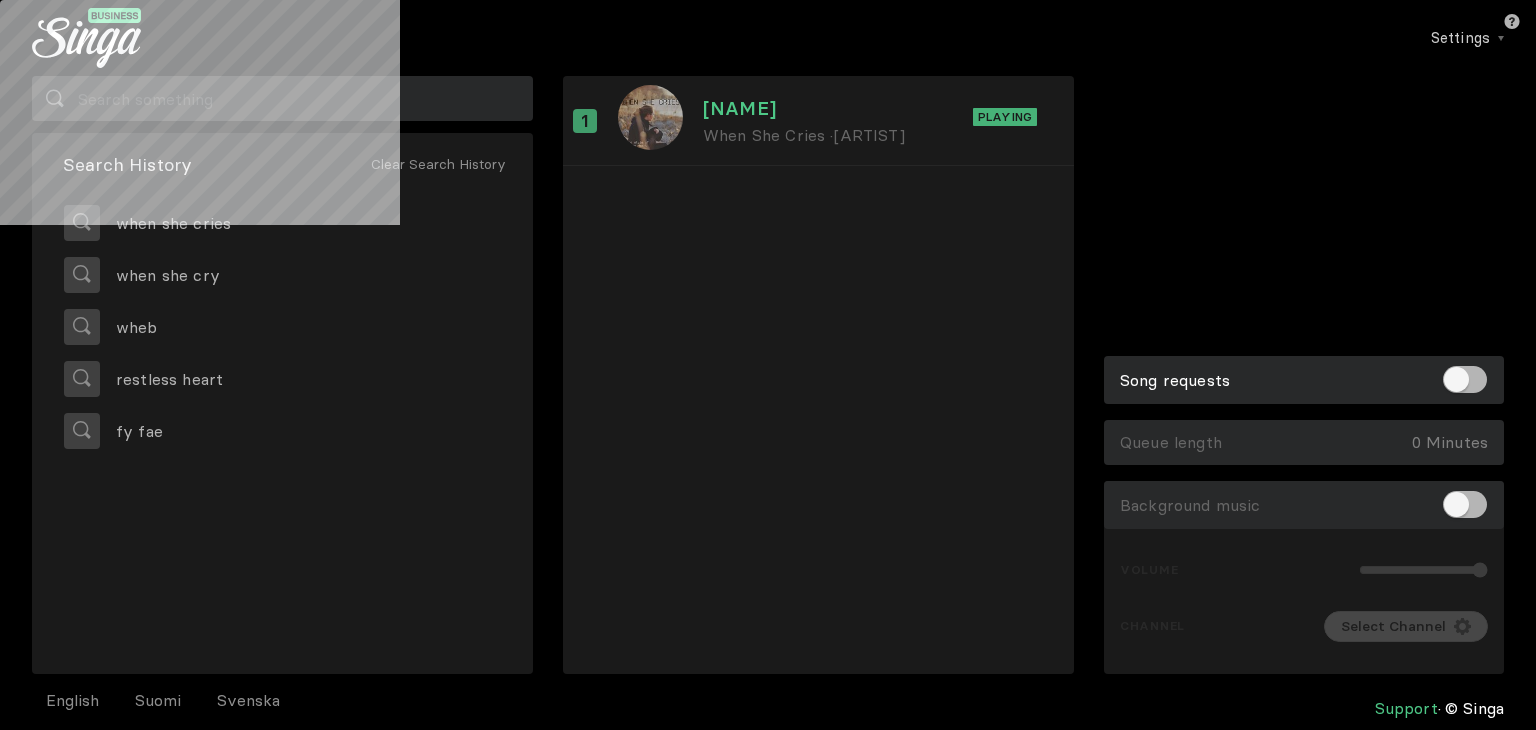 type 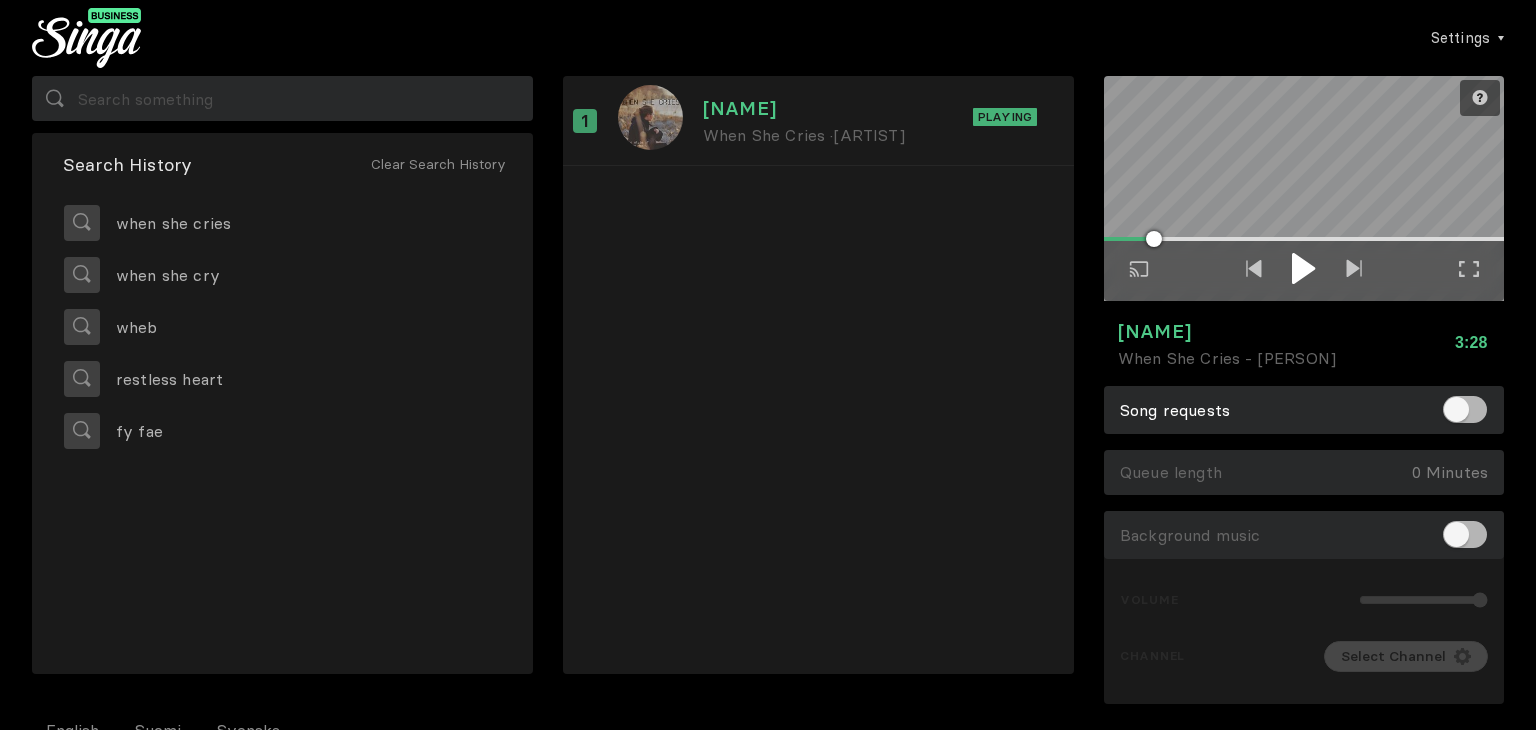 click at bounding box center [1304, 270] 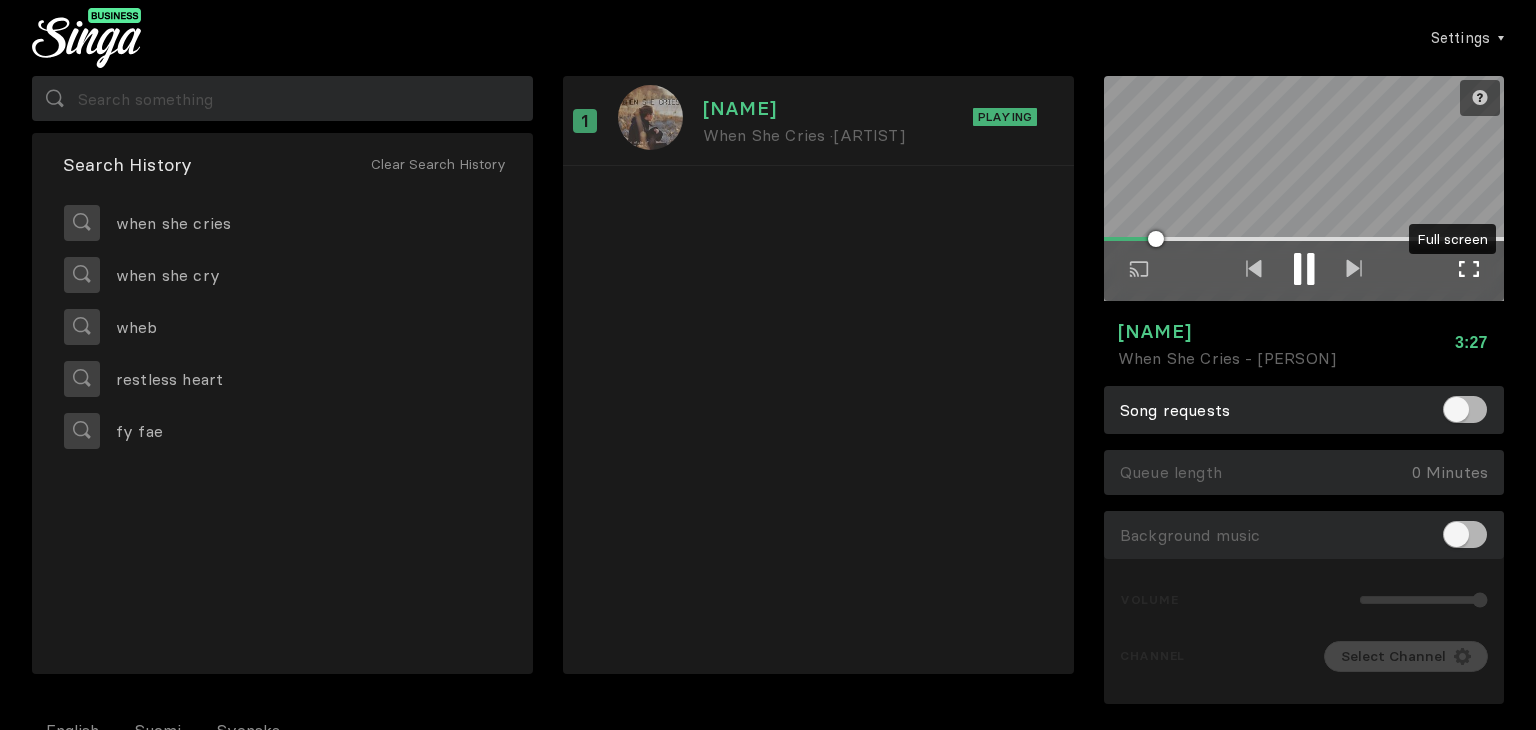 click on "Full screen Exit full screen" at bounding box center [1469, 271] 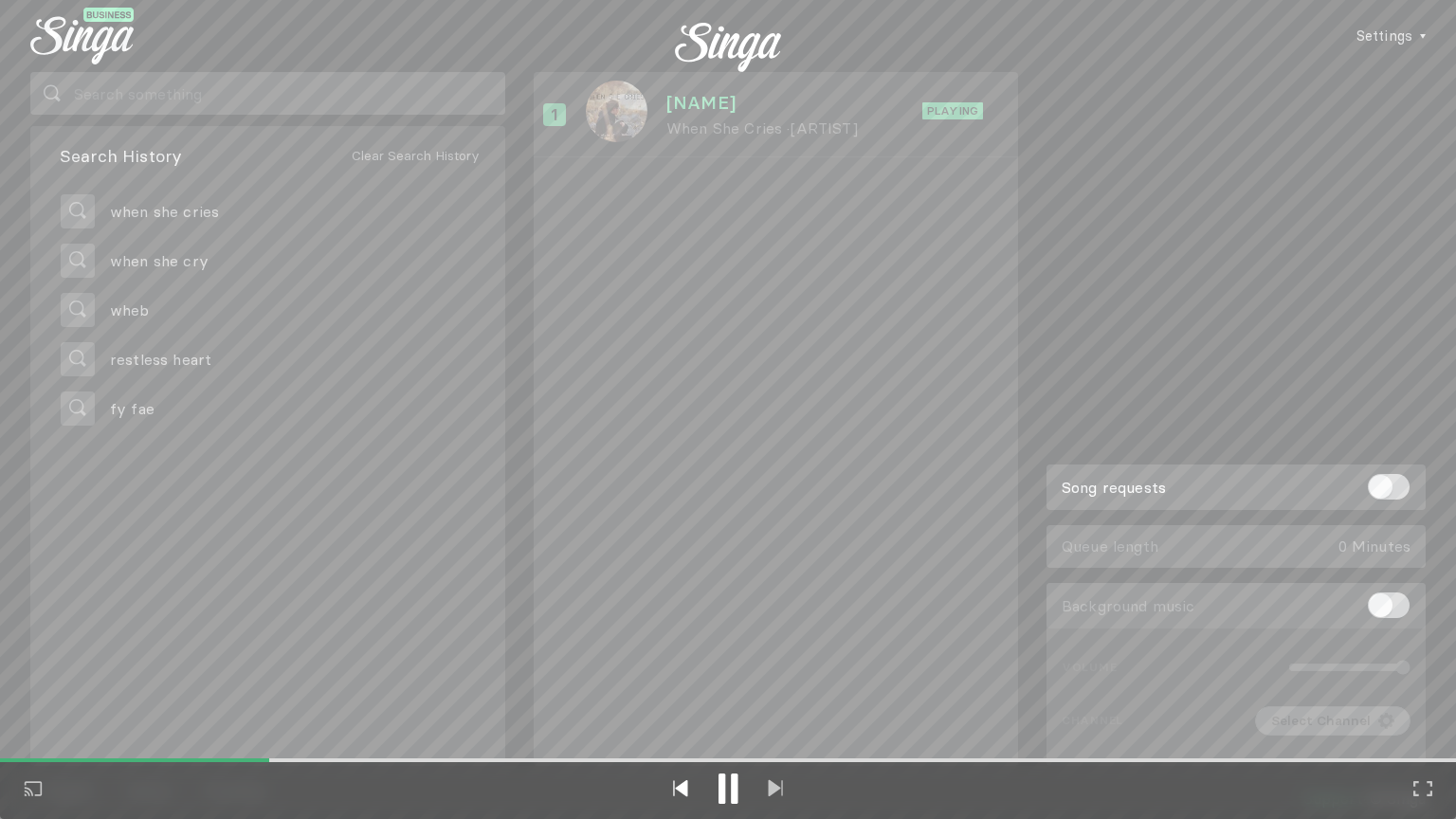 click at bounding box center (681, 788) 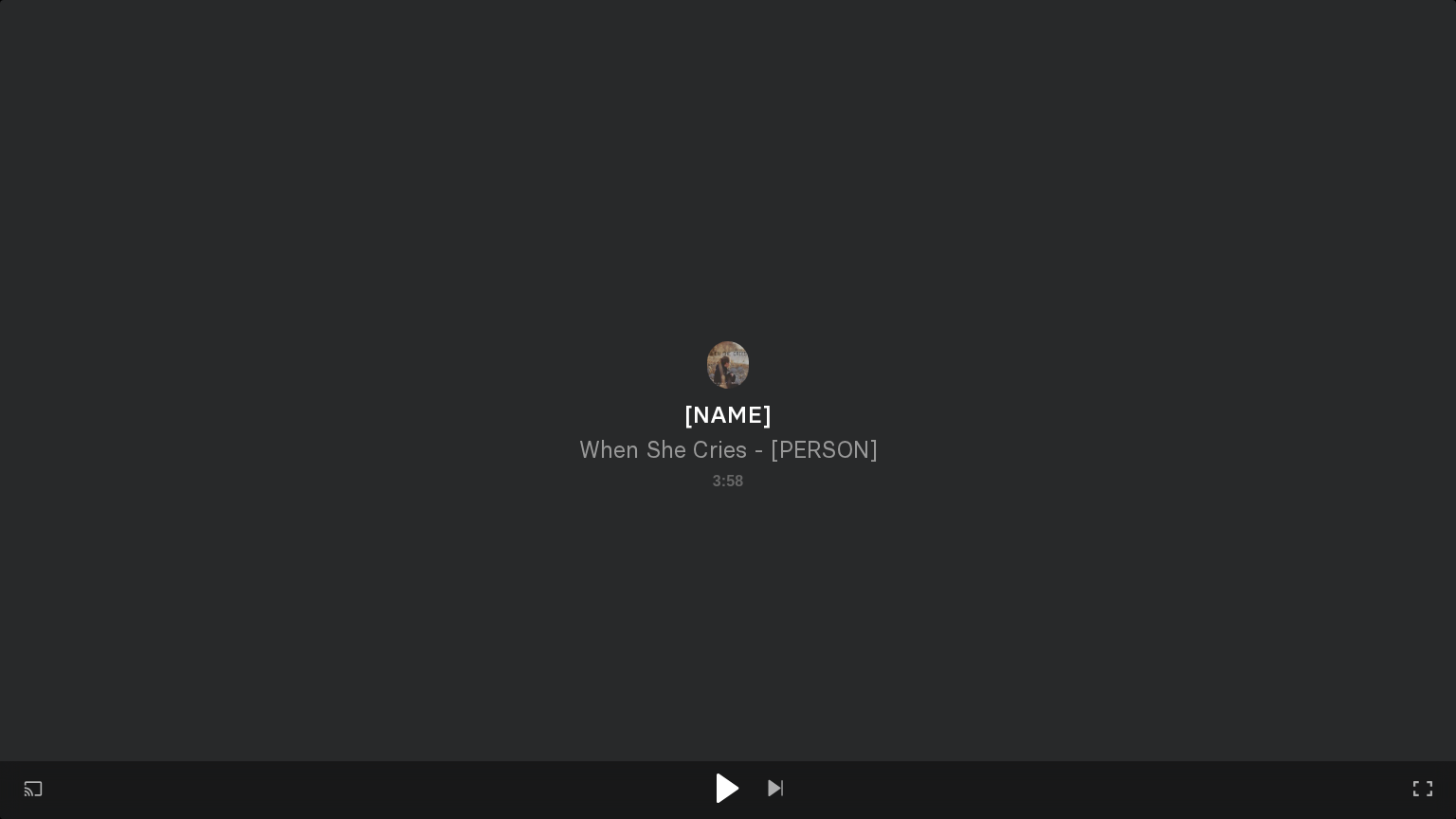 click at bounding box center (728, 790) 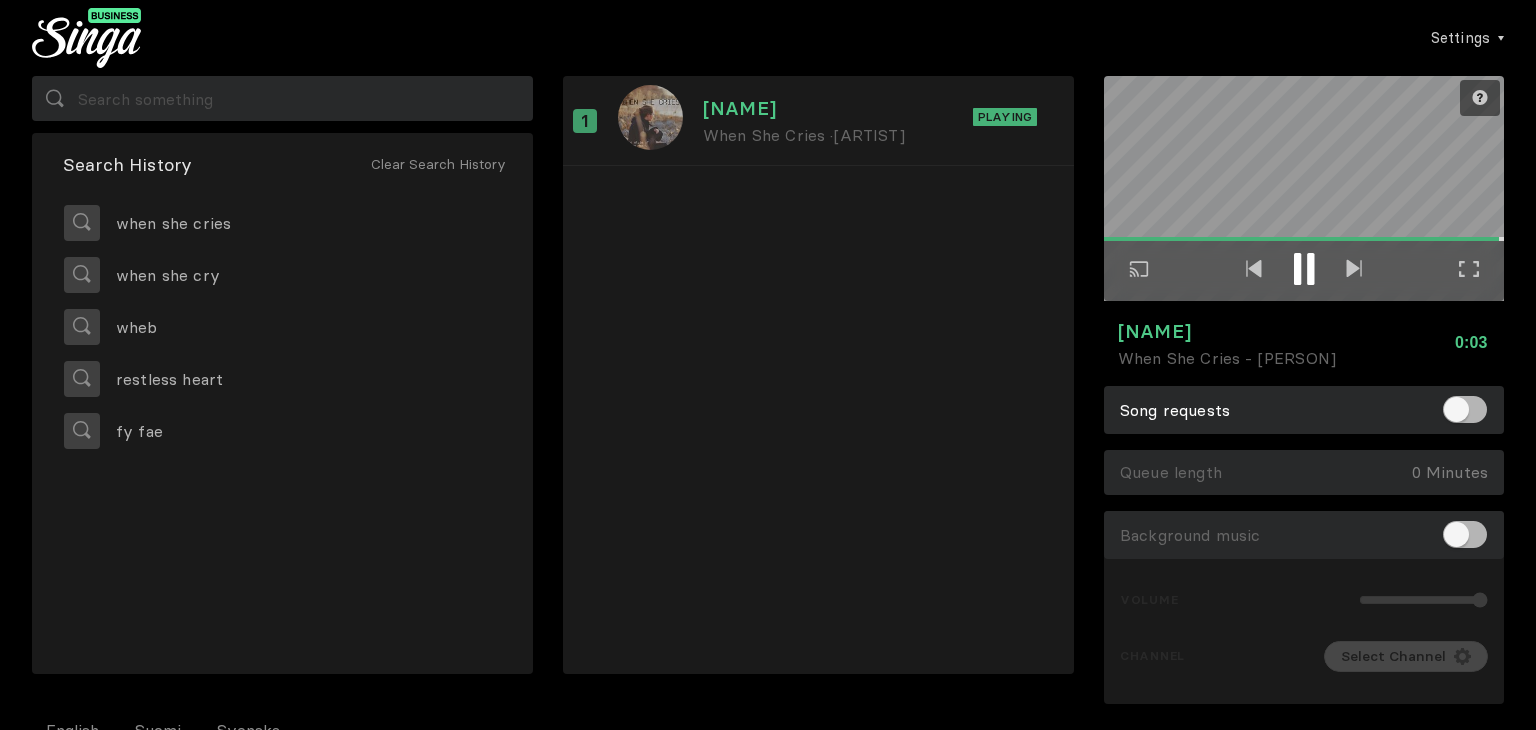 click at bounding box center [1297, 269] 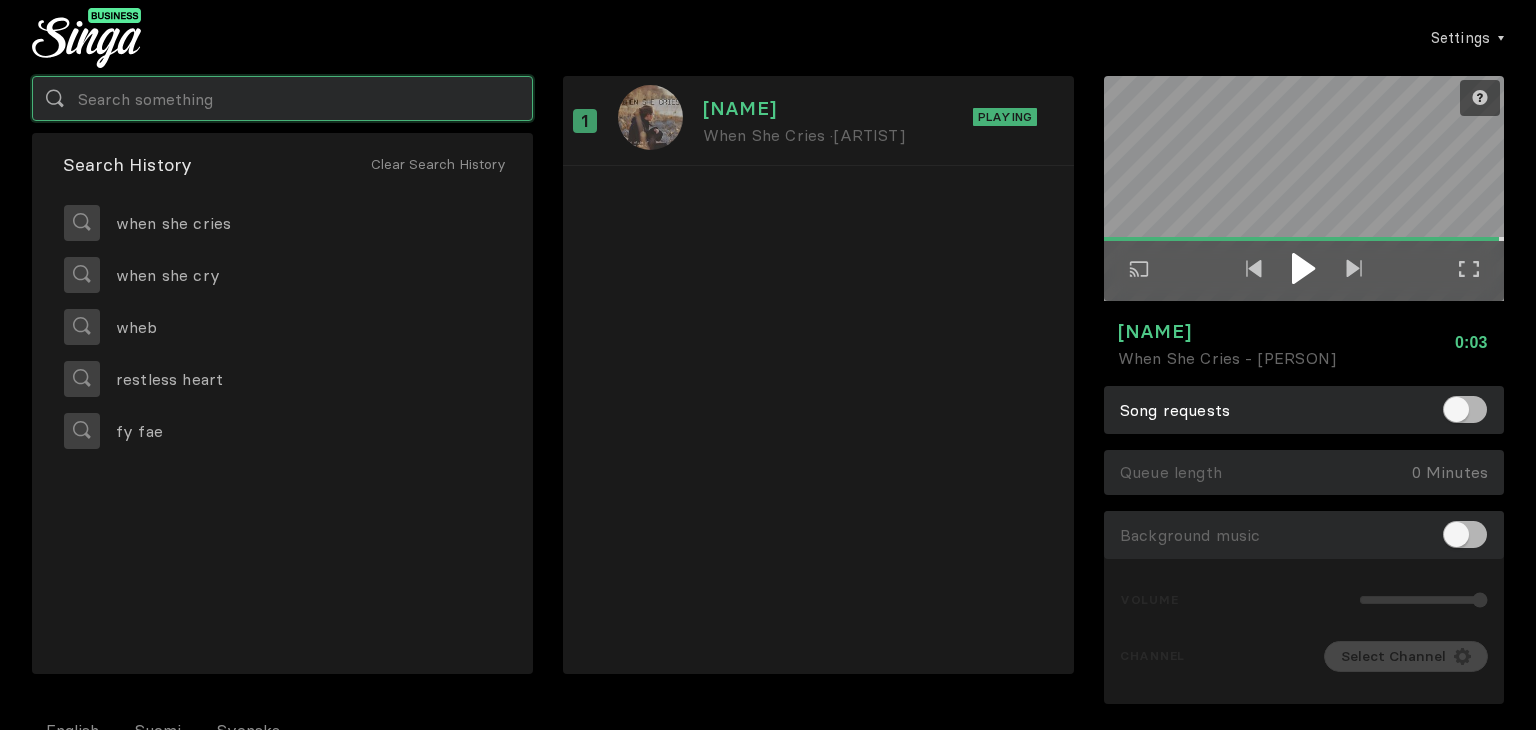 click at bounding box center [282, 98] 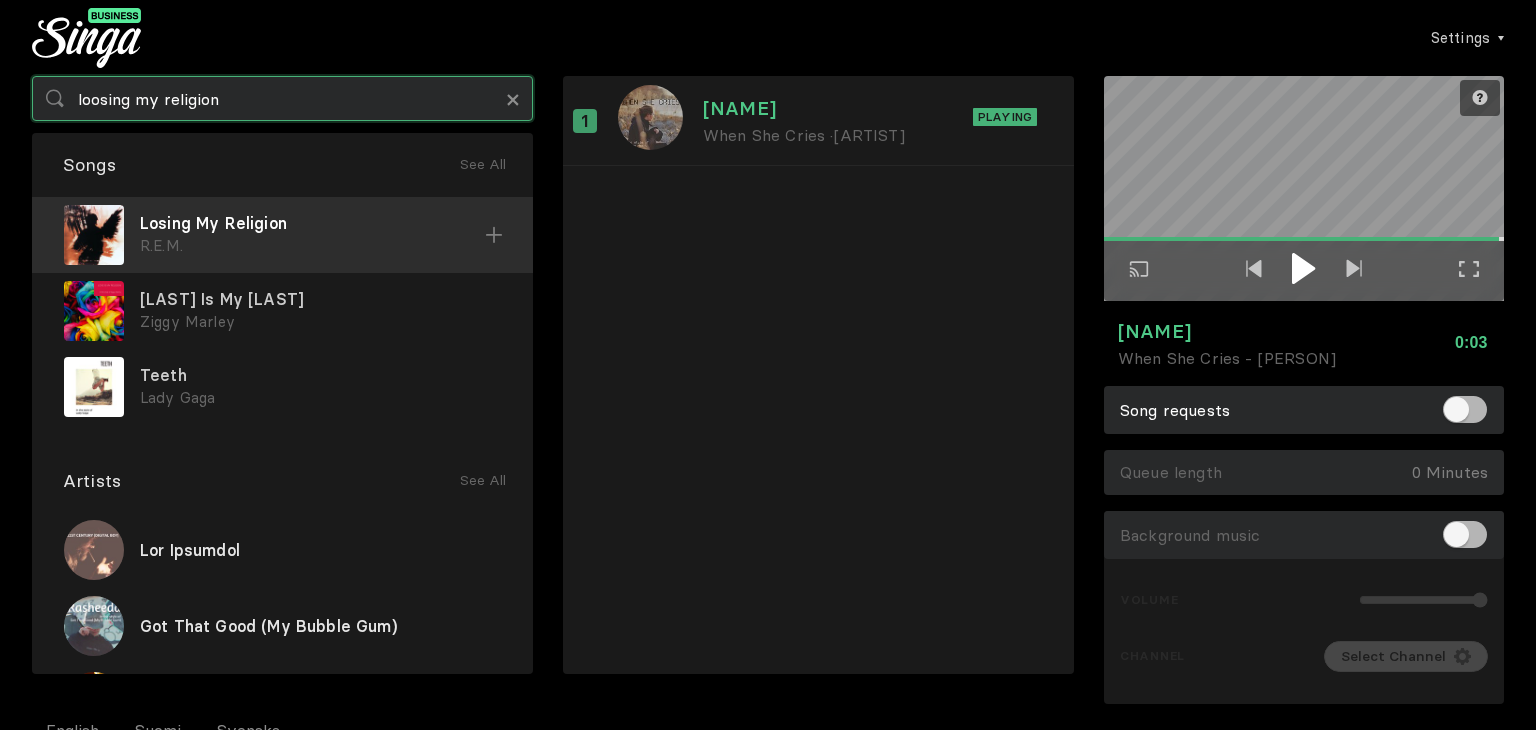 type on "loosing my religion" 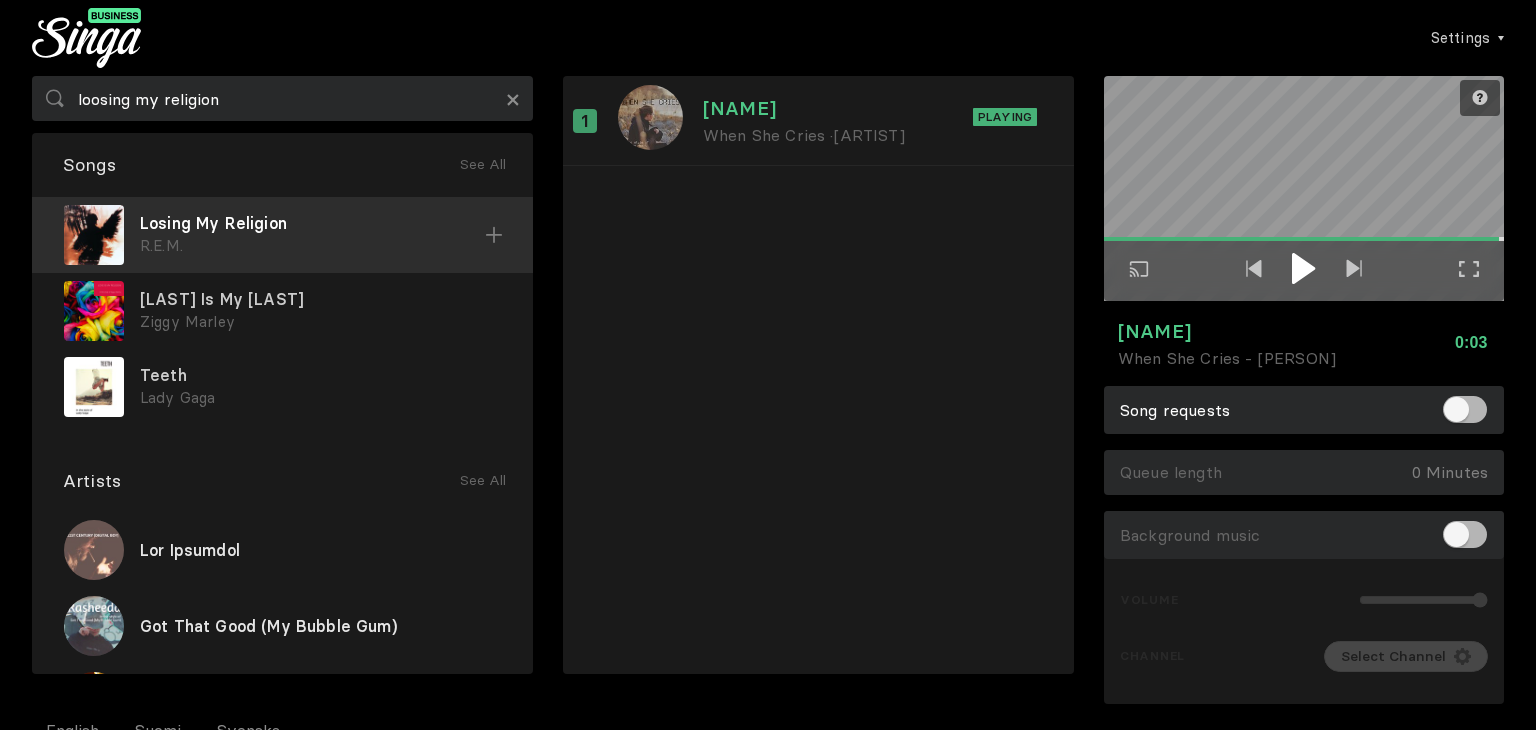 click on "Losing My Religion R.E.M." at bounding box center [282, 235] 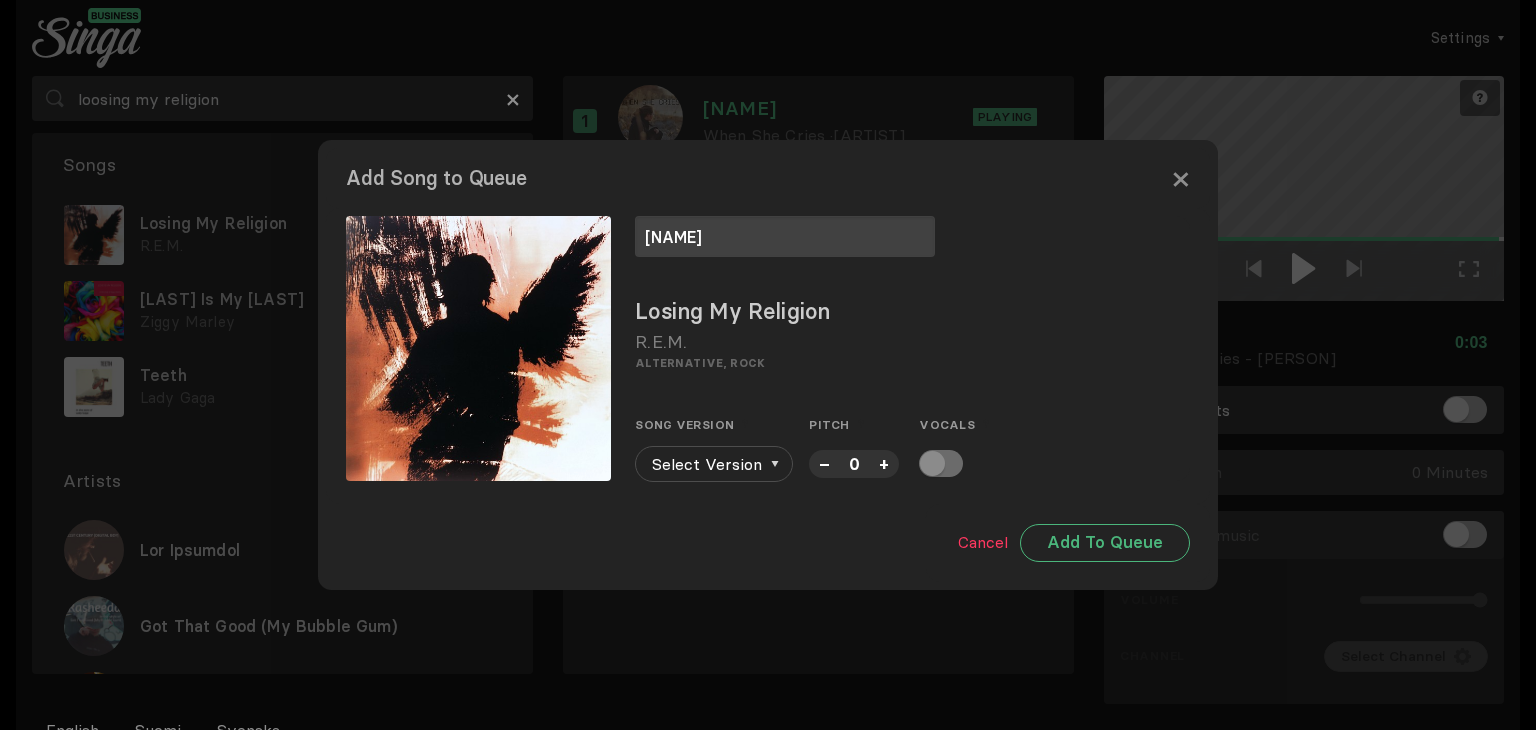 type on "[NAME]" 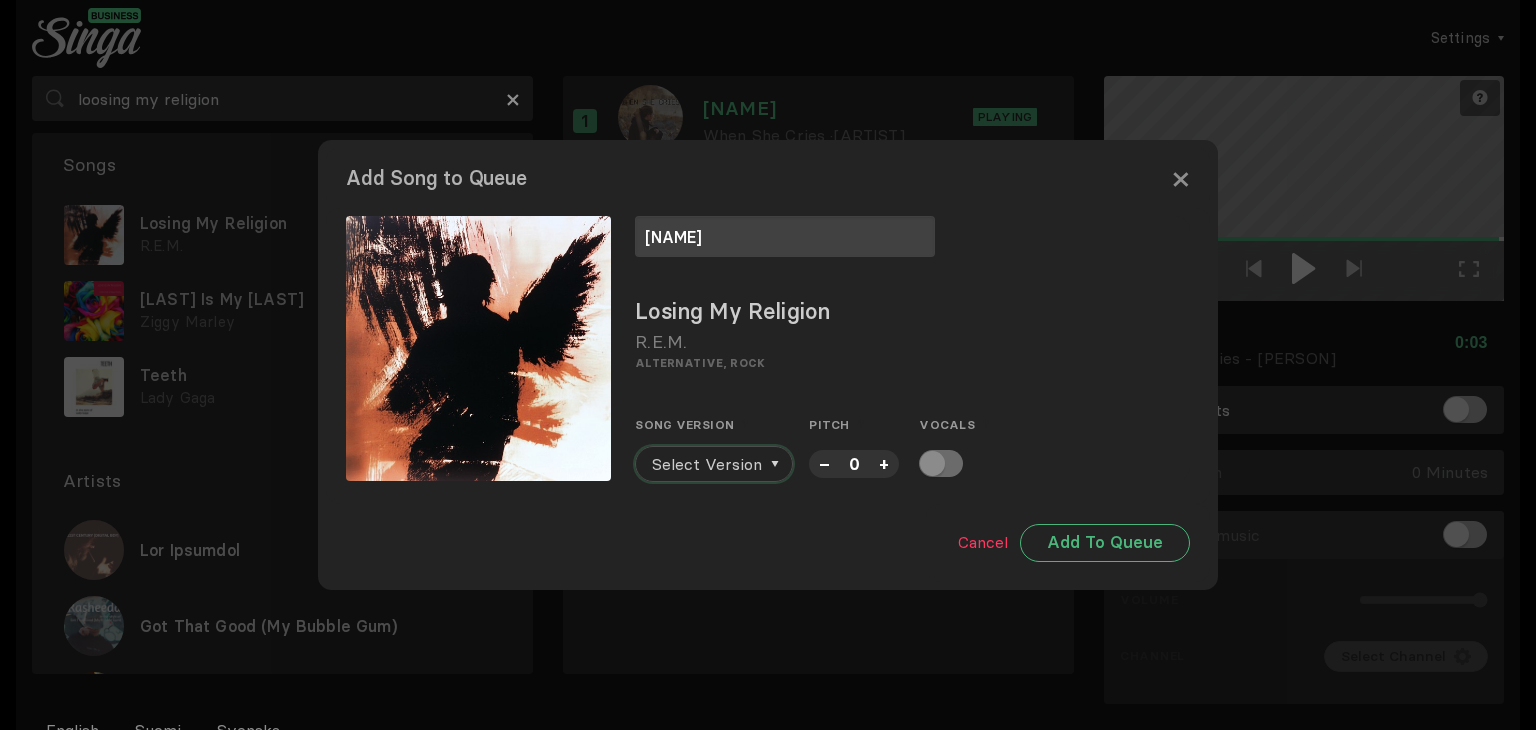 click on "Select Version" at bounding box center [707, 464] 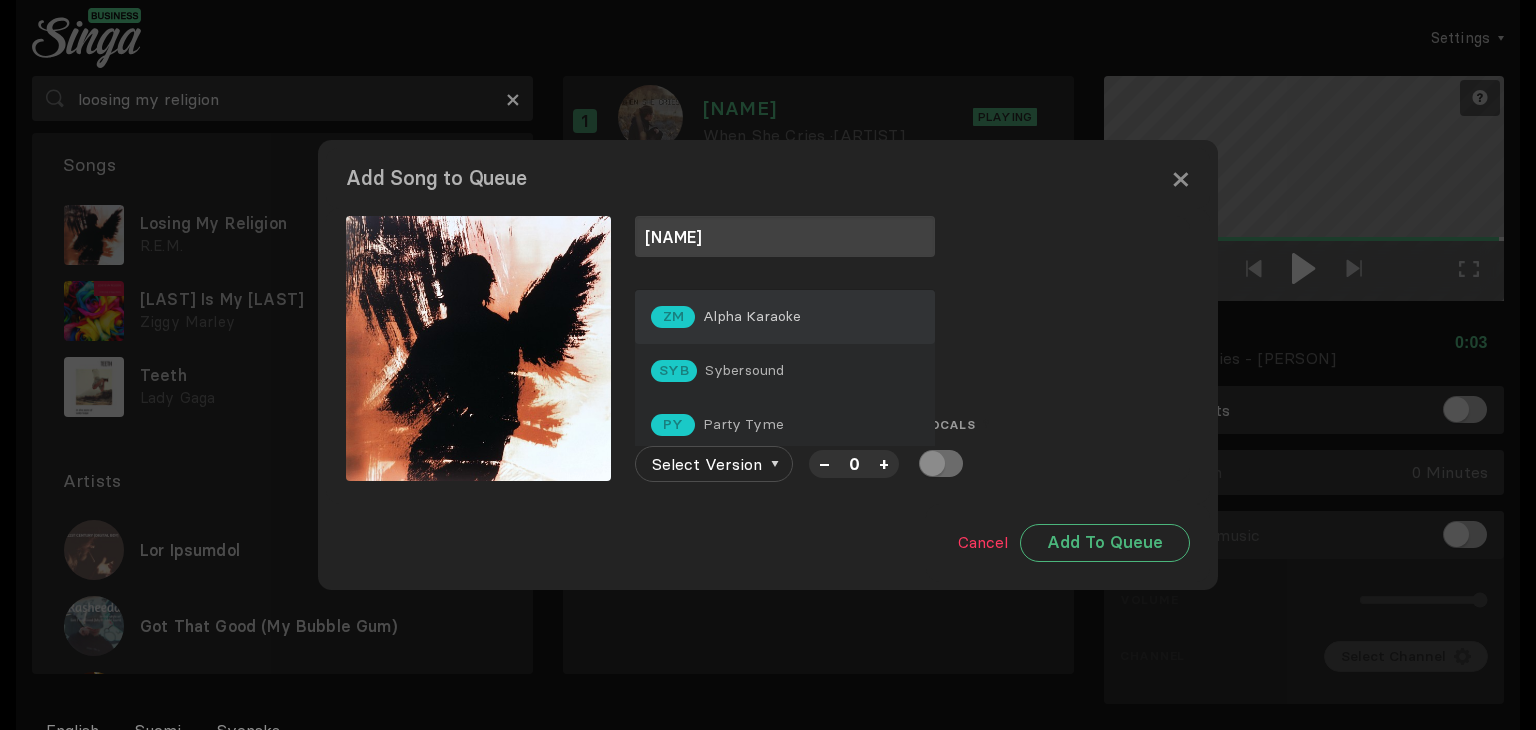 click on "ZM Alpha Karaoke" at bounding box center (785, 317) 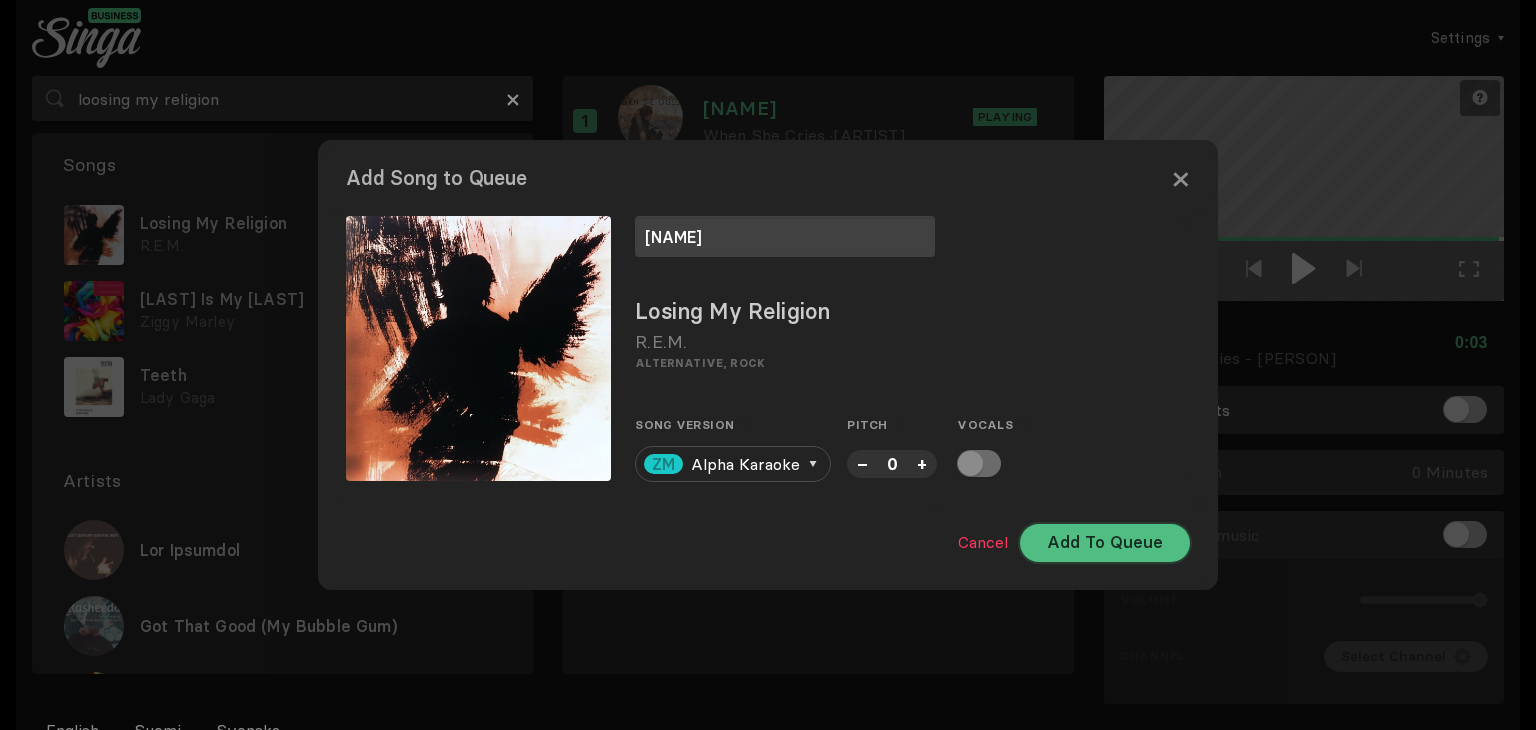 click on "Add To Queue" at bounding box center [1105, 543] 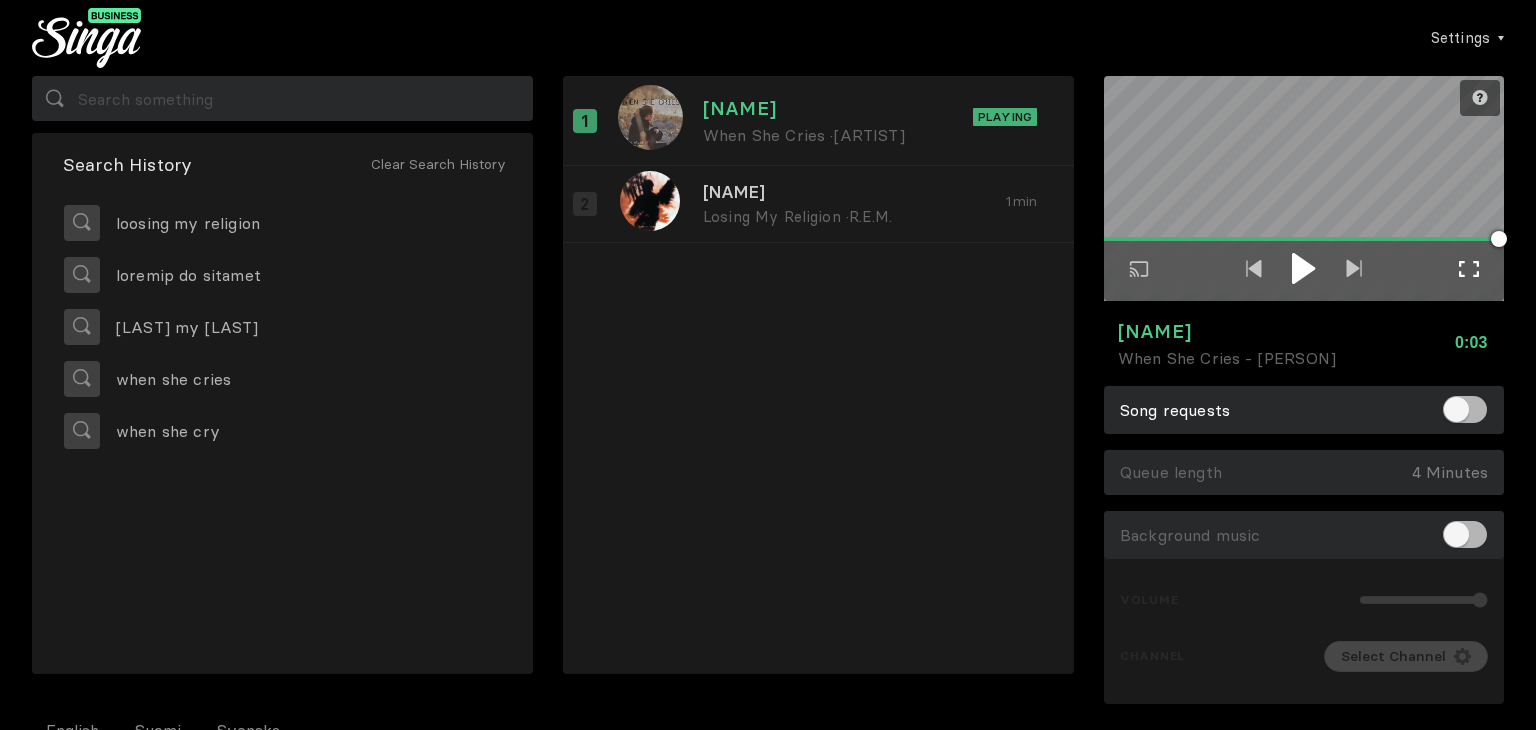 click on "Full screen Exit full screen" at bounding box center (1469, 270) 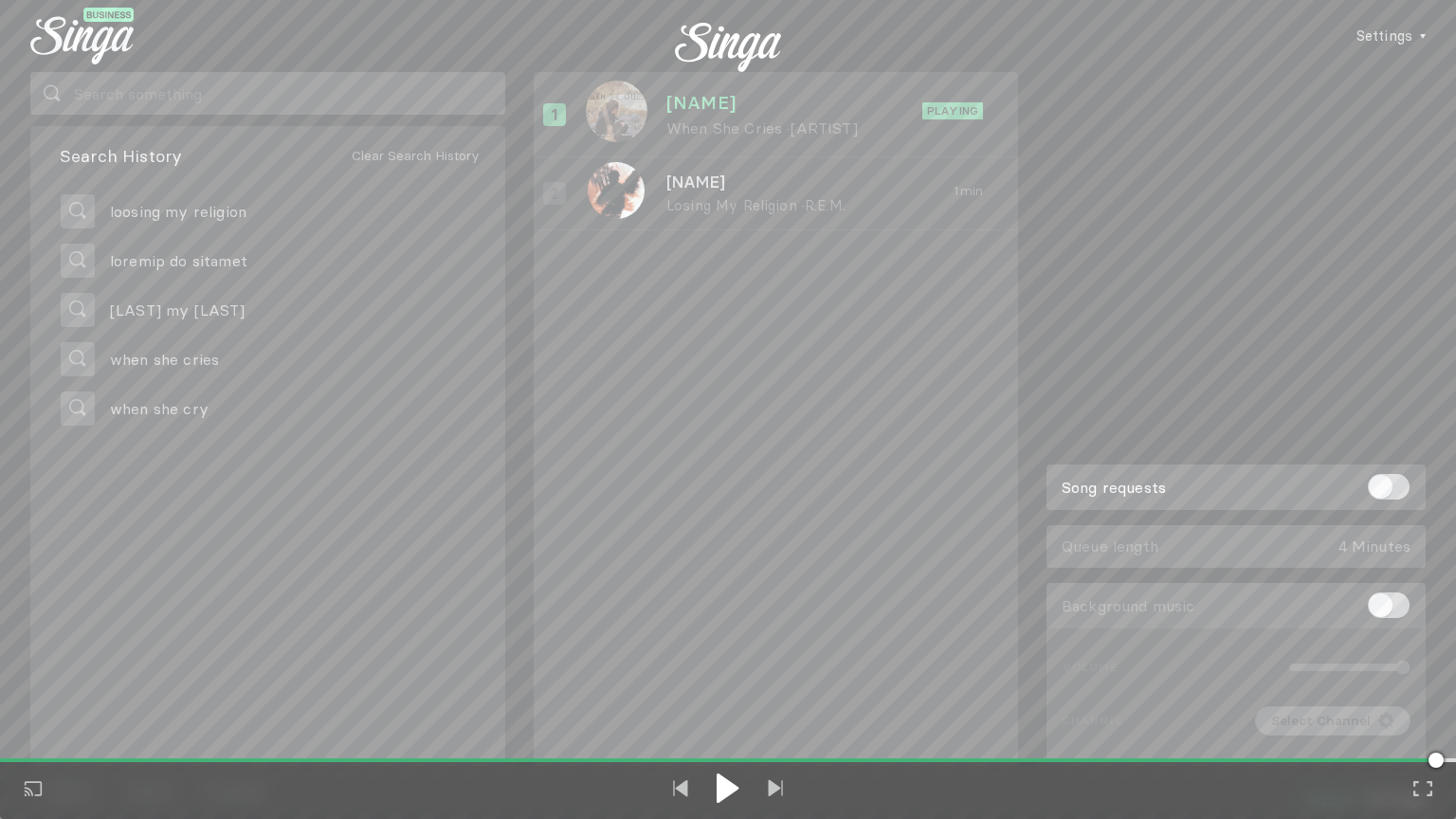 click at bounding box center (728, 790) 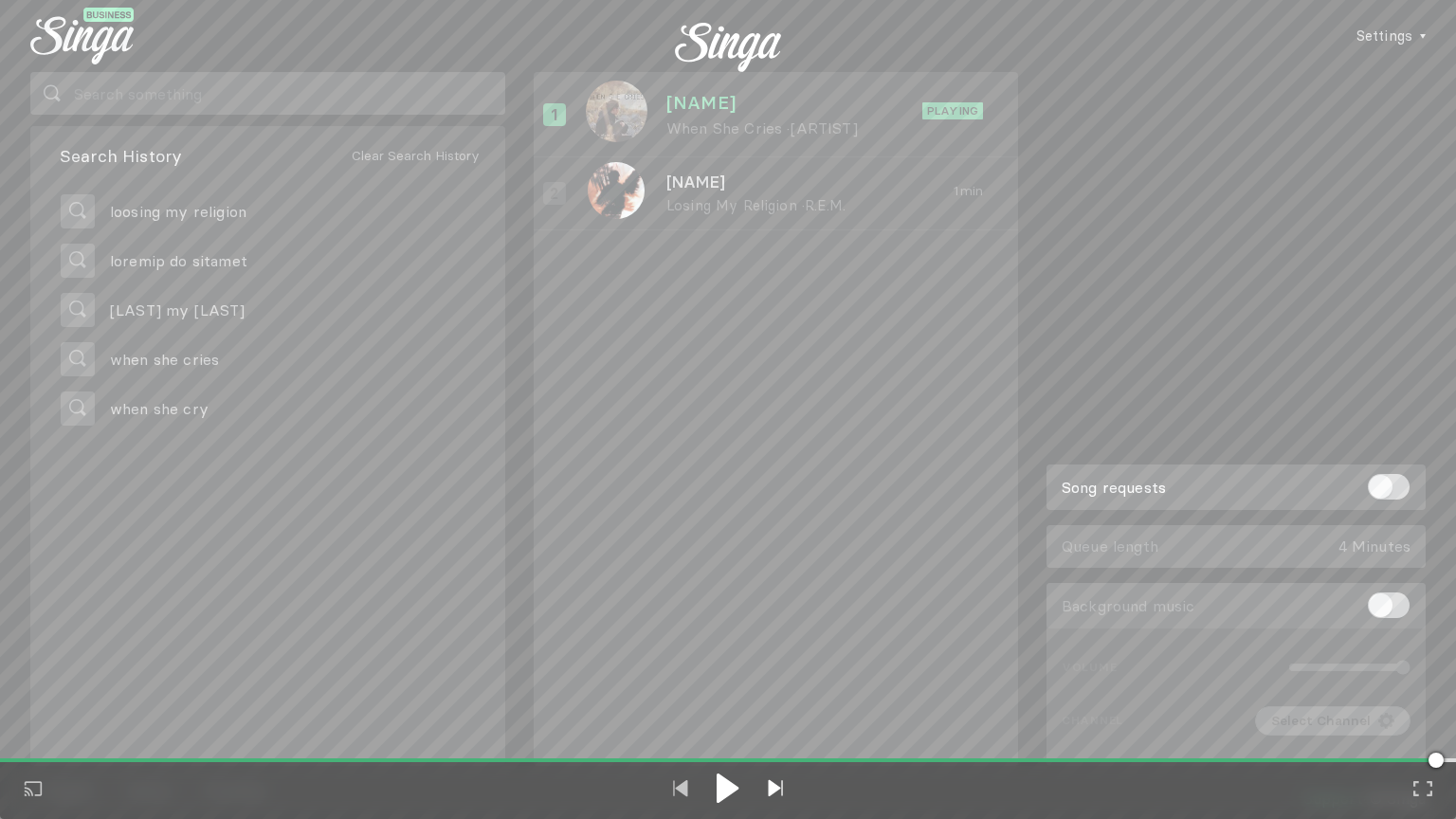 click at bounding box center [774, 788] 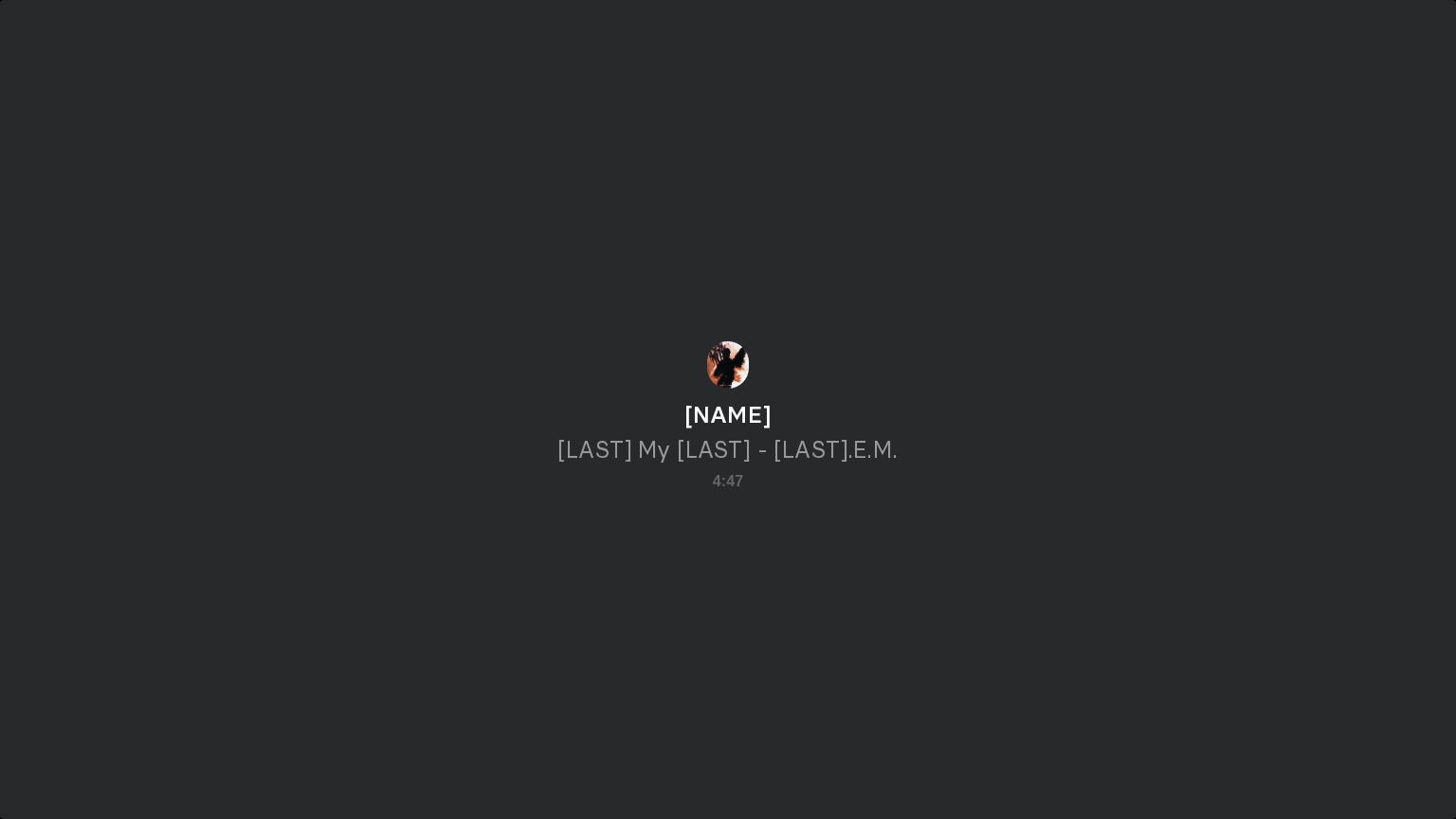 click at bounding box center (727, 788) 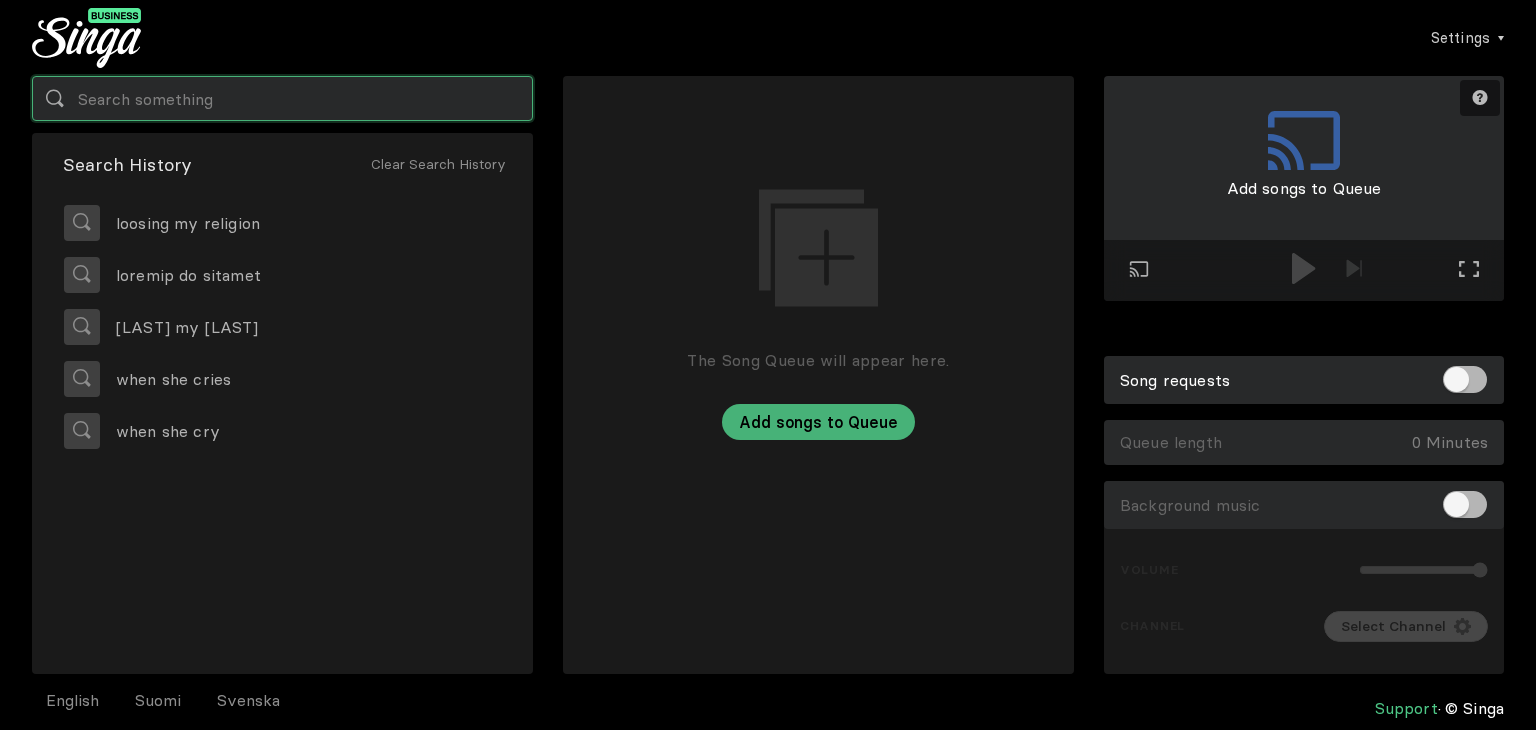 click at bounding box center [282, 98] 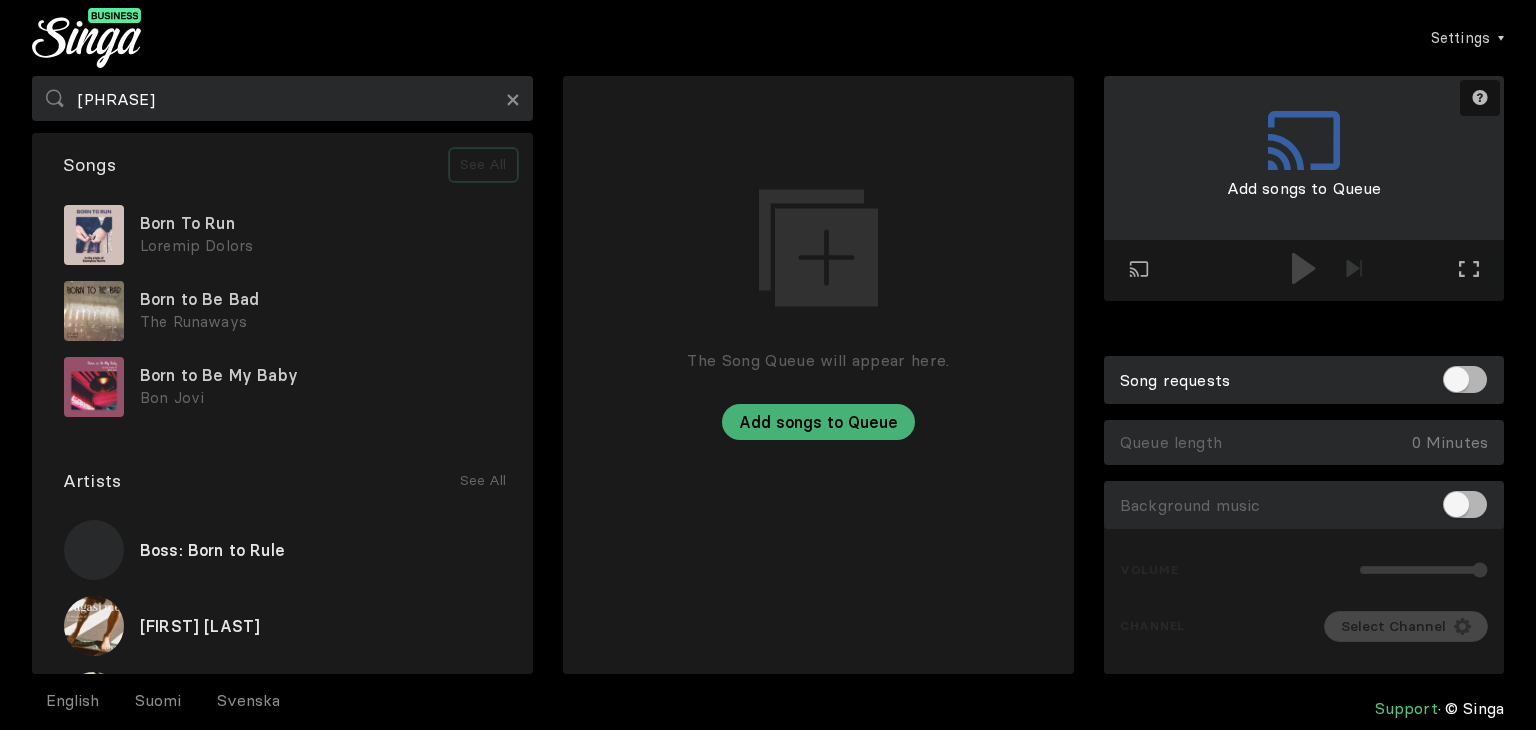 click on "See All" at bounding box center [483, 165] 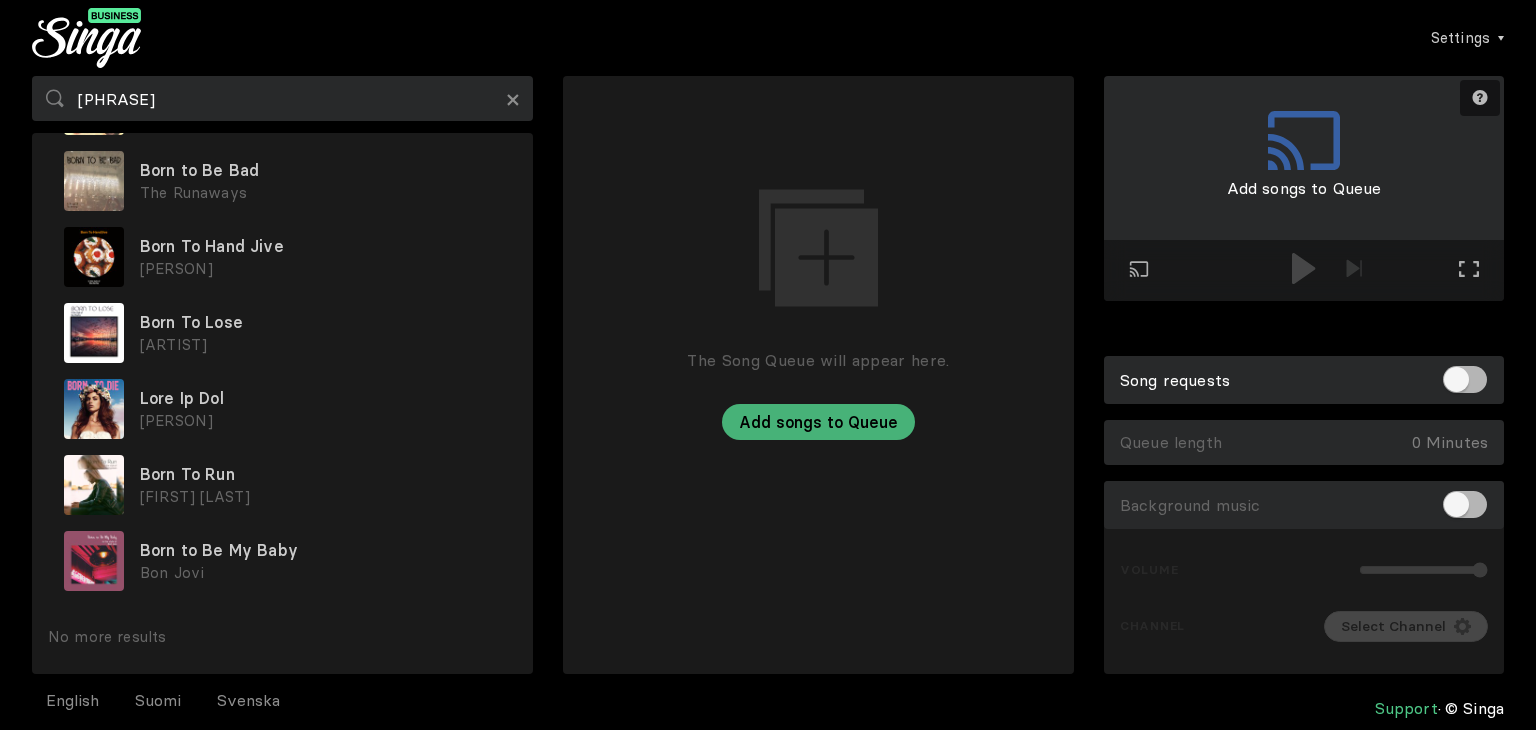 scroll, scrollTop: 0, scrollLeft: 0, axis: both 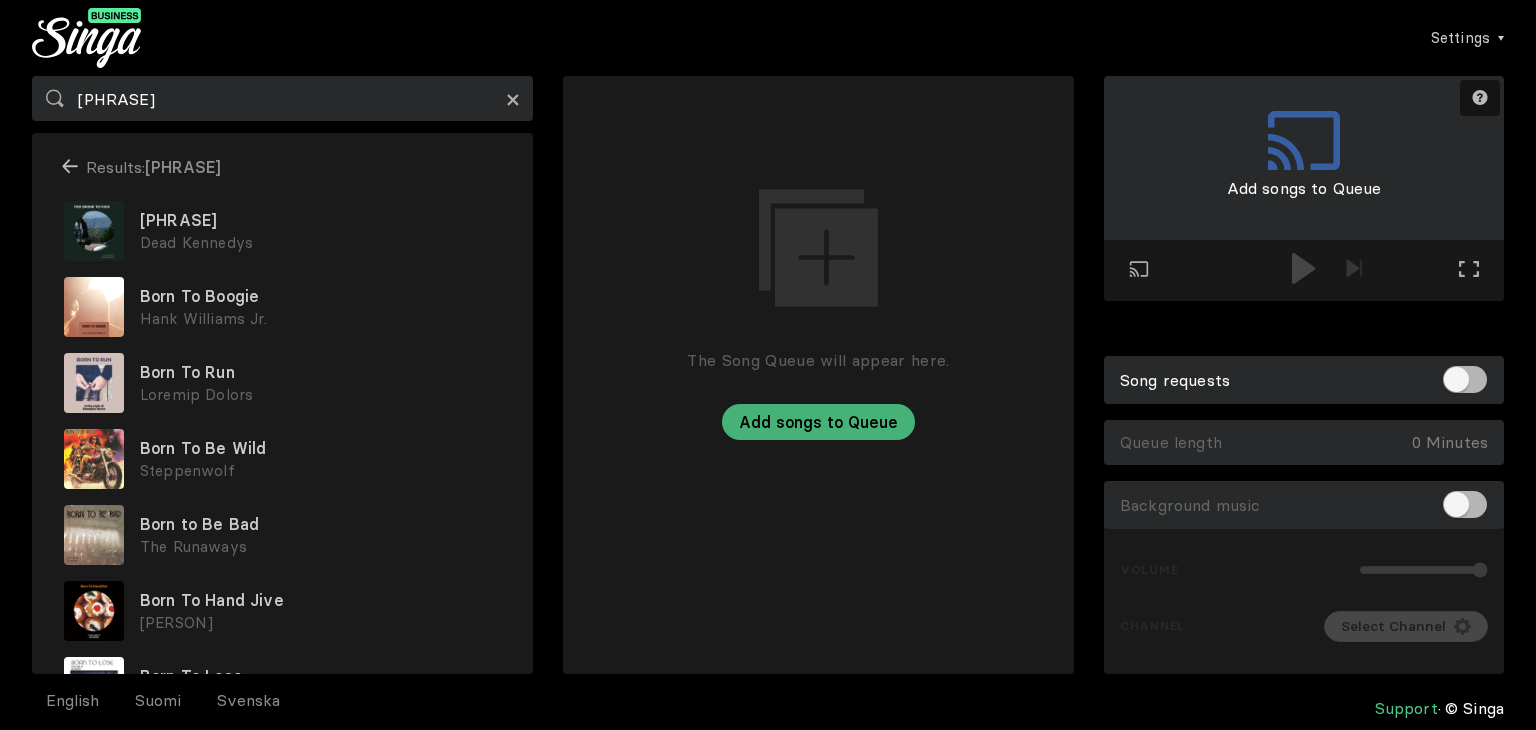 click on "×" at bounding box center [513, 99] 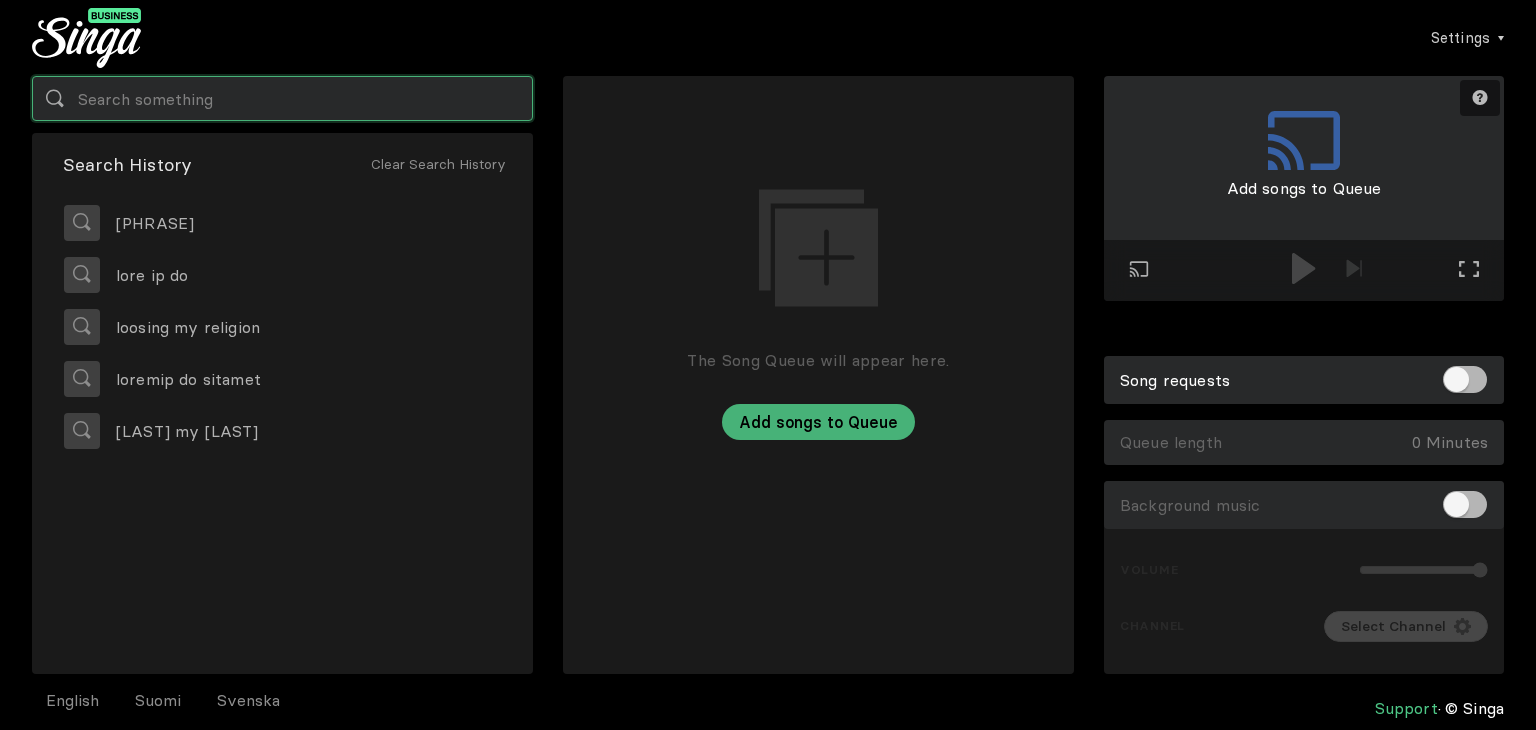 click at bounding box center [282, 98] 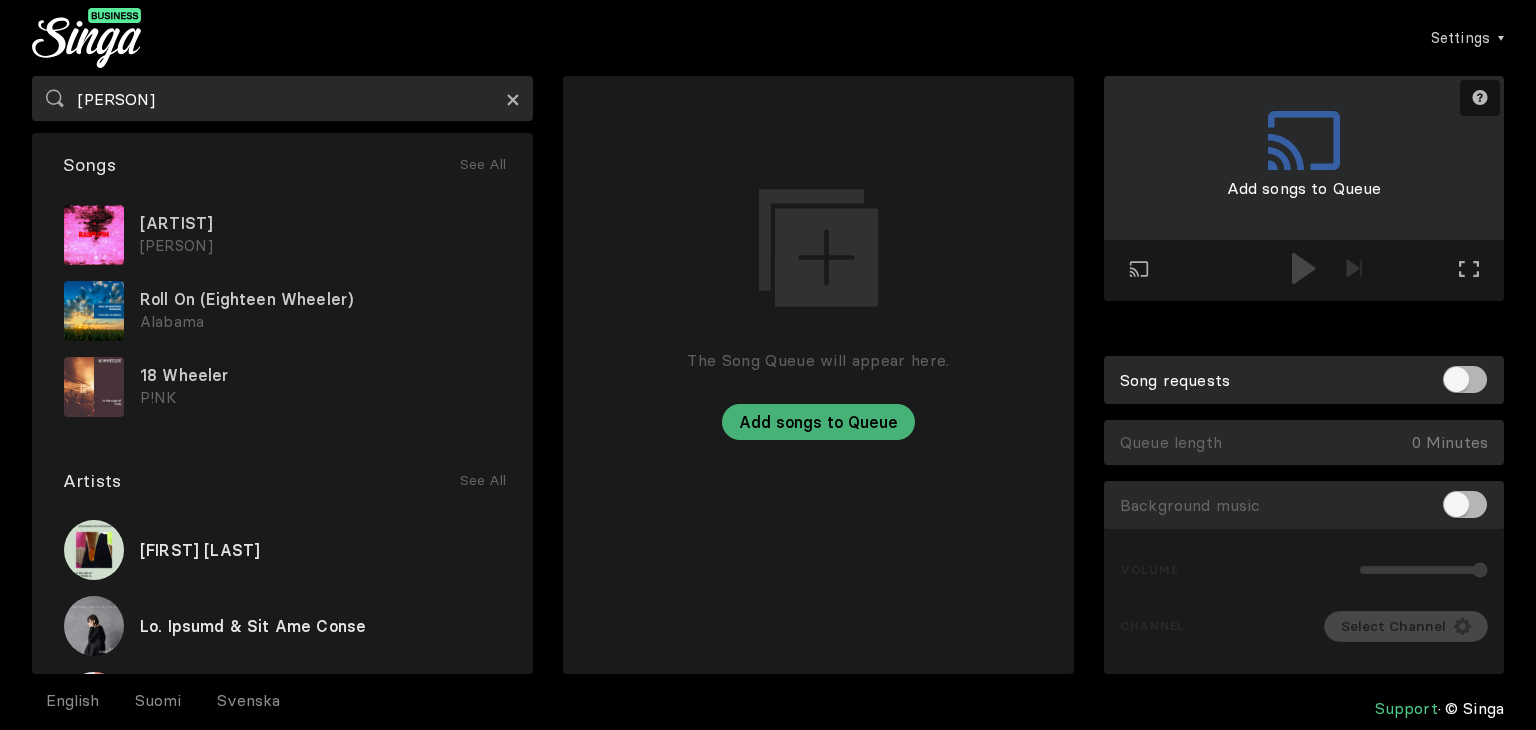 click on "×" at bounding box center [513, 99] 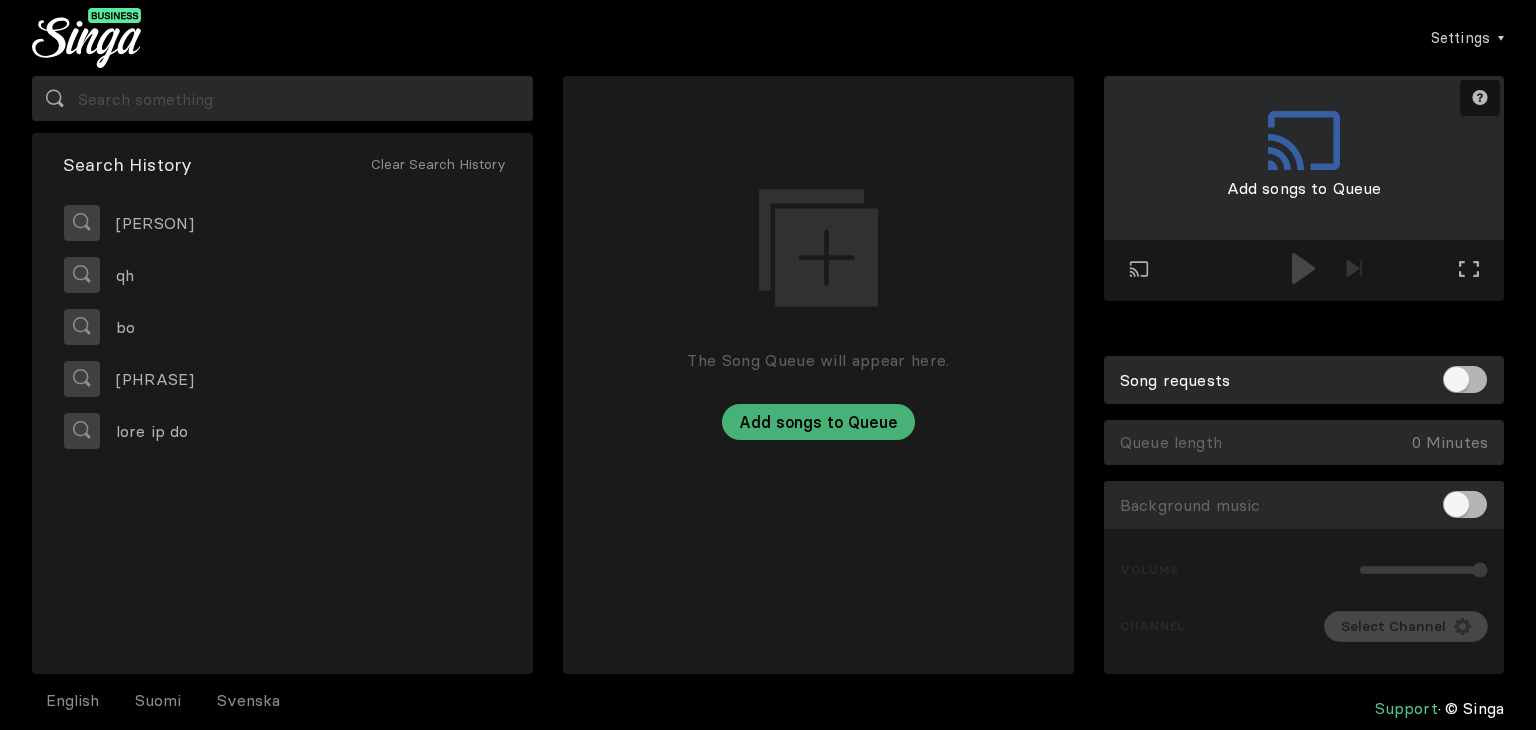 click on "Search History Clear Search History [PERSON] qh bo born to fuck born to du" at bounding box center (282, 403) 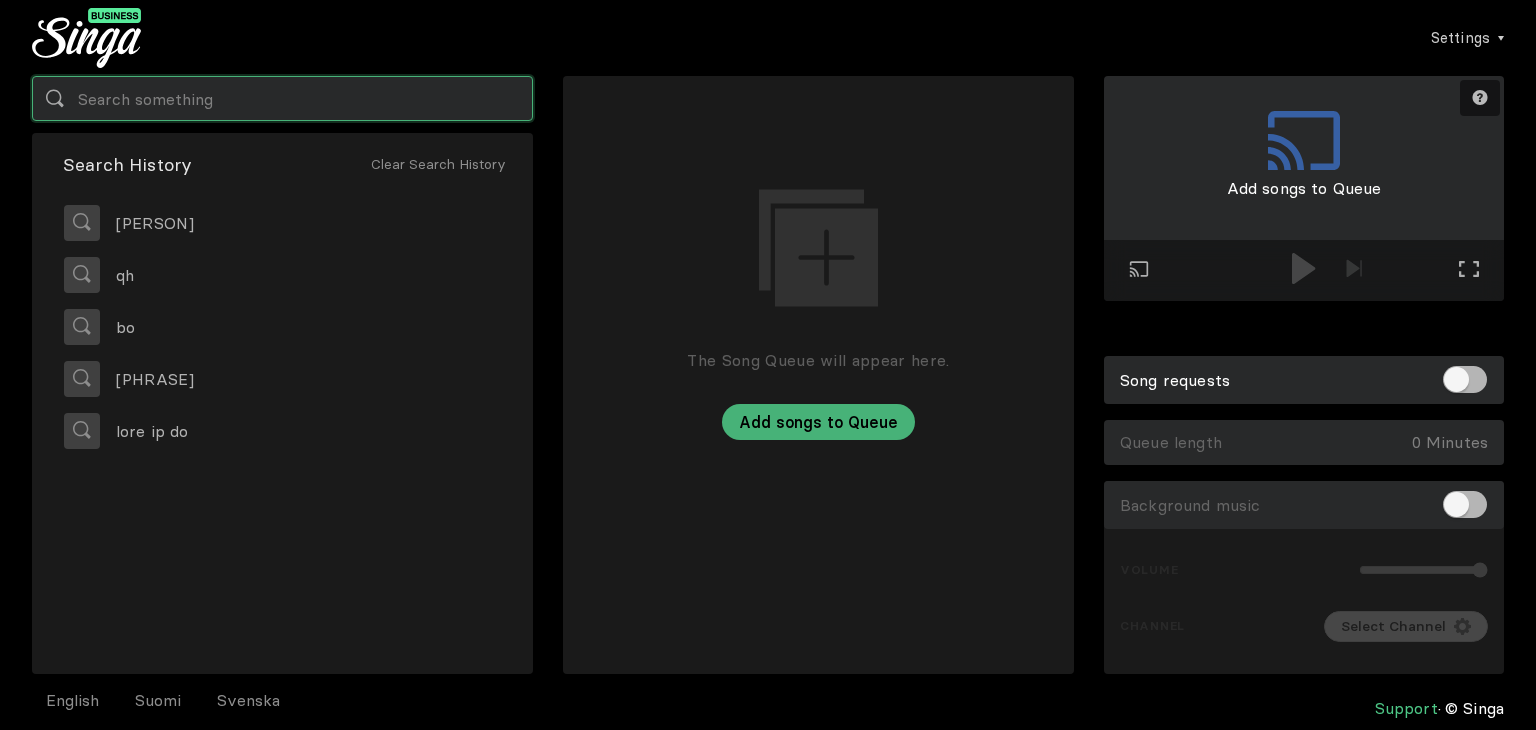 click at bounding box center (282, 98) 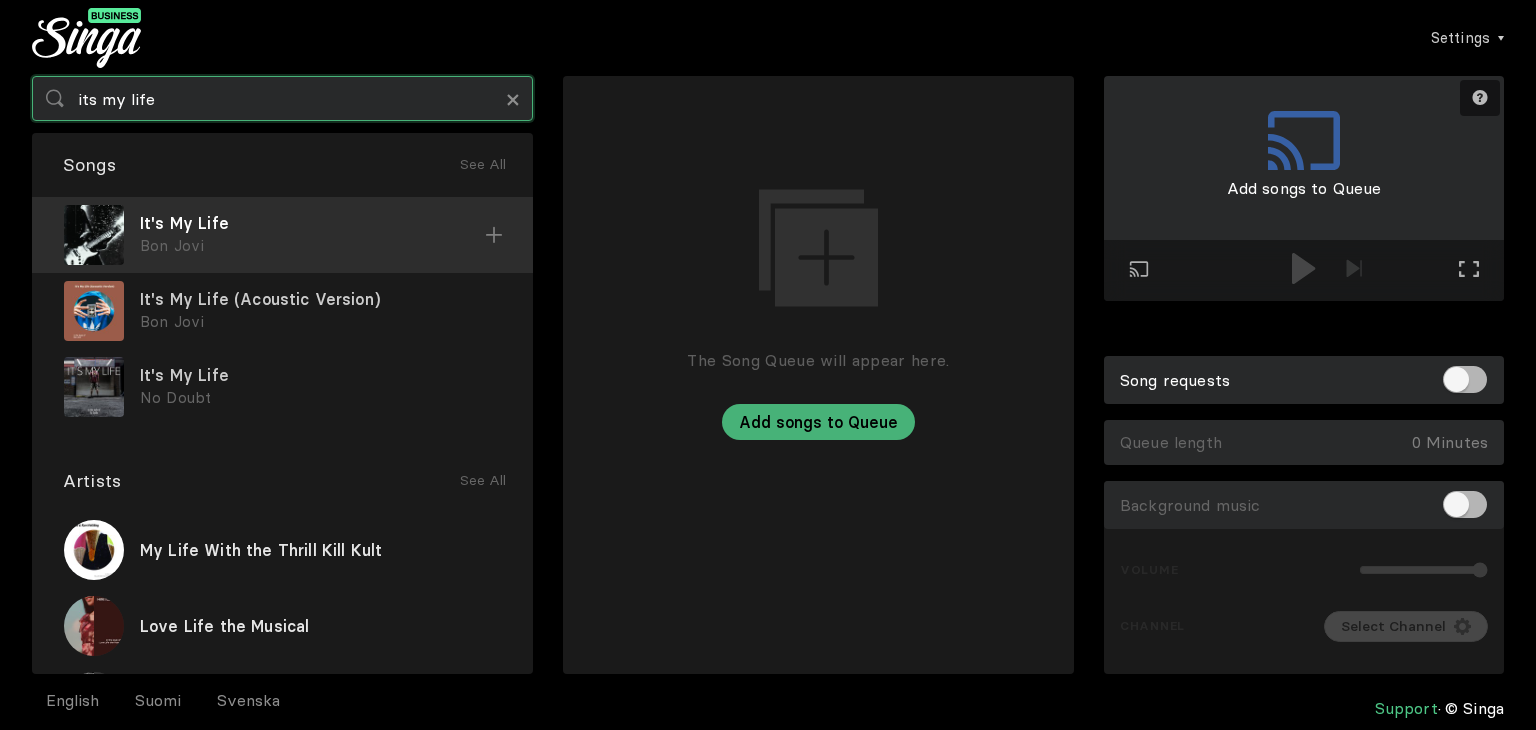 type on "its my life" 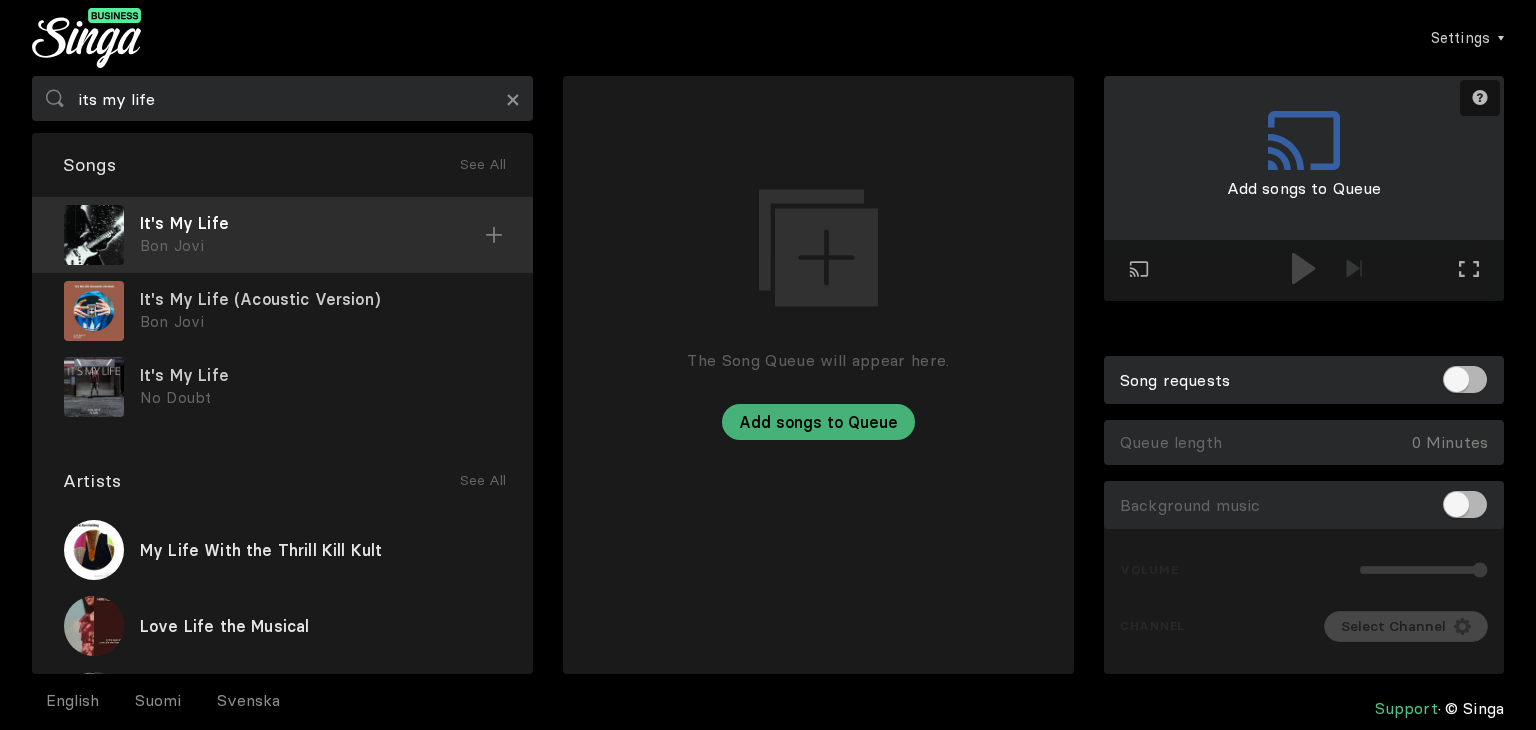 click on "It's My Life" at bounding box center (312, 223) 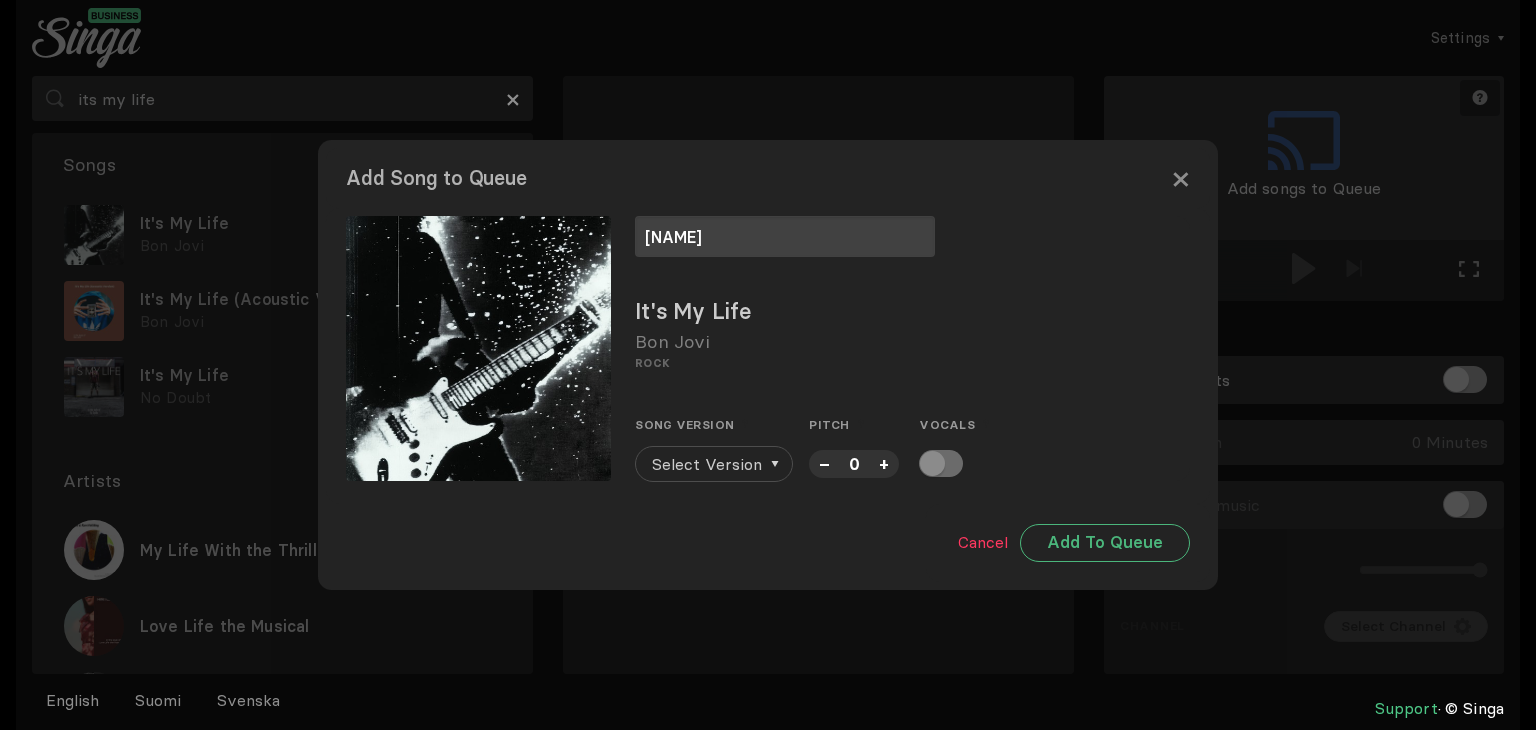 type on "[NAME]" 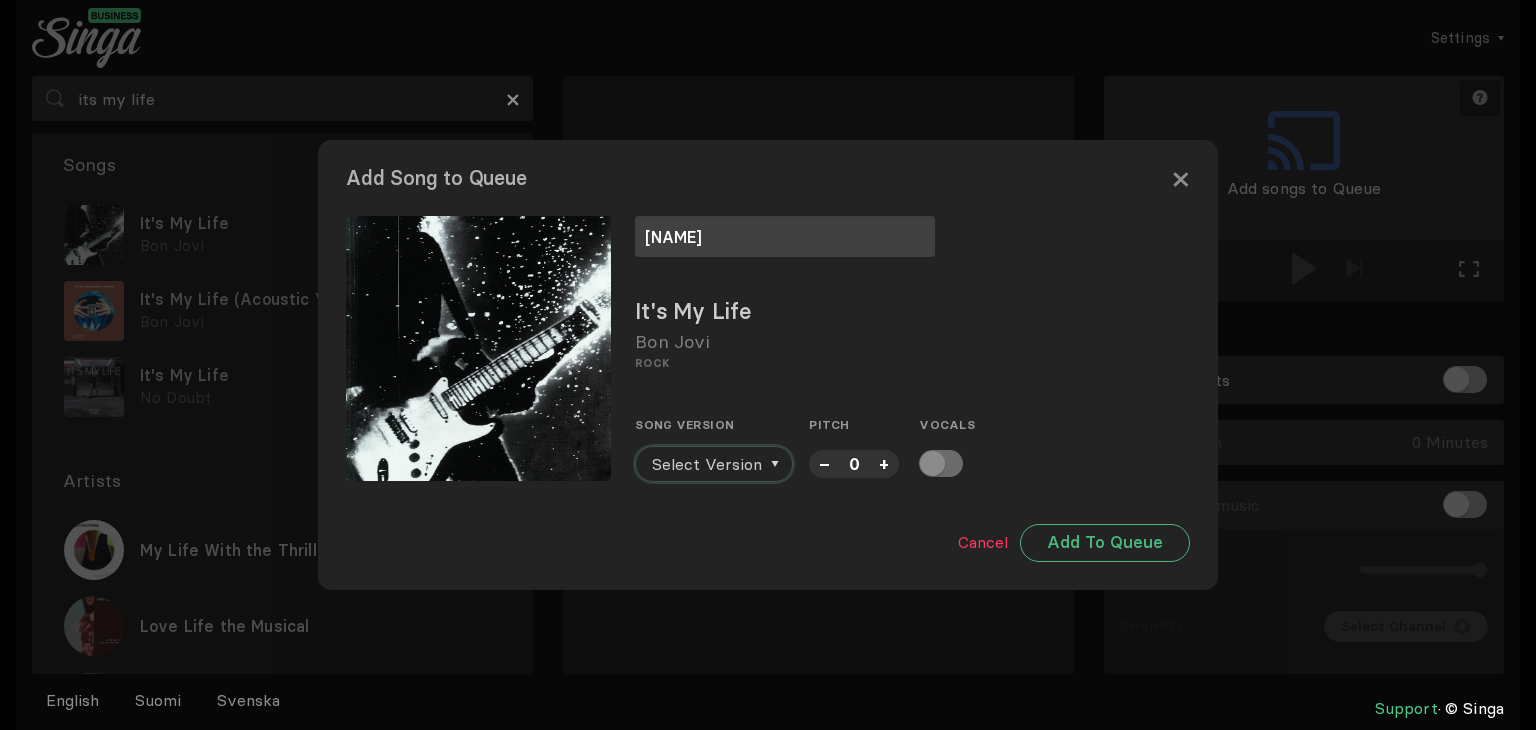click on "Select Version" at bounding box center [707, 464] 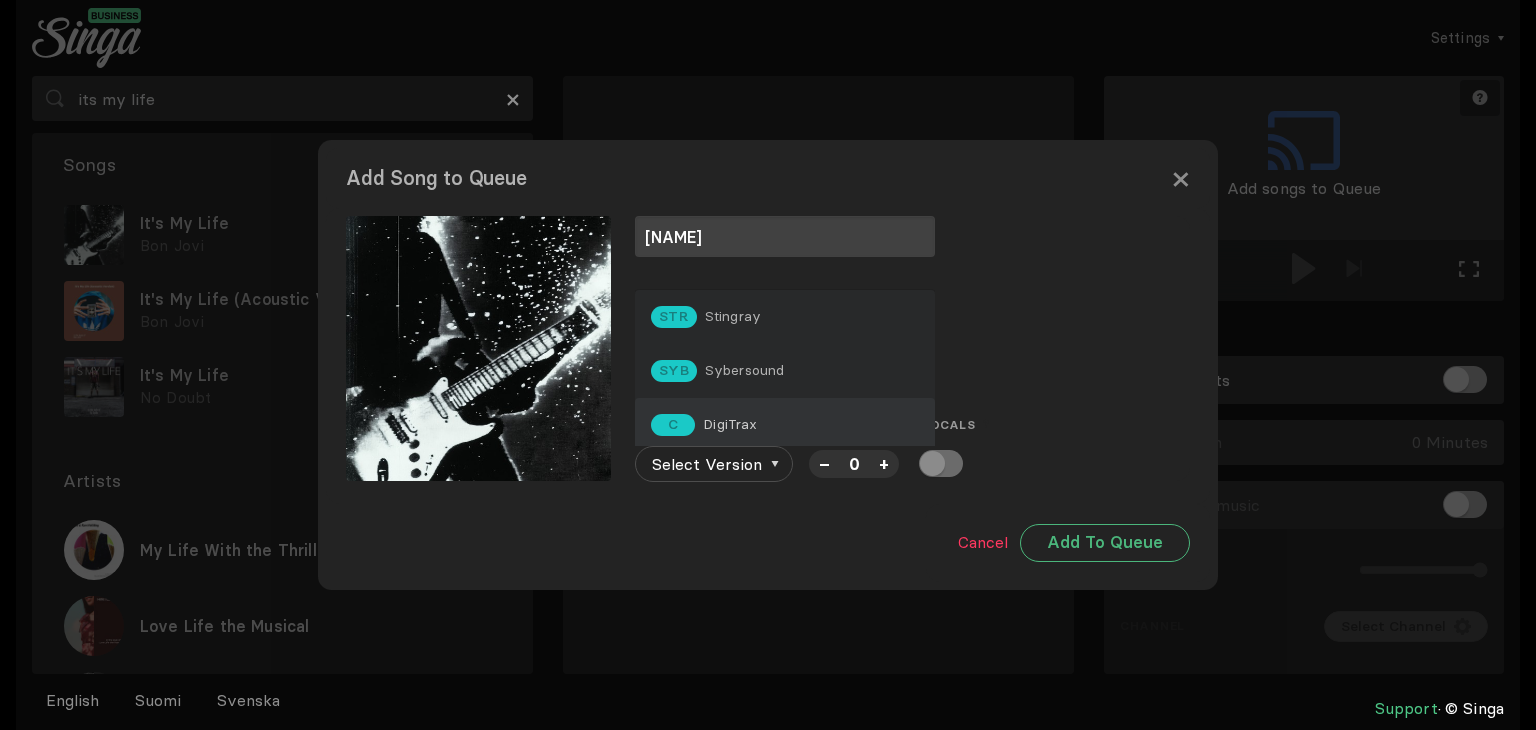 click on "C DigiTrax" at bounding box center [785, 317] 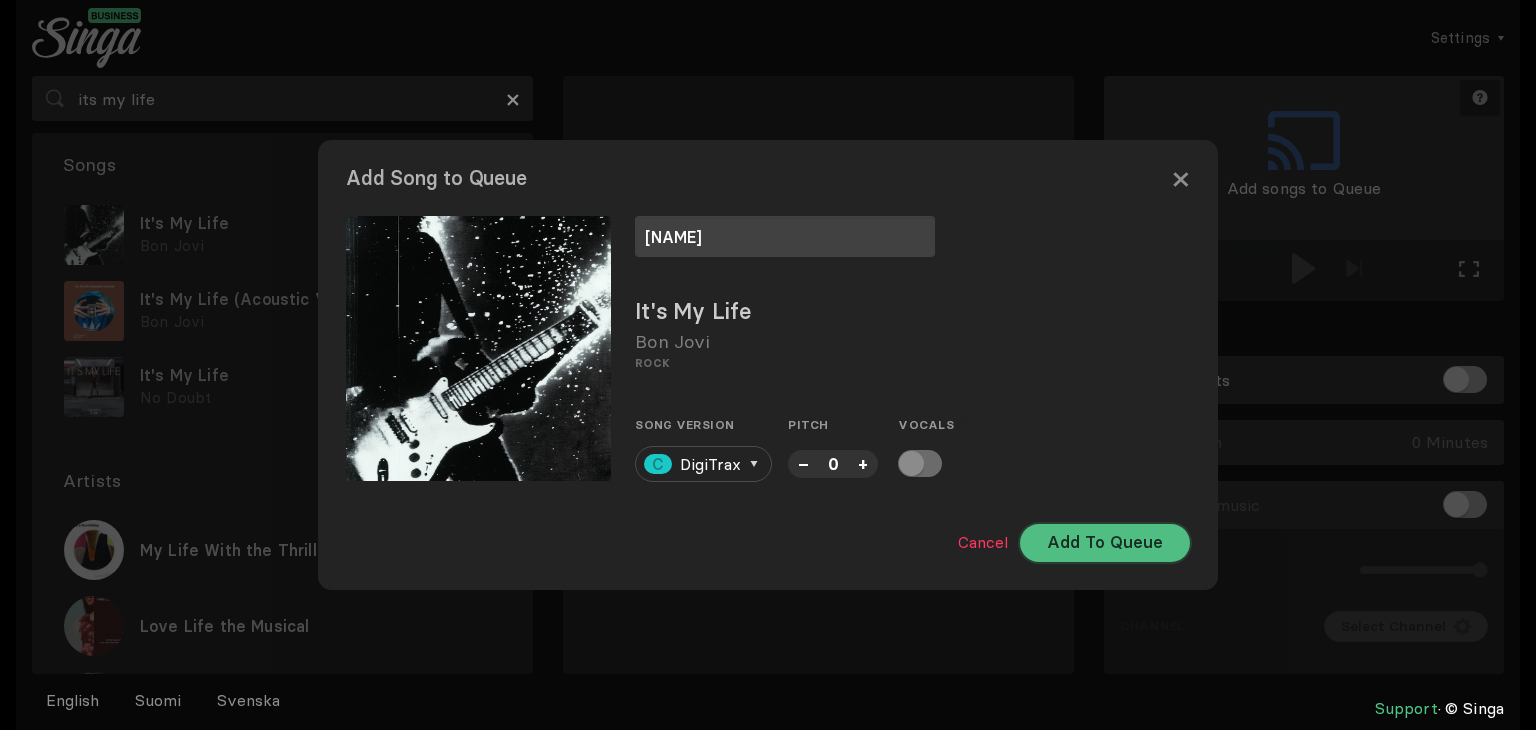 click on "Add To Queue" at bounding box center (1105, 543) 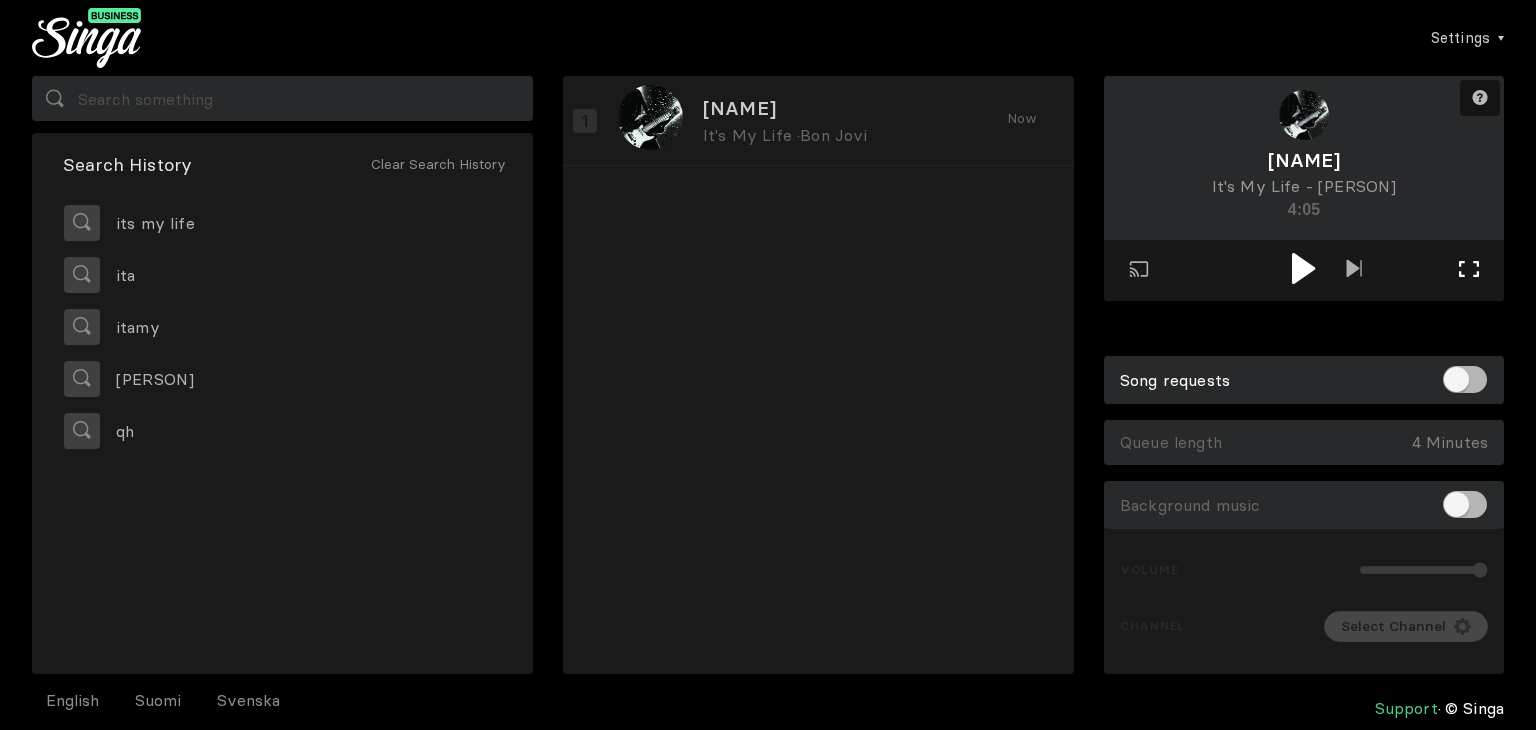 click on "Full screen Exit full screen" at bounding box center (1354, 270) 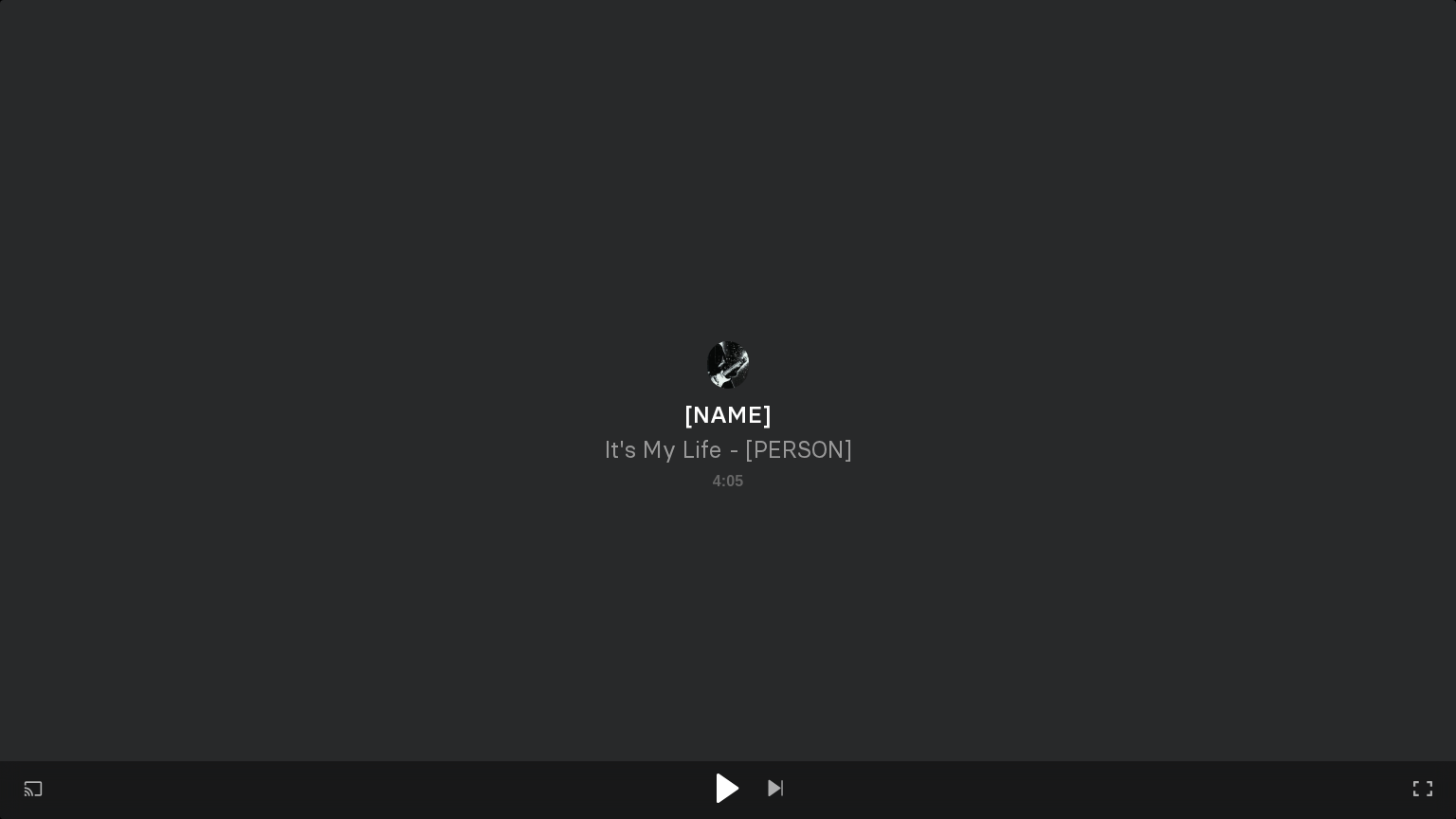 click on "Play on external screen Full screen Exit full screen" at bounding box center [728, 410] 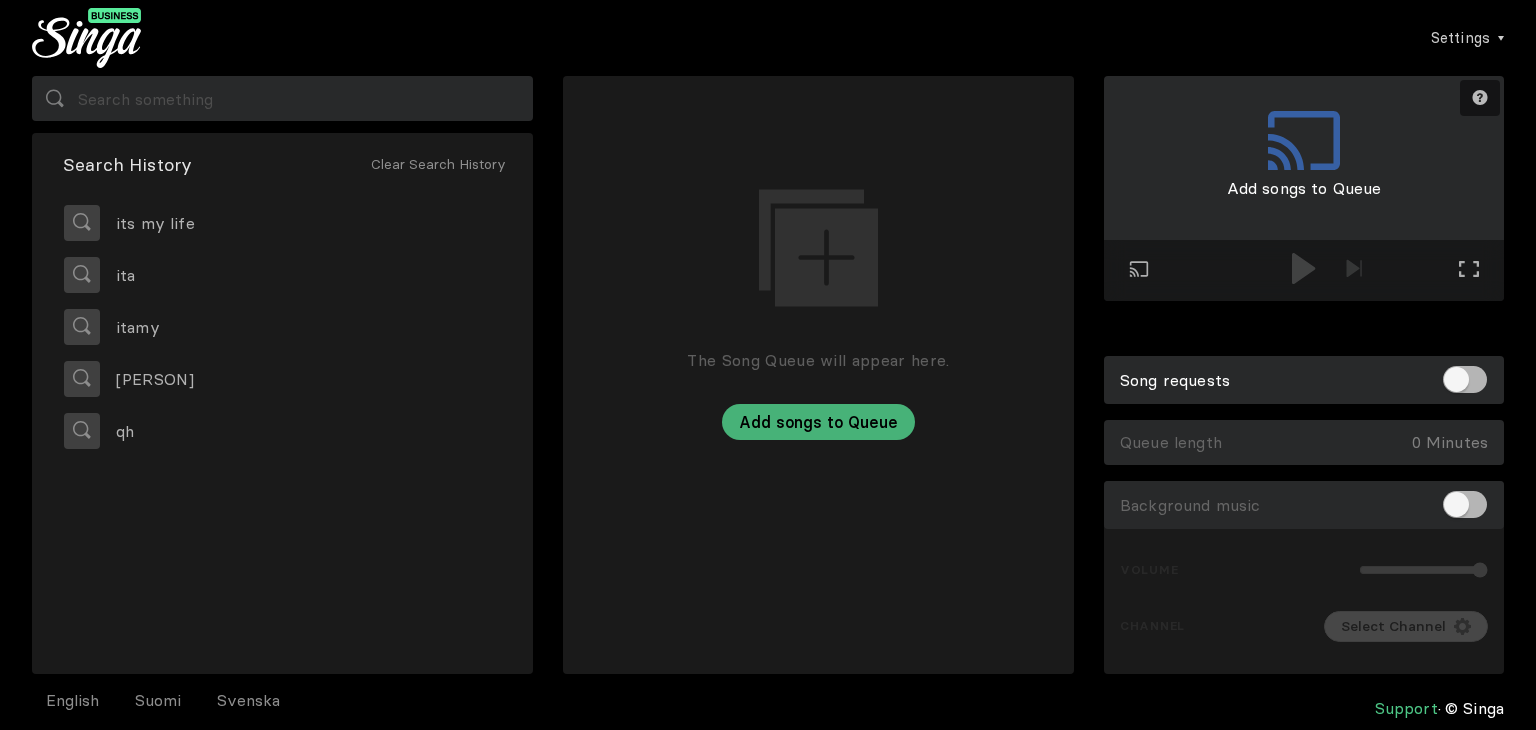 click on "its my life ita itamy [FIRST] [LAST]" at bounding box center [282, 403] 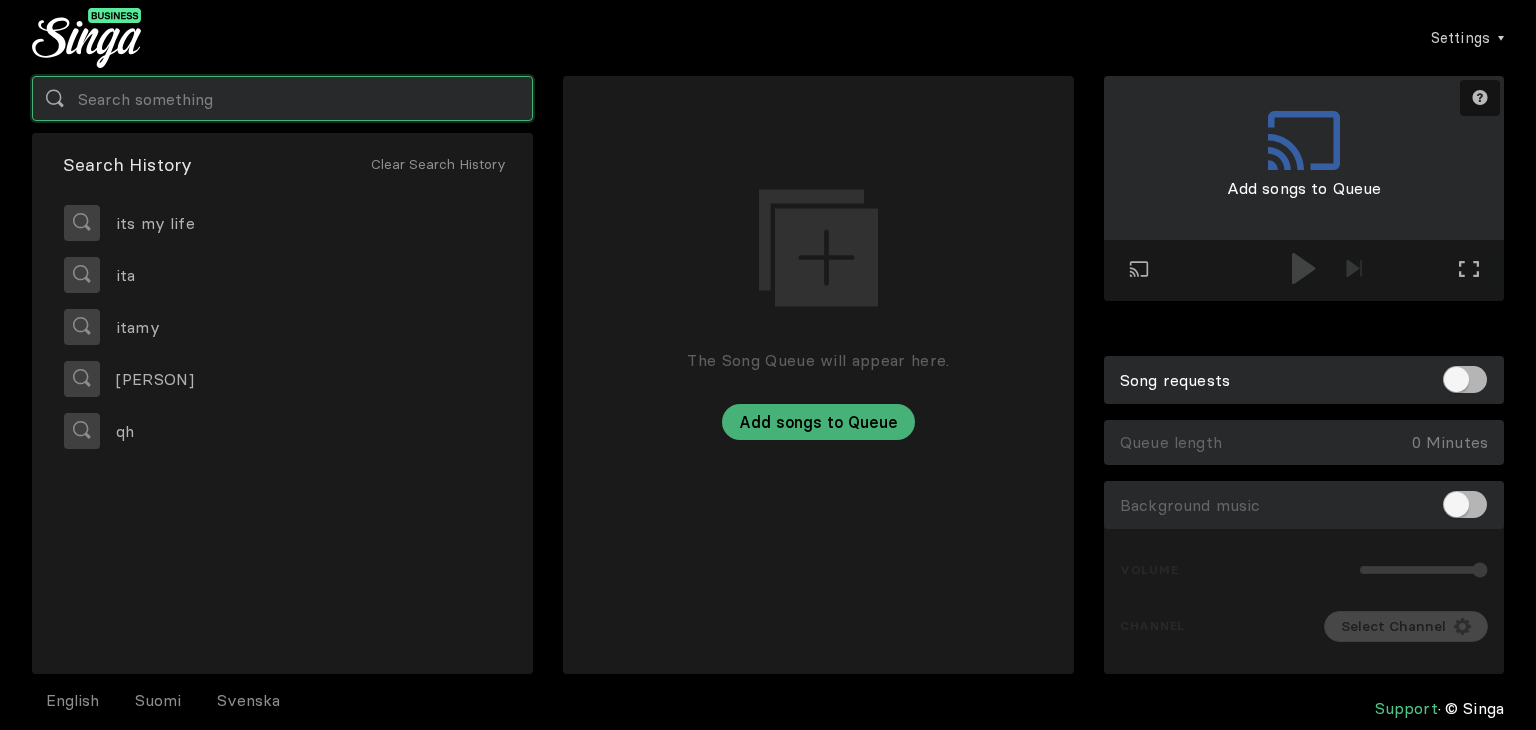 click at bounding box center [282, 98] 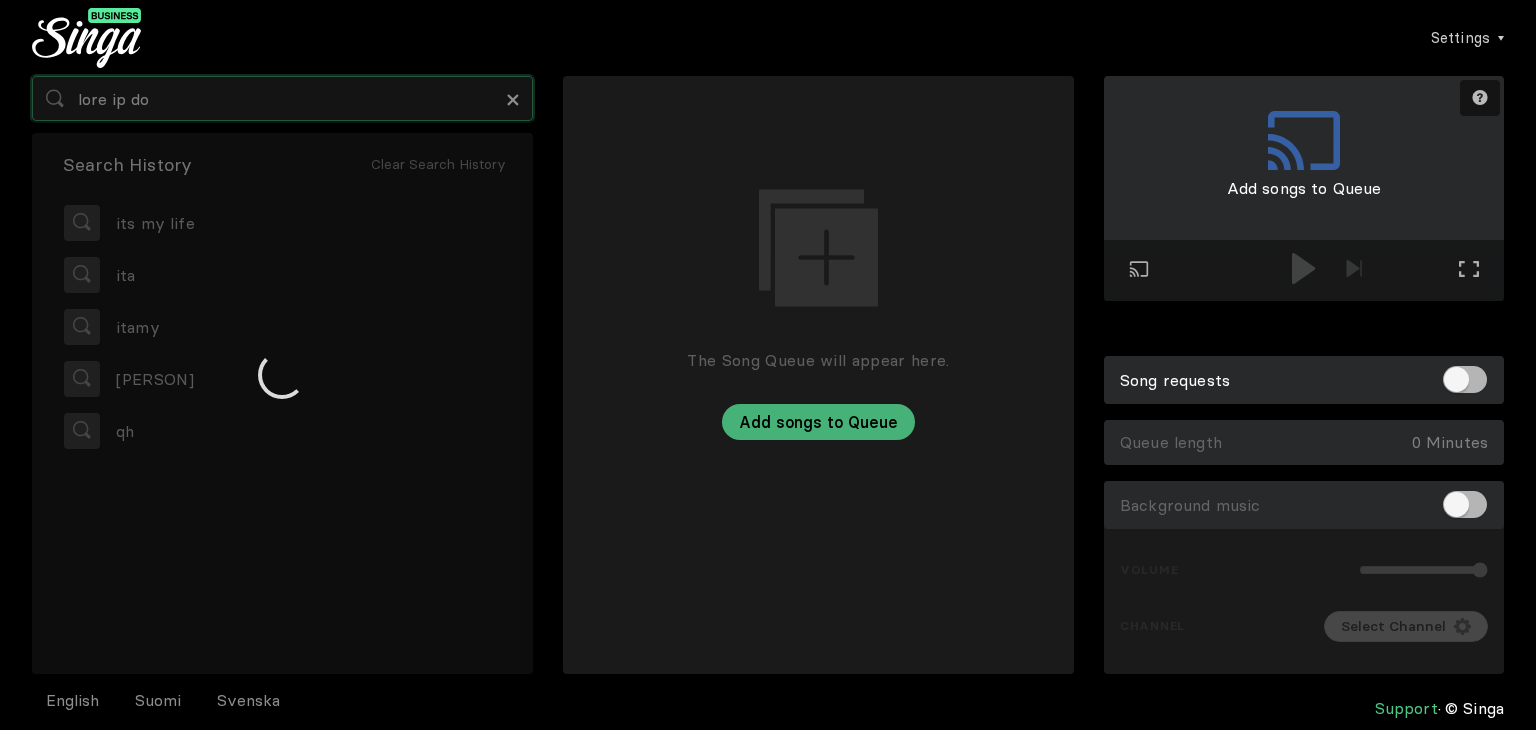 type on "lore ip do" 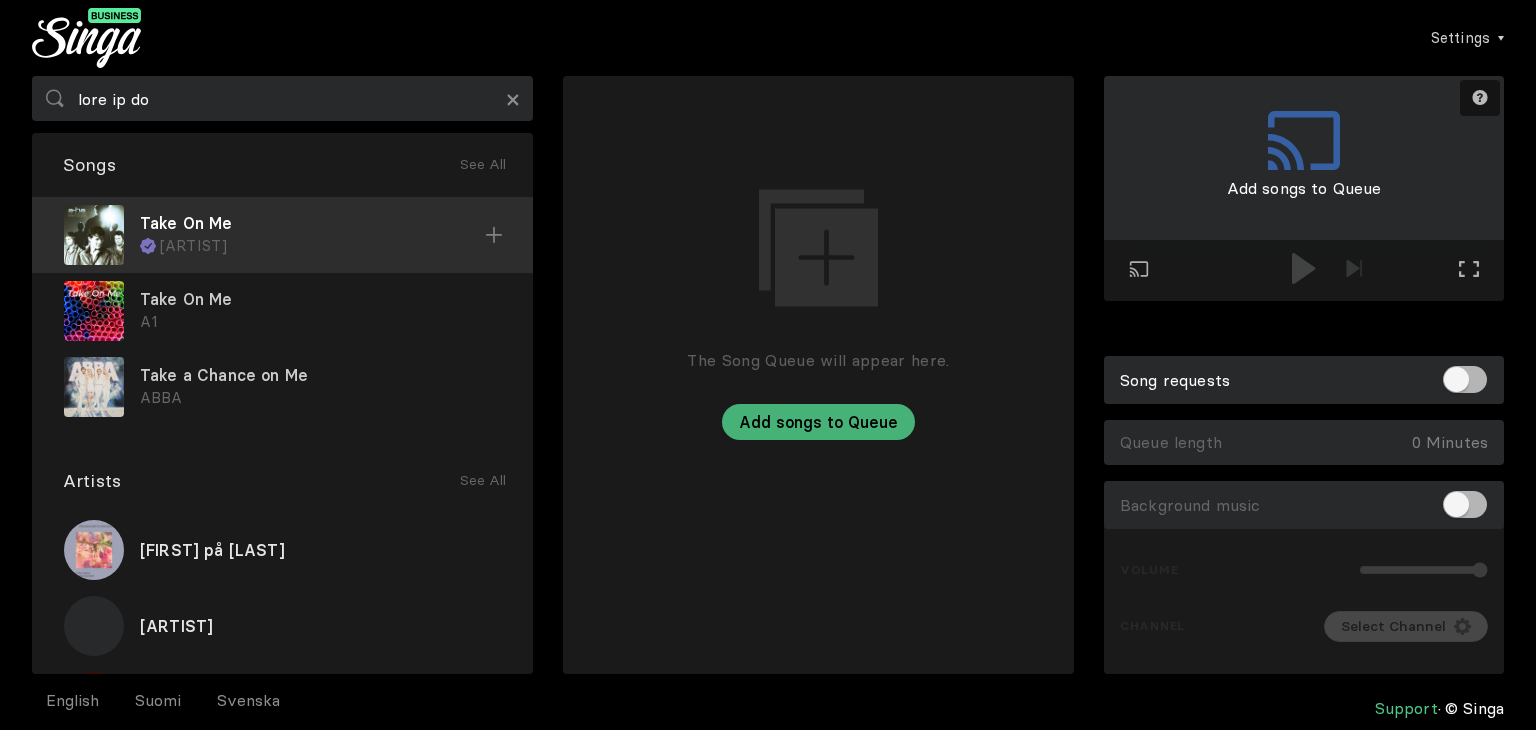 click at bounding box center (494, 235) 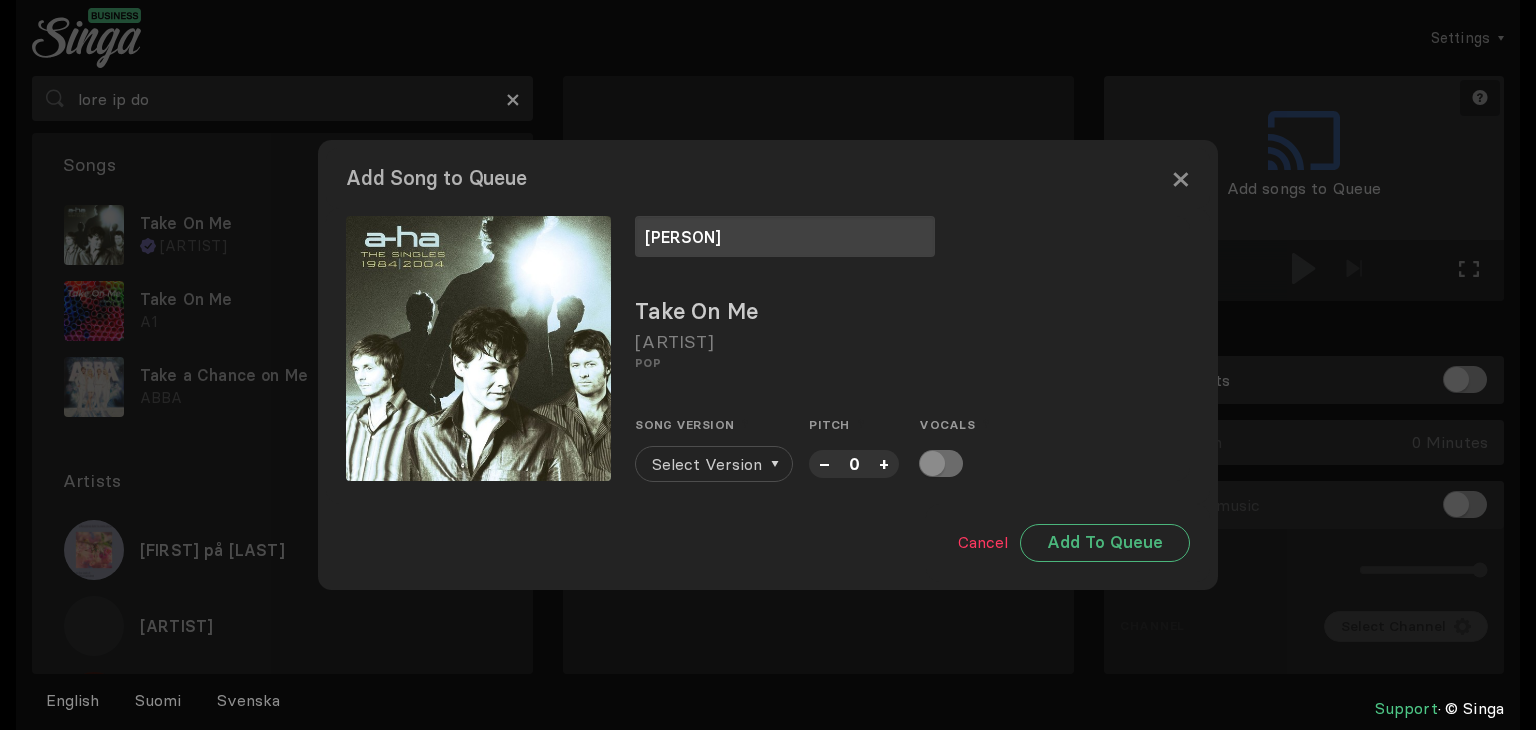 type on "[PERSON]" 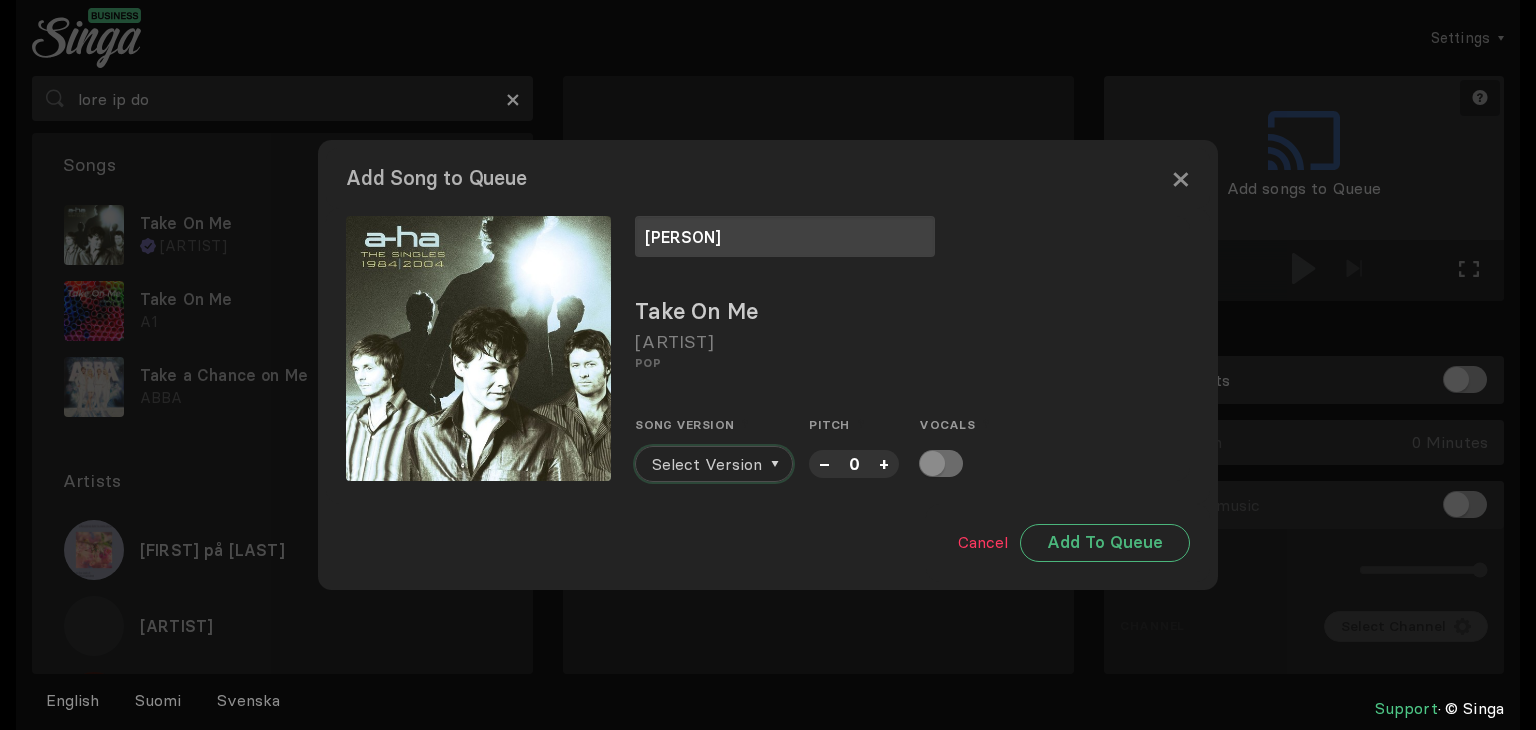 click on "Select Version" at bounding box center (707, 464) 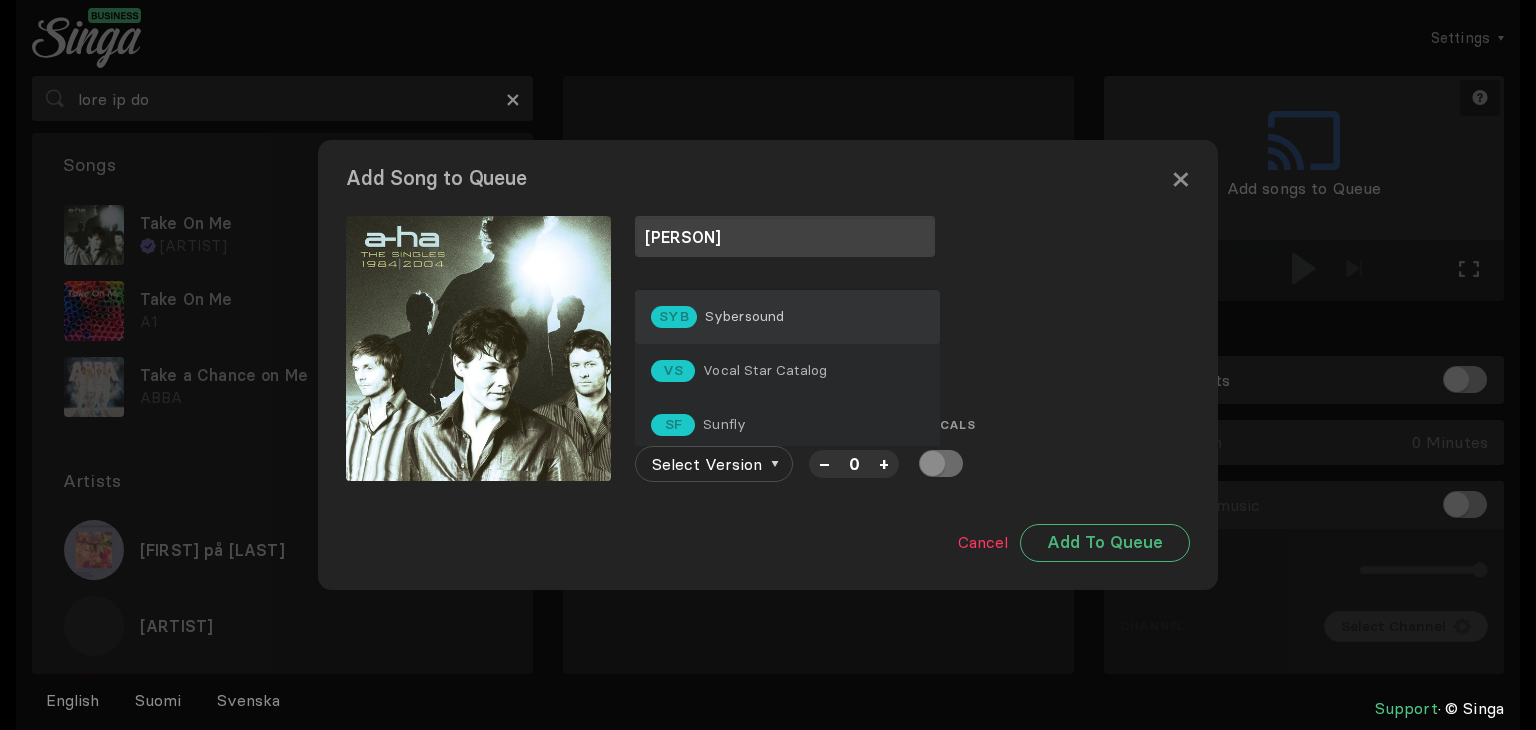 click on "SYB Sybersound" at bounding box center (787, 317) 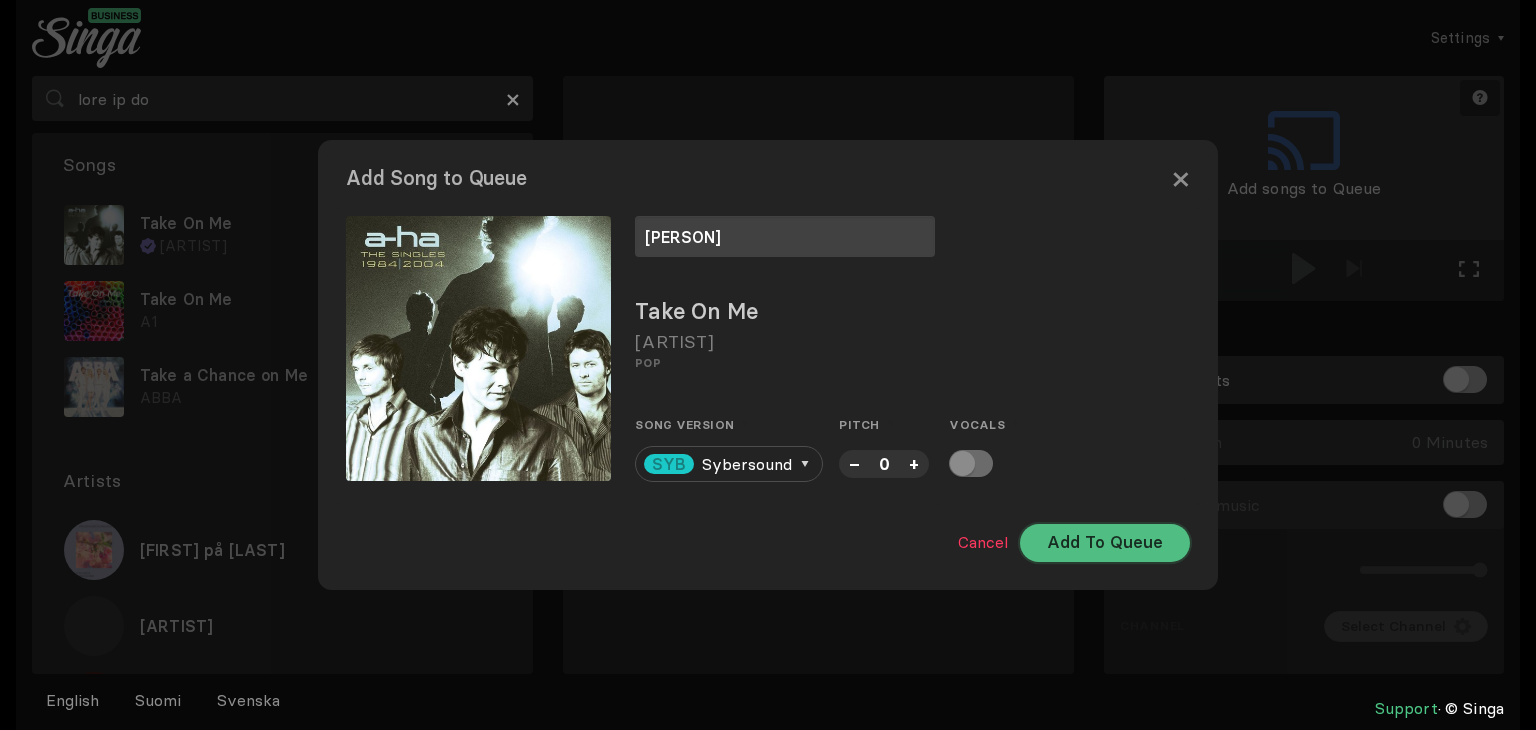 click on "Add To Queue" at bounding box center [1105, 543] 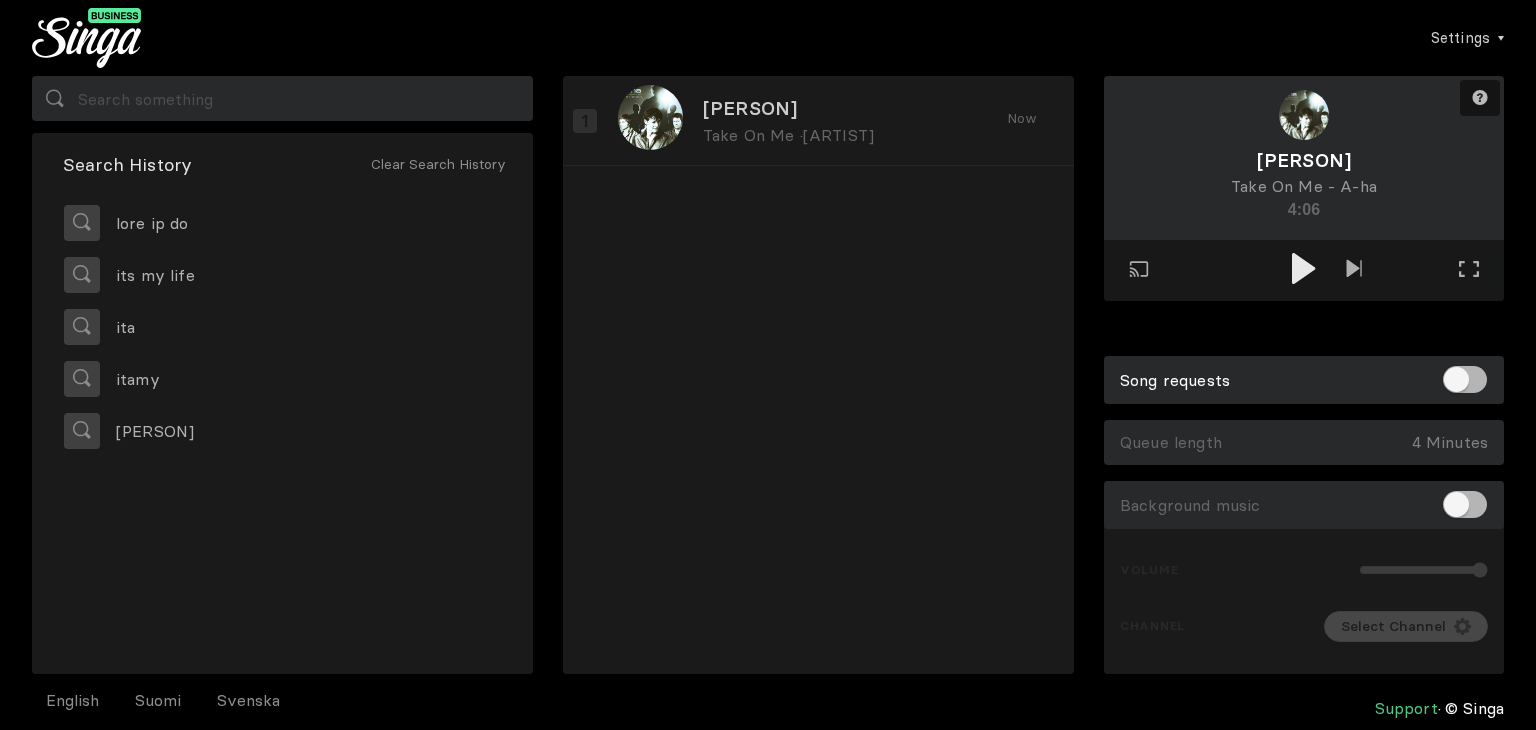 click on "Settings     Account Settings Song requests New Background Music Upgrade to Singa Business Pro Logout" at bounding box center (768, 38) 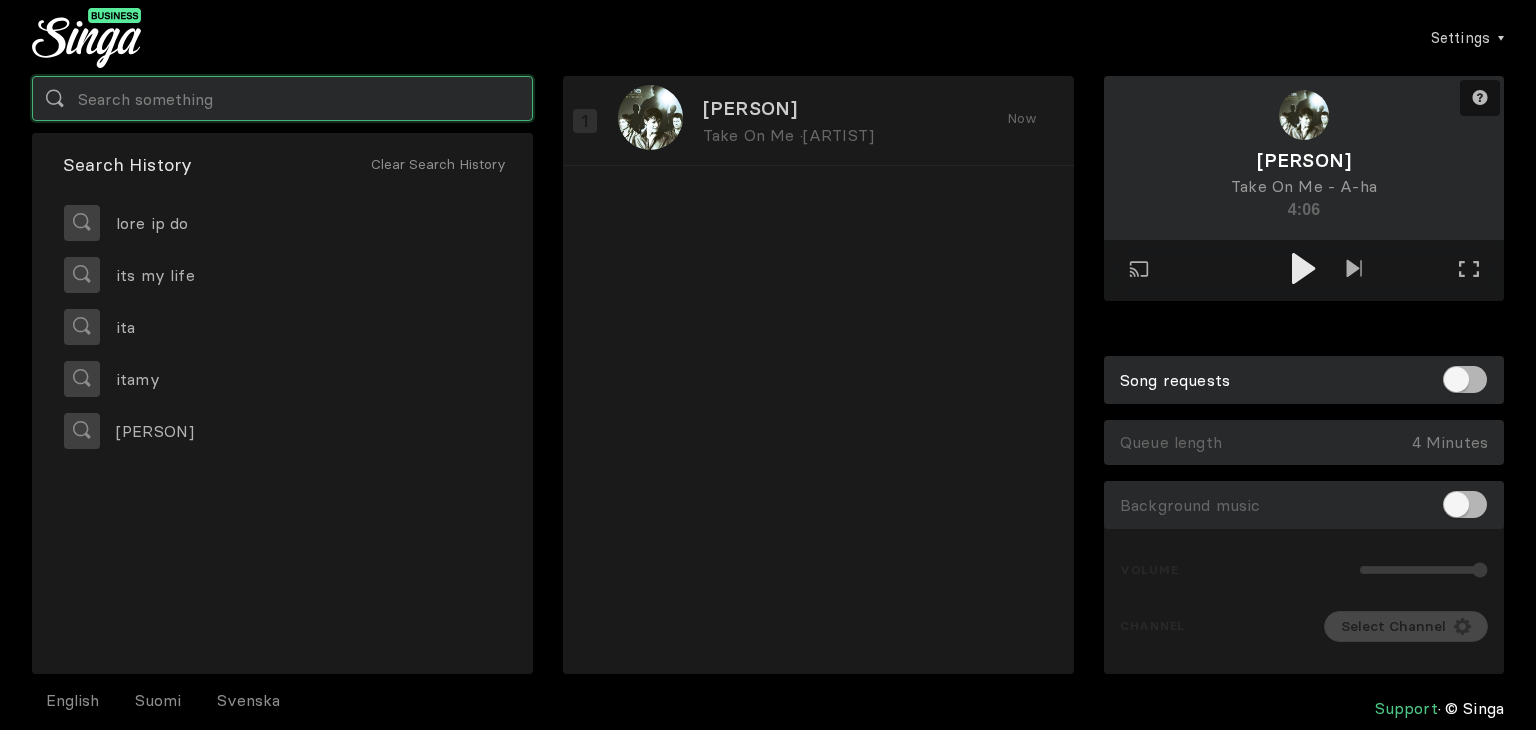 click at bounding box center (282, 98) 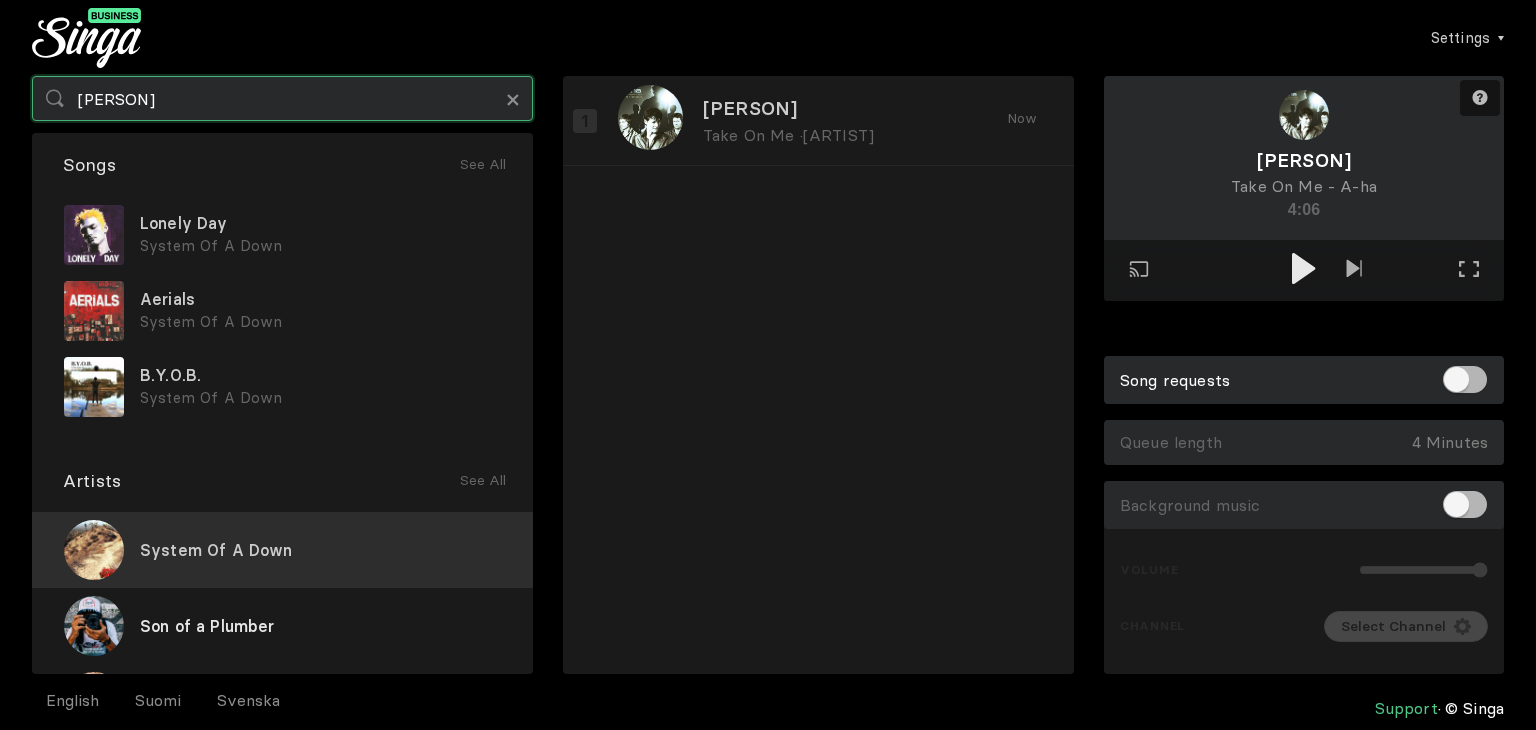 type on "[PERSON]" 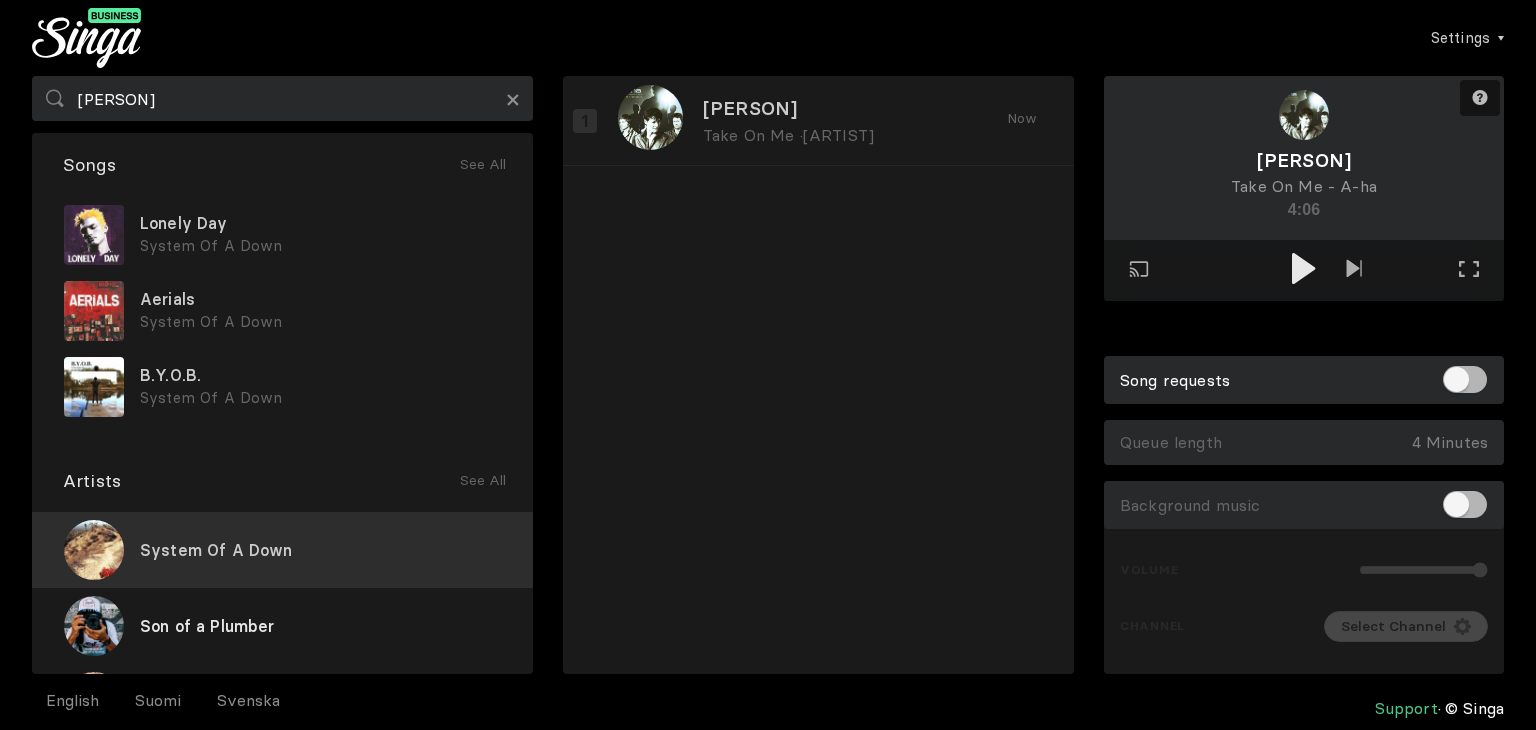 click on "System Of A Down" at bounding box center [282, 550] 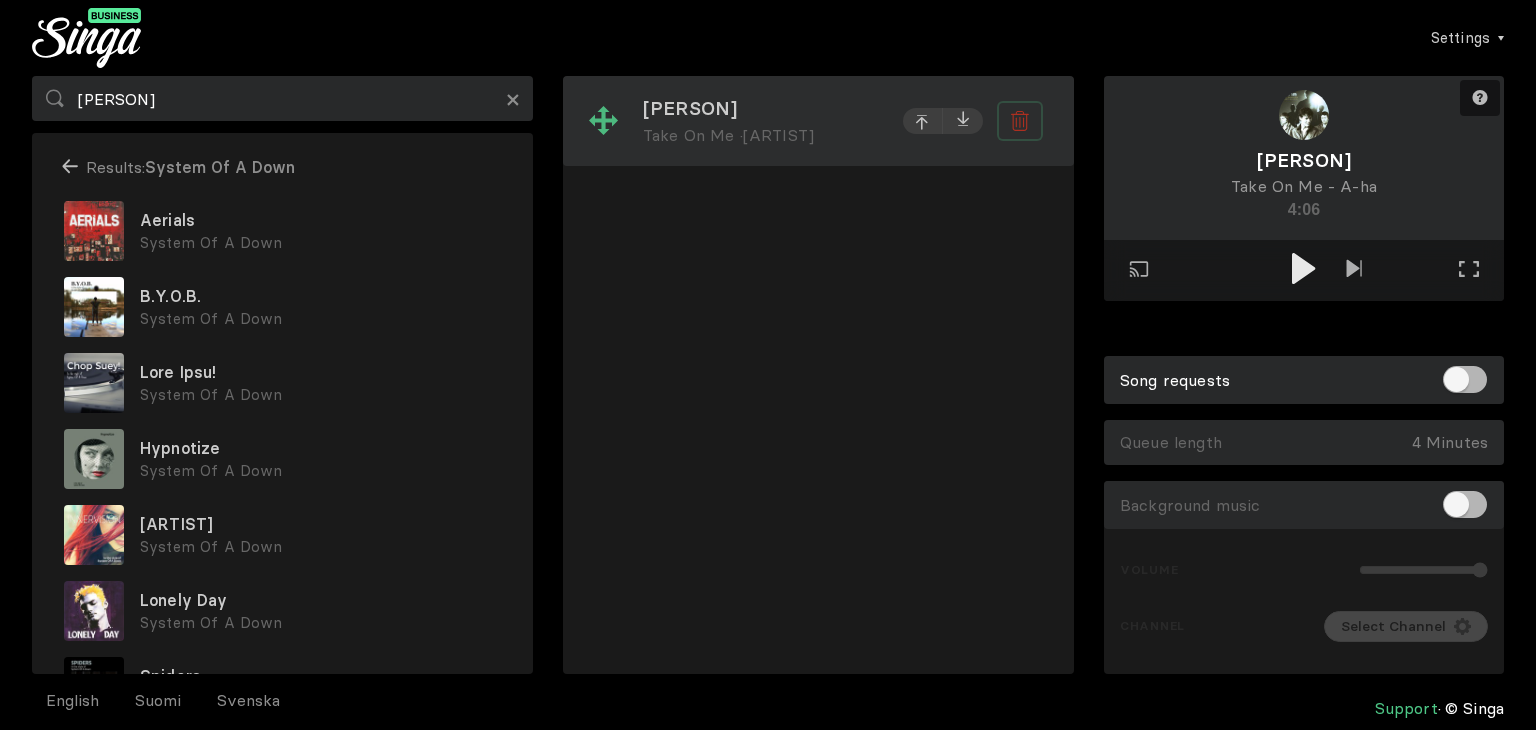 click at bounding box center [1020, 121] 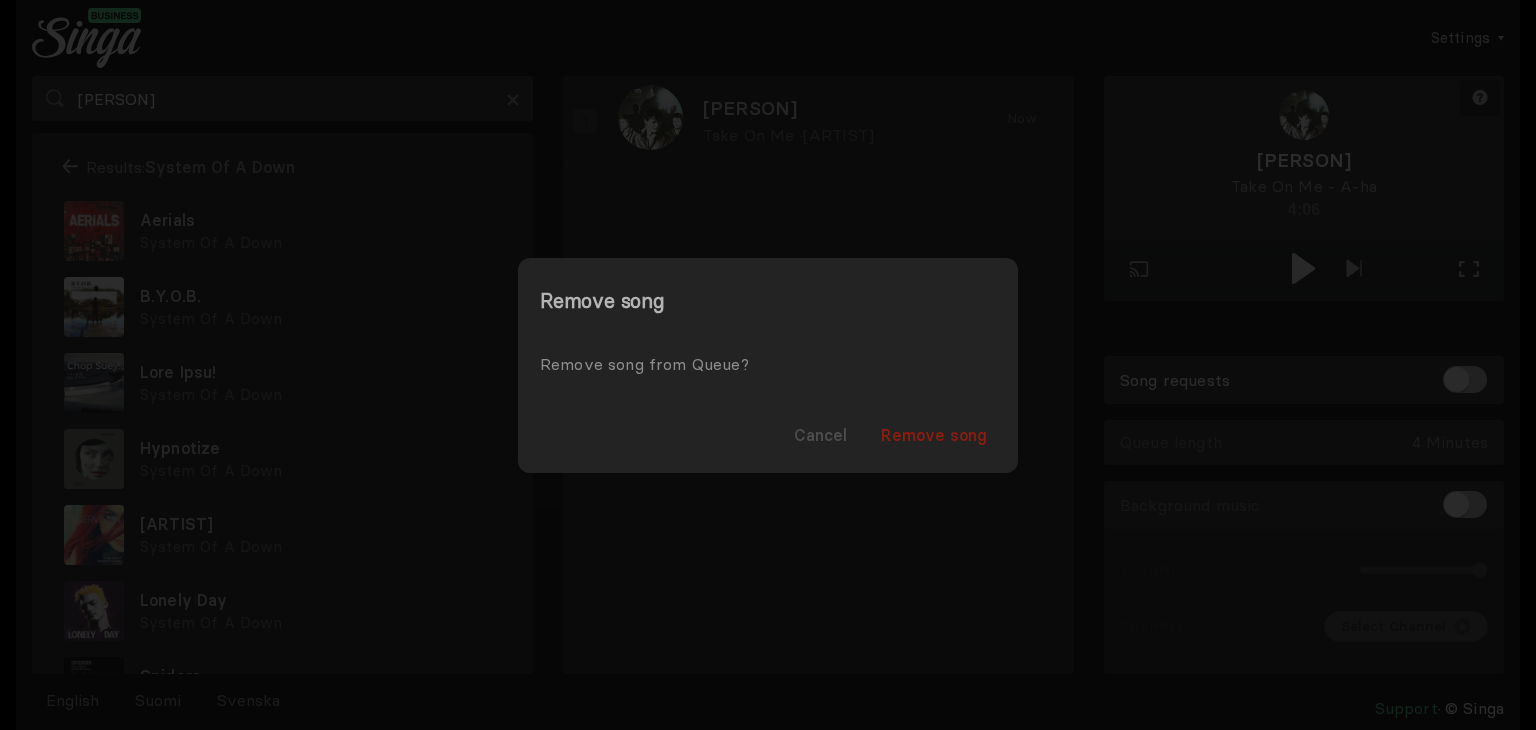 click on "Remove song" at bounding box center [934, 435] 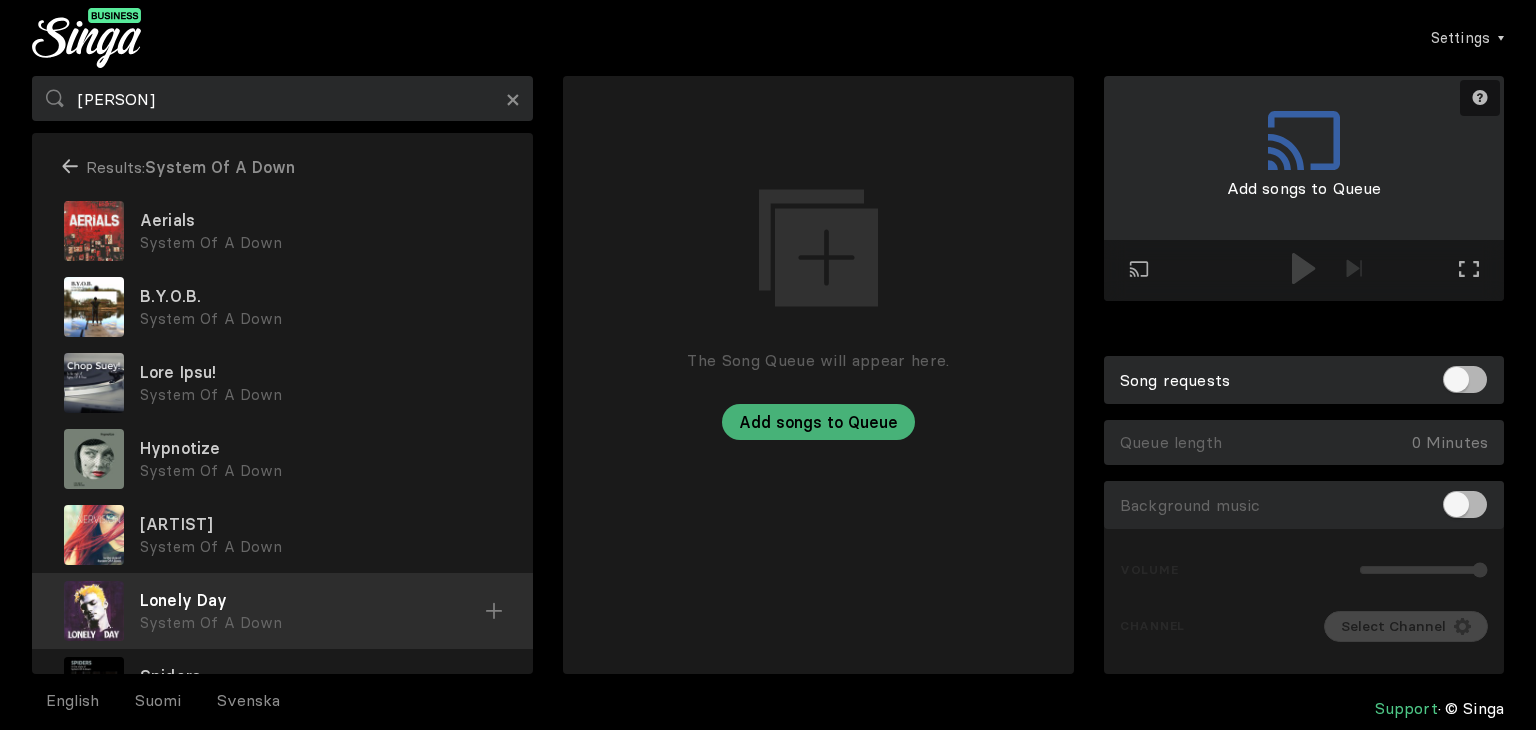 click on "Lonely Day" at bounding box center [320, 220] 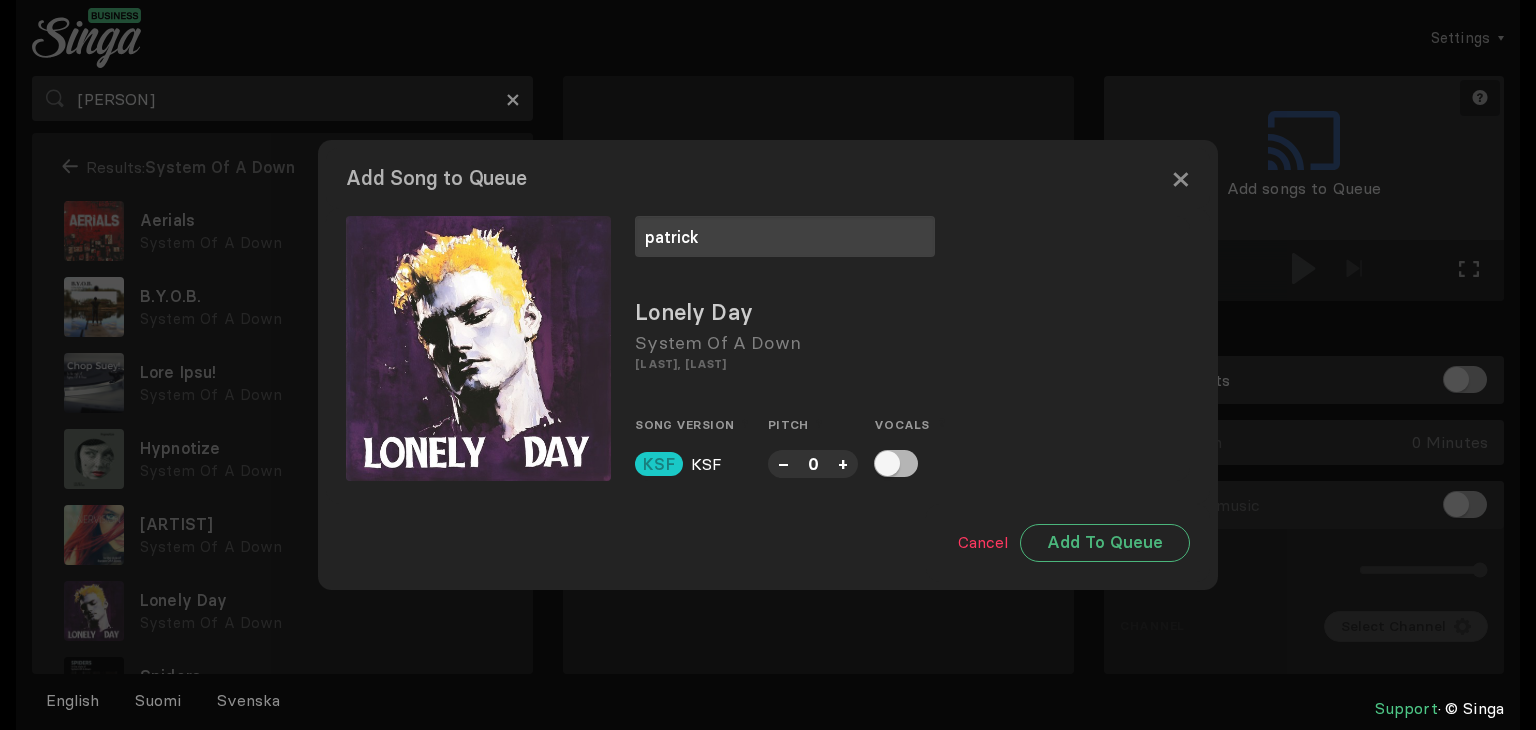 type on "patrick" 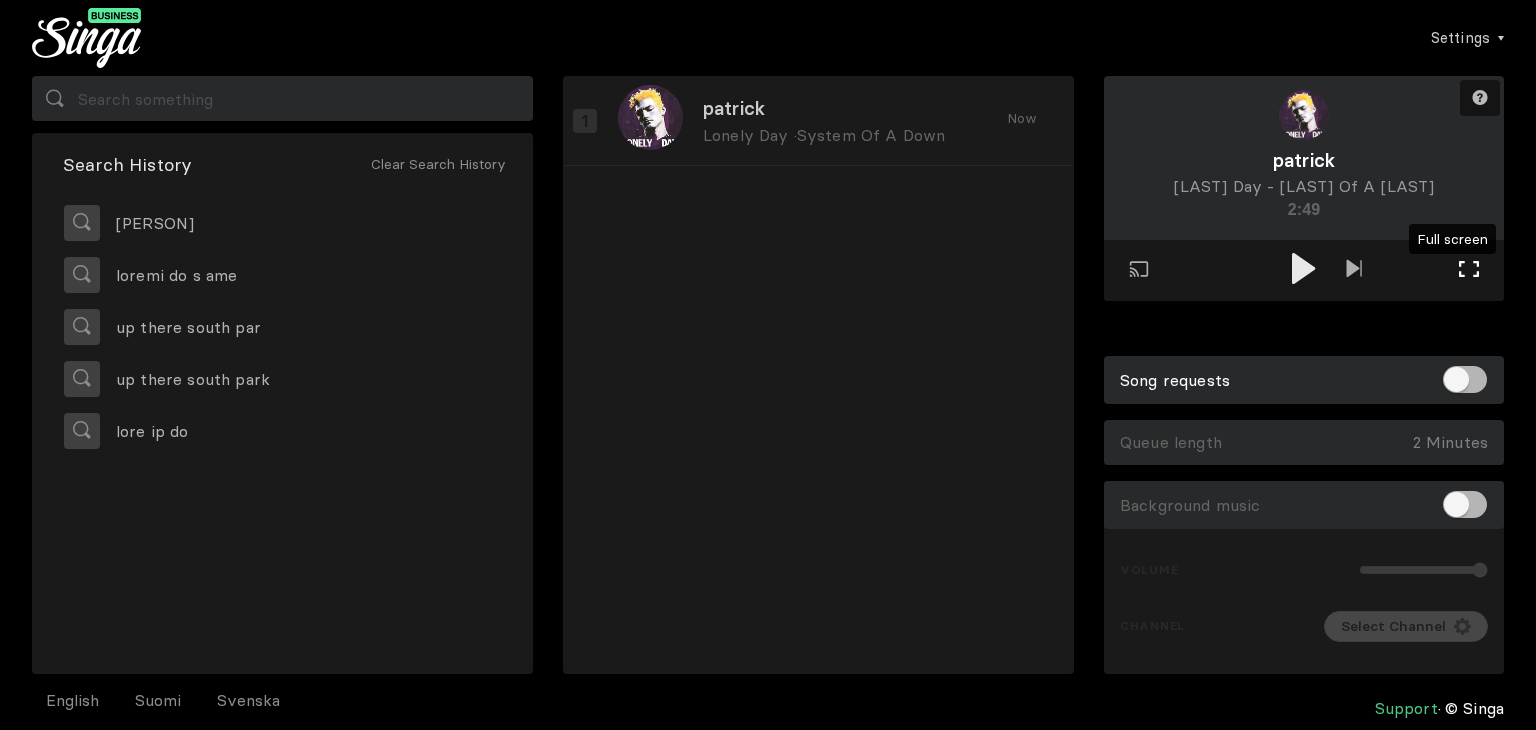 click at bounding box center [1469, 269] 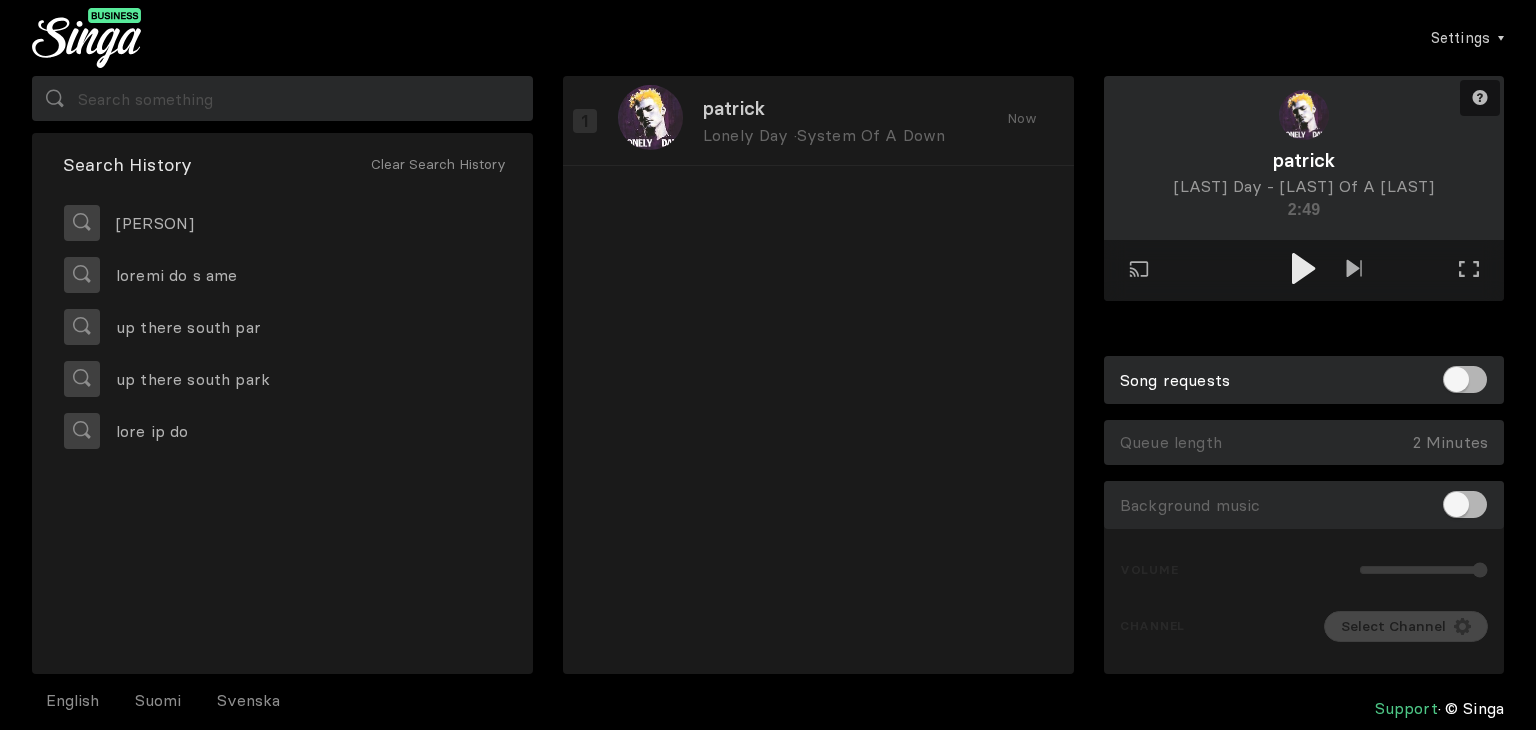 type 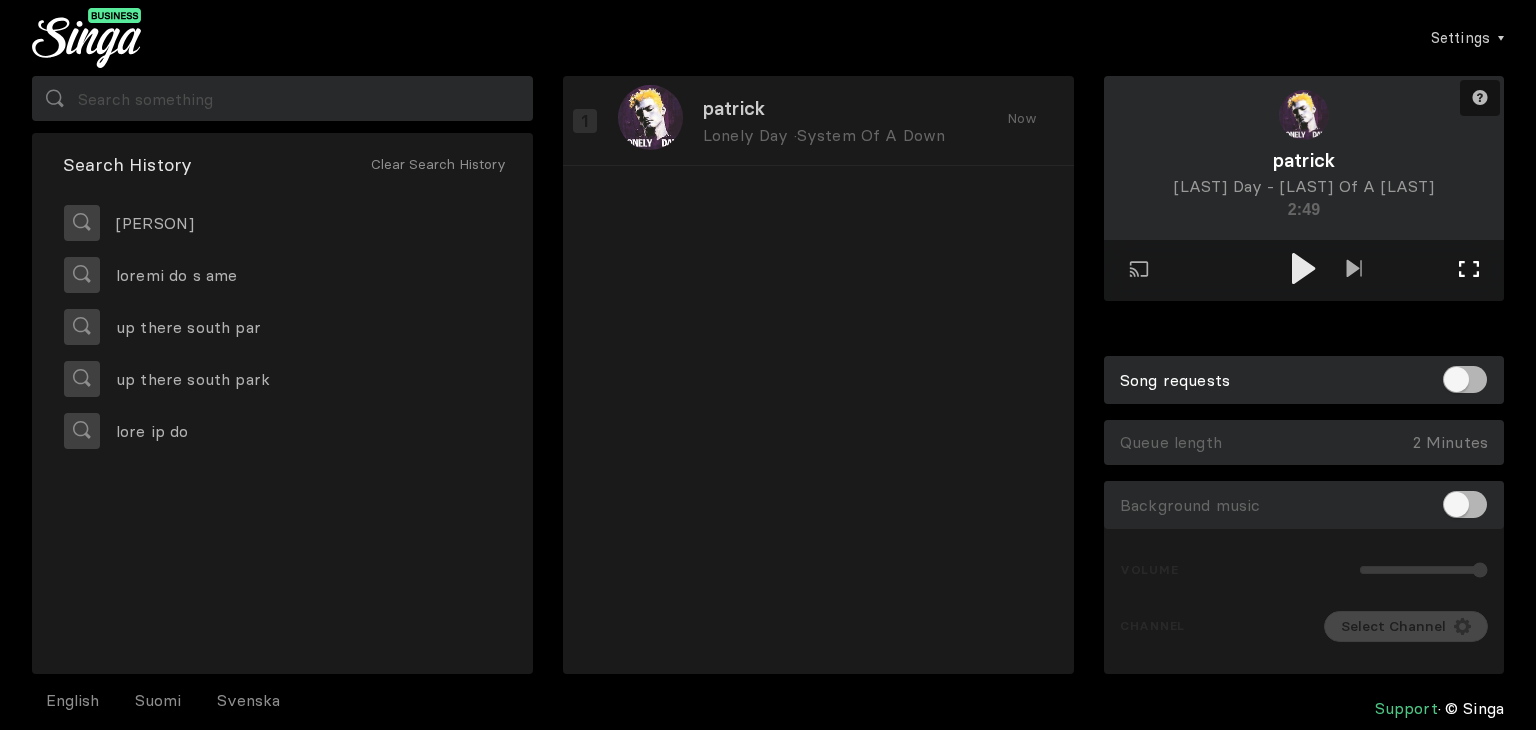click on "Full screen Exit full screen" at bounding box center [1354, 270] 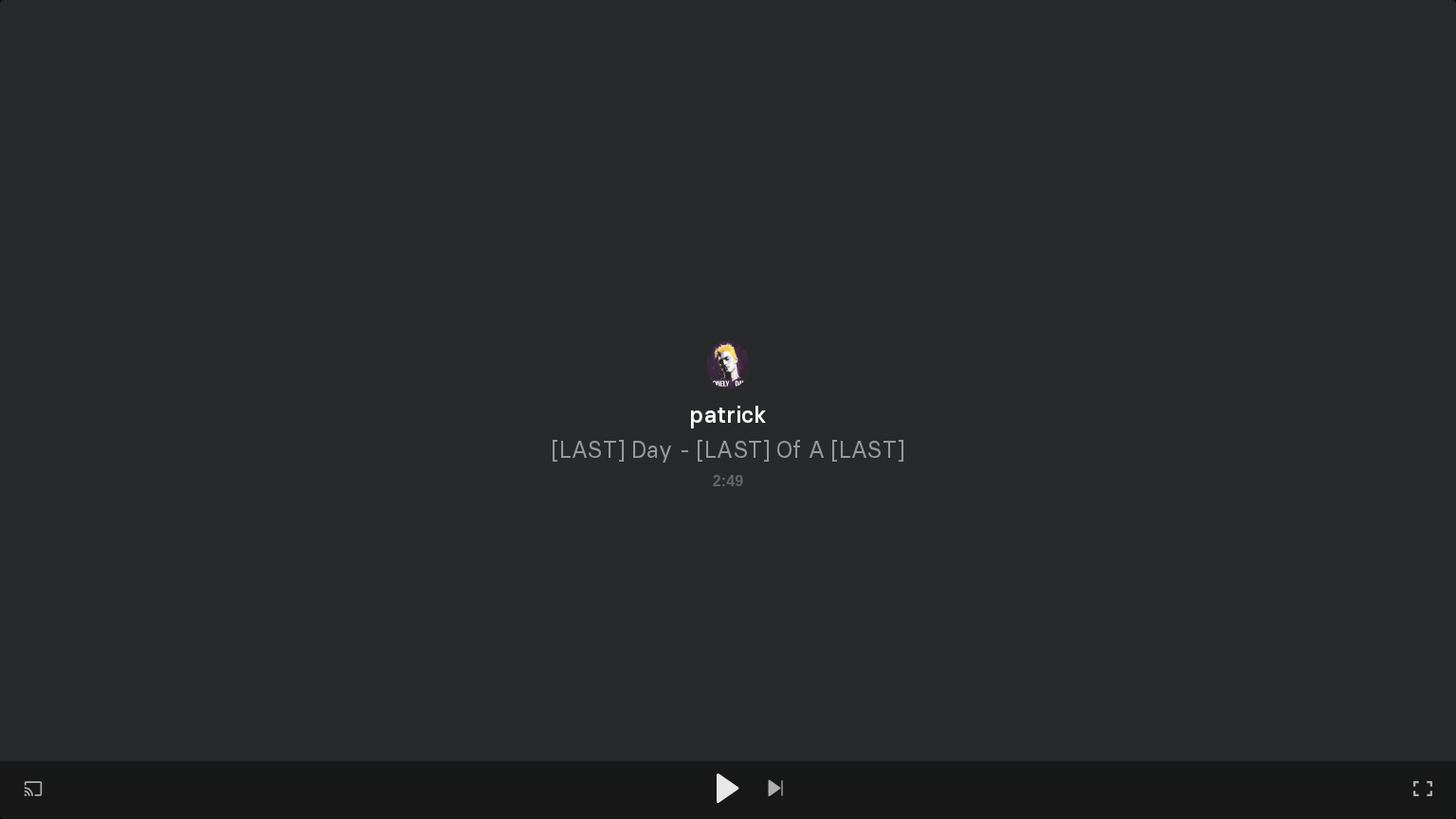click at bounding box center (728, 790) 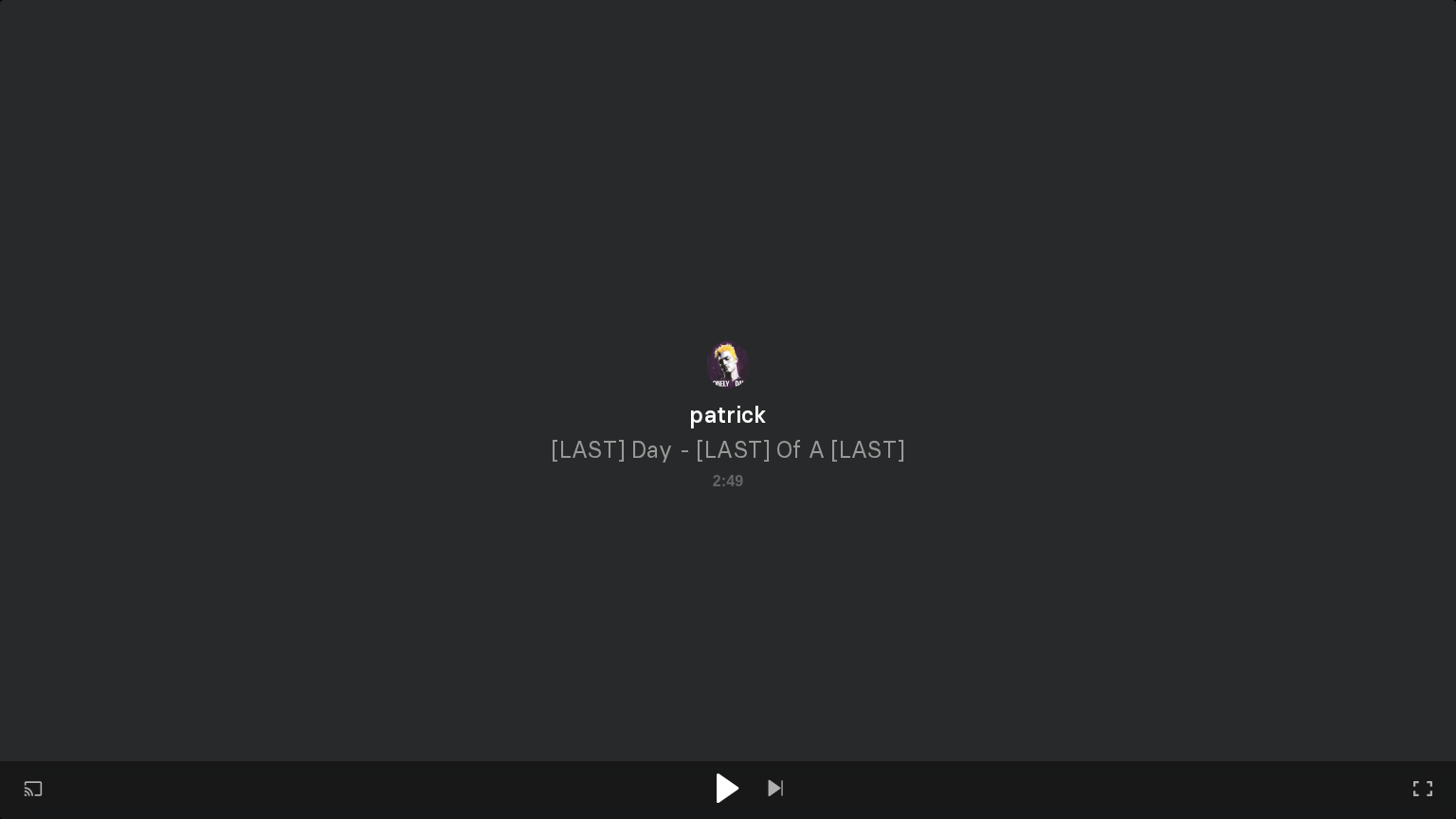 click at bounding box center [728, 790] 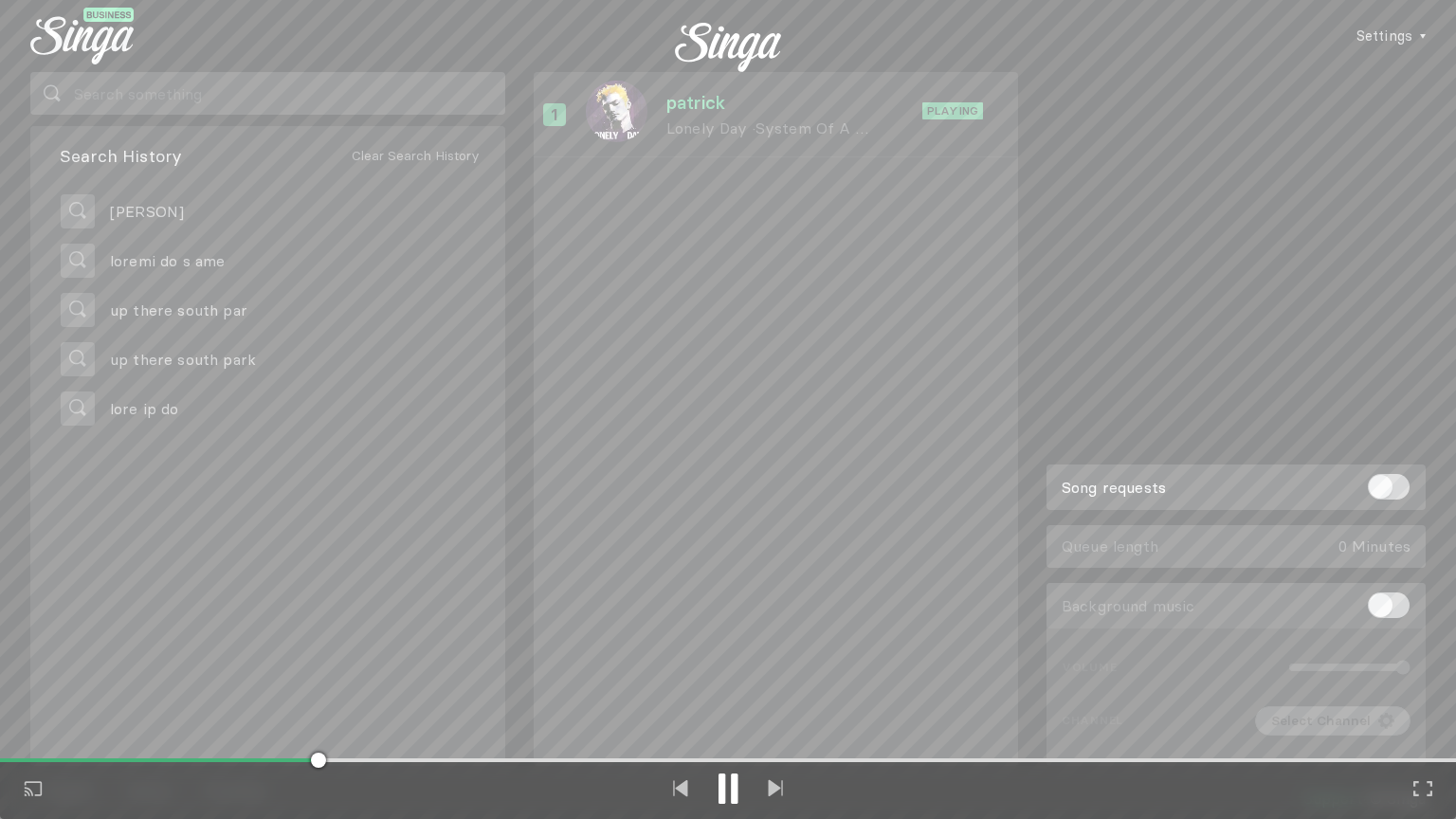 click at bounding box center [734, 789] 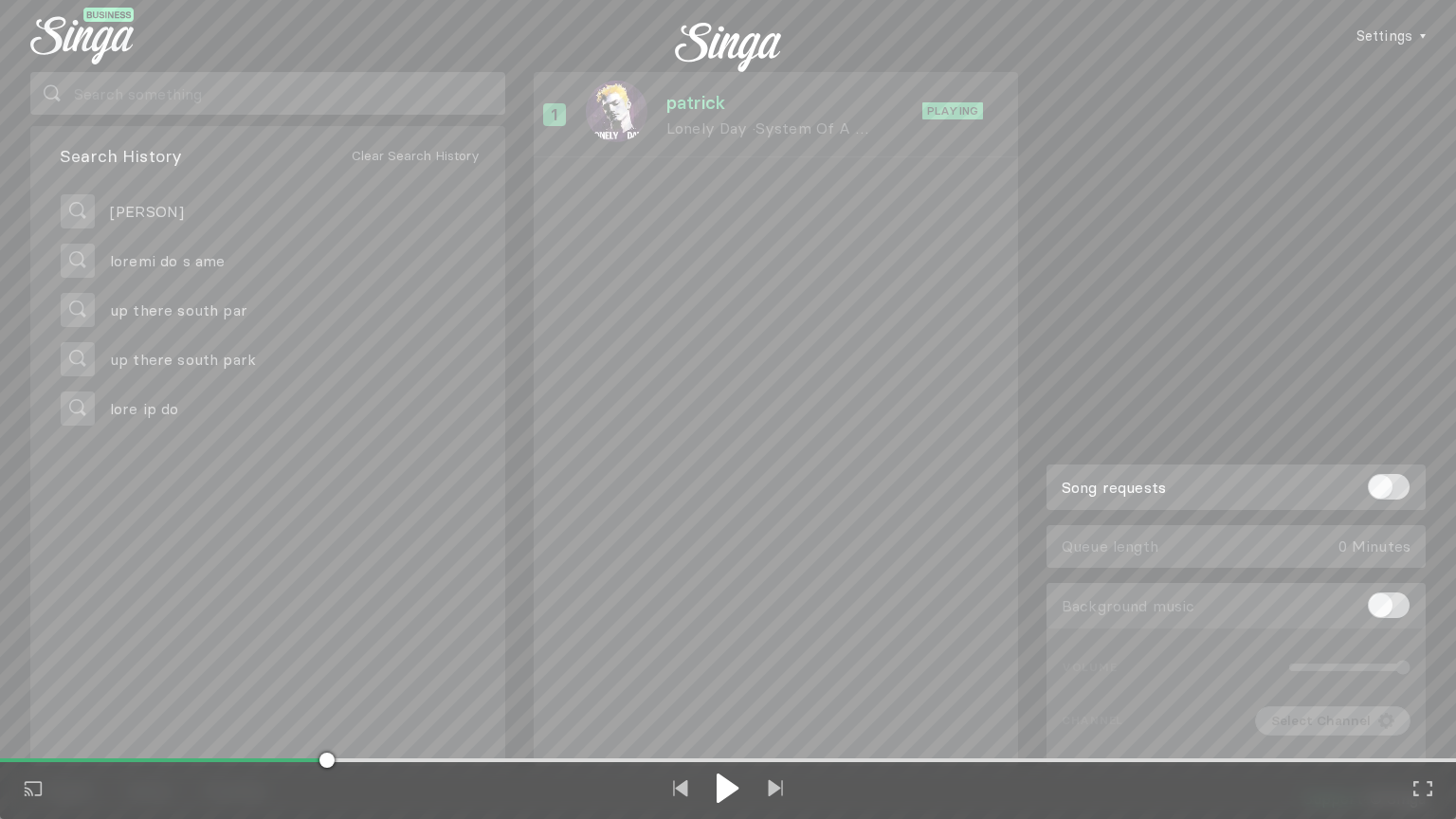 click at bounding box center (728, 790) 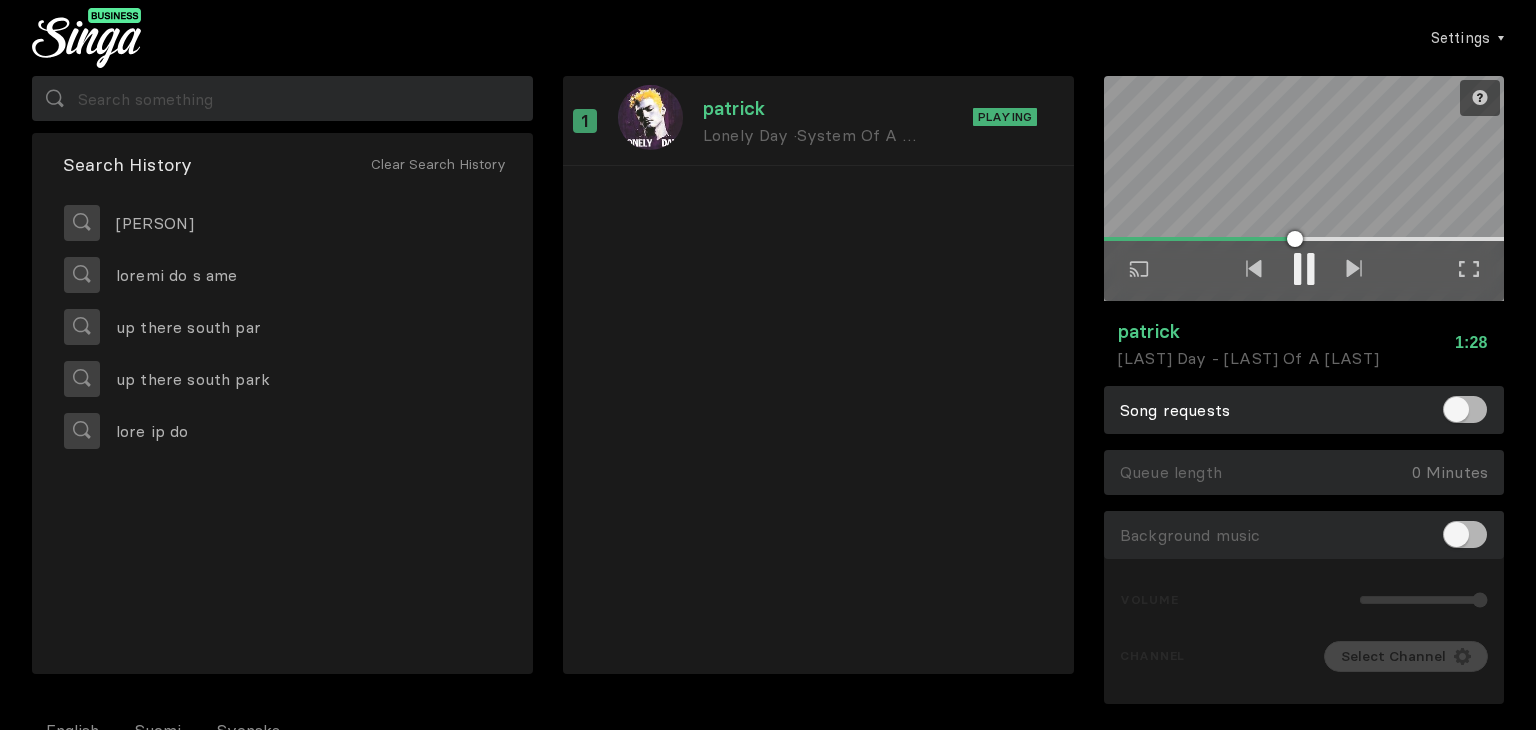click at bounding box center (1304, 270) 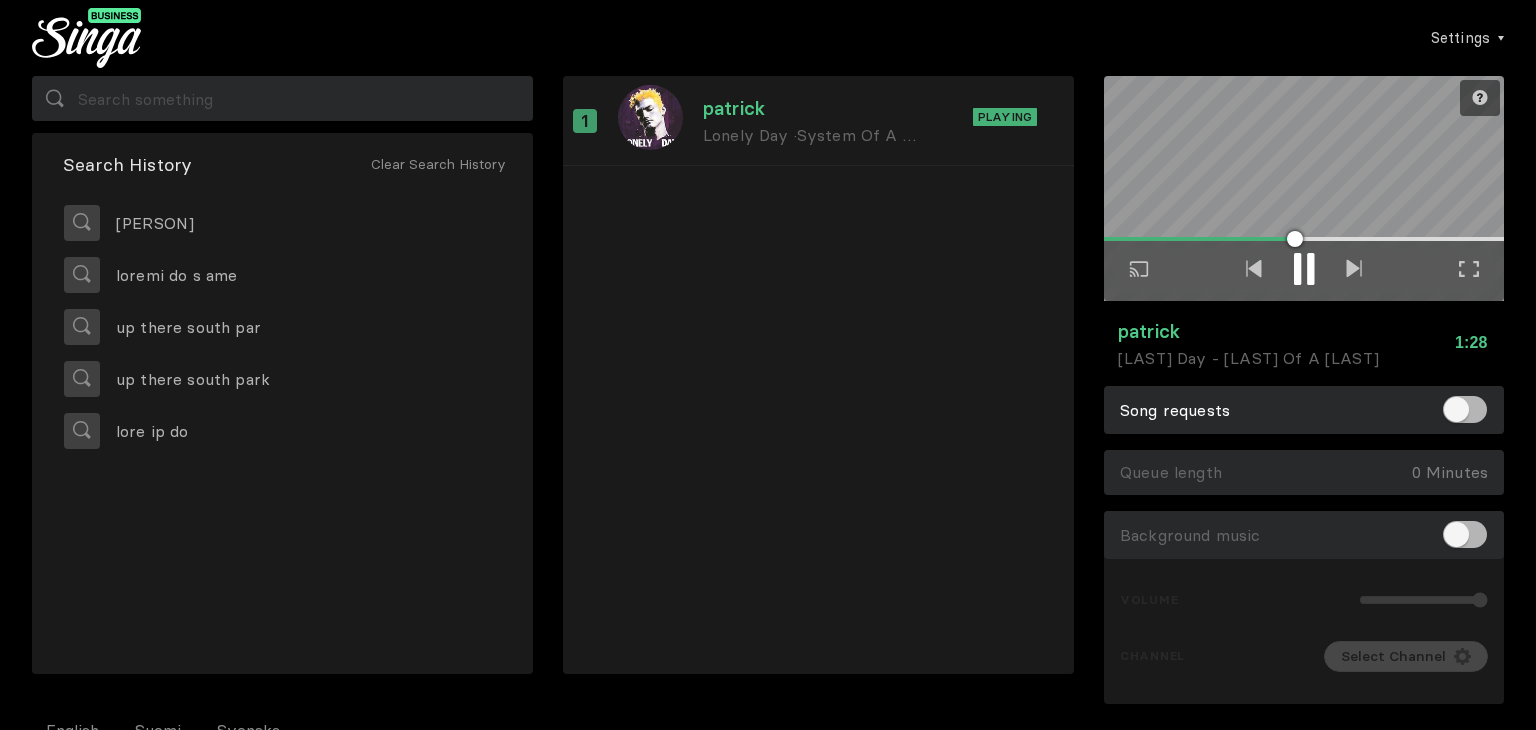 click at bounding box center [1304, 271] 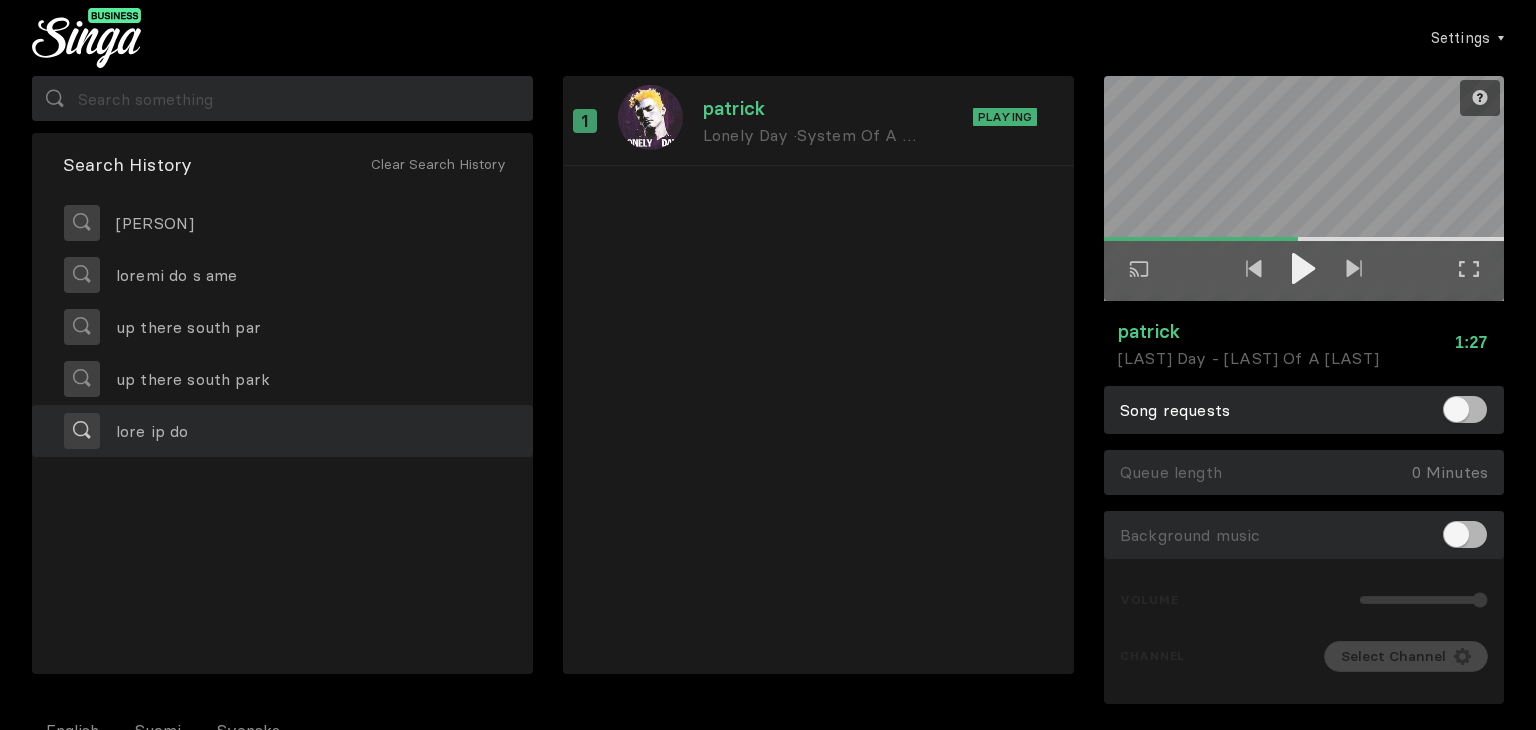 click on "lore ip do" at bounding box center [282, 431] 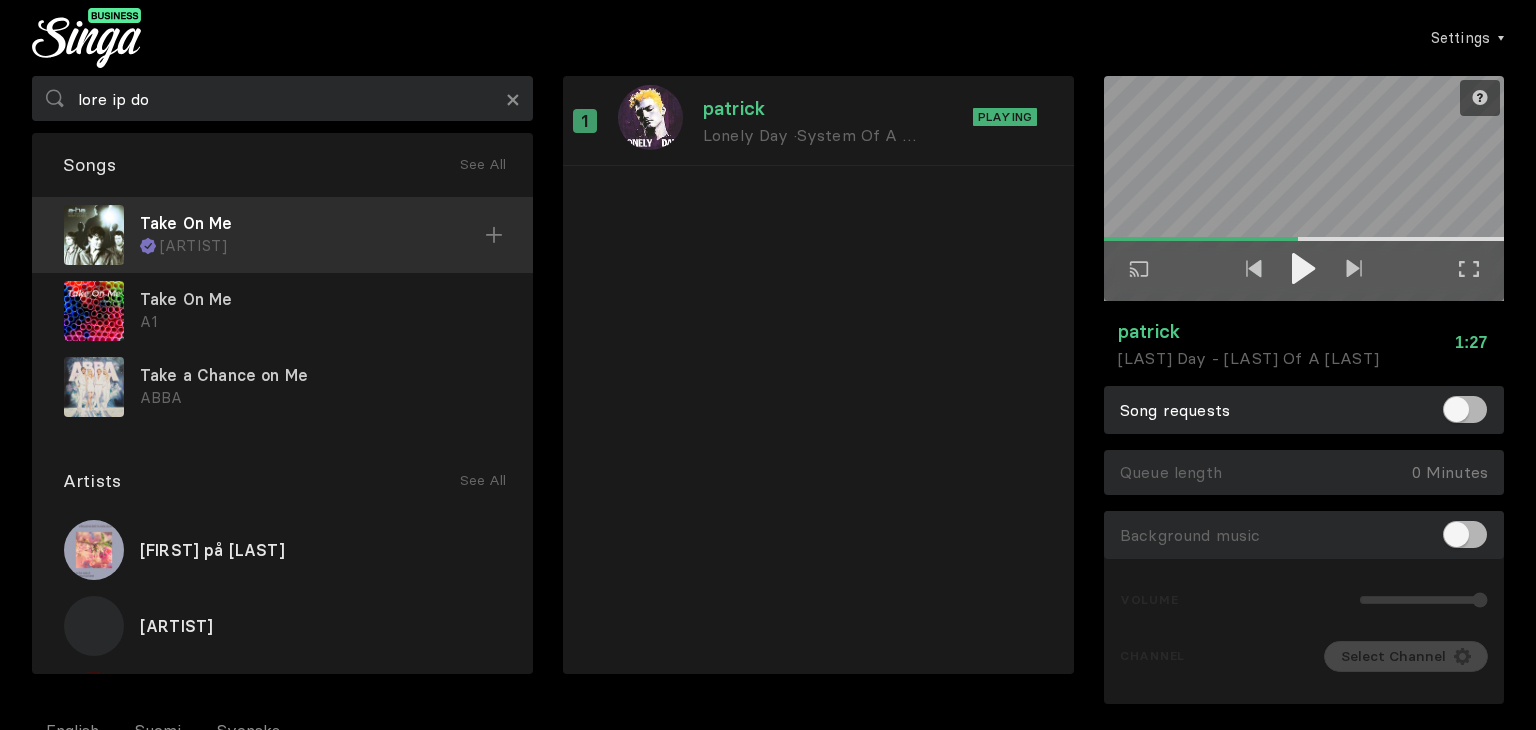 click on "Take On Me" at bounding box center [312, 223] 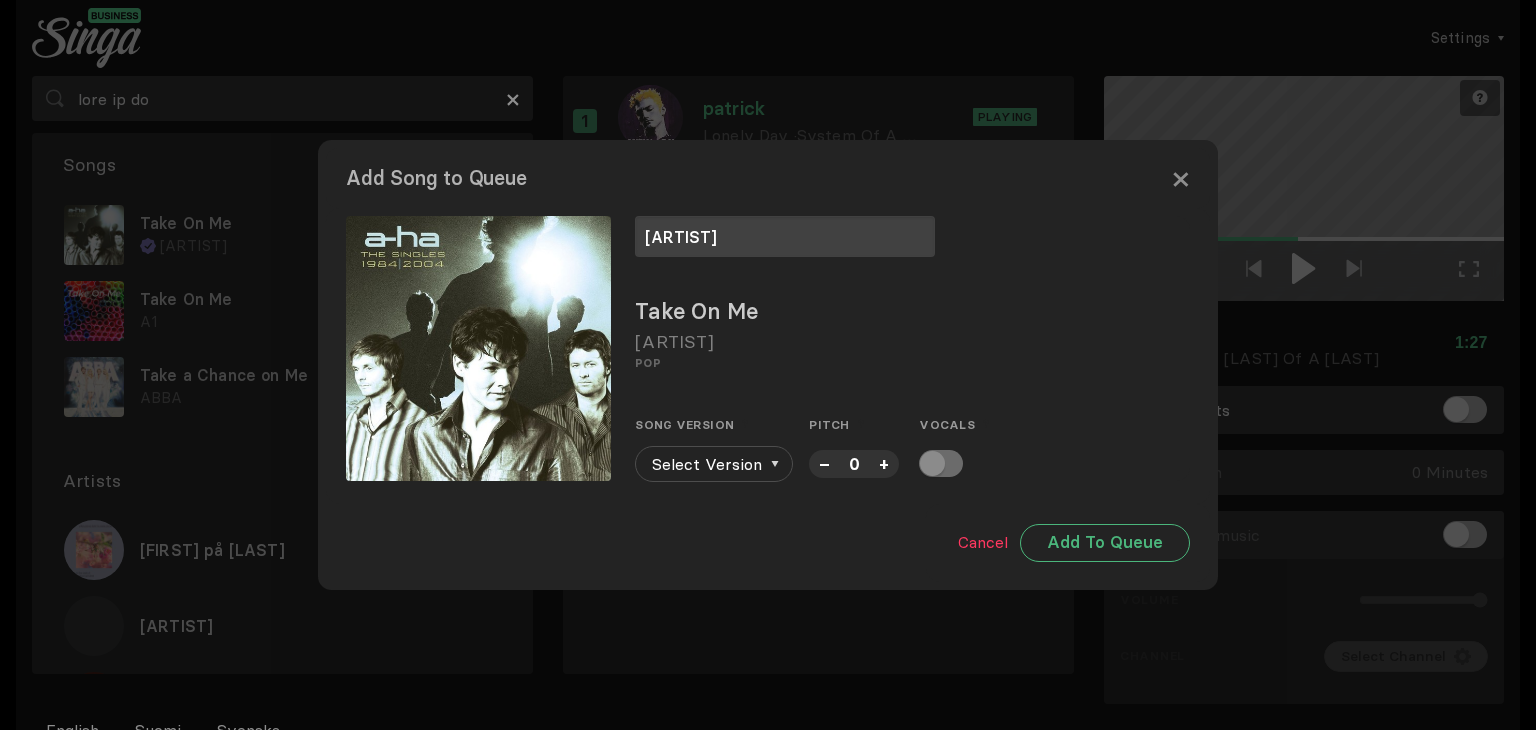 type on "[ARTIST]" 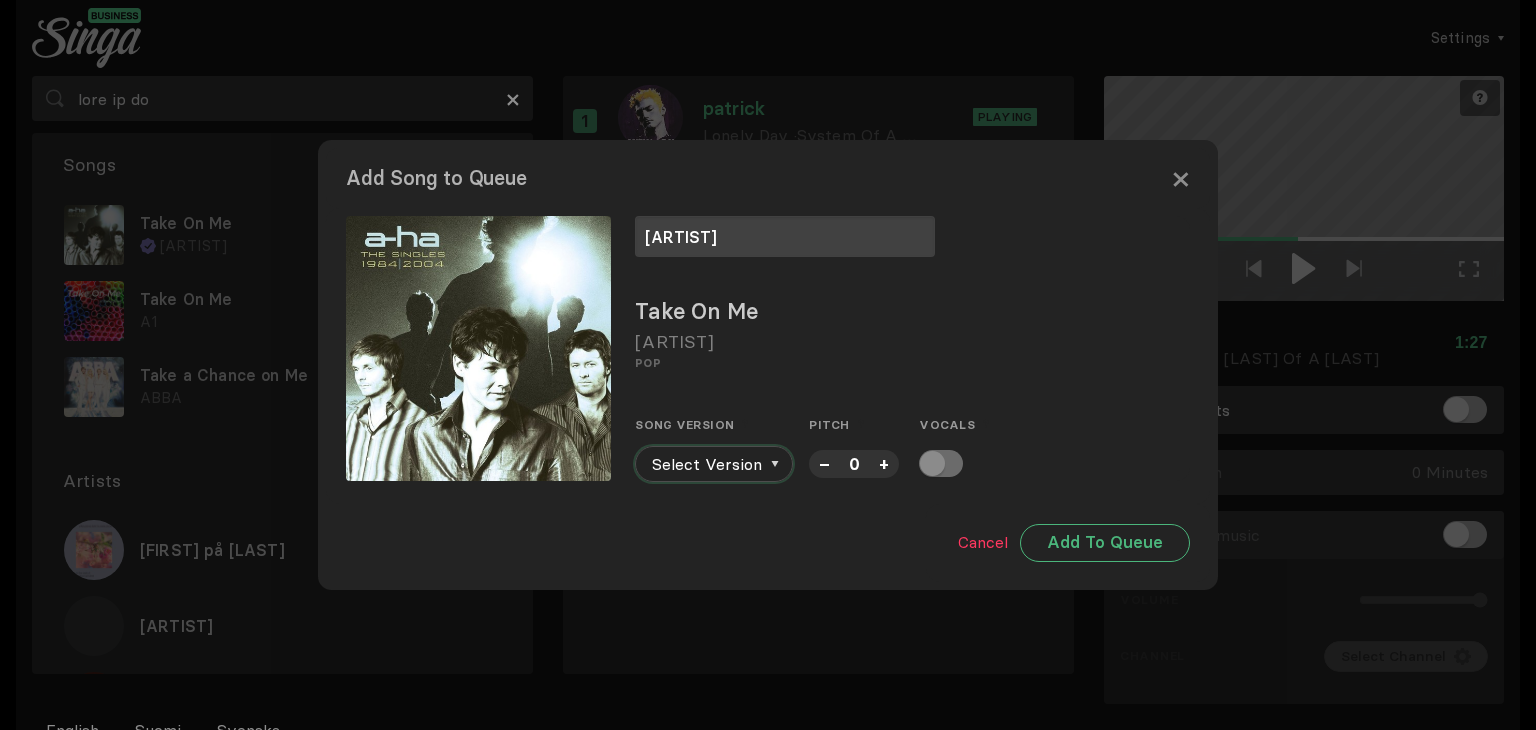 click on "Select Version" at bounding box center (714, 464) 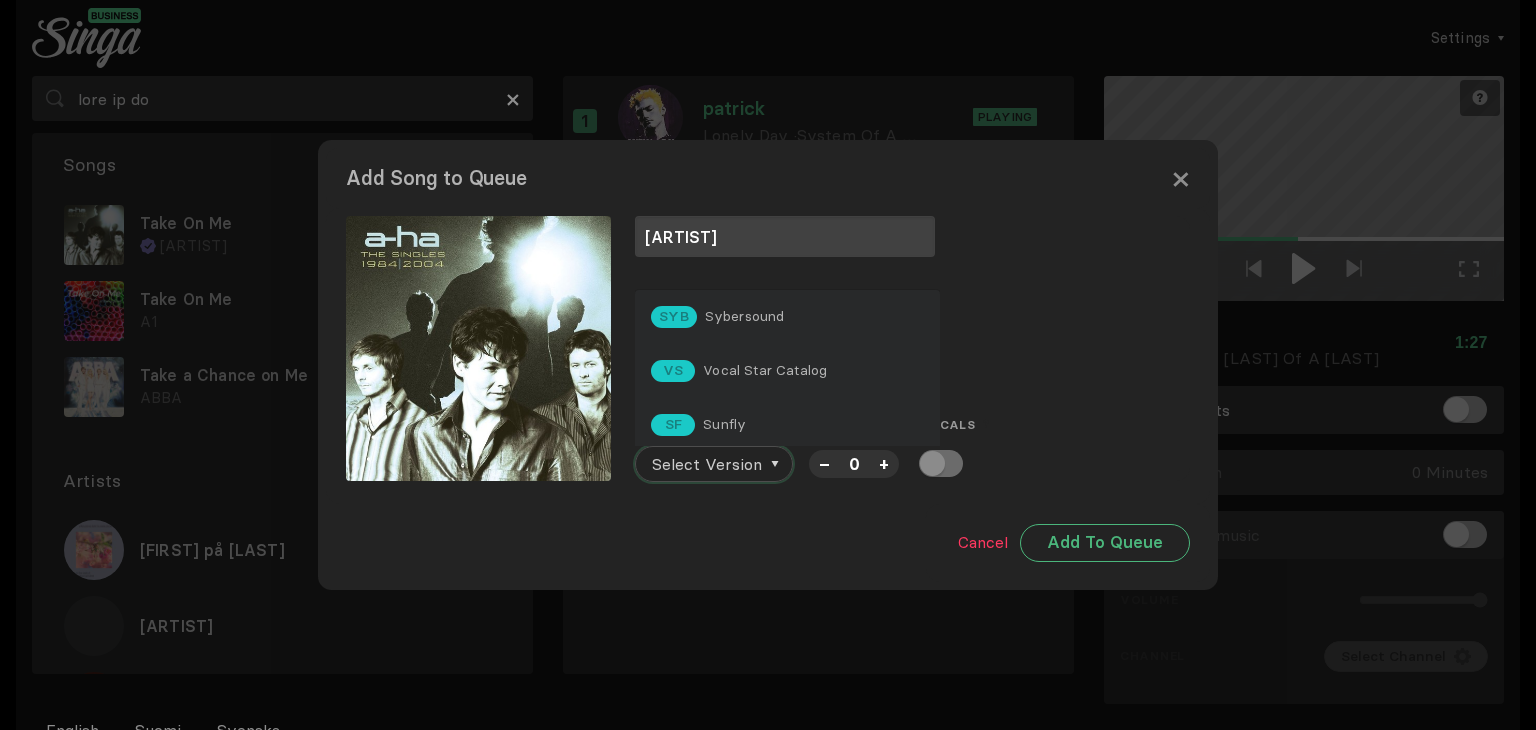 click on "Select Version" at bounding box center (707, 464) 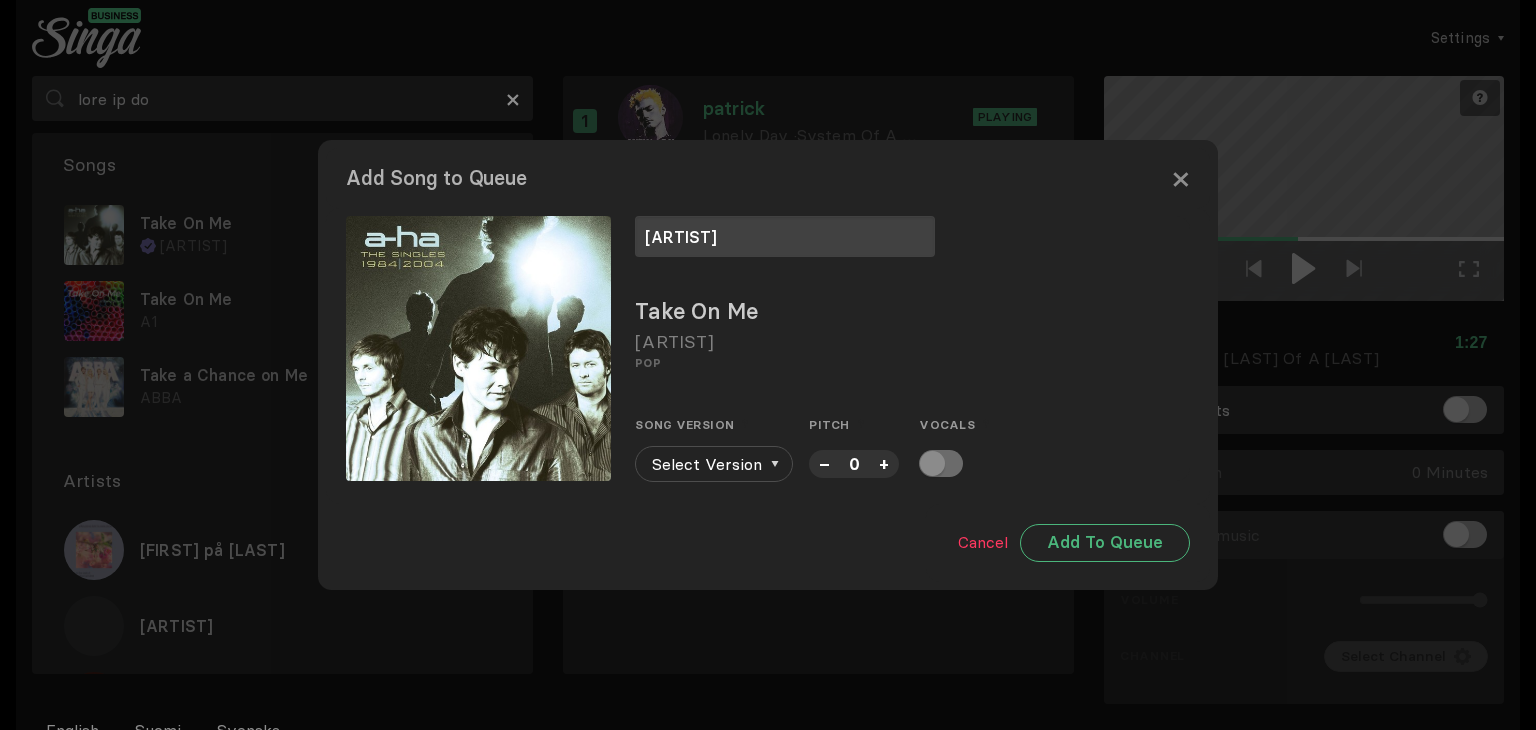 click on "Song version Some songs have multiple versions. Choose one of the versions to continue. Select Version     SYB Sybersound VS Vocal Star Catalog SF Sunfly C DigiTrax KV Karaoke Festival WAM Warner Music Group Original STR Stingray PY Party Tyme" at bounding box center [714, 446] 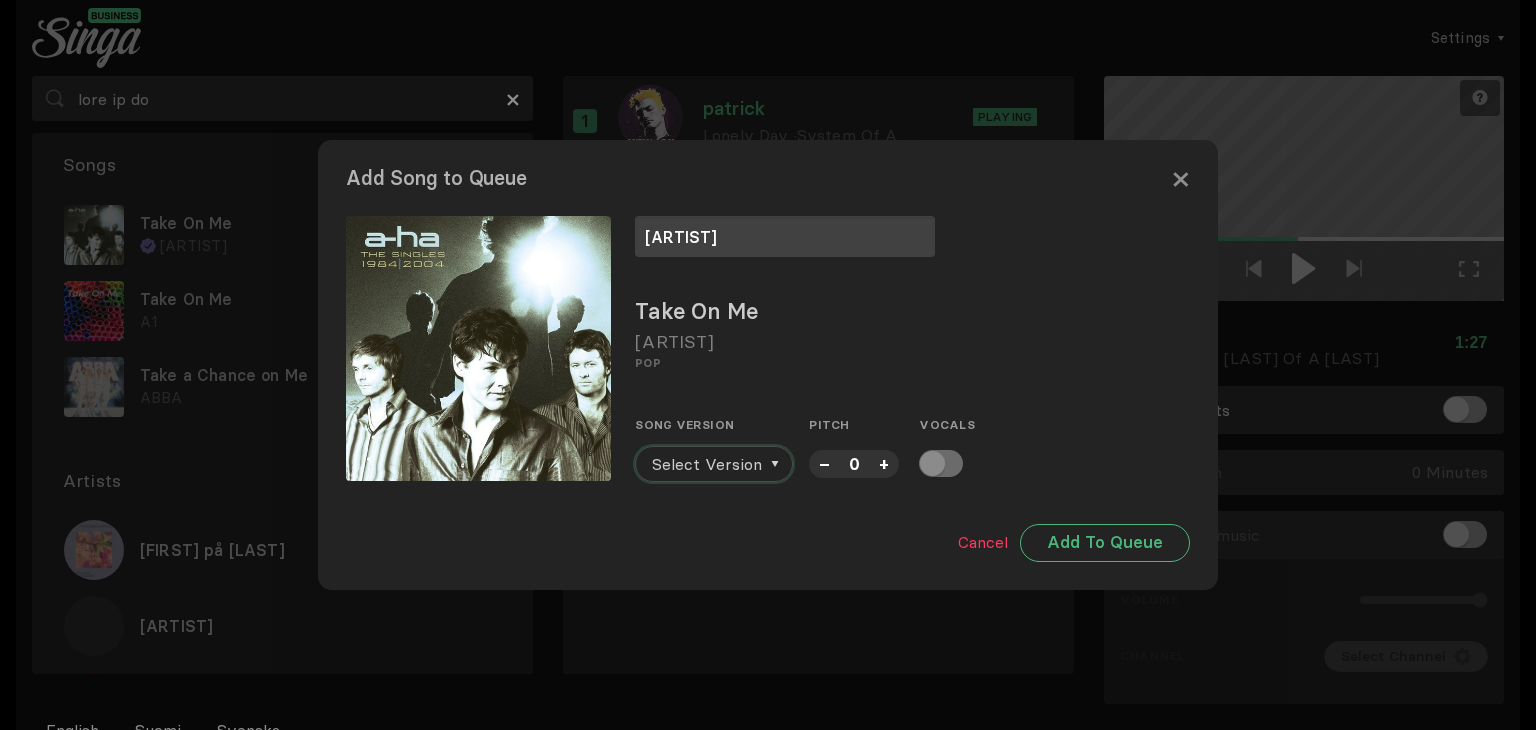 click on "Select Version" at bounding box center [707, 464] 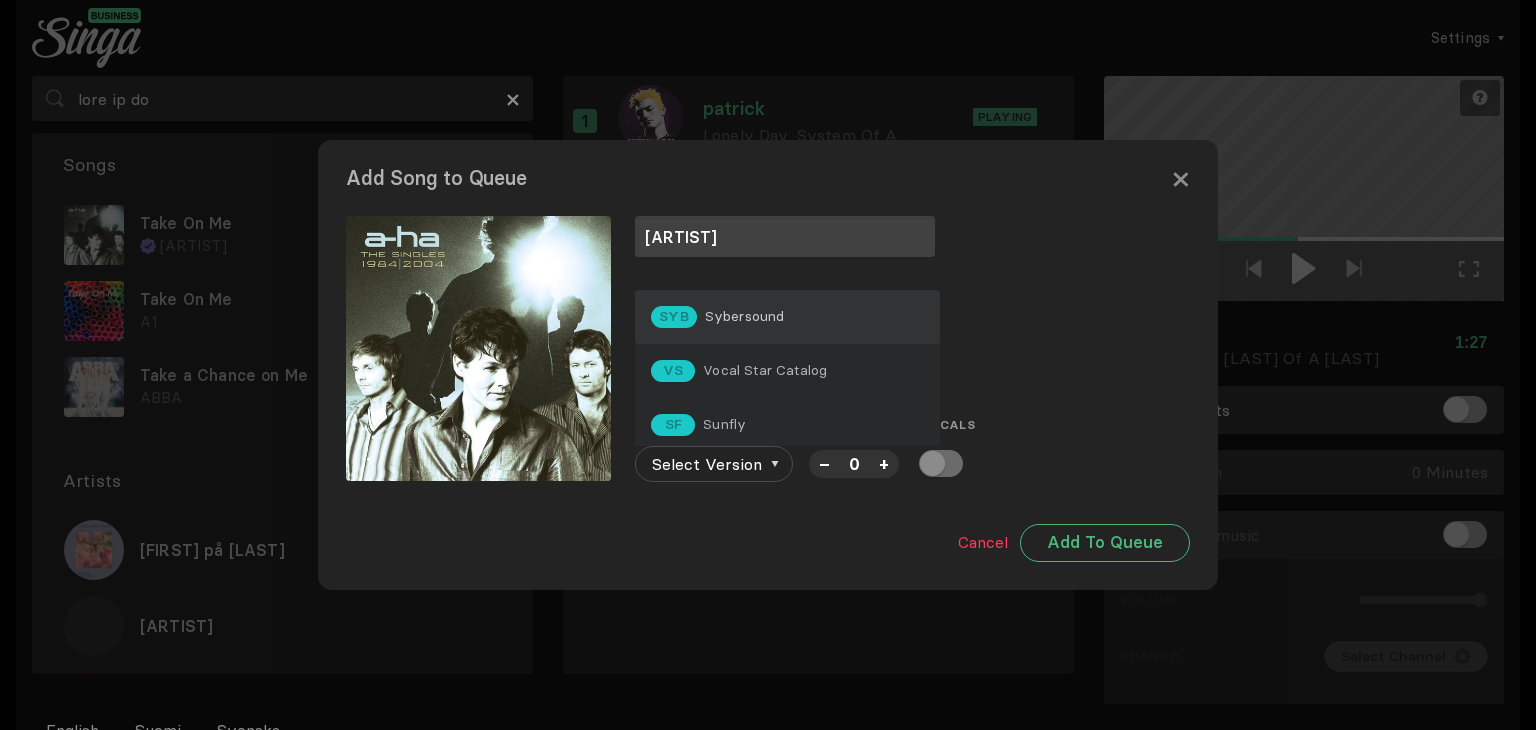 click on "Sybersound" at bounding box center [745, 316] 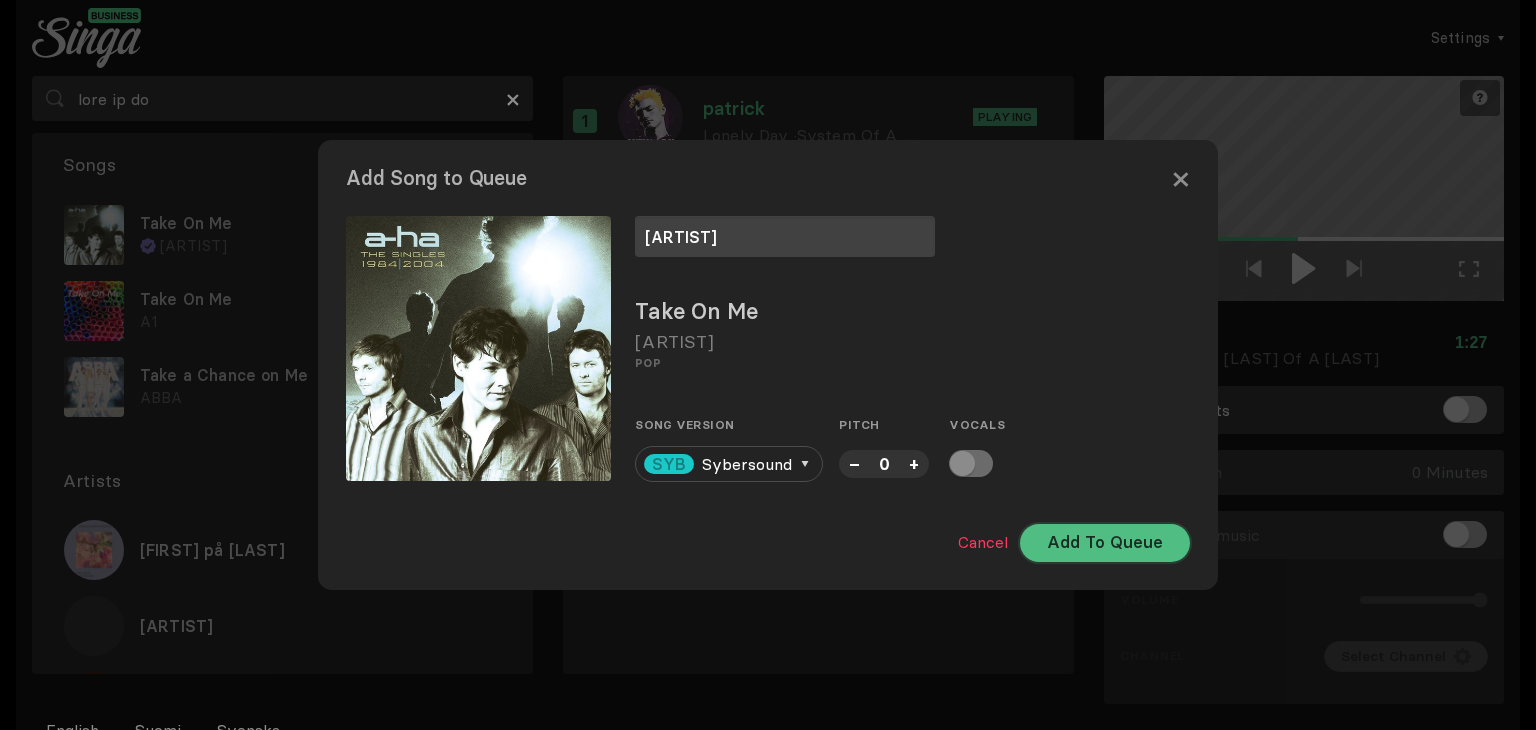 click on "Add To Queue" at bounding box center (1105, 543) 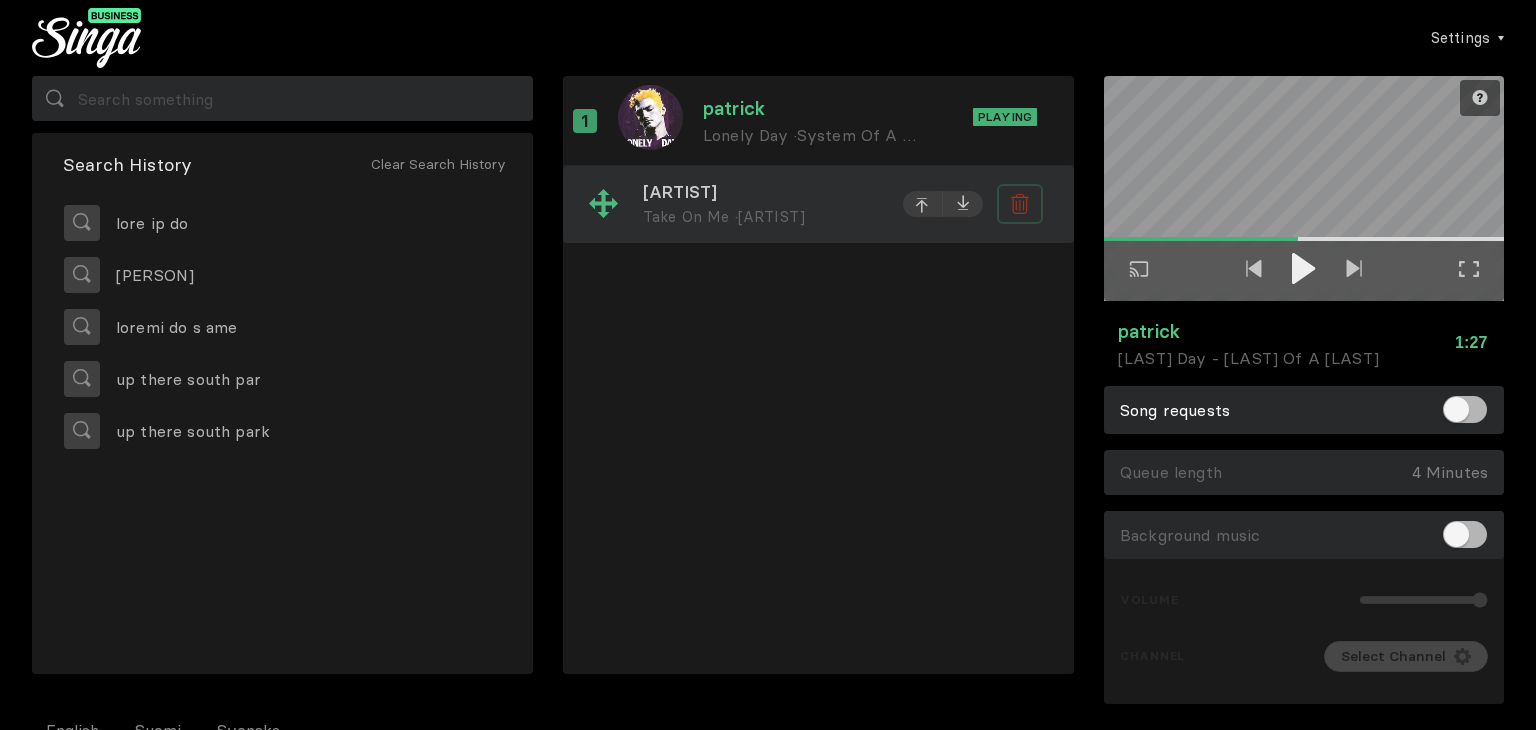 click at bounding box center (1020, 204) 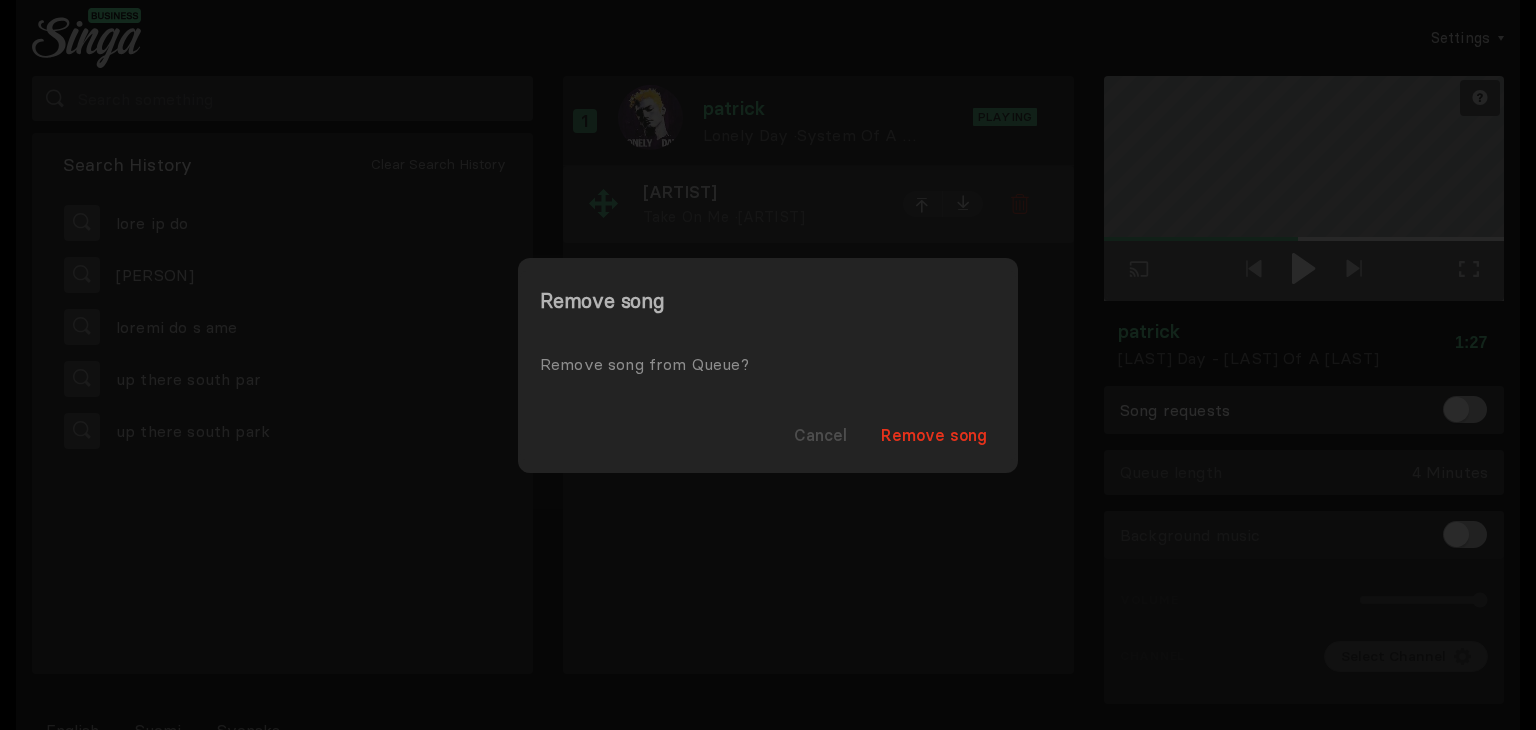 click at bounding box center (768, 365) 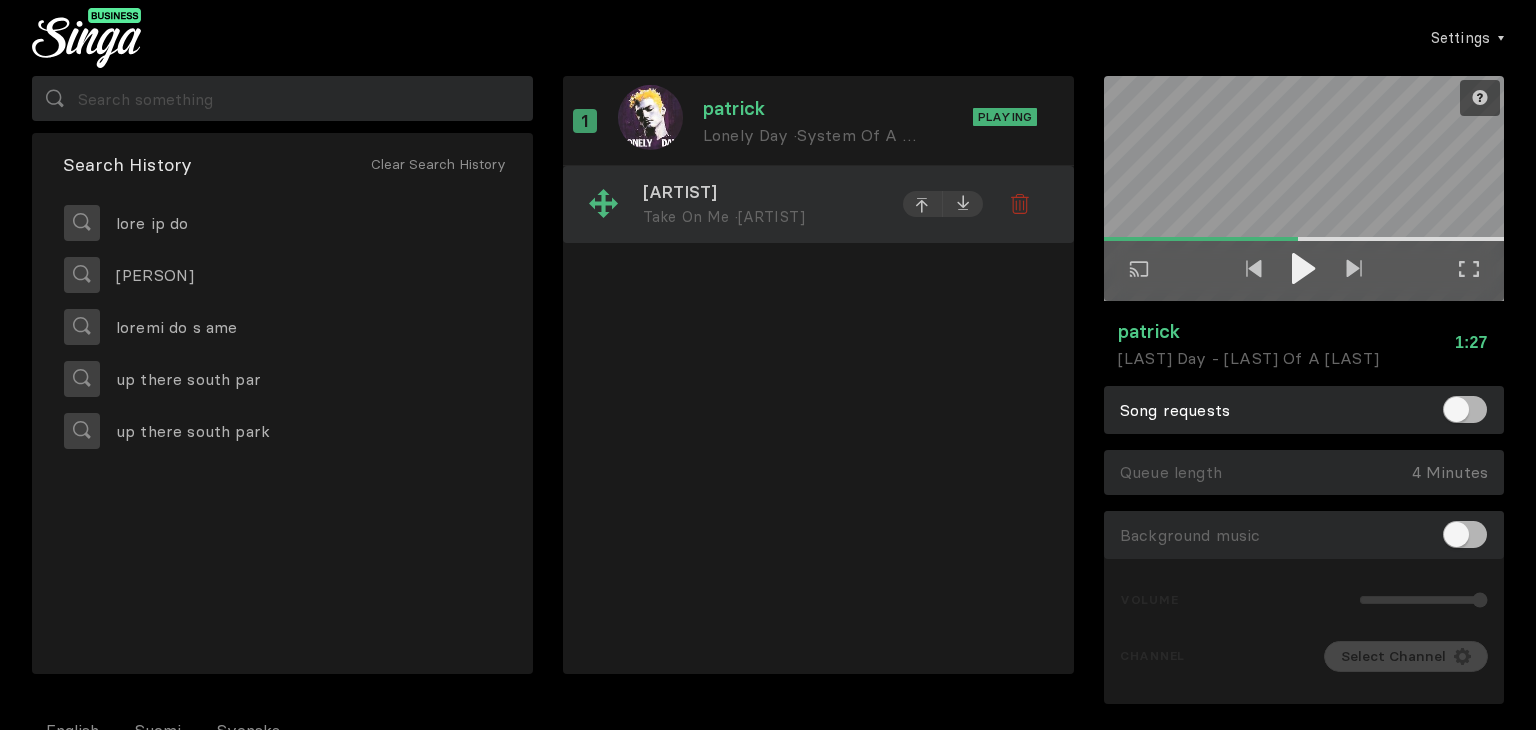 click on "[ARTIST]" at bounding box center [761, 193] 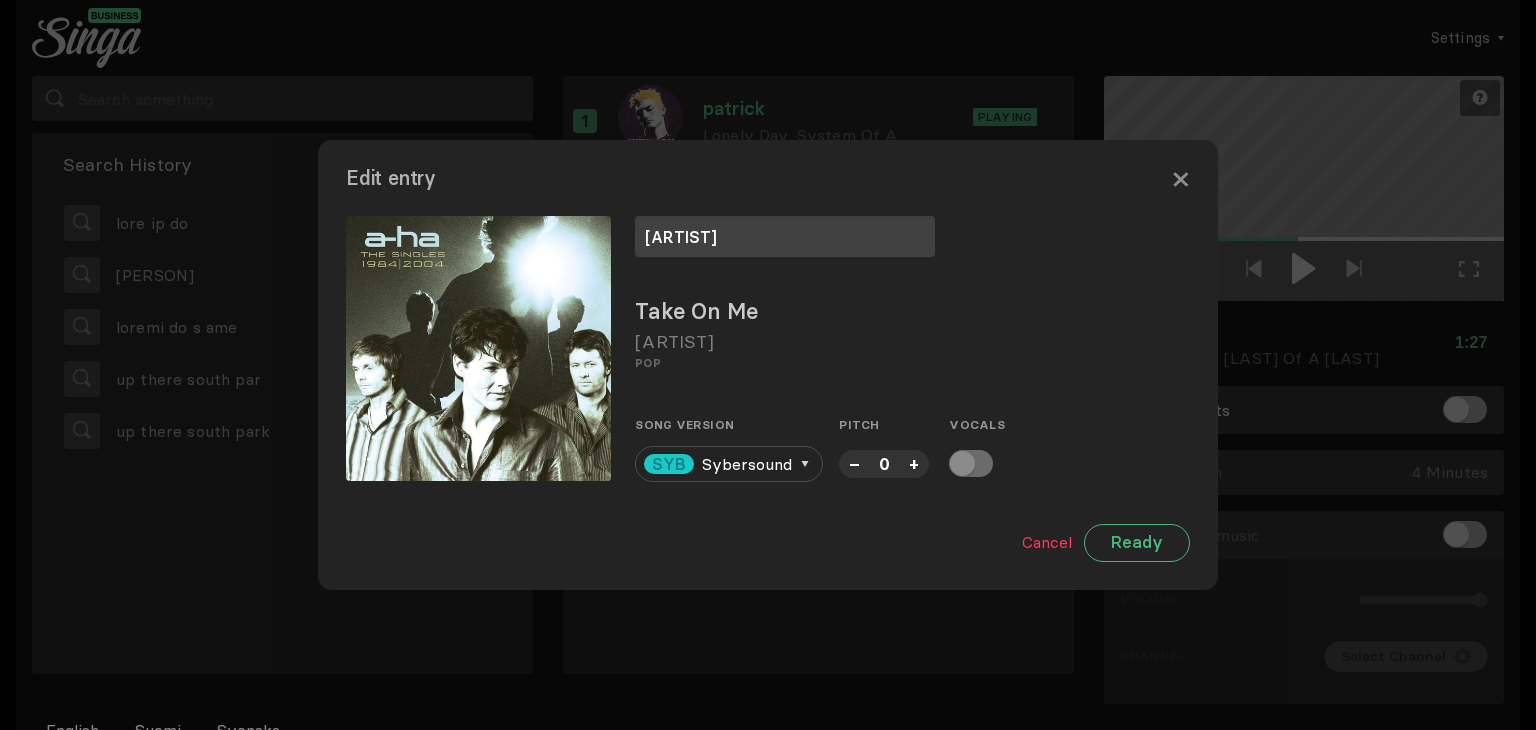 click on "Cancel  Ready" at bounding box center [1100, 543] 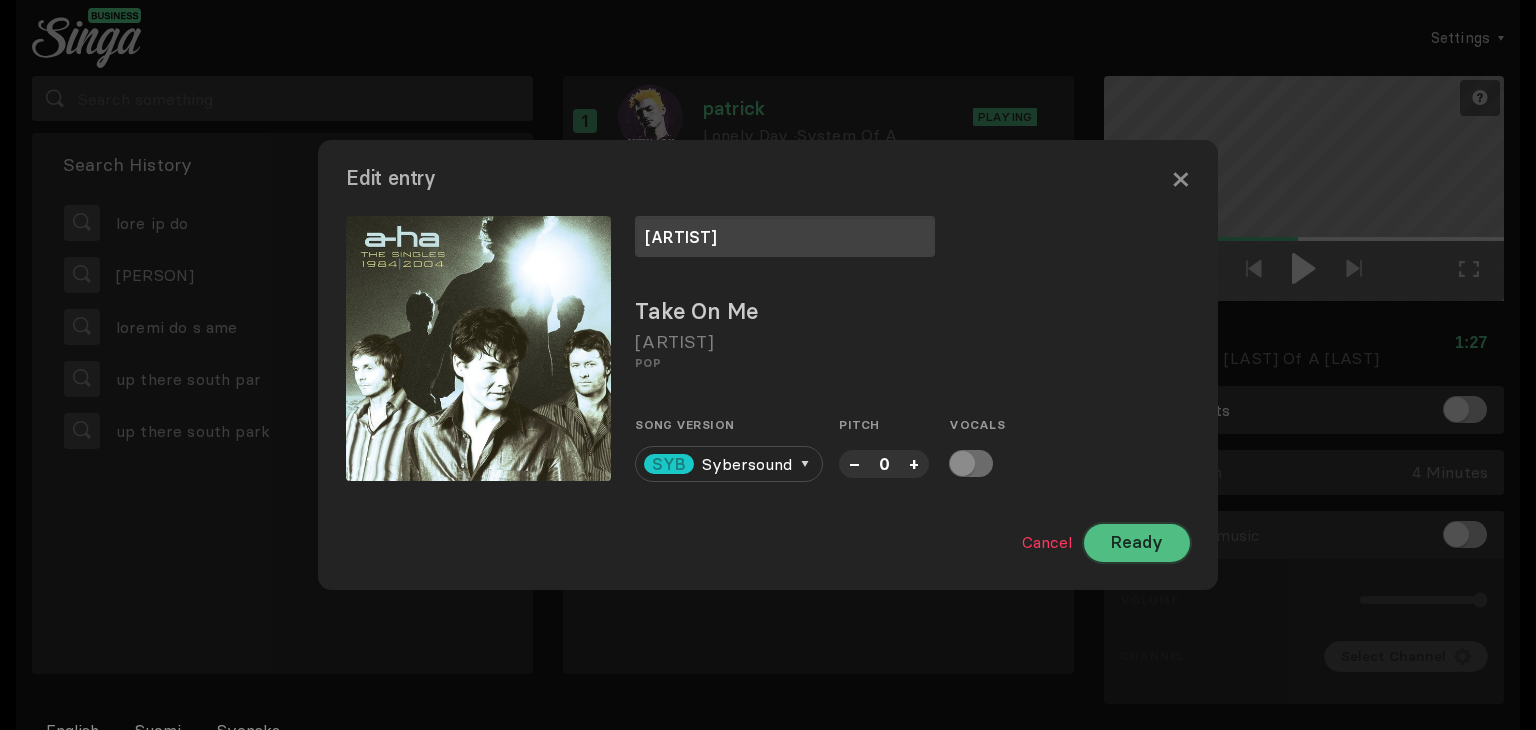 click on "Ready" at bounding box center (1137, 543) 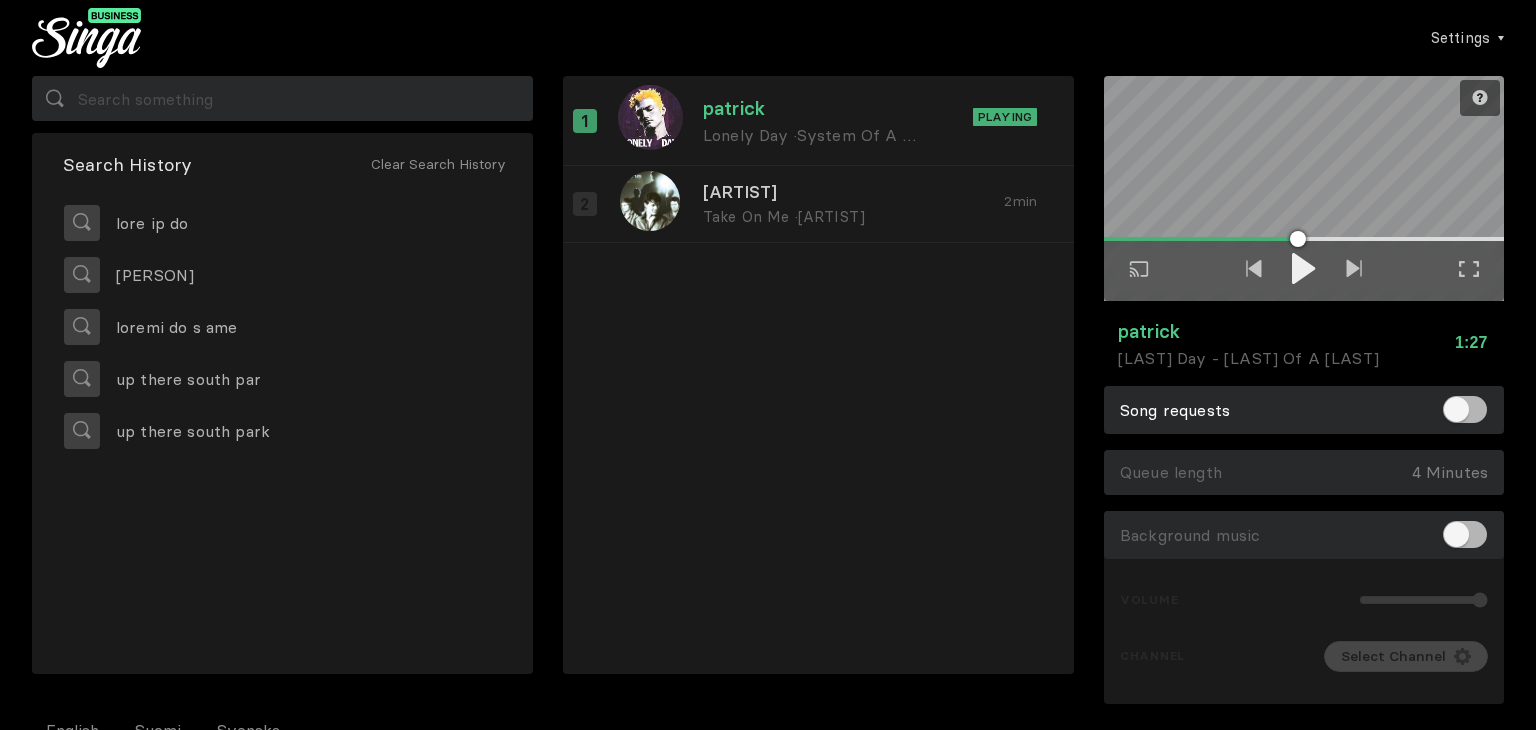 click at bounding box center (1304, 270) 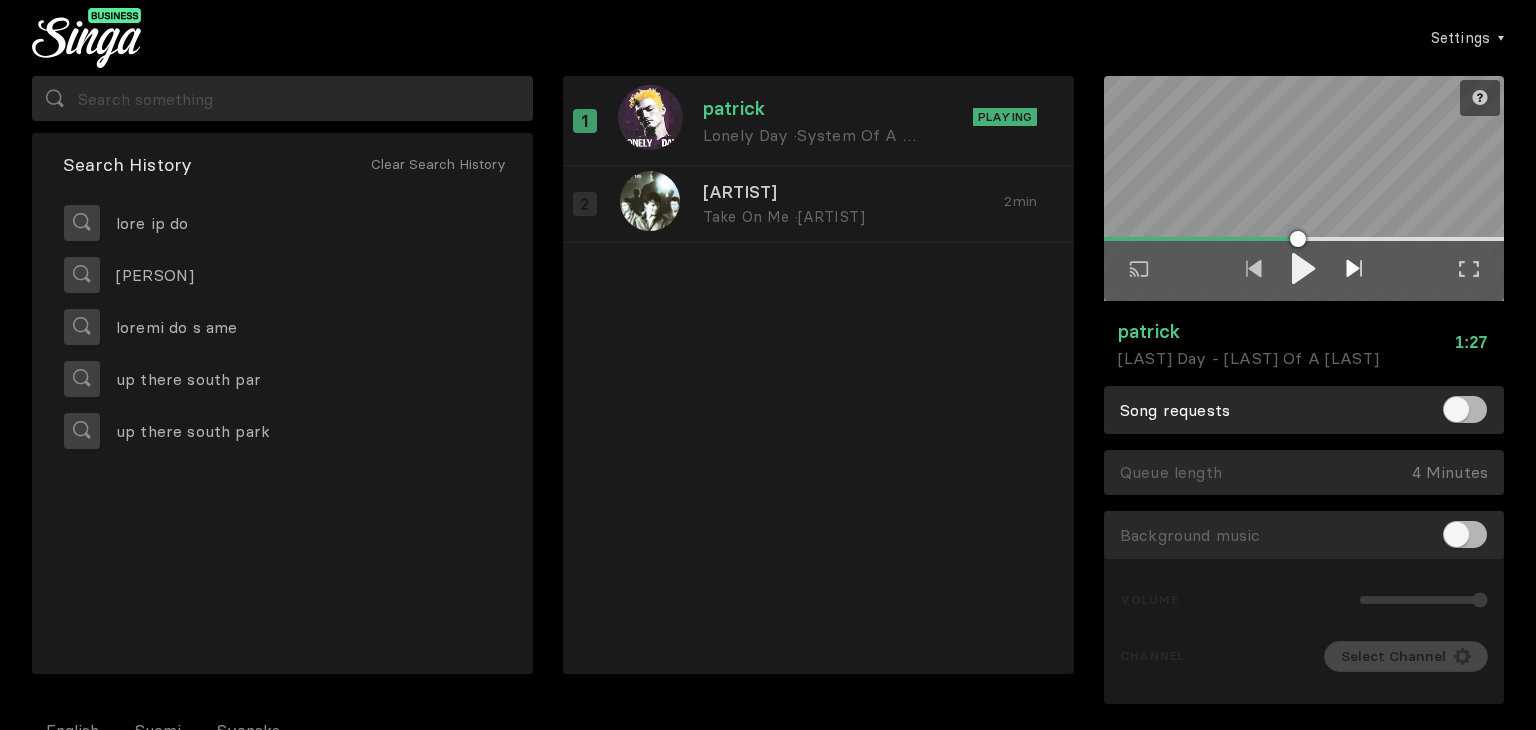click at bounding box center [1354, 270] 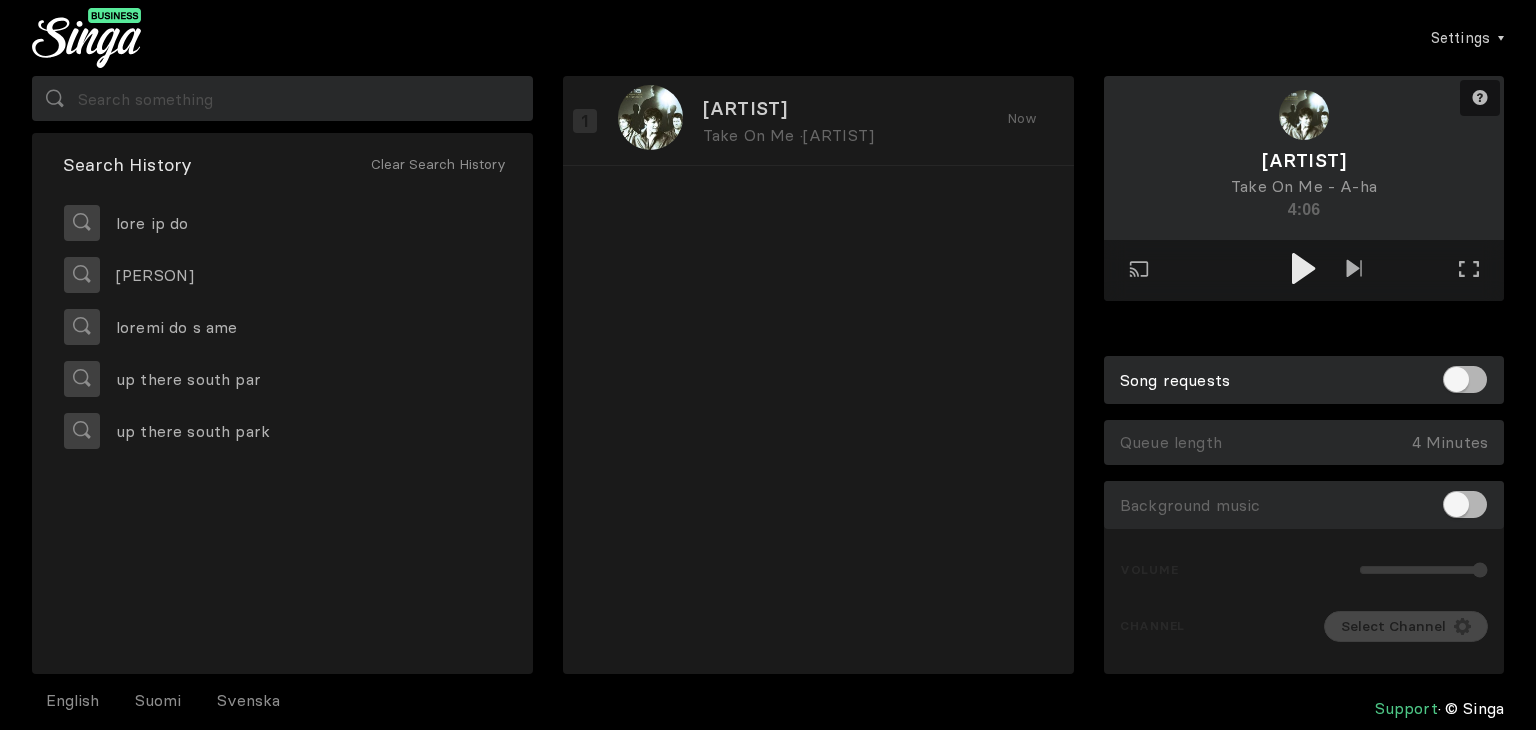 click on "kevin og co Take On Me - A-ha 4:06" at bounding box center (1304, 196) 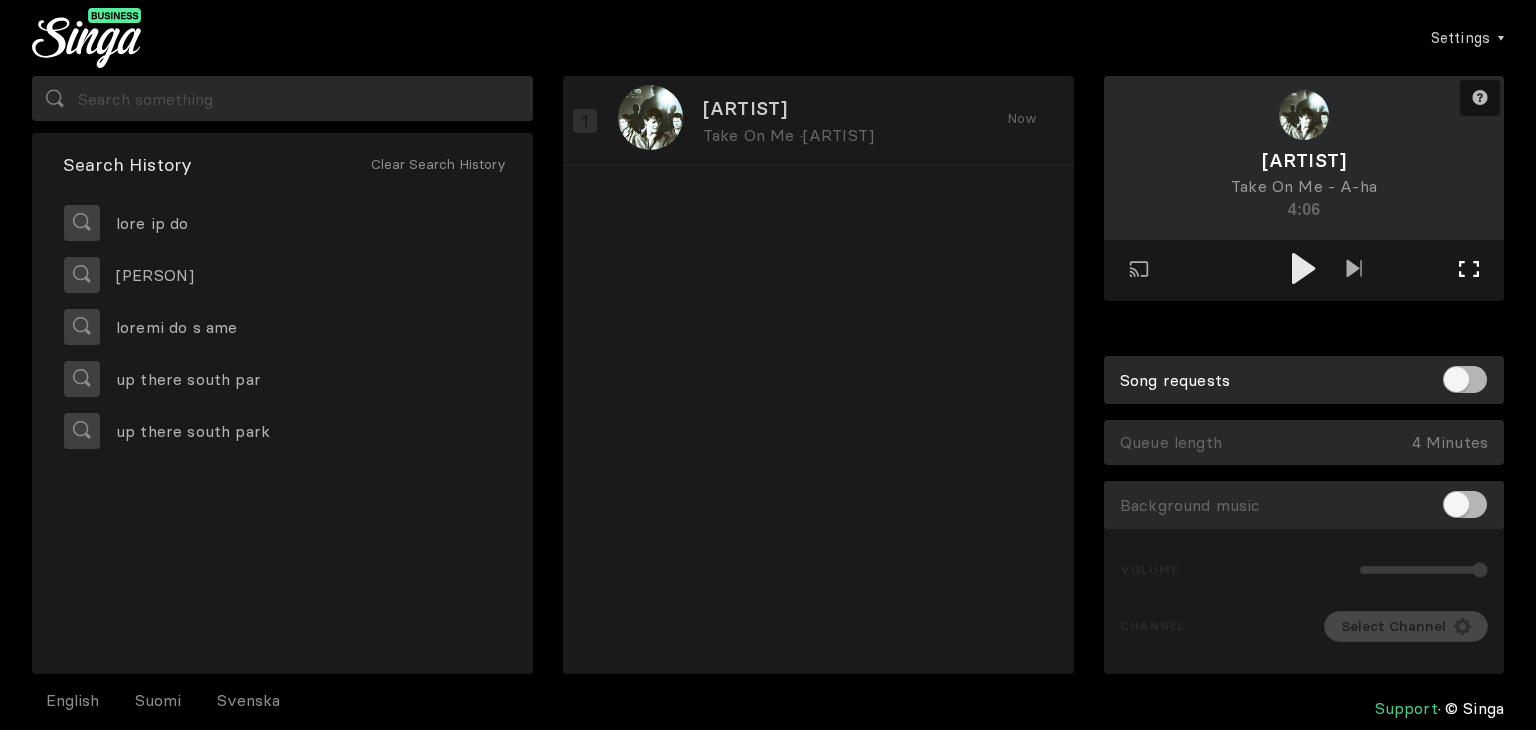 click on "Full screen Exit full screen" at bounding box center (1354, 270) 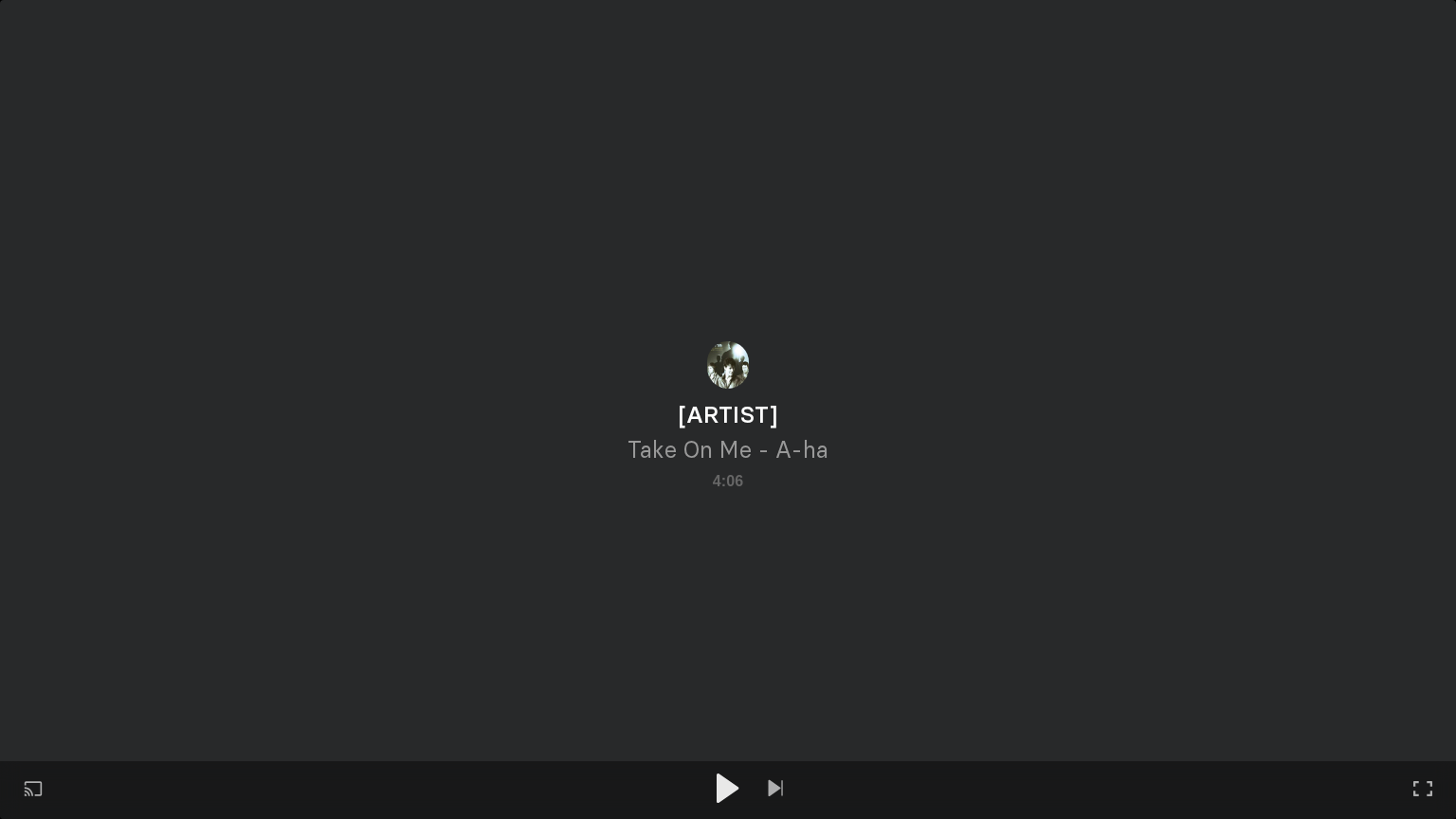 click on "Play on external screen Full screen Exit full screen" at bounding box center [728, 410] 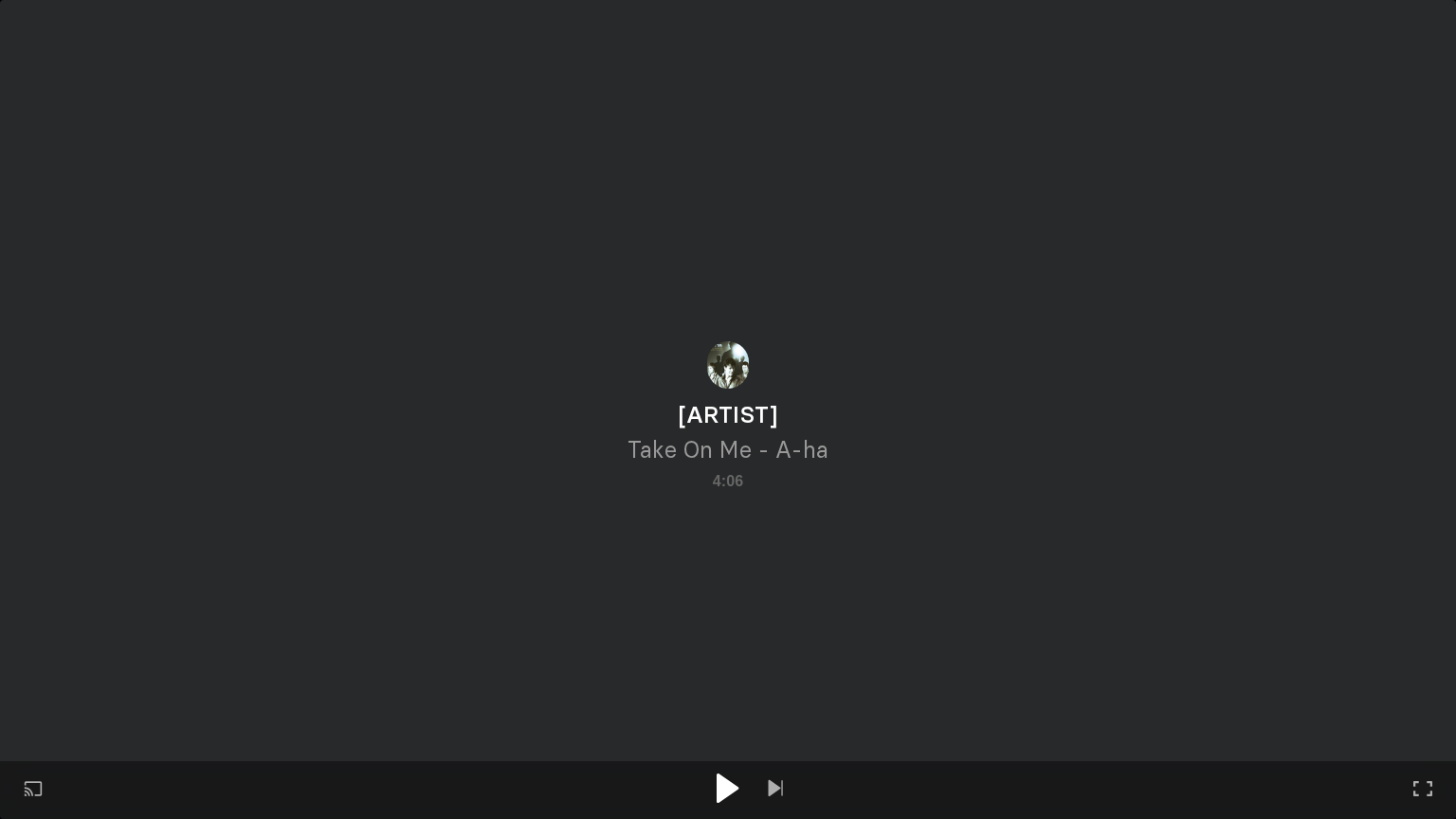 click at bounding box center (728, 788) 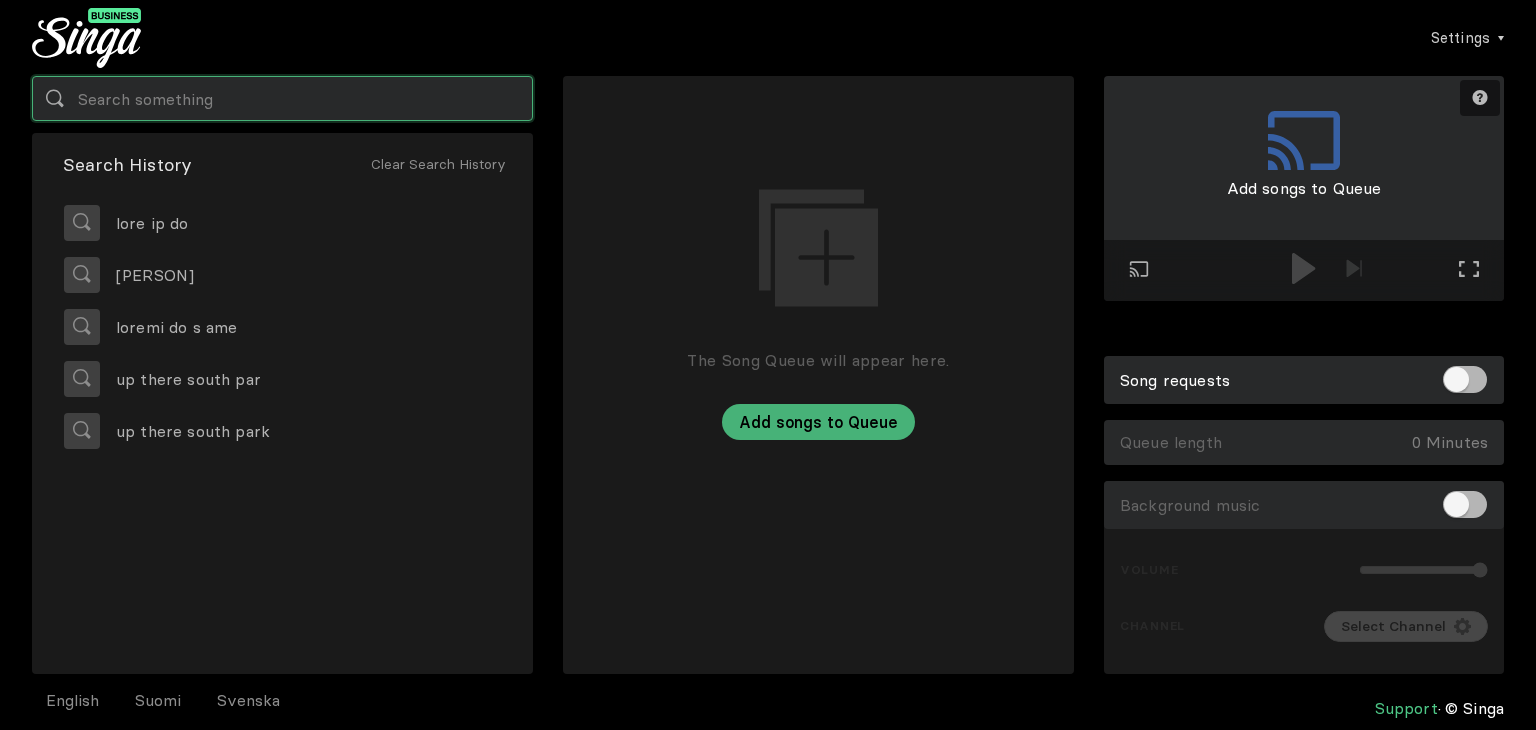 click at bounding box center (282, 98) 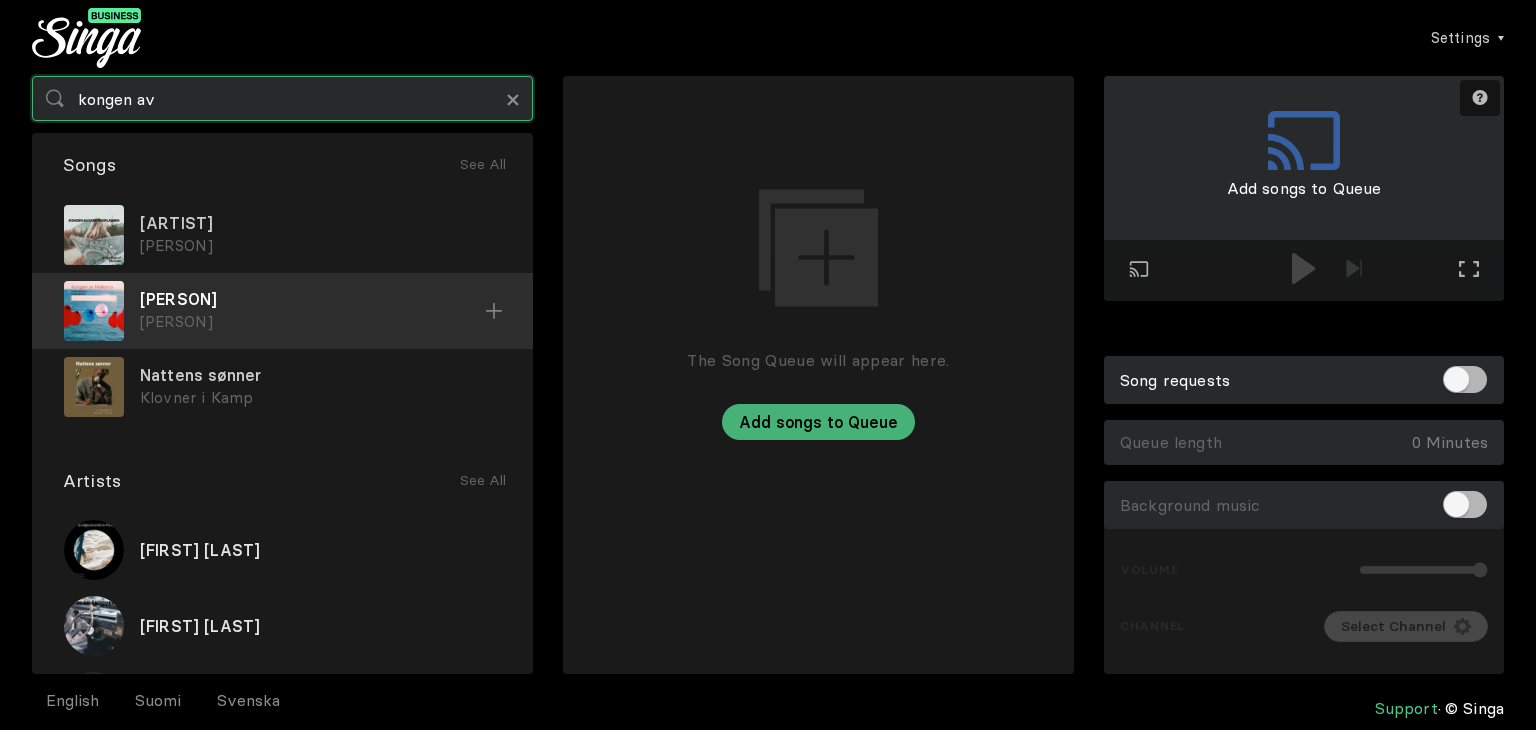type on "kongen av" 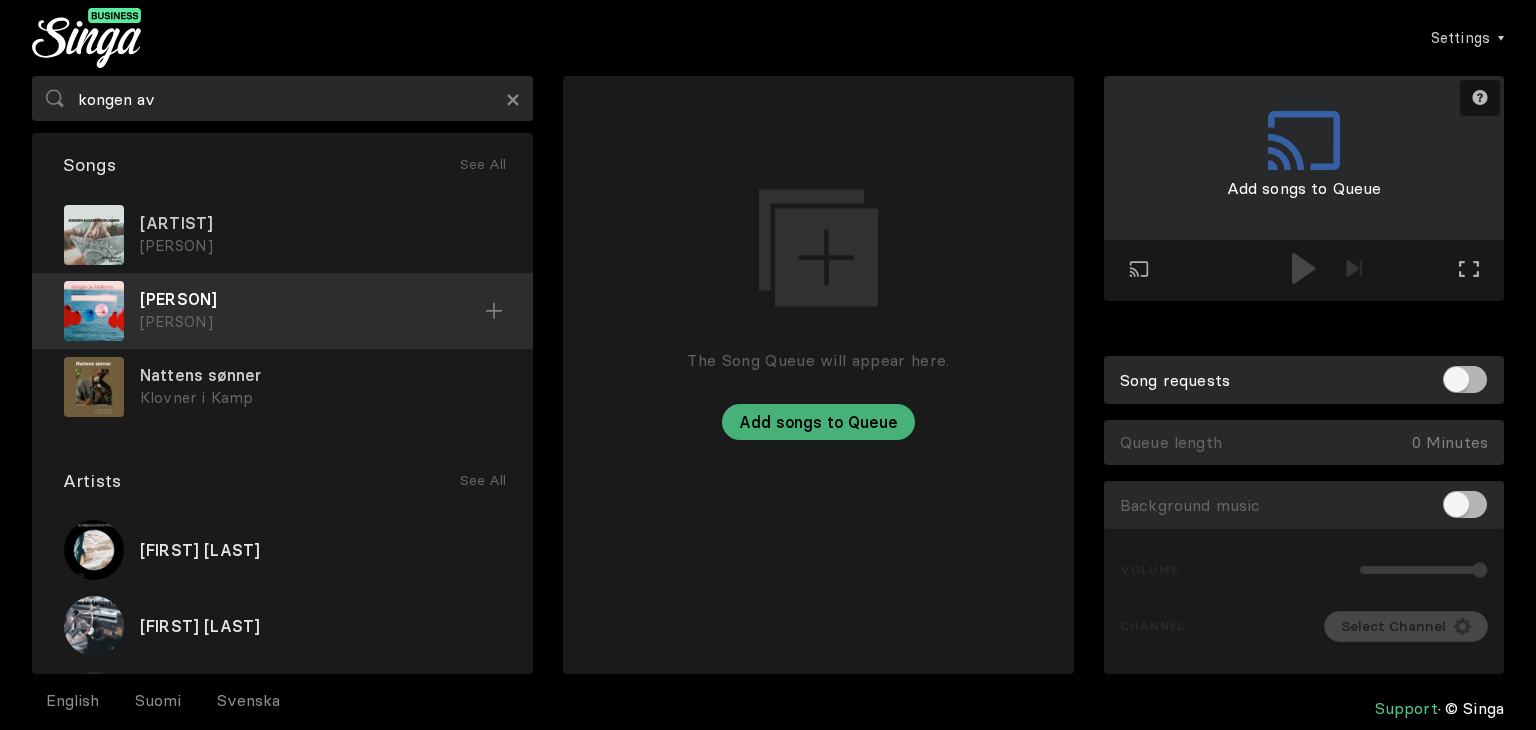 click on "[PERSON]" at bounding box center (320, 246) 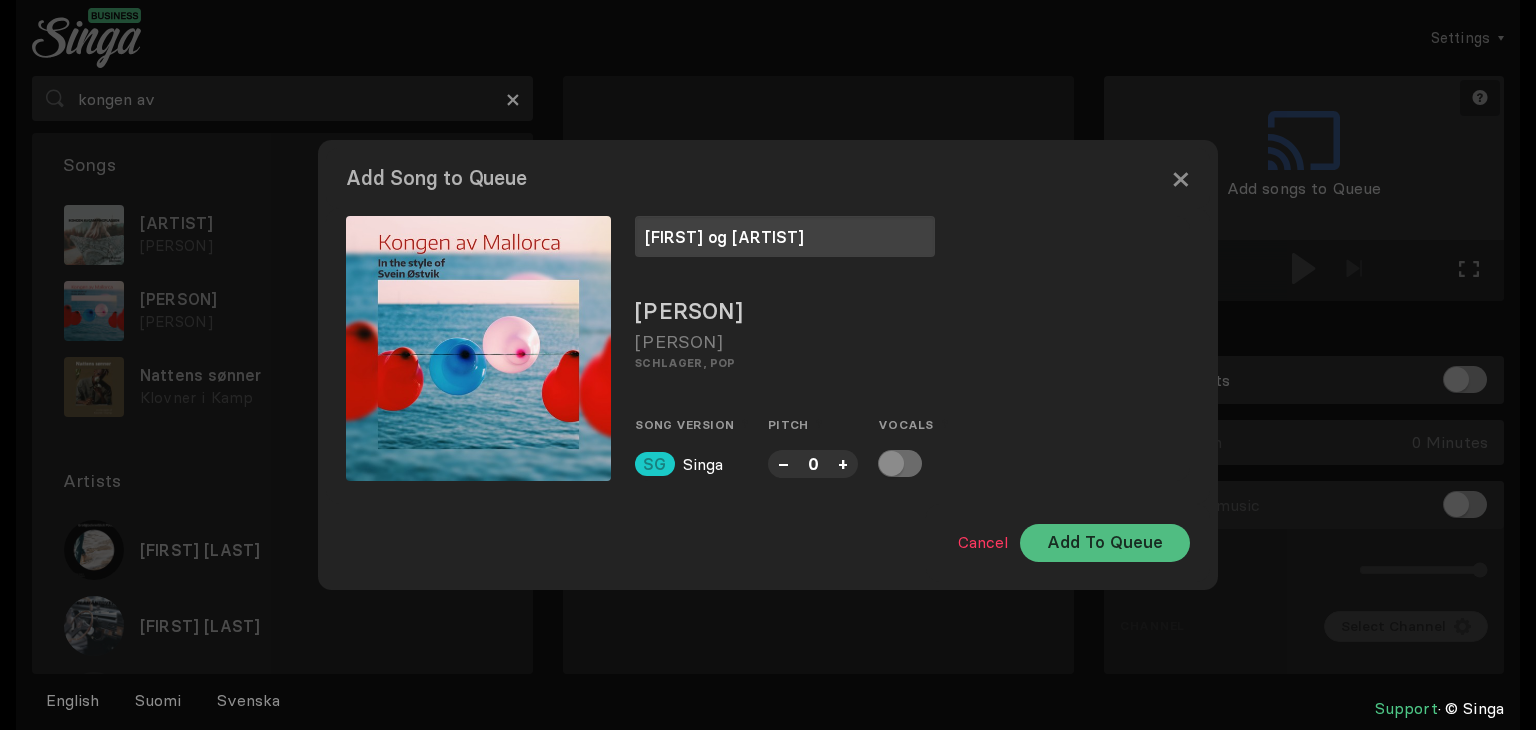 type on "[FIRST] og [ARTIST]" 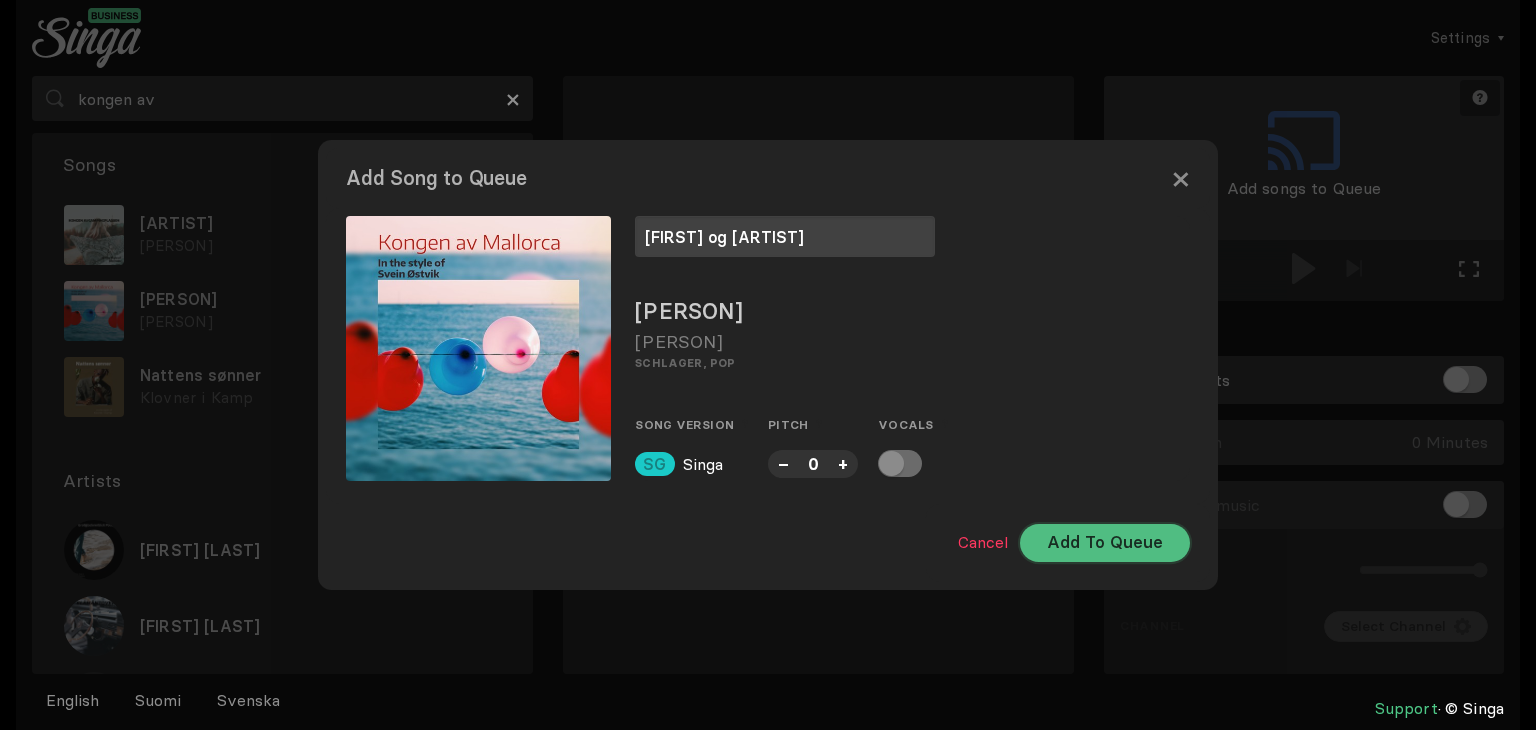 click on "Add To Queue" at bounding box center [1105, 543] 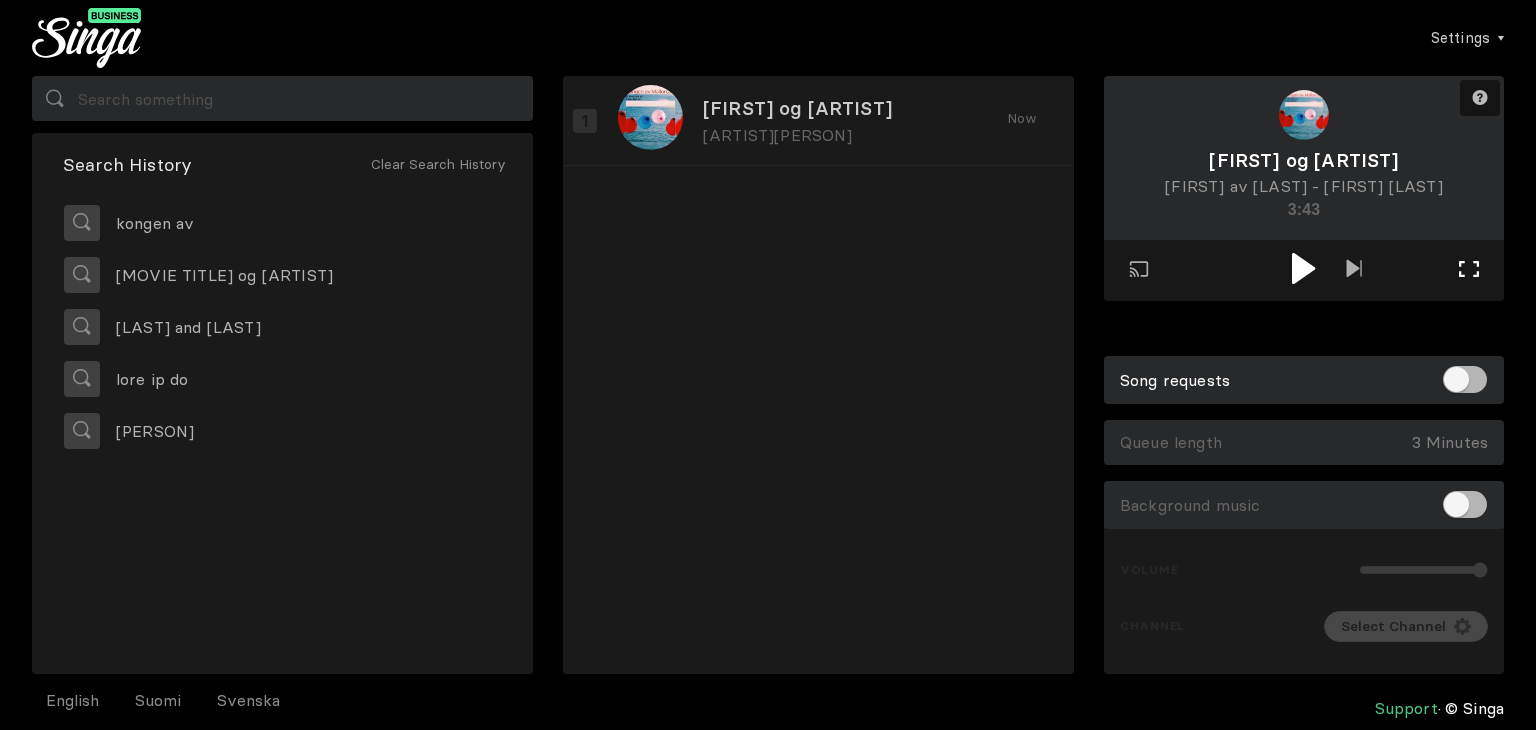 click on "Full screen Exit full screen" at bounding box center [1354, 270] 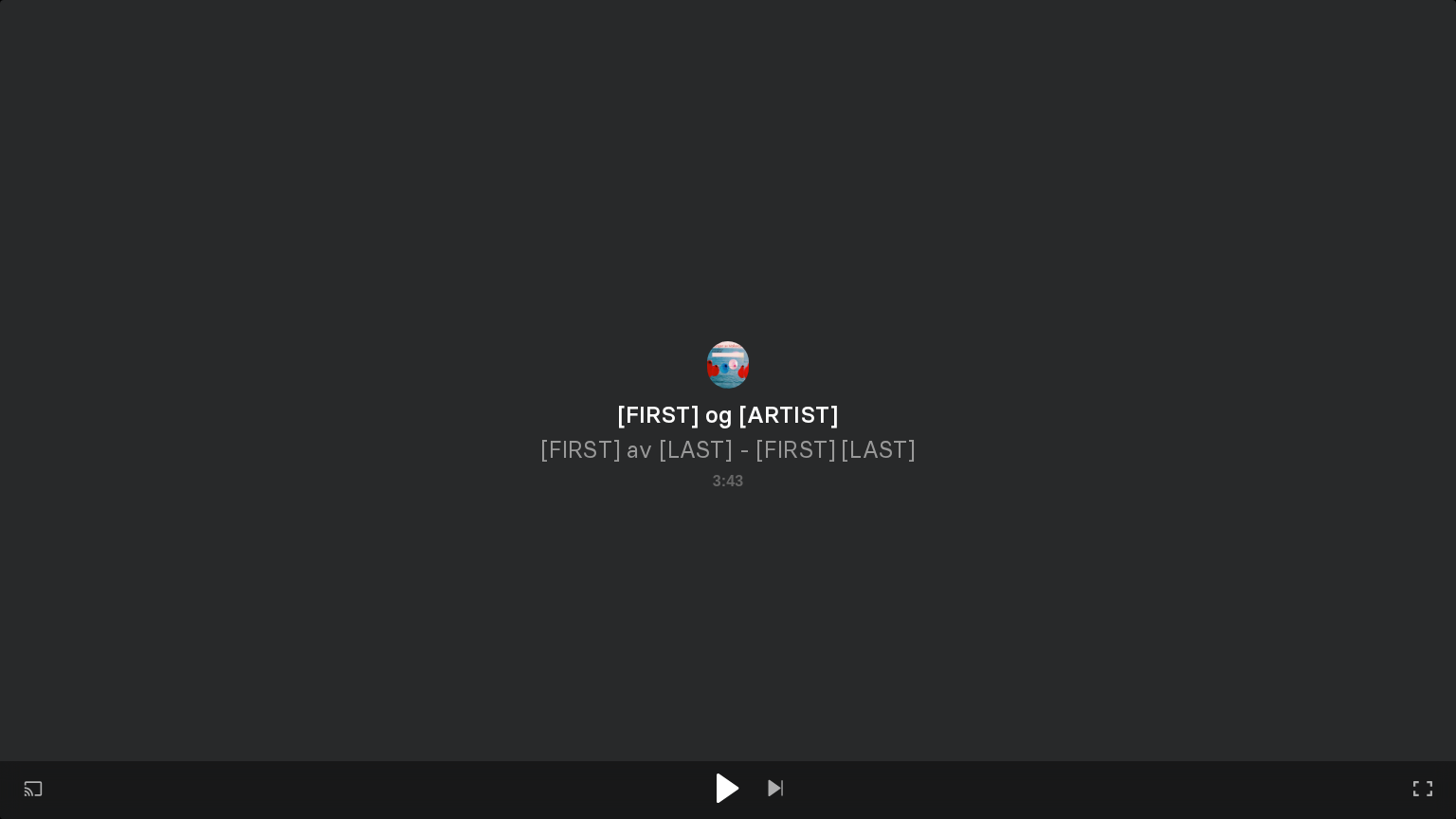 click at bounding box center (728, 790) 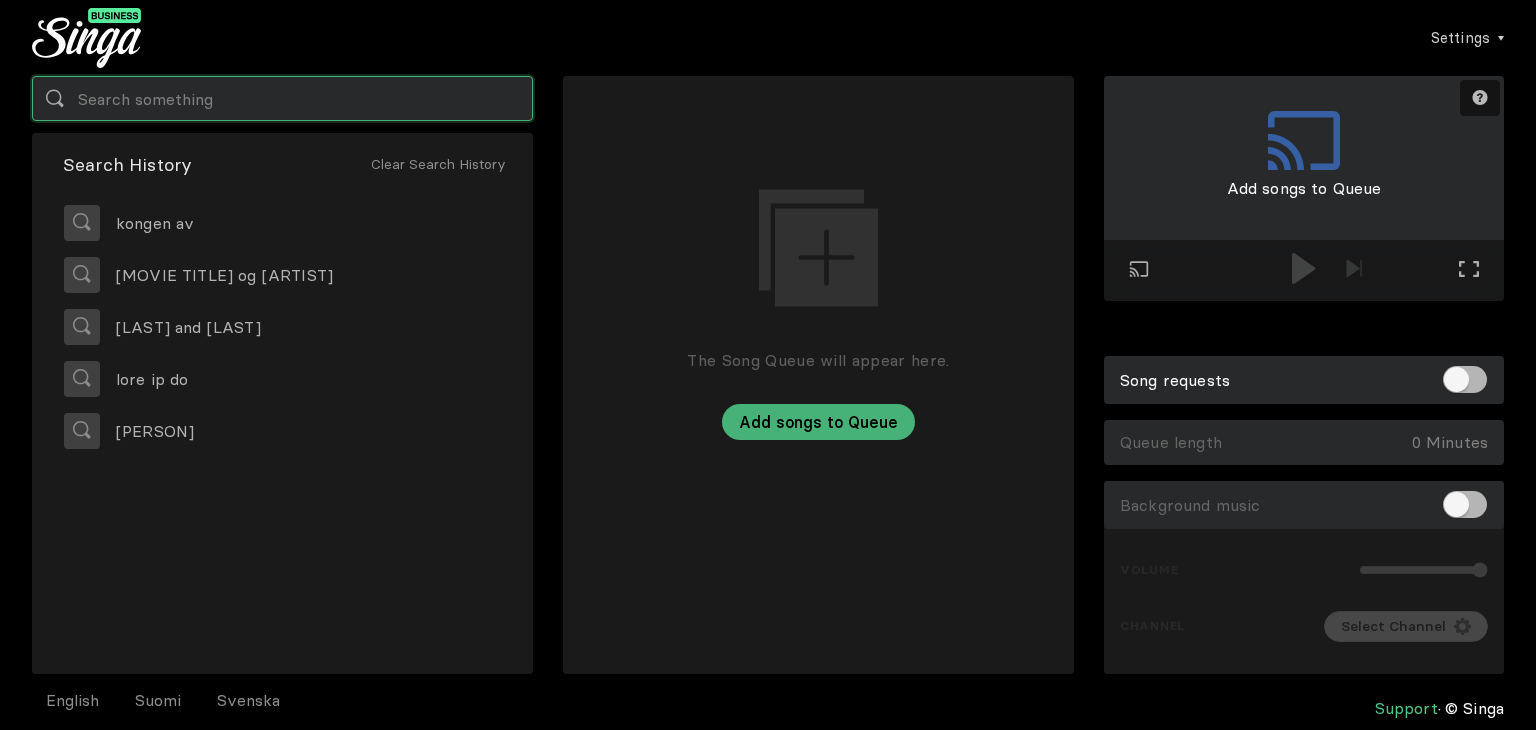 click at bounding box center (282, 98) 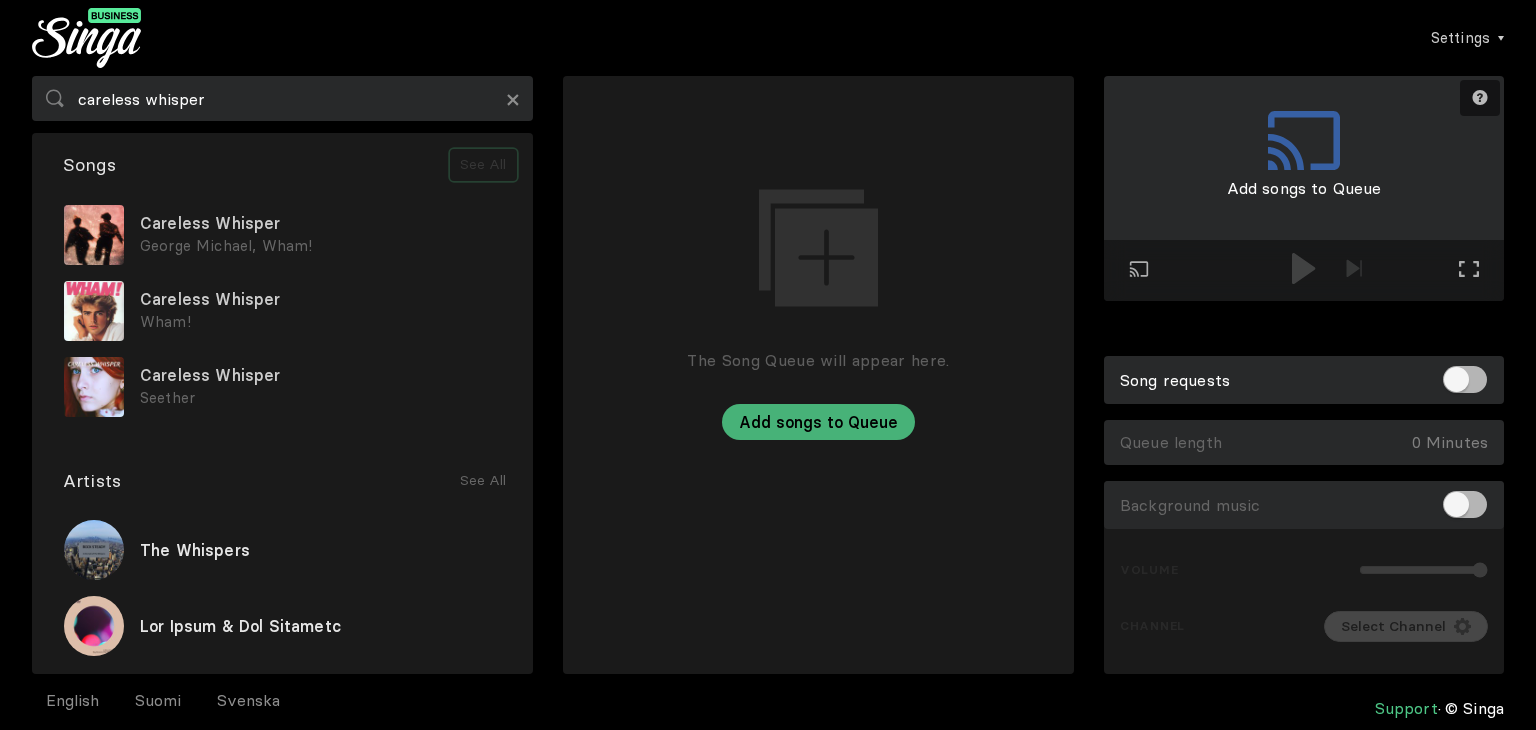 click on "See All" at bounding box center [483, 165] 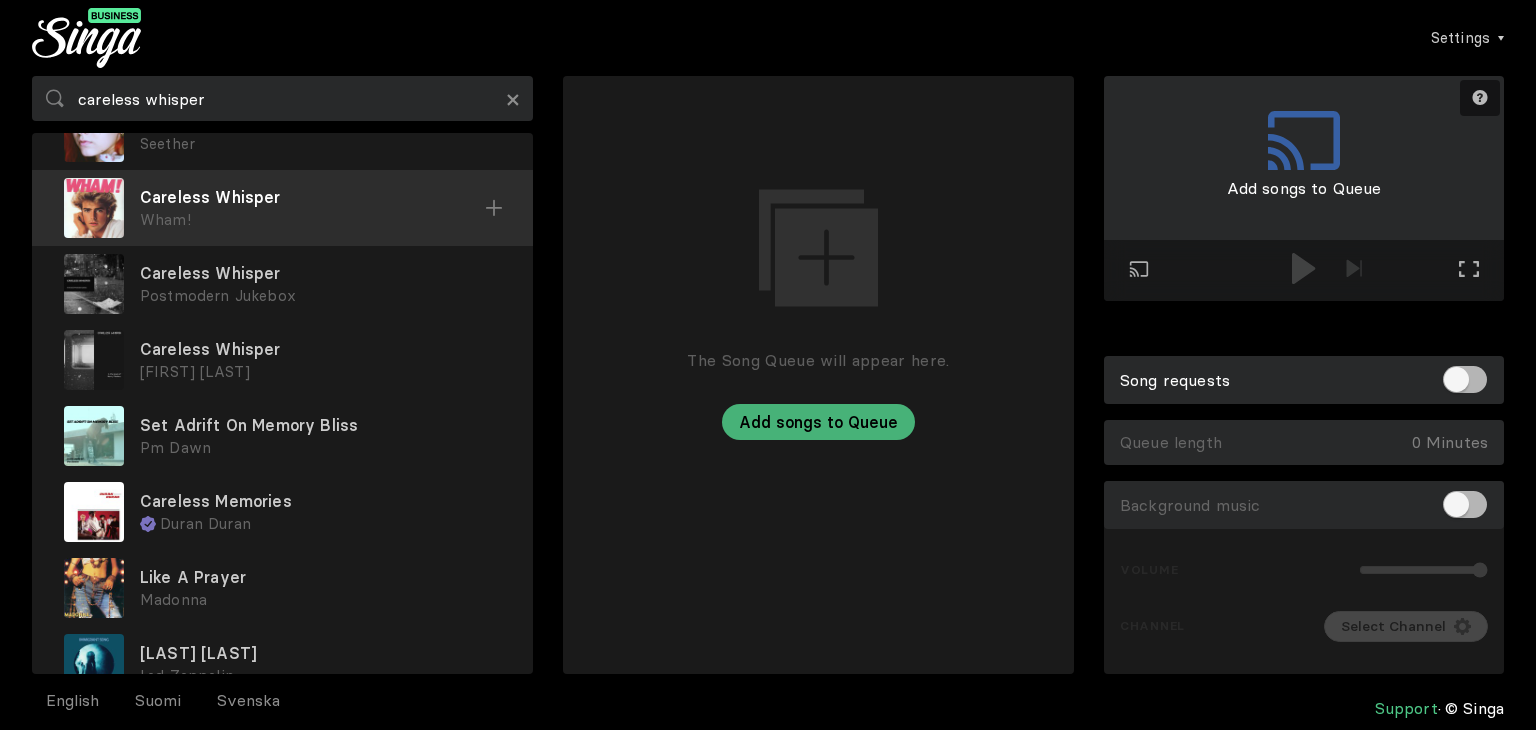 scroll, scrollTop: 0, scrollLeft: 0, axis: both 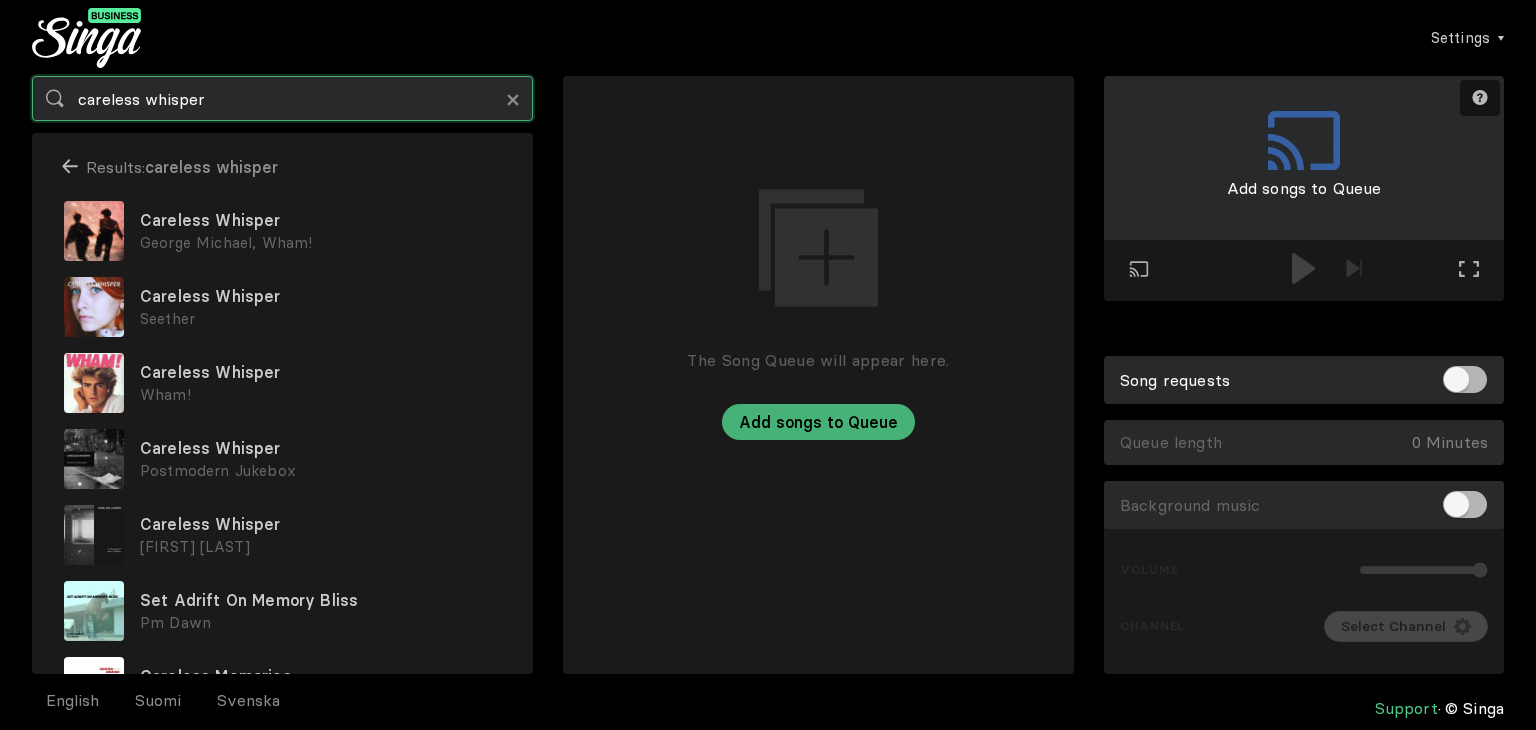 click on "careless whisper" at bounding box center (282, 98) 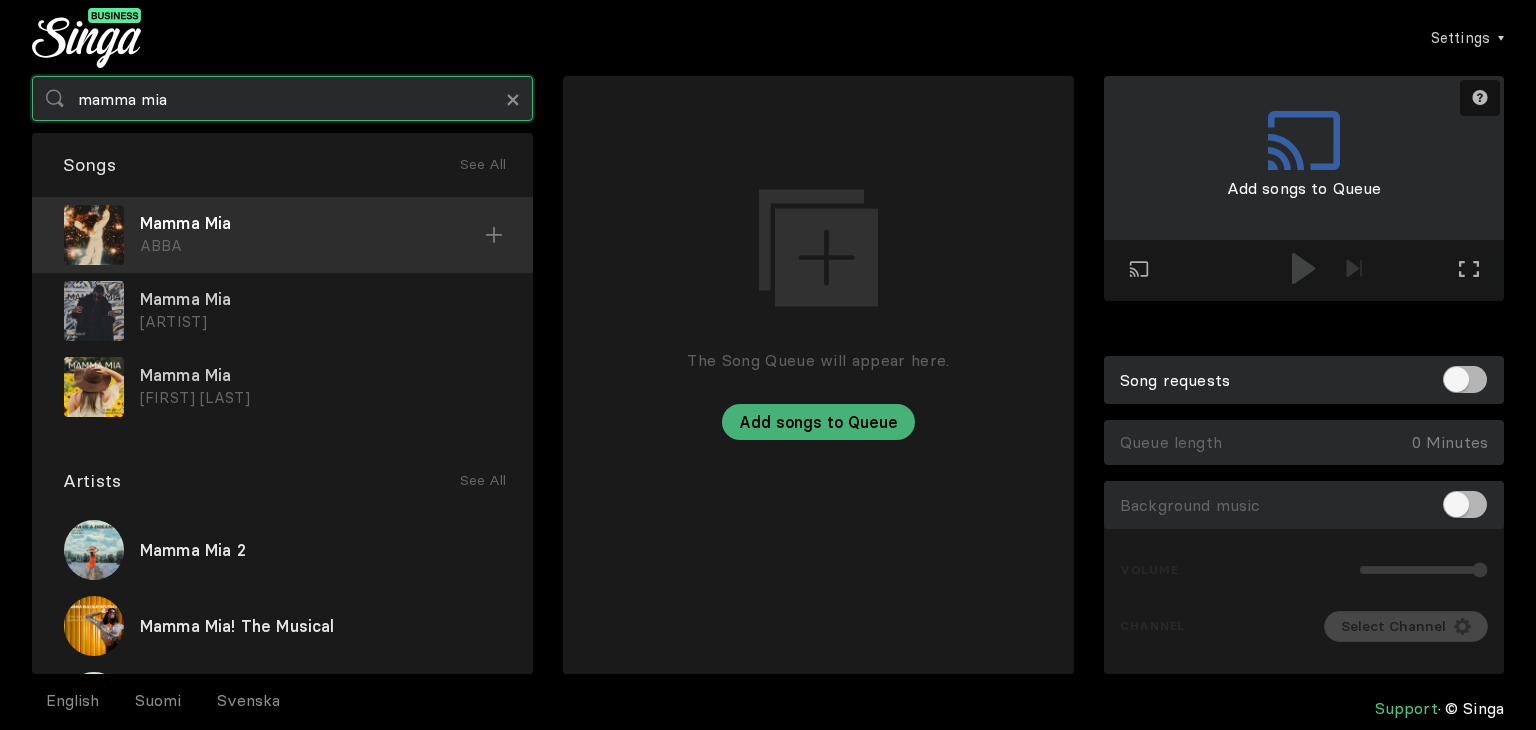type on "mamma mia" 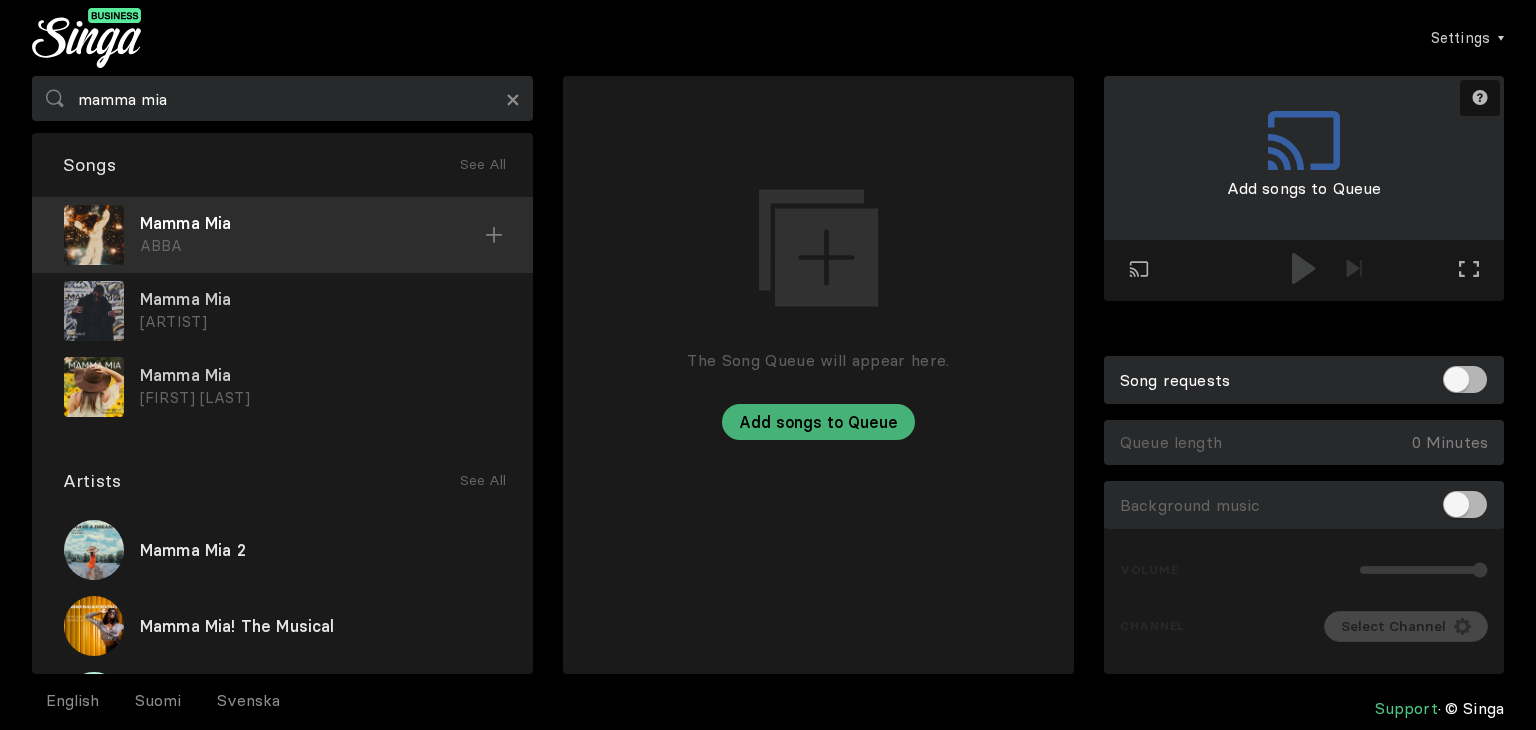 click at bounding box center (494, 235) 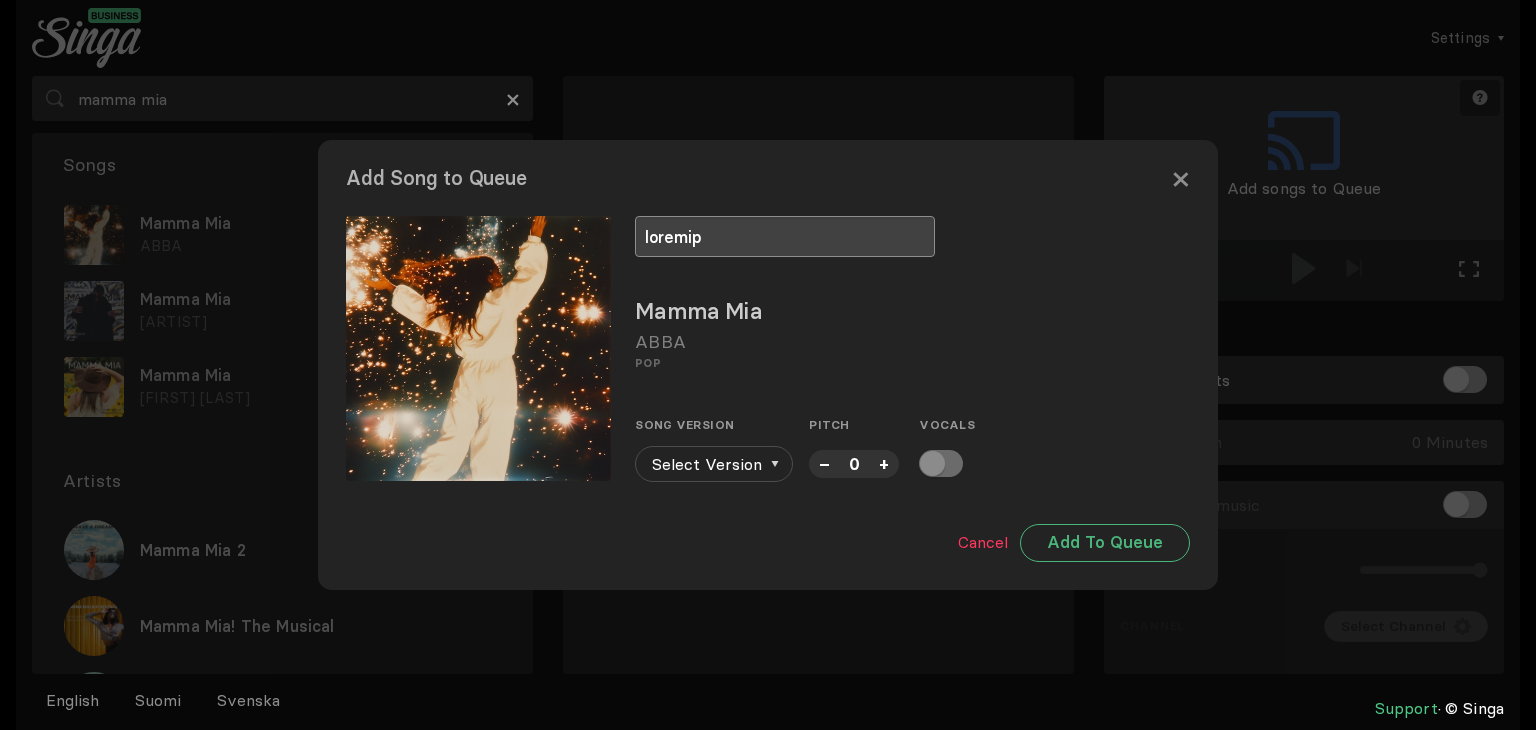 type on "loremip" 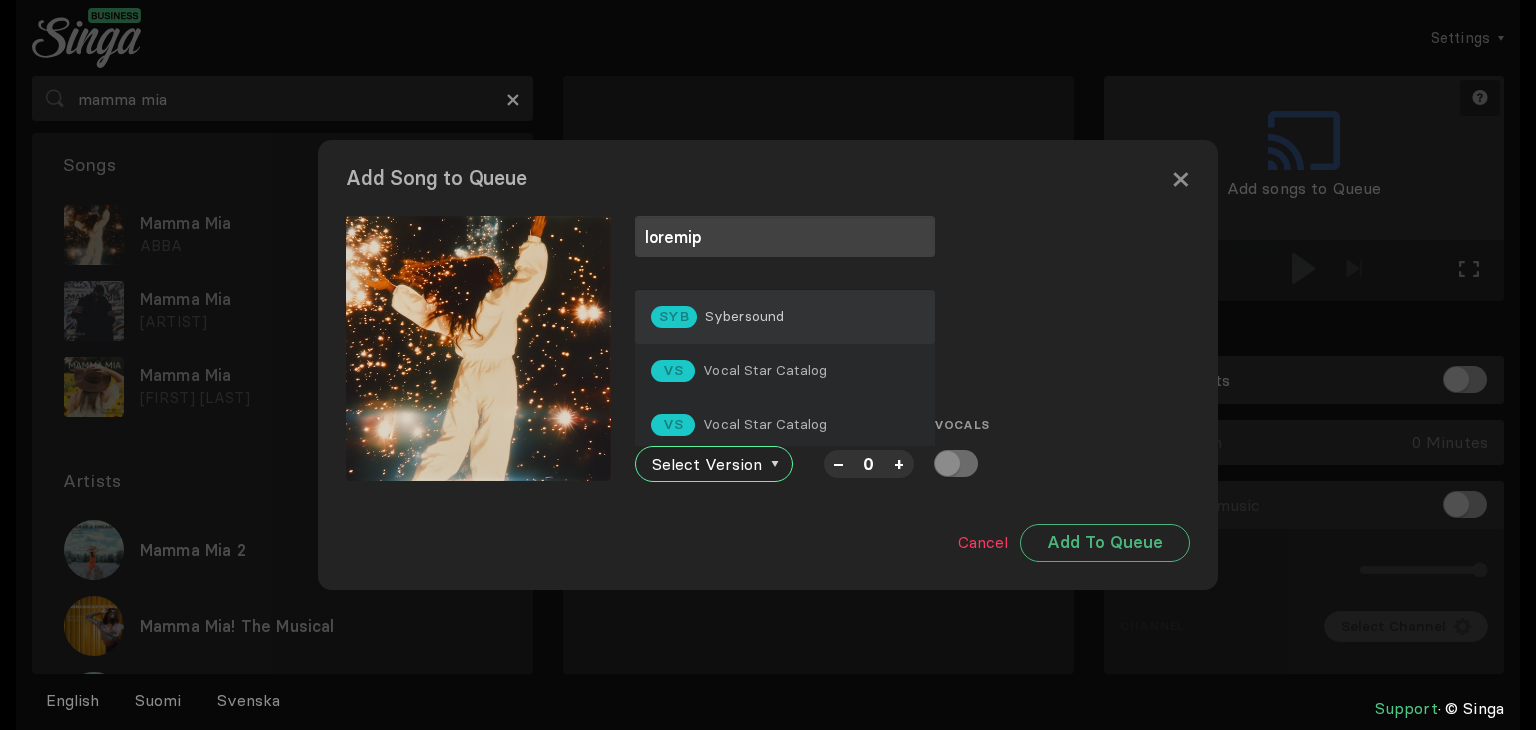 click on "SYB Sybersound" at bounding box center (785, 317) 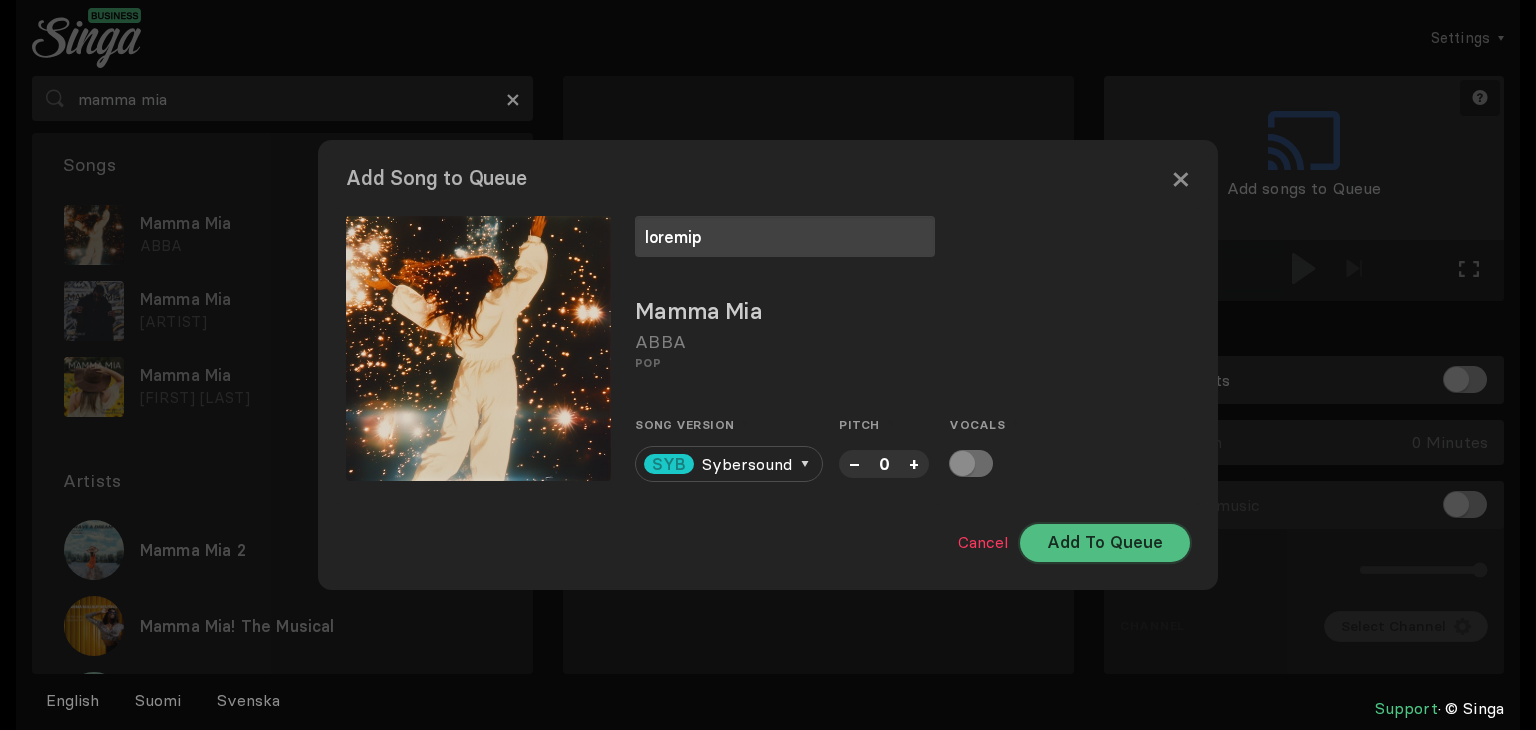 click on "Add To Queue" at bounding box center [1105, 543] 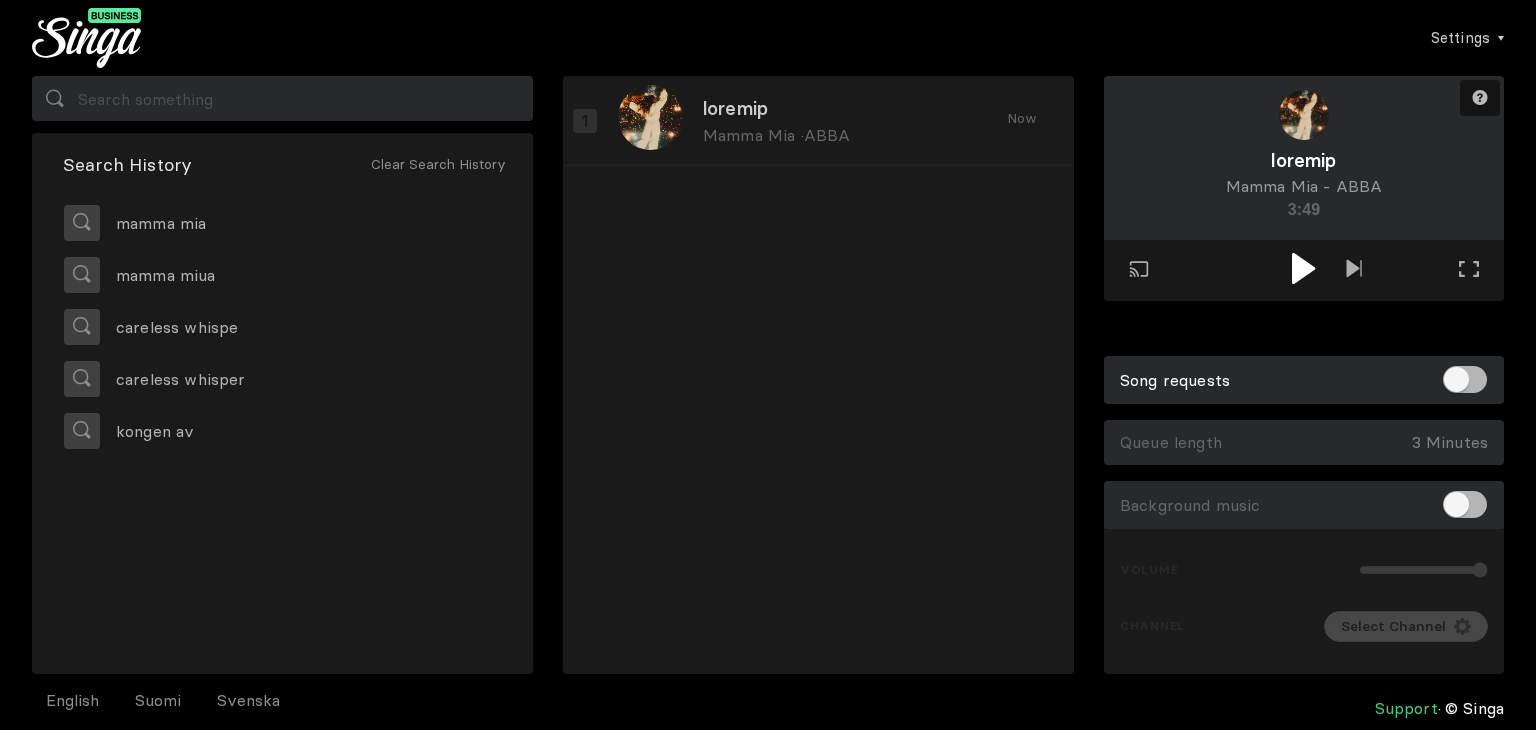 click at bounding box center (1304, 268) 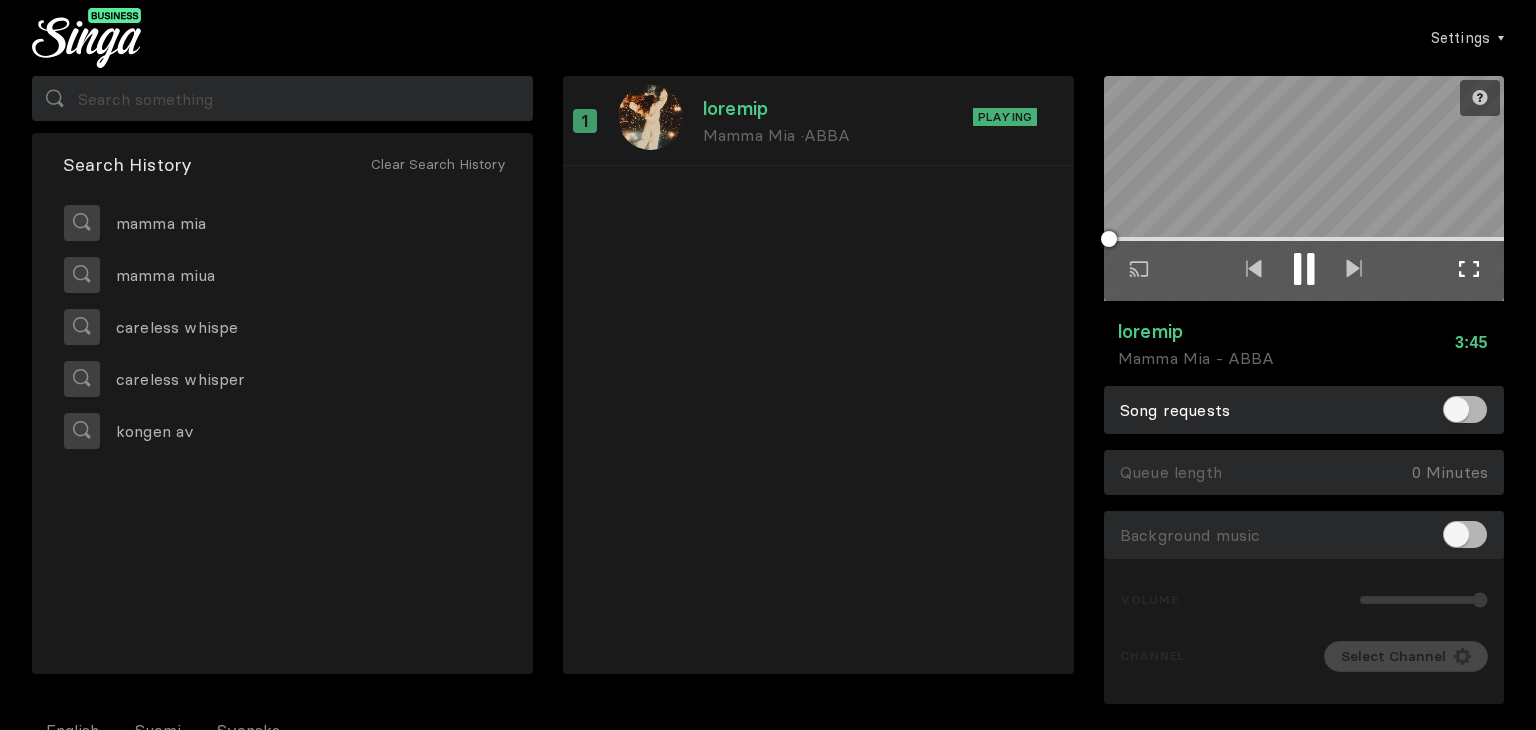 click on "Full screen Exit full screen" at bounding box center [1469, 270] 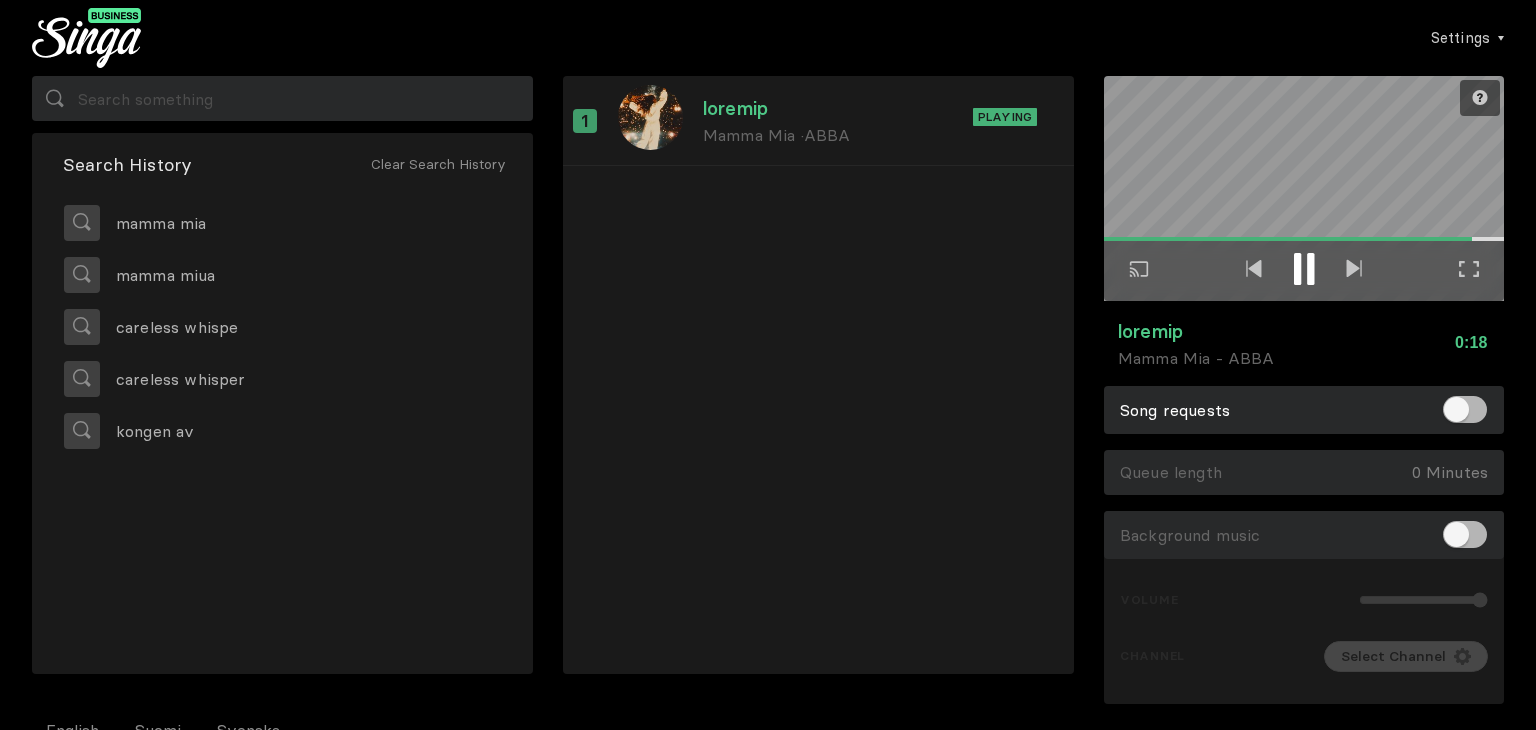 click at bounding box center (1304, 271) 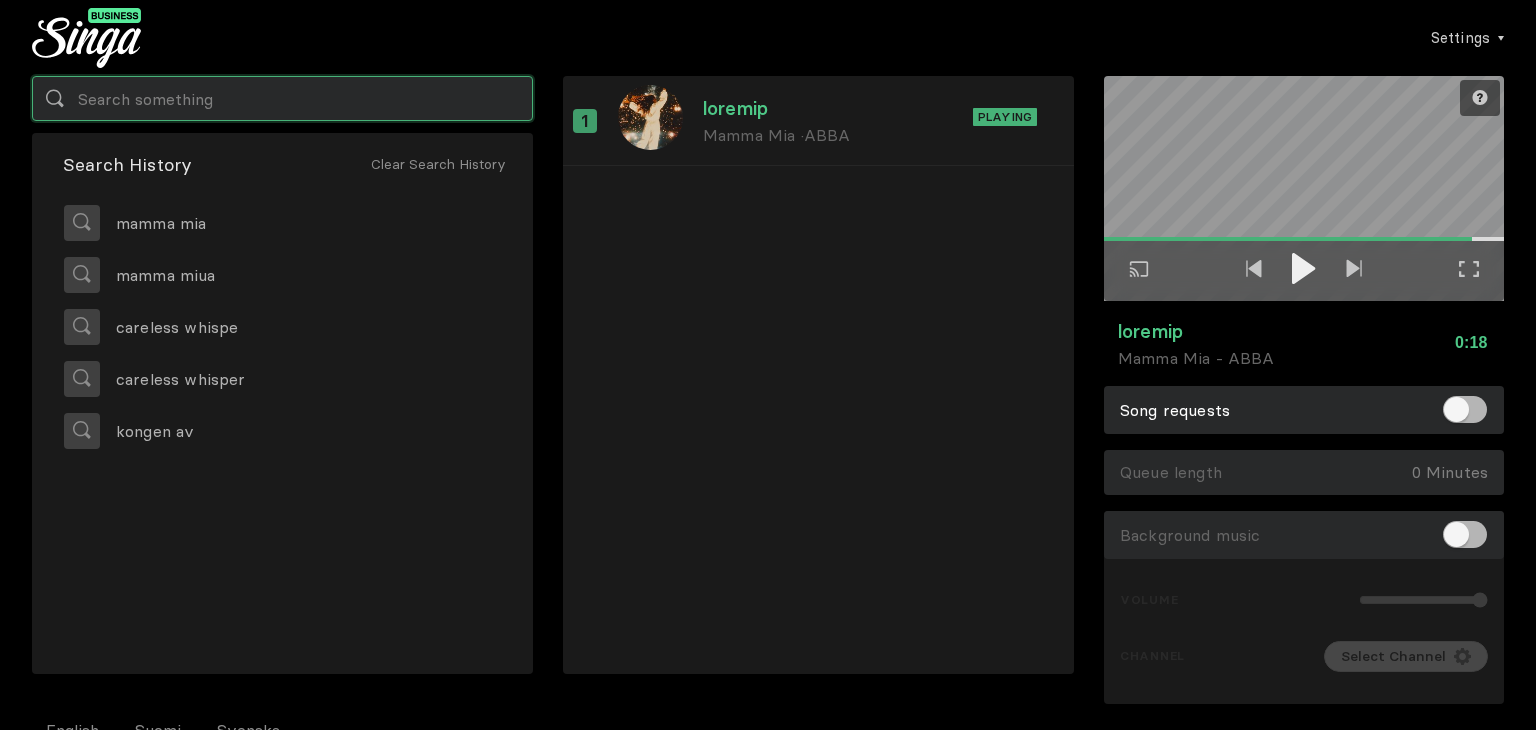 click at bounding box center (282, 98) 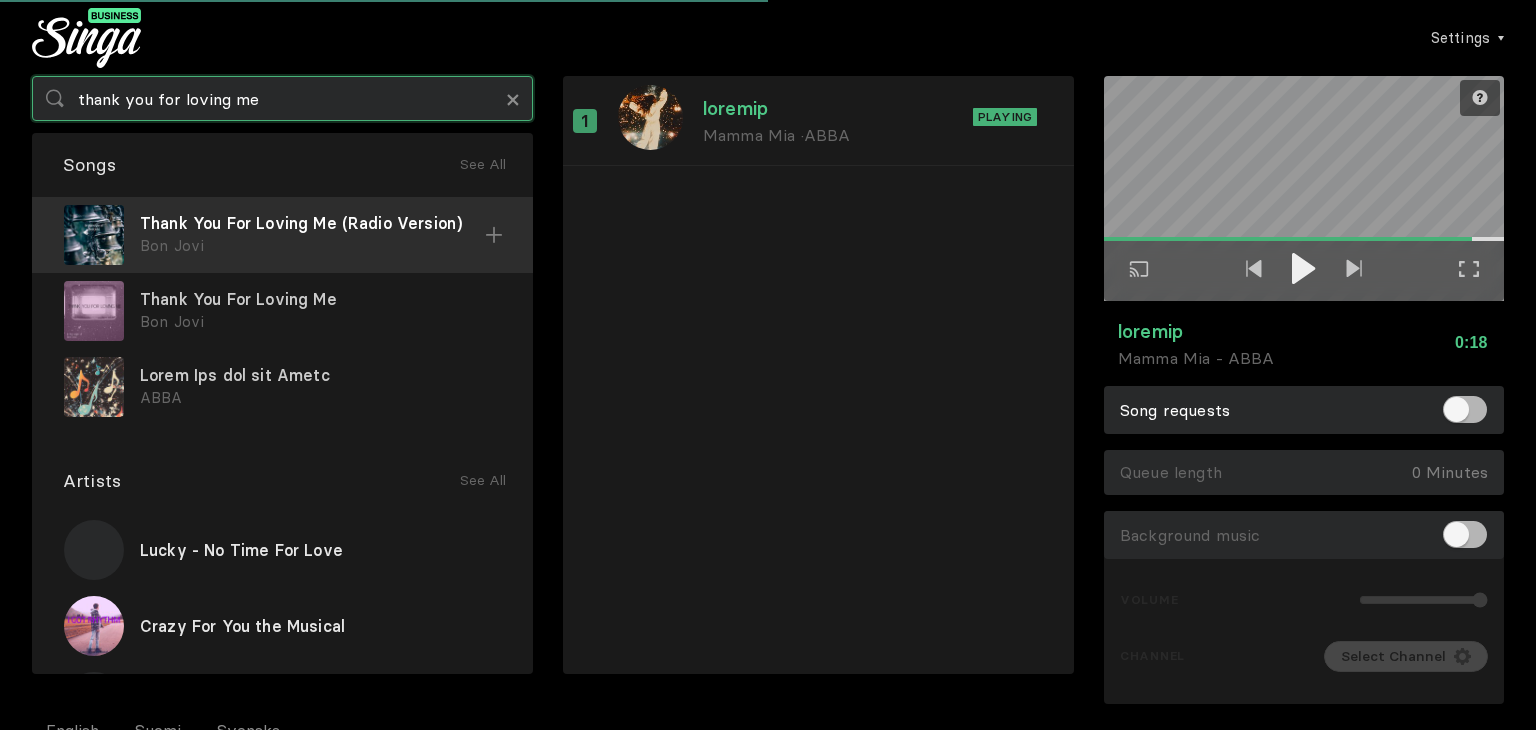 type on "thank you for loving me" 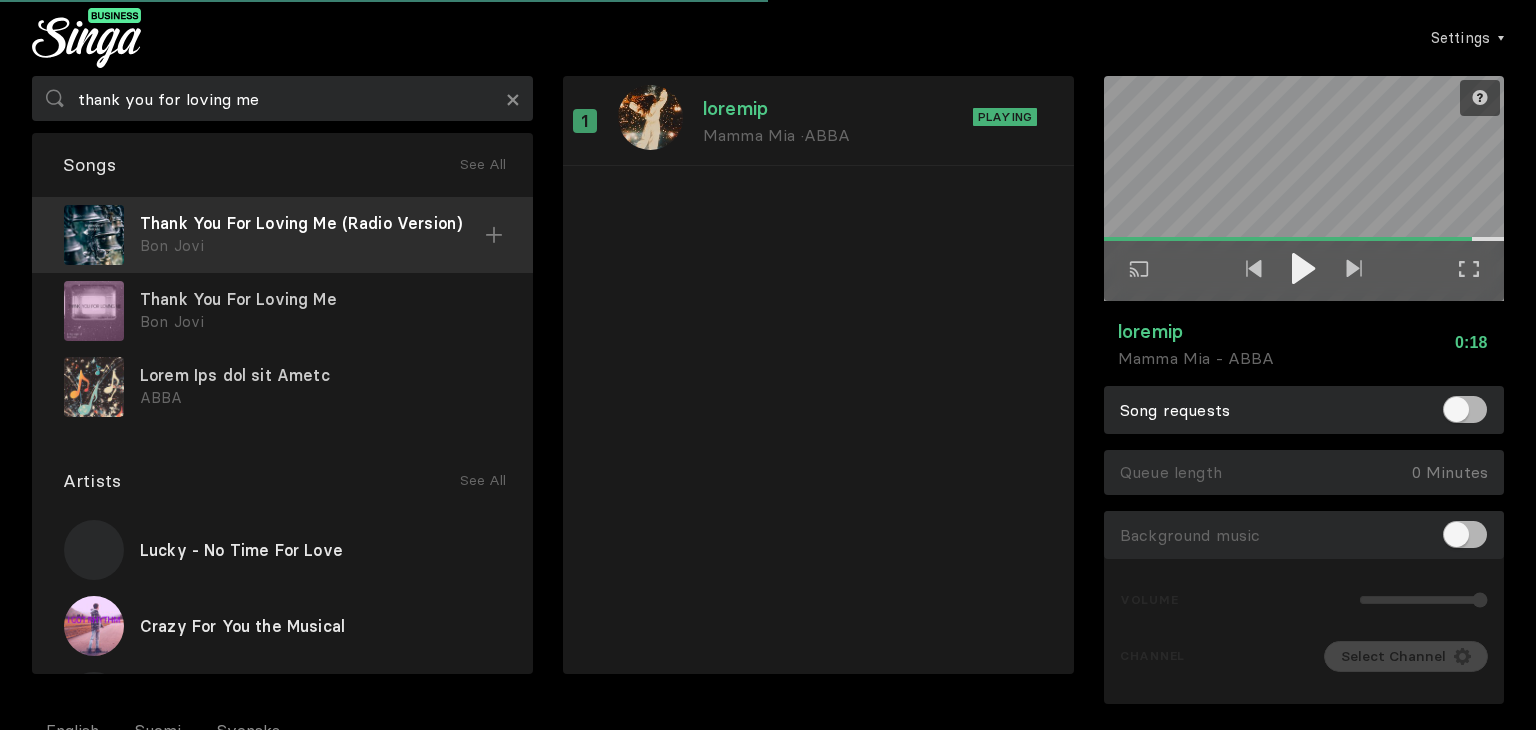 click on "Bon Jovi" at bounding box center [312, 246] 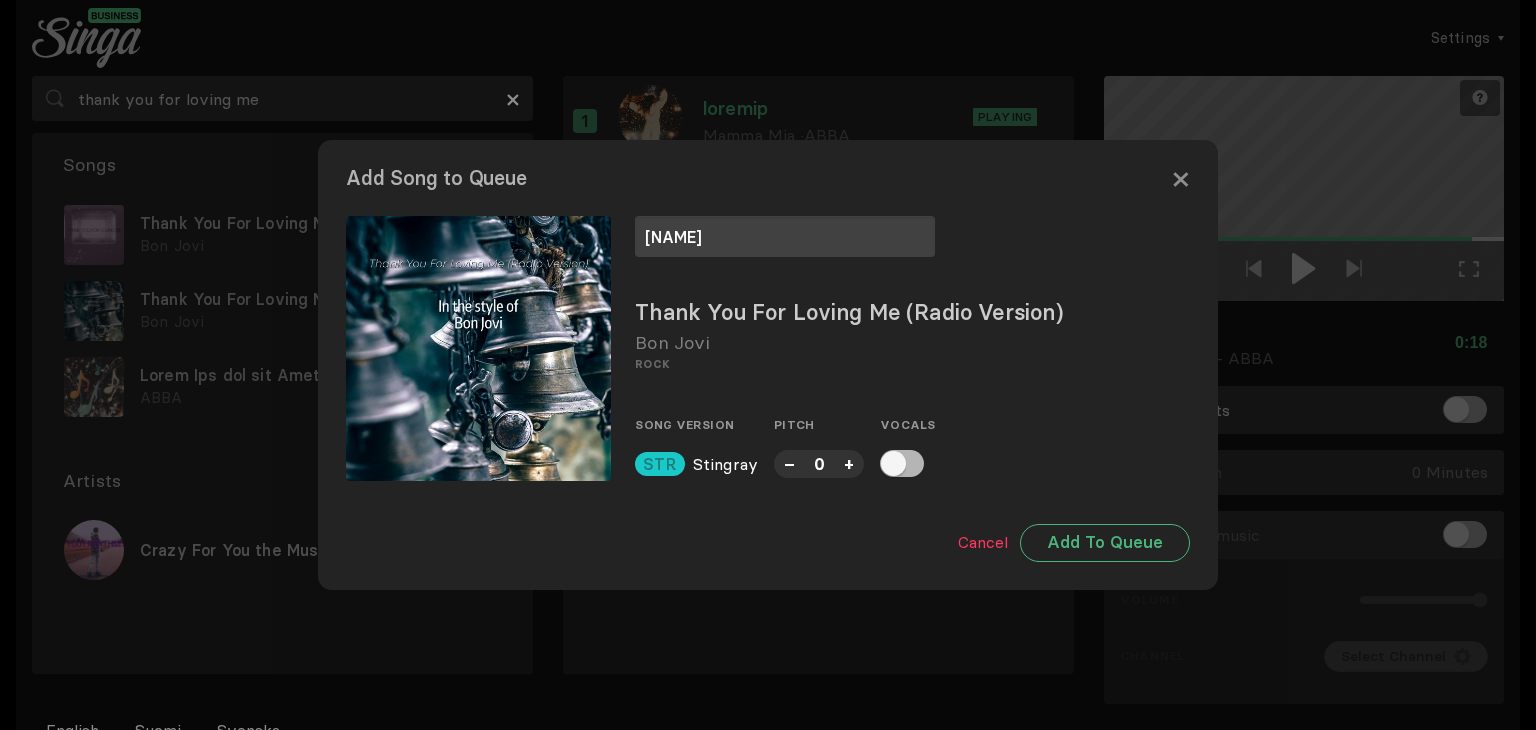 type on "[NAME]" 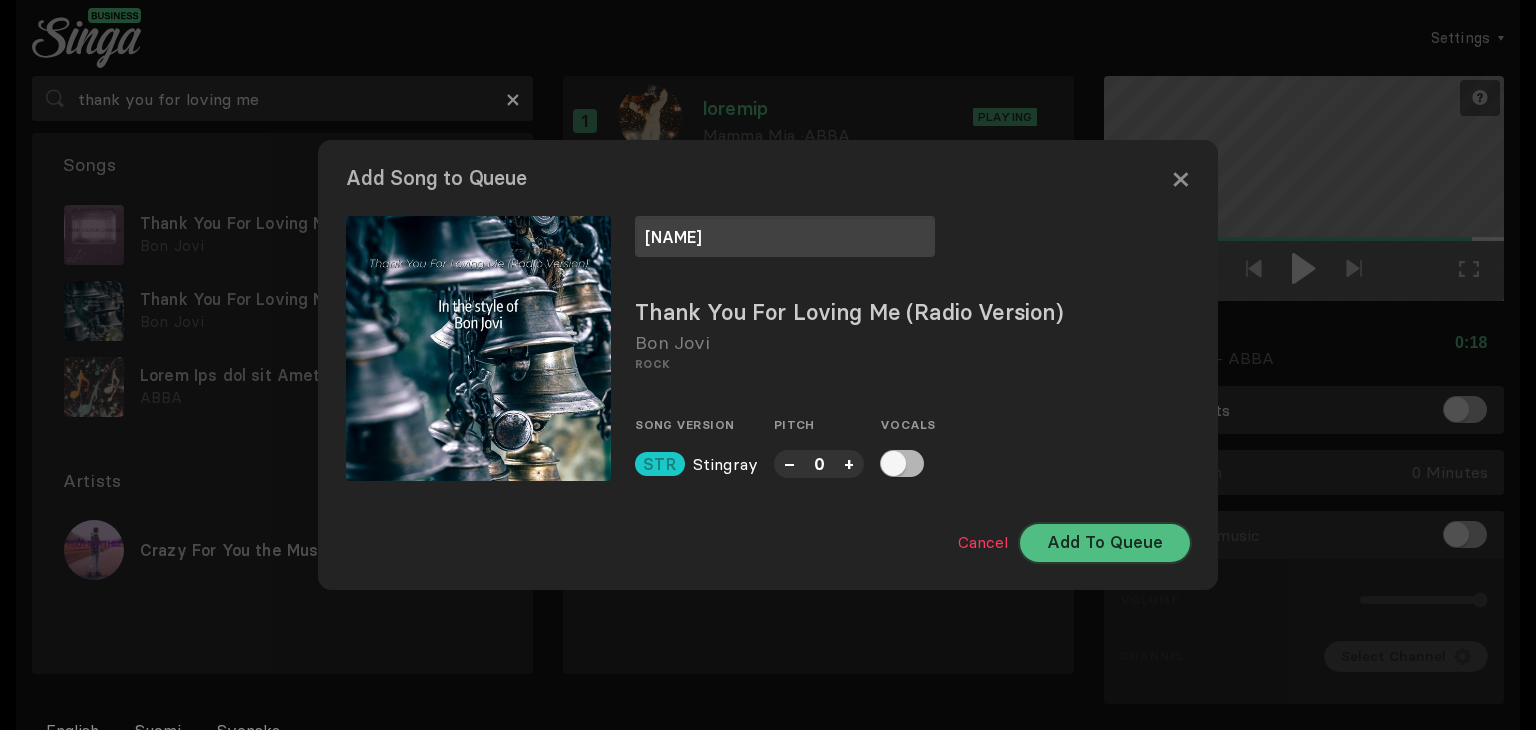 click on "Add To Queue" at bounding box center [1105, 543] 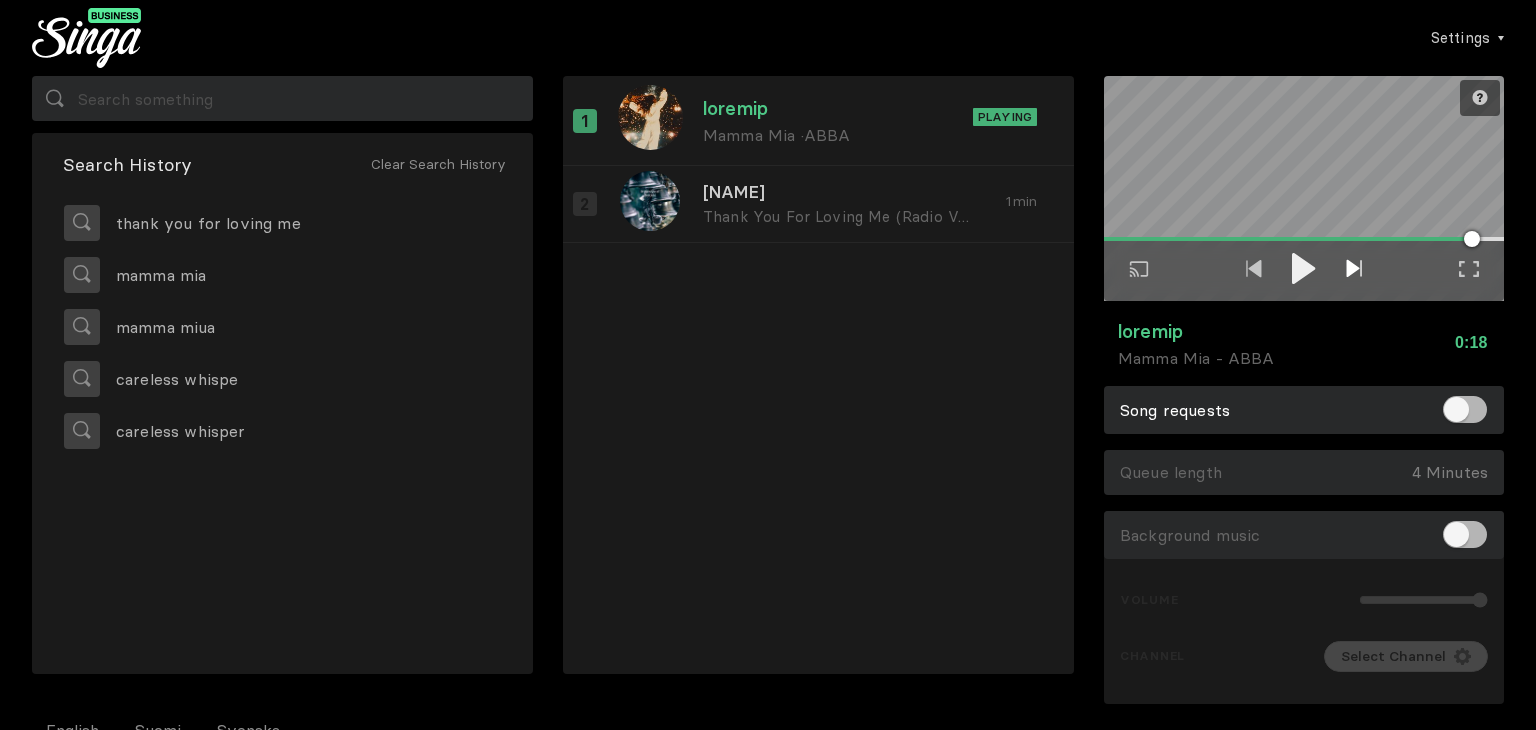 click at bounding box center (1353, 268) 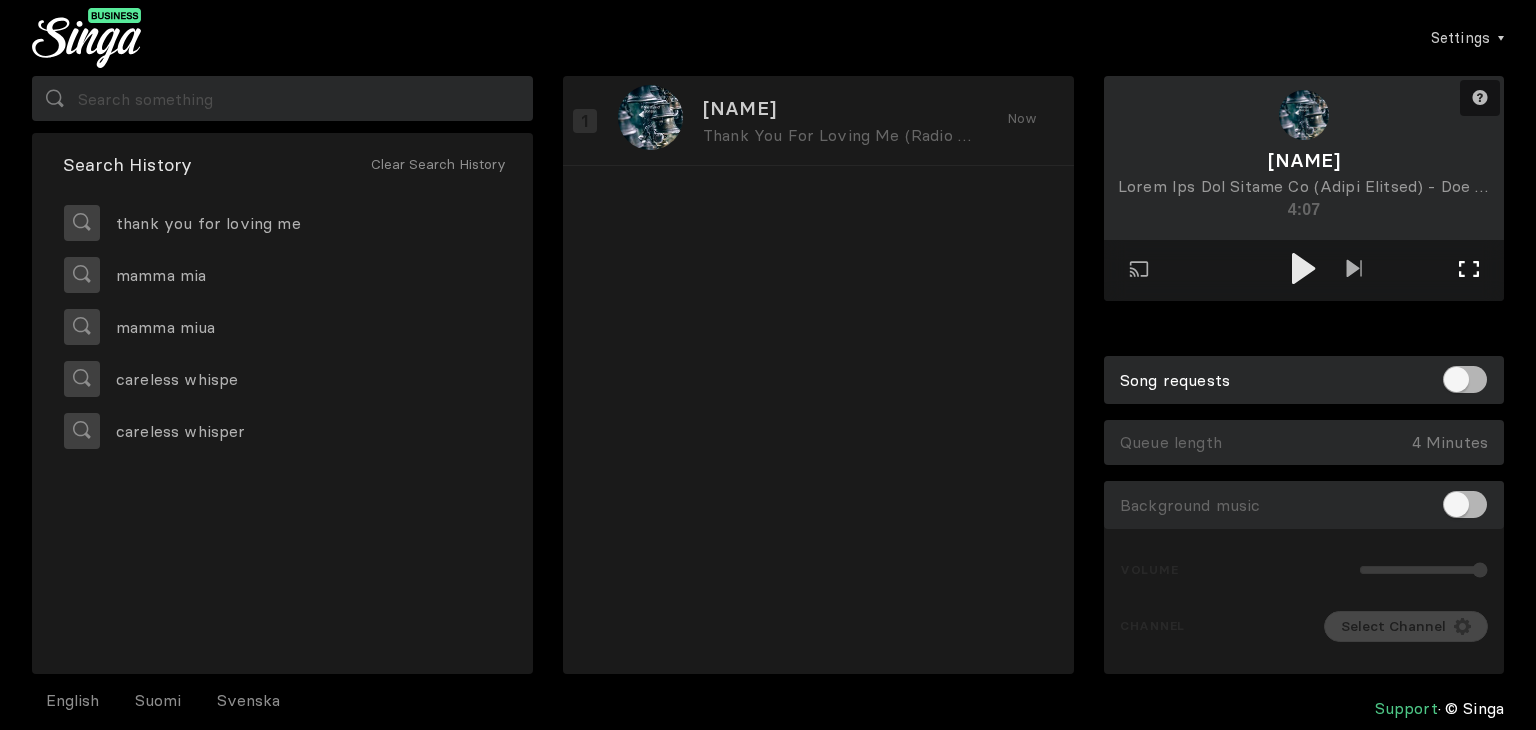 click on "Full screen Exit full screen" at bounding box center [1354, 270] 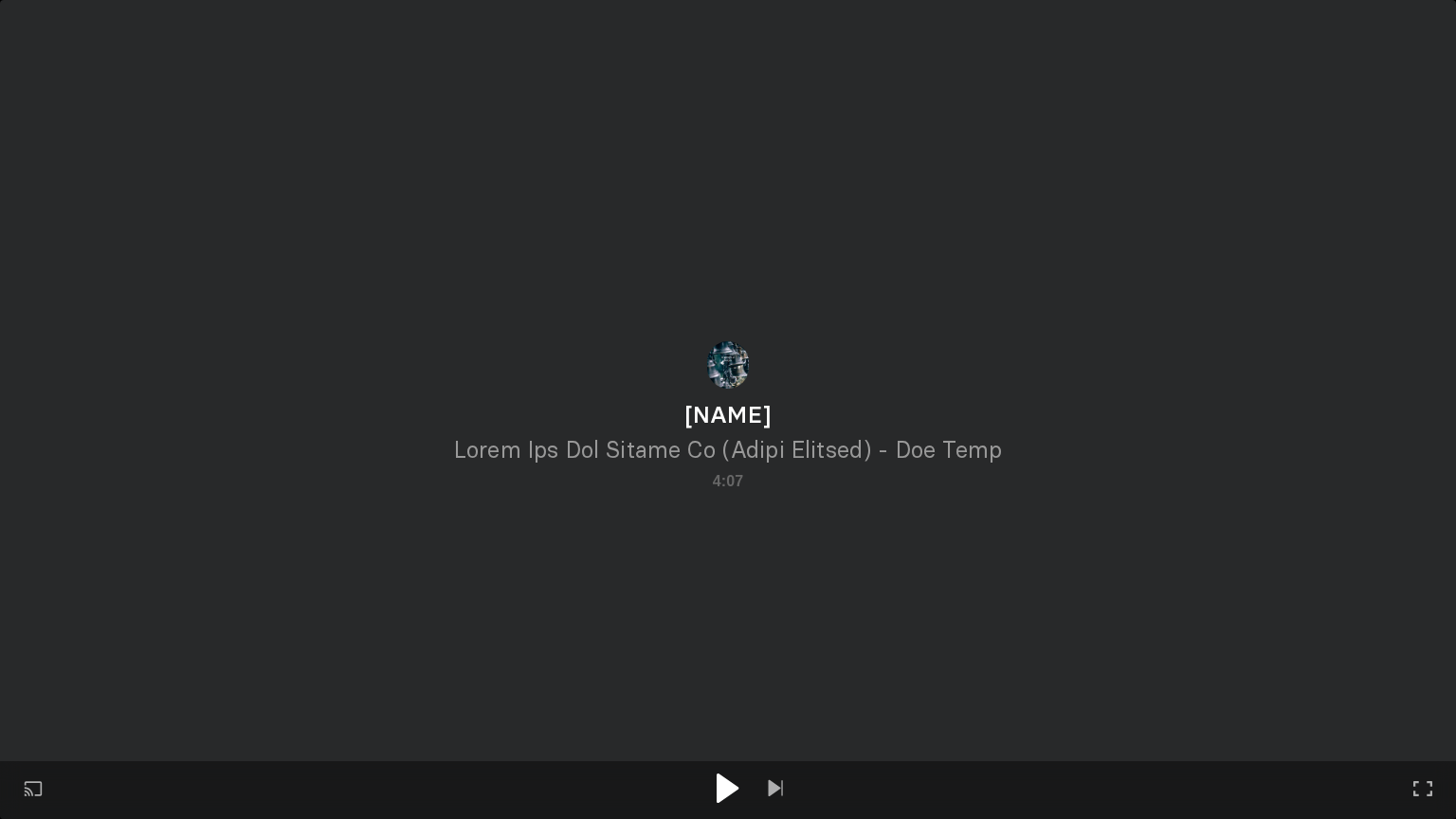 click at bounding box center [728, 788] 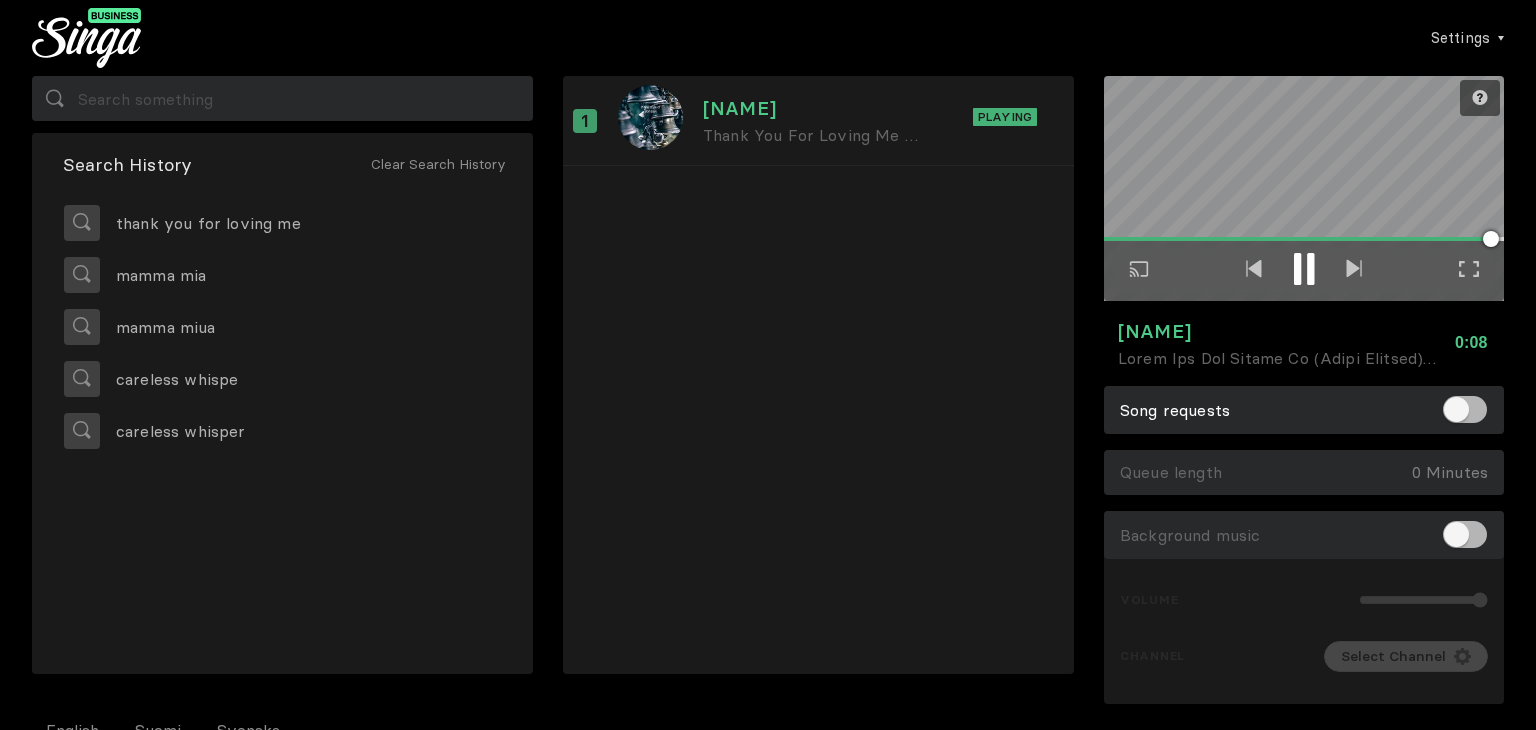 click at bounding box center (1304, 270) 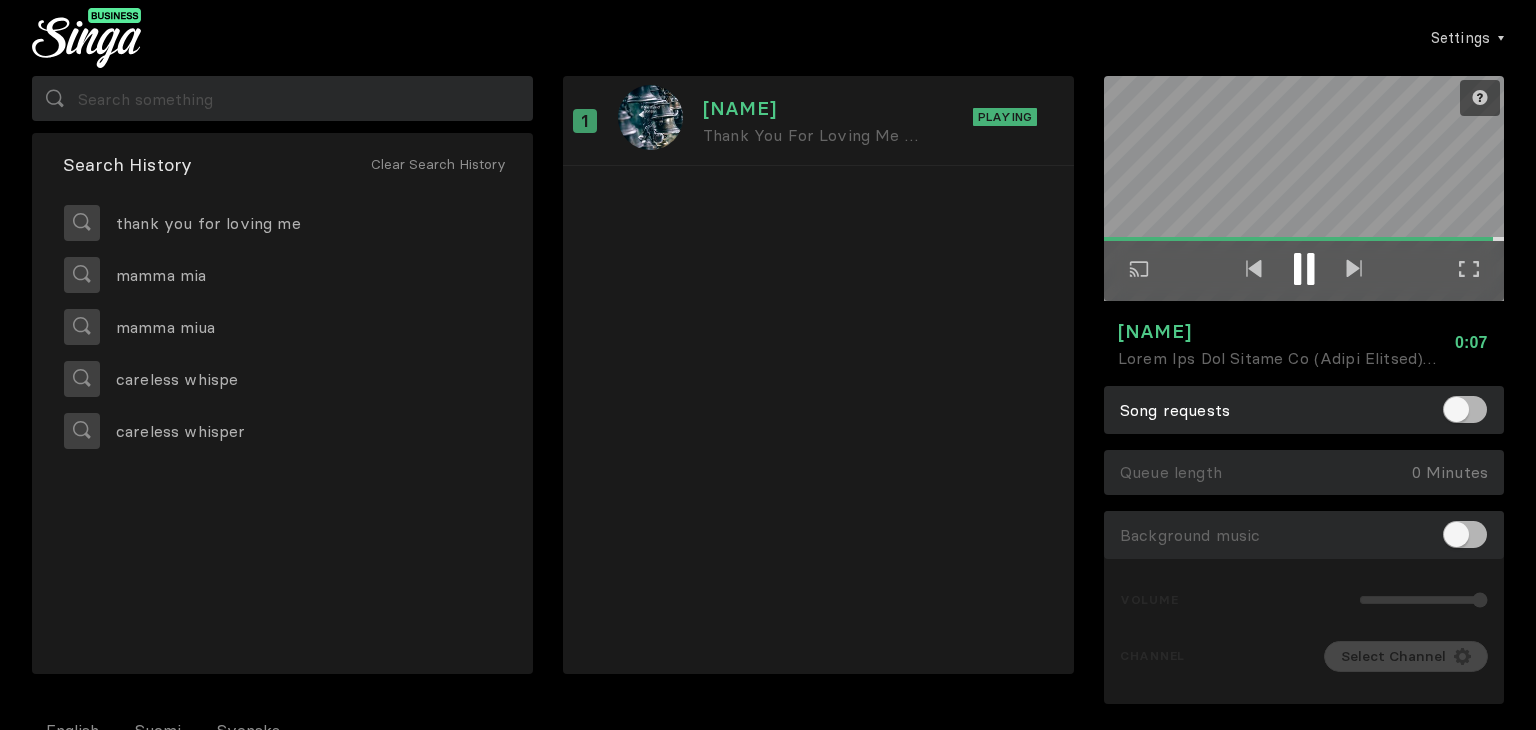 click at bounding box center [1304, 271] 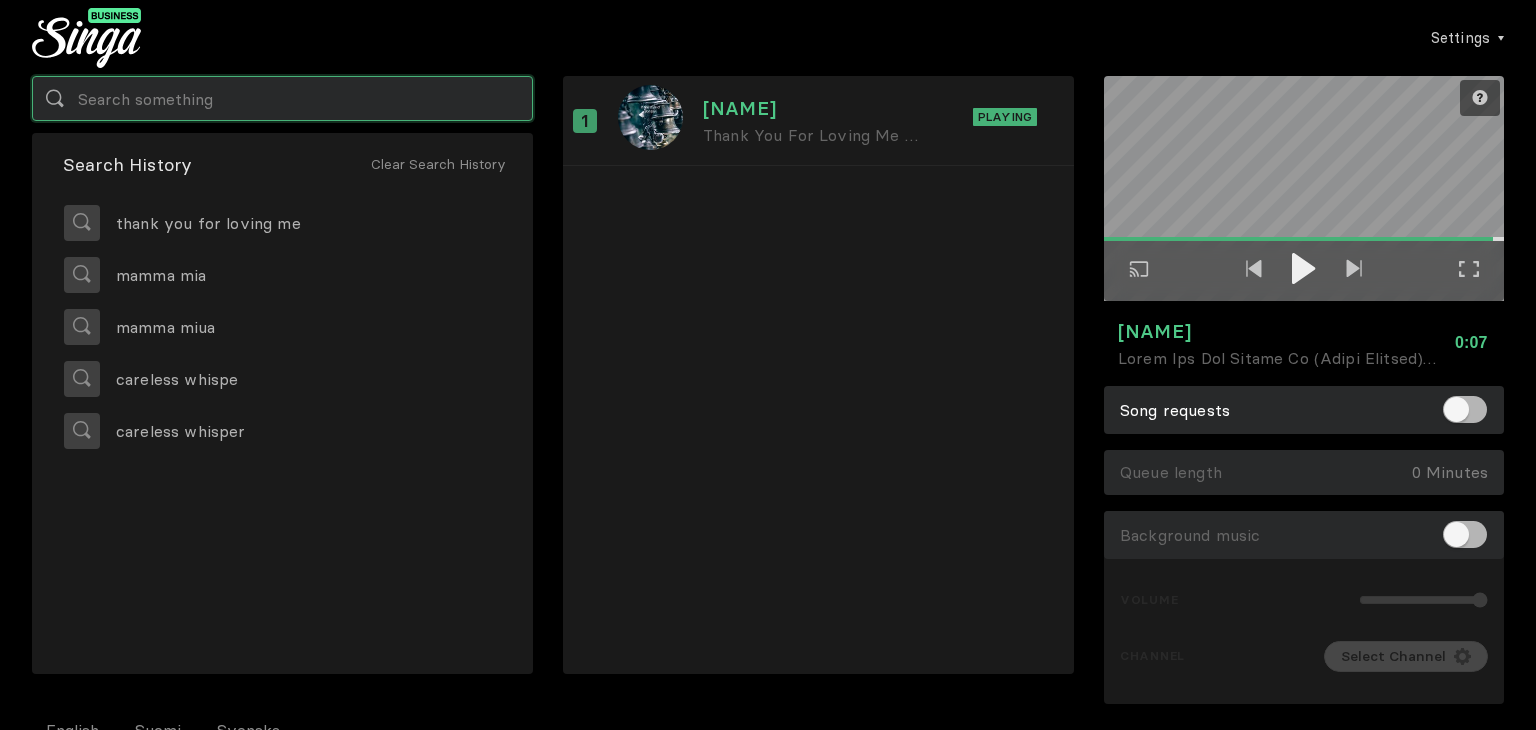 click at bounding box center [282, 98] 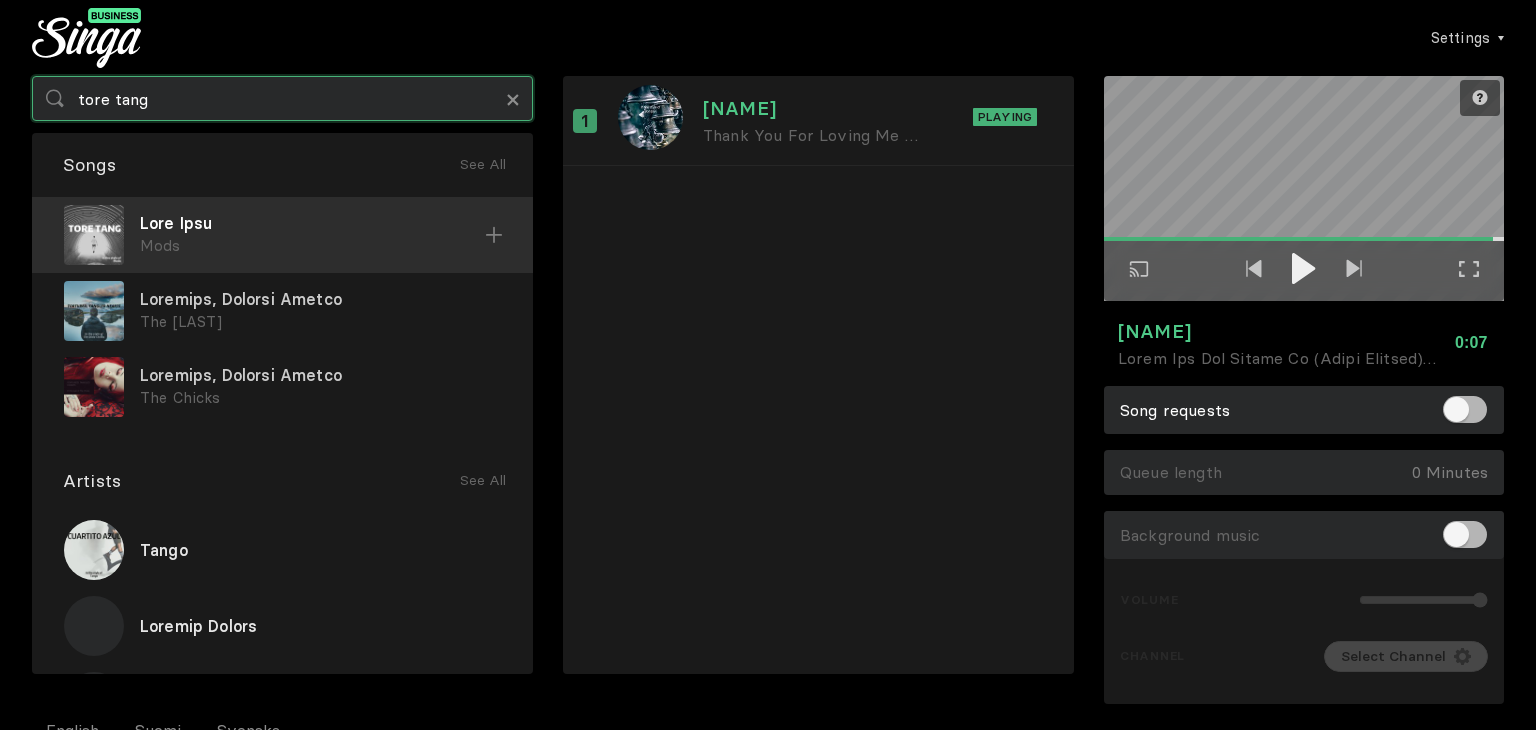 type on "tore tang" 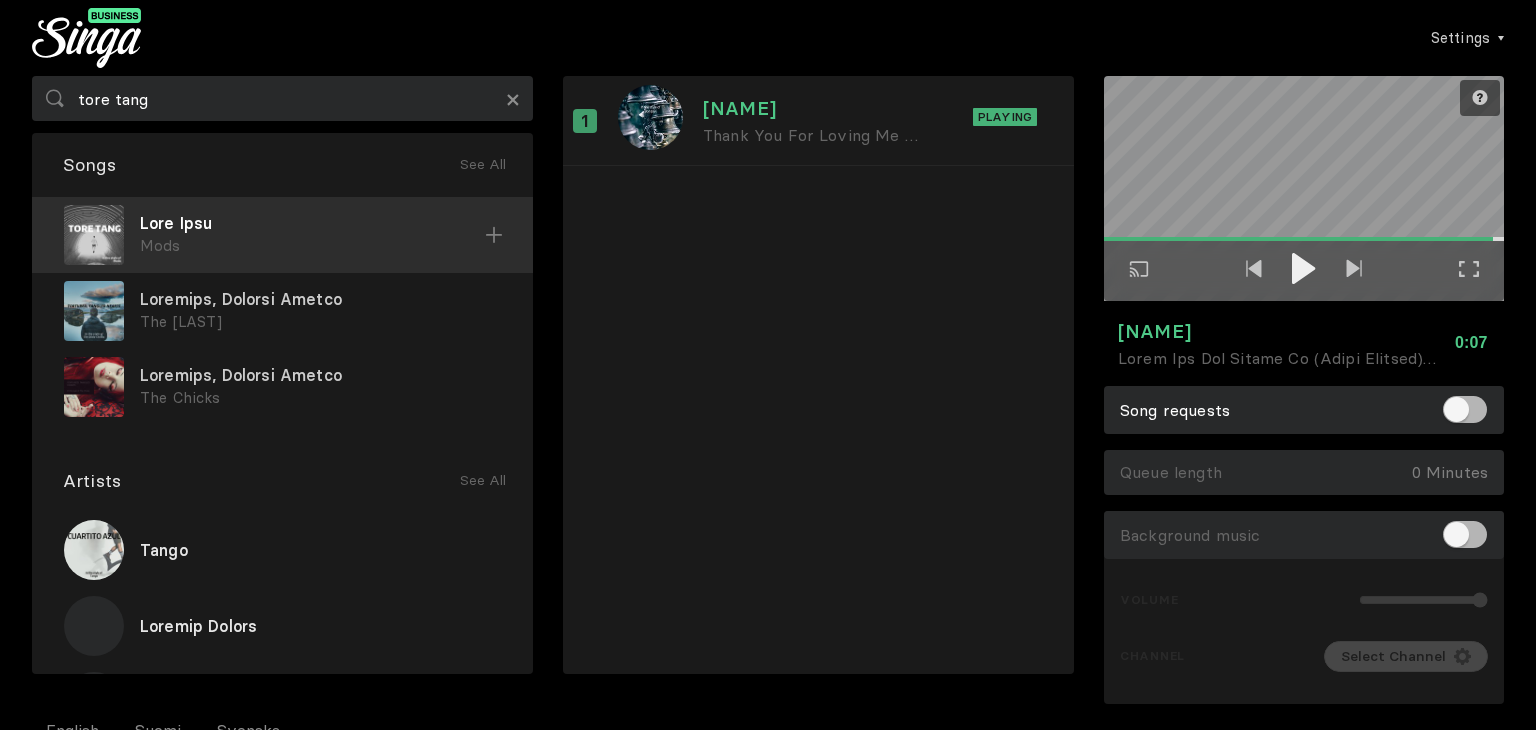 click on "[PERSON] Mods" at bounding box center (282, 235) 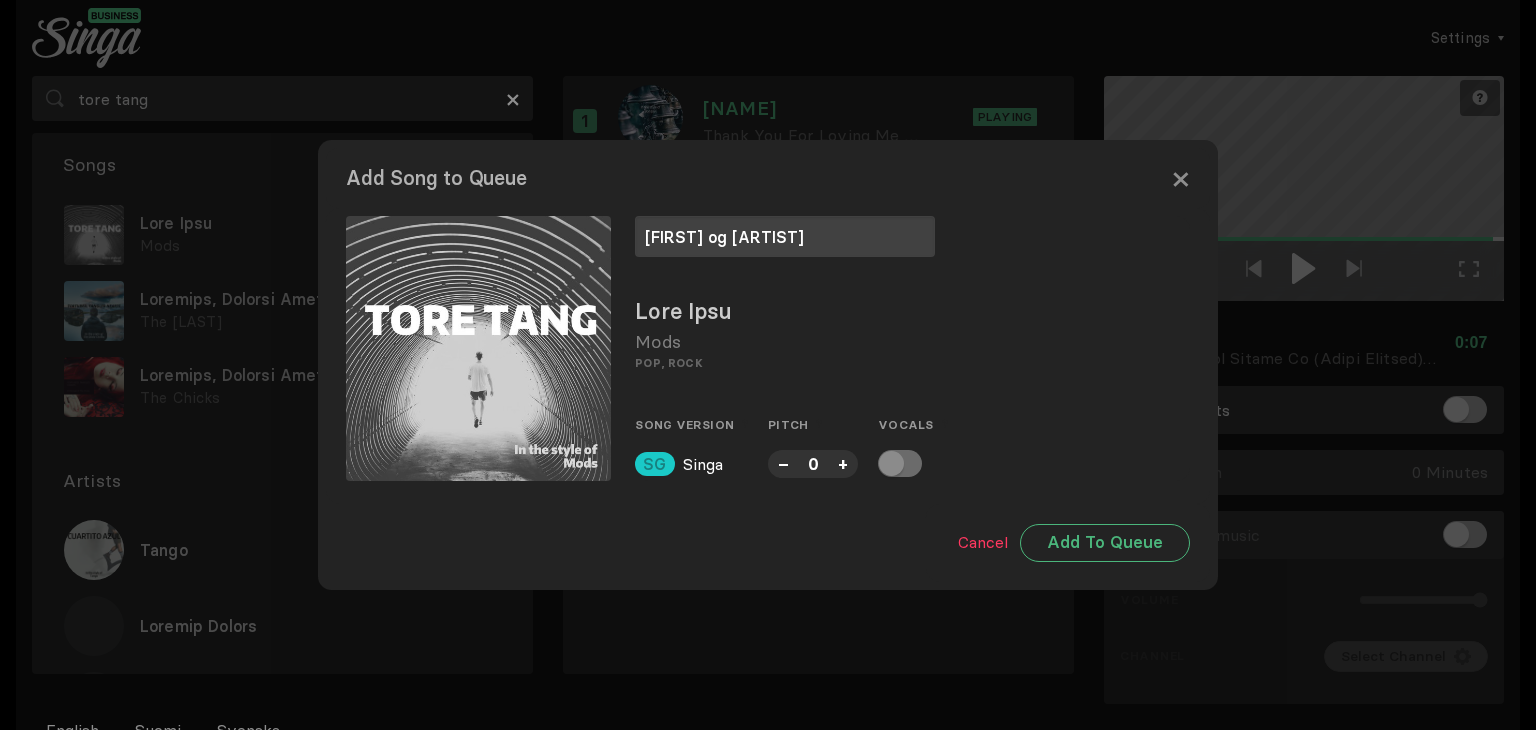 type on "[FIRST] og [ARTIST]" 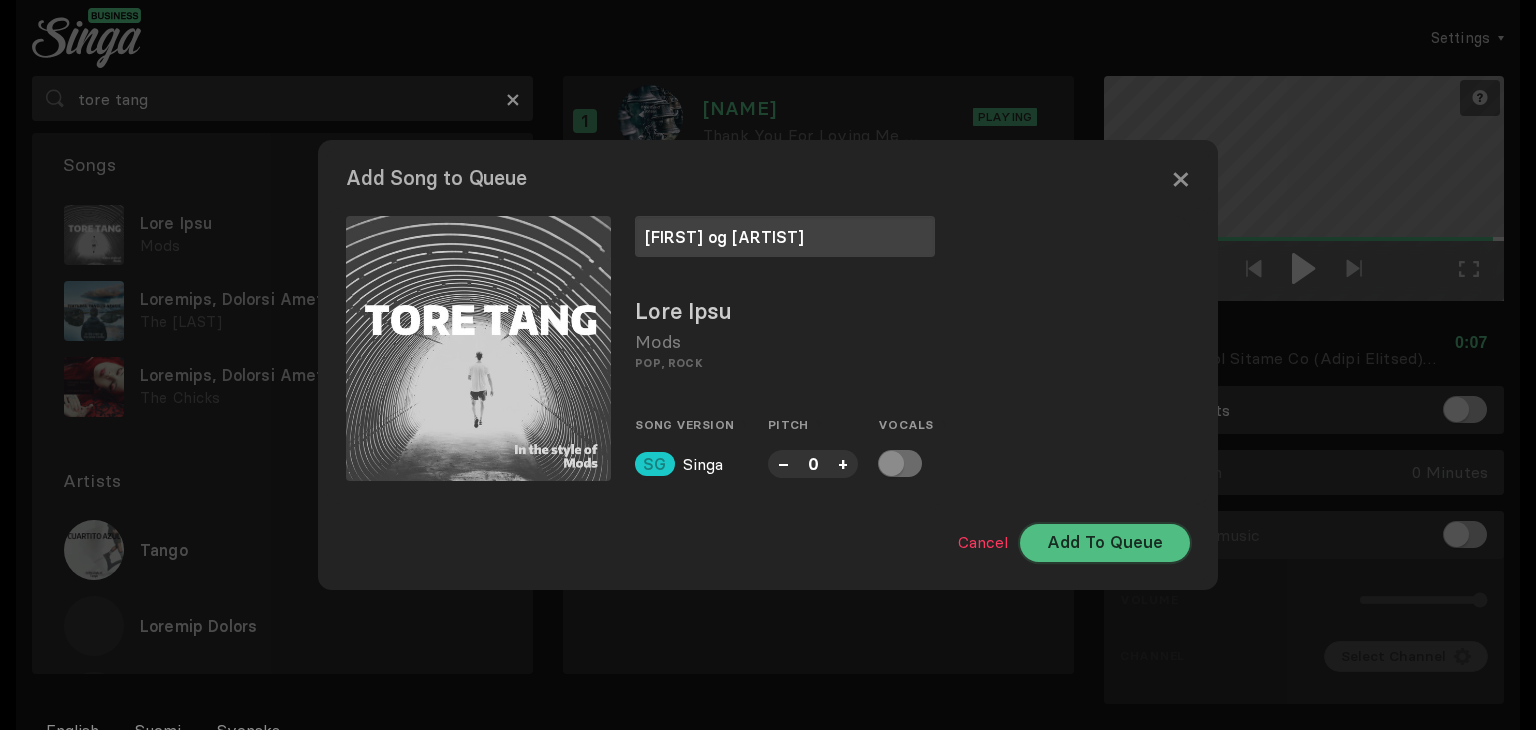 click on "Add To Queue" at bounding box center (1105, 543) 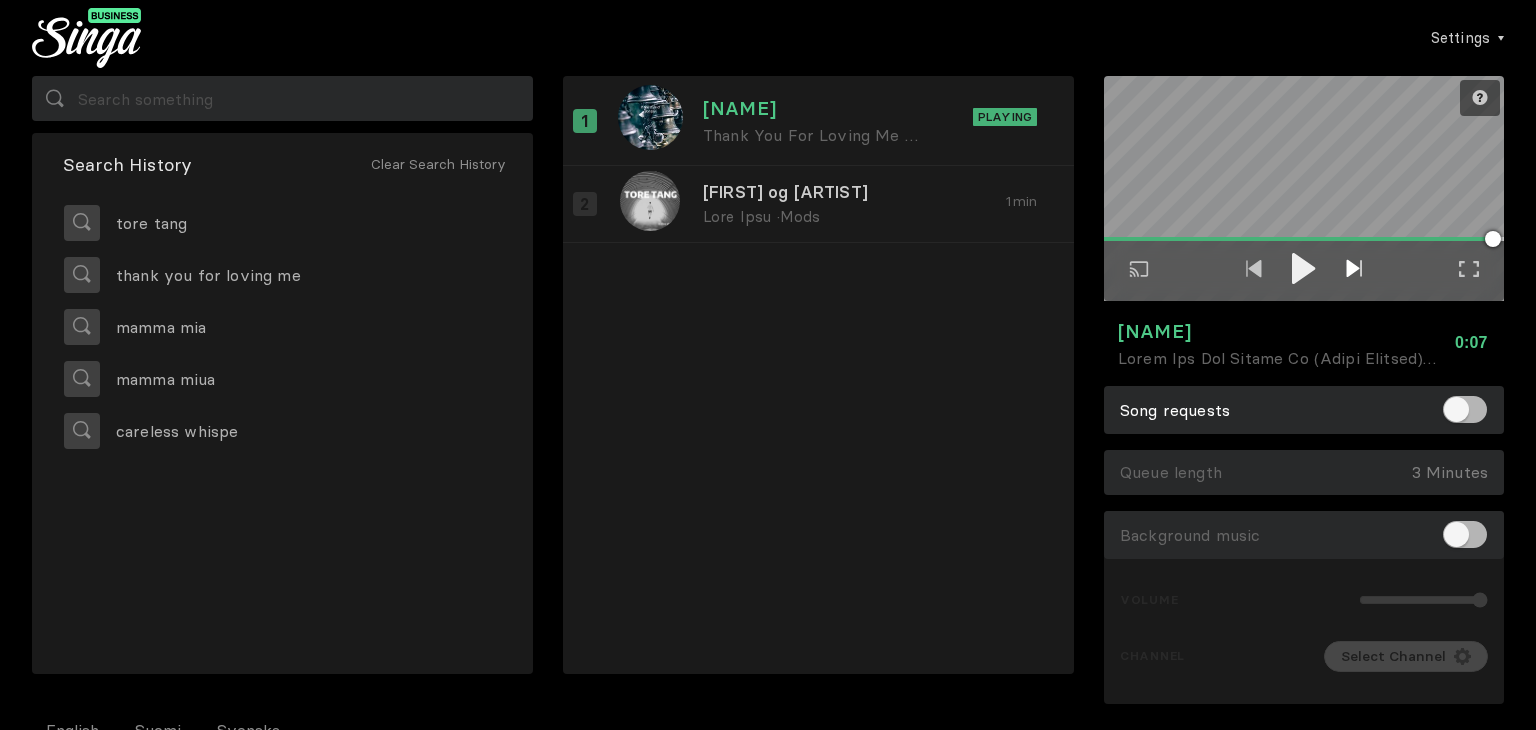 click at bounding box center [1354, 270] 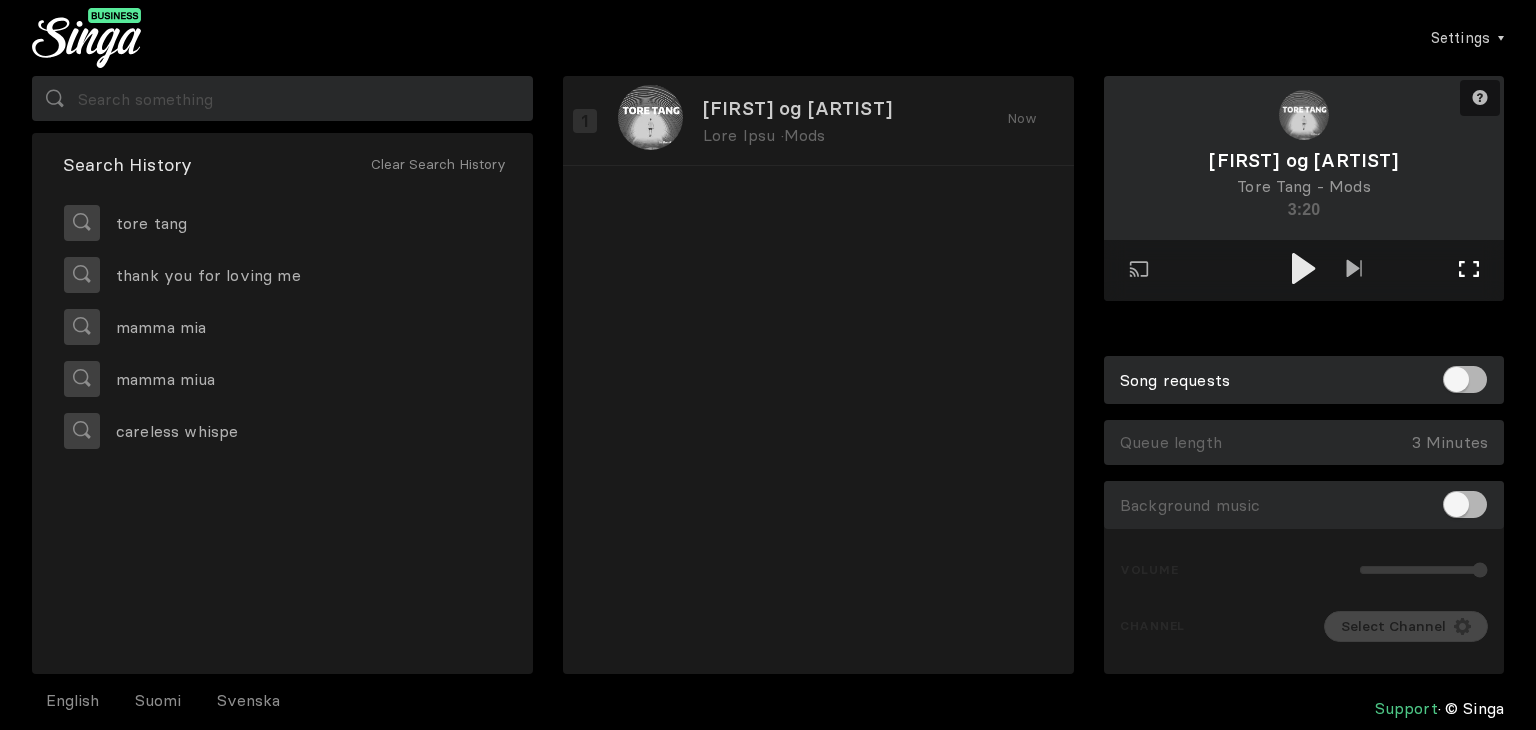click on "Full screen Exit full screen" at bounding box center (1354, 270) 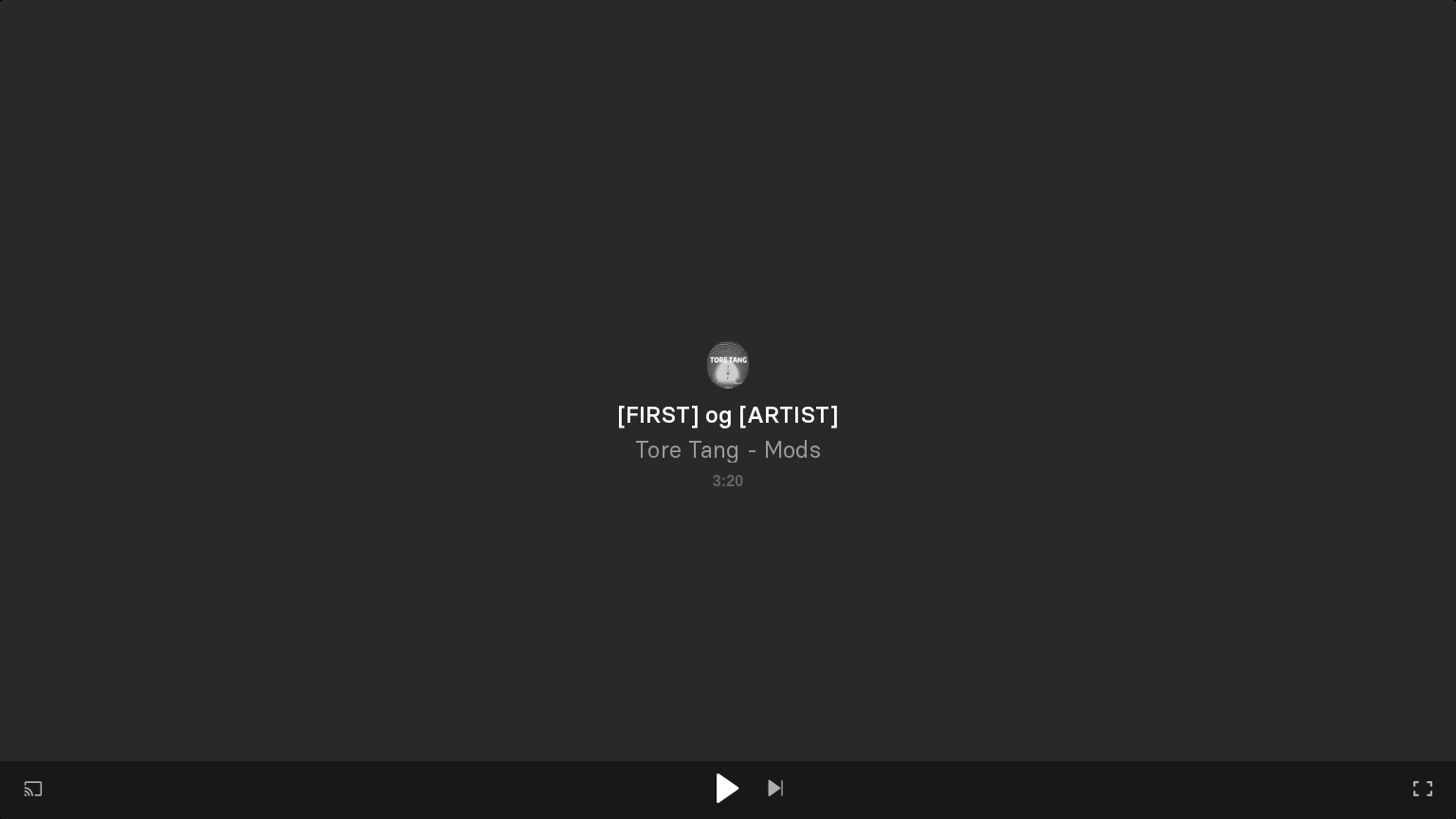 click at bounding box center [727, 788] 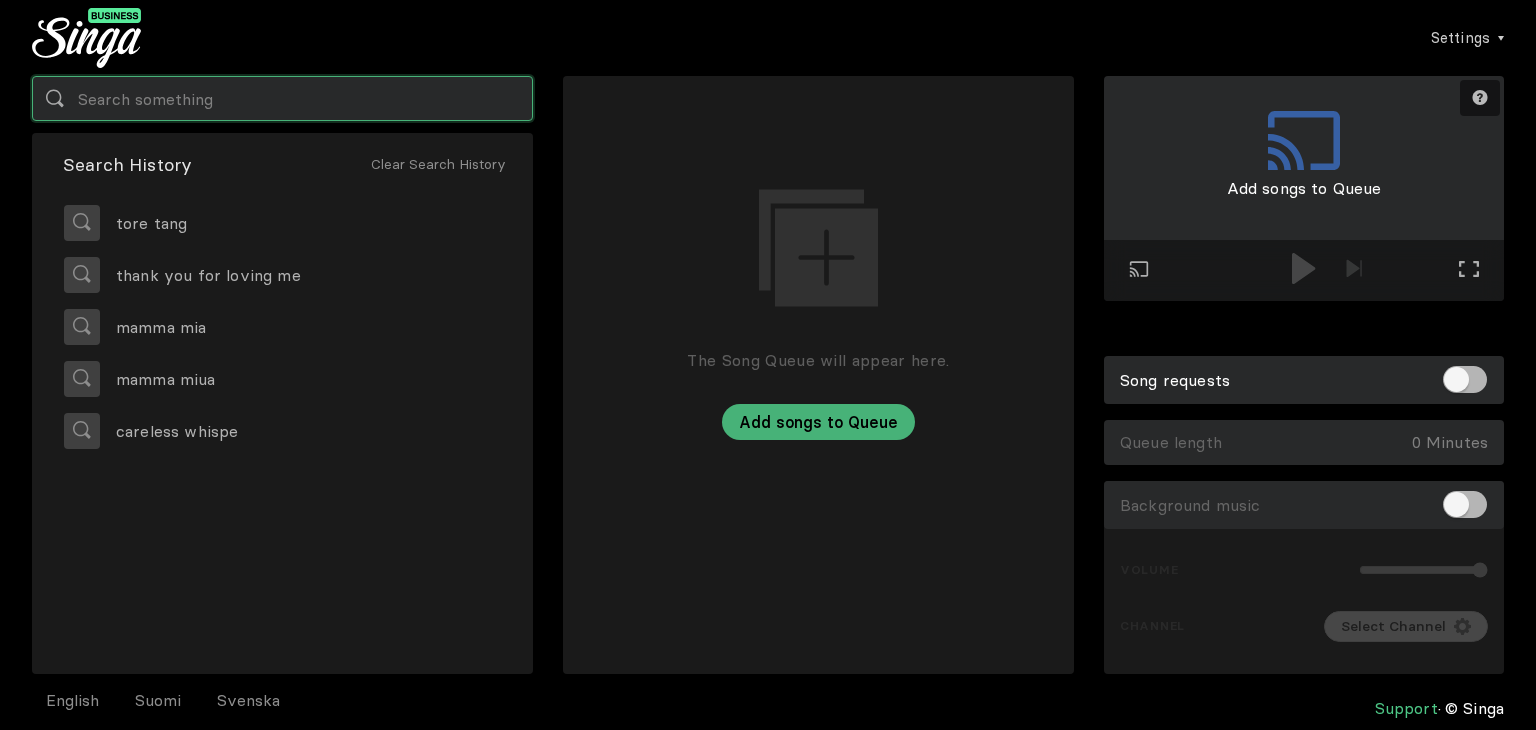 click at bounding box center (282, 98) 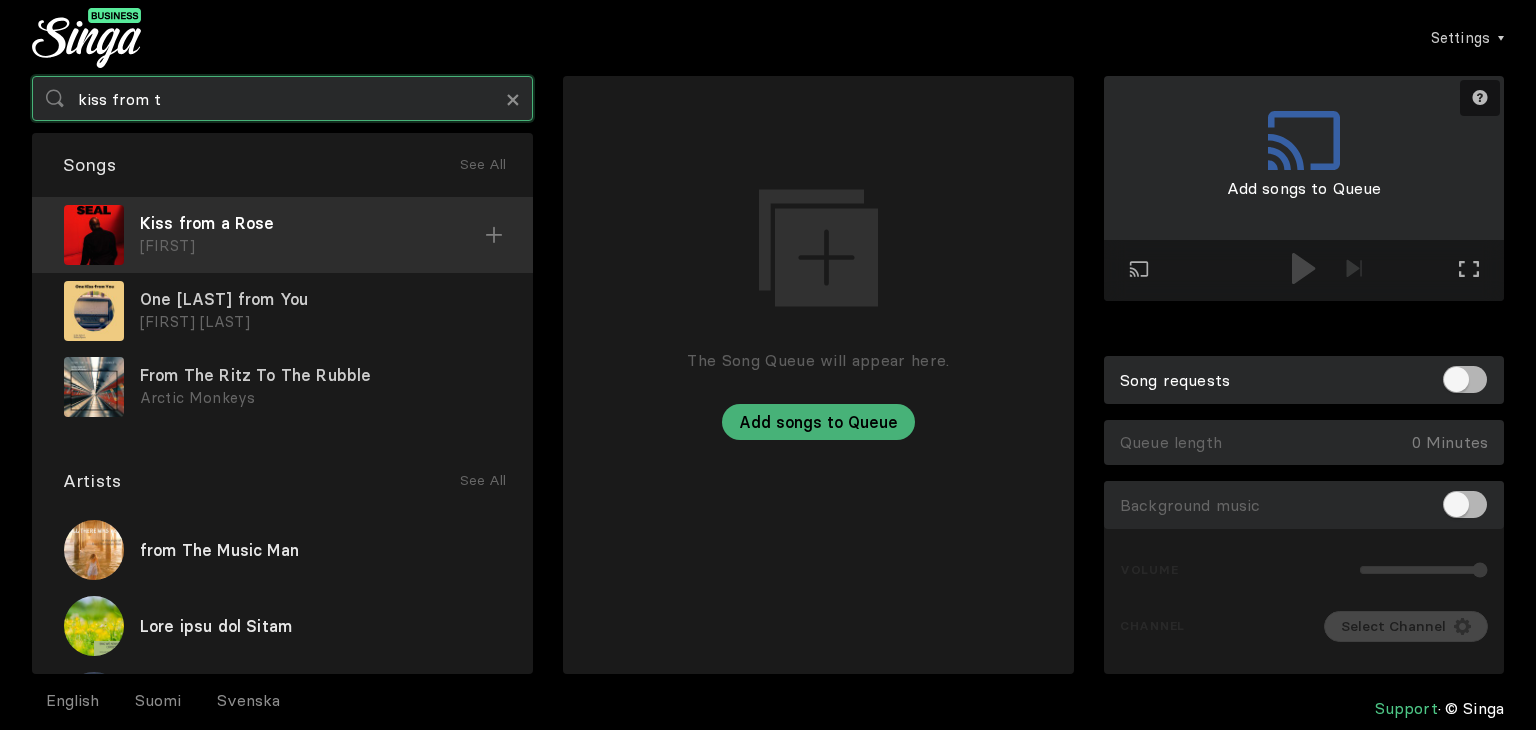 type on "kiss from t" 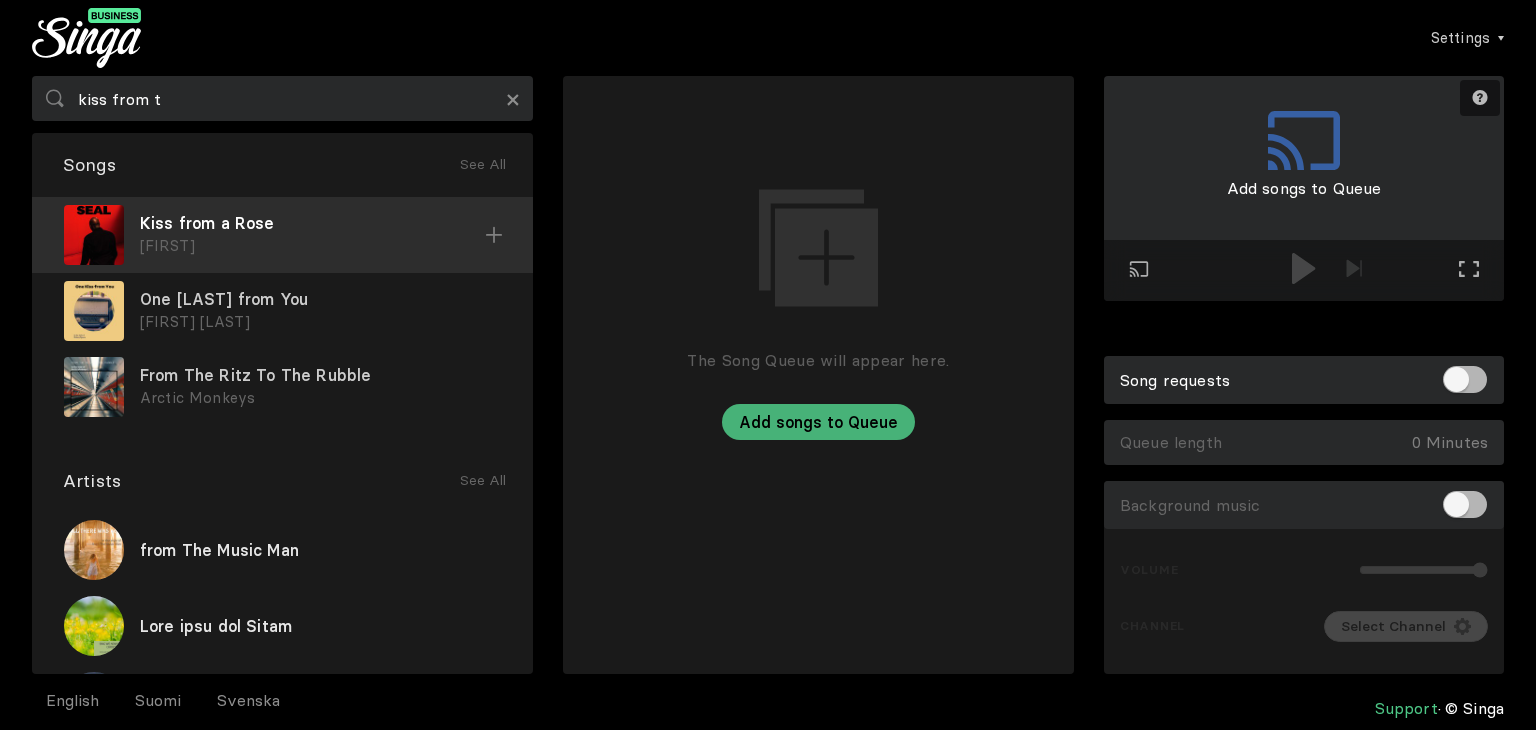 click at bounding box center [494, 235] 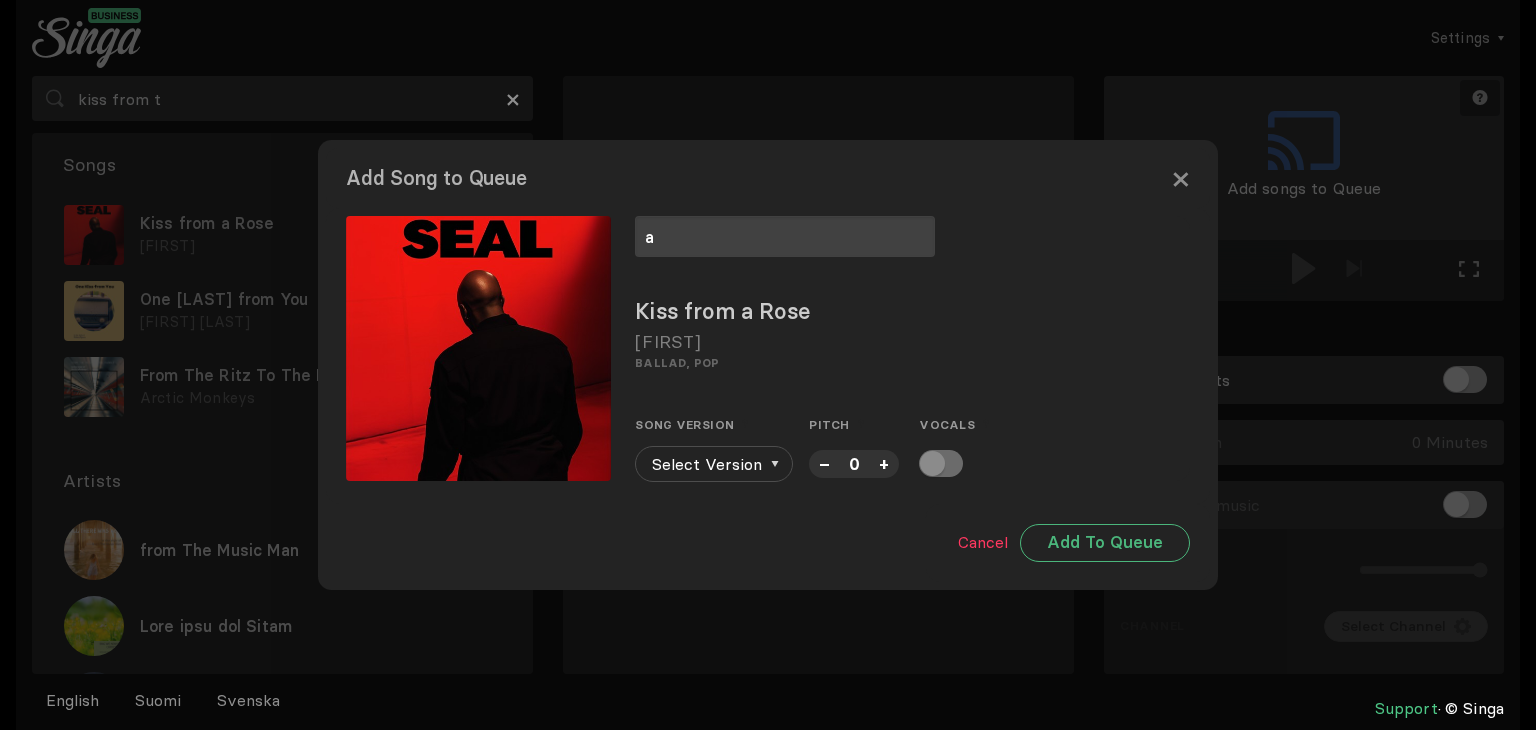 type on "ad" 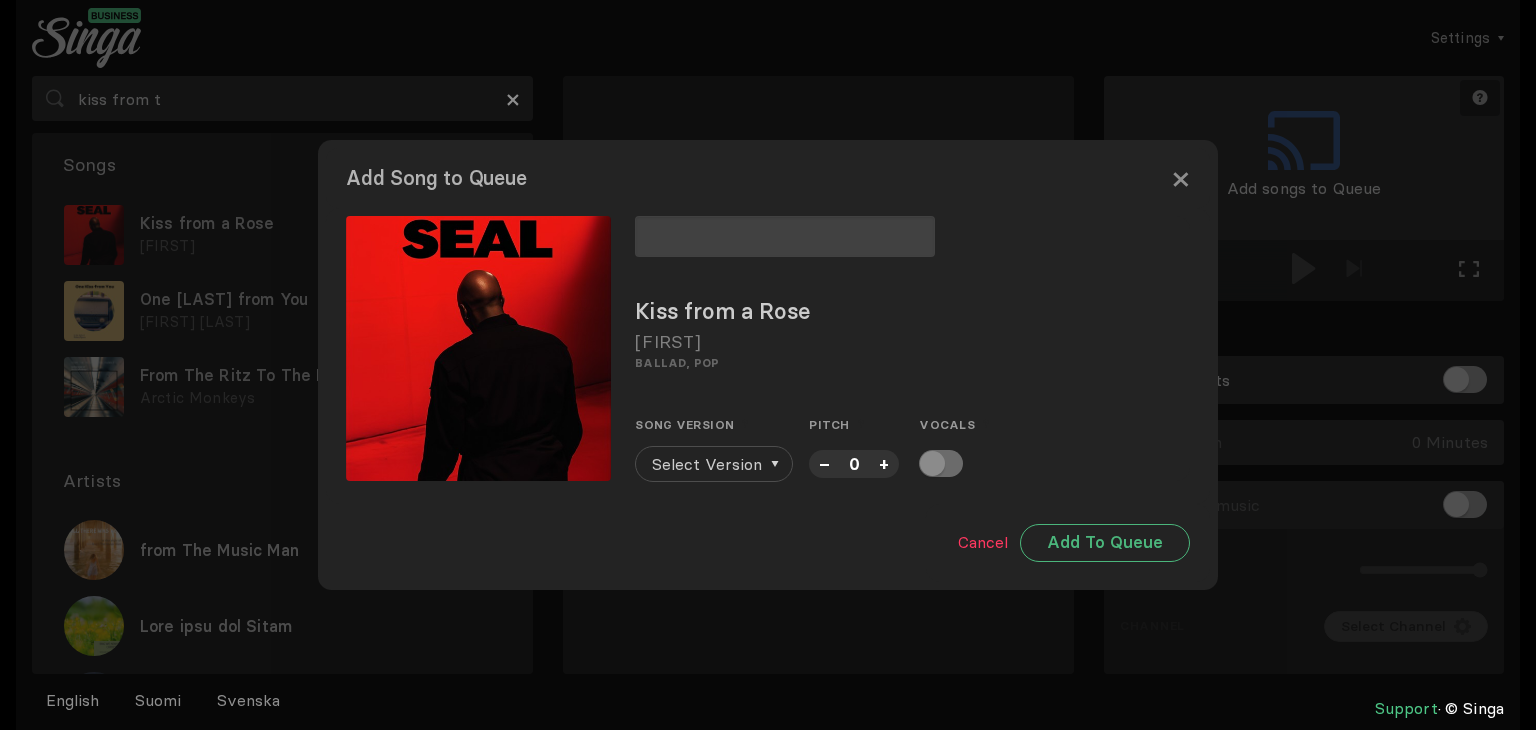 type 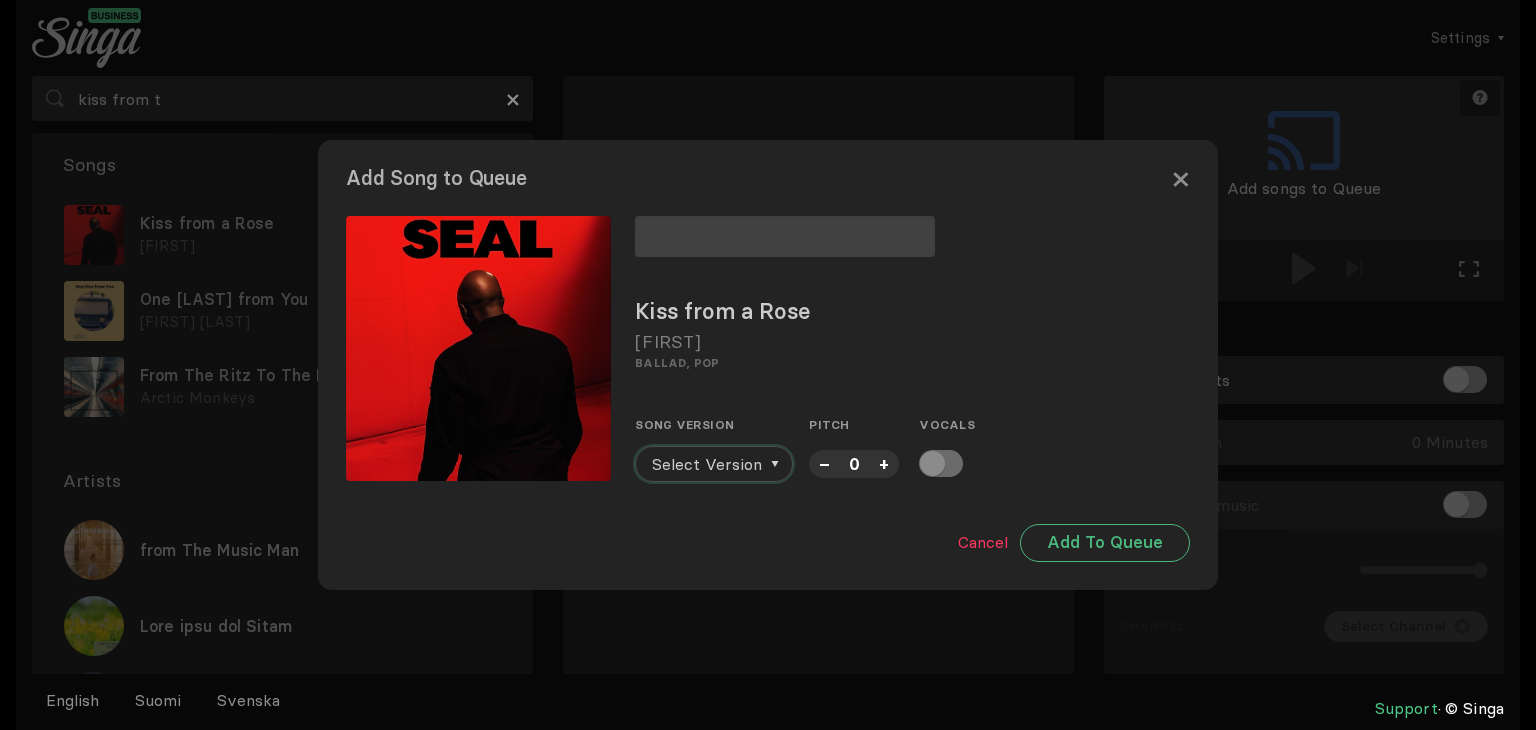 click on "Select Version" at bounding box center [707, 464] 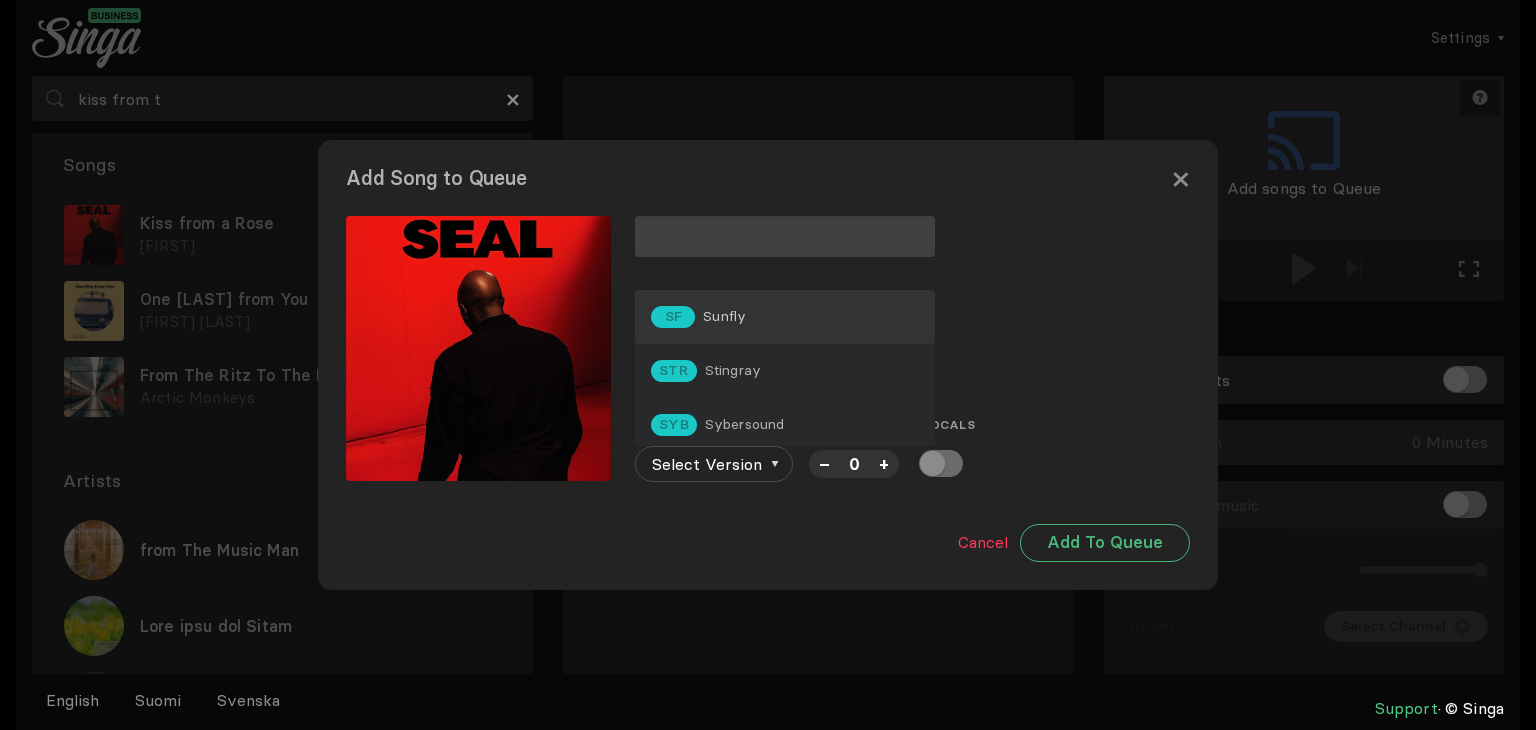 click on "SF Sunfly" at bounding box center (785, 317) 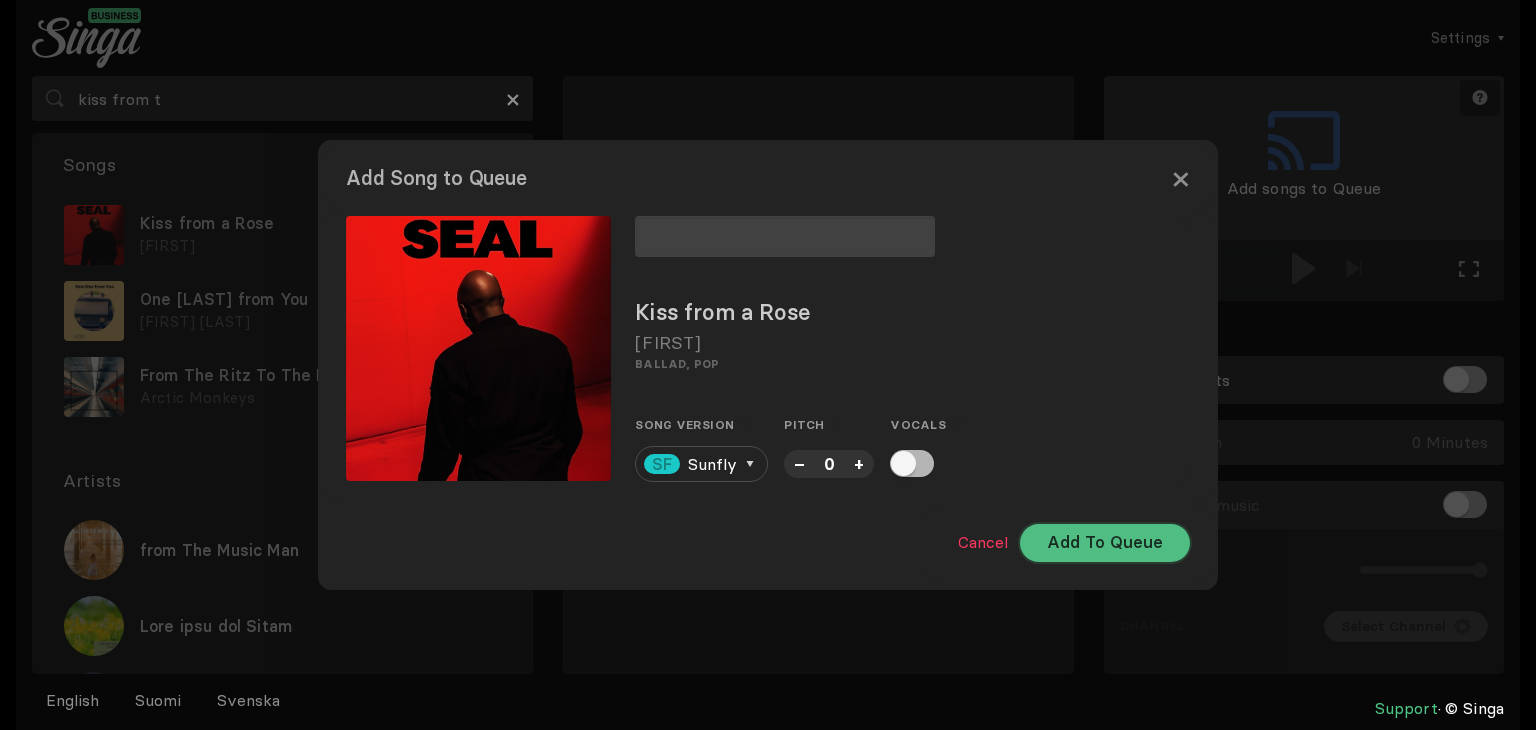 click on "Add To Queue" at bounding box center [1105, 543] 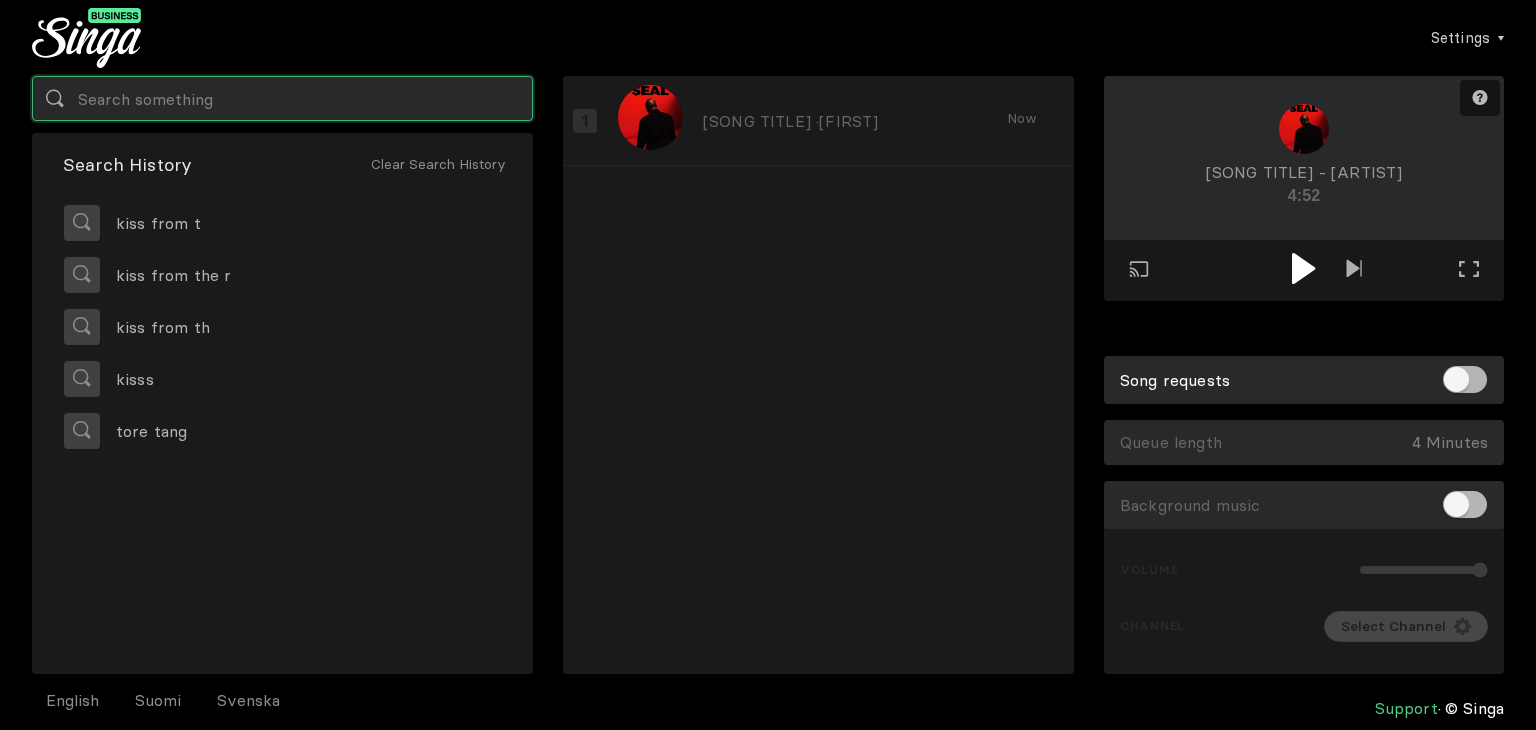 click at bounding box center (282, 98) 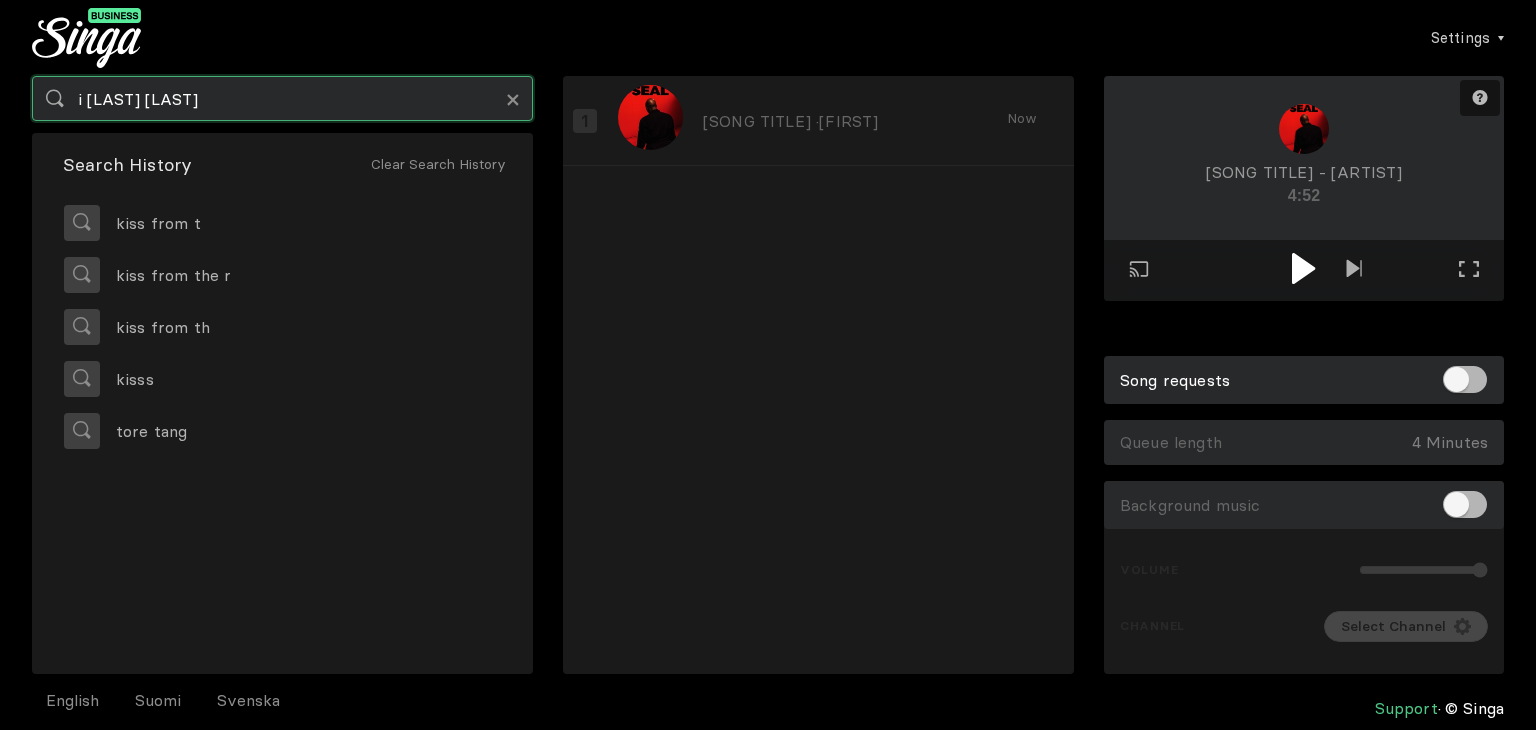 type on "i [LAST] [LAST]" 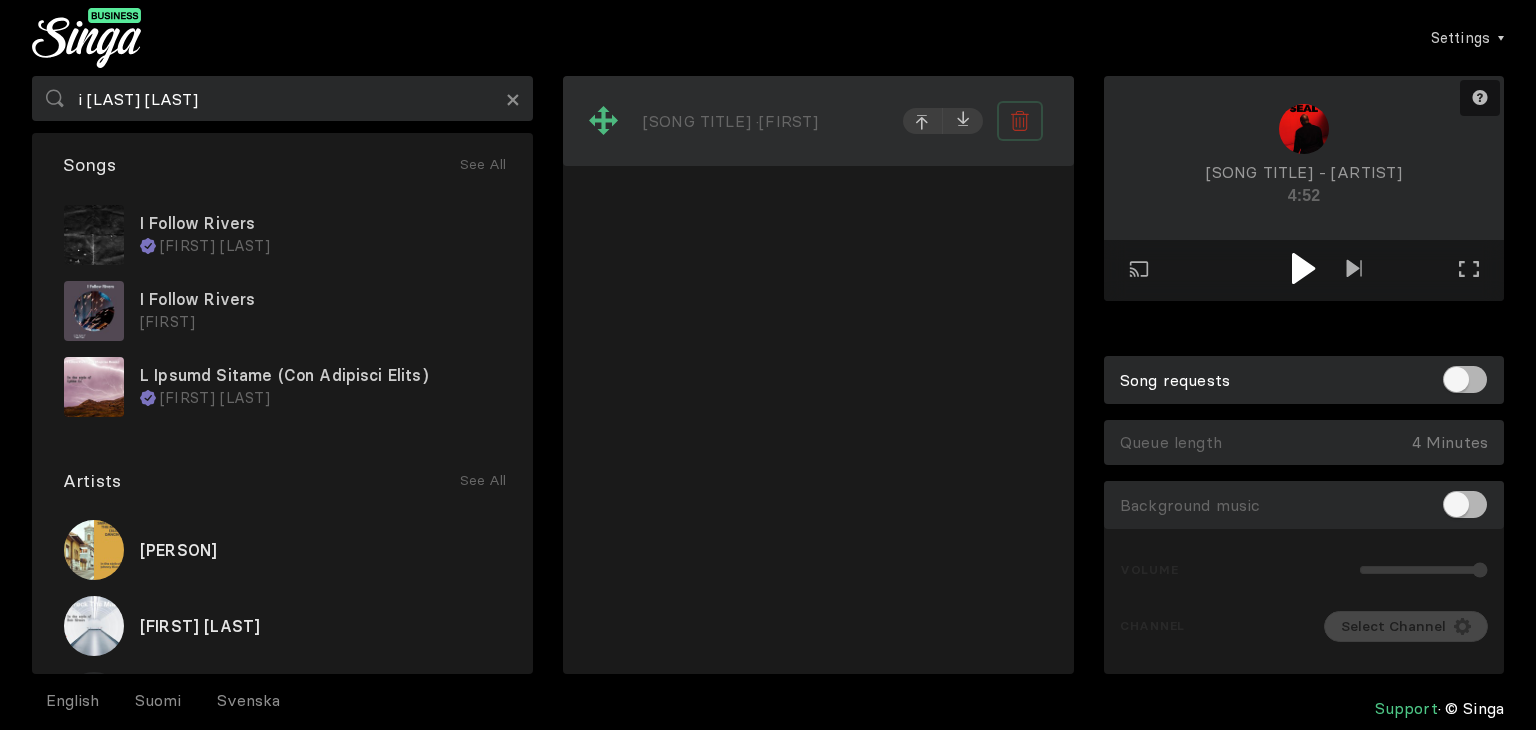 click at bounding box center [1020, 121] 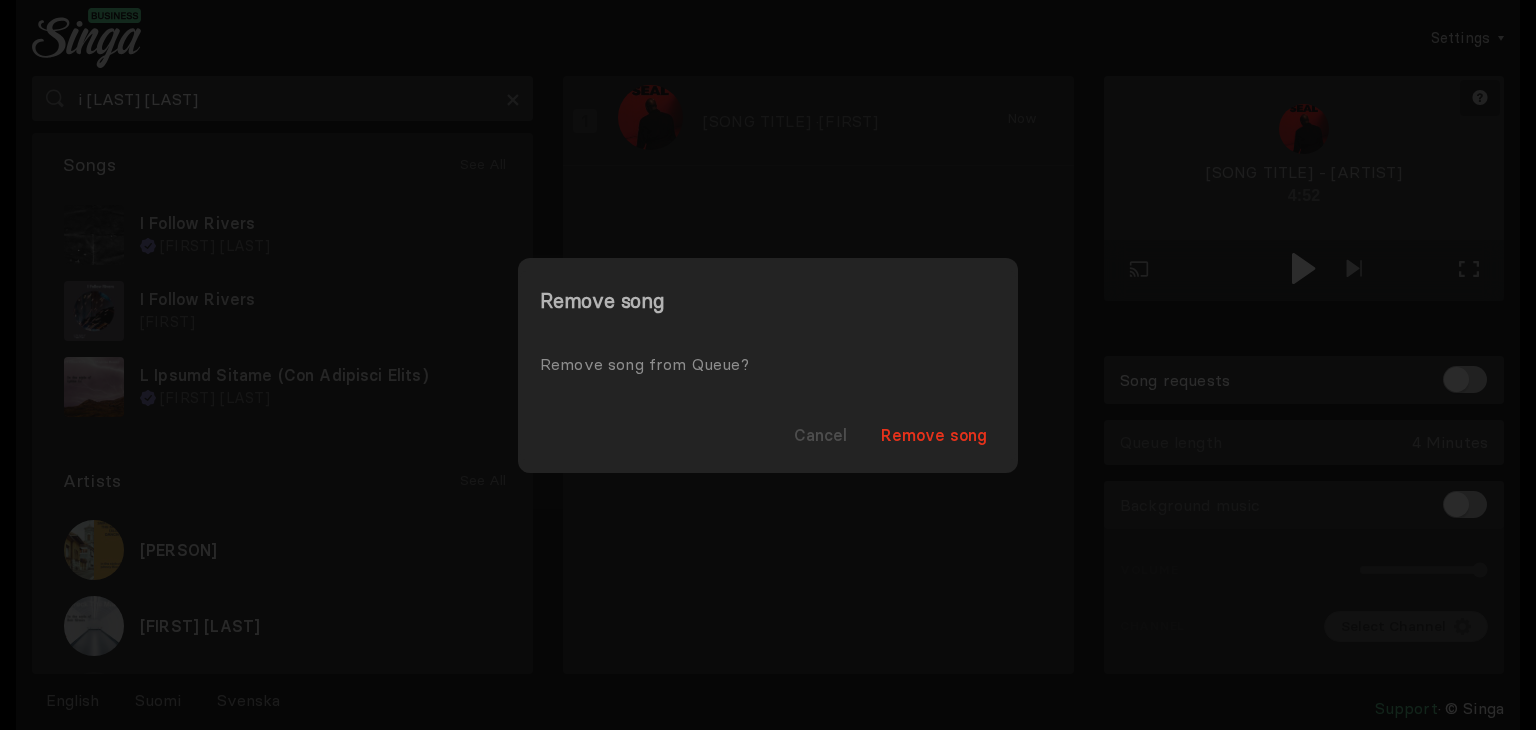 click on "Cancel
Remove song" at bounding box center [768, 428] 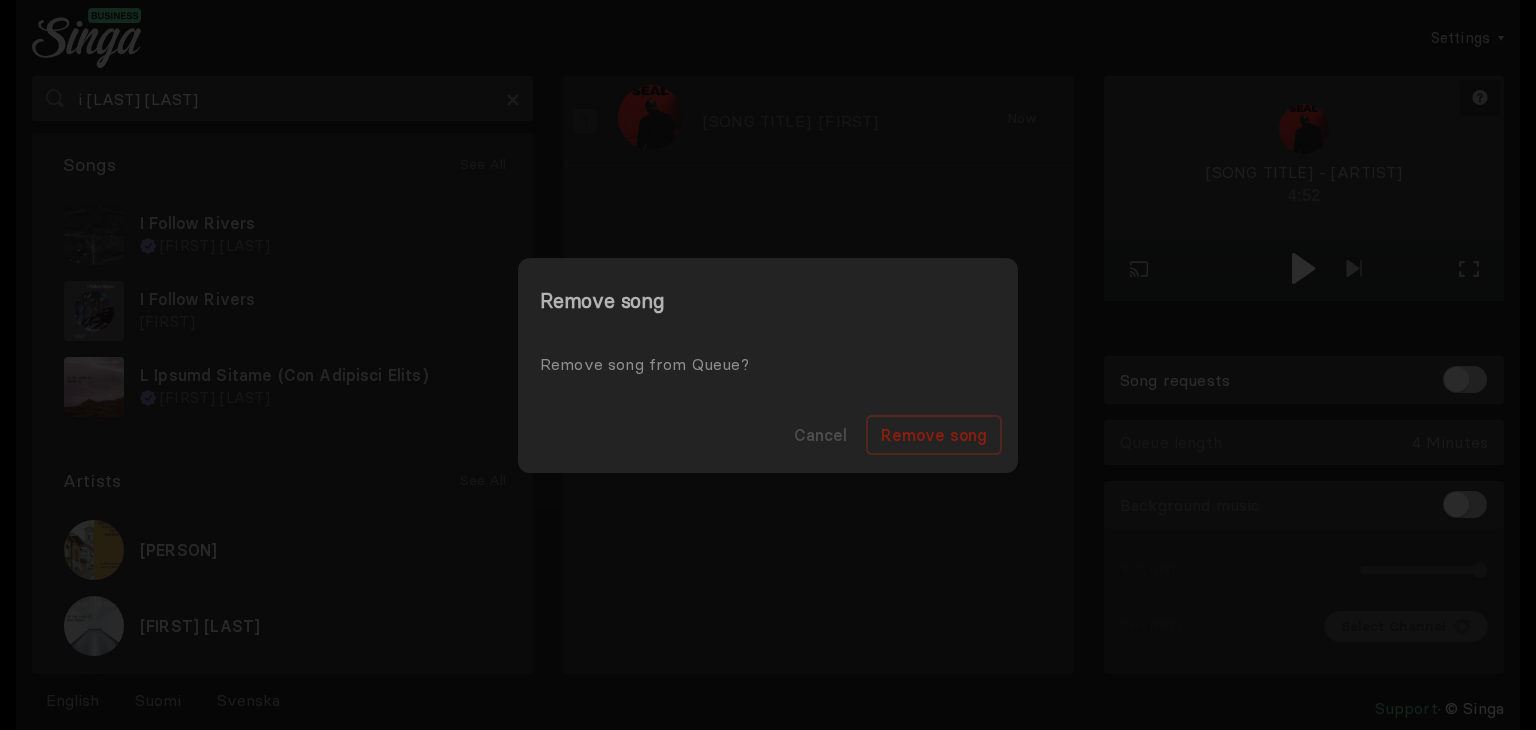 click on "Remove song" at bounding box center (934, 435) 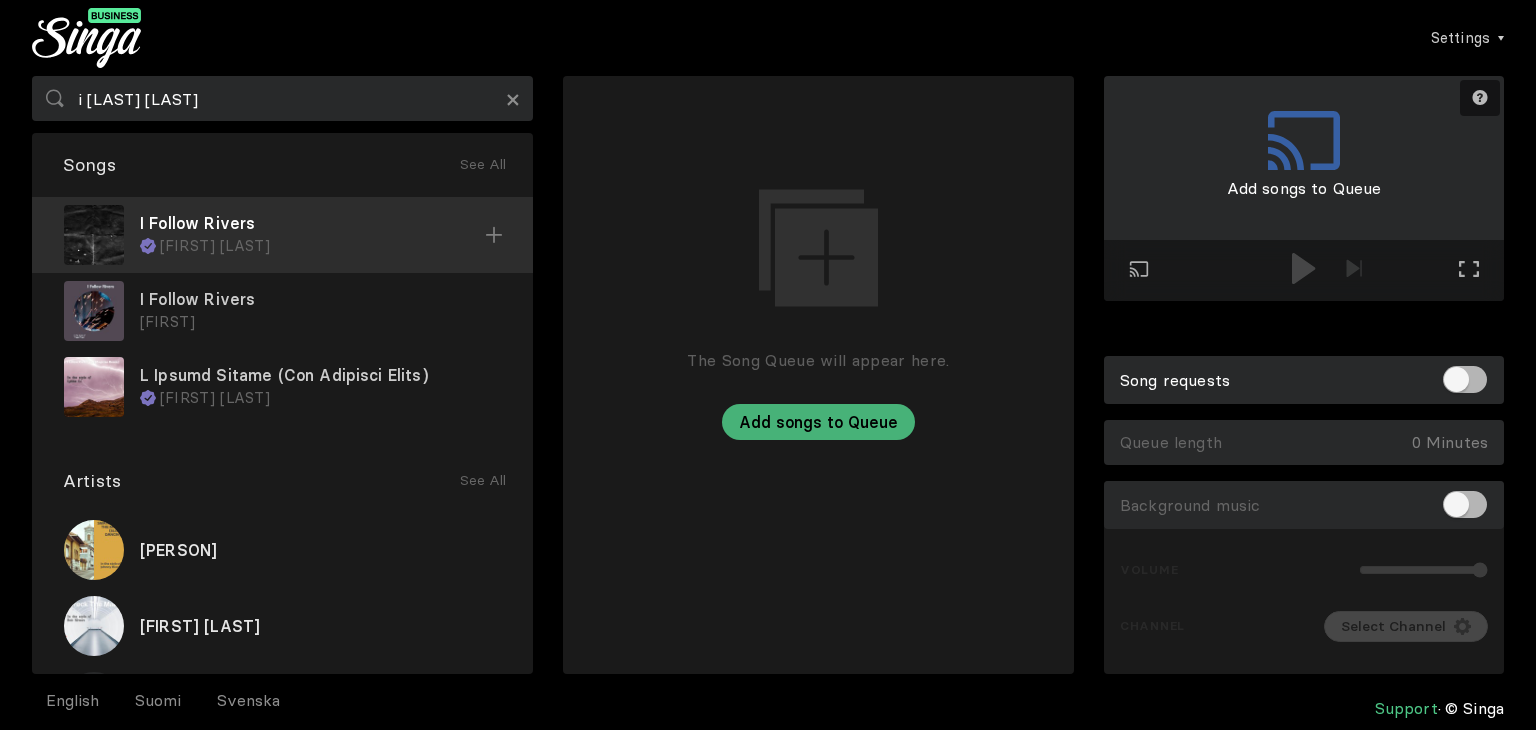 drag, startPoint x: 336, startPoint y: 226, endPoint x: 417, endPoint y: 218, distance: 81.394104 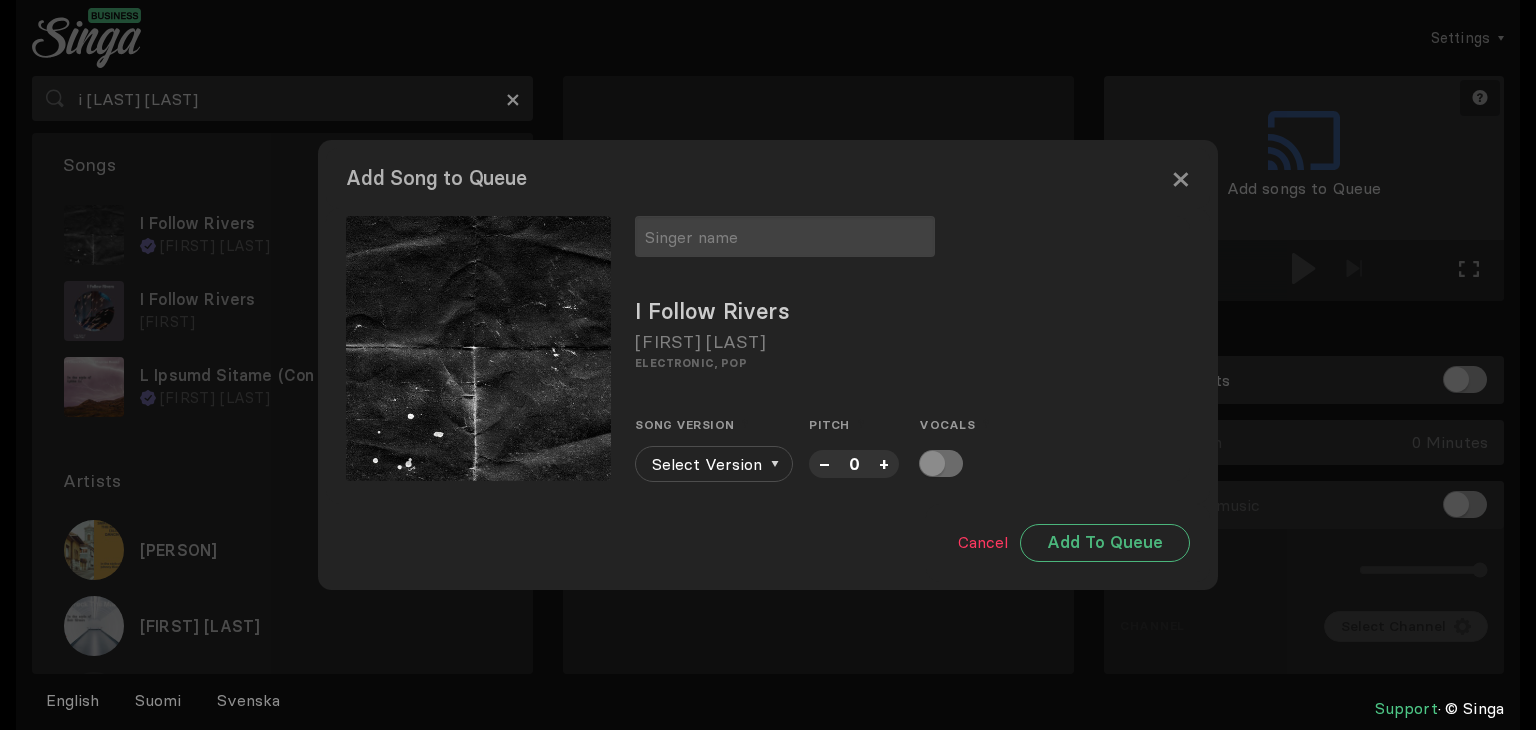 click at bounding box center [768, 365] 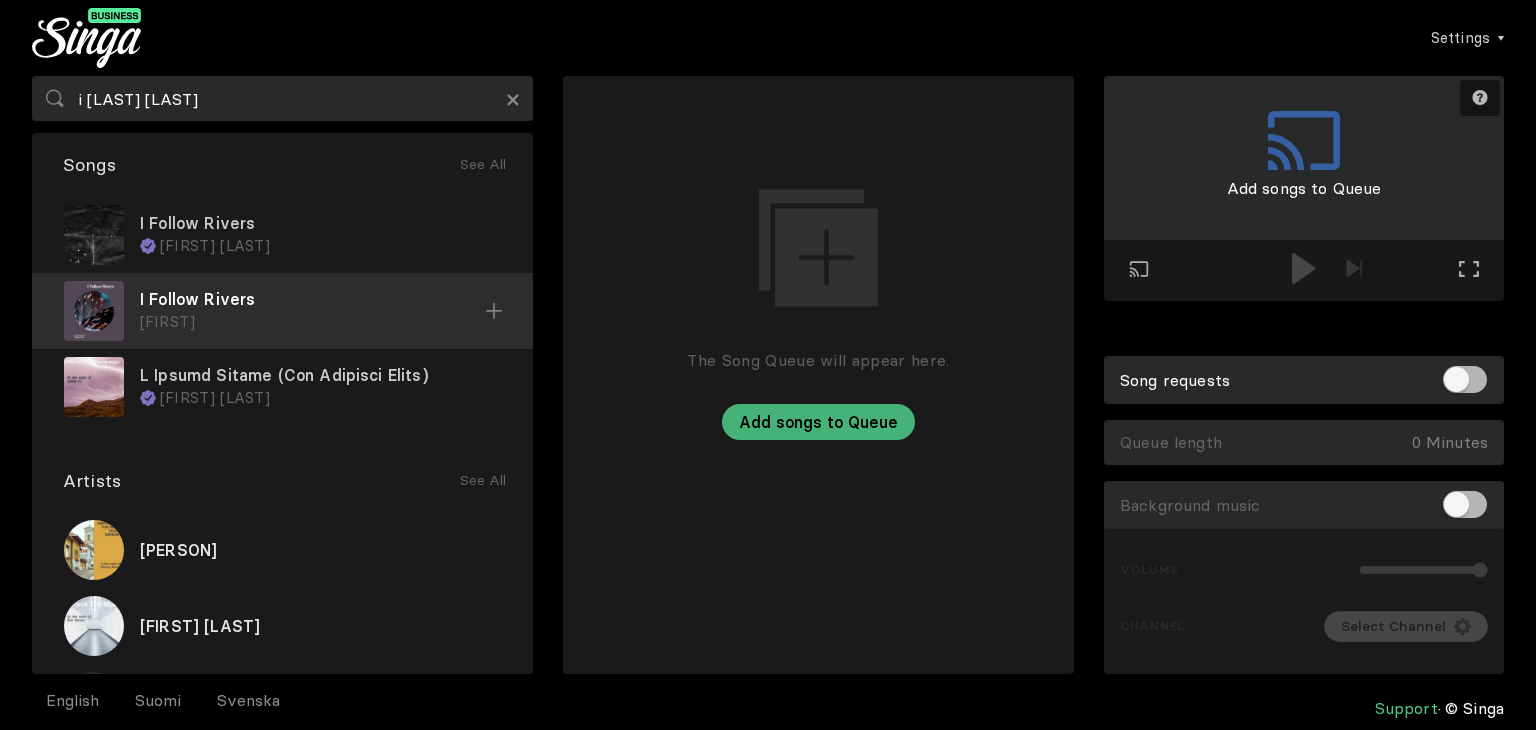click on "I Follow Rivers" at bounding box center (320, 223) 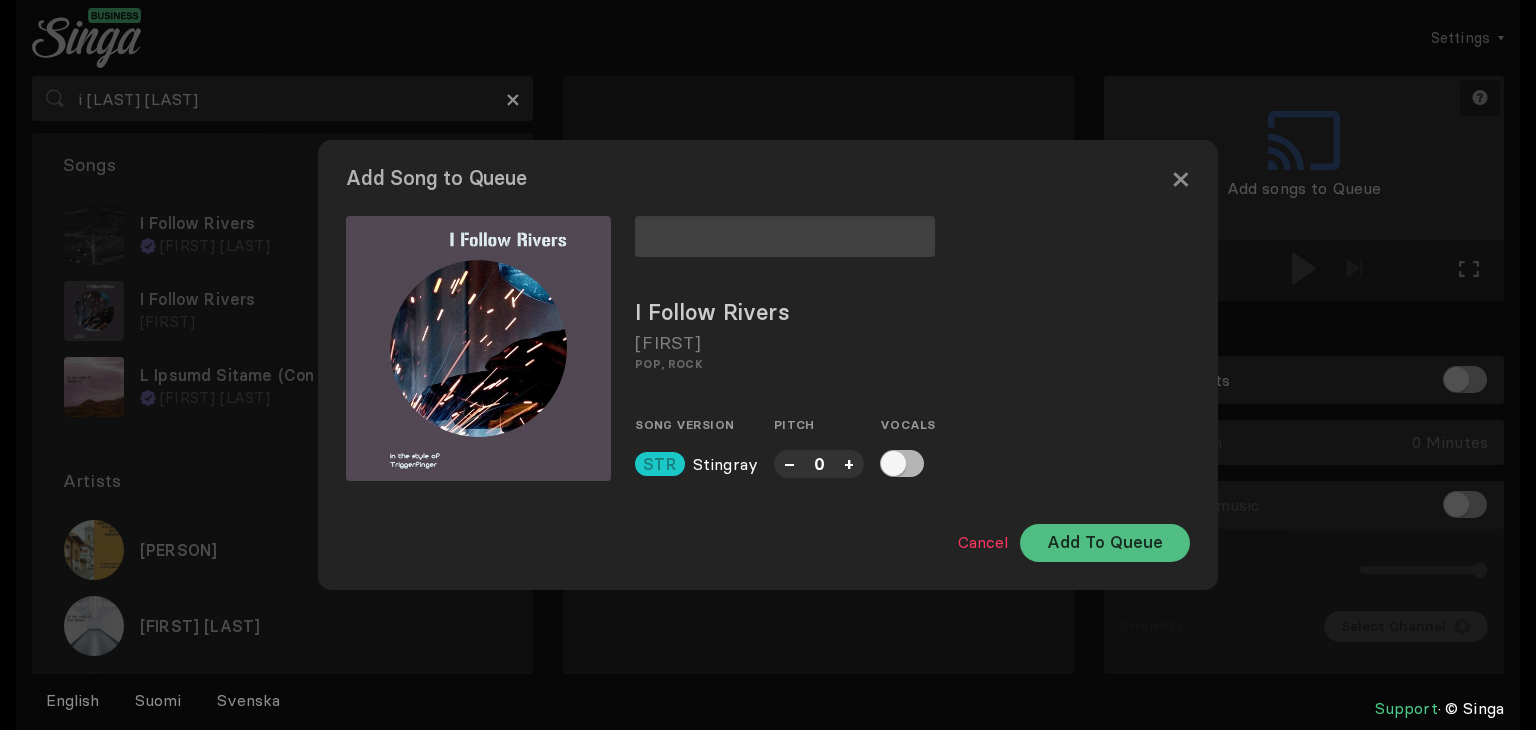 type 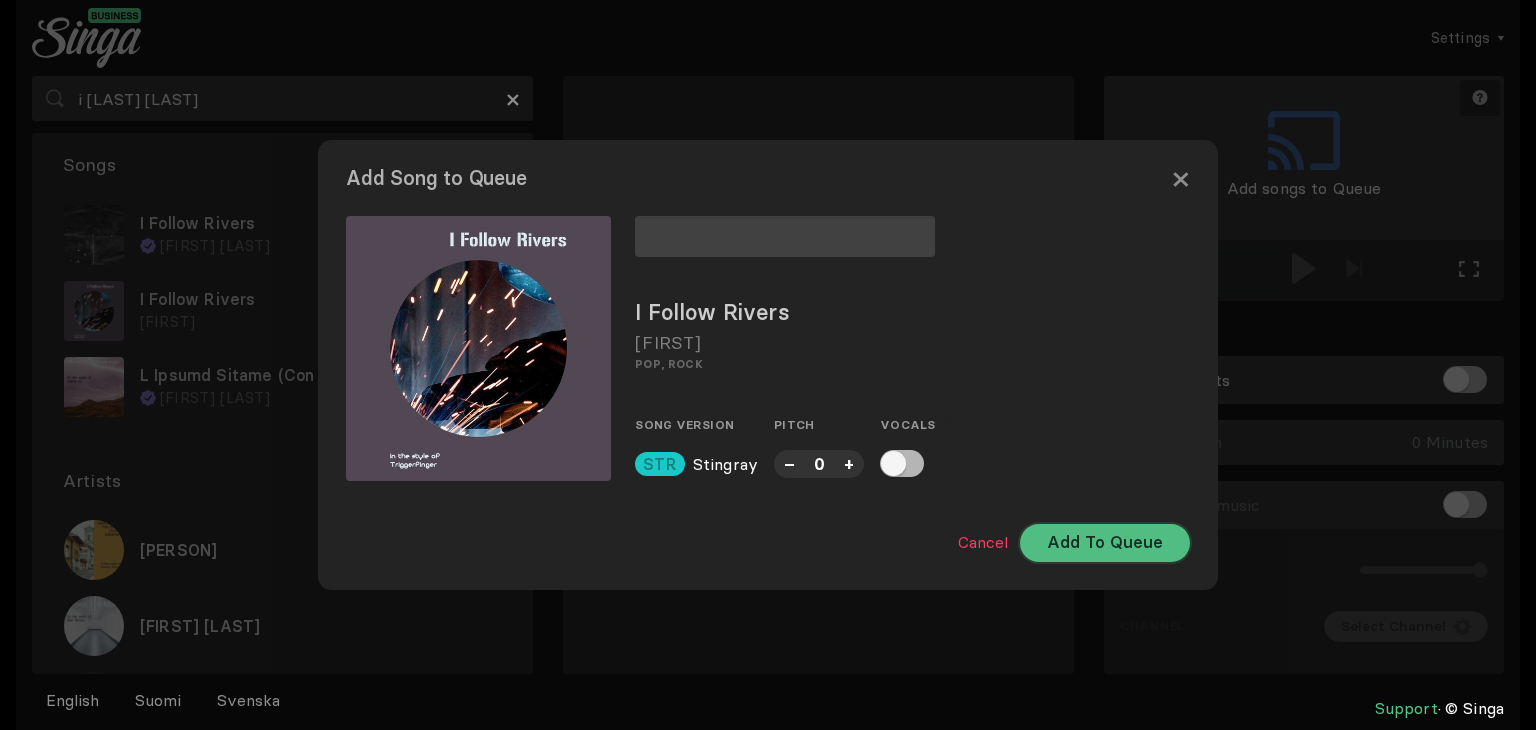 click on "Add To Queue" at bounding box center [1105, 543] 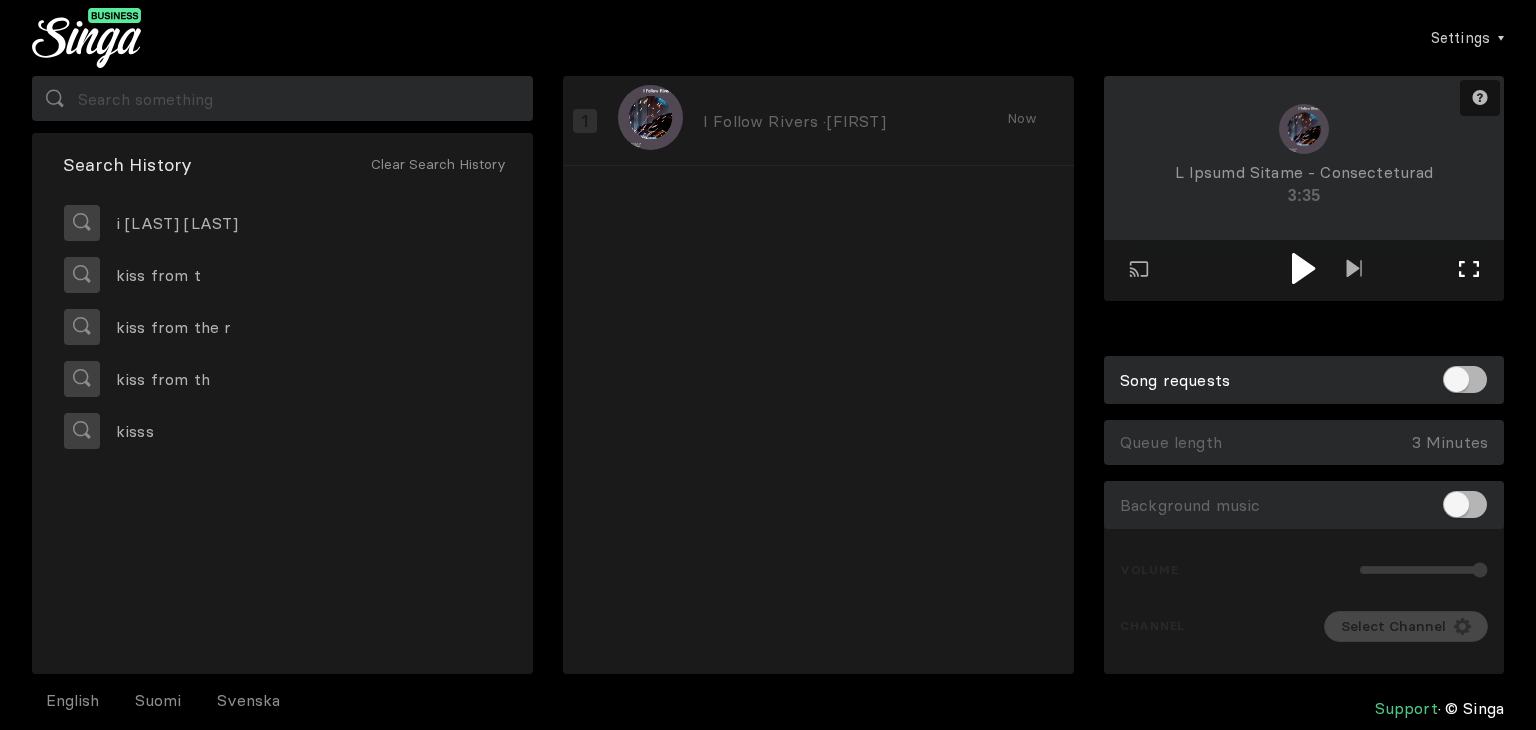click on "Full screen Exit full screen" at bounding box center [1354, 270] 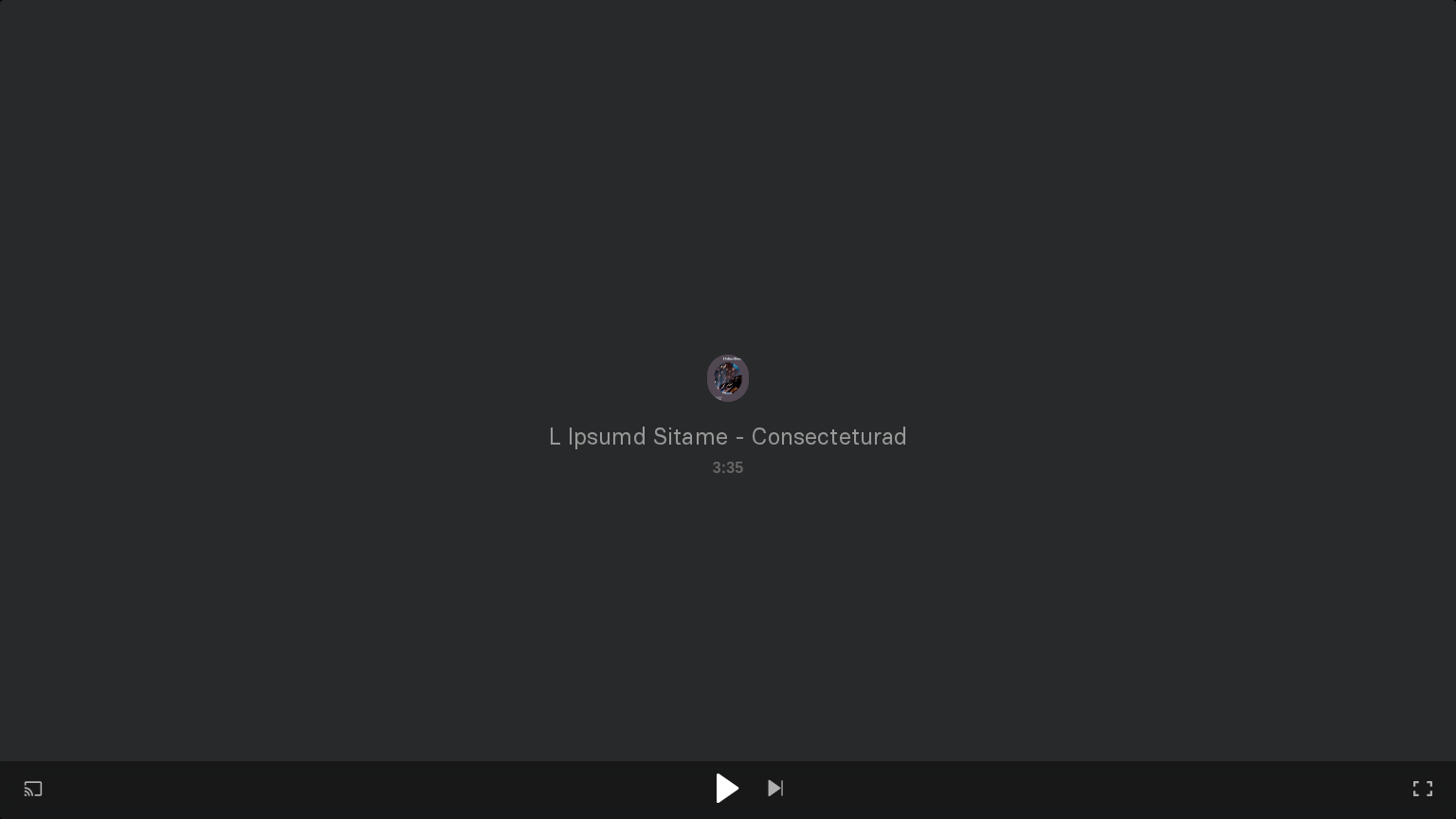 click at bounding box center [728, 790] 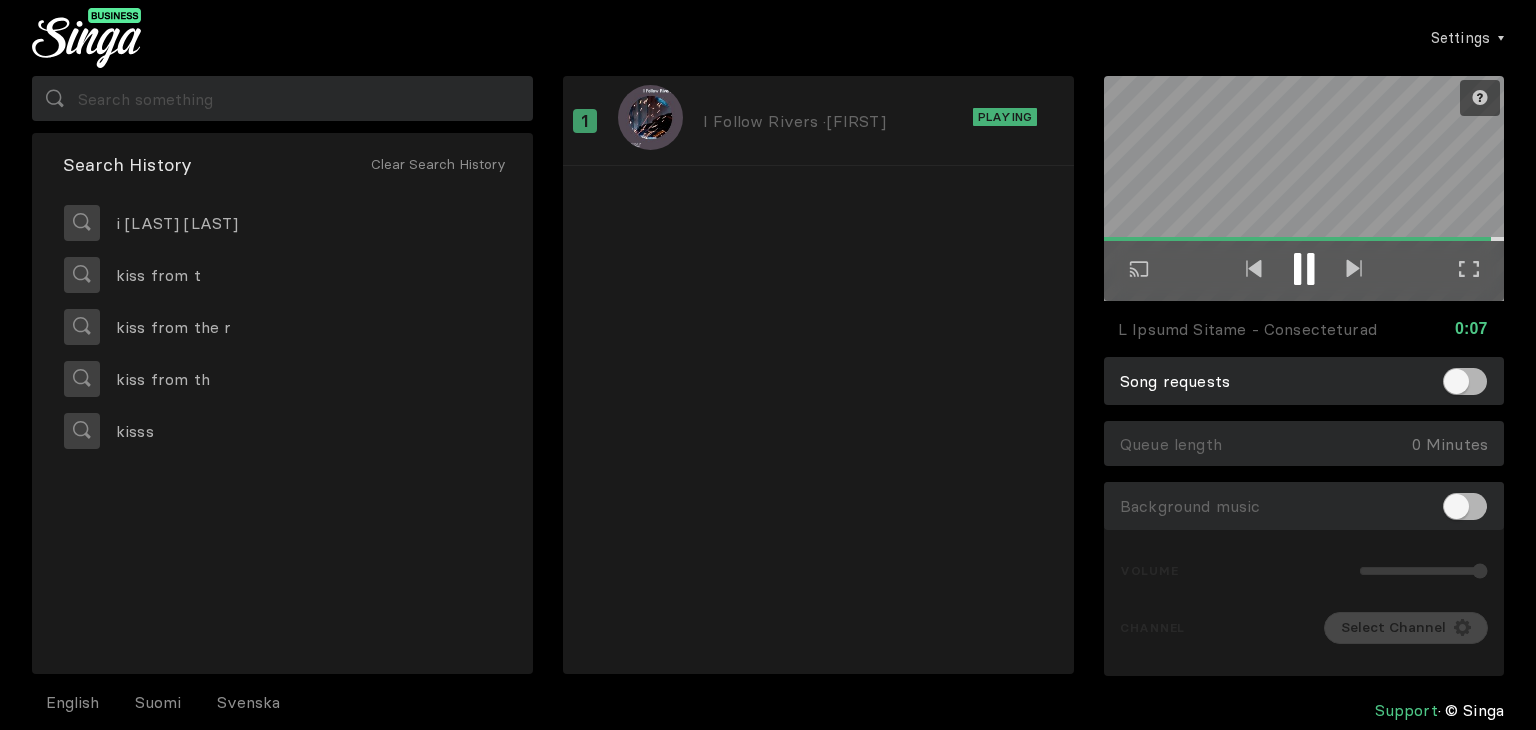 click at bounding box center (1310, 269) 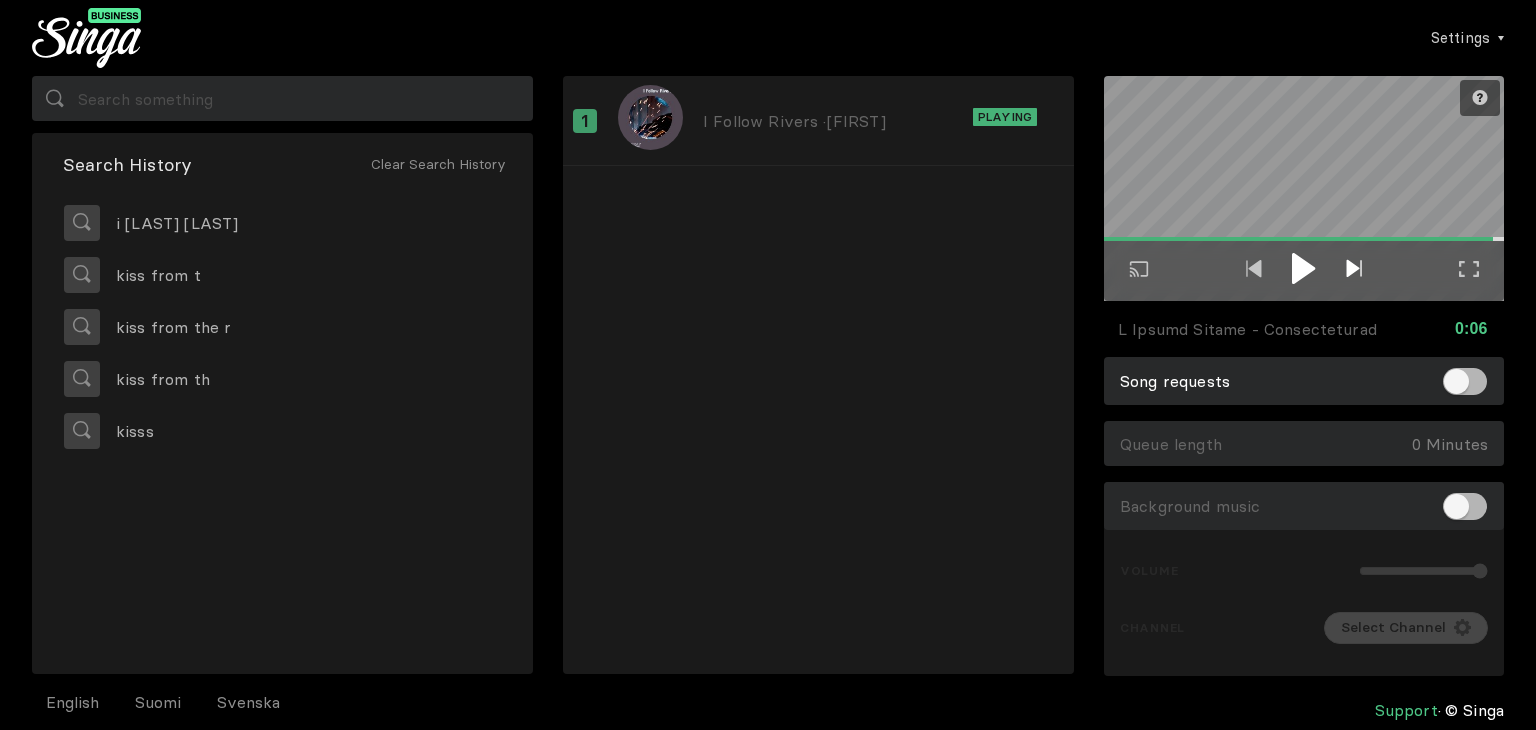 click at bounding box center [1354, 270] 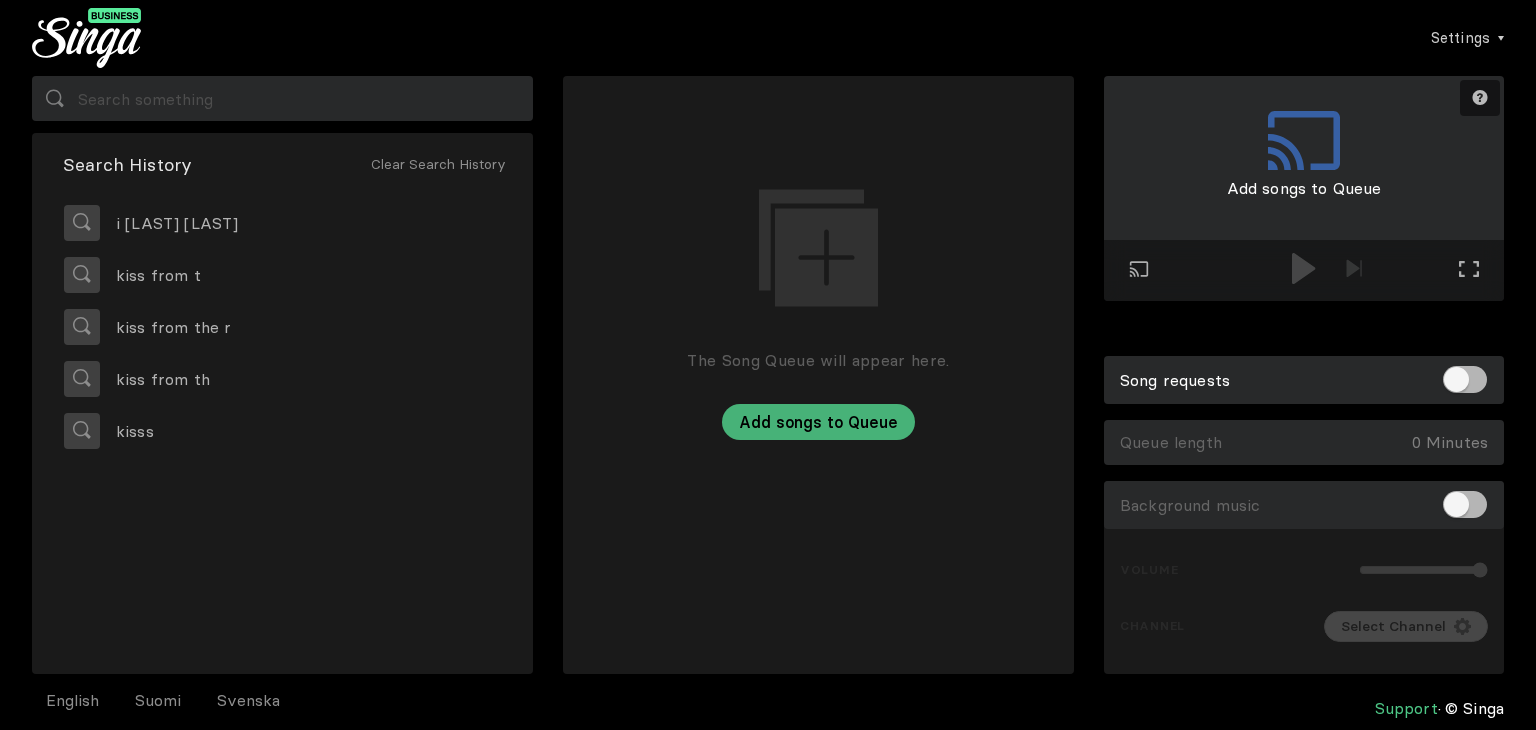 click on "Search History Clear Search History i follow rivers kiss from t kiss from the r kiss from th  kisss" at bounding box center [282, 375] 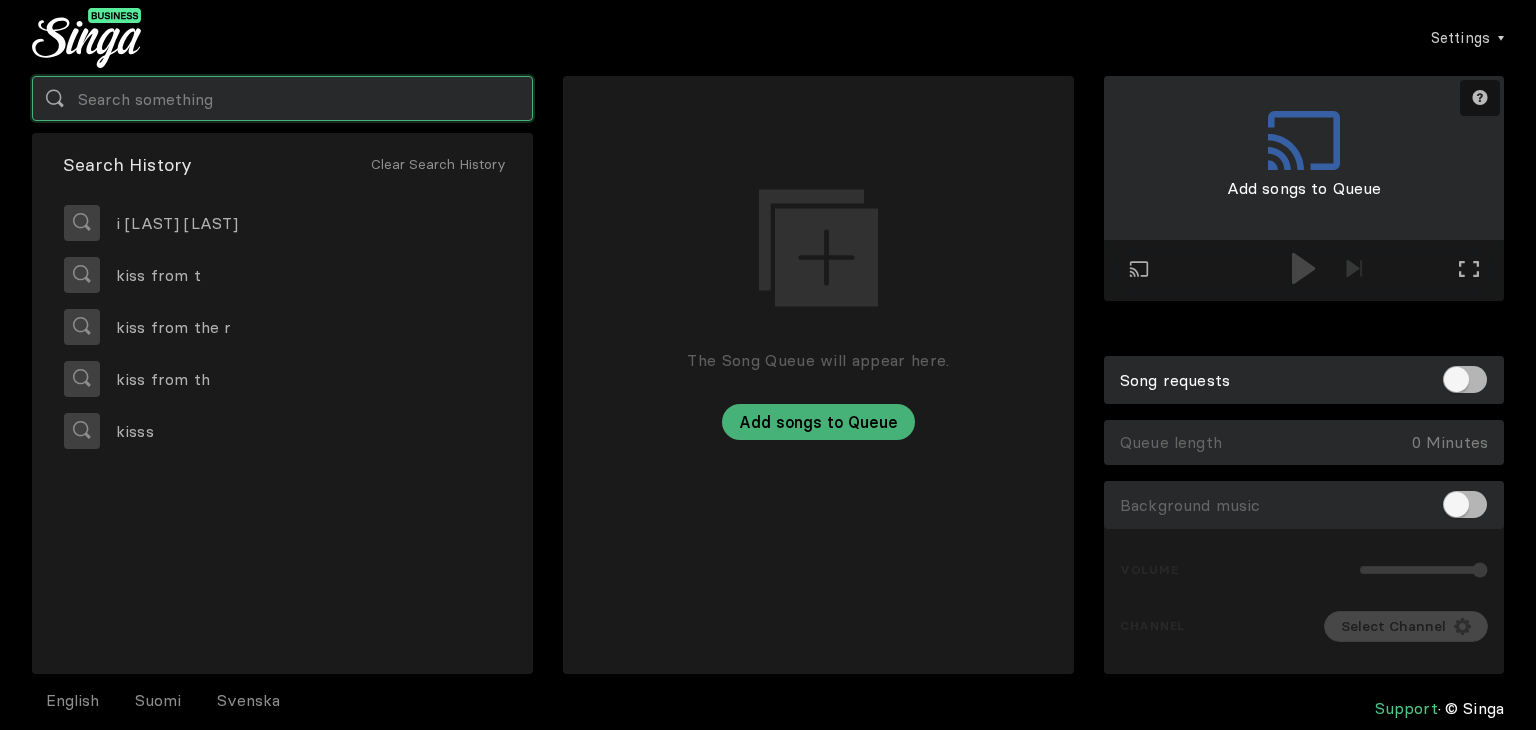 click at bounding box center [282, 98] 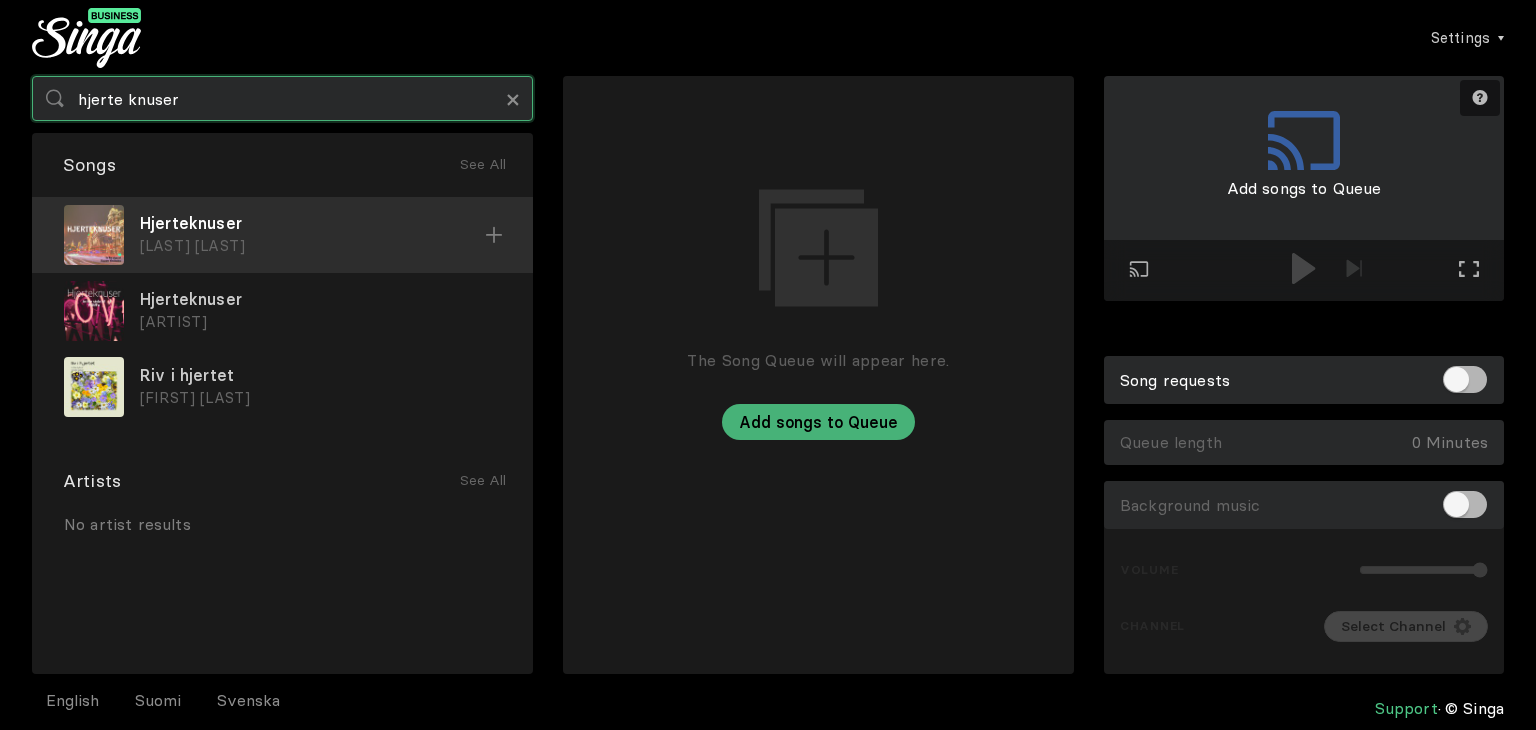 type on "hjerte knuser" 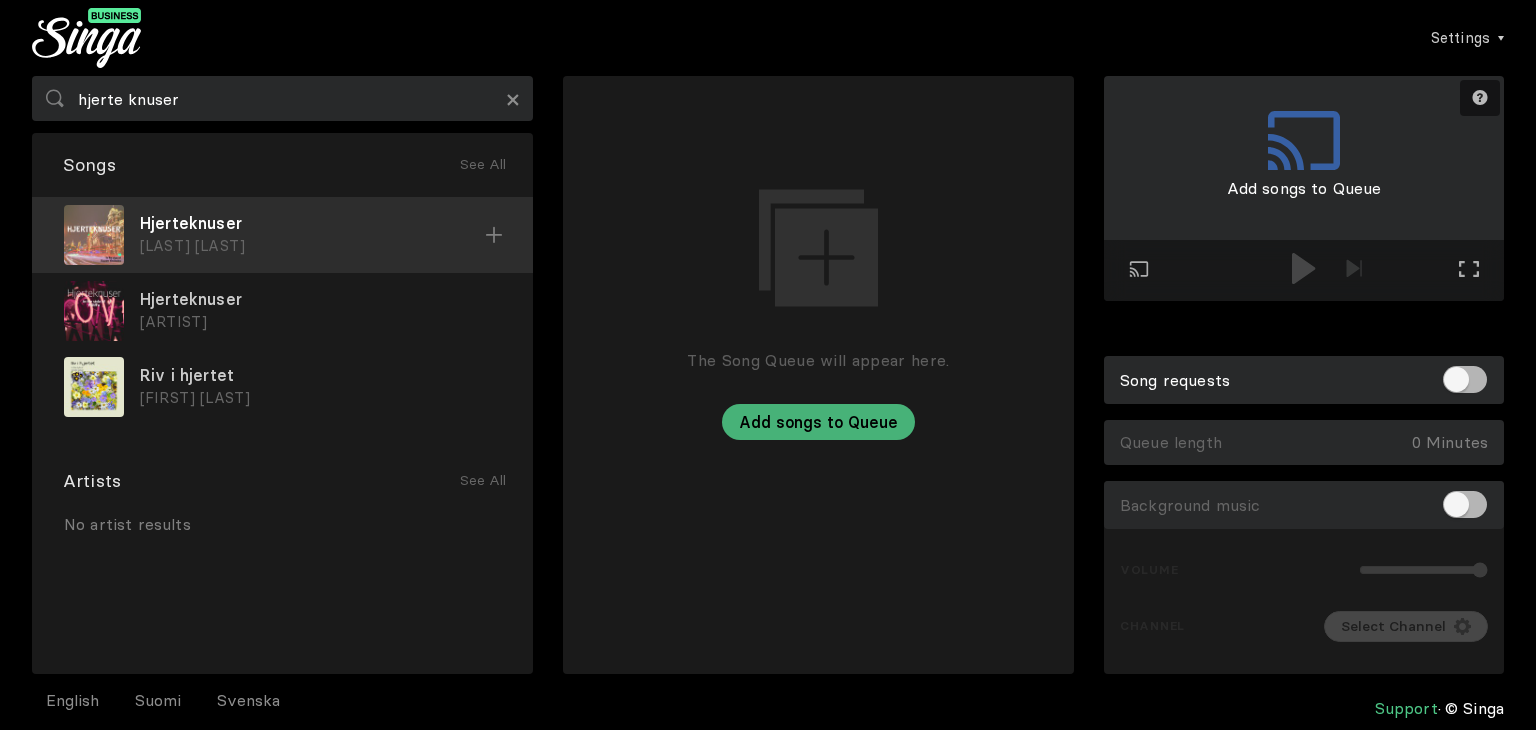 click on "[FIRST] [LAST]" at bounding box center [282, 235] 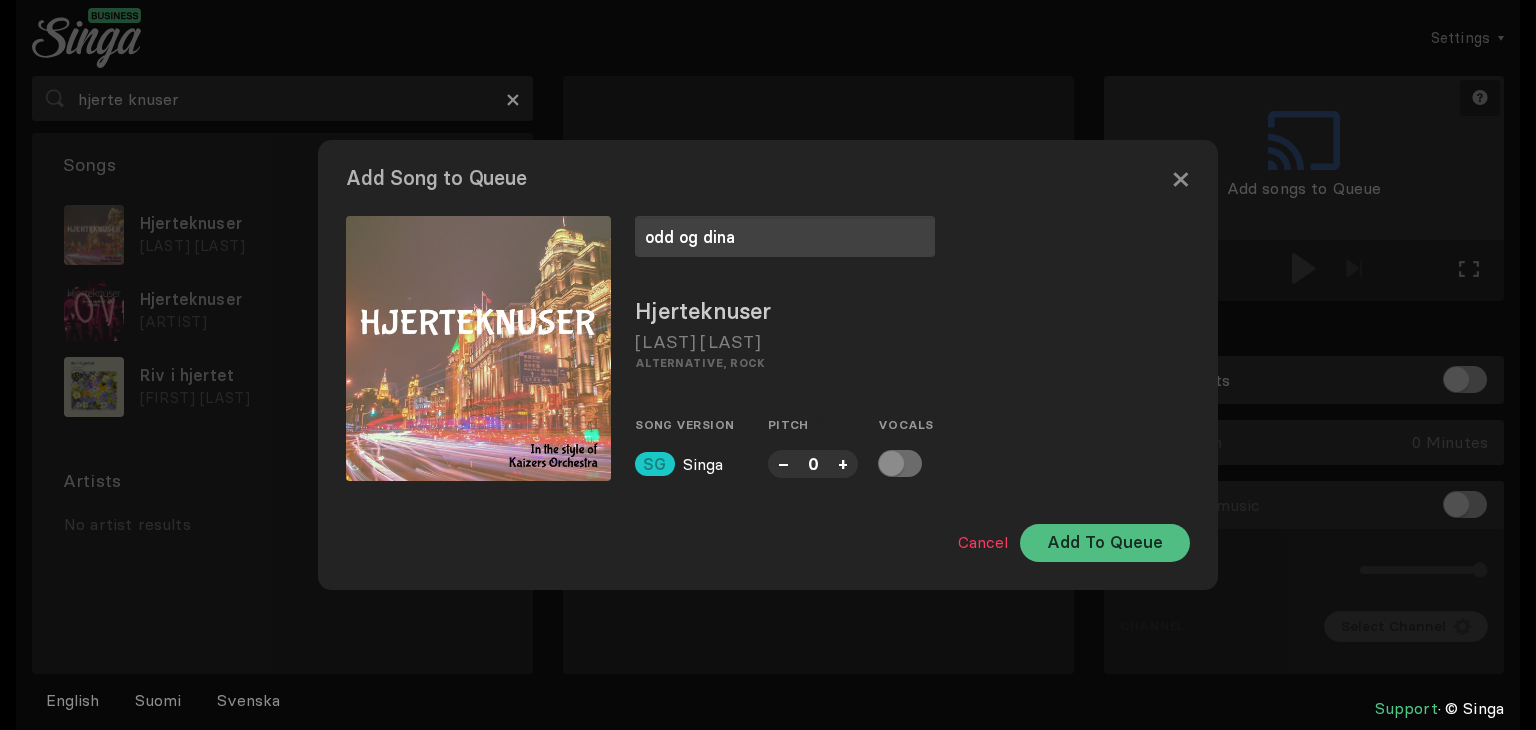 type on "odd og dina" 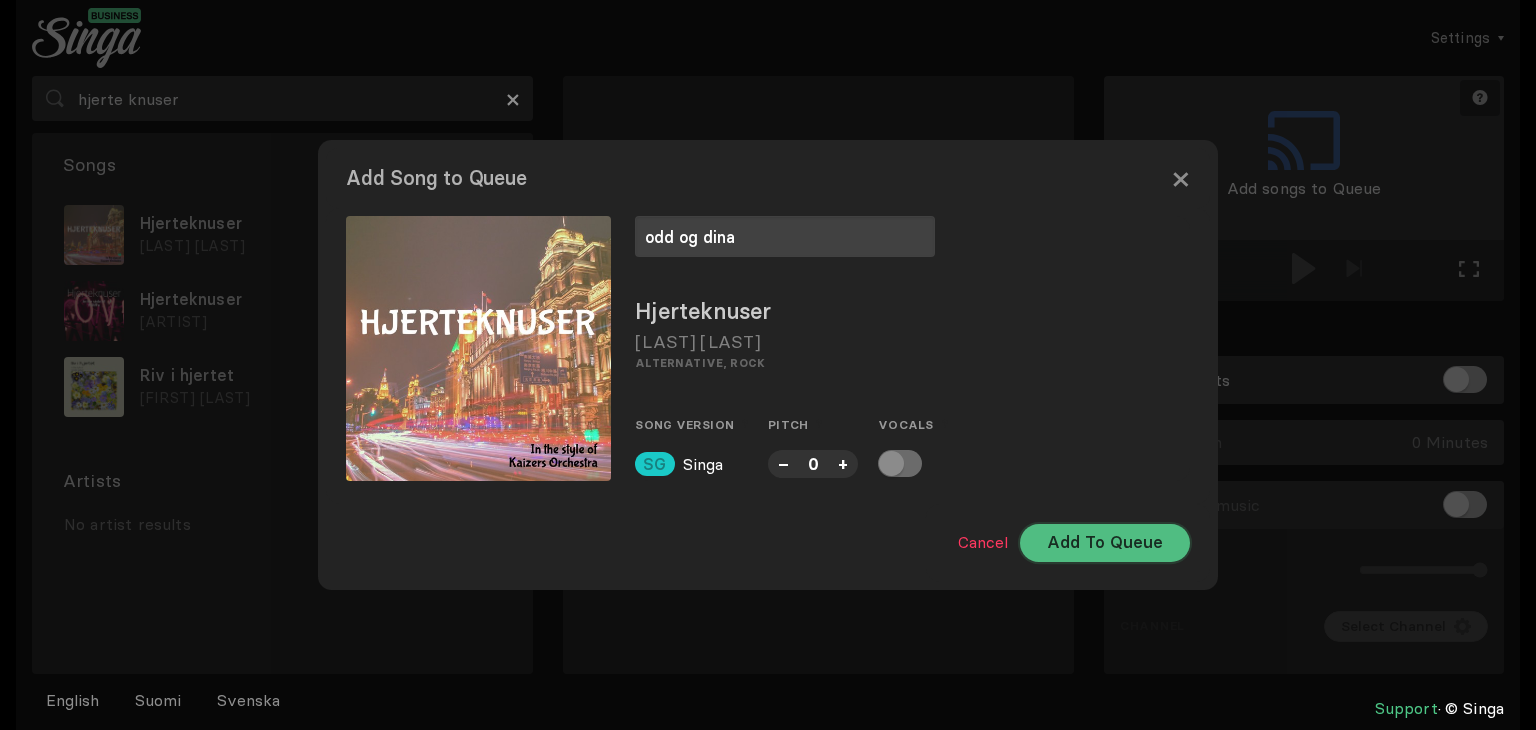 click on "Add To Queue" at bounding box center [1105, 543] 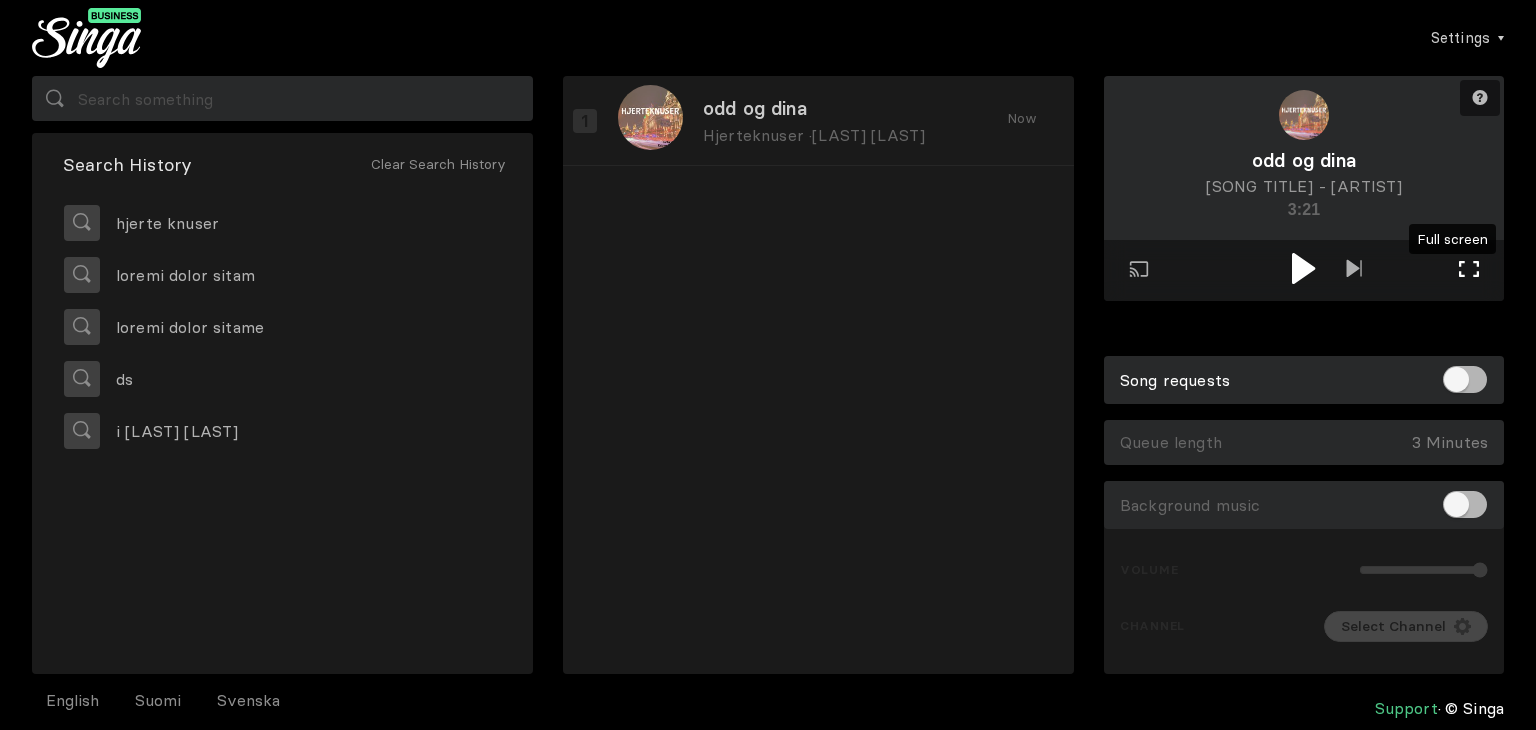 click on "Full screen Exit full screen" at bounding box center [1469, 271] 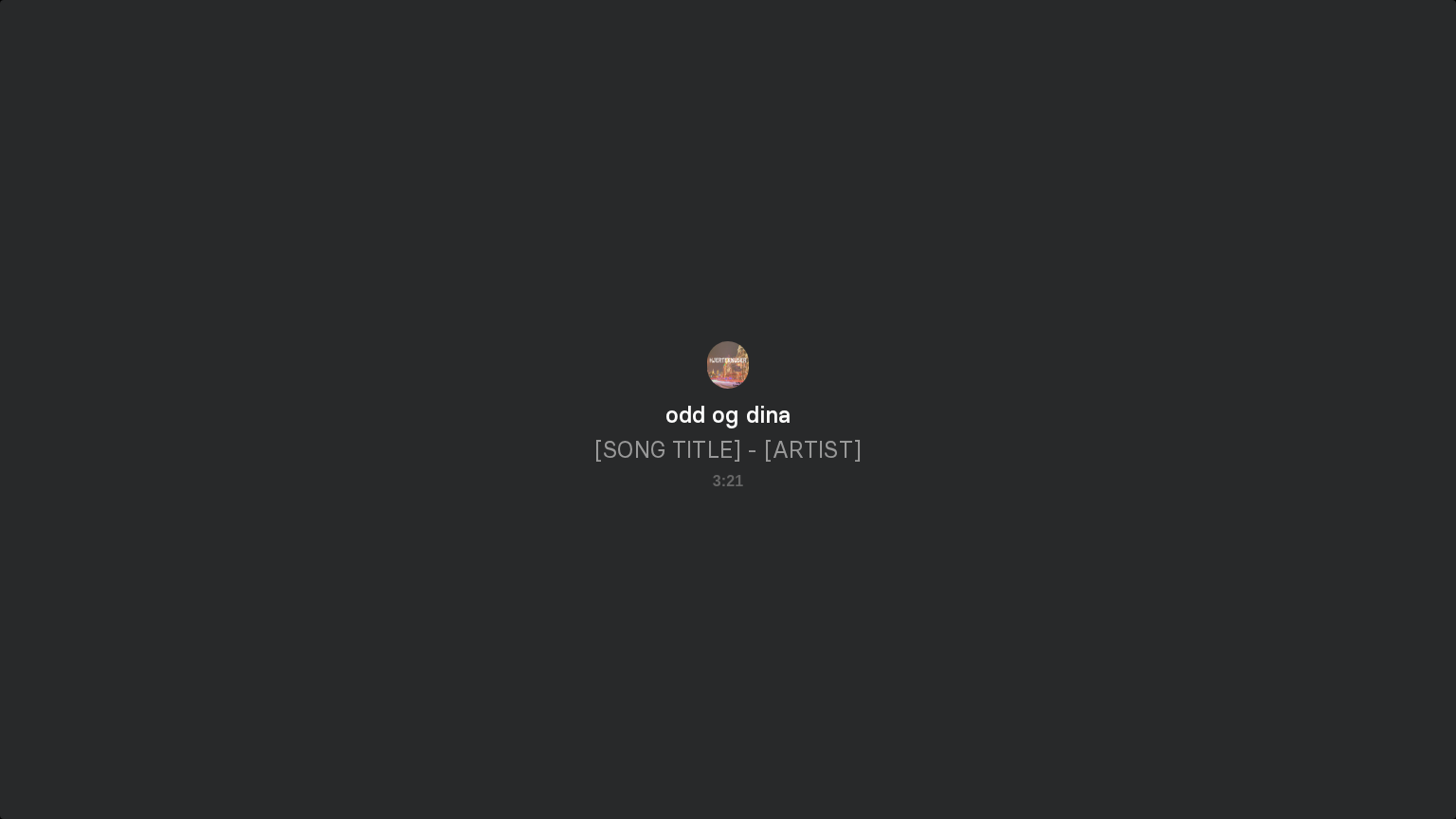 click on "Play on external screen Full screen Exit full screen" at bounding box center (728, 410) 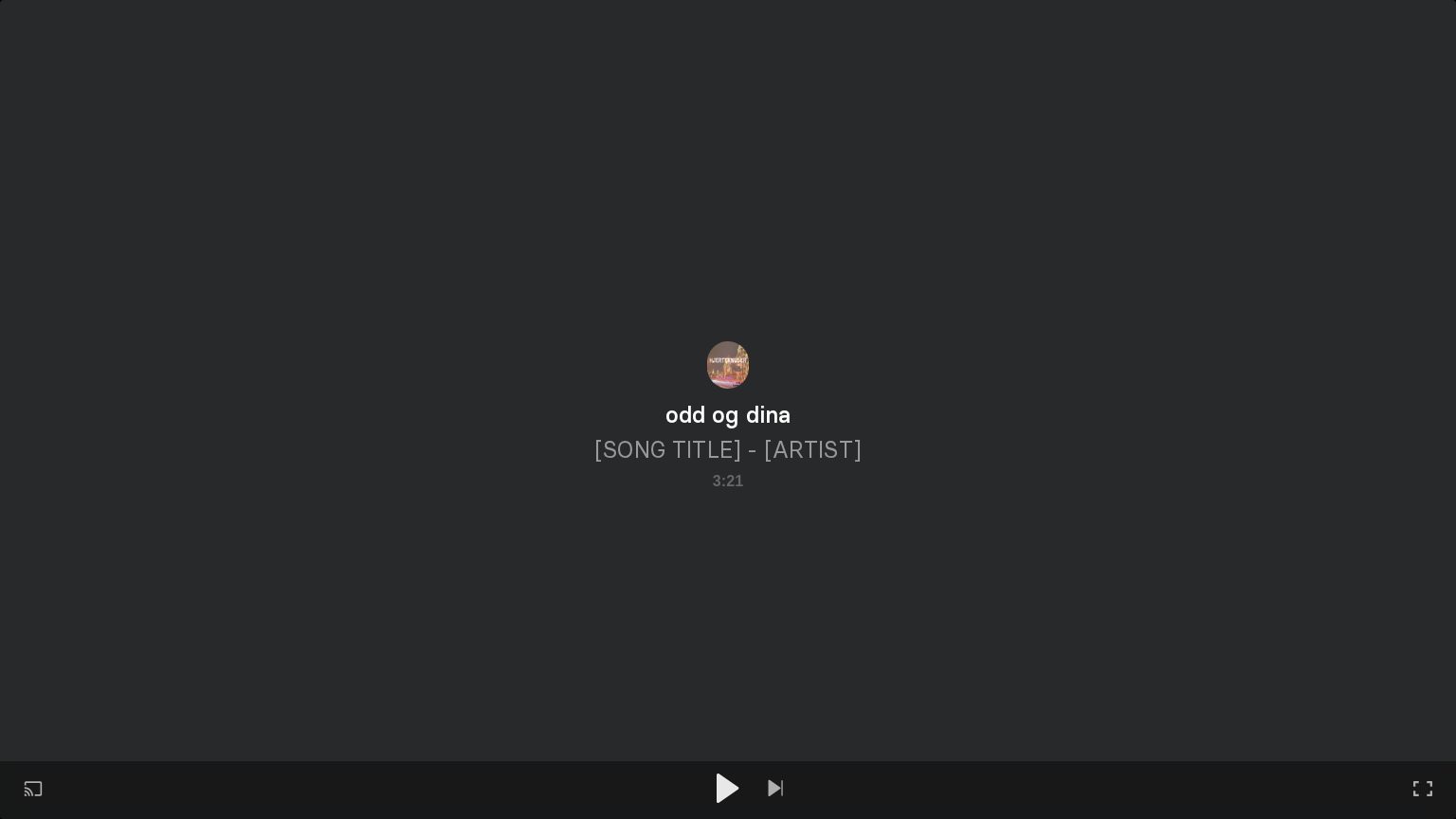 click at bounding box center (728, 790) 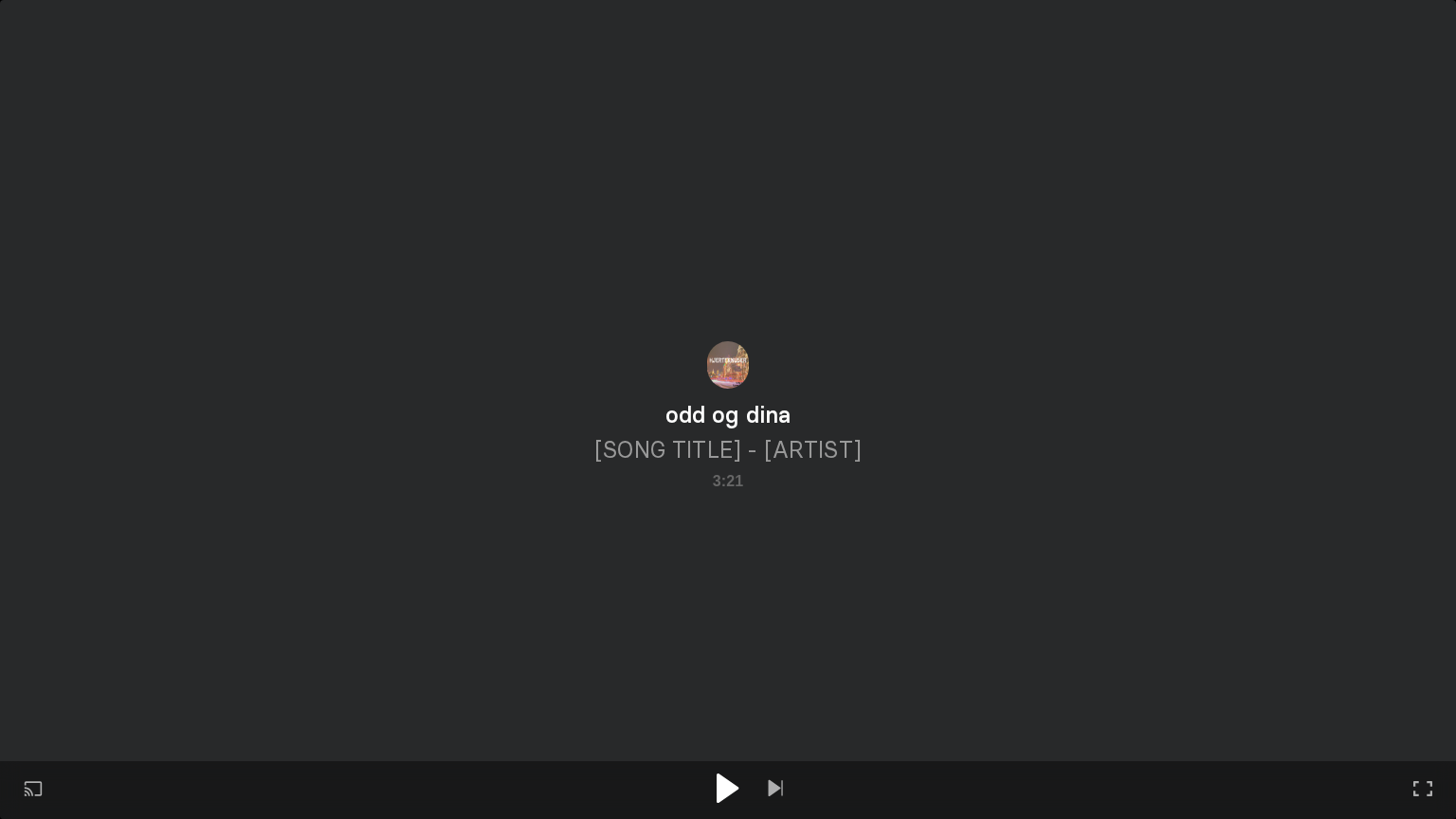 click at bounding box center (727, 788) 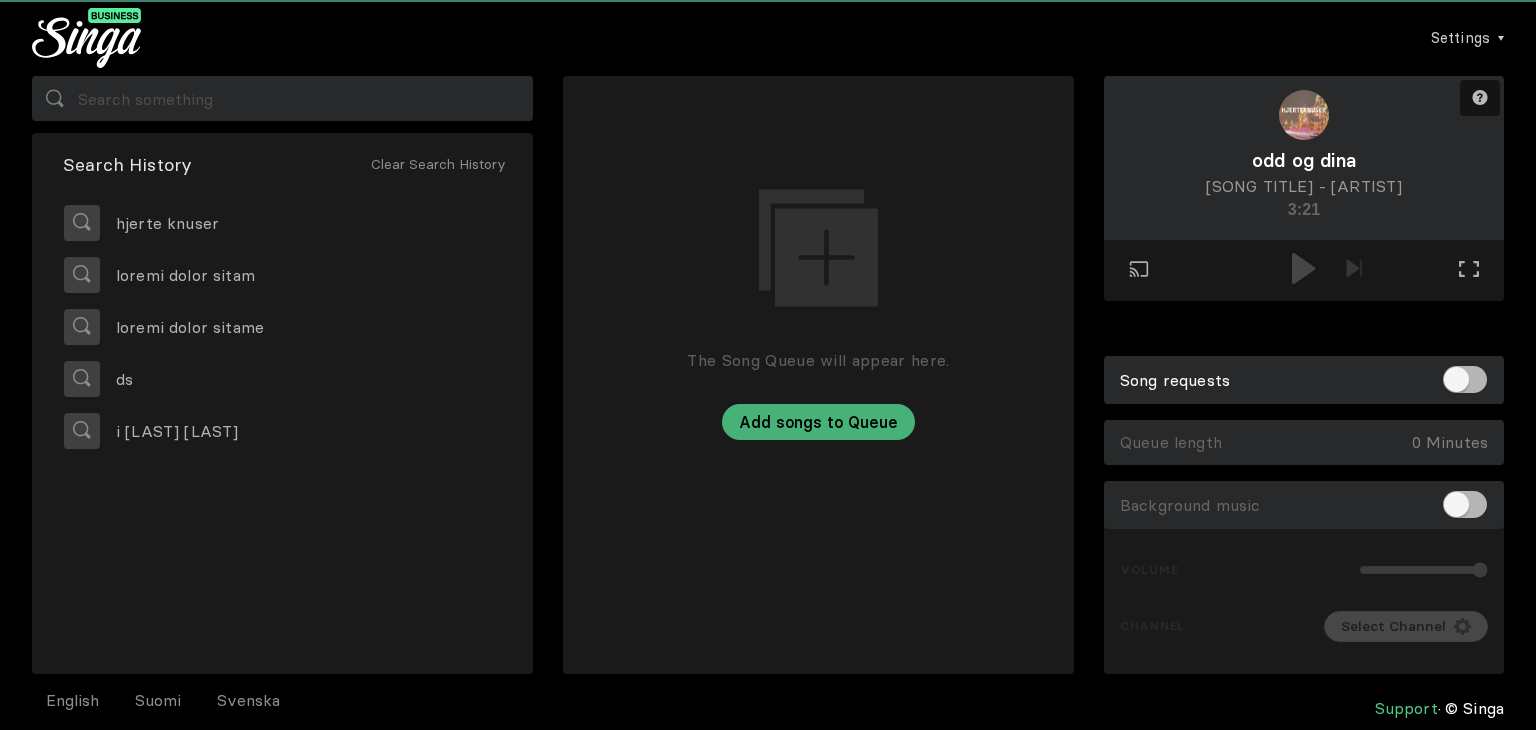 click on "Play on external screen Full screen Exit full screen" at bounding box center [1304, 270] 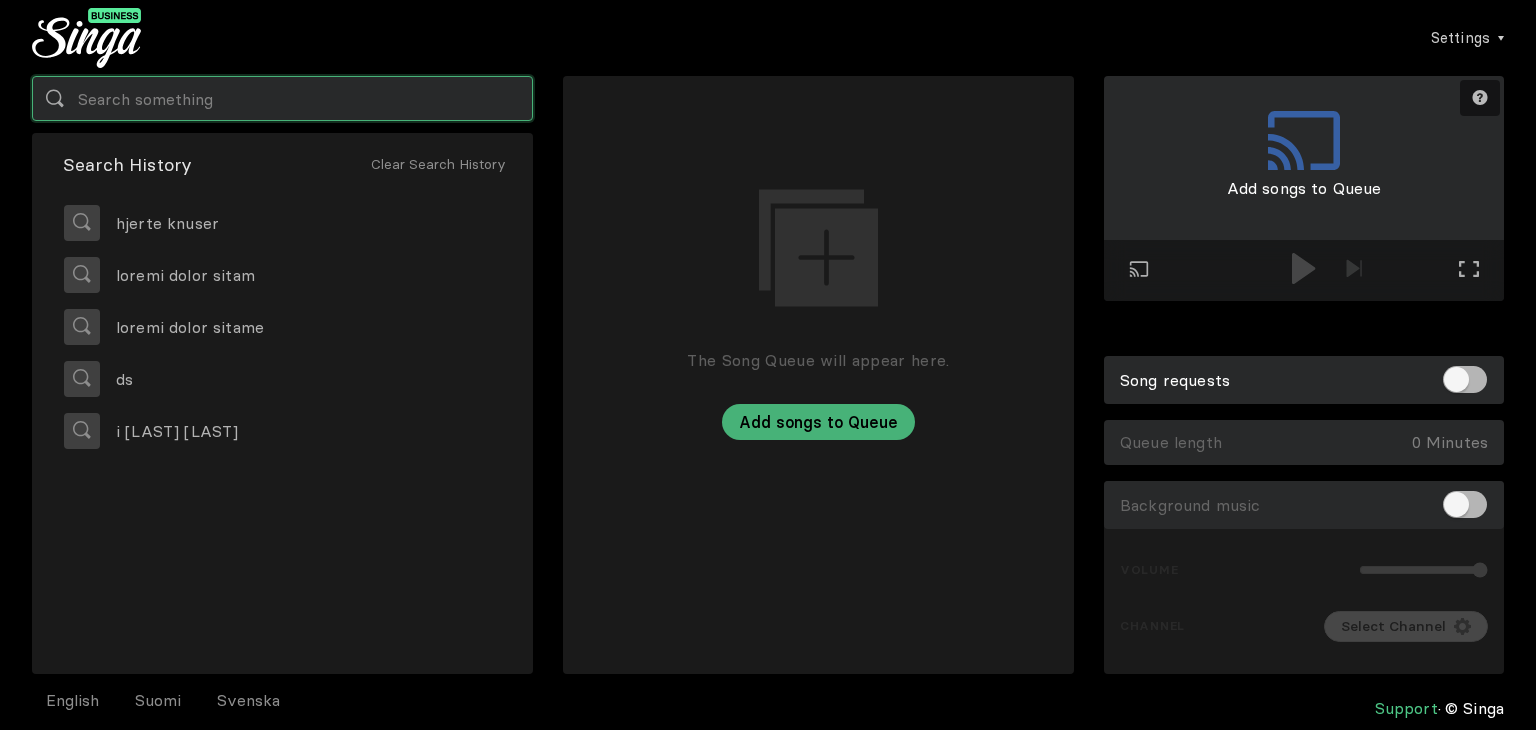 click at bounding box center [282, 98] 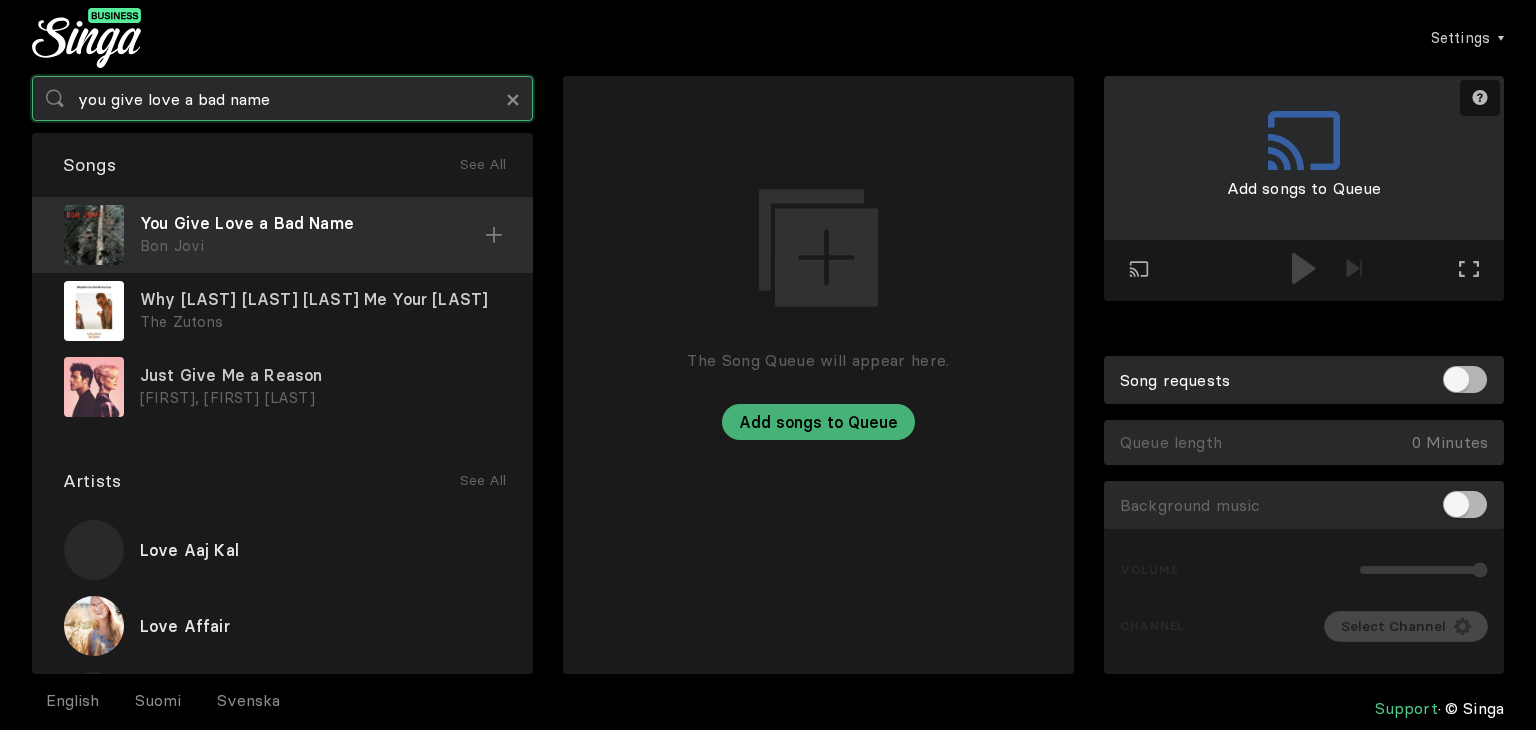 type on "you give love a bad name" 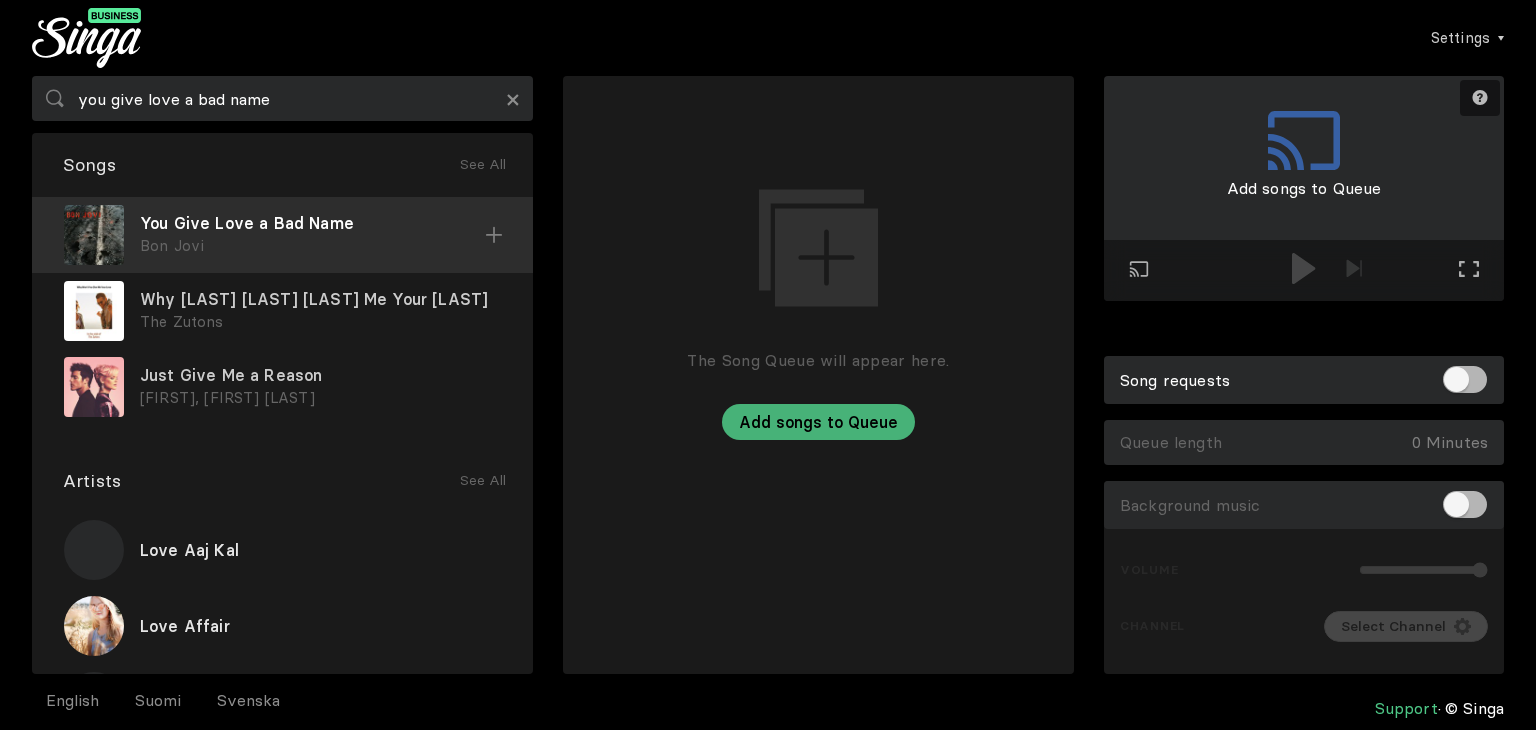 click at bounding box center (94, 235) 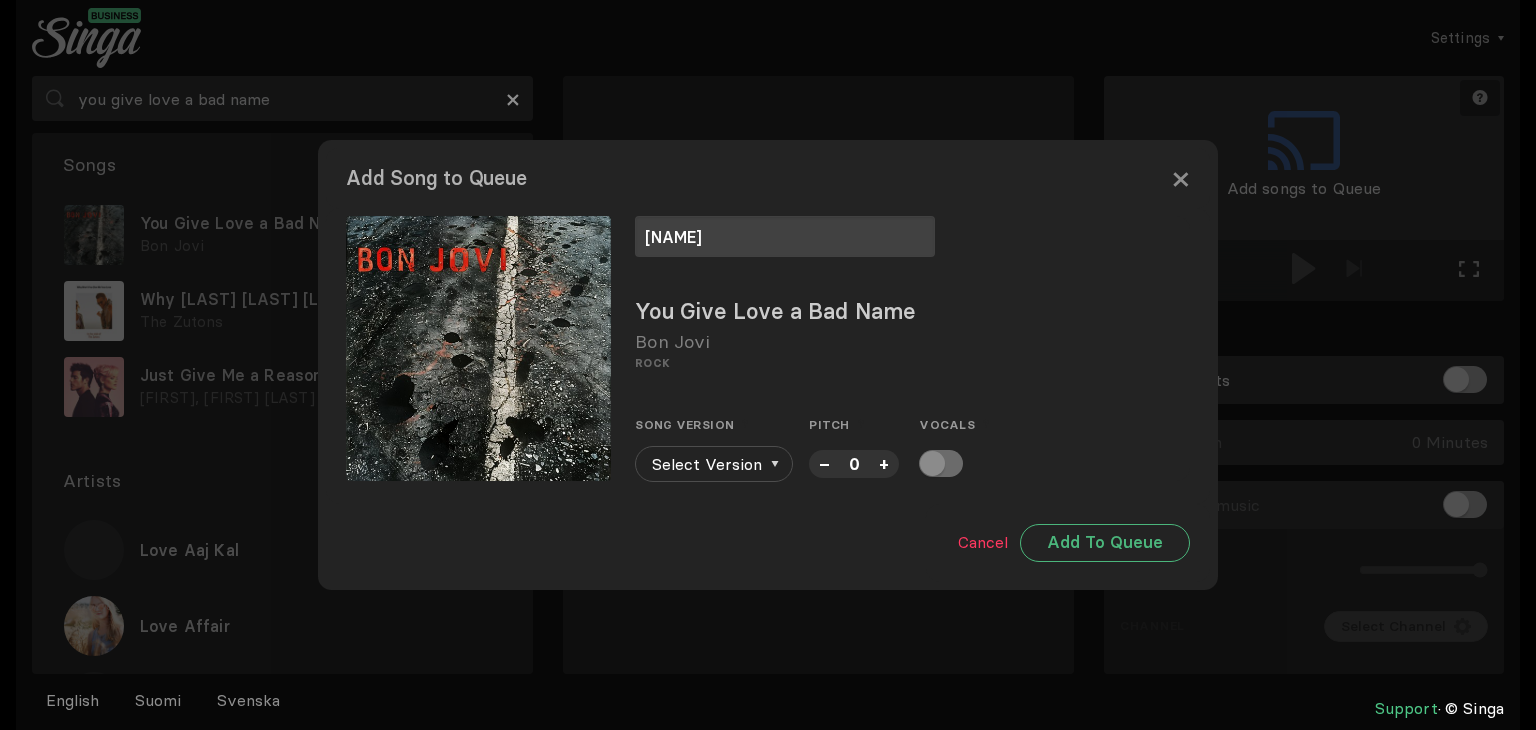 type on "[NAME]" 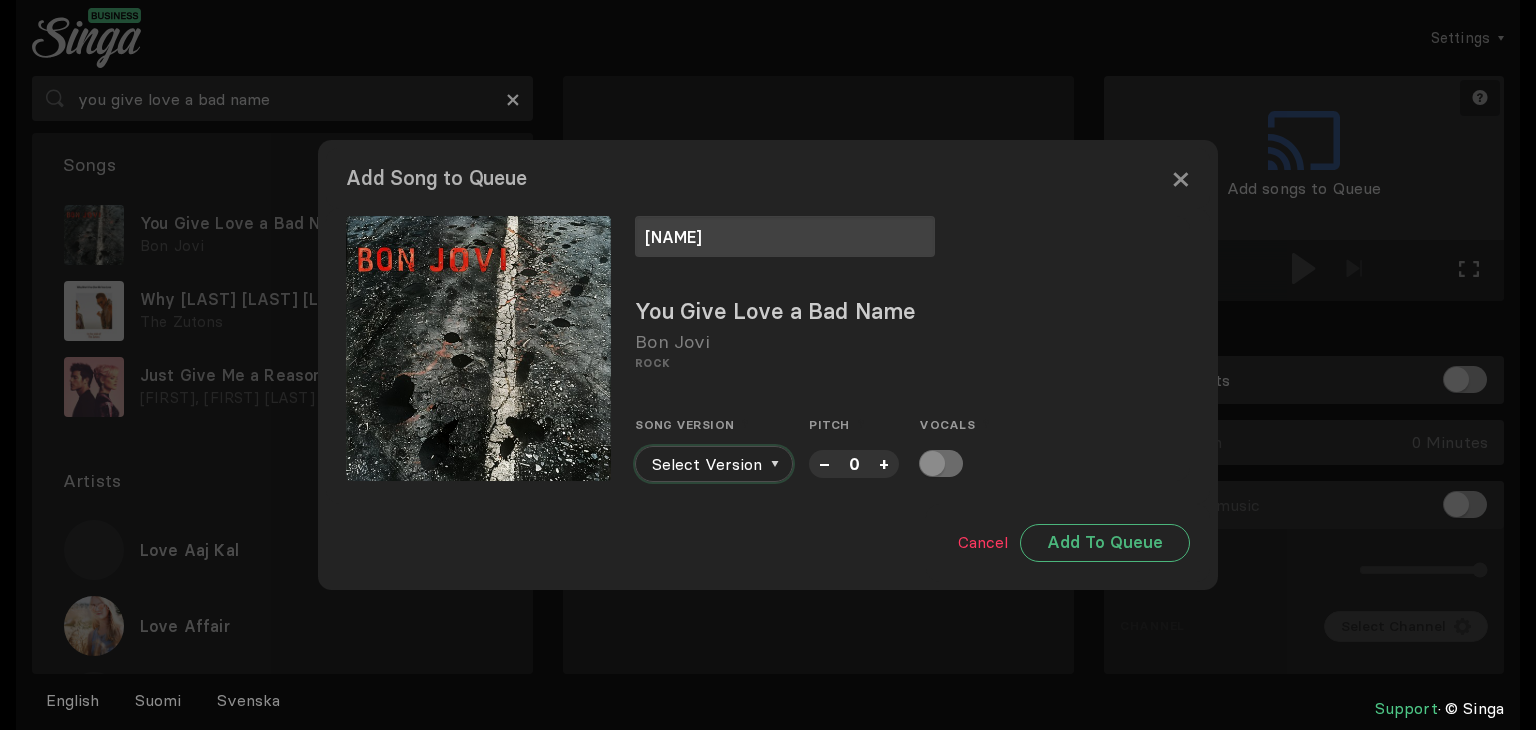 click on "Select Version" at bounding box center (714, 464) 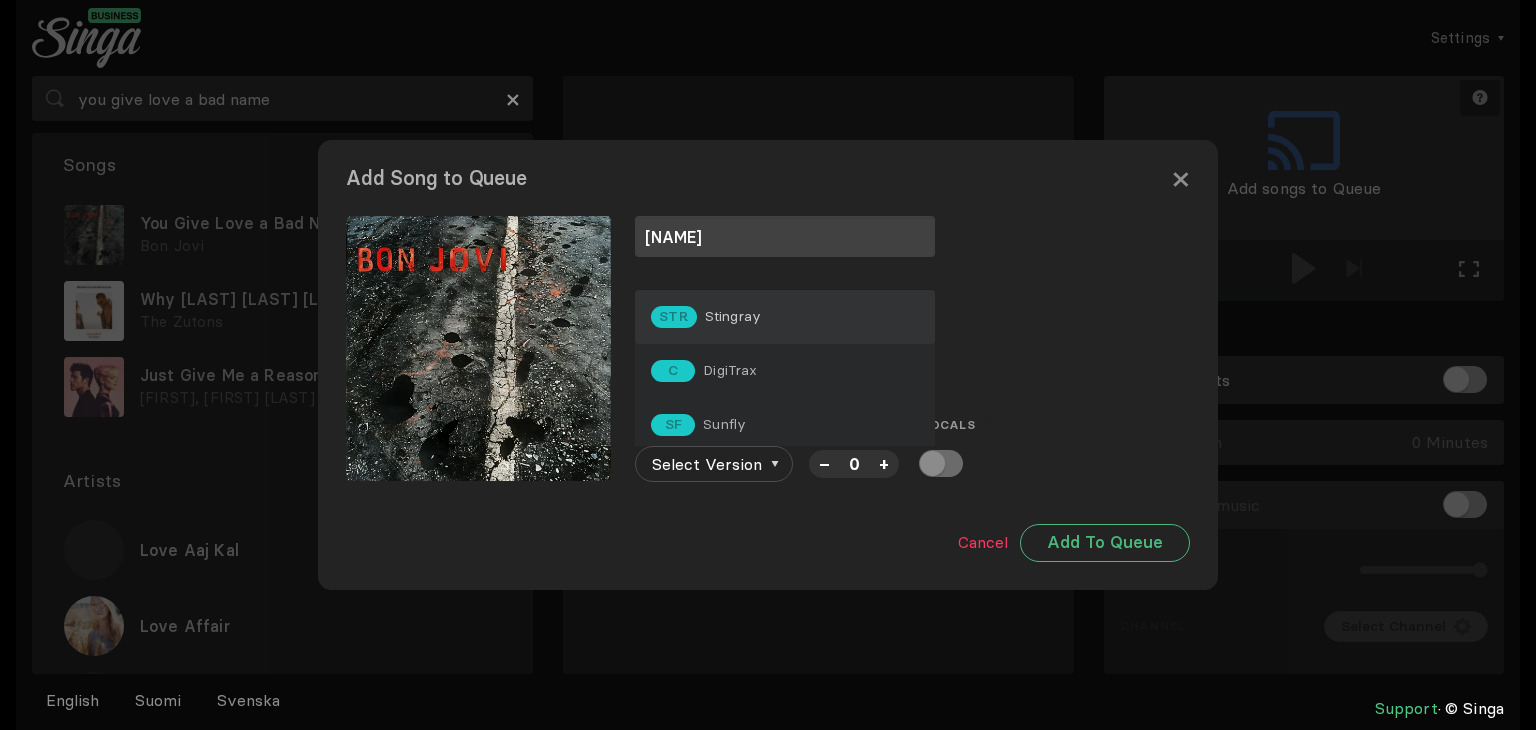 click on "Stingray" at bounding box center (733, 316) 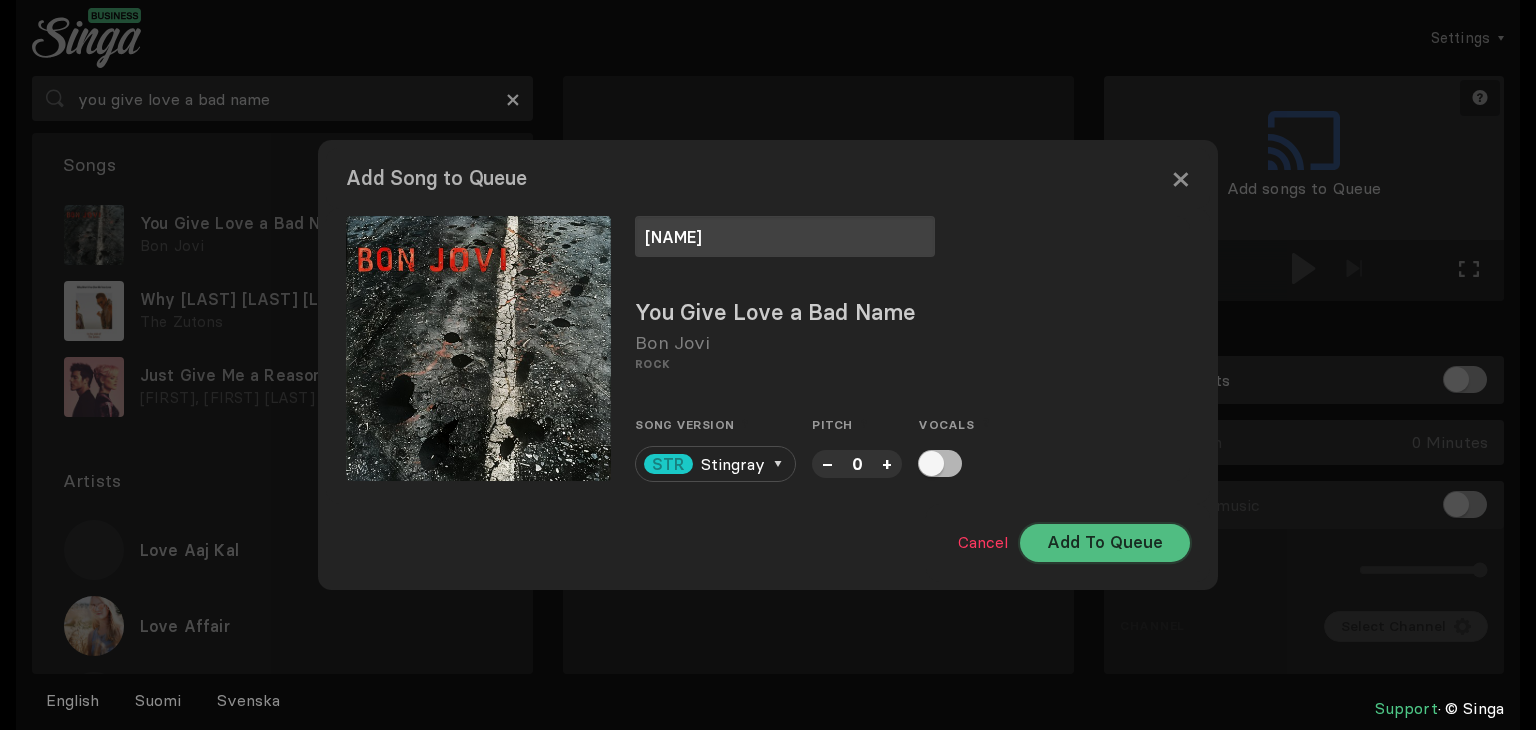 click on "Add To Queue" at bounding box center [1105, 543] 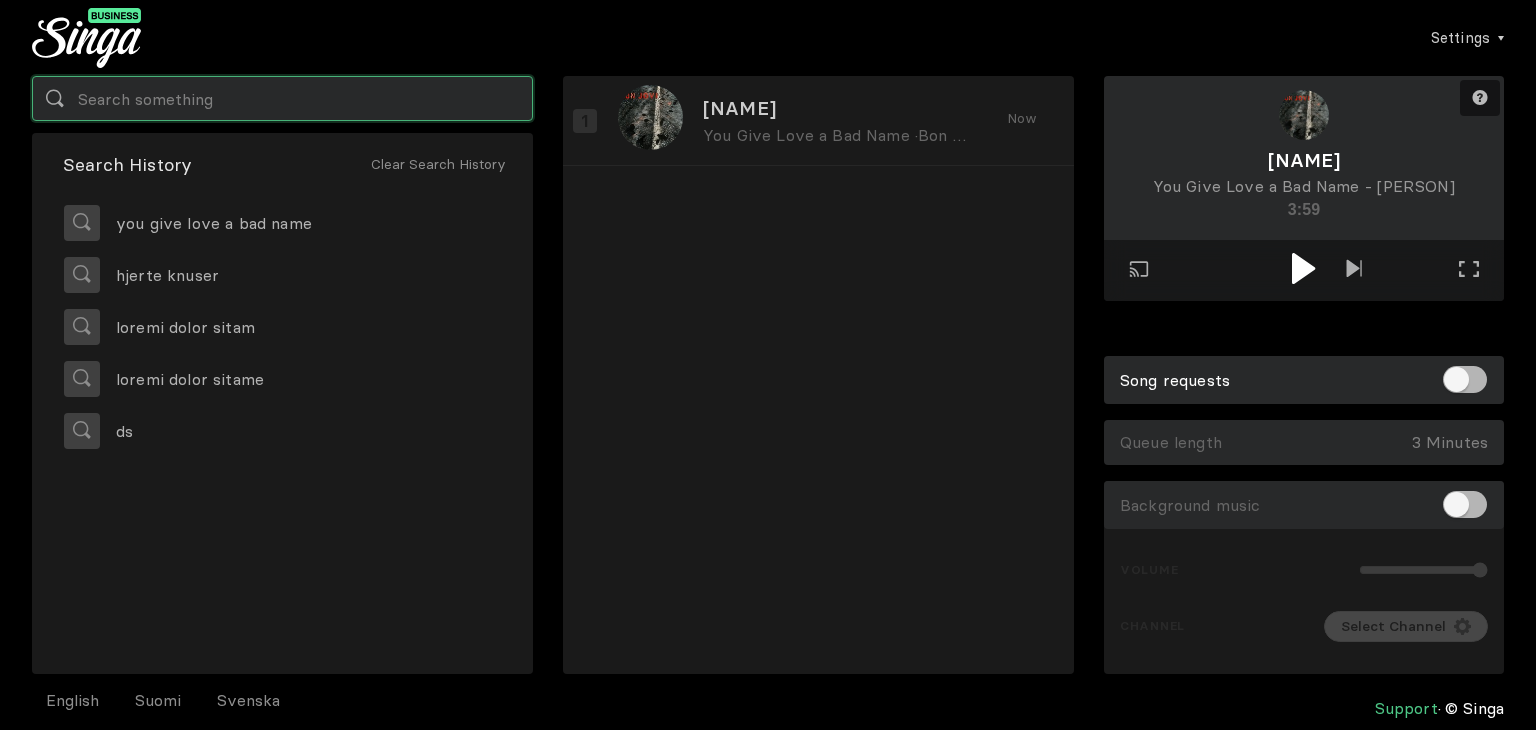 click at bounding box center (282, 98) 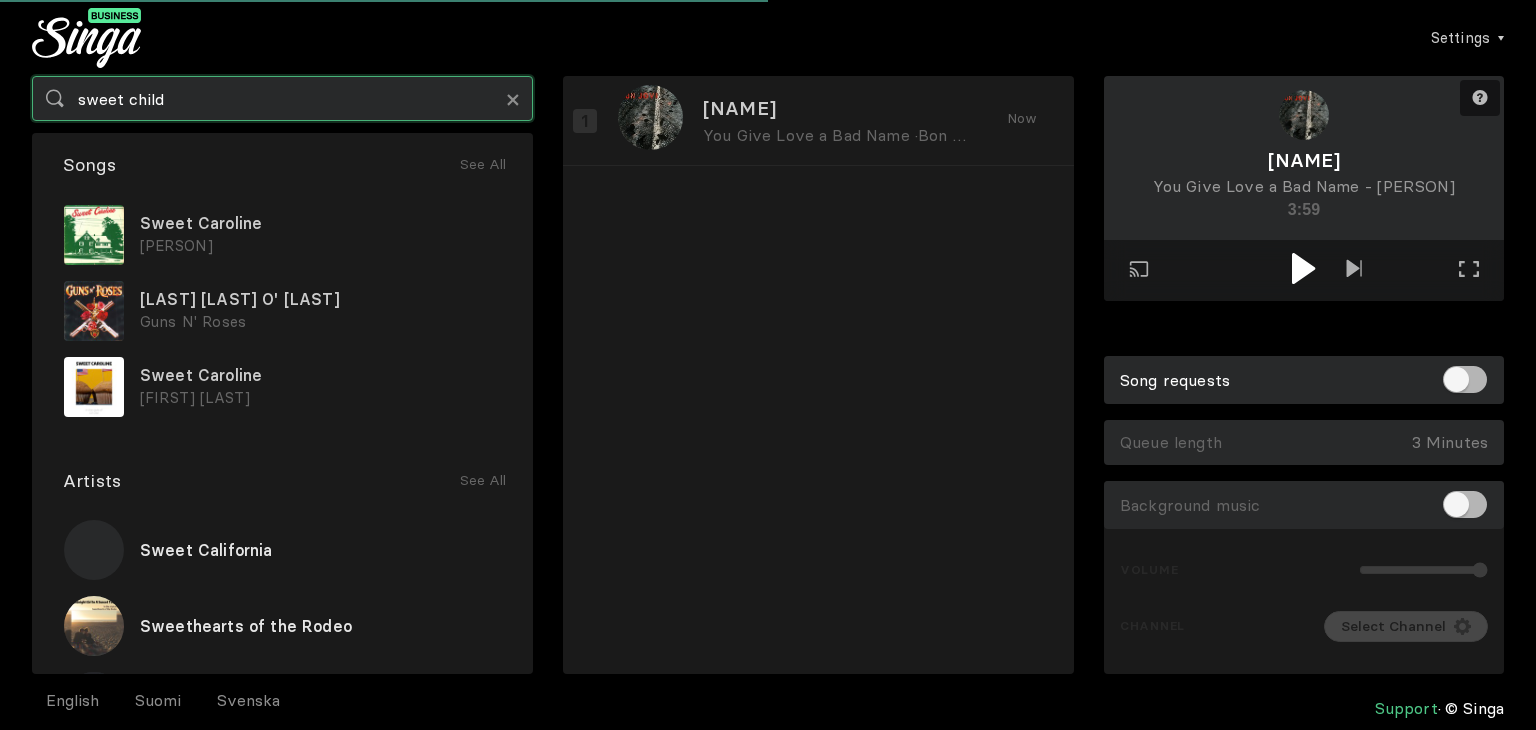 type on "sweet child" 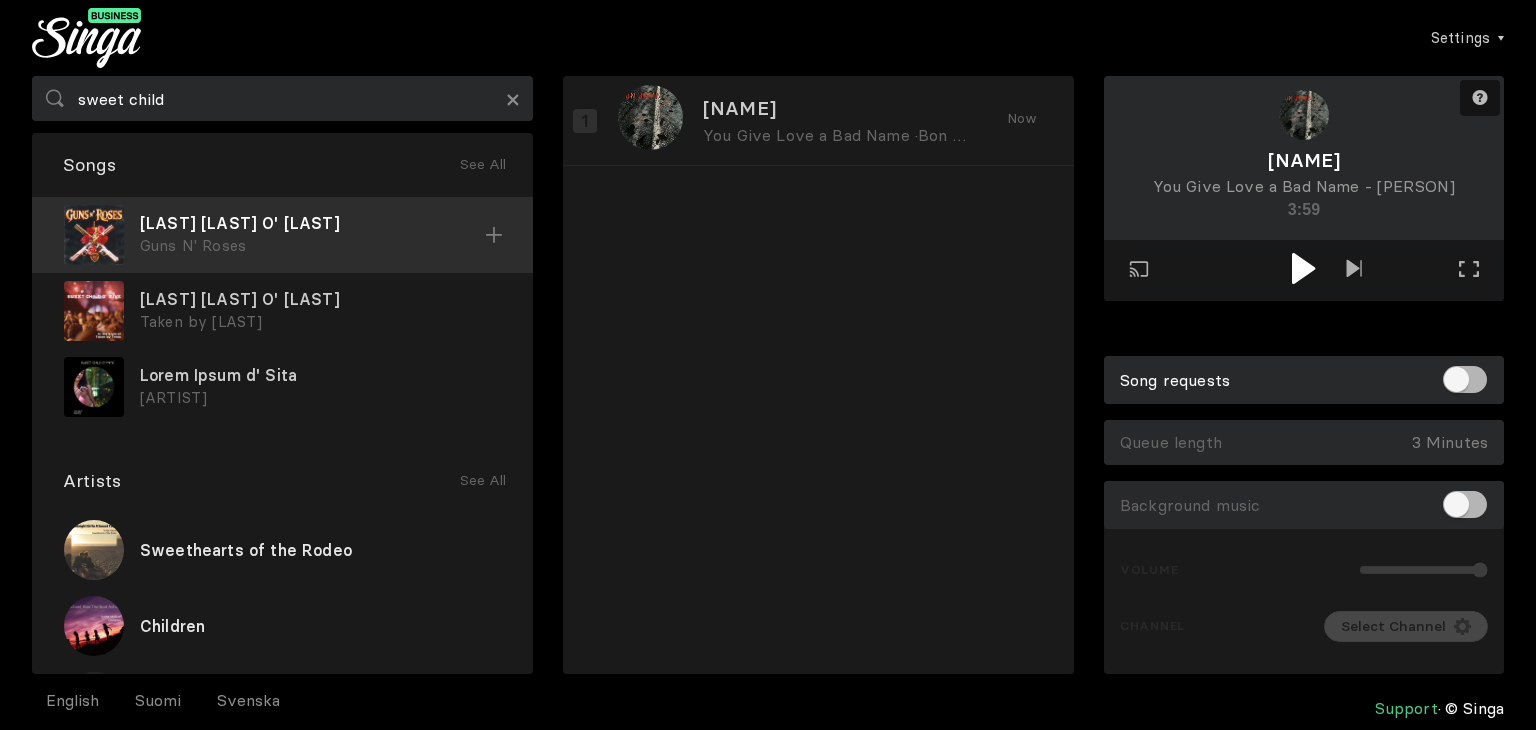 click at bounding box center (494, 235) 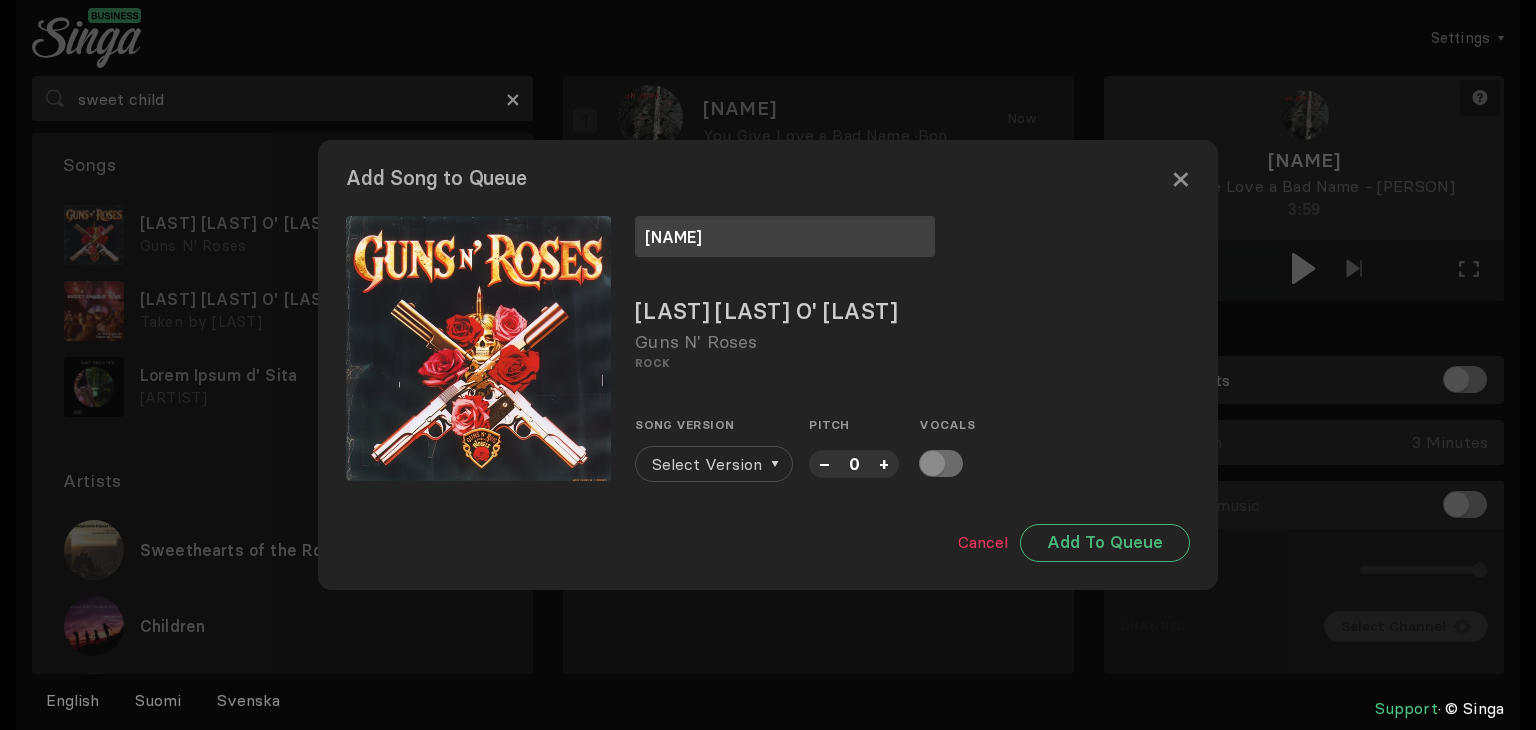 type on "[NAME]" 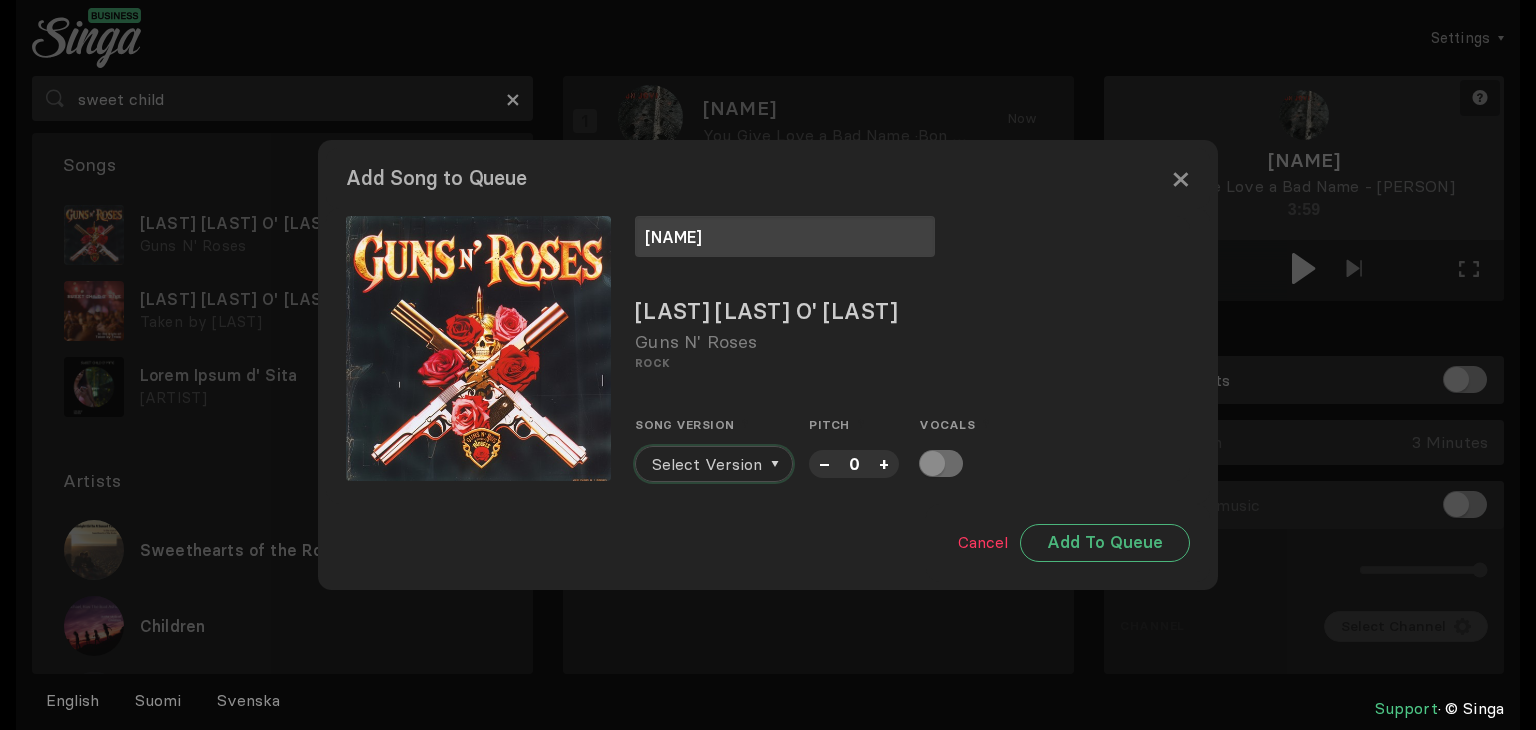 click on "Select Version" at bounding box center [707, 464] 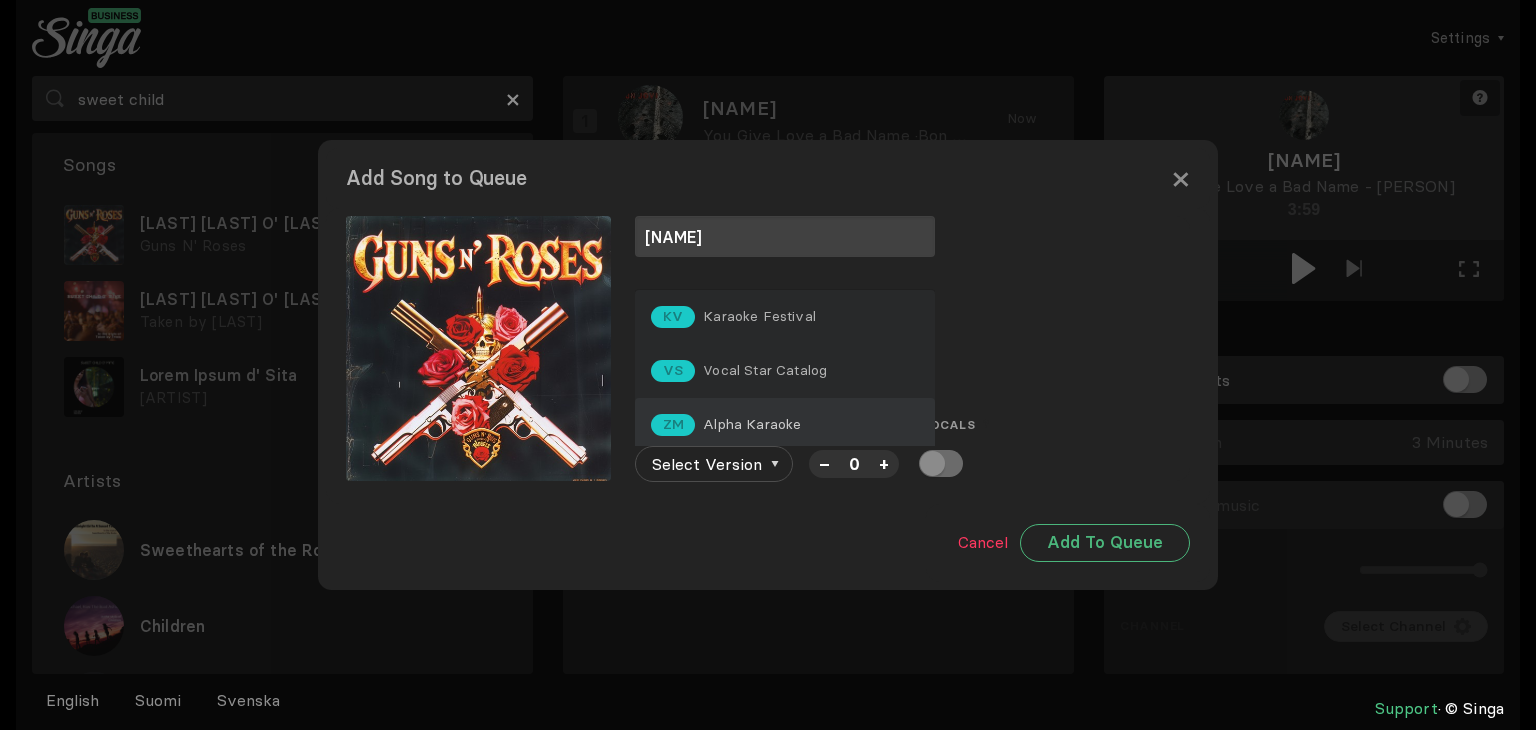 click on "ZM Alpha Karaoke" at bounding box center [785, 425] 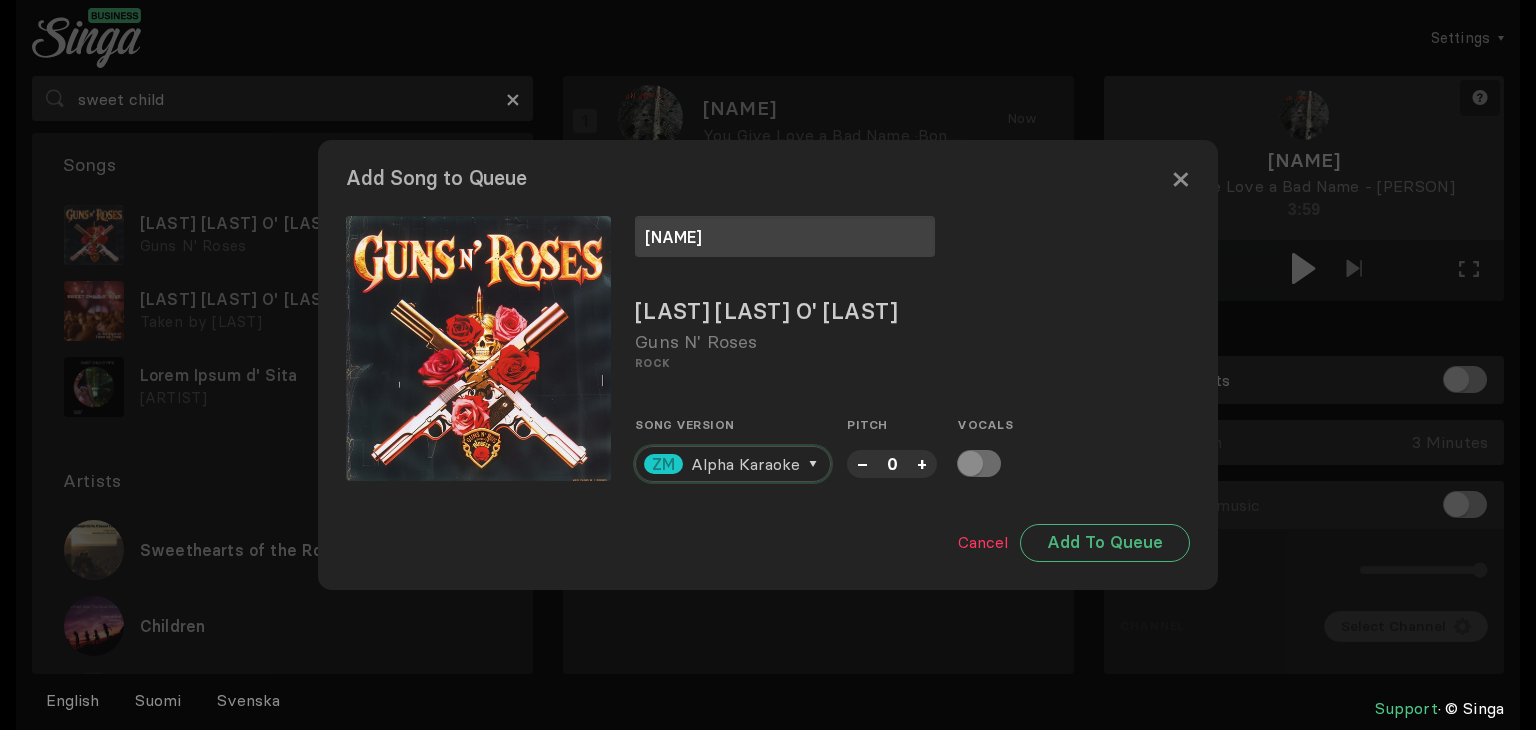 click on "Alpha Karaoke" at bounding box center [745, 464] 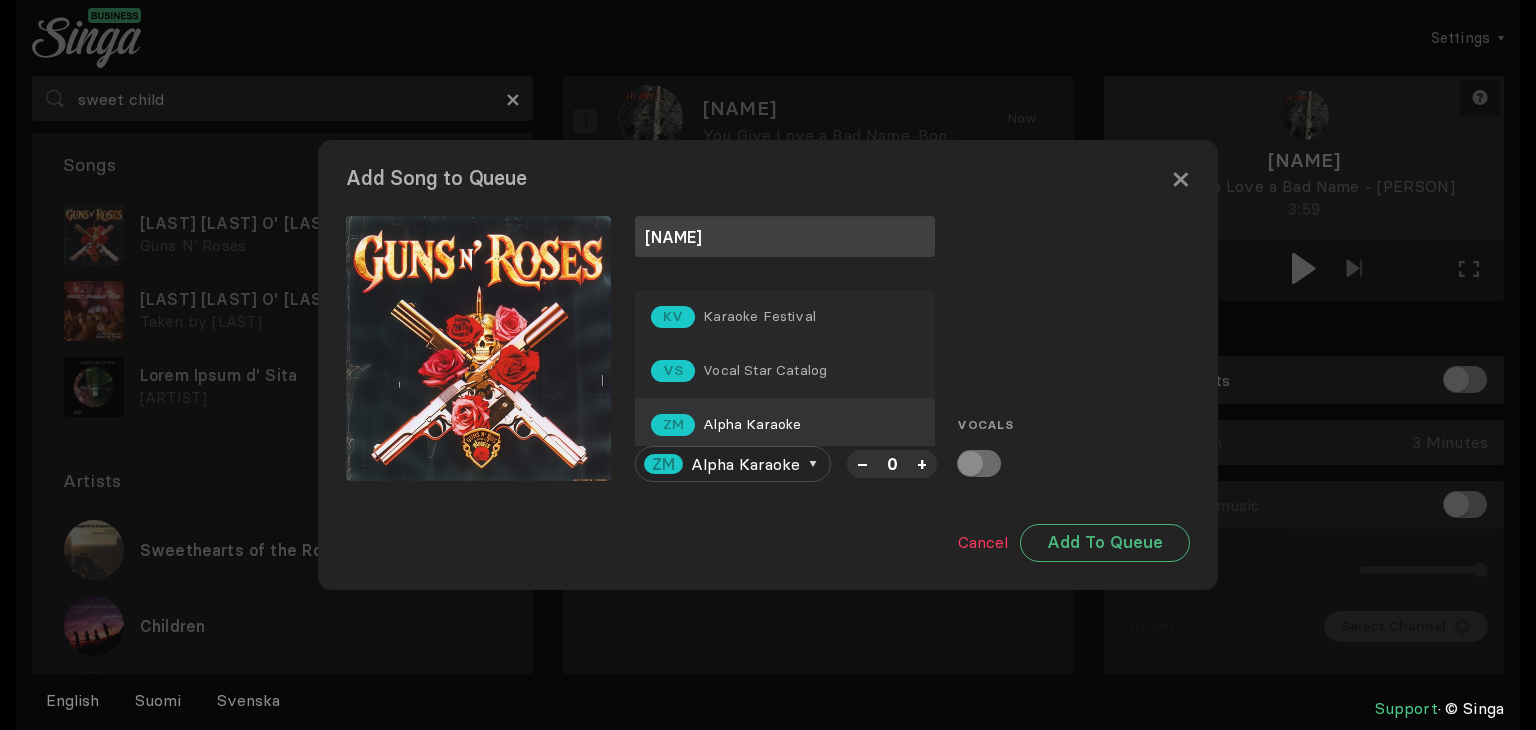 click on "ZM Alpha Karaoke" at bounding box center [785, 425] 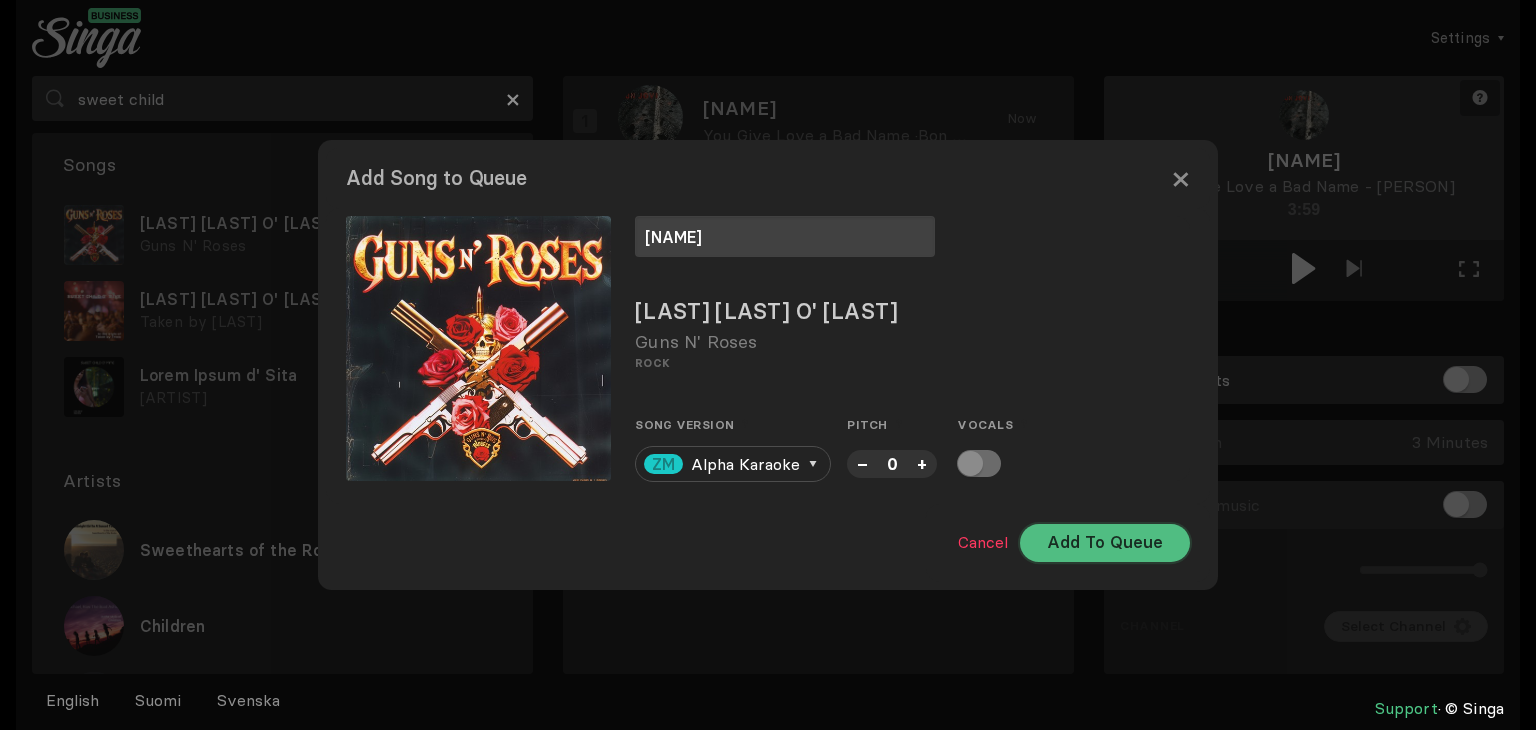 click on "Add To Queue" at bounding box center (1105, 543) 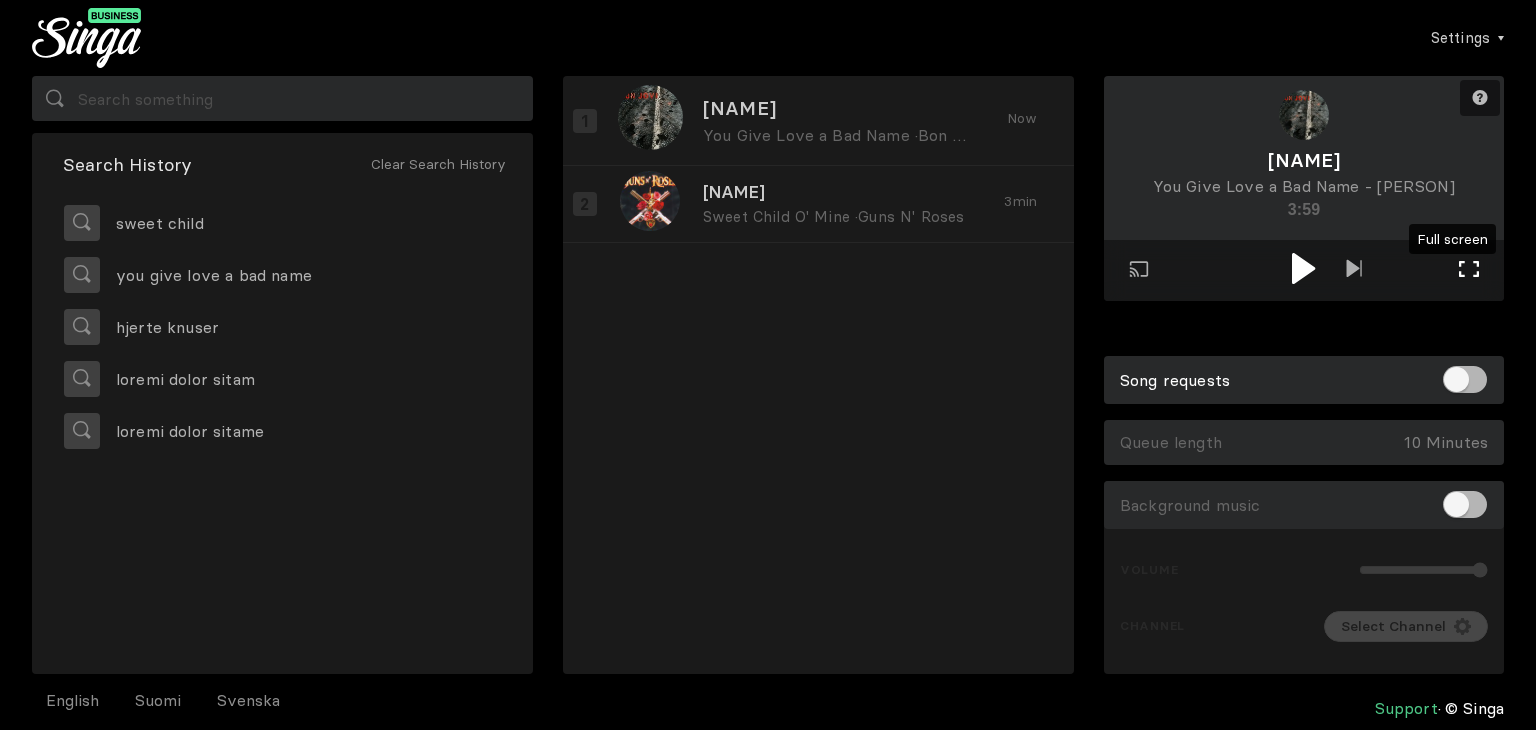 click on "Full screen Exit full screen" at bounding box center [1469, 271] 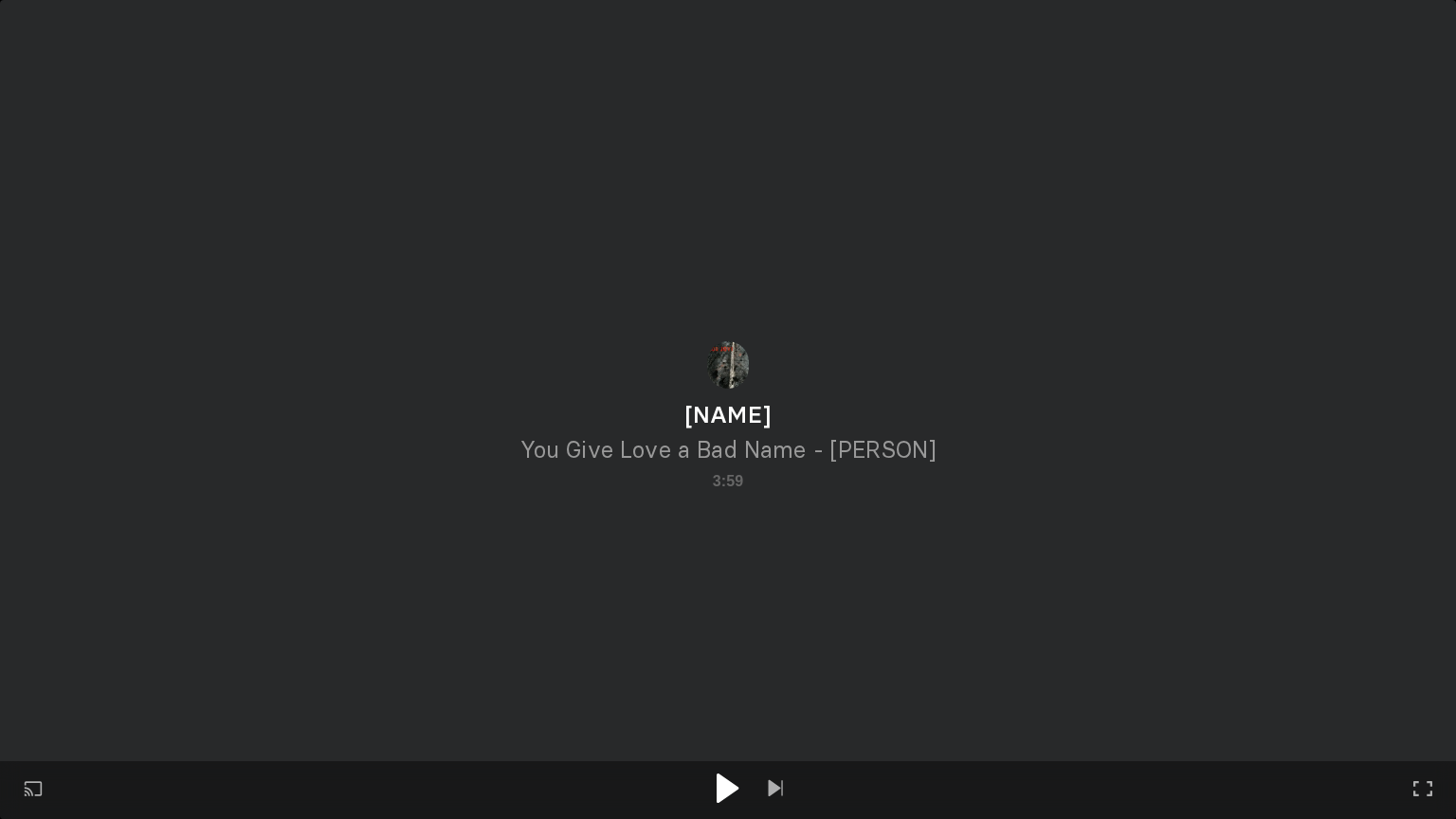 click at bounding box center [728, 790] 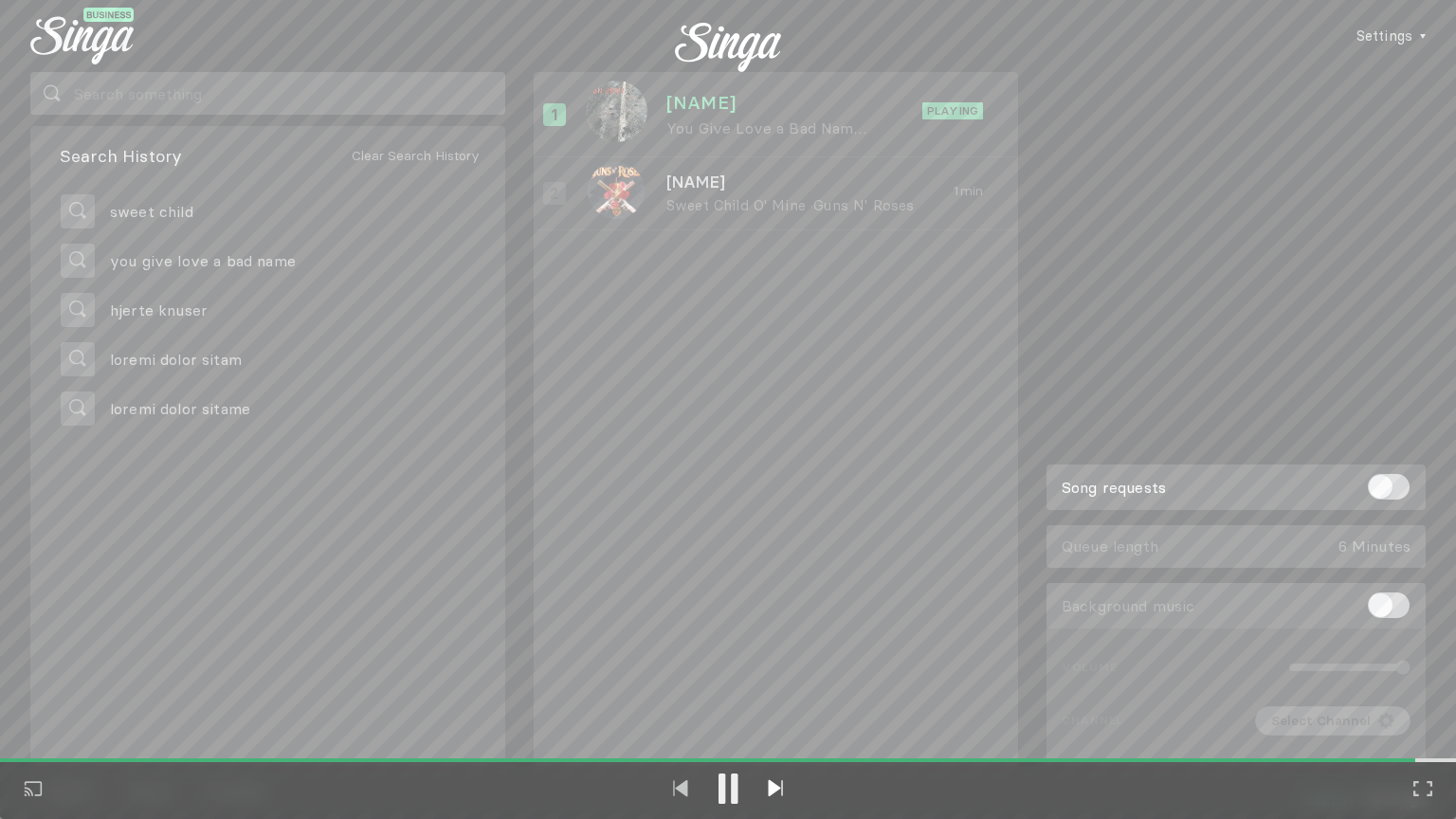 click at bounding box center [775, 788] 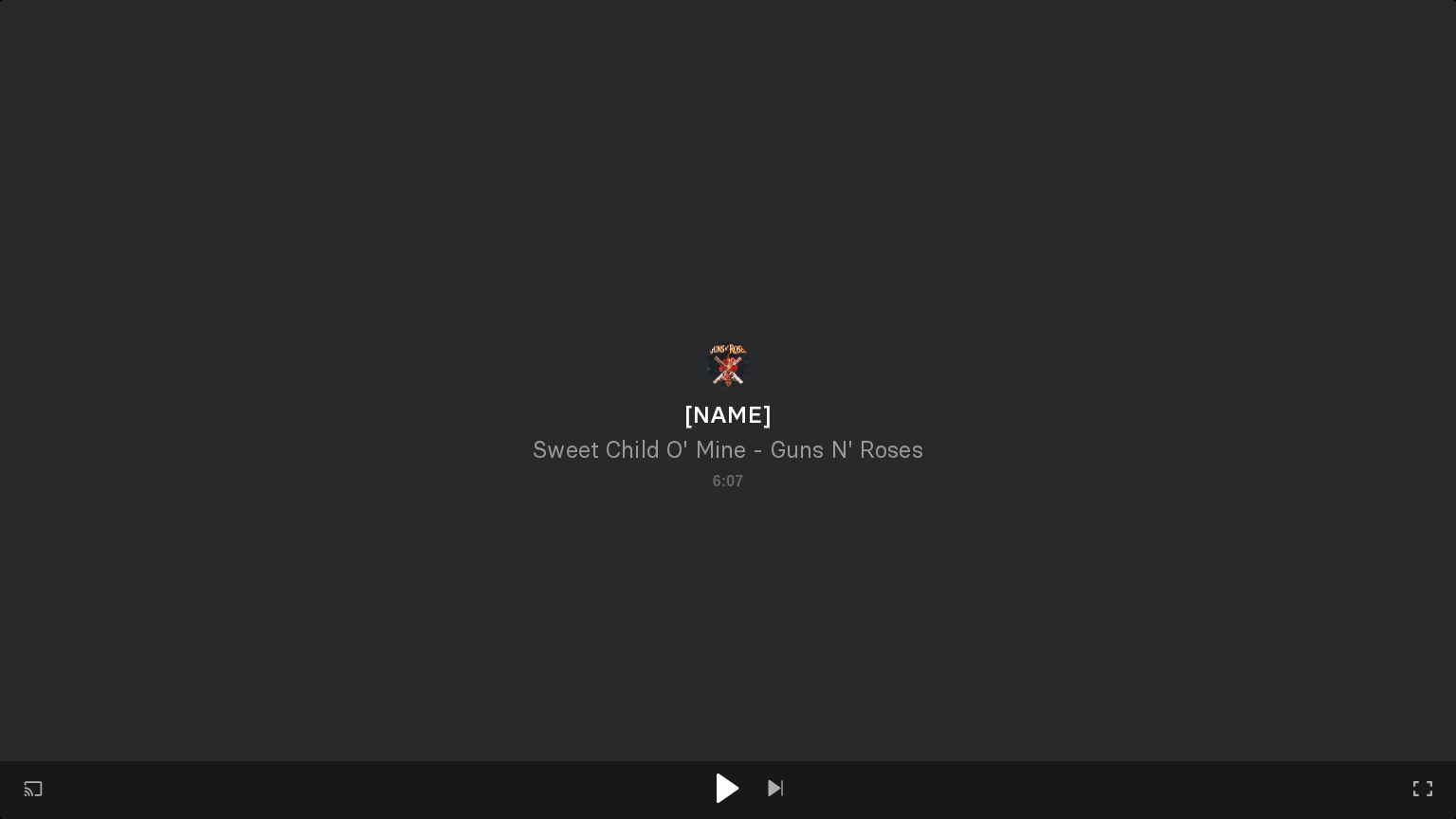 click at bounding box center [728, 788] 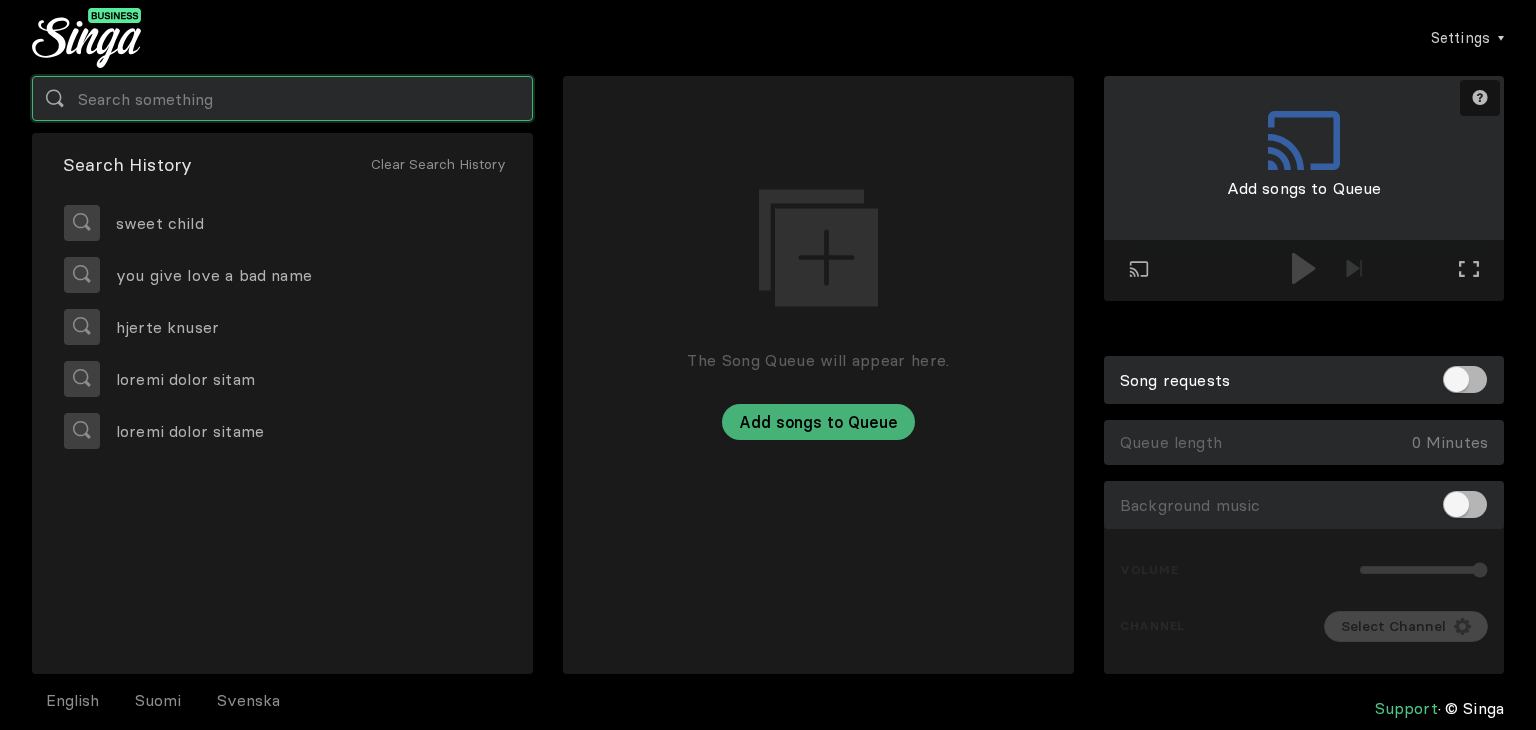 click at bounding box center (282, 98) 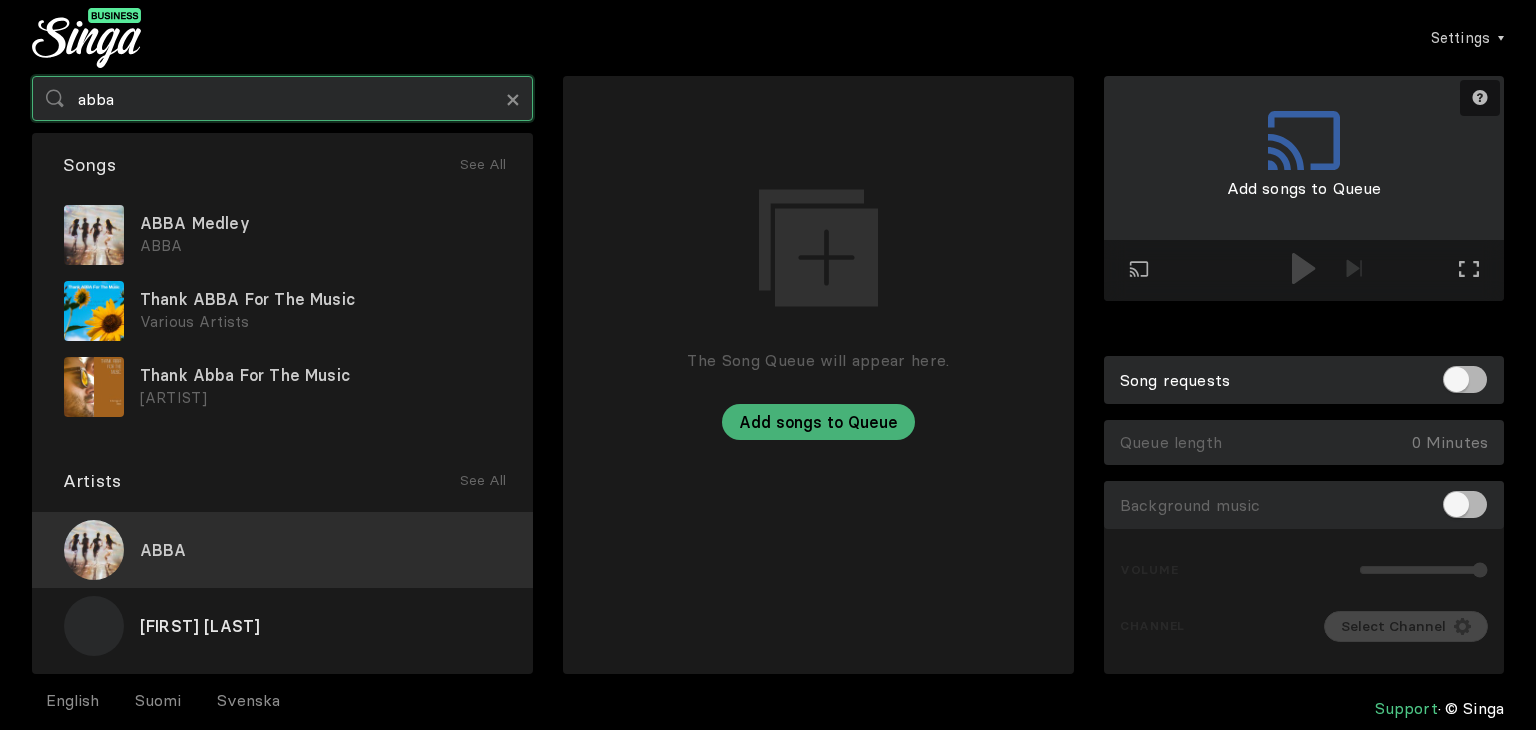 type on "abba" 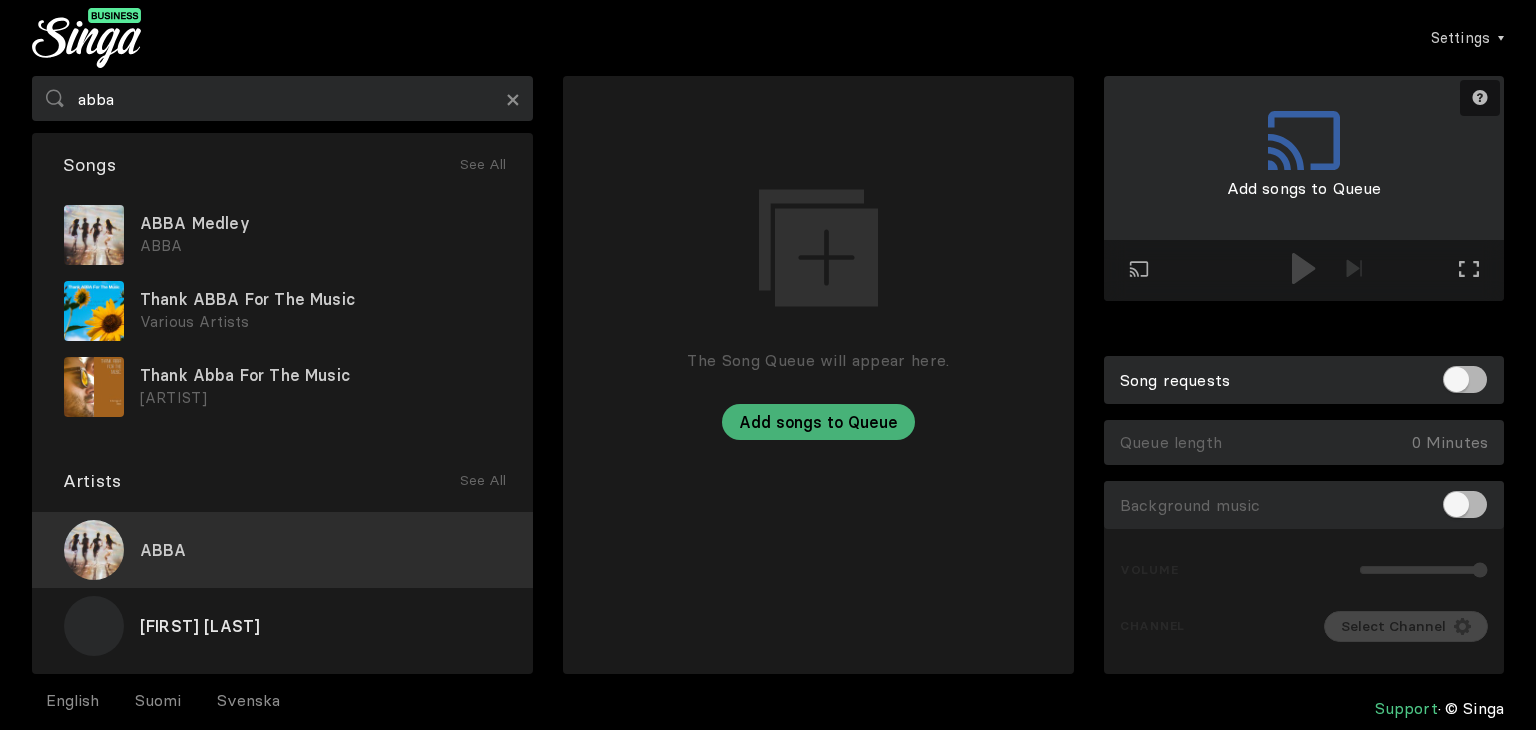 click on "ABBA" at bounding box center [282, 550] 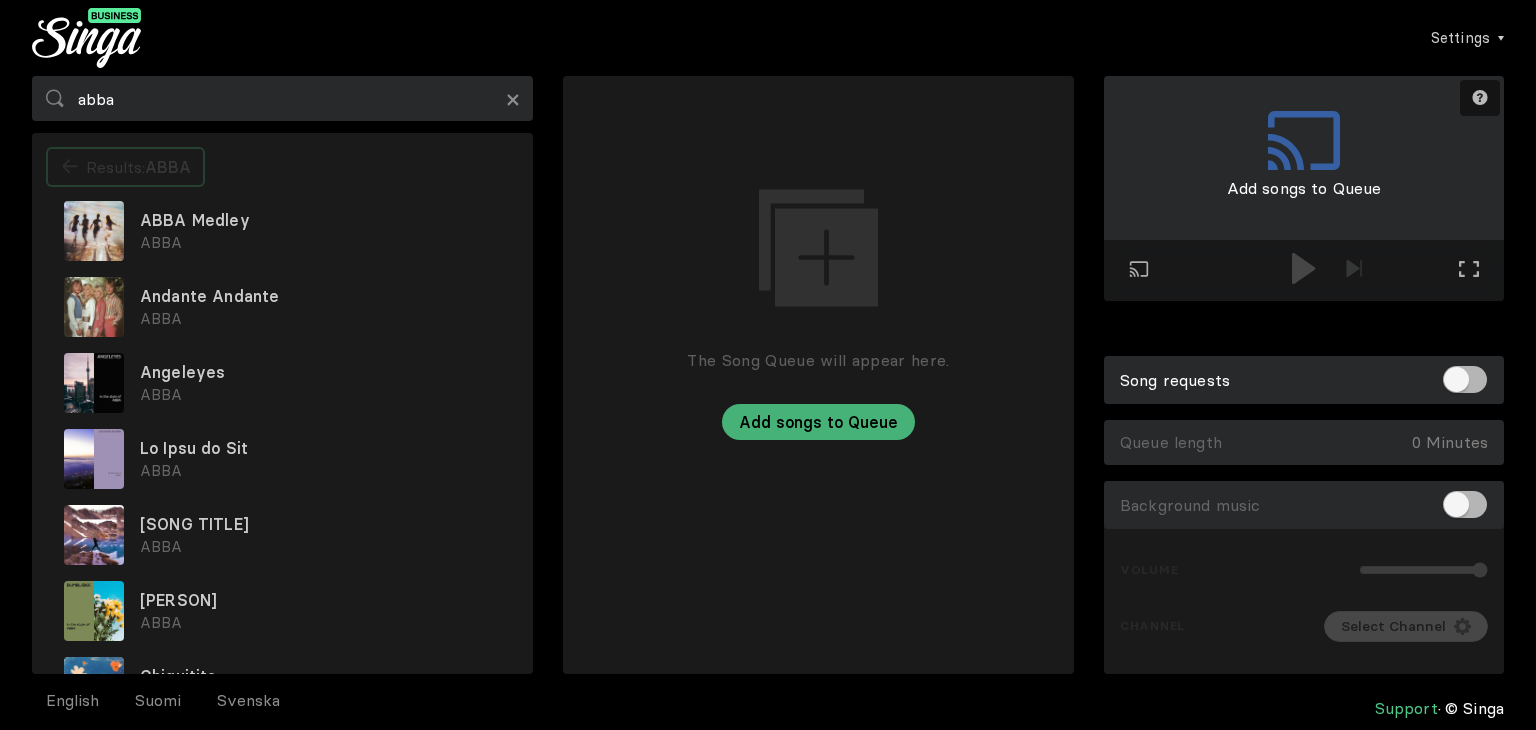 click on "Loremip:  DOLO" at bounding box center [125, 167] 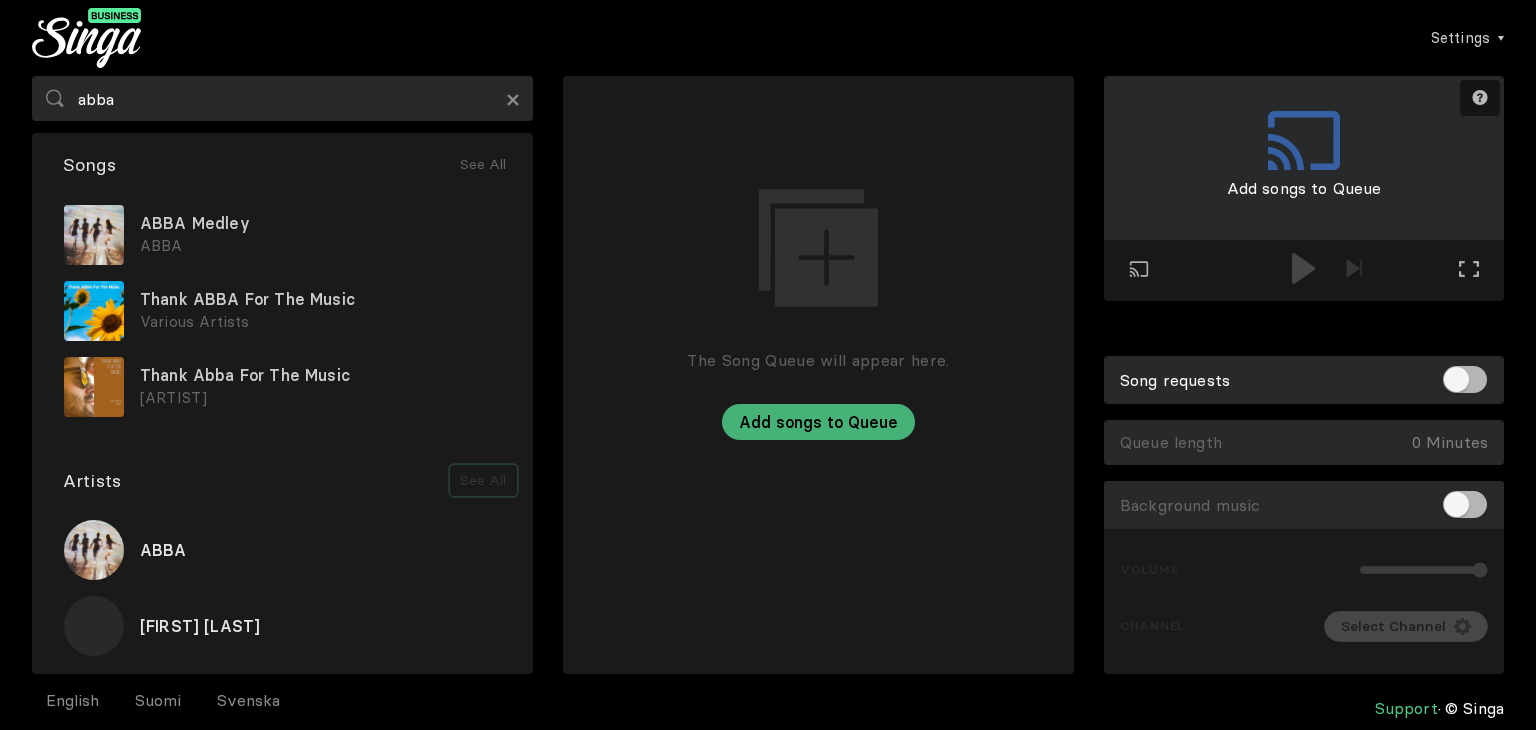 click on "See All" at bounding box center [483, 165] 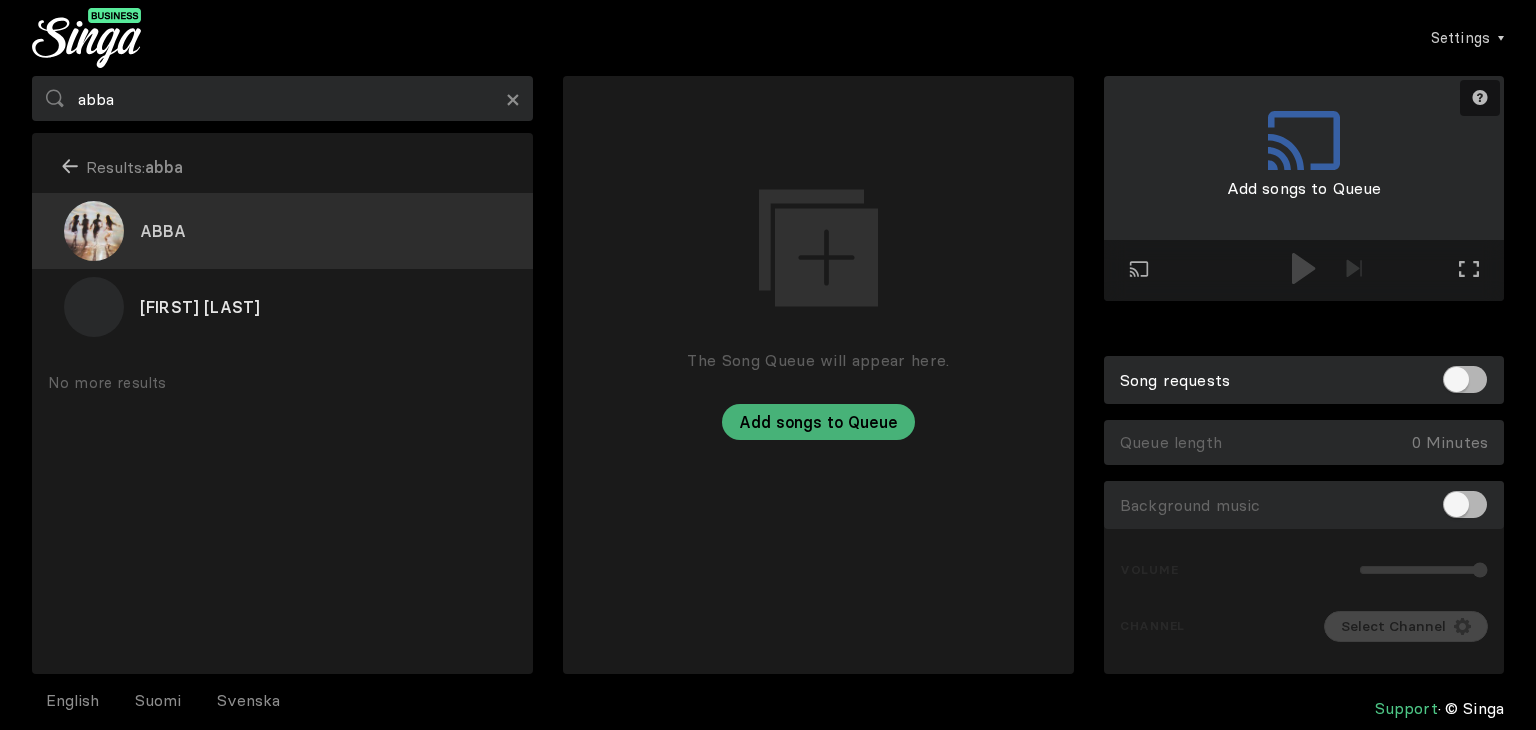 click on "ABBA" at bounding box center [282, 231] 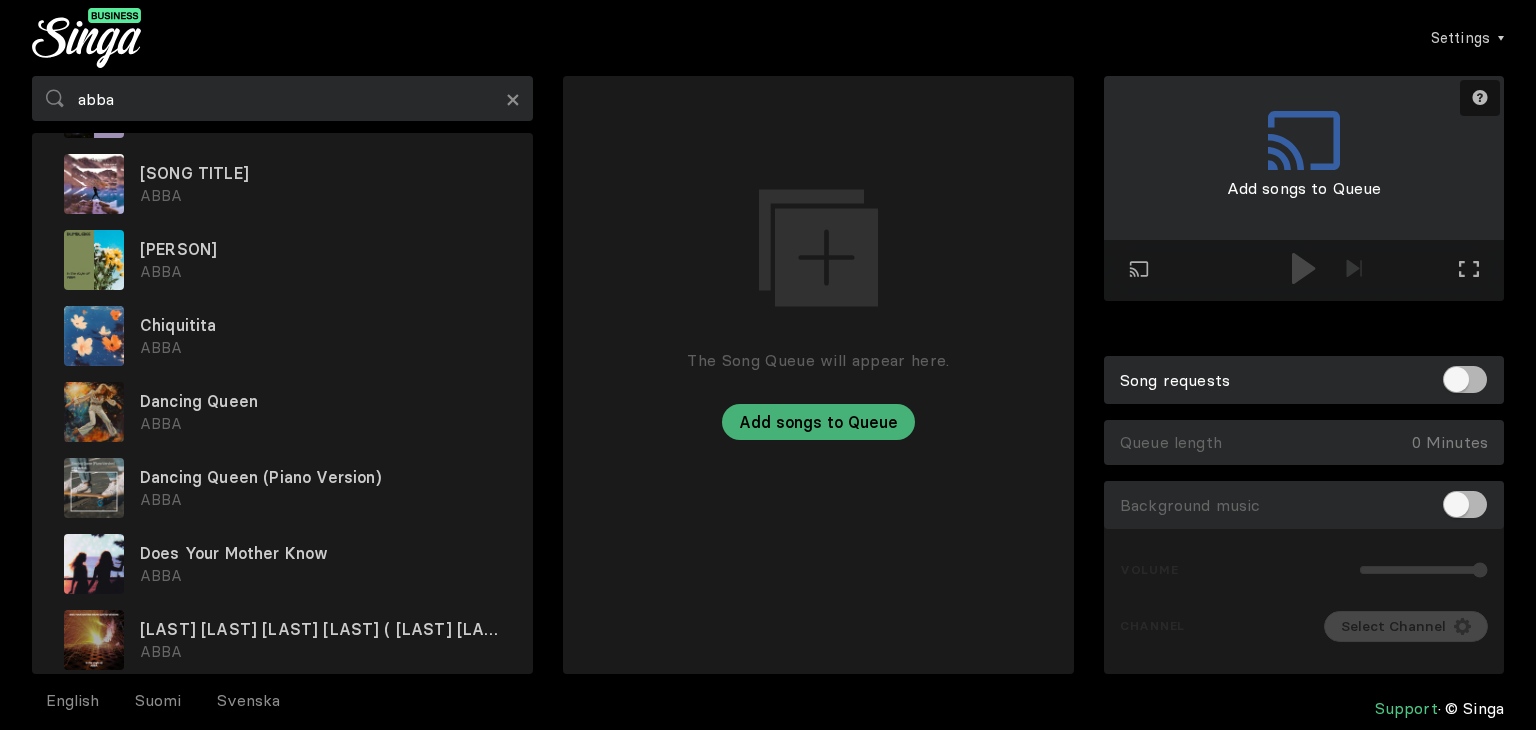 scroll, scrollTop: 366, scrollLeft: 0, axis: vertical 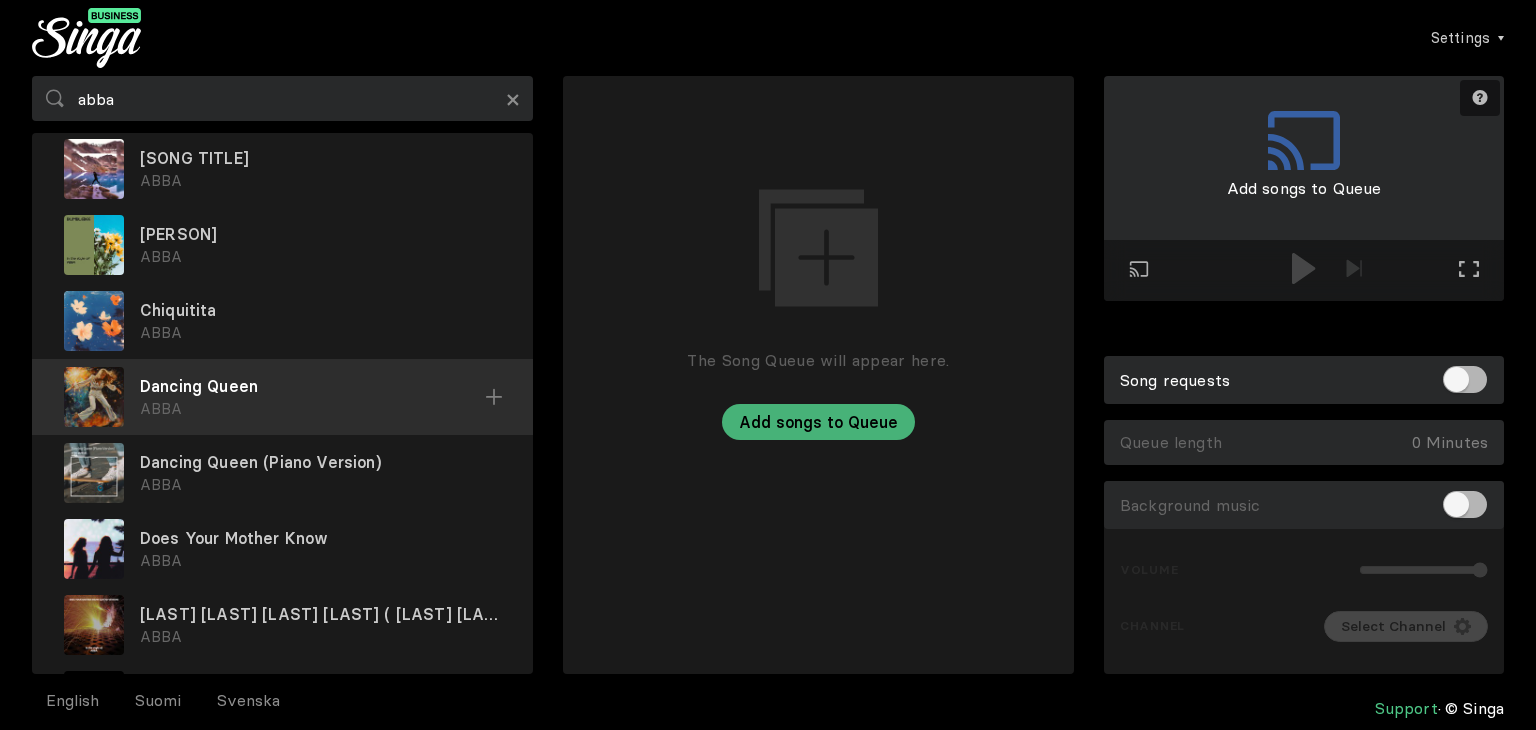 click on "Dancing Queen ABBA" at bounding box center [282, 397] 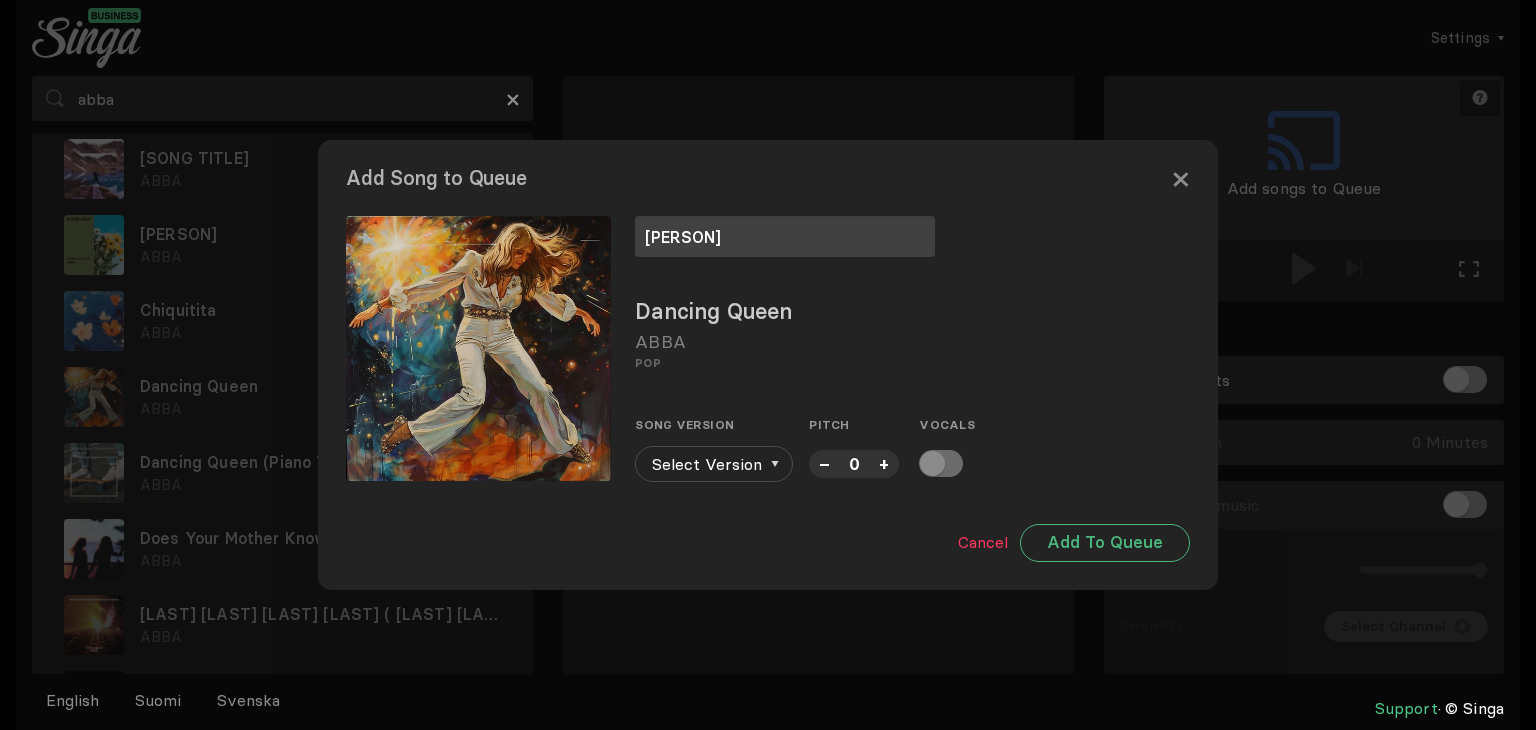 type on "[PERSON]" 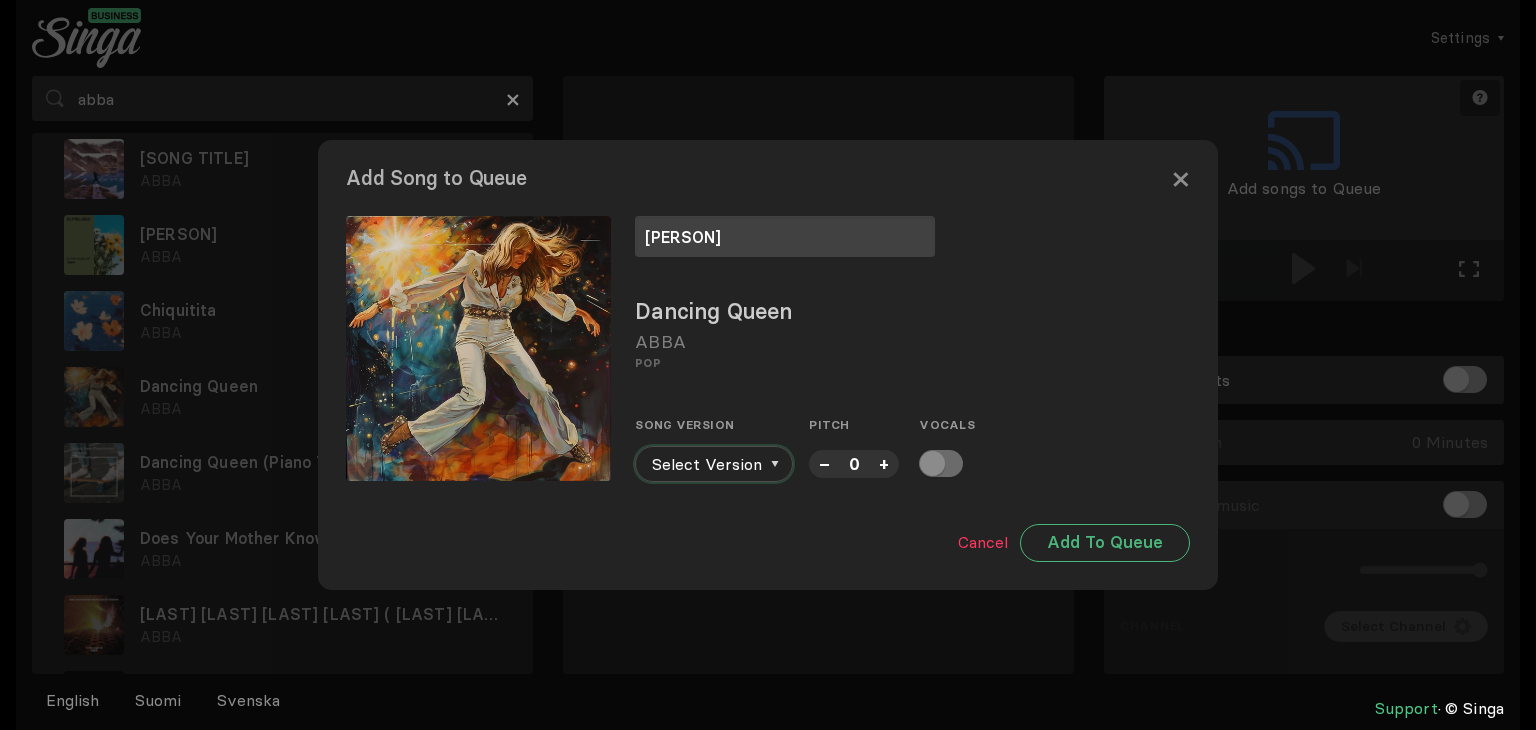click on "Select Version" at bounding box center (714, 464) 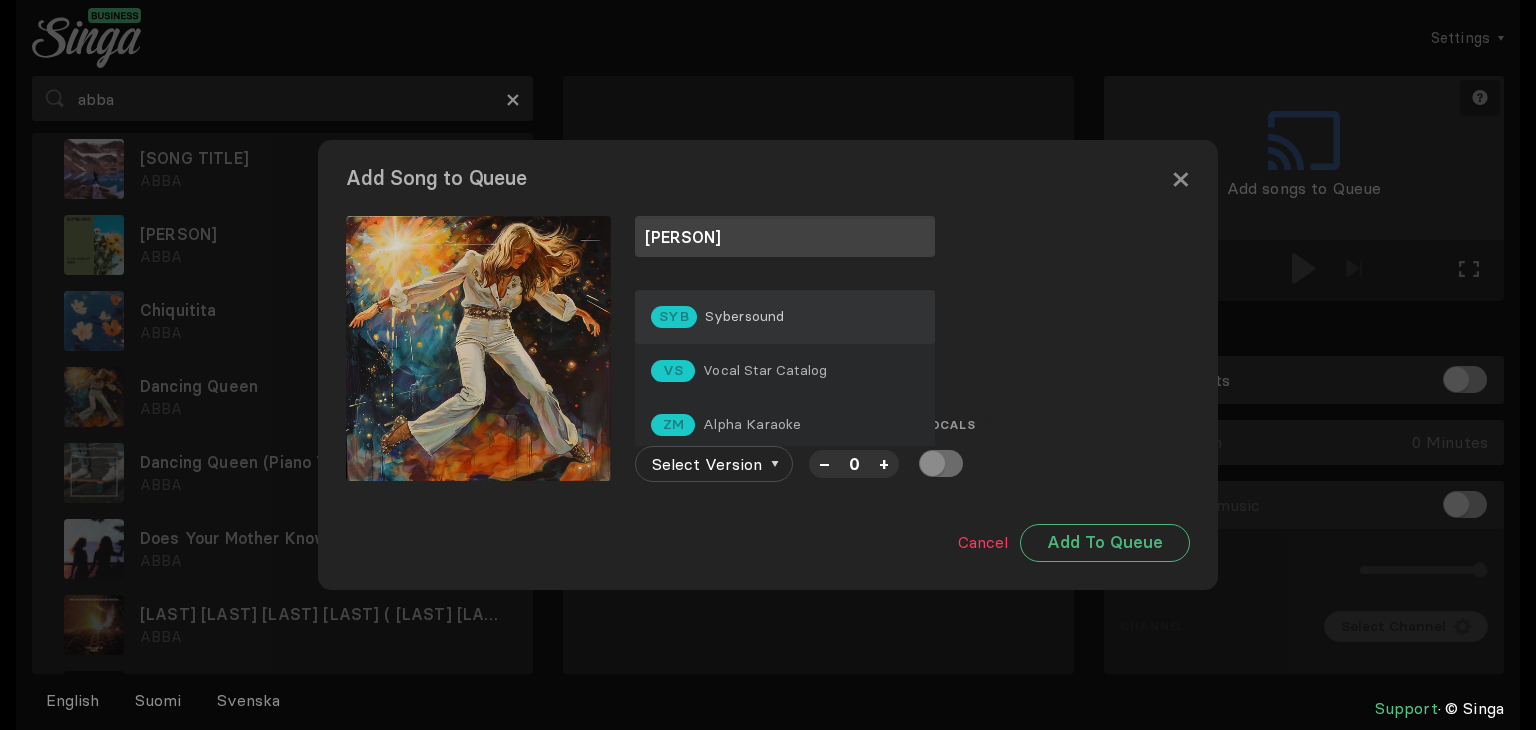 click on "SYB Sybersound" at bounding box center (785, 317) 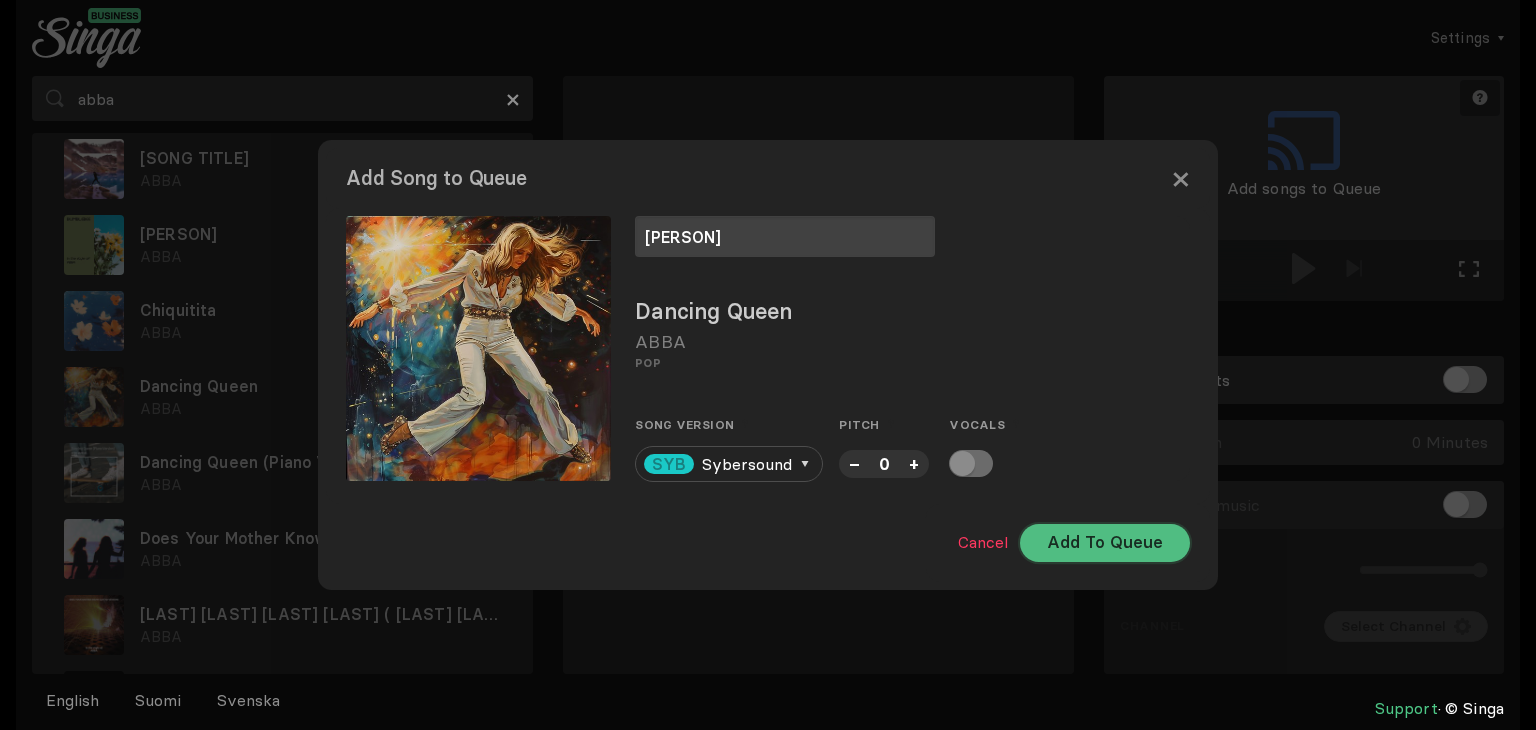 click on "Add To Queue" at bounding box center (1105, 543) 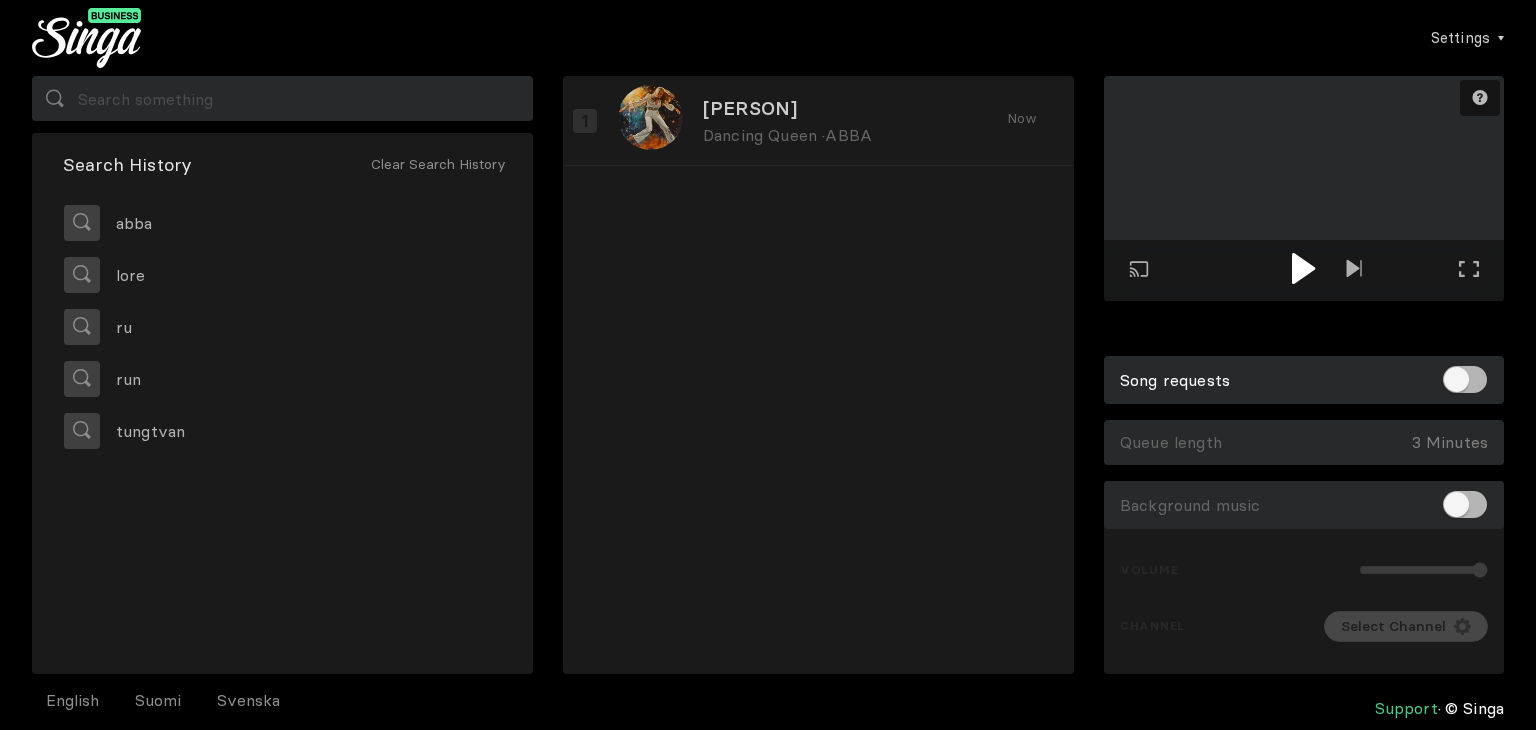 scroll, scrollTop: 0, scrollLeft: 0, axis: both 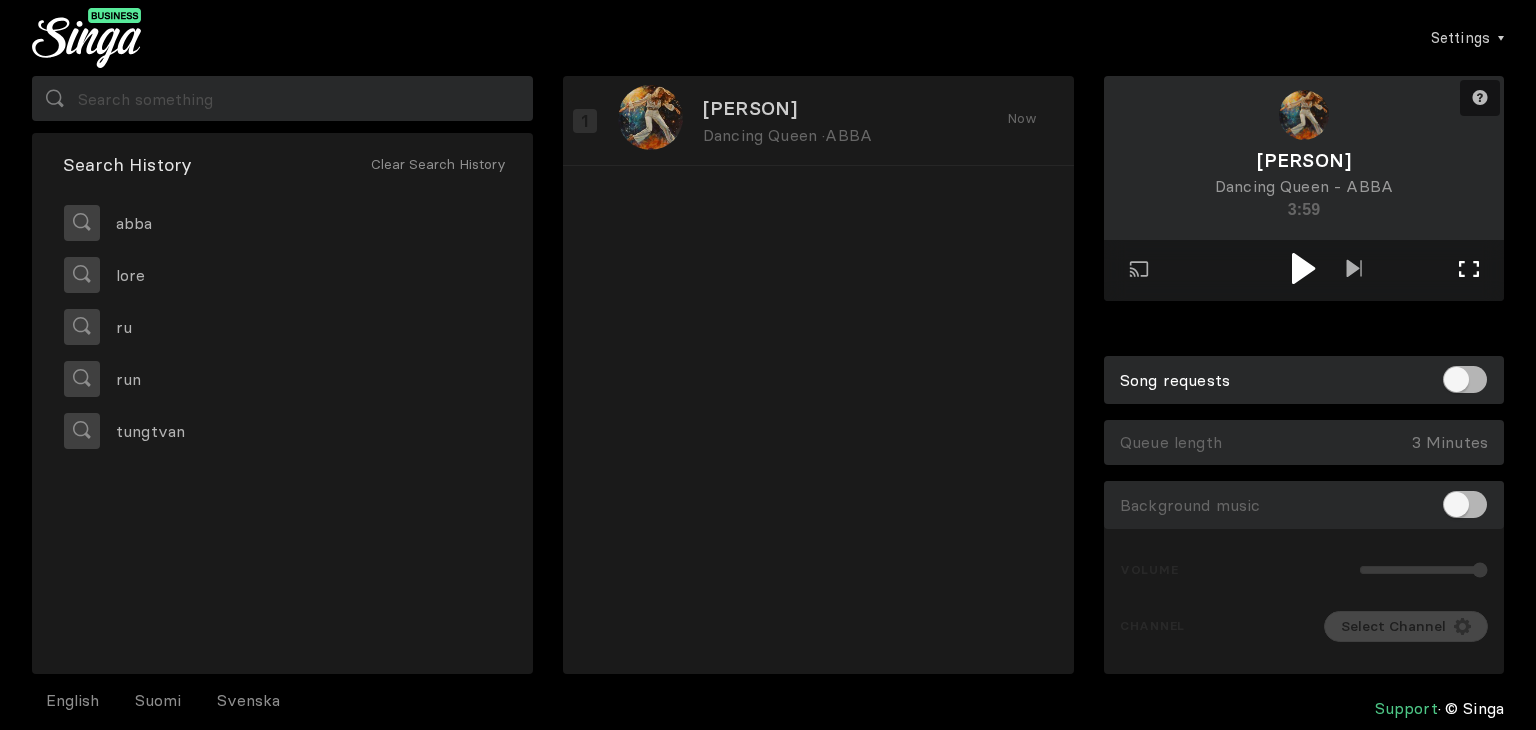 click on "Full screen Exit full screen" at bounding box center (1354, 270) 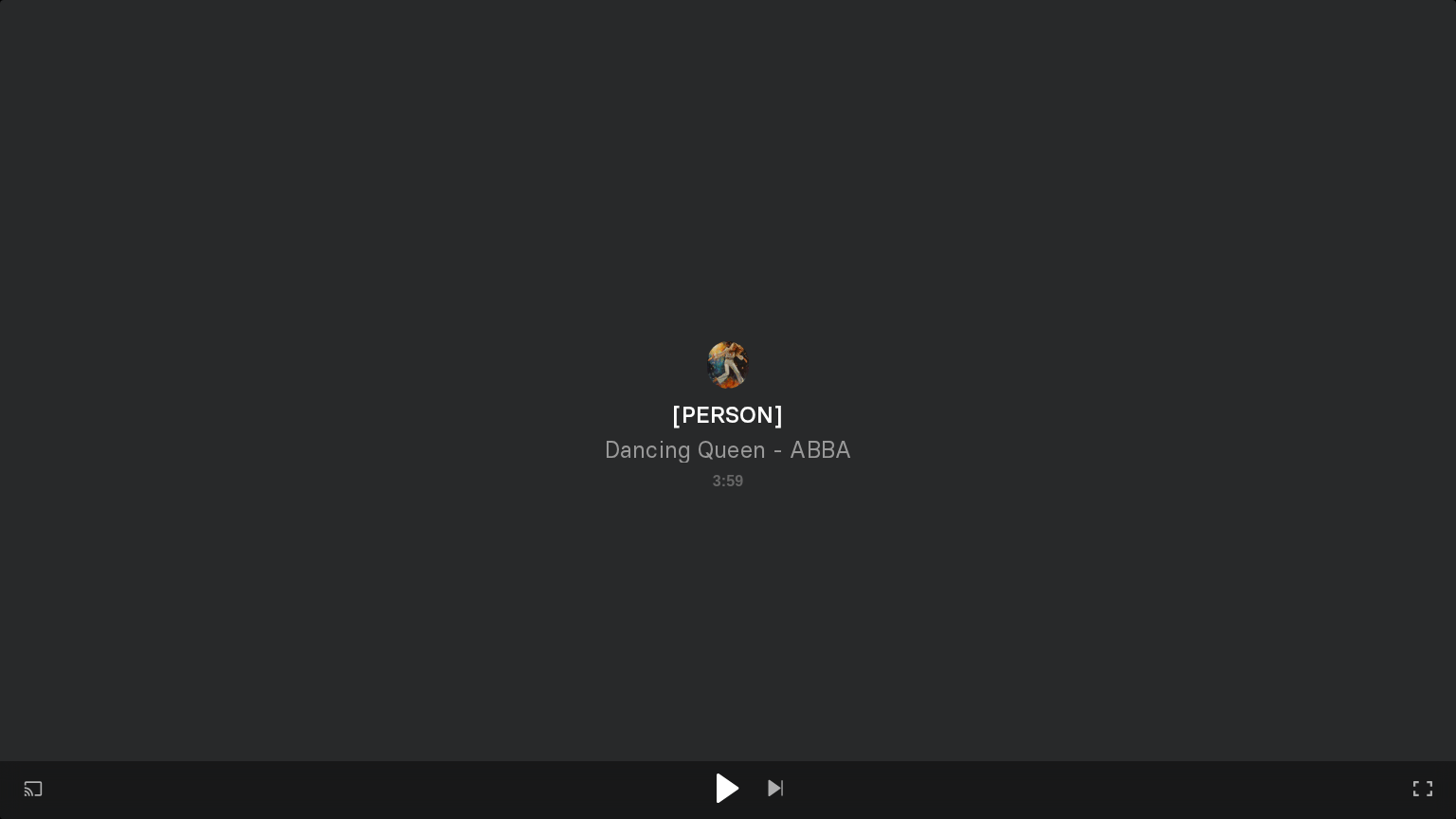 click at bounding box center (728, 790) 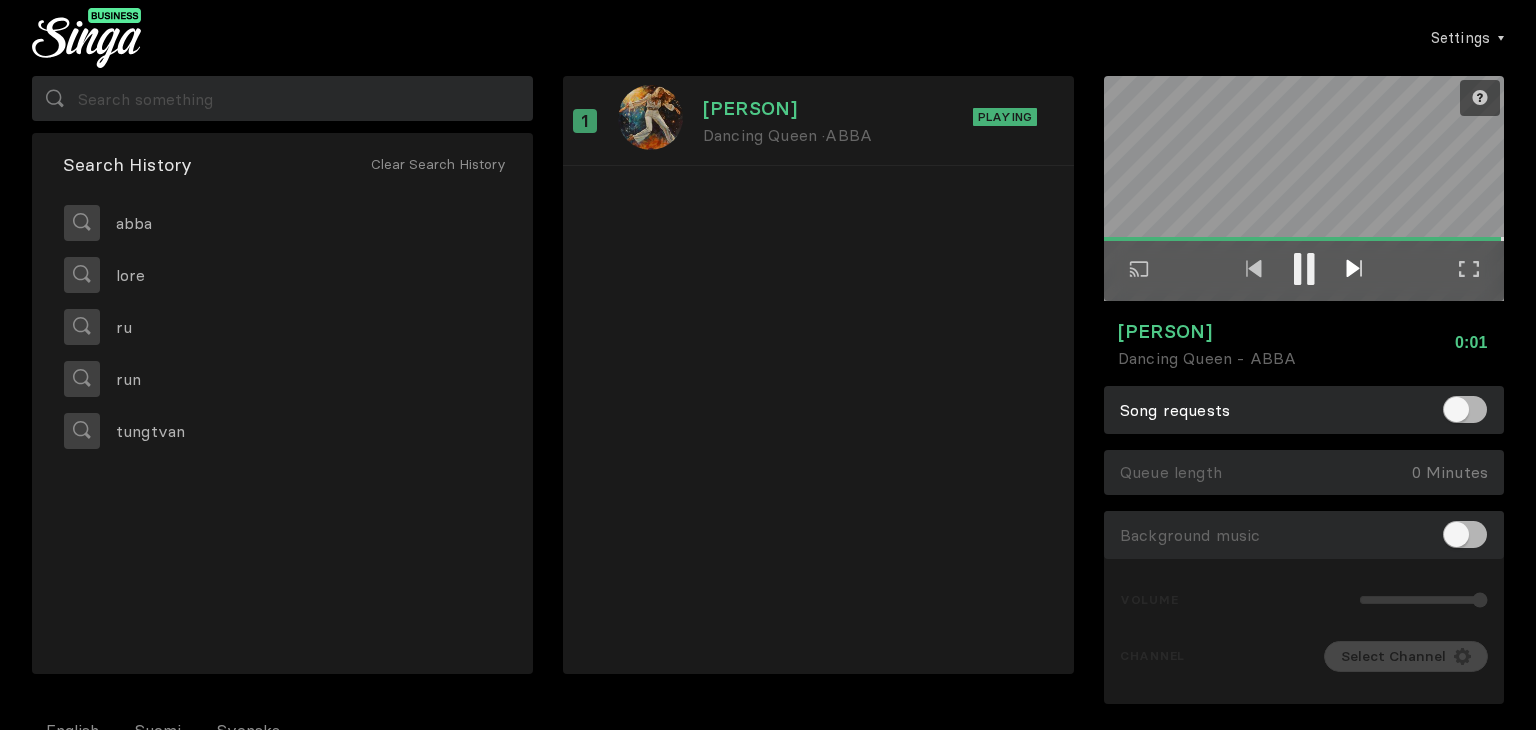click at bounding box center (1354, 268) 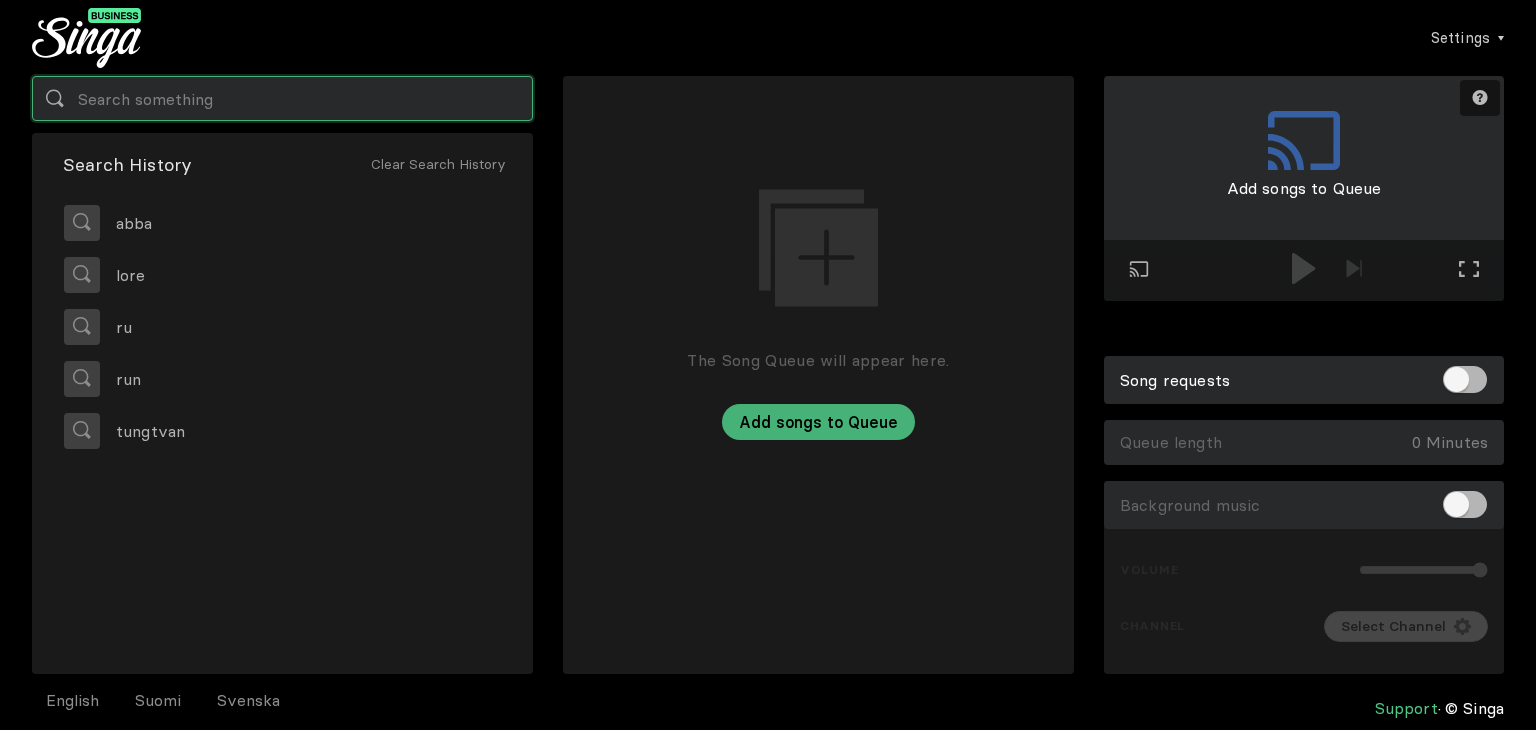 click at bounding box center [282, 98] 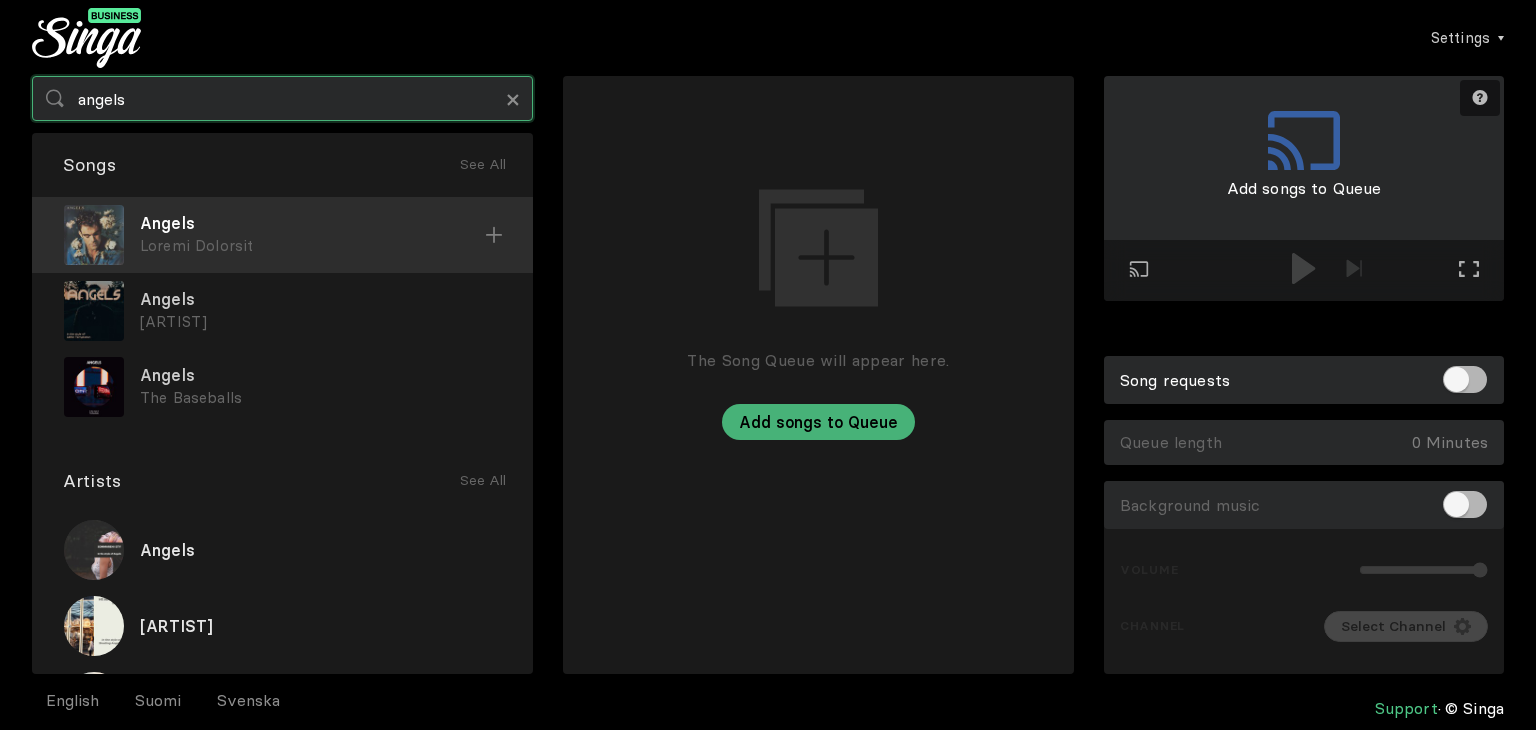 type on "angels" 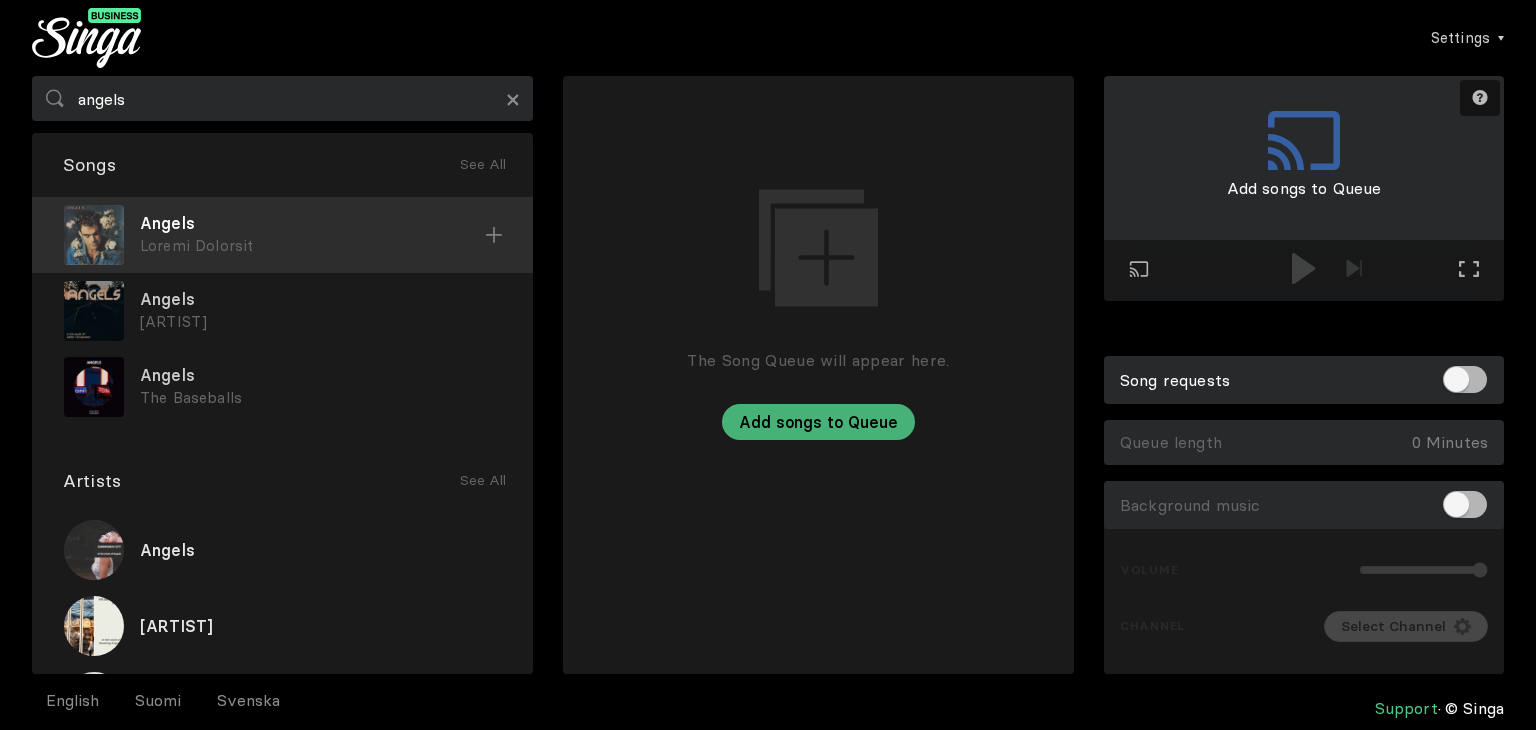 click at bounding box center [494, 235] 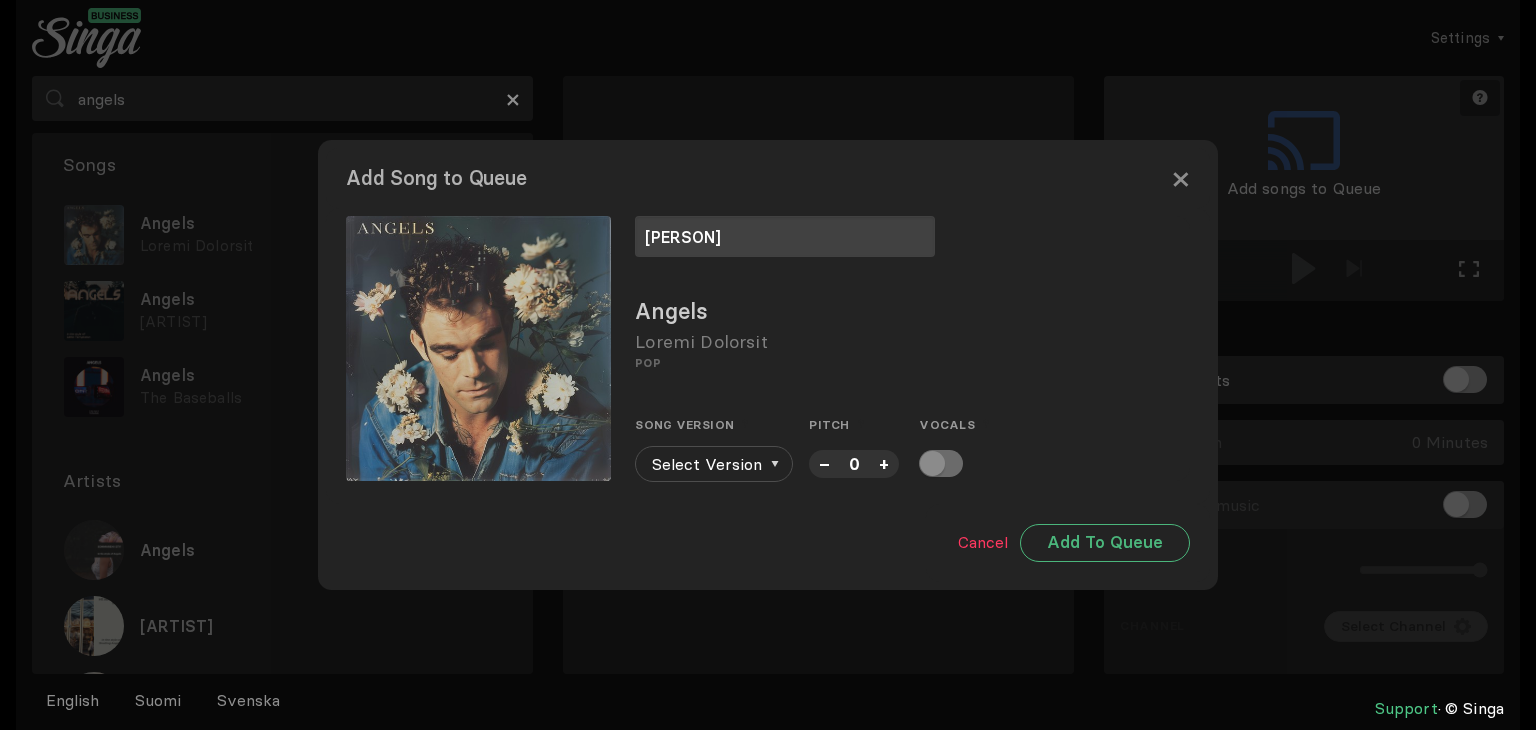 type on "[PERSON]" 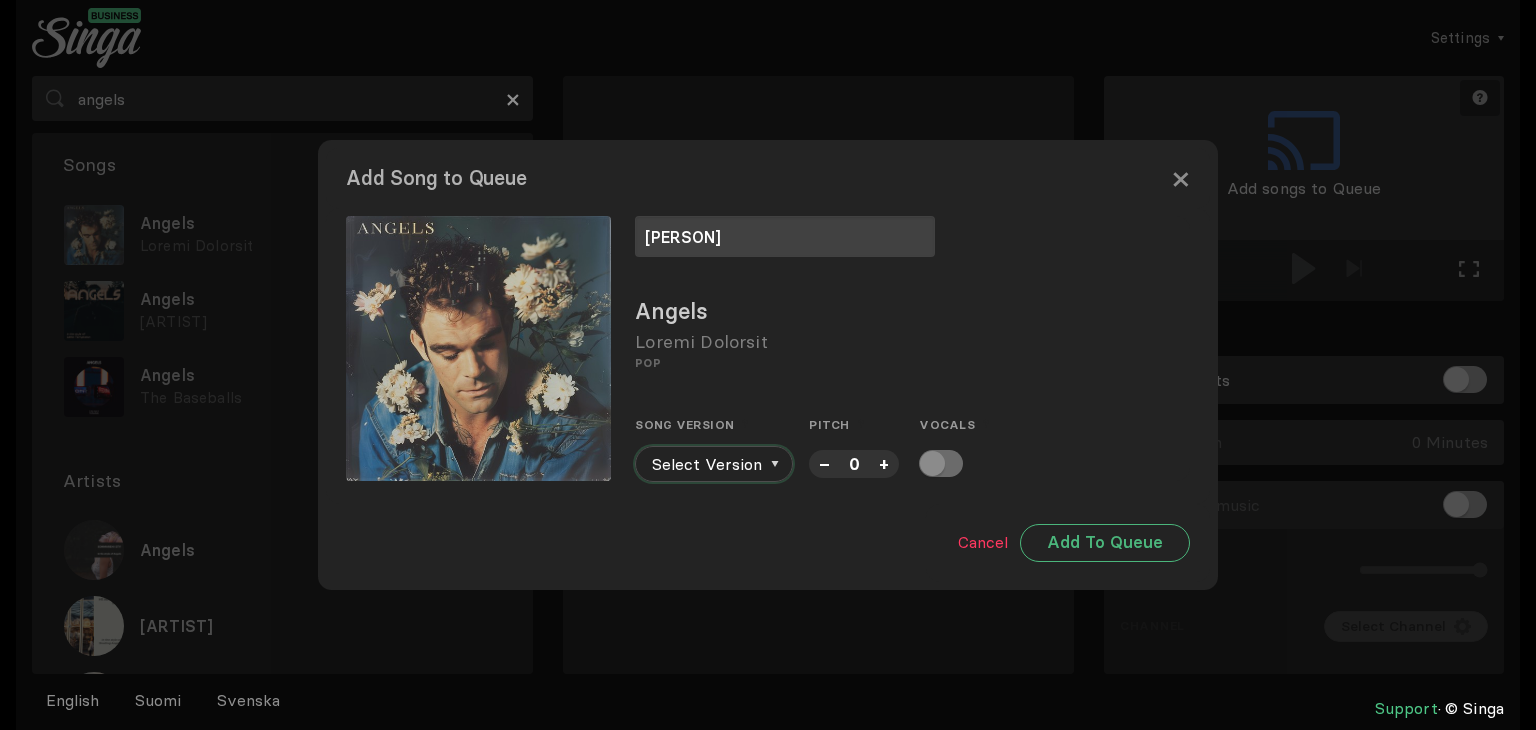 click on "Select Version" at bounding box center (714, 464) 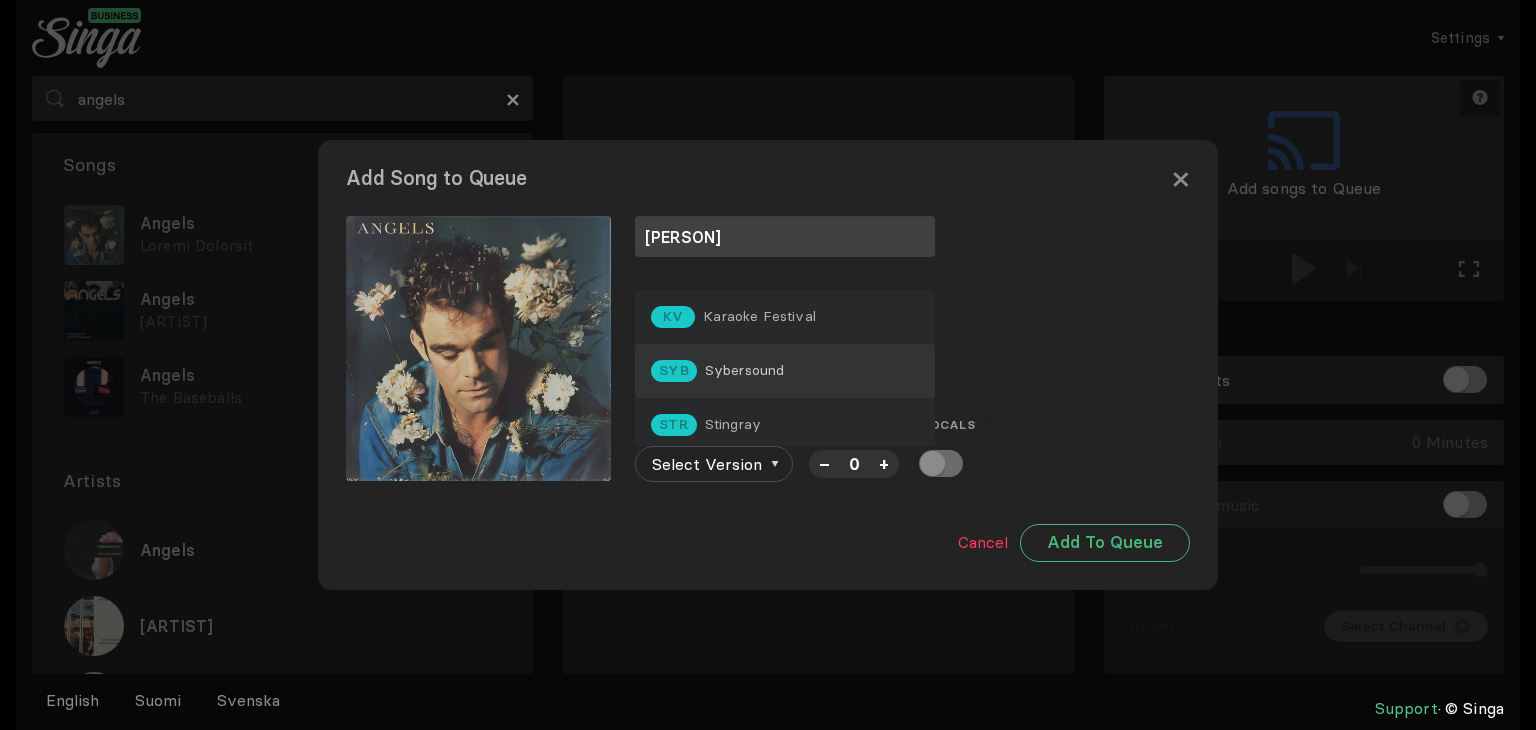 click on "Sybersound" at bounding box center [759, 316] 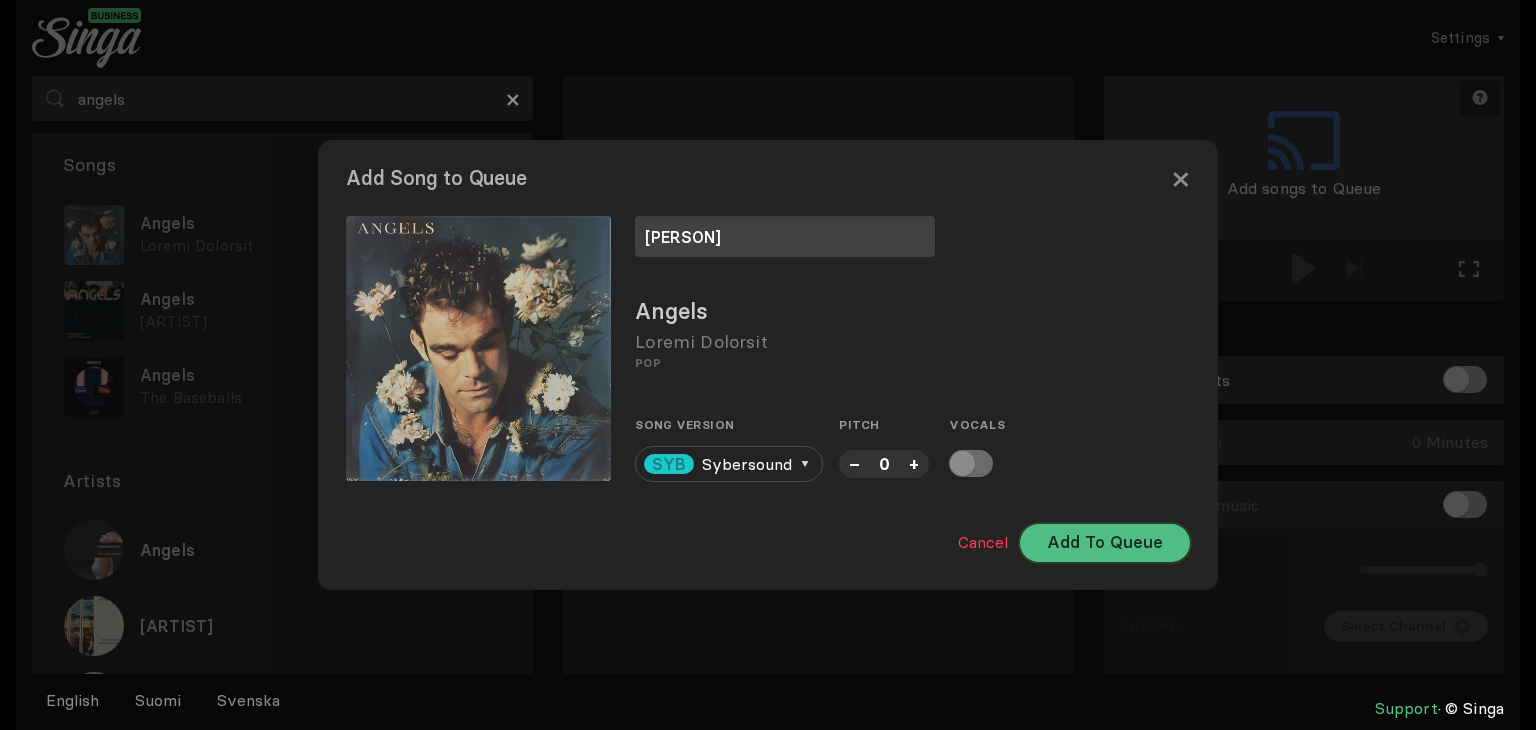 click on "Add To Queue" at bounding box center (1105, 543) 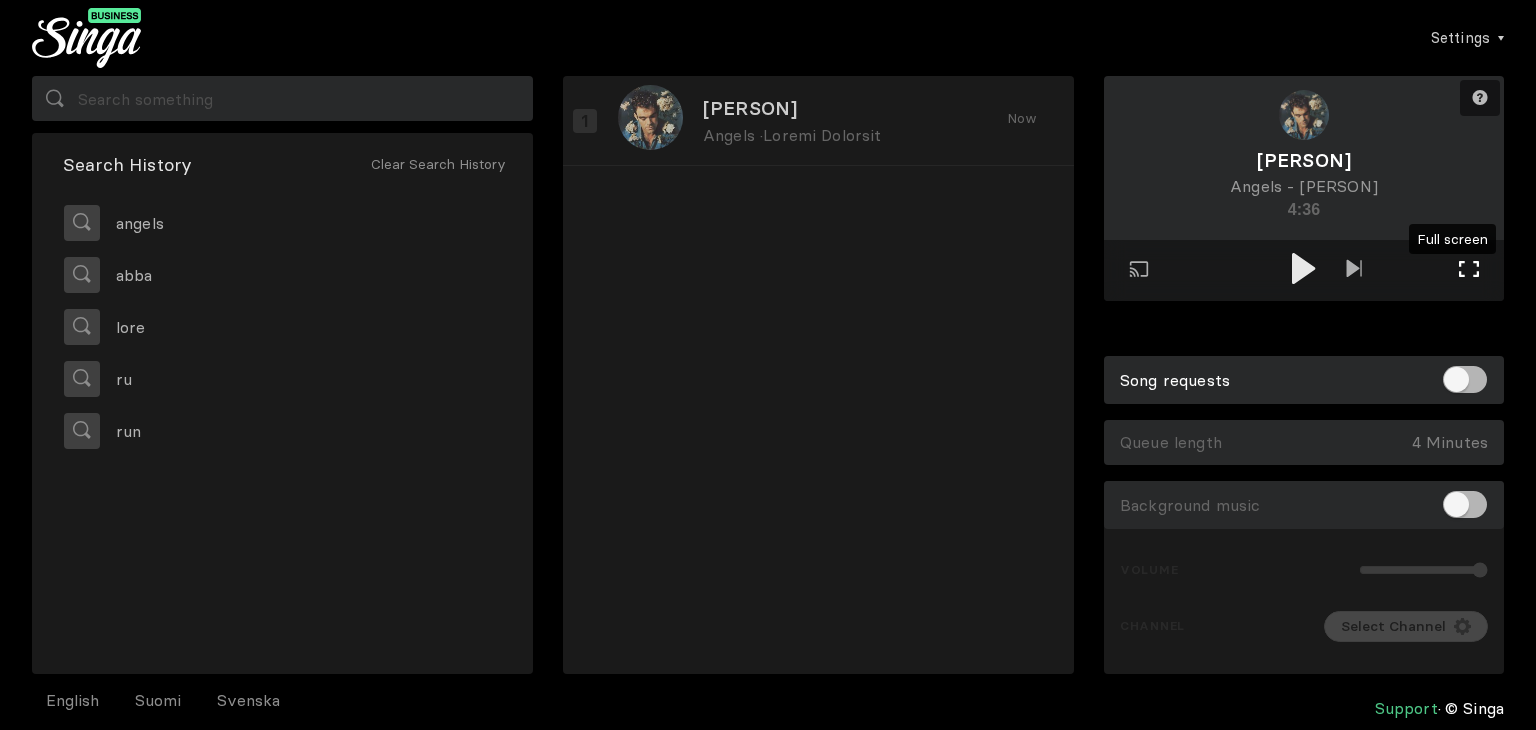 click at bounding box center (1469, 269) 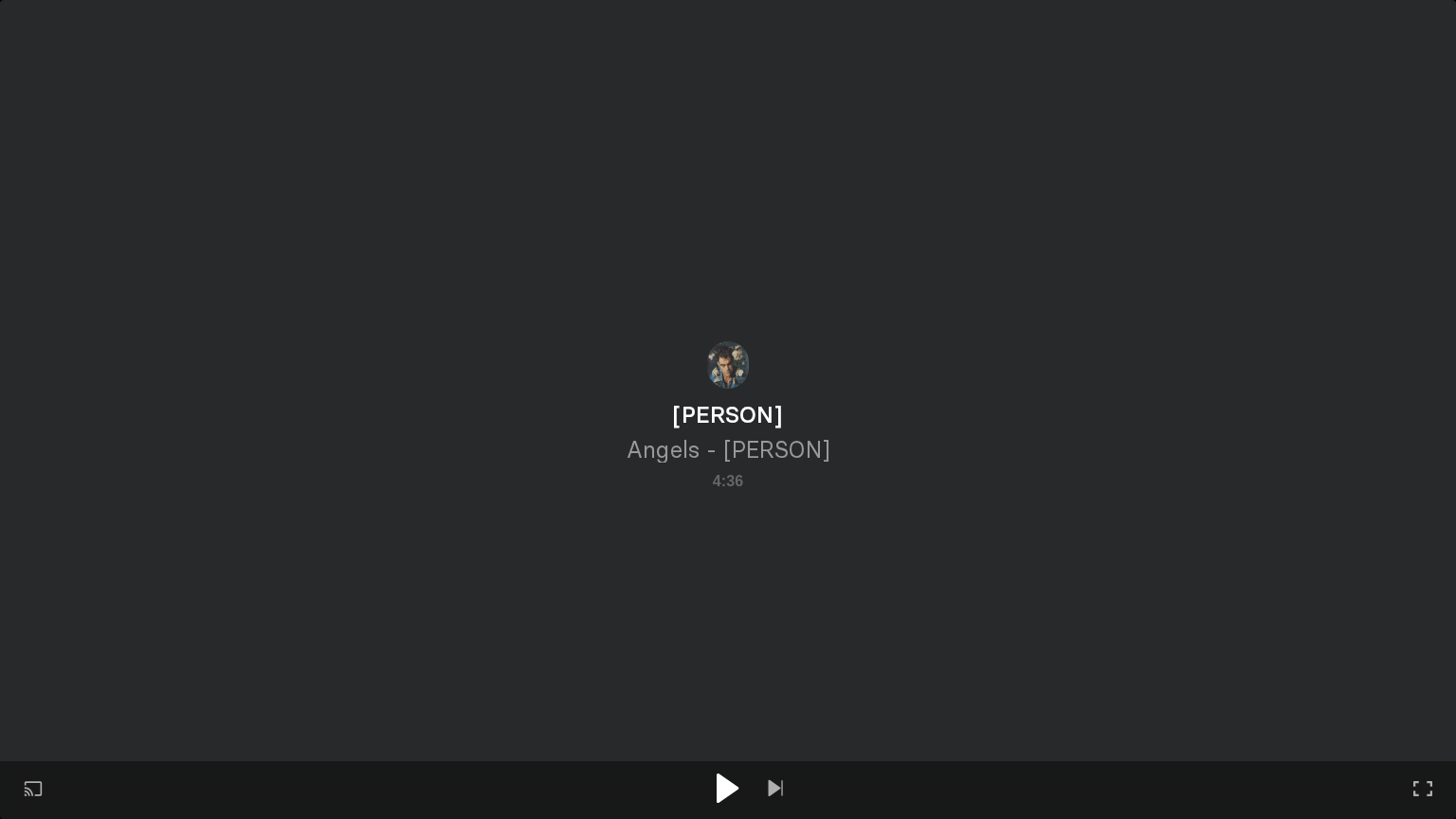 click at bounding box center [727, 788] 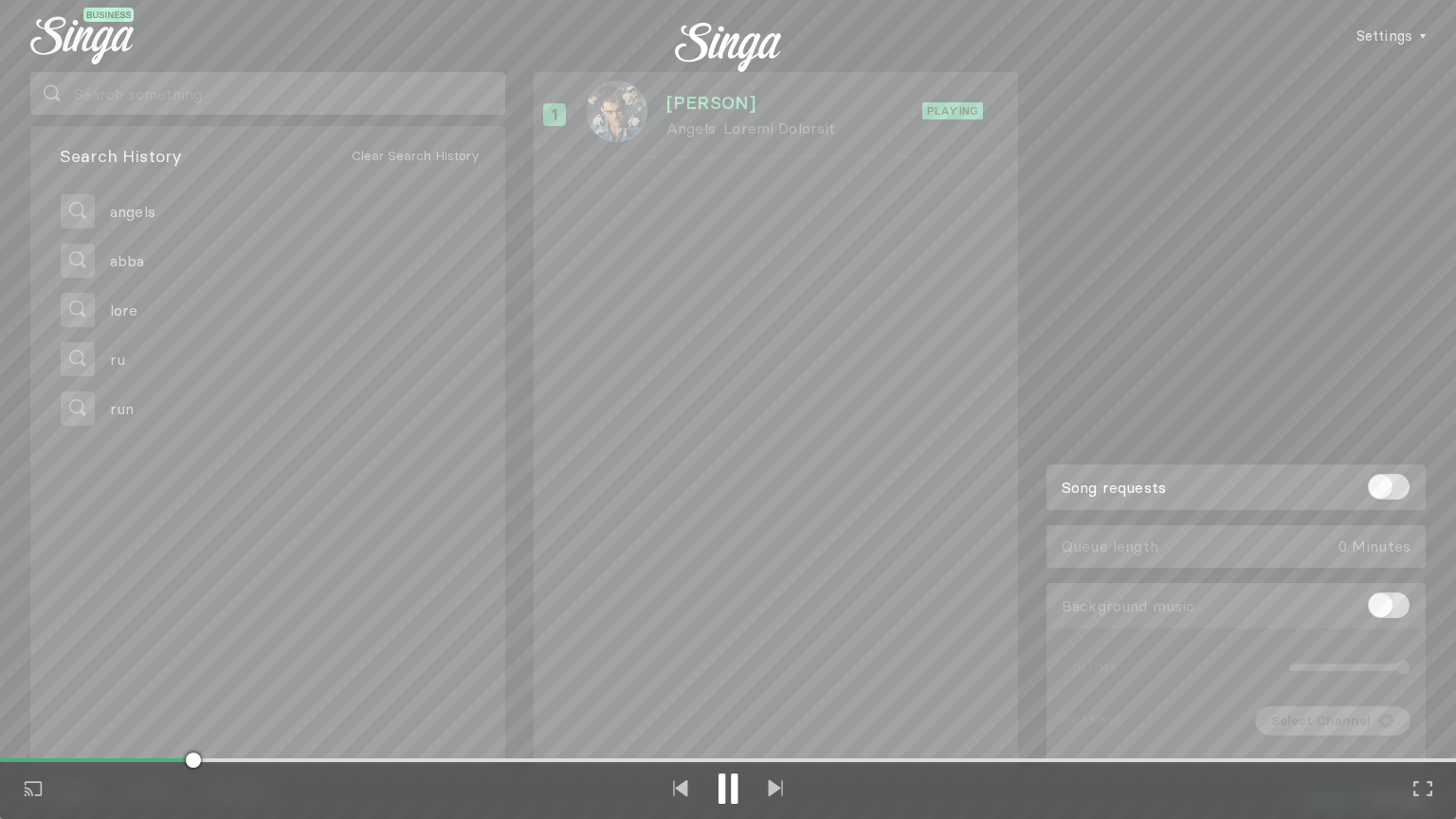 click at bounding box center [728, 791] 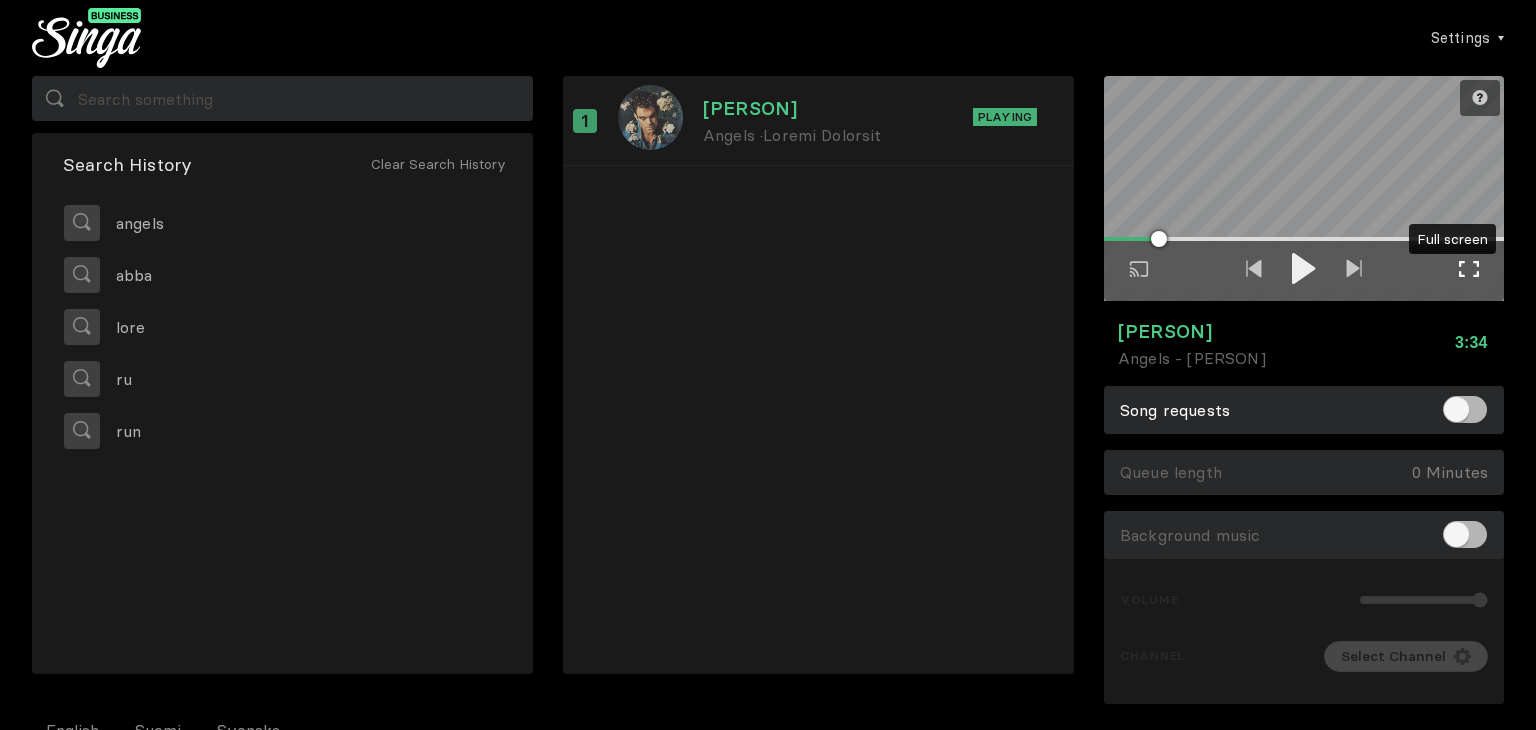 click on "Full screen Exit full screen" at bounding box center [1469, 271] 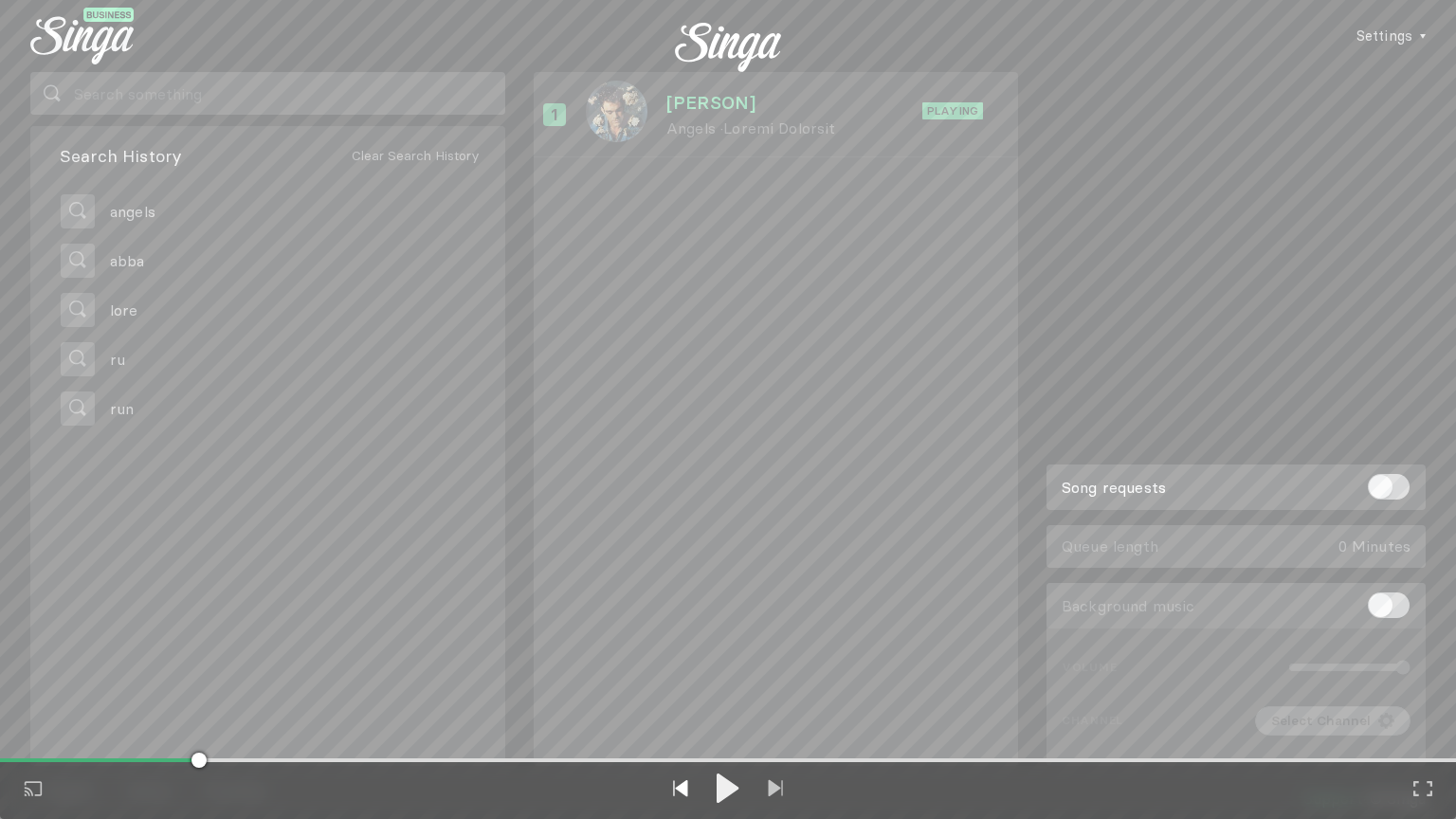 click at bounding box center (681, 788) 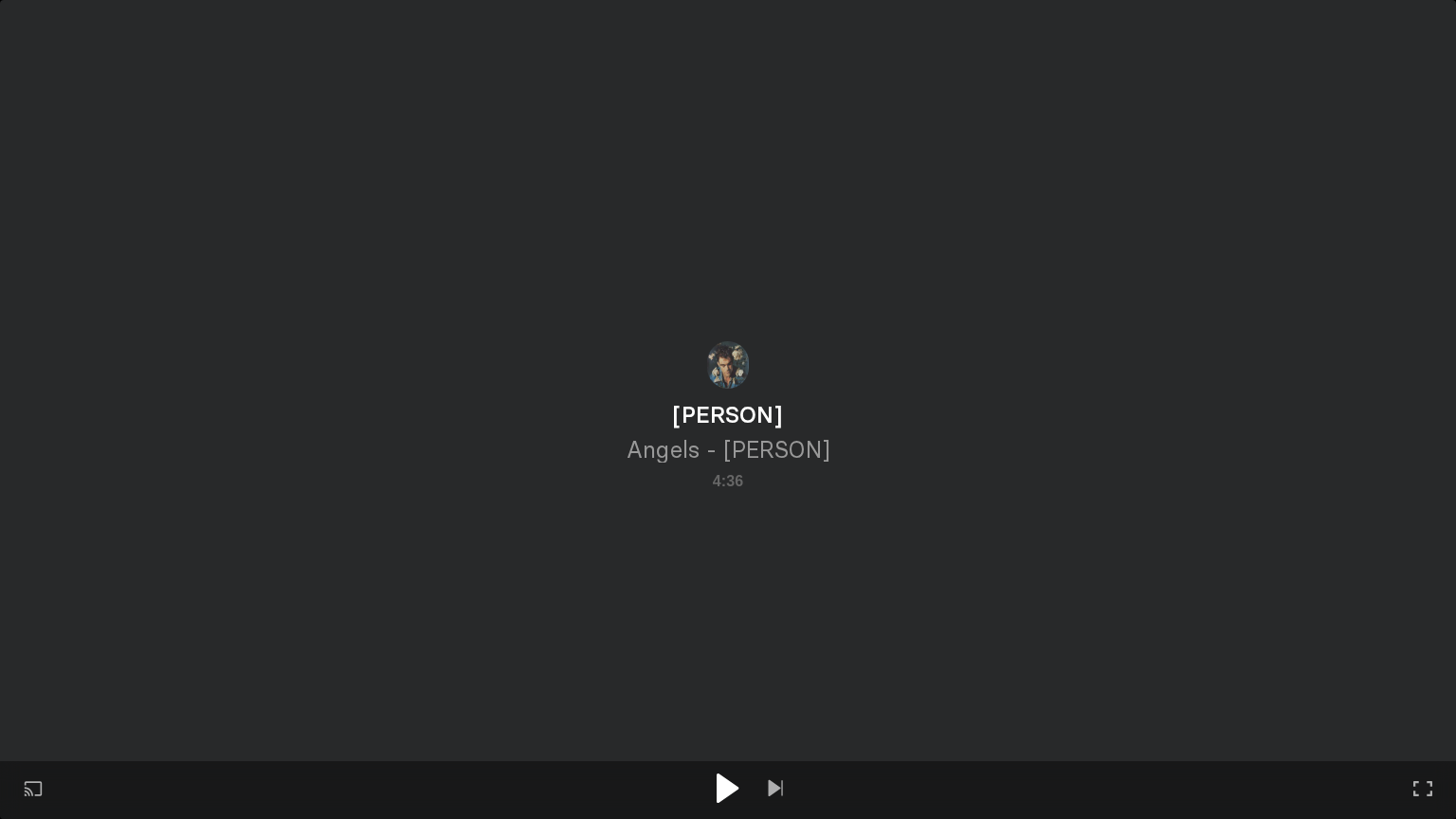 click at bounding box center (728, 788) 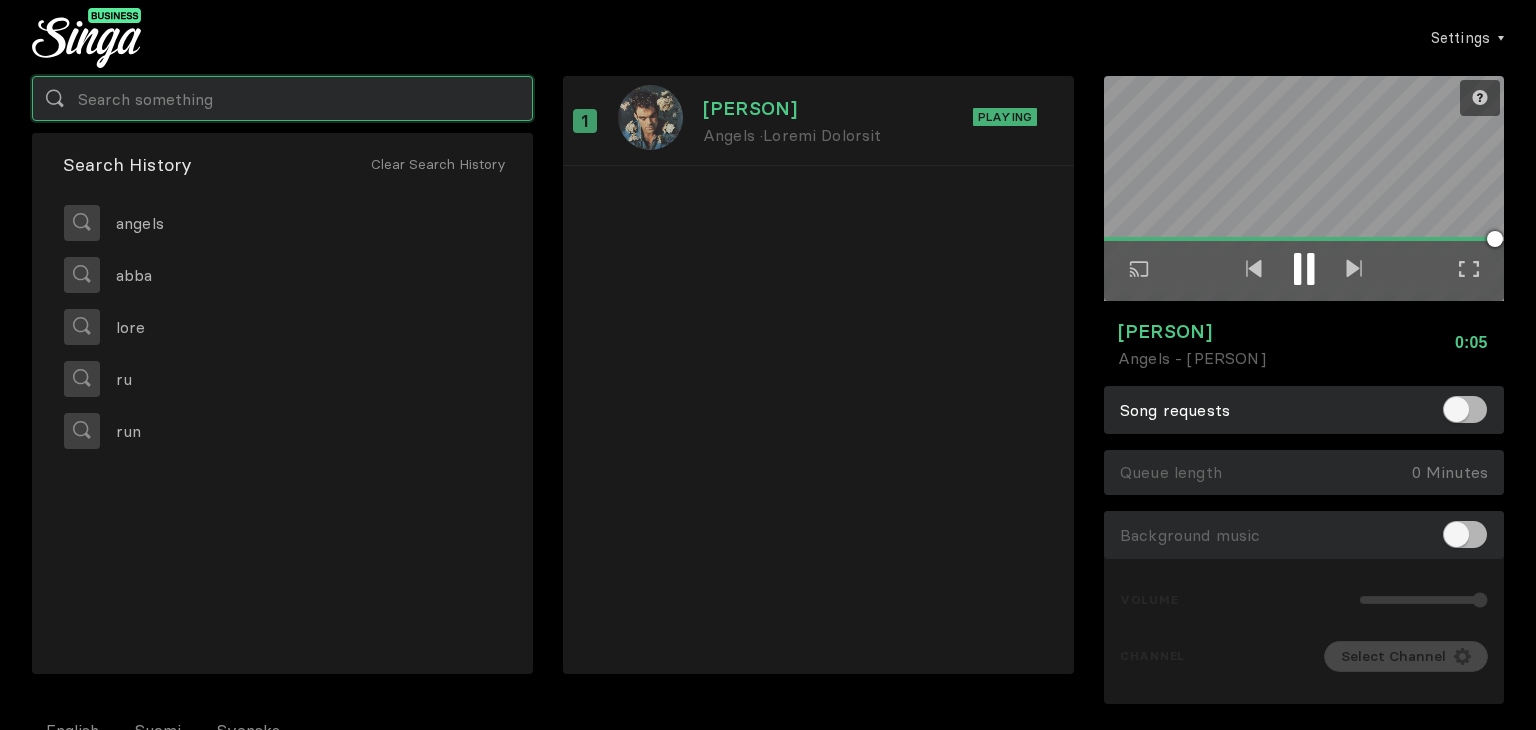 click at bounding box center (282, 98) 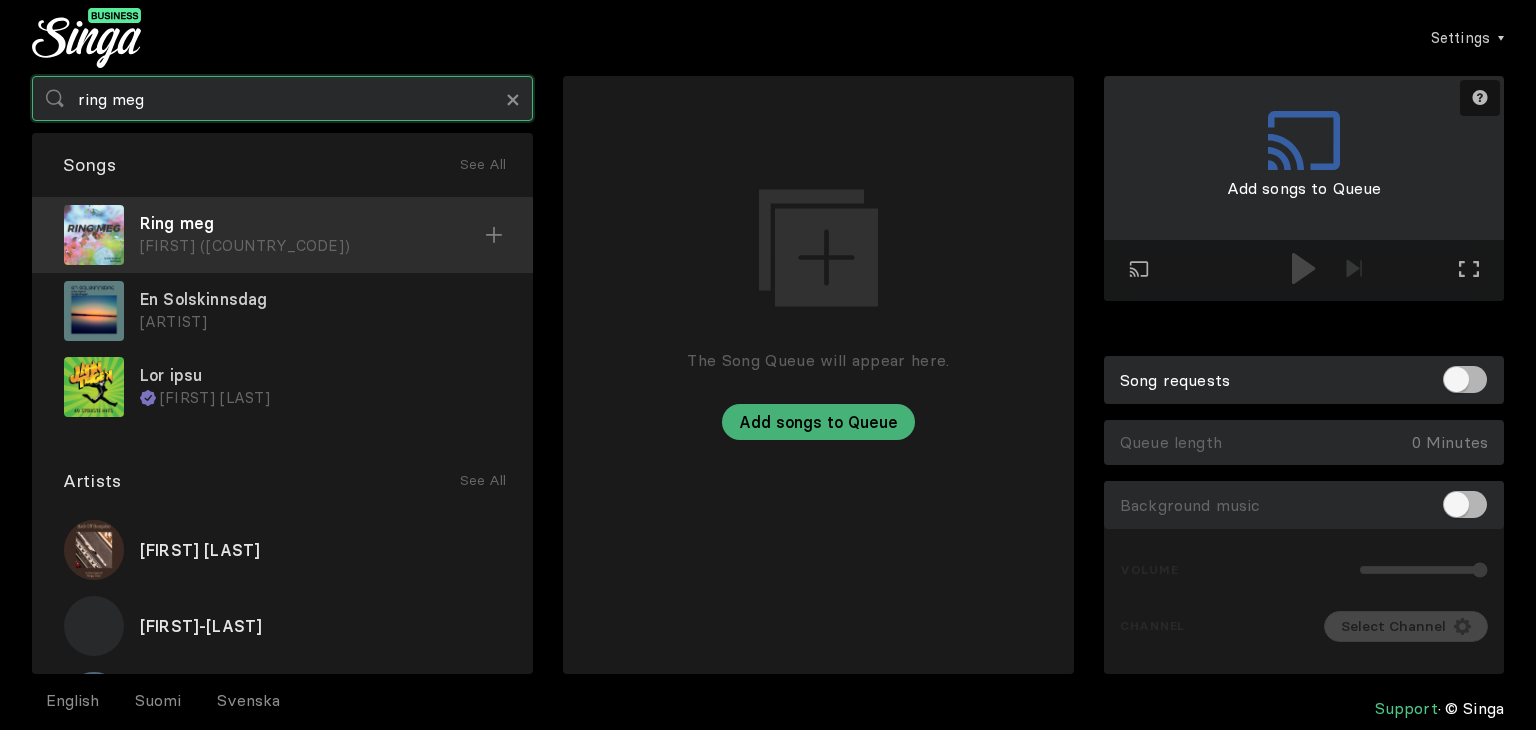 type on "ring meg" 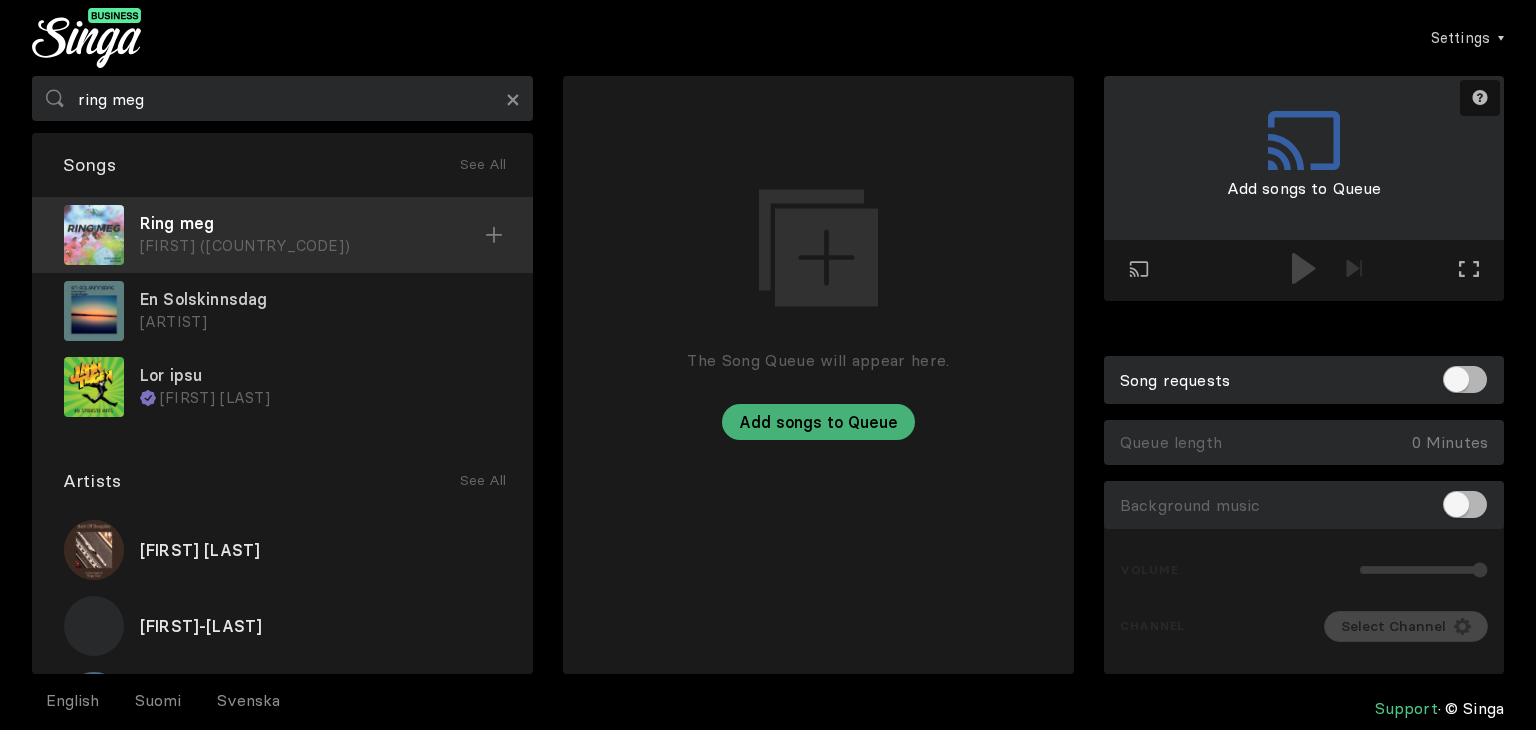 click on "[FIRST] ([COUNTRY_CODE])" at bounding box center (312, 246) 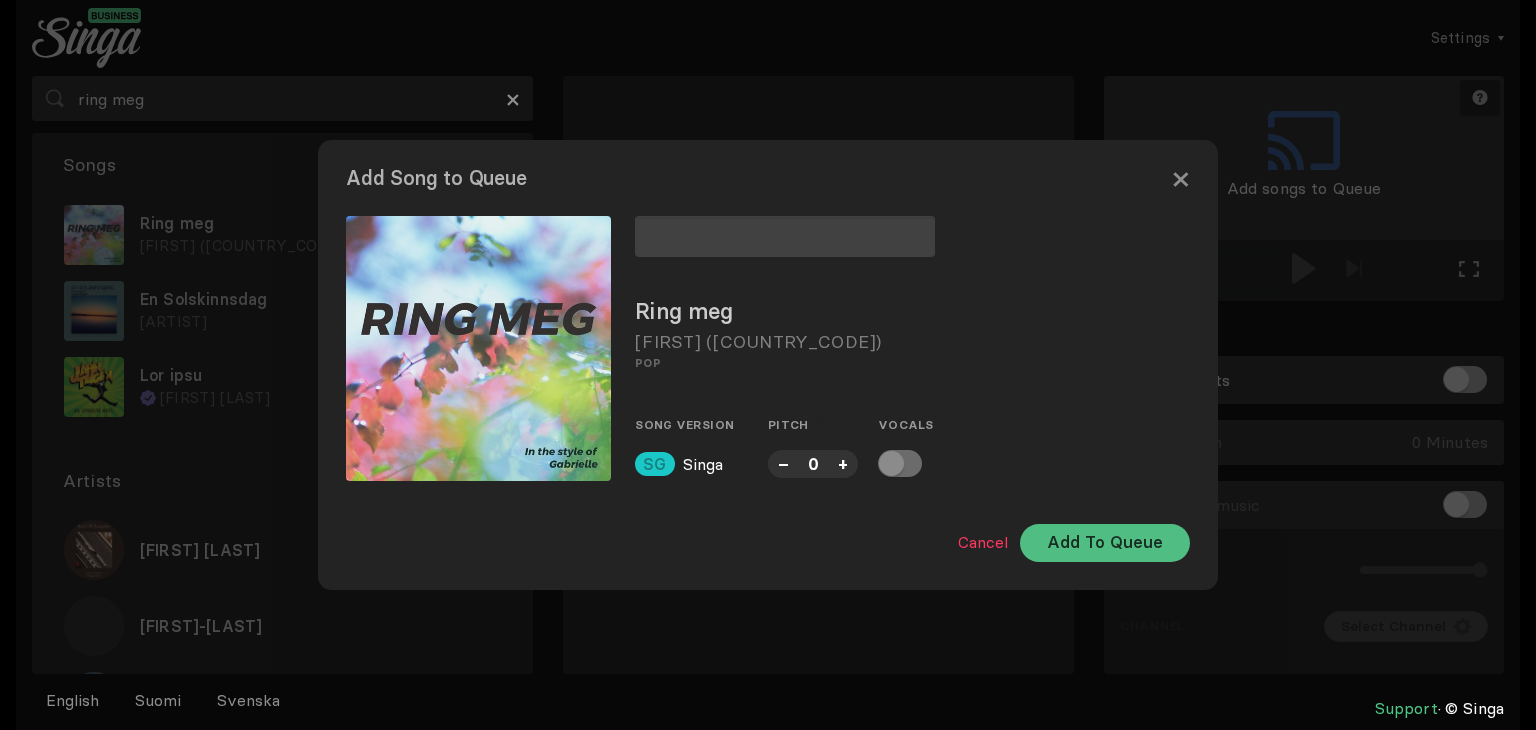 type 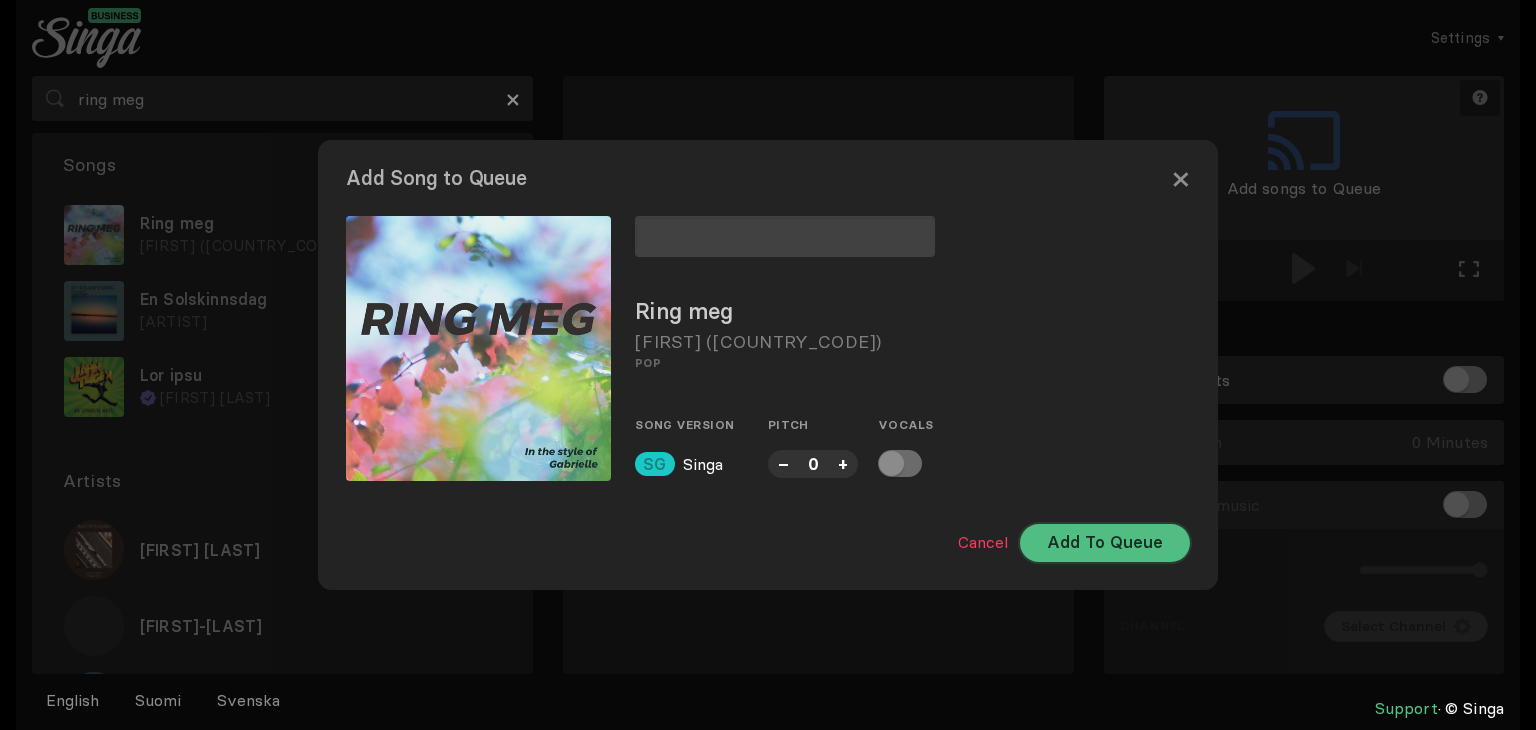 click on "Add To Queue" at bounding box center (1105, 543) 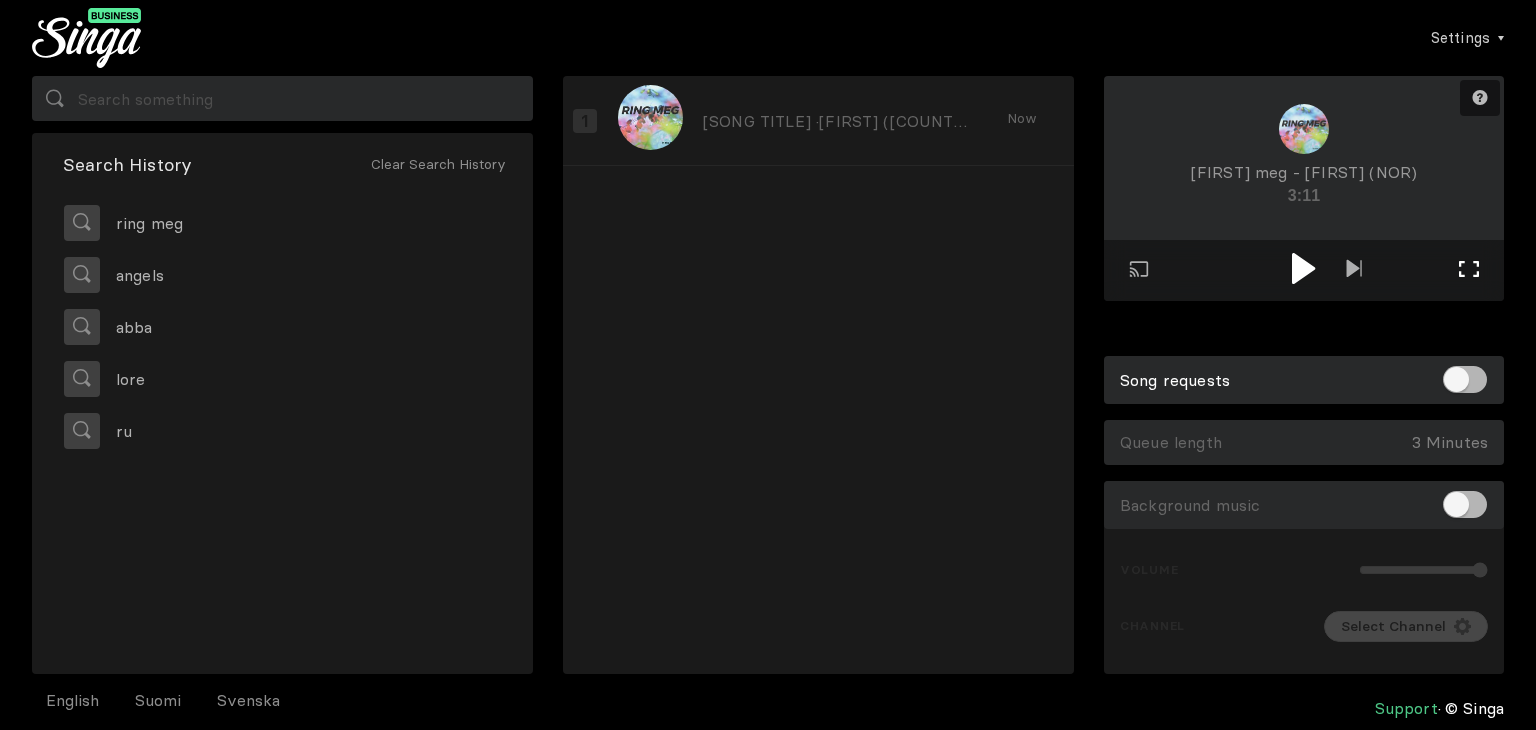 click on "Full screen Exit full screen" at bounding box center (1354, 270) 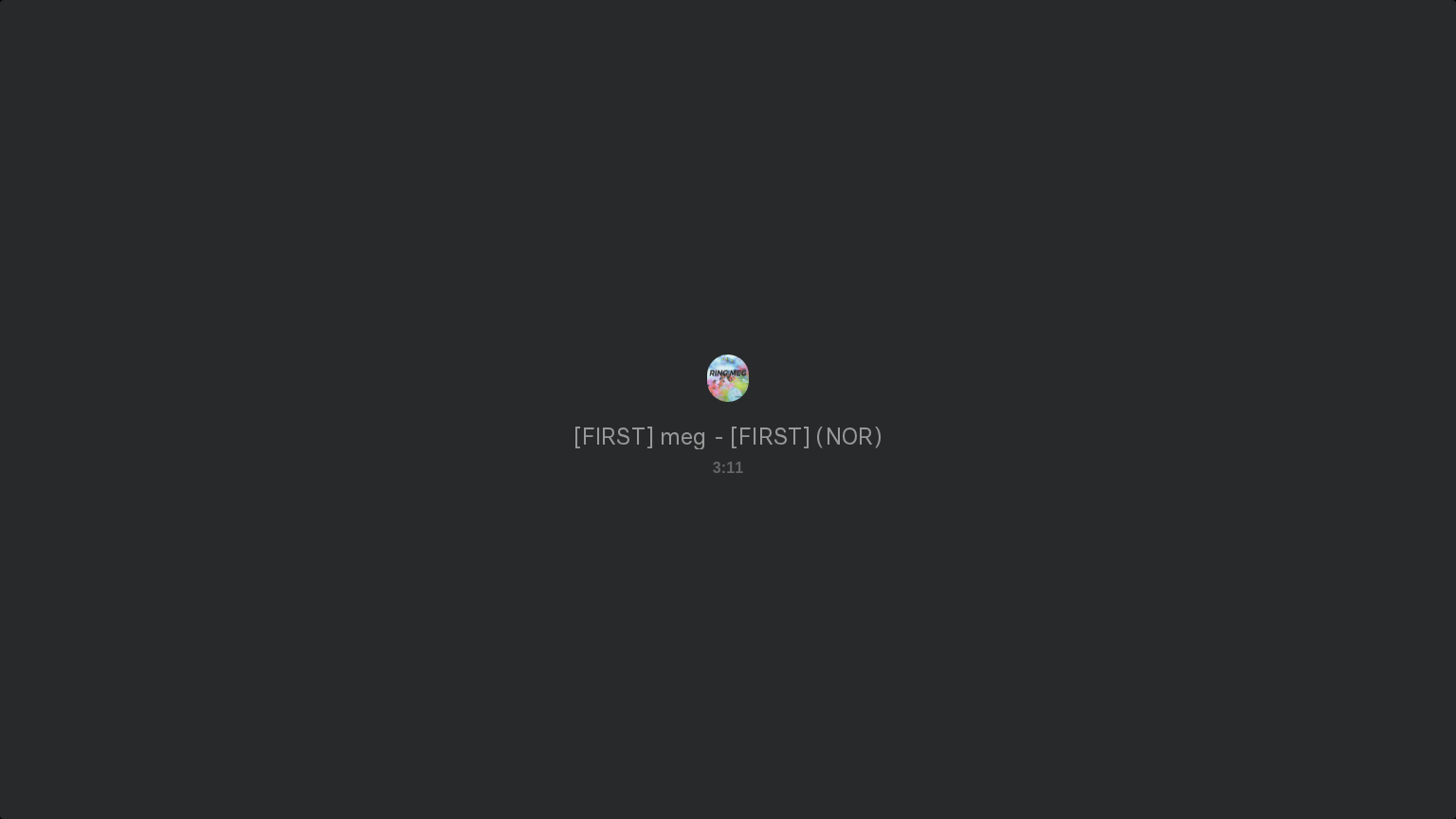 click on "Play on external screen Full screen Exit full screen" at bounding box center [728, 410] 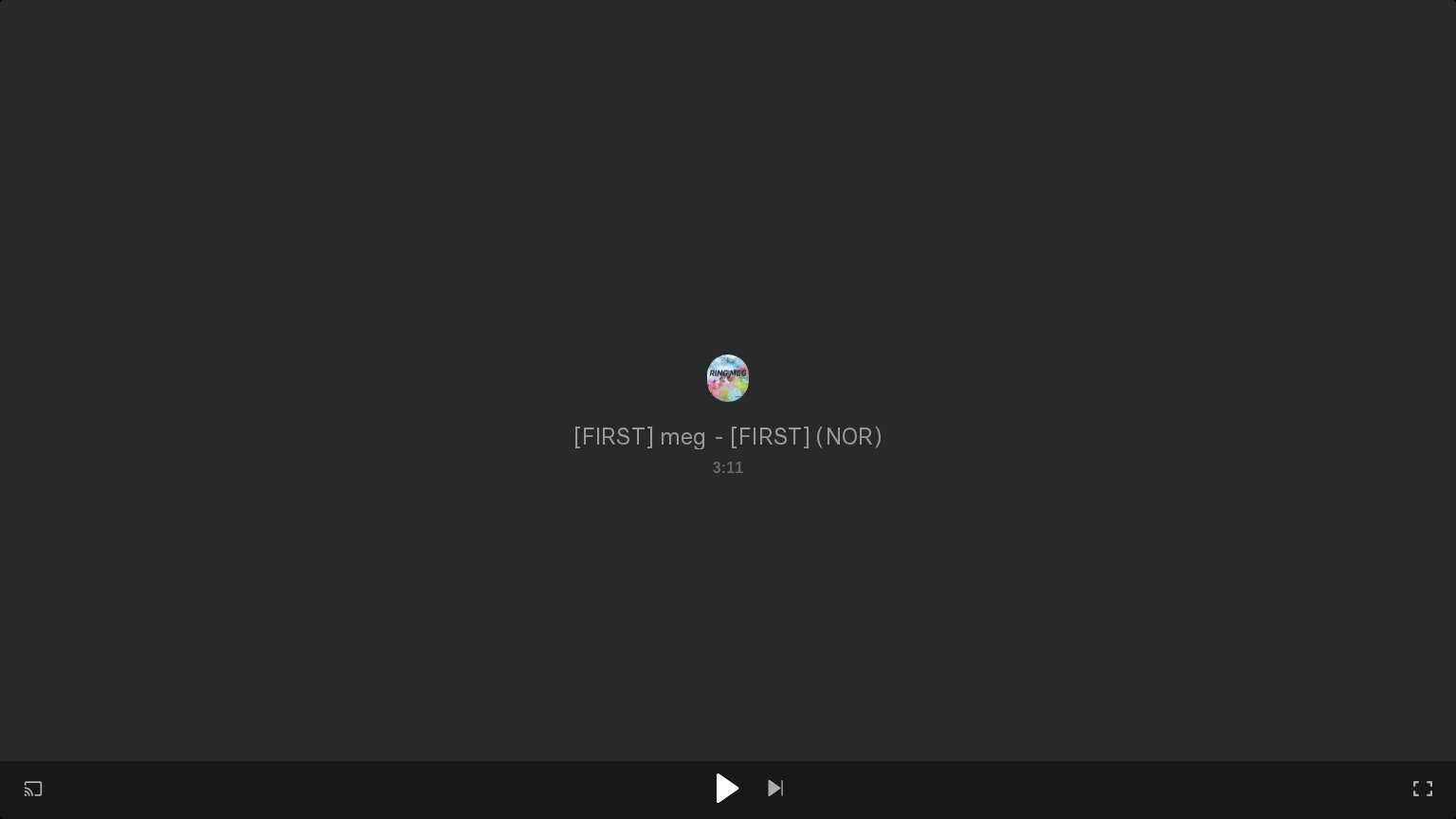 click at bounding box center (728, 790) 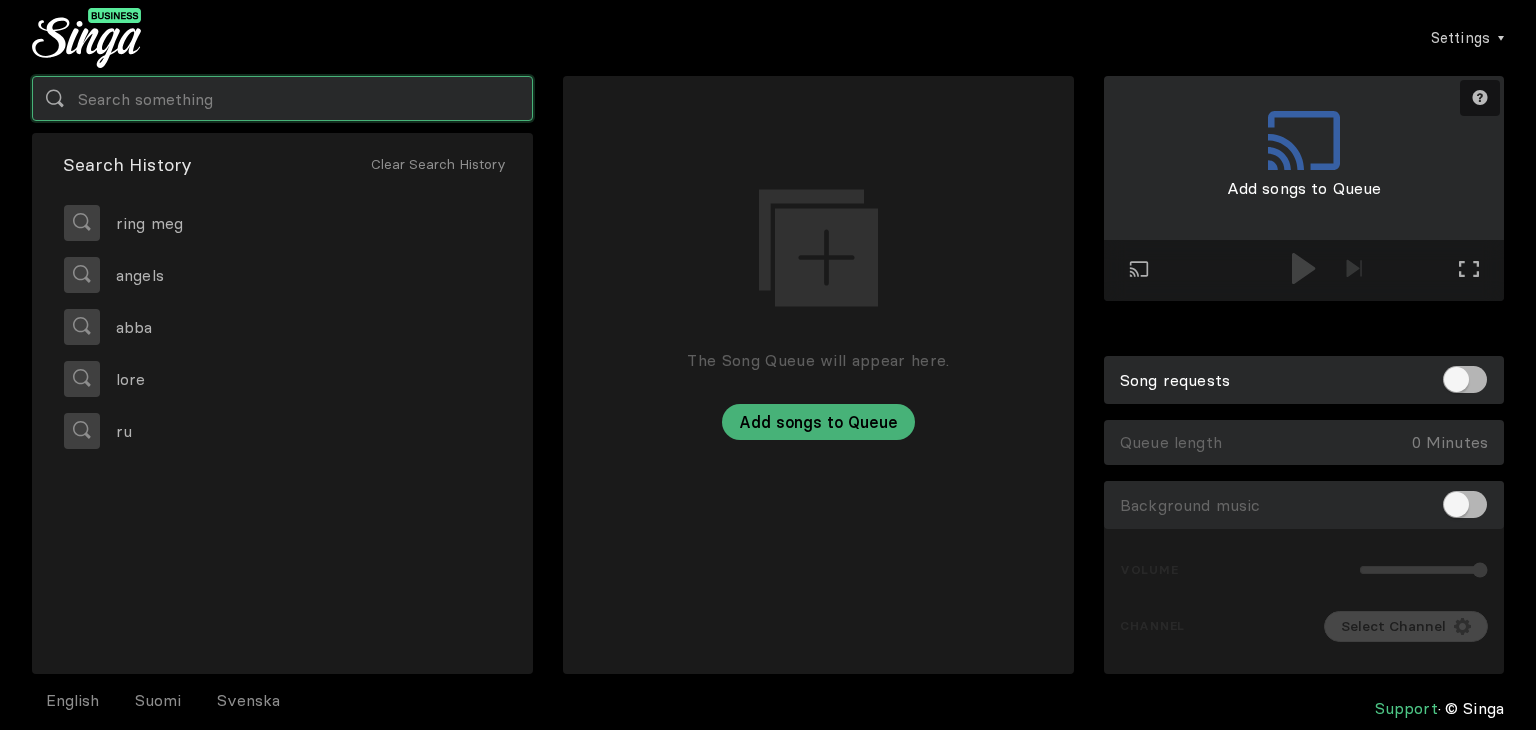 click at bounding box center (282, 98) 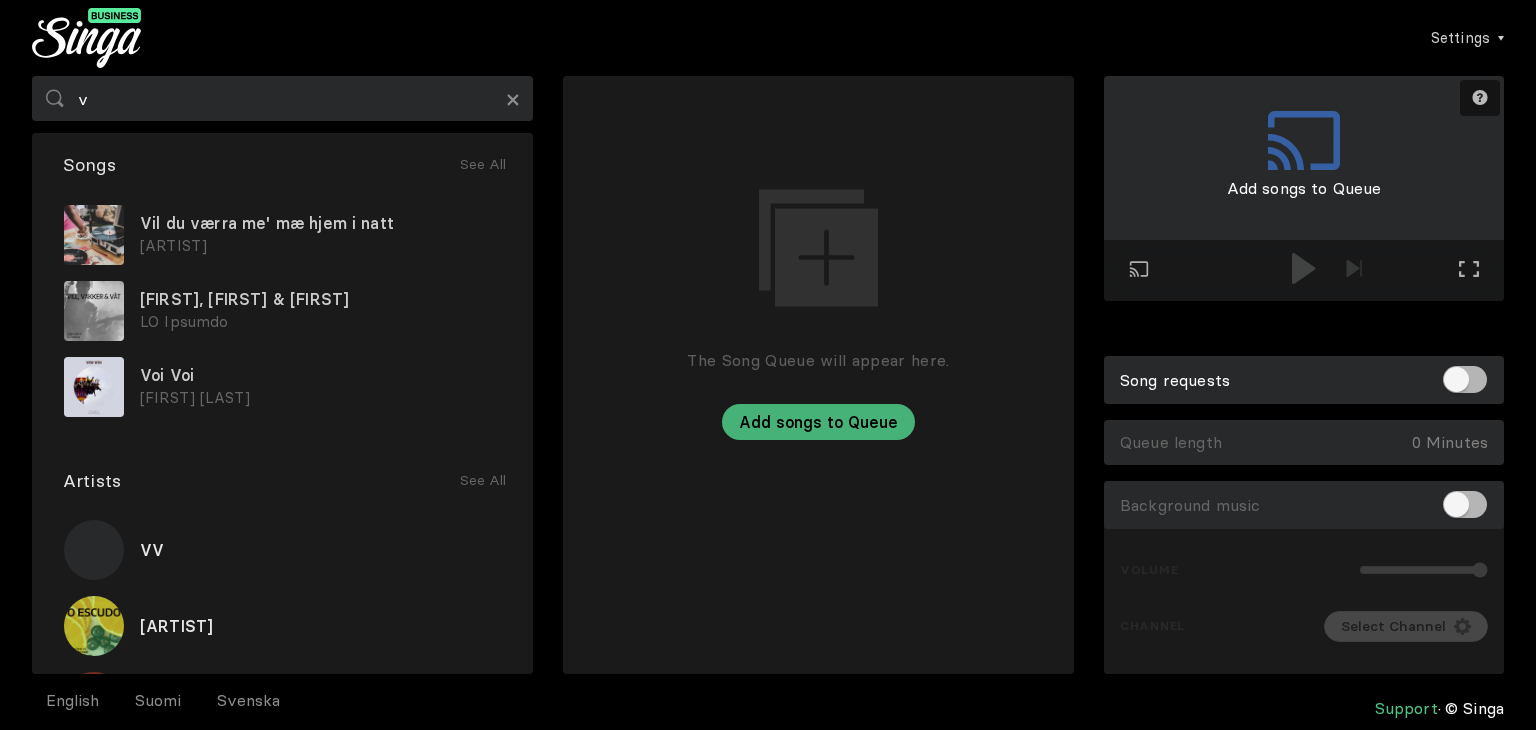 click on "Settings     Account Settings Song requests New Background Music Upgrade to Singa Business Pro Logout" at bounding box center [822, 38] 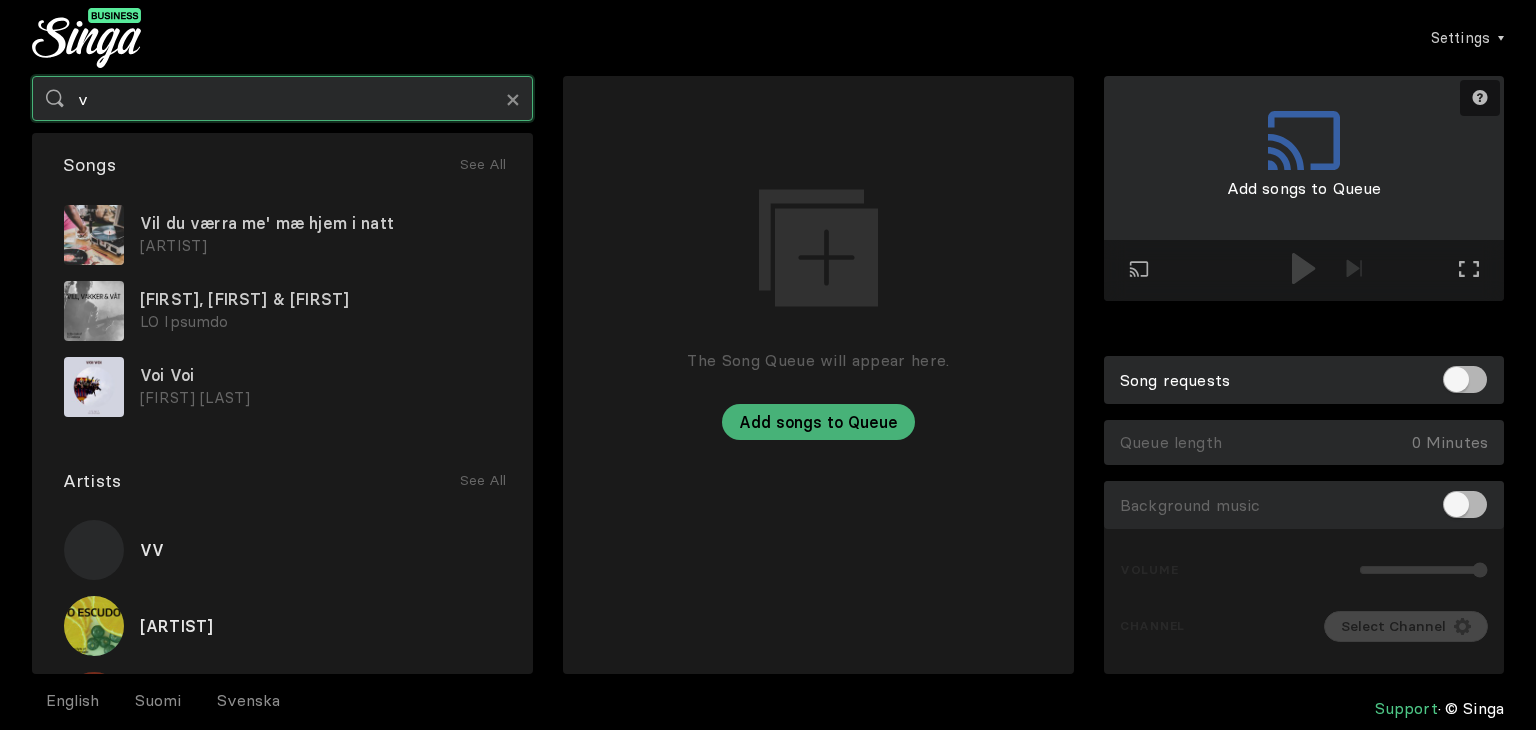 click on "v" at bounding box center [282, 98] 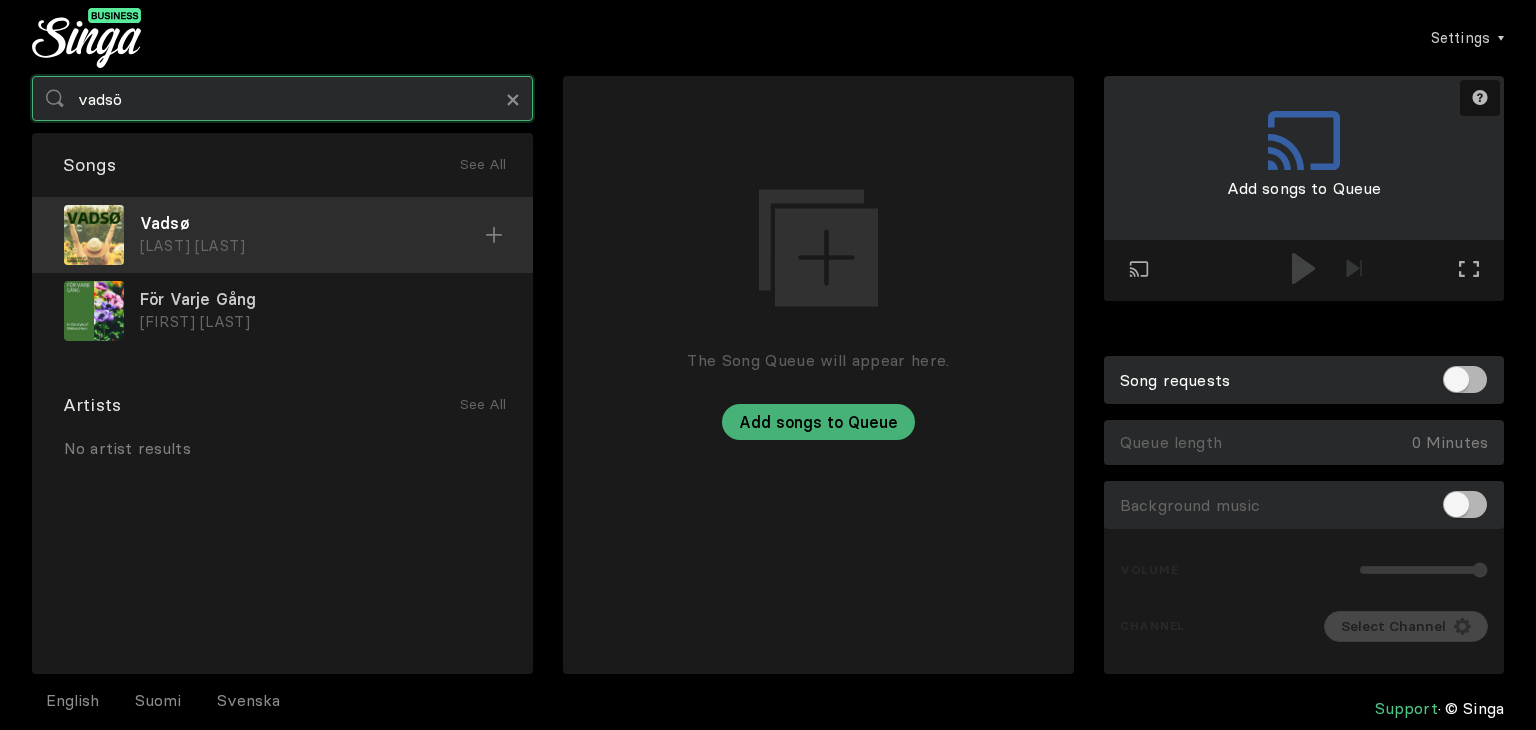 type on "vadsö" 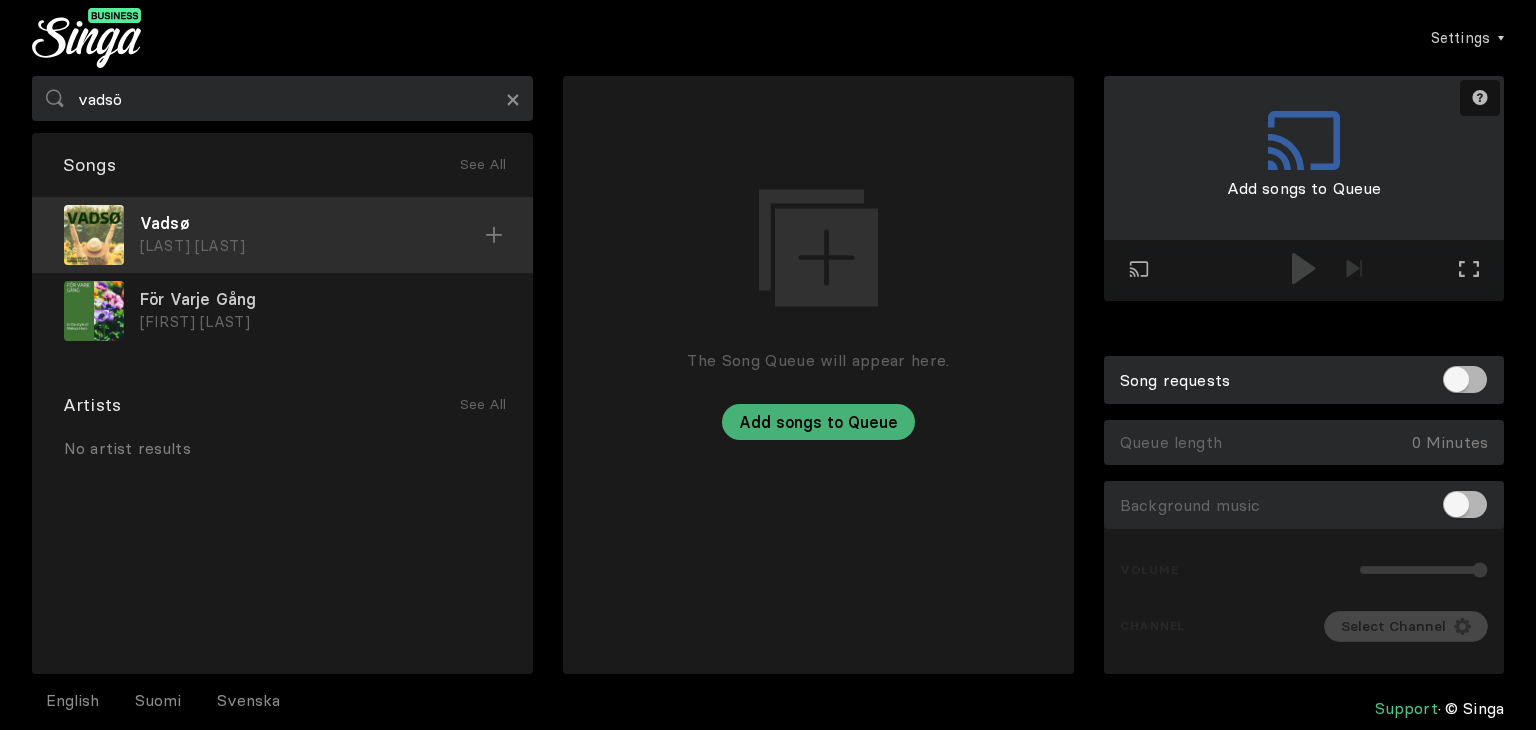 click at bounding box center [494, 235] 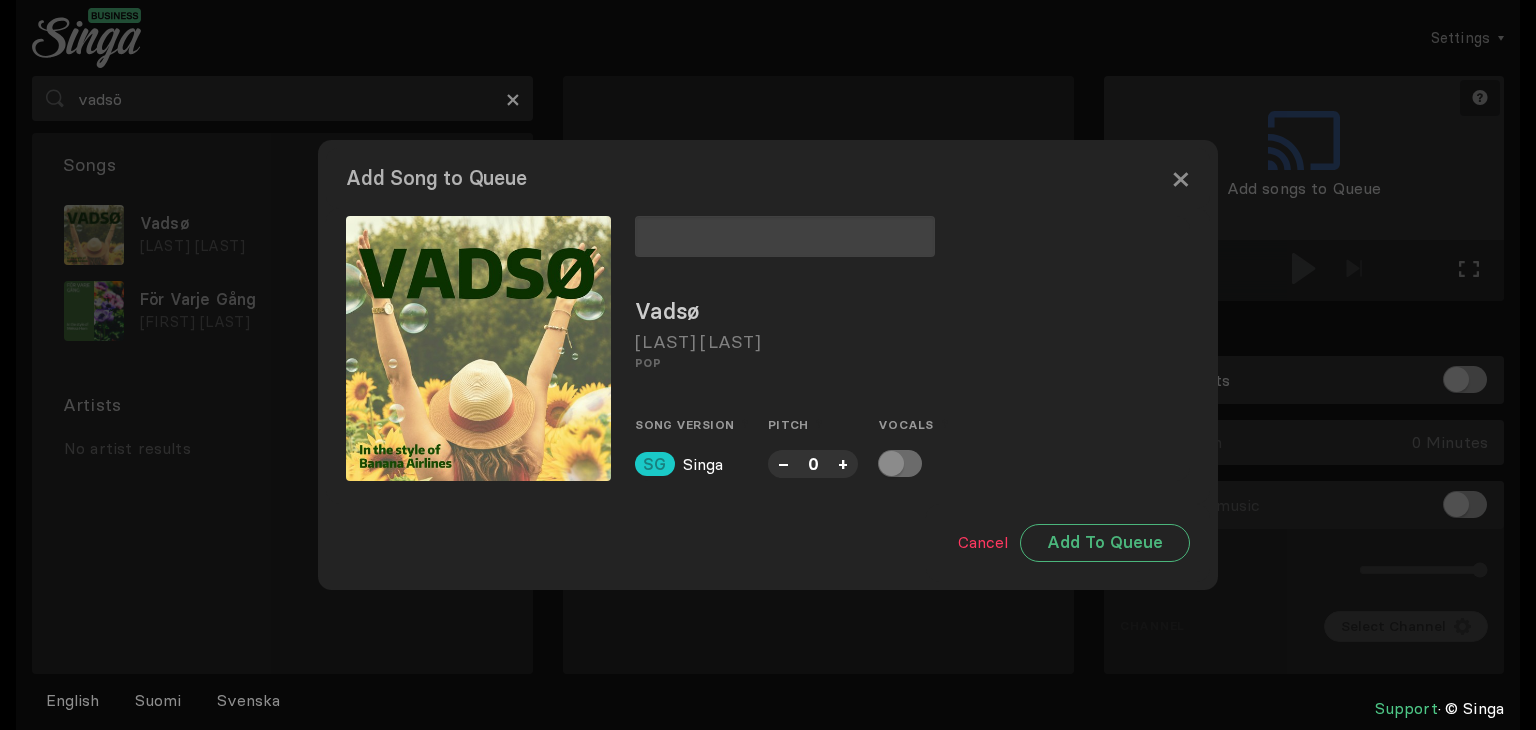 type 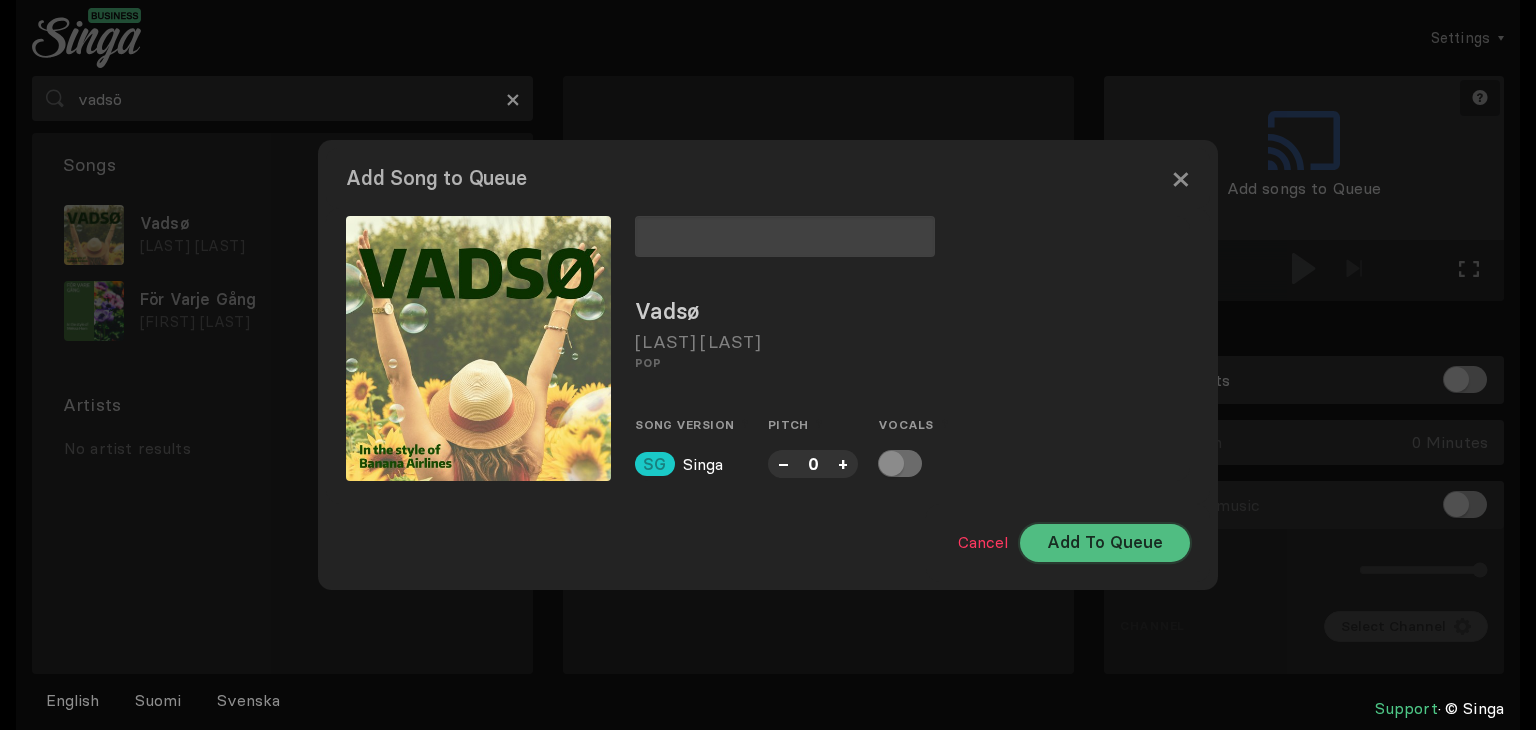 click on "Add To Queue" at bounding box center [1105, 543] 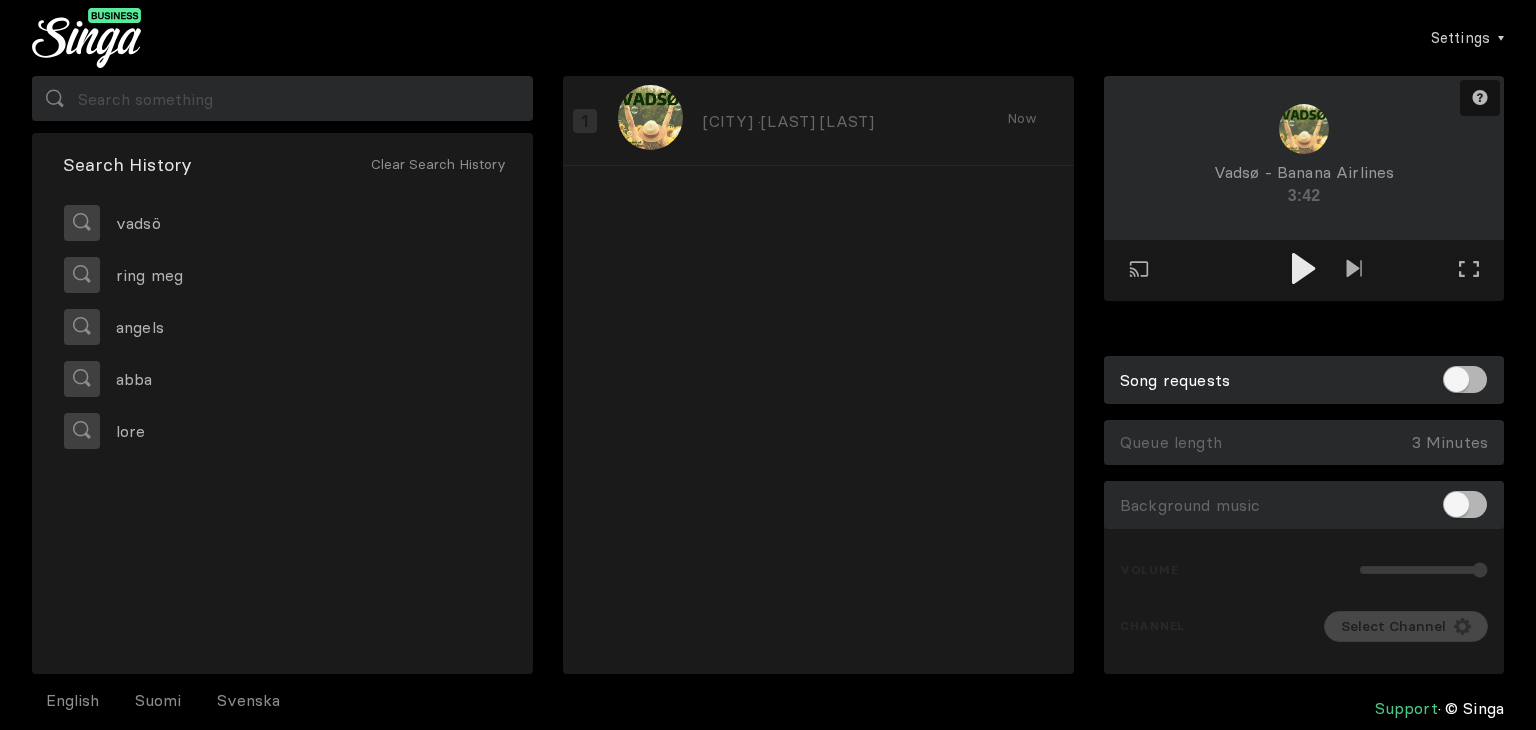 click on "Play on external screen Full screen Exit full screen" at bounding box center [1304, 188] 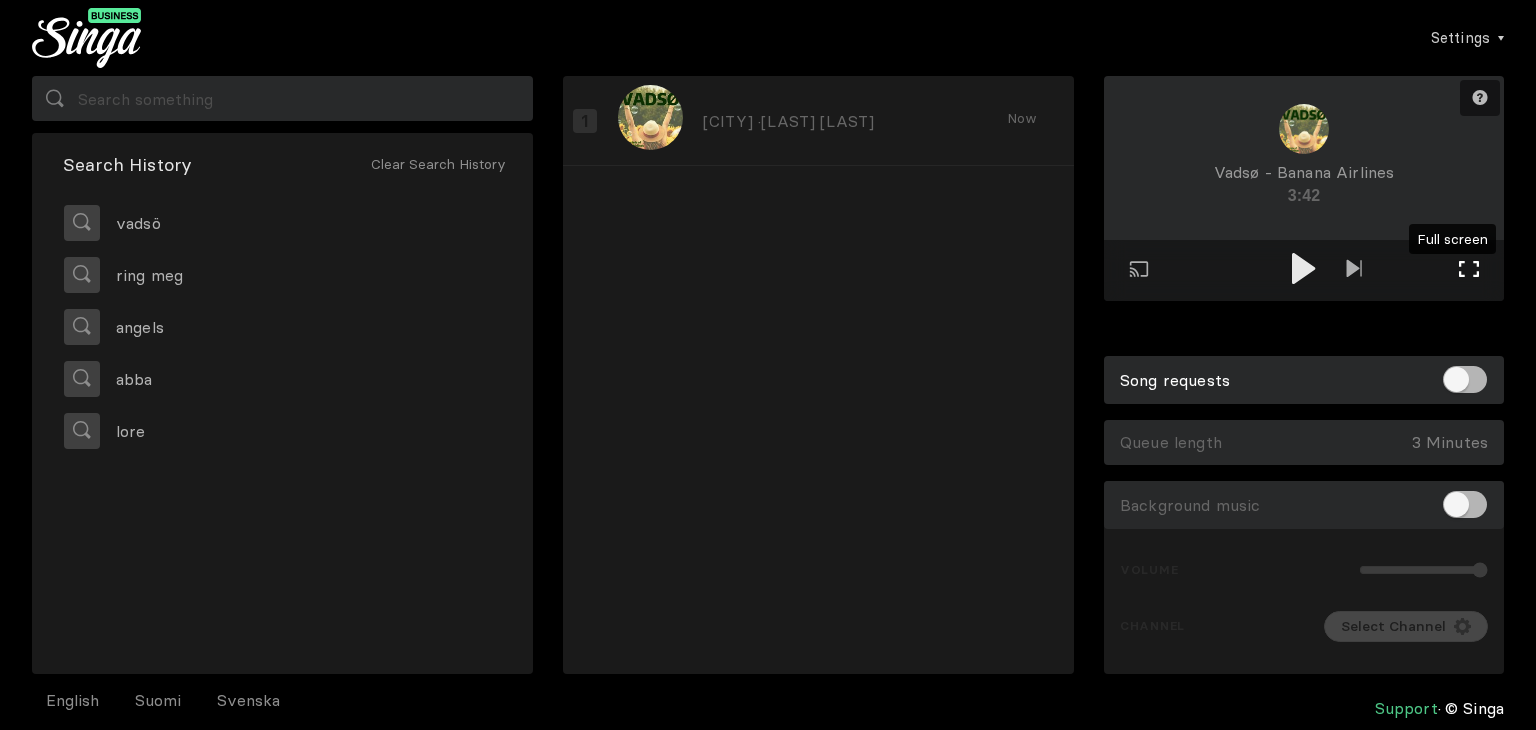 click at bounding box center (1469, 269) 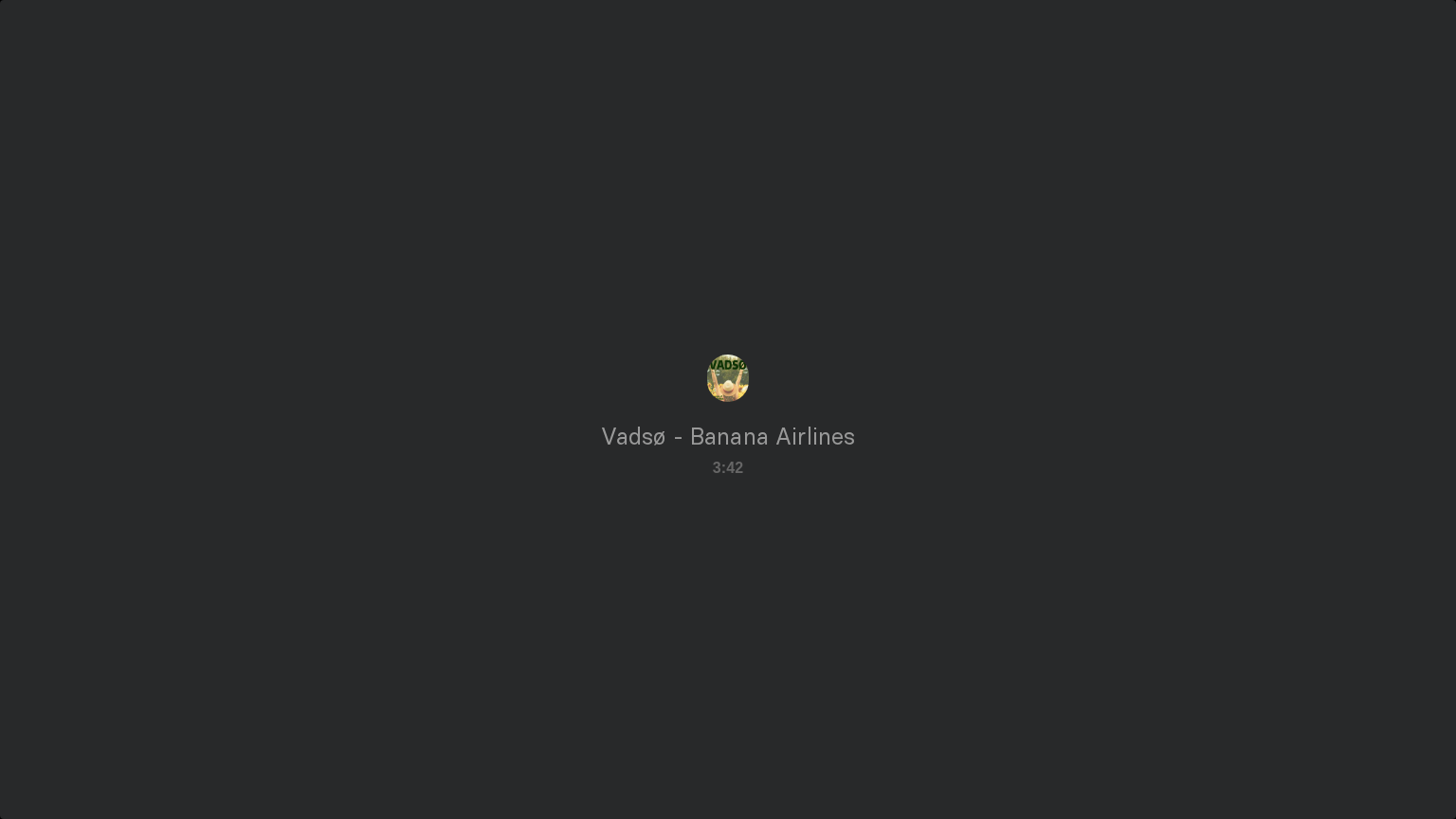 click on "Play on external screen Full screen Exit full screen" at bounding box center [728, 410] 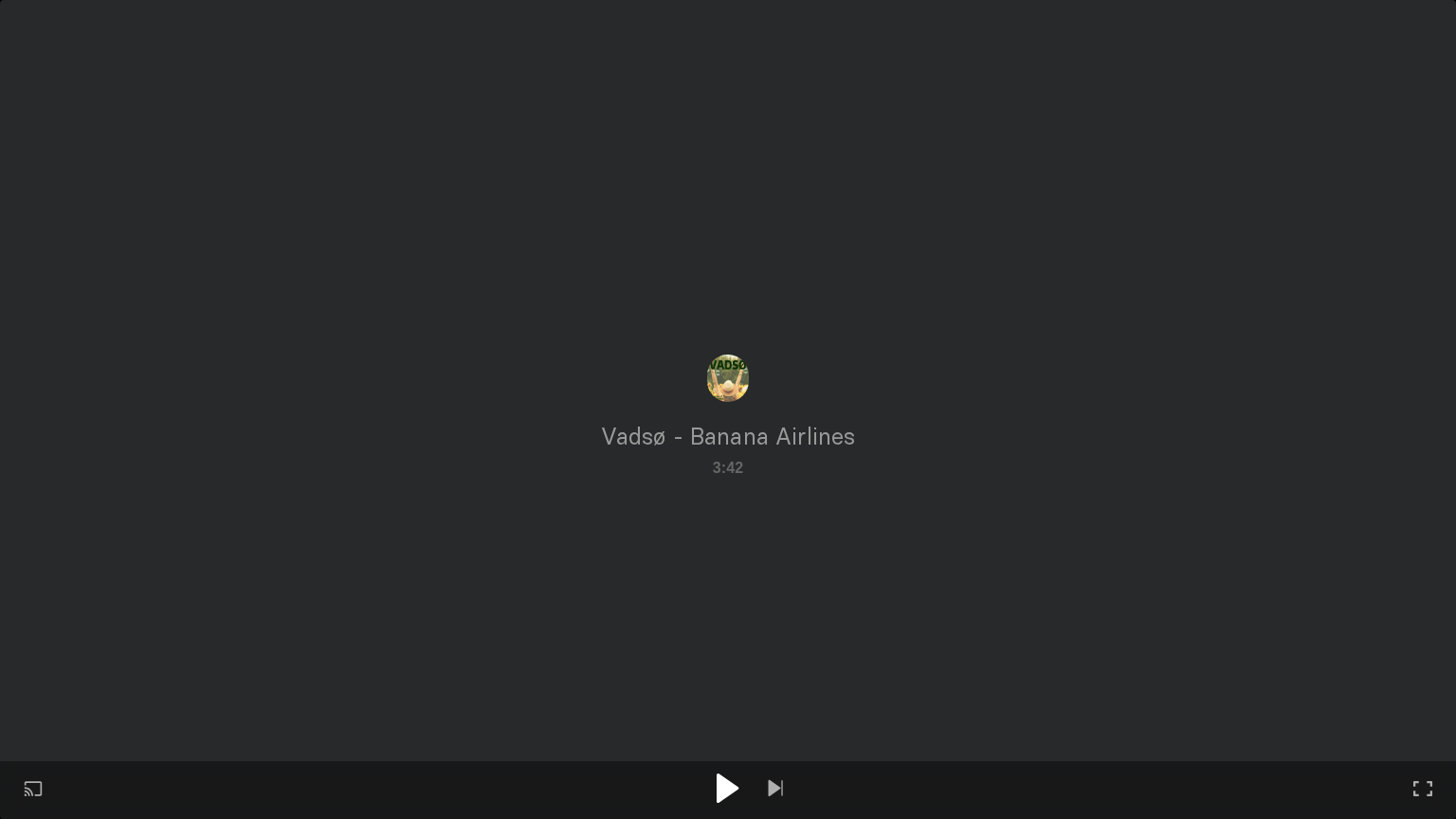click at bounding box center [727, 788] 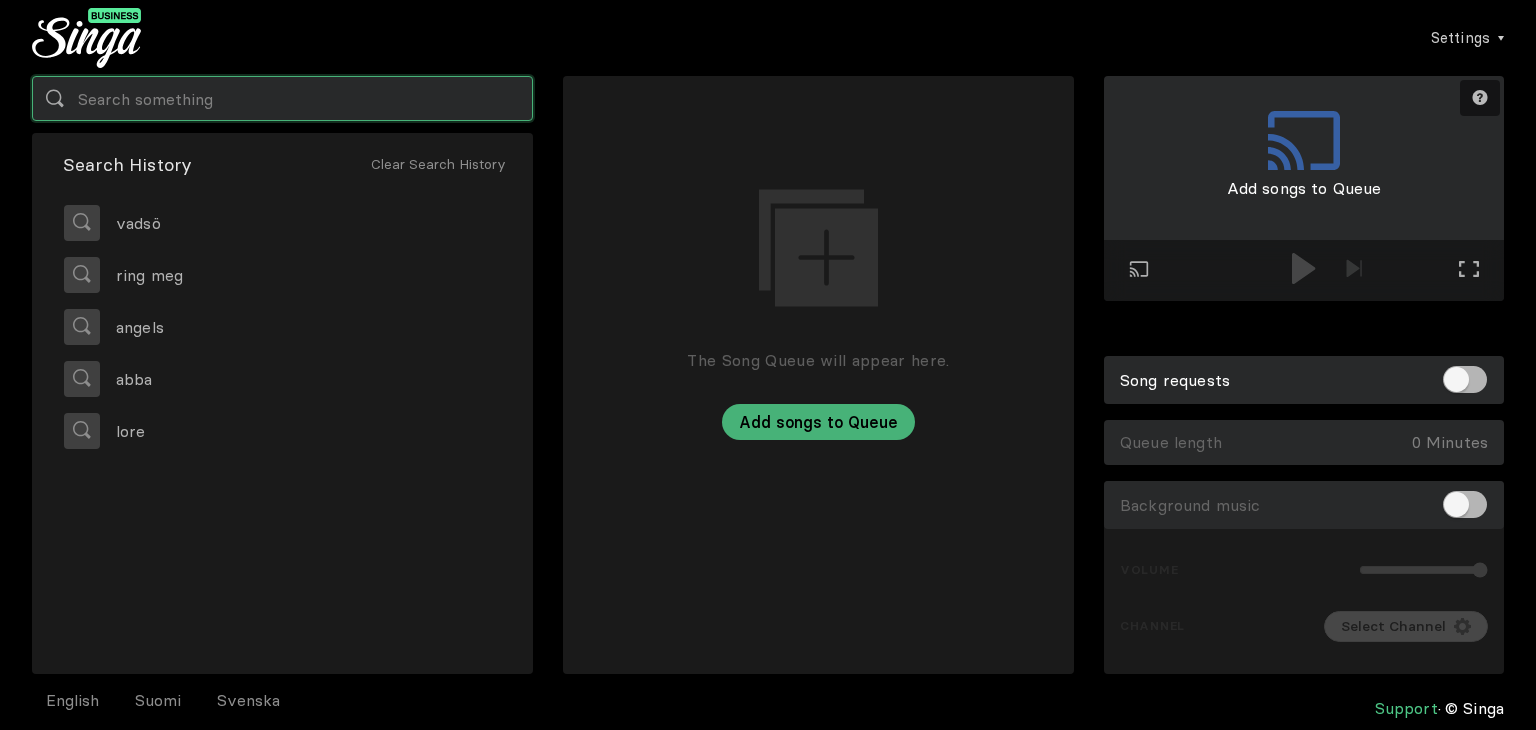 click at bounding box center (282, 98) 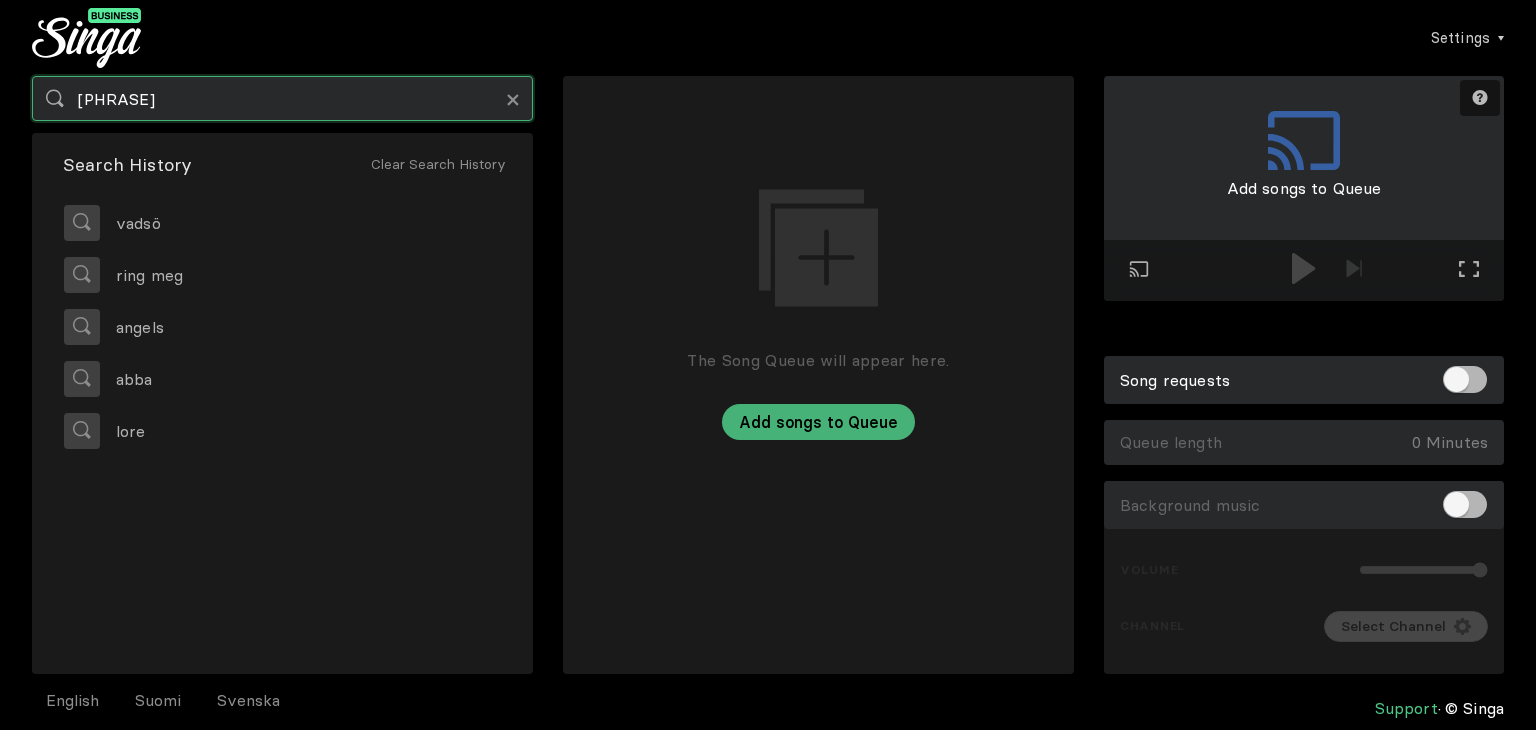 type on "[PHRASE]" 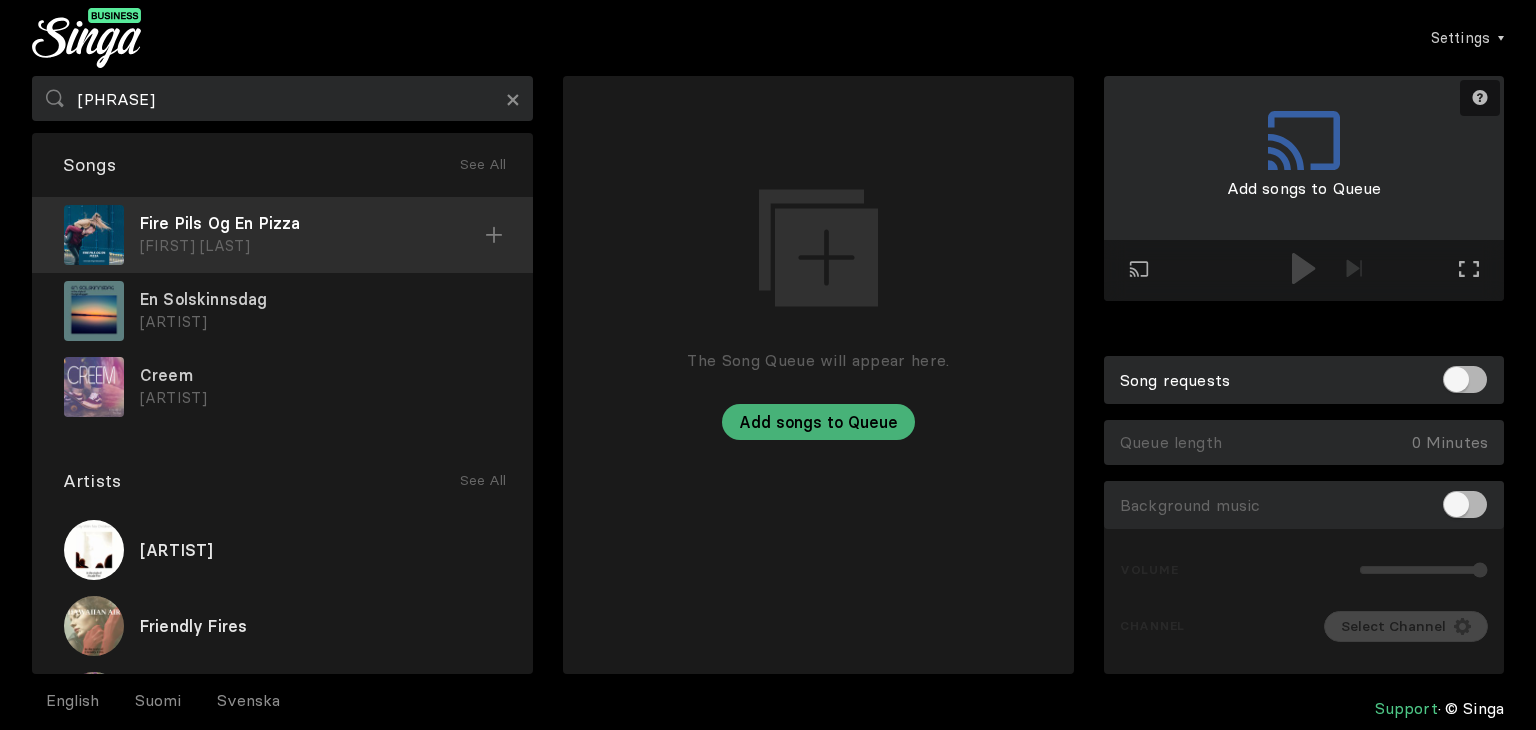click on "[FIRST] [LAST]" at bounding box center [312, 246] 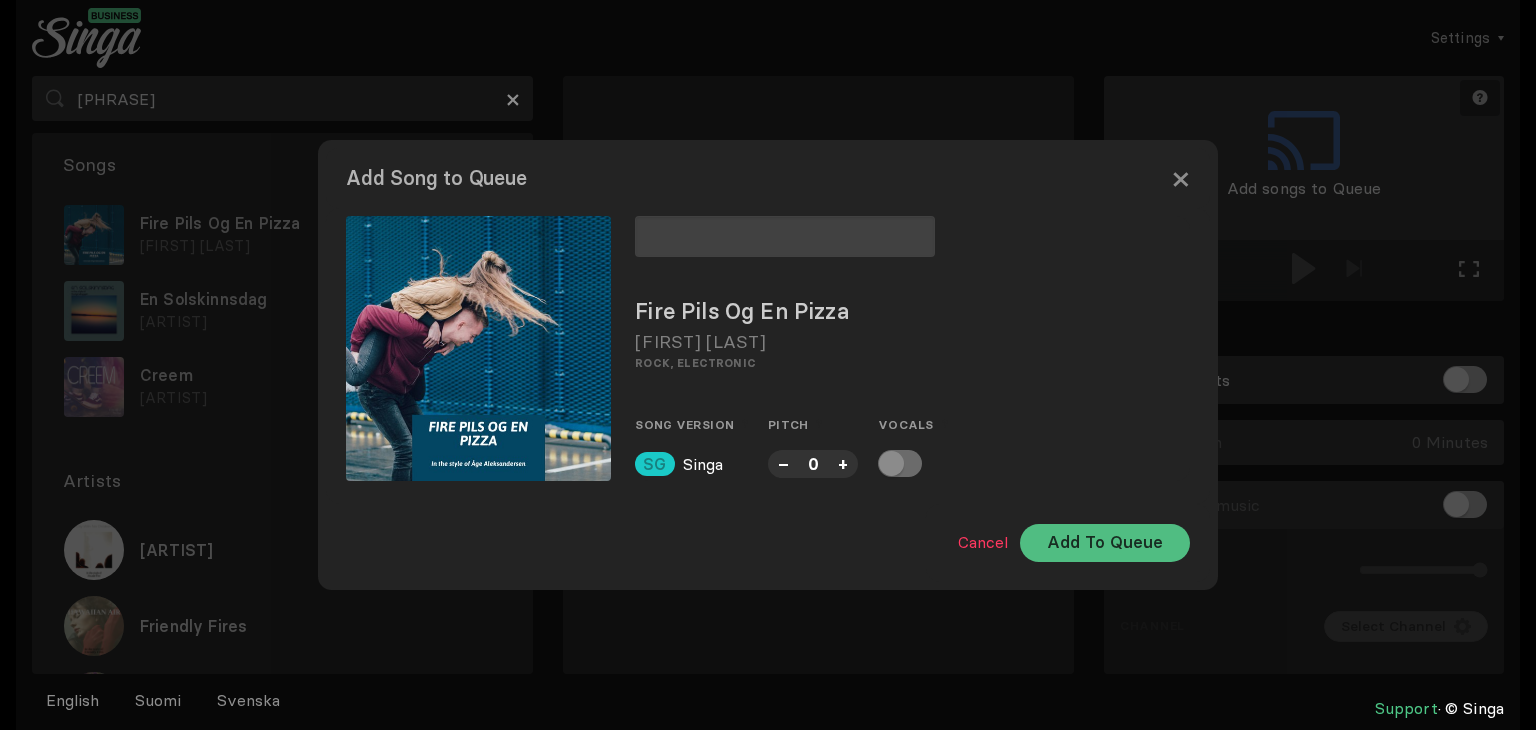 type 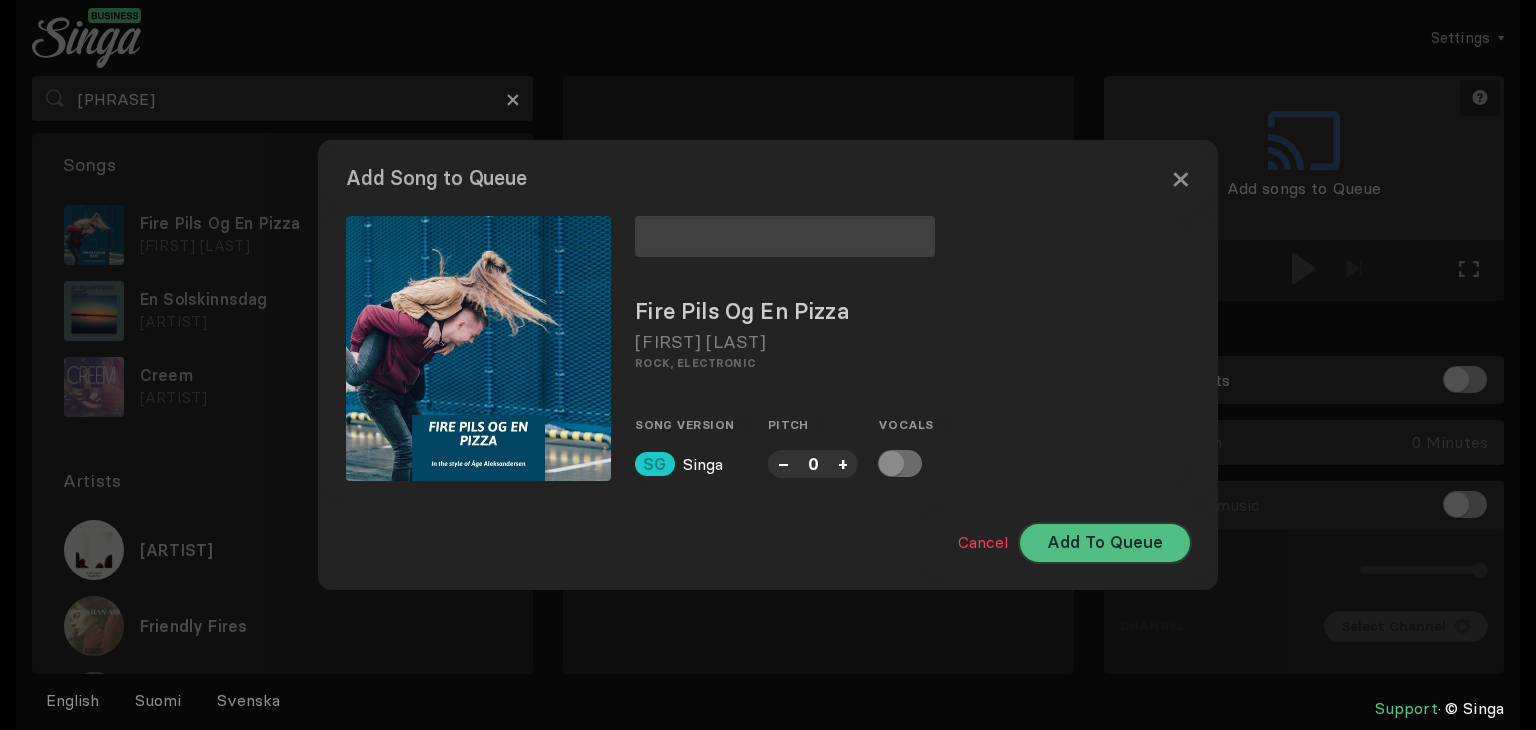 click on "Add To Queue" at bounding box center [1105, 543] 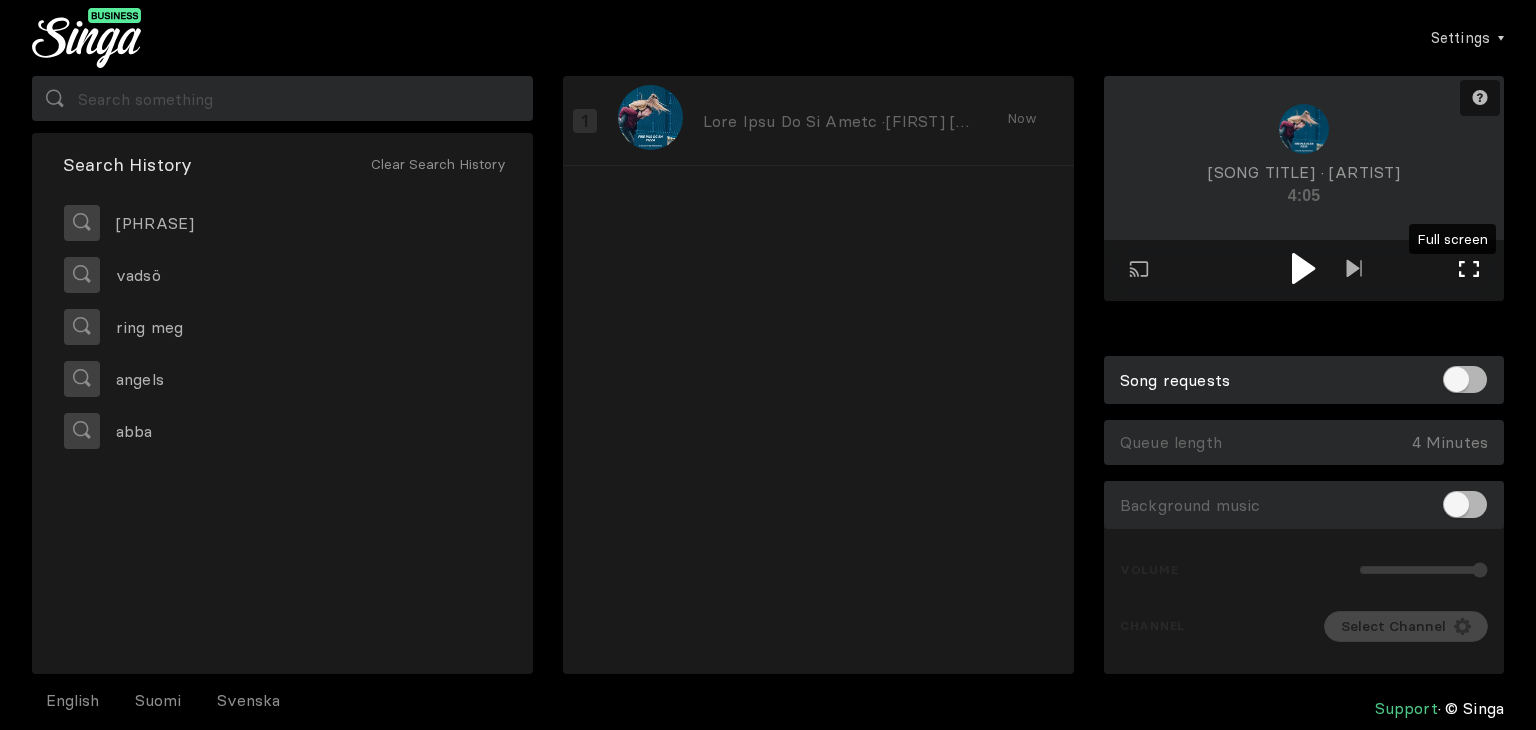 click at bounding box center (1469, 269) 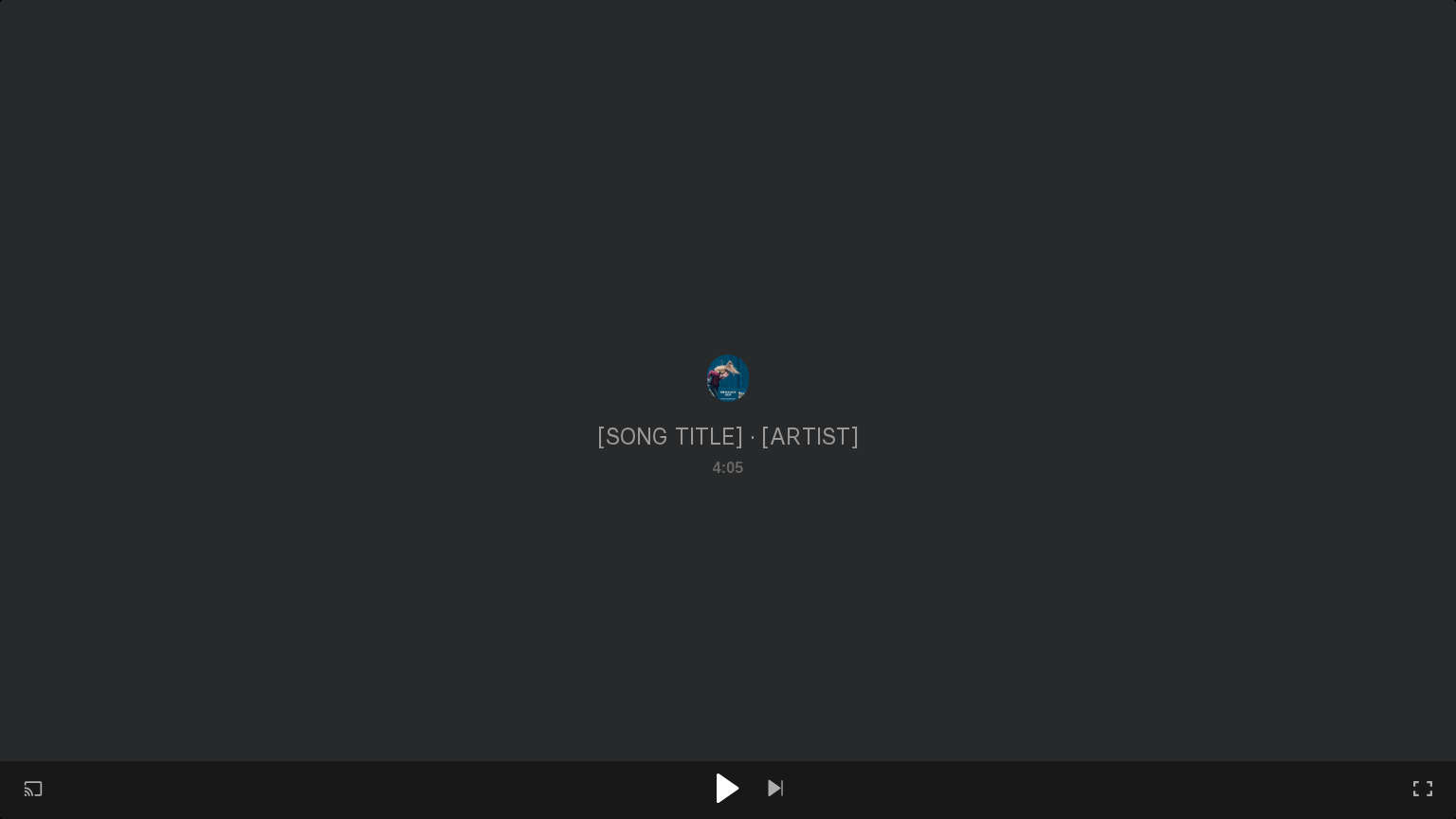 click at bounding box center (727, 788) 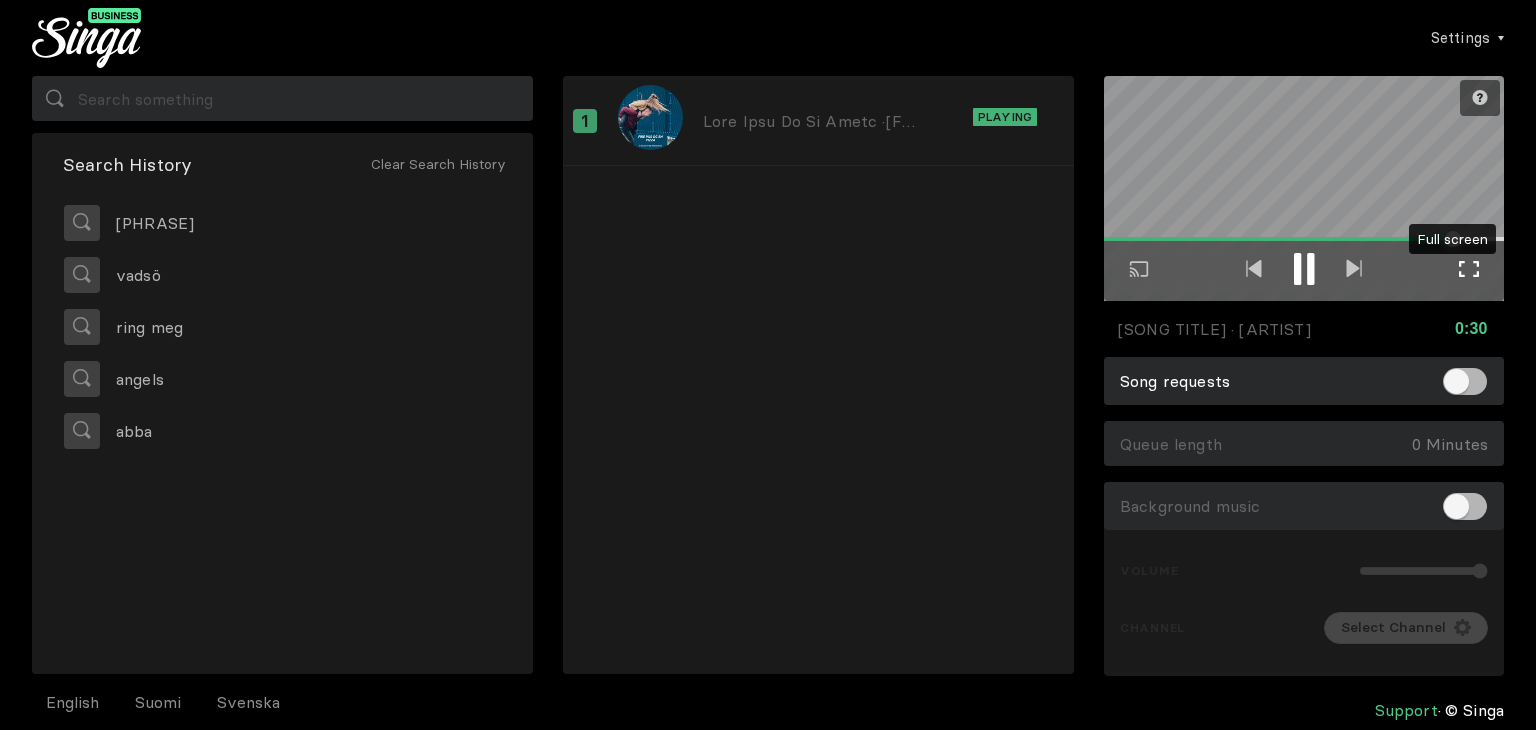 click at bounding box center [1469, 269] 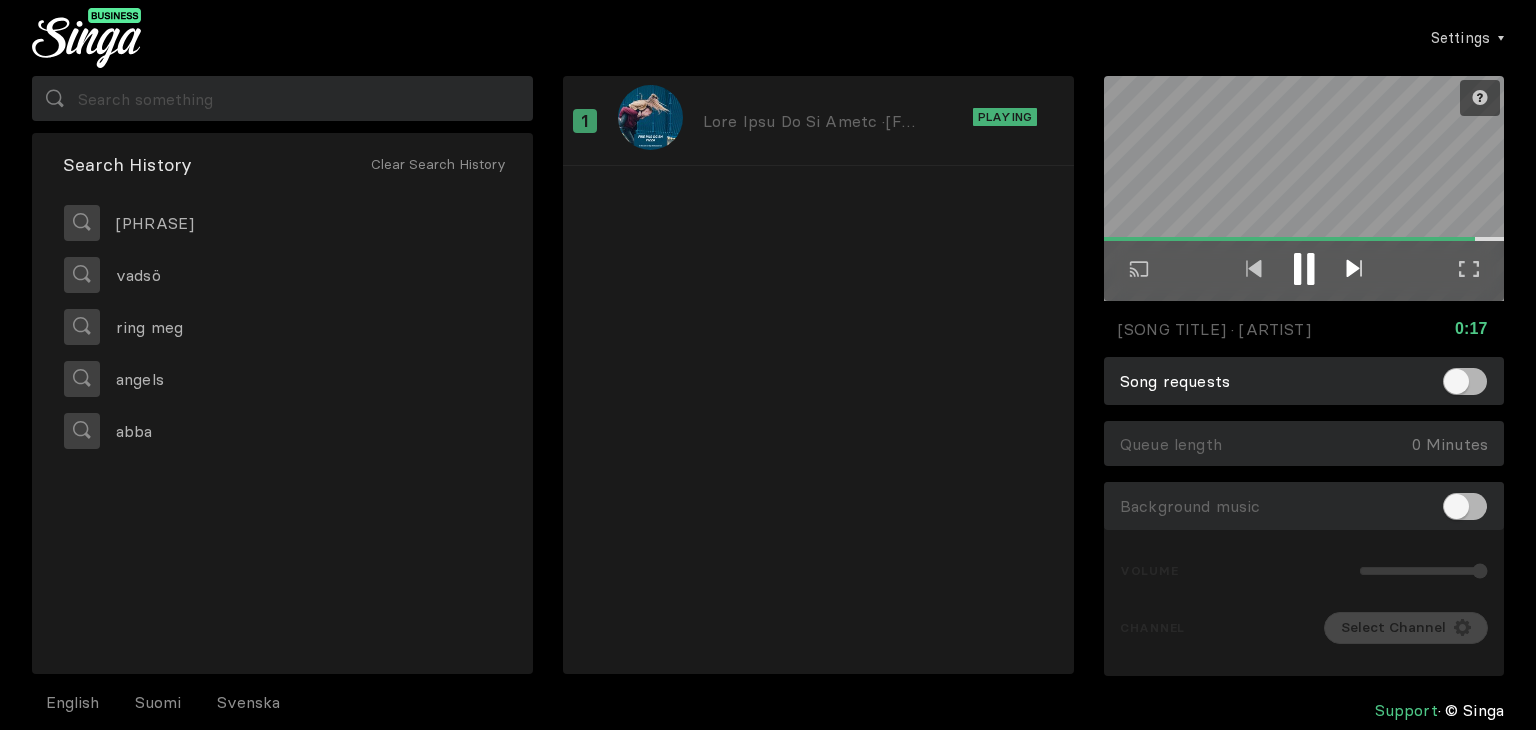 click at bounding box center (1354, 270) 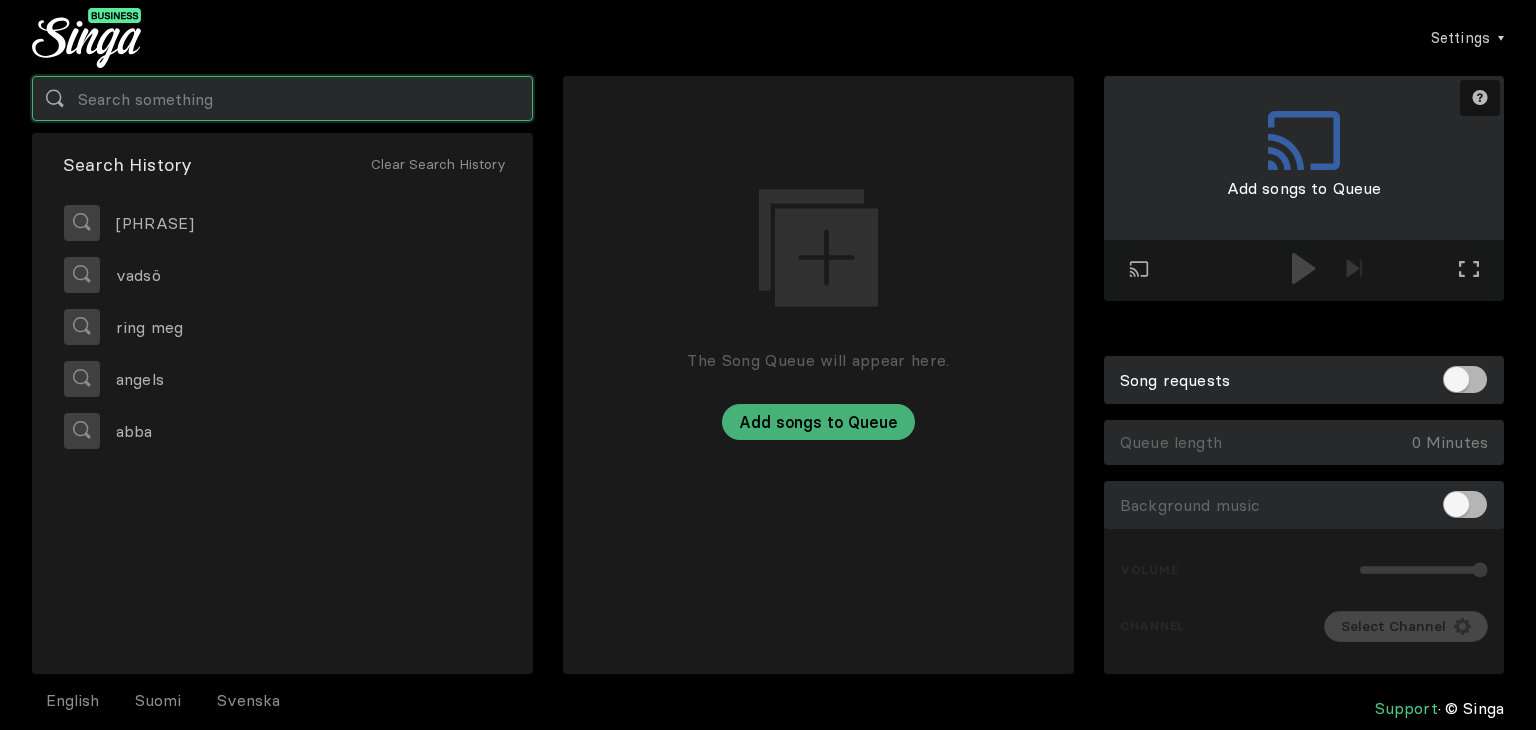 click at bounding box center [282, 98] 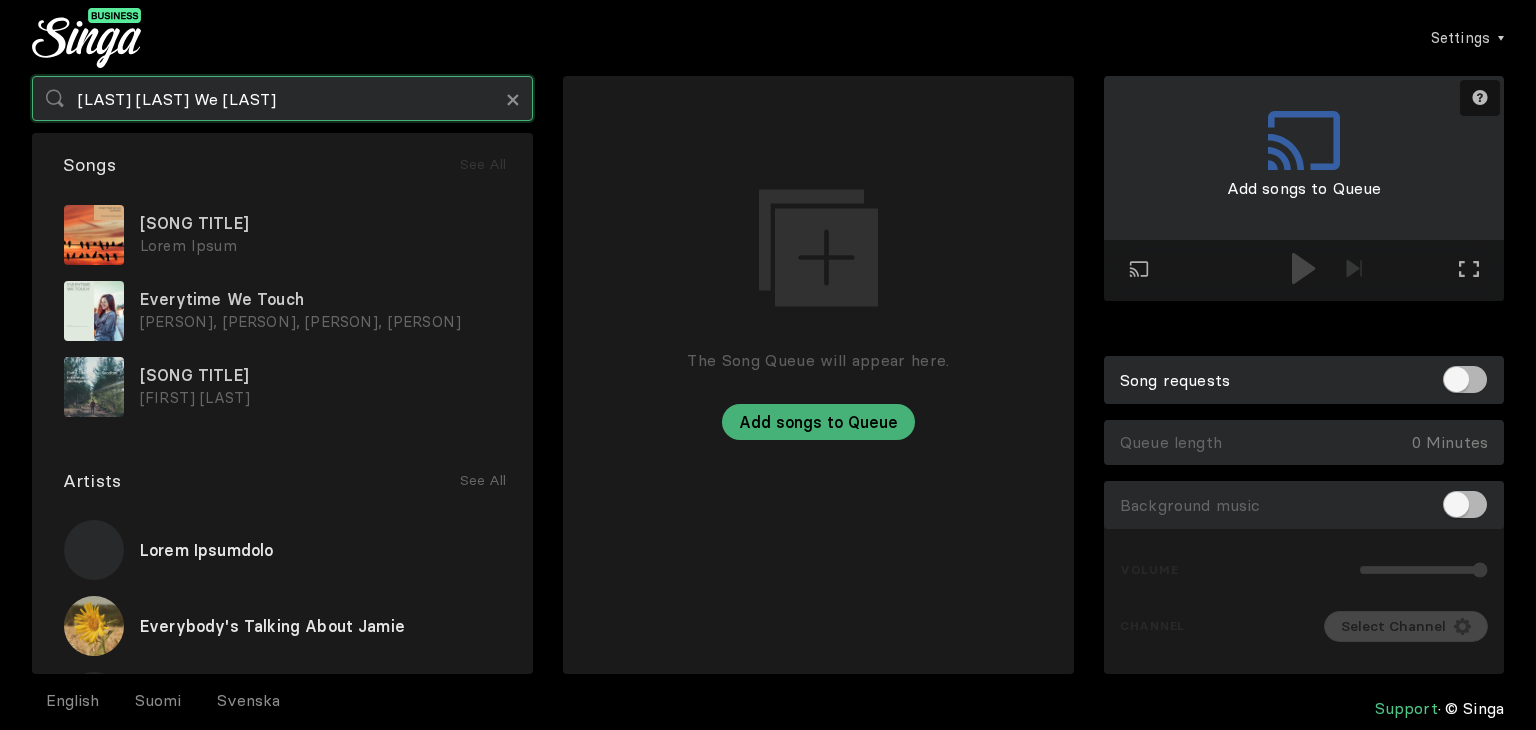 type on "[LAST] [LAST] We [LAST]" 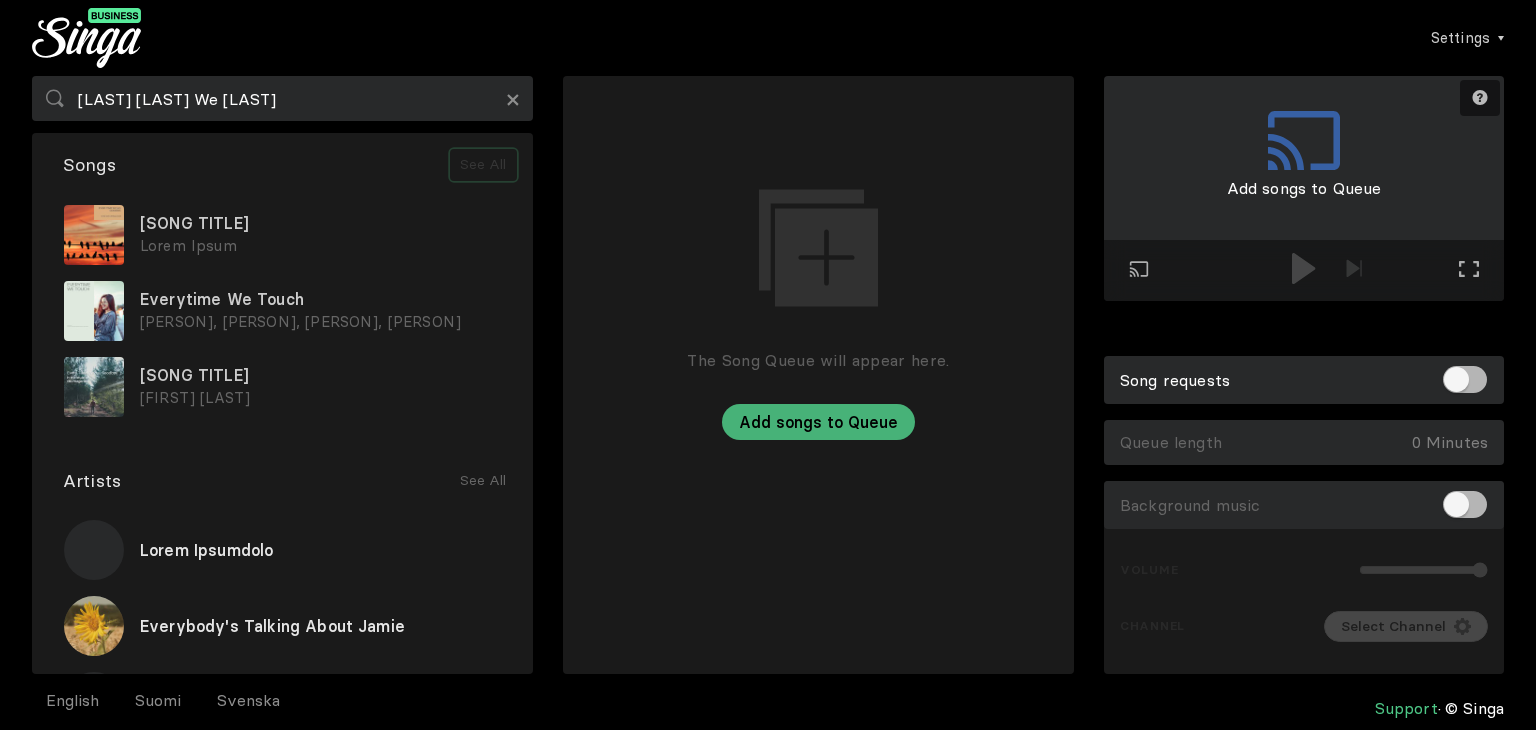 click on "See All" at bounding box center [483, 165] 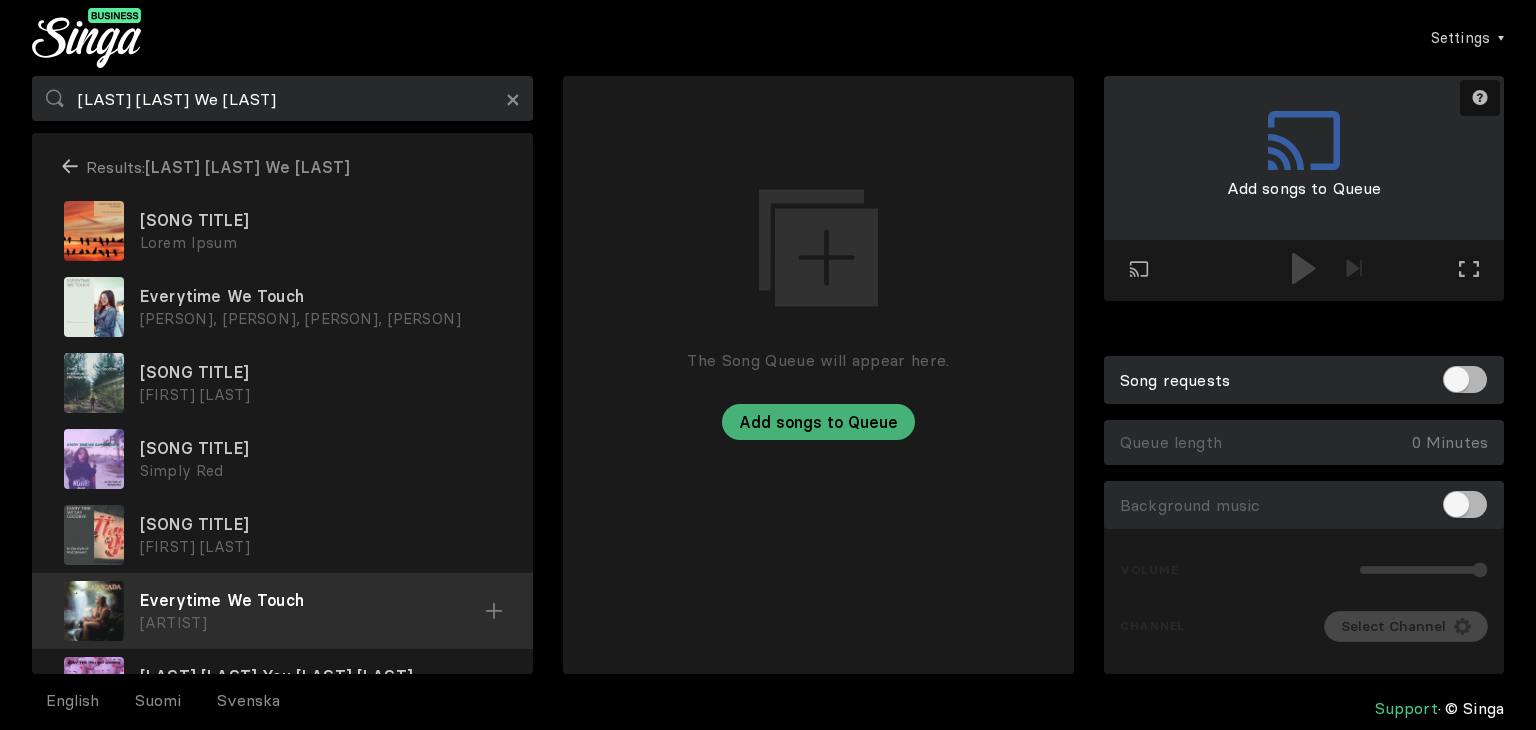 click at bounding box center (0, 0) 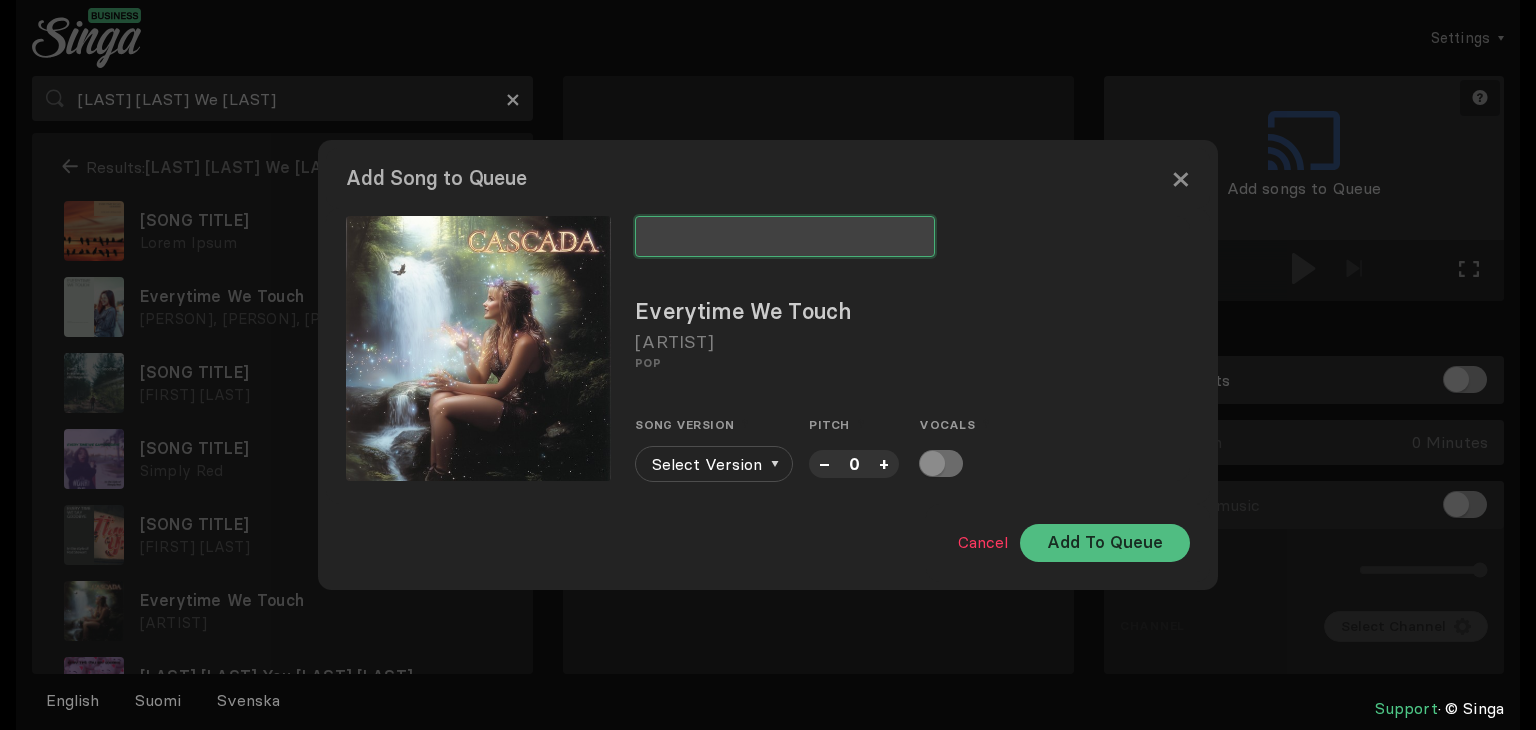 type 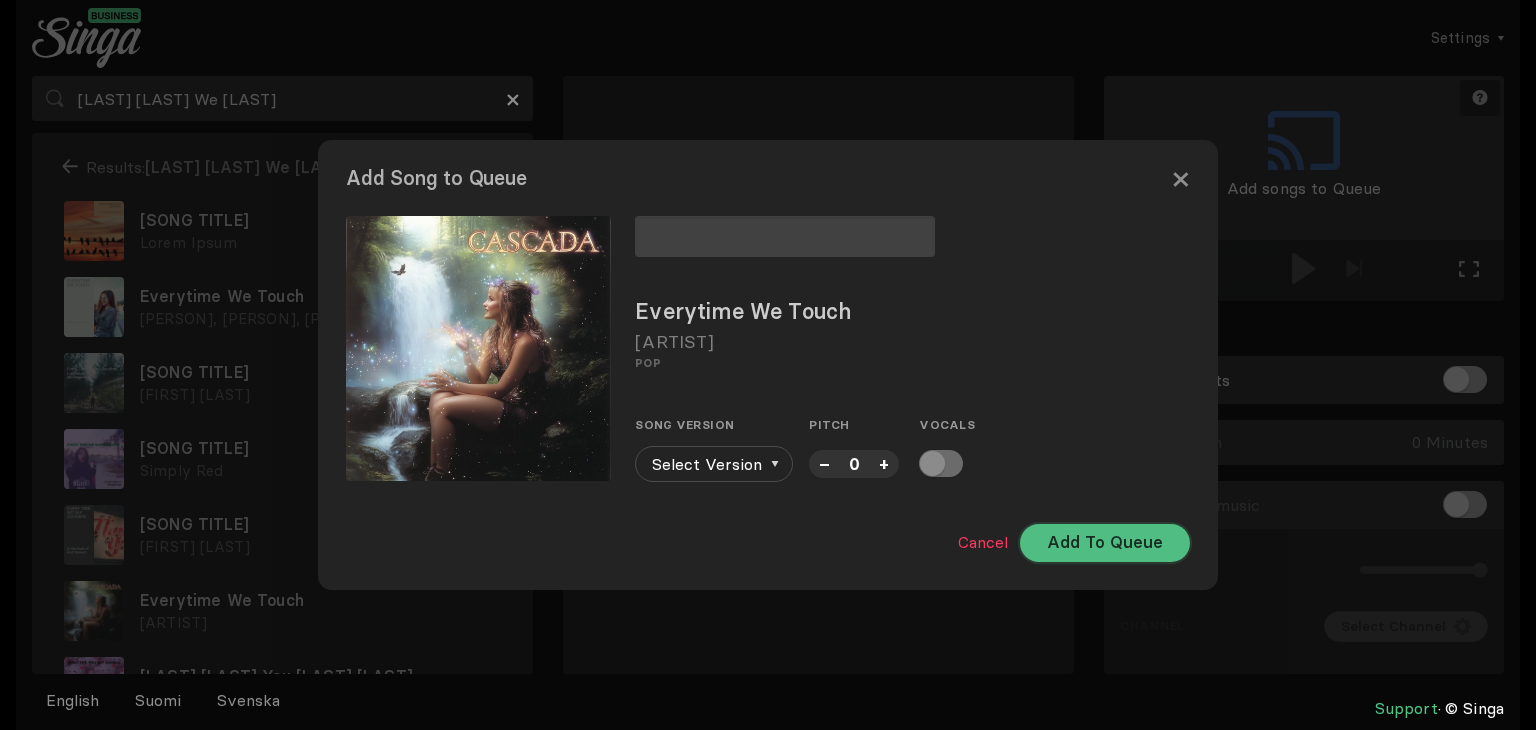 click on "Add To Queue" at bounding box center (1105, 543) 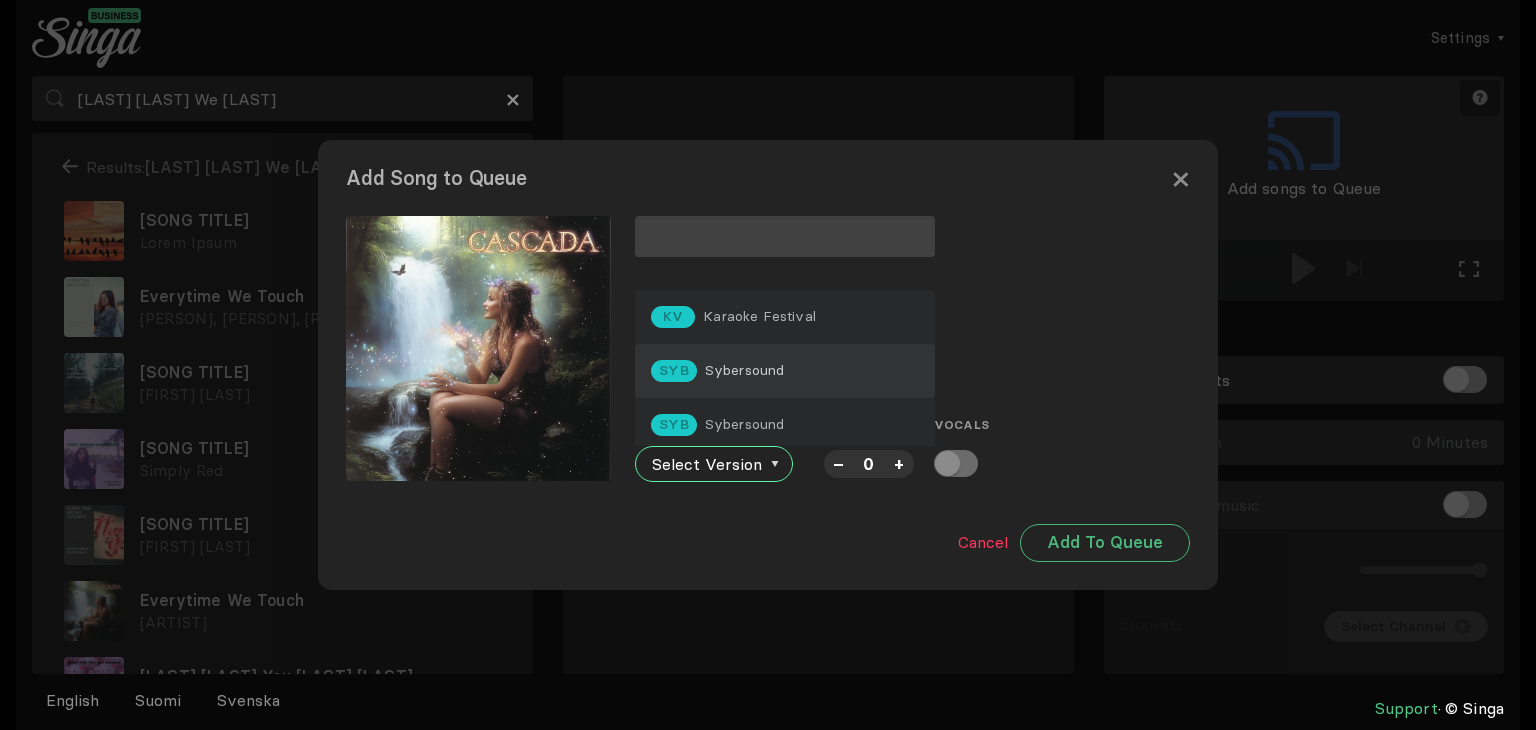 click on "SYB Sybersound" at bounding box center [785, 371] 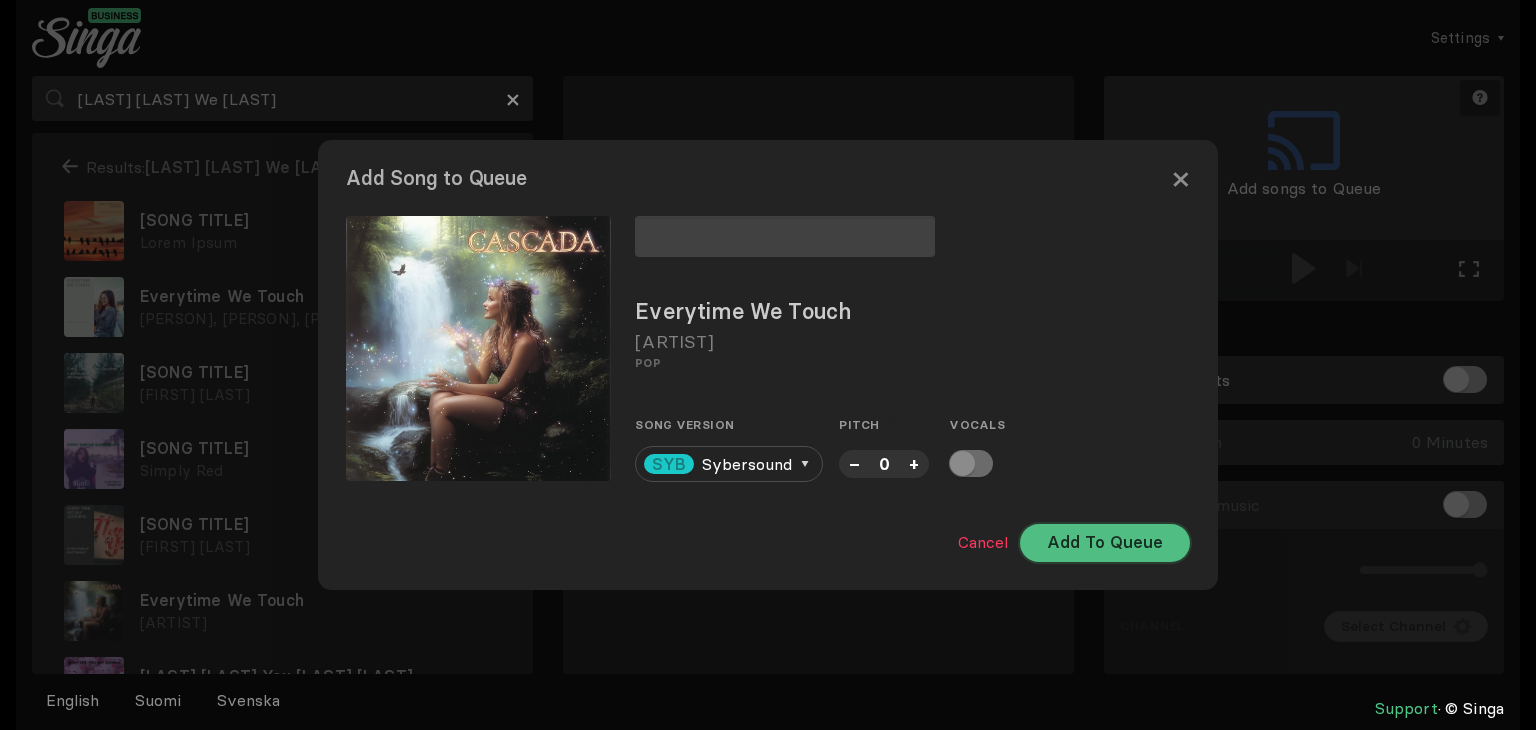 click on "Add To Queue" at bounding box center (1105, 543) 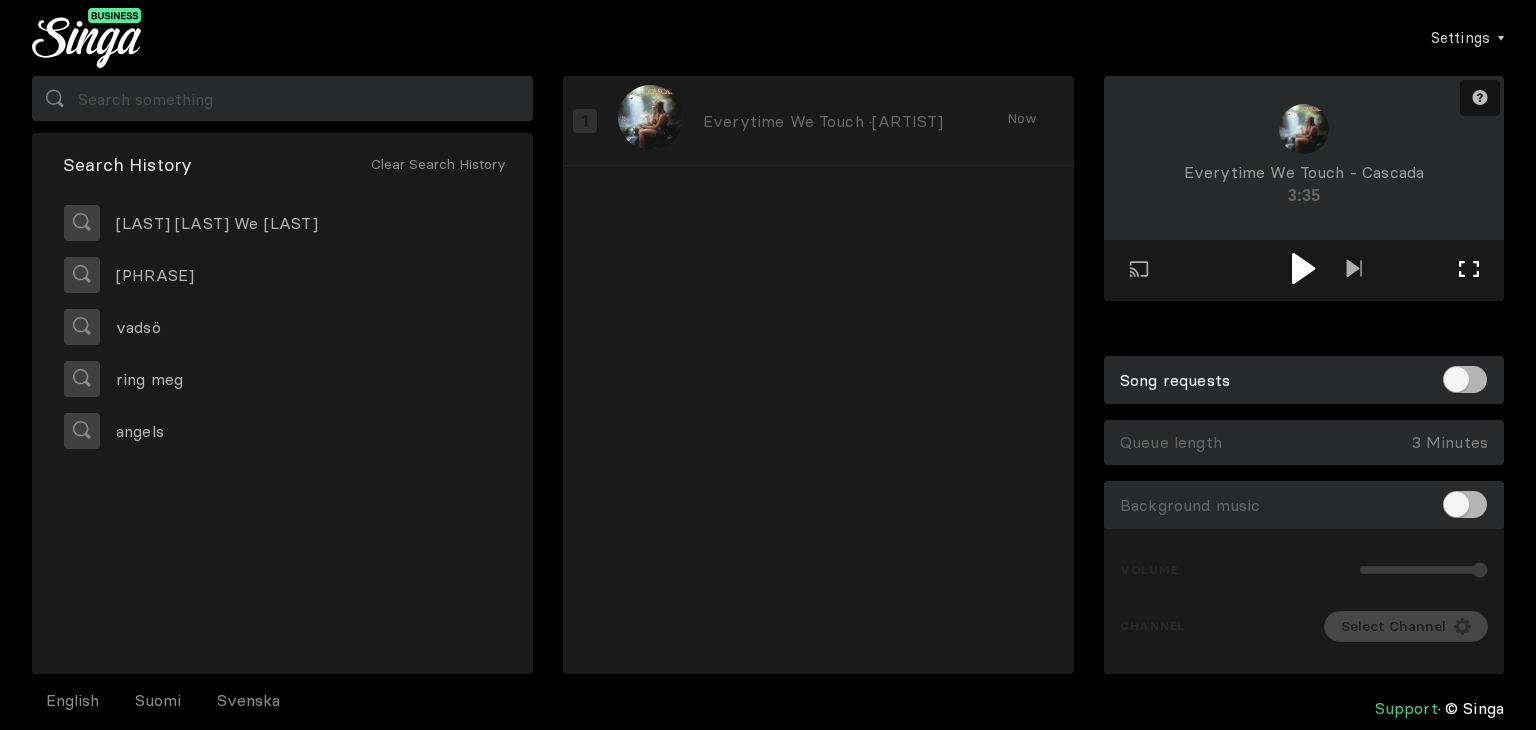 click on "Full screen Exit full screen" at bounding box center (1354, 270) 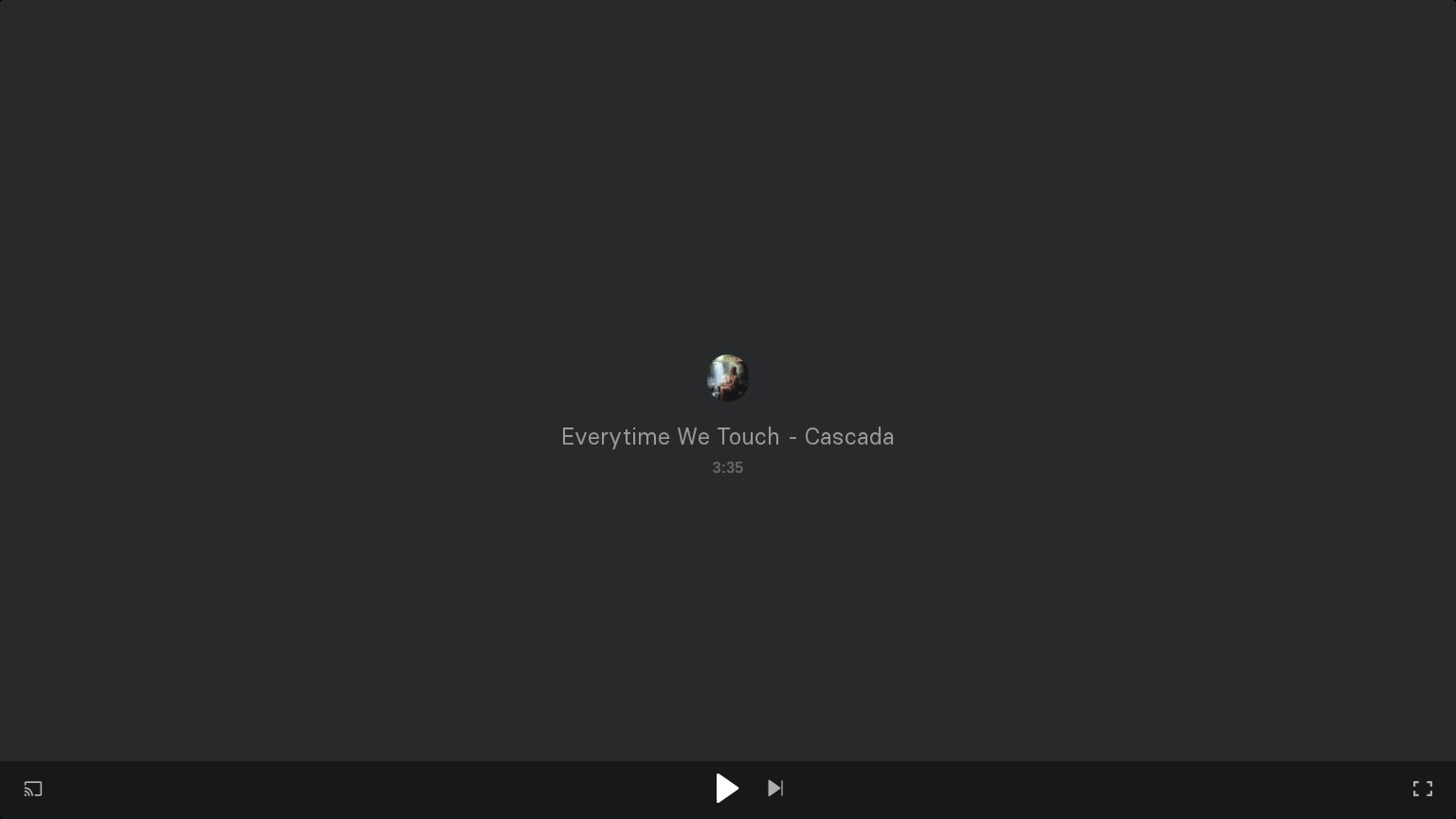 click at bounding box center (727, 788) 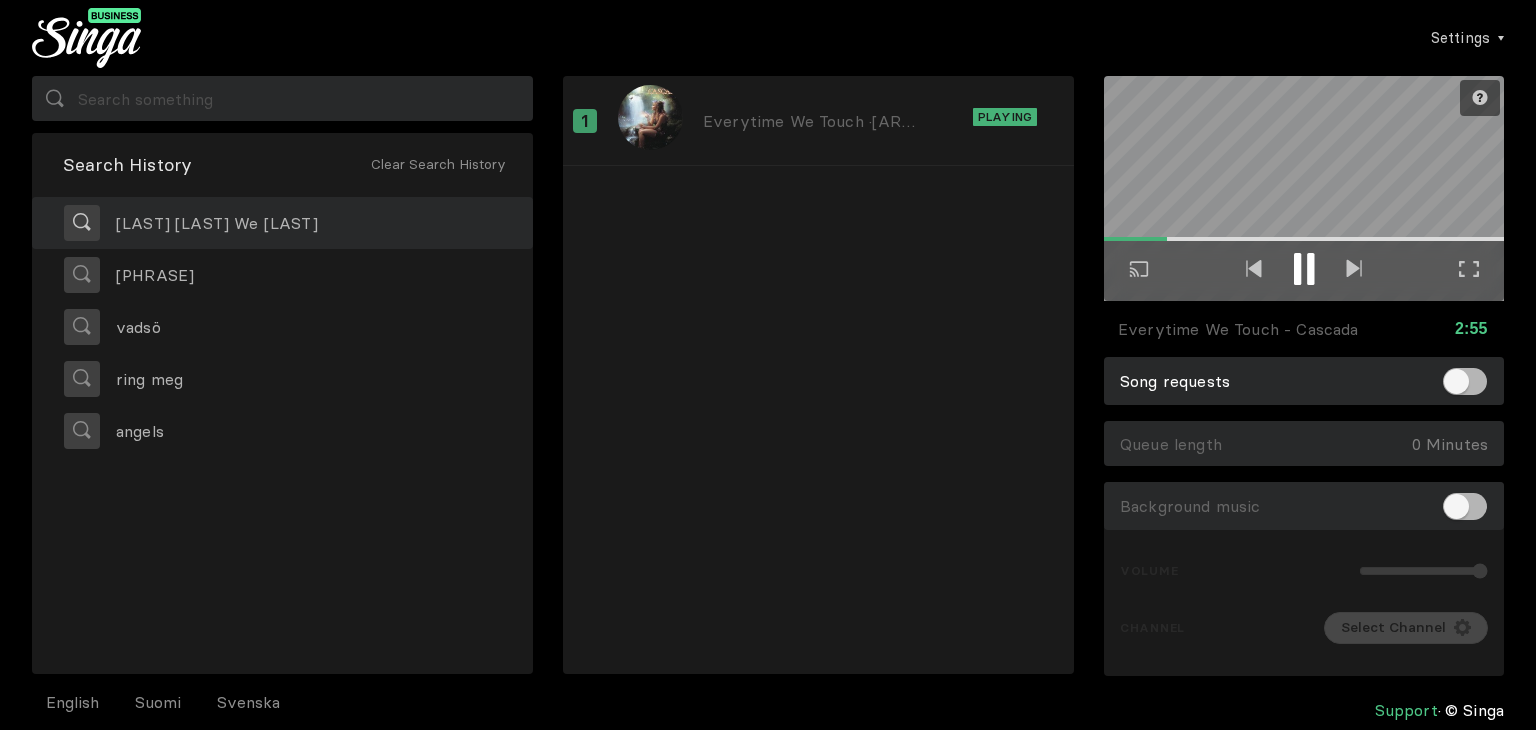 click on "[LAST] [LAST] We [LAST]" at bounding box center (282, 223) 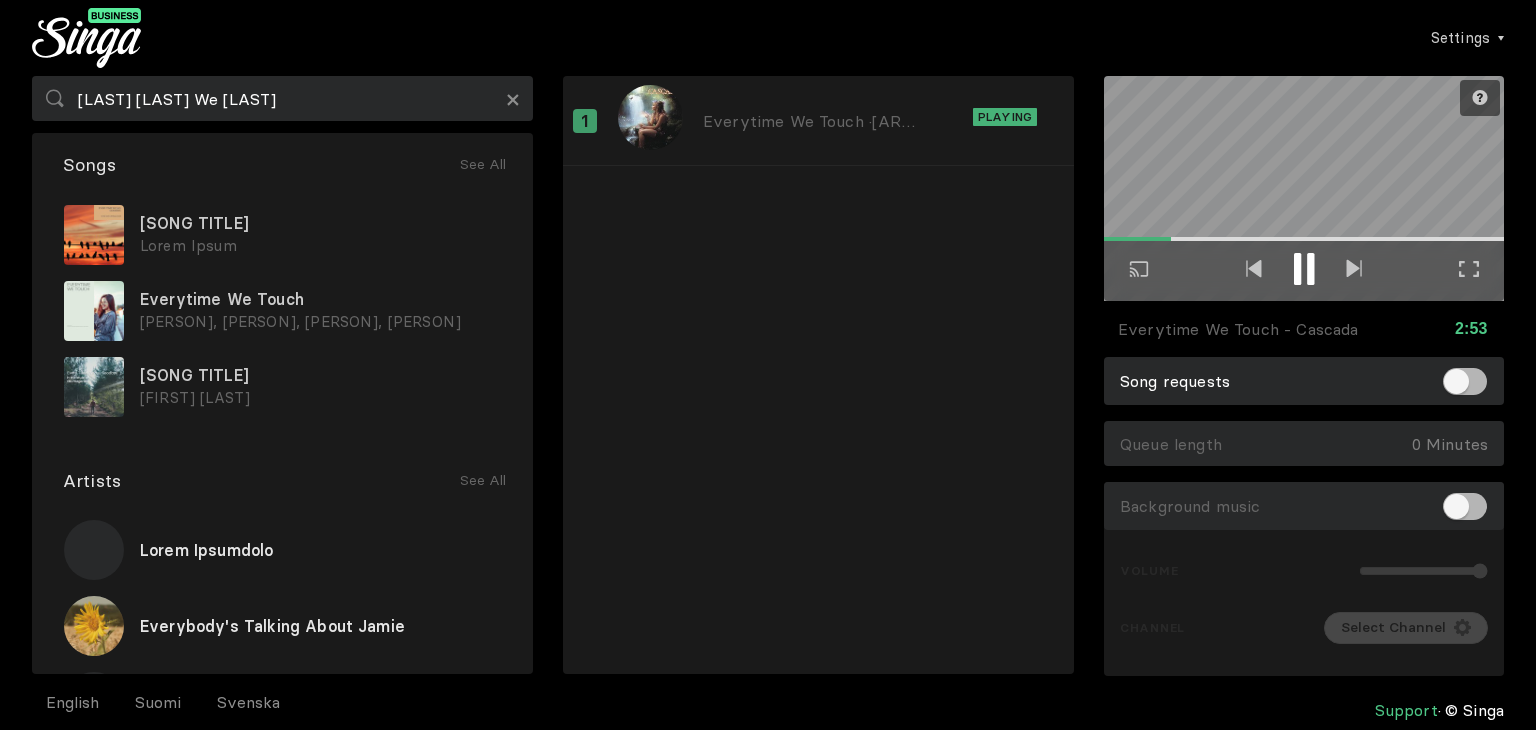 click at bounding box center (1304, 271) 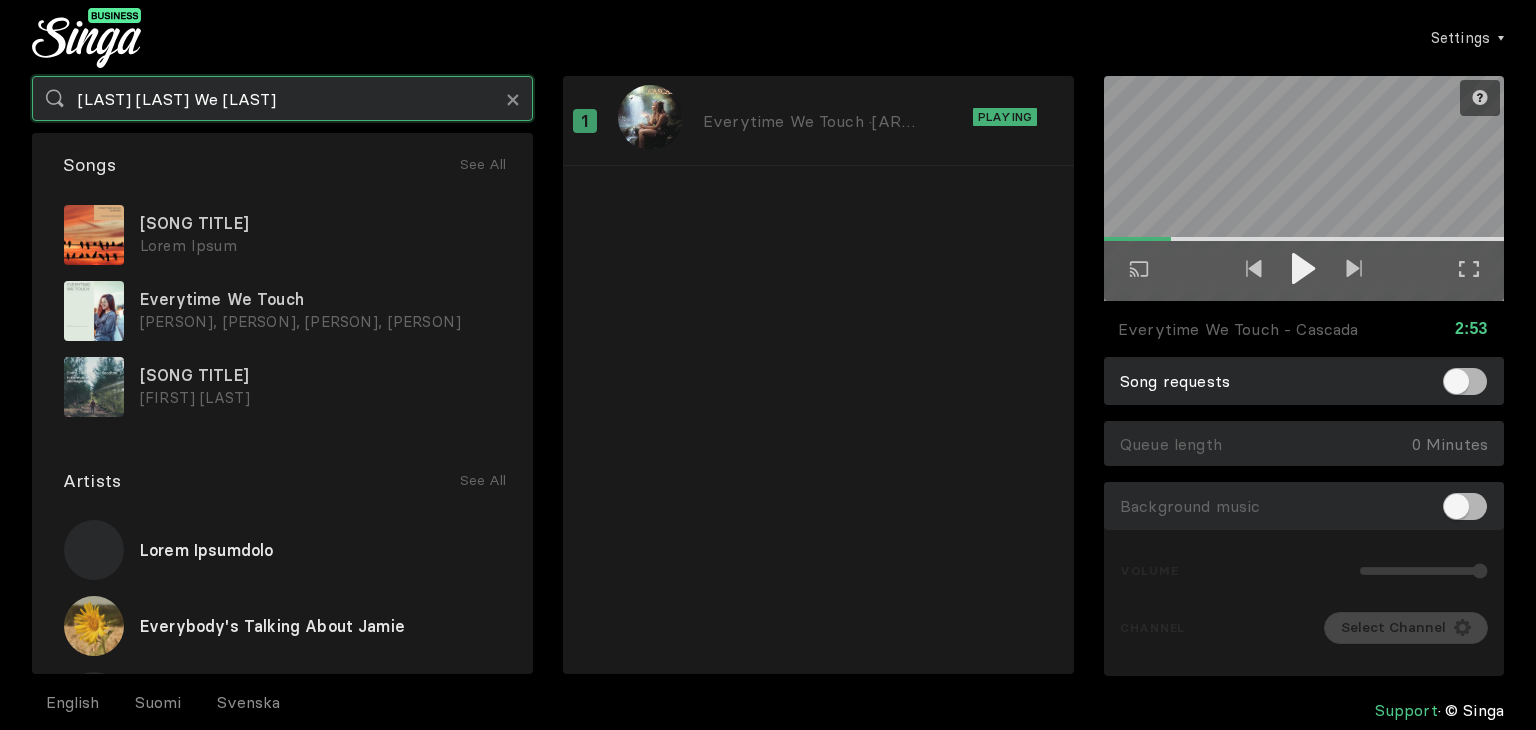click on "[LAST] [LAST] We [LAST]" at bounding box center (282, 98) 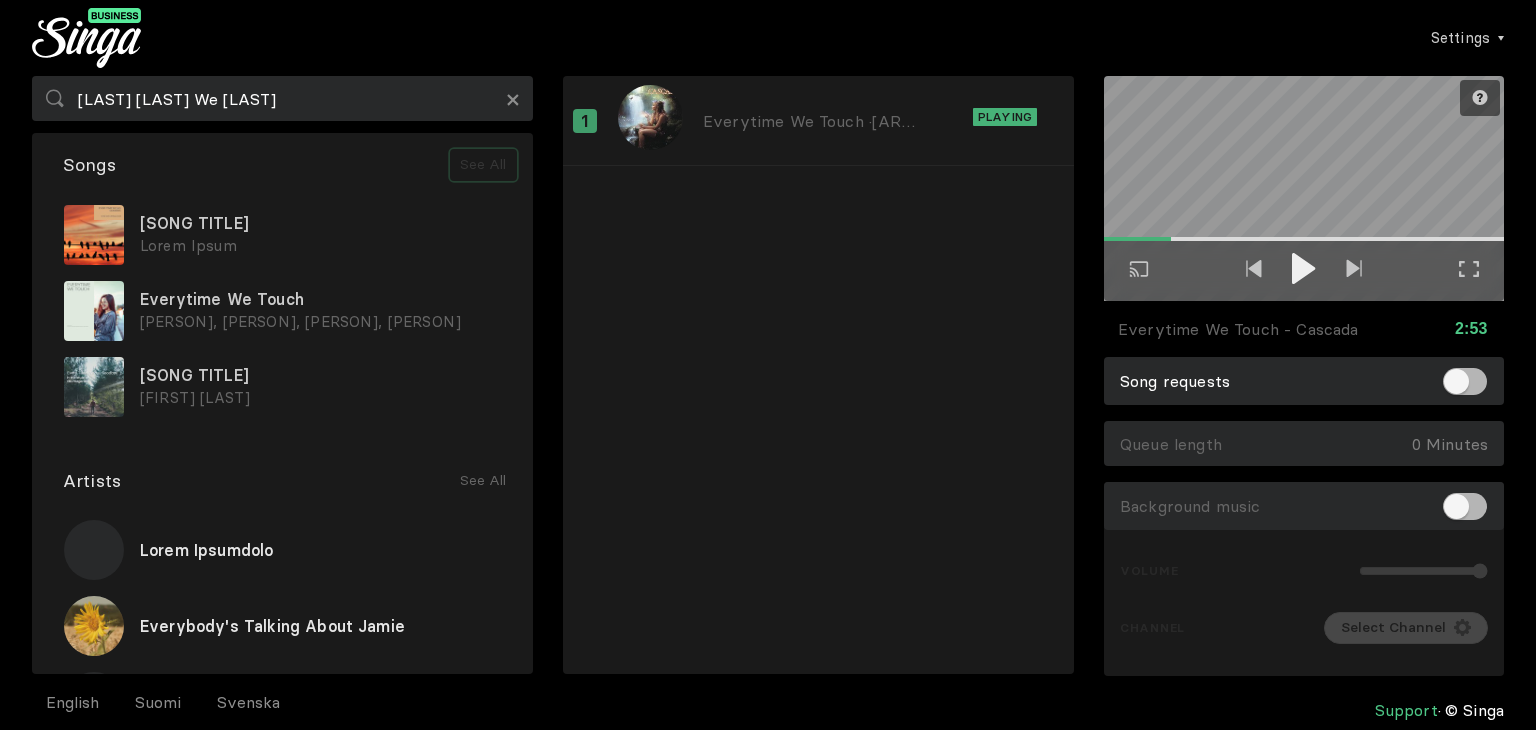 click on "See All" at bounding box center [483, 165] 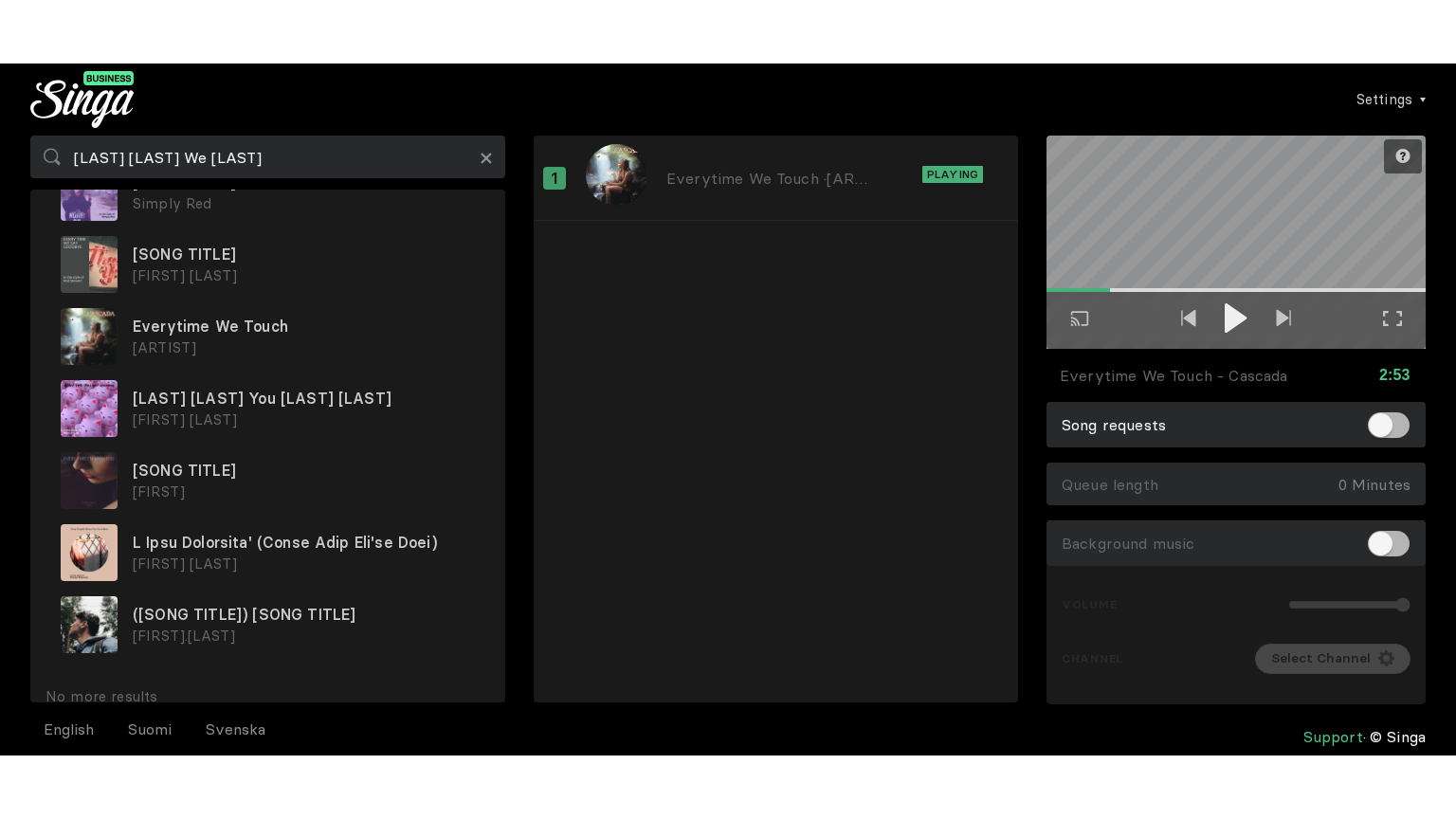scroll, scrollTop: 336, scrollLeft: 0, axis: vertical 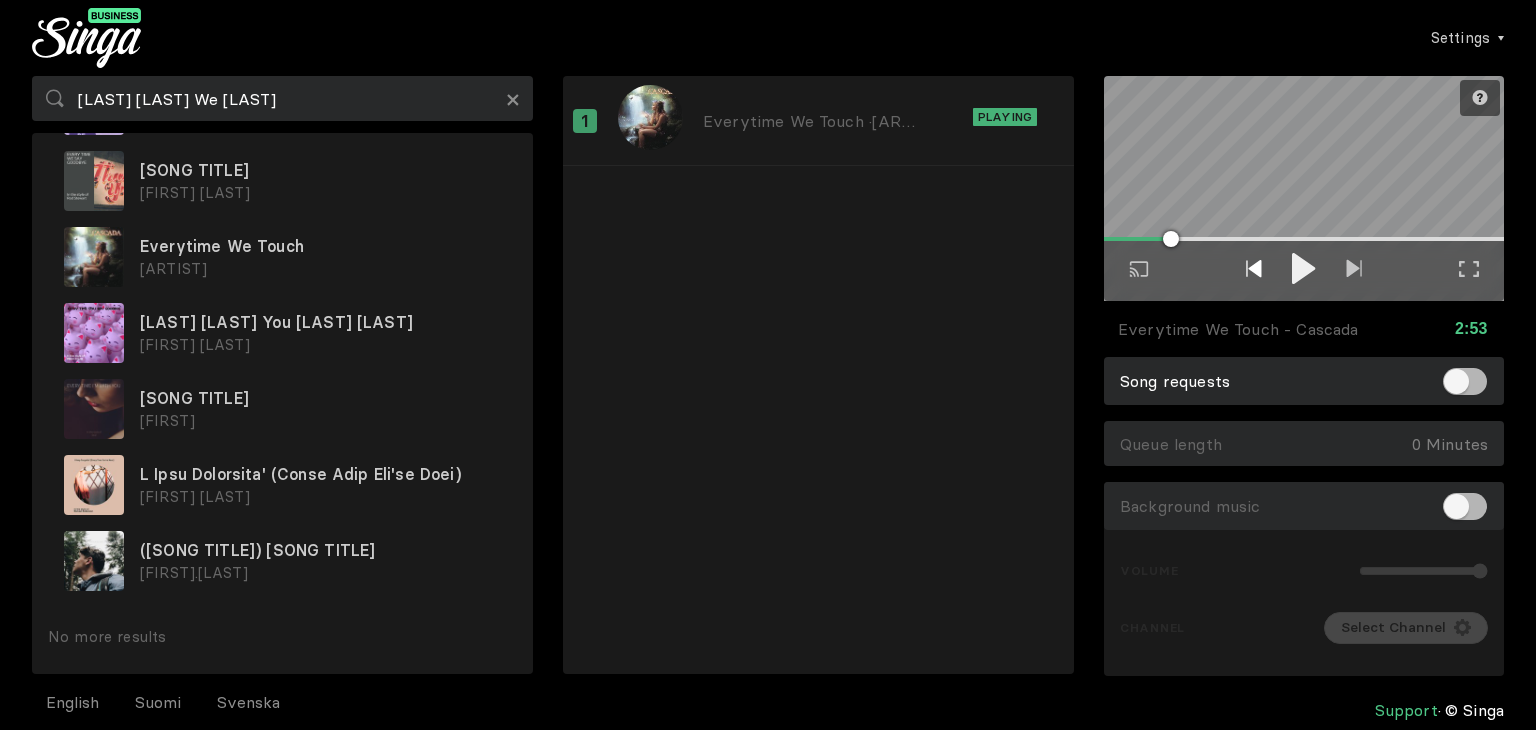 click at bounding box center [1254, 268] 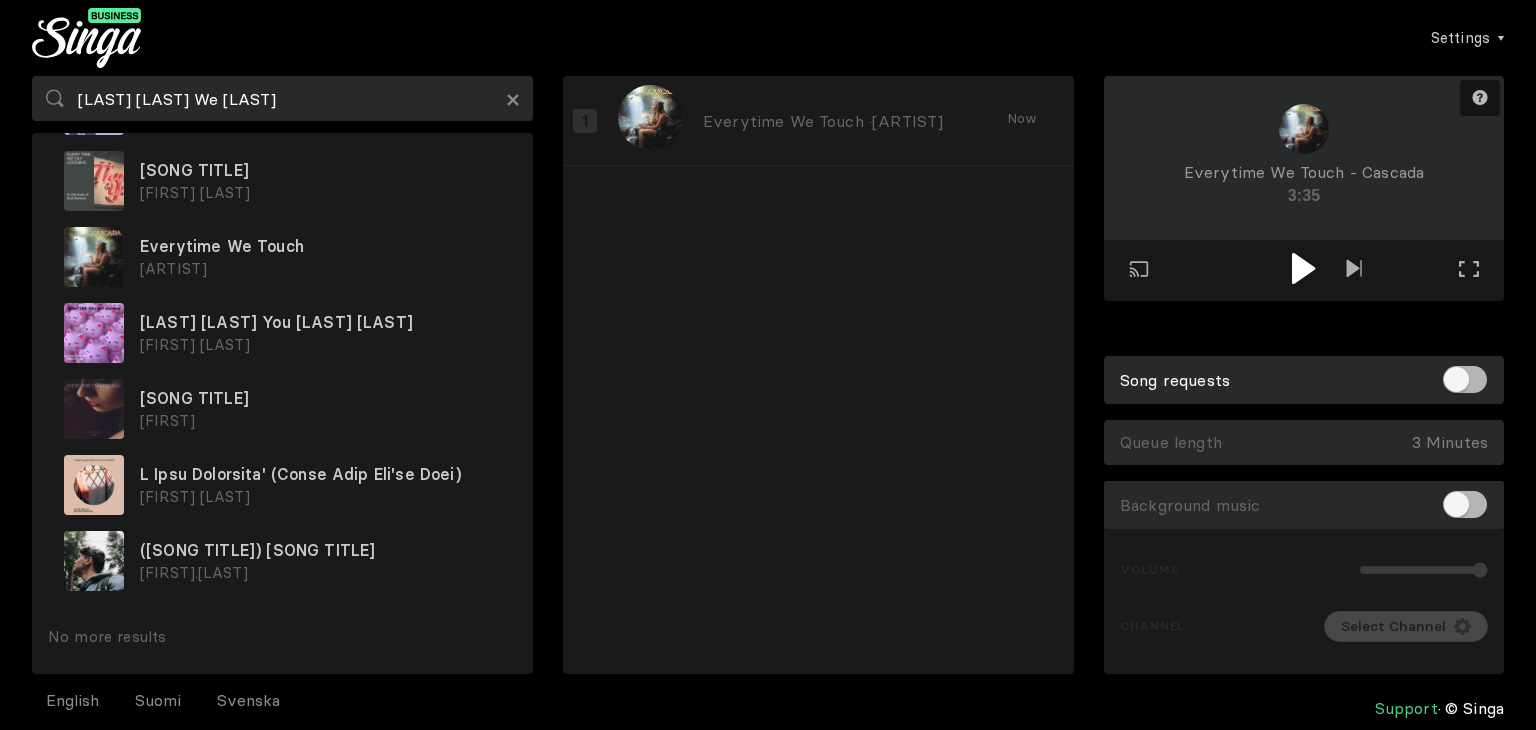 click at bounding box center [1303, 268] 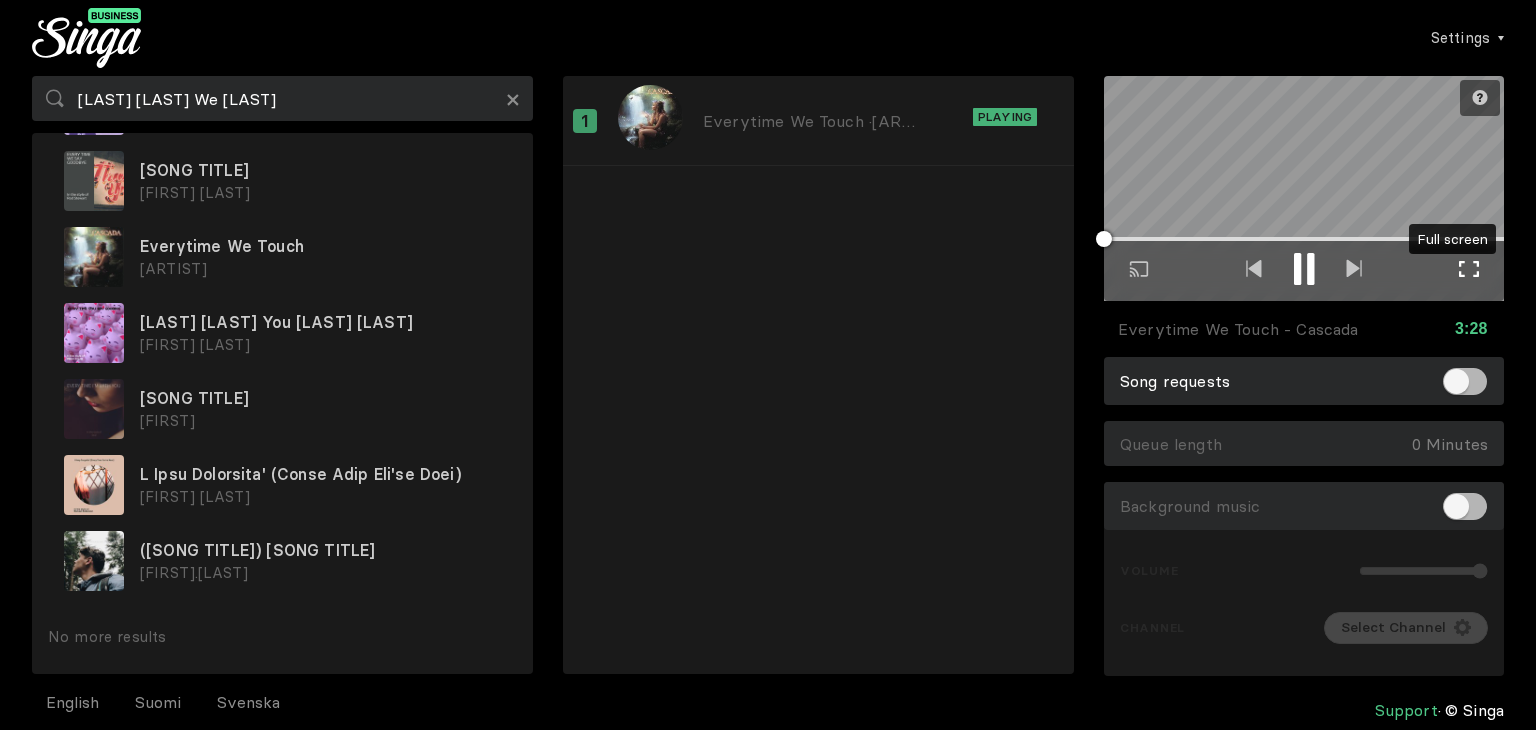 click on "Full screen Exit full screen" at bounding box center [1469, 271] 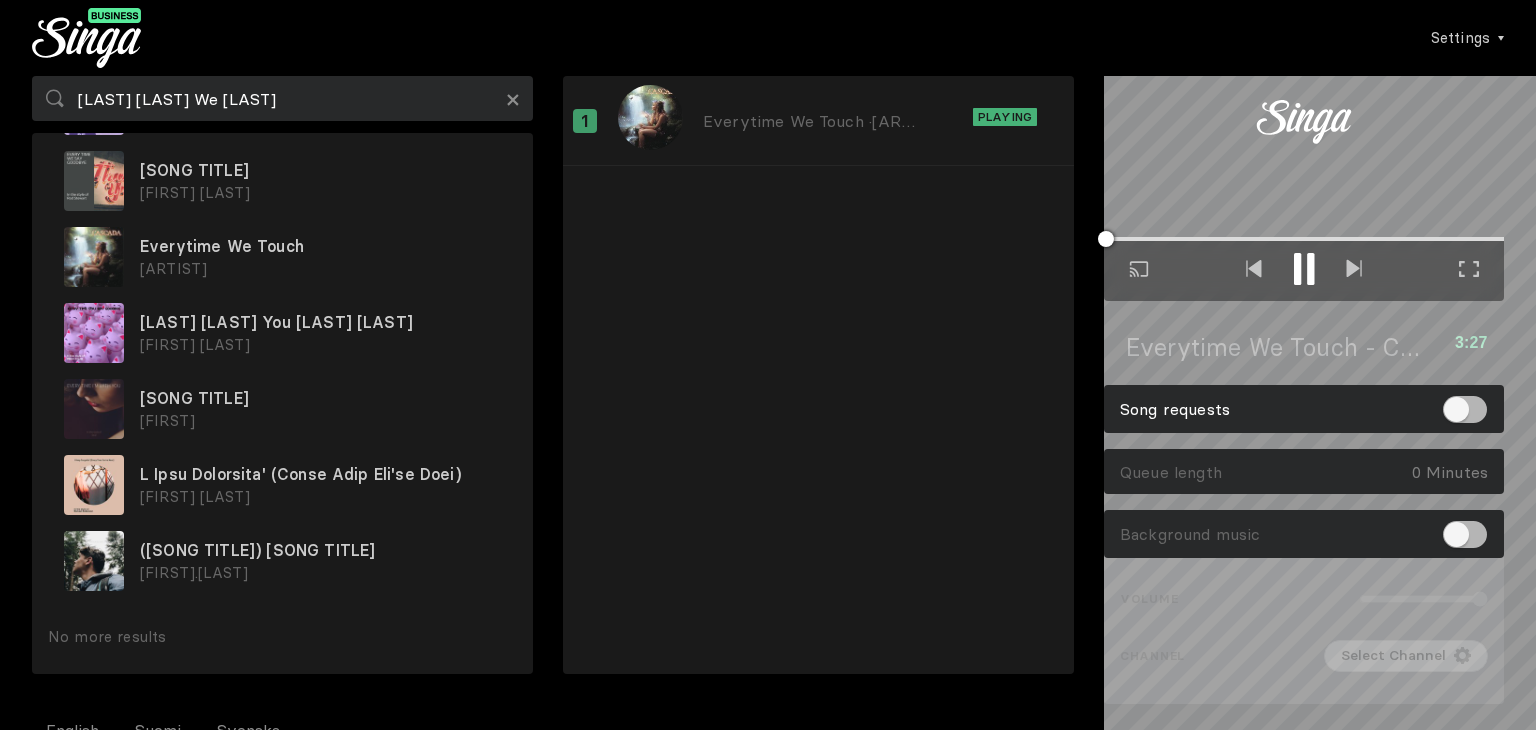 scroll, scrollTop: 220, scrollLeft: 0, axis: vertical 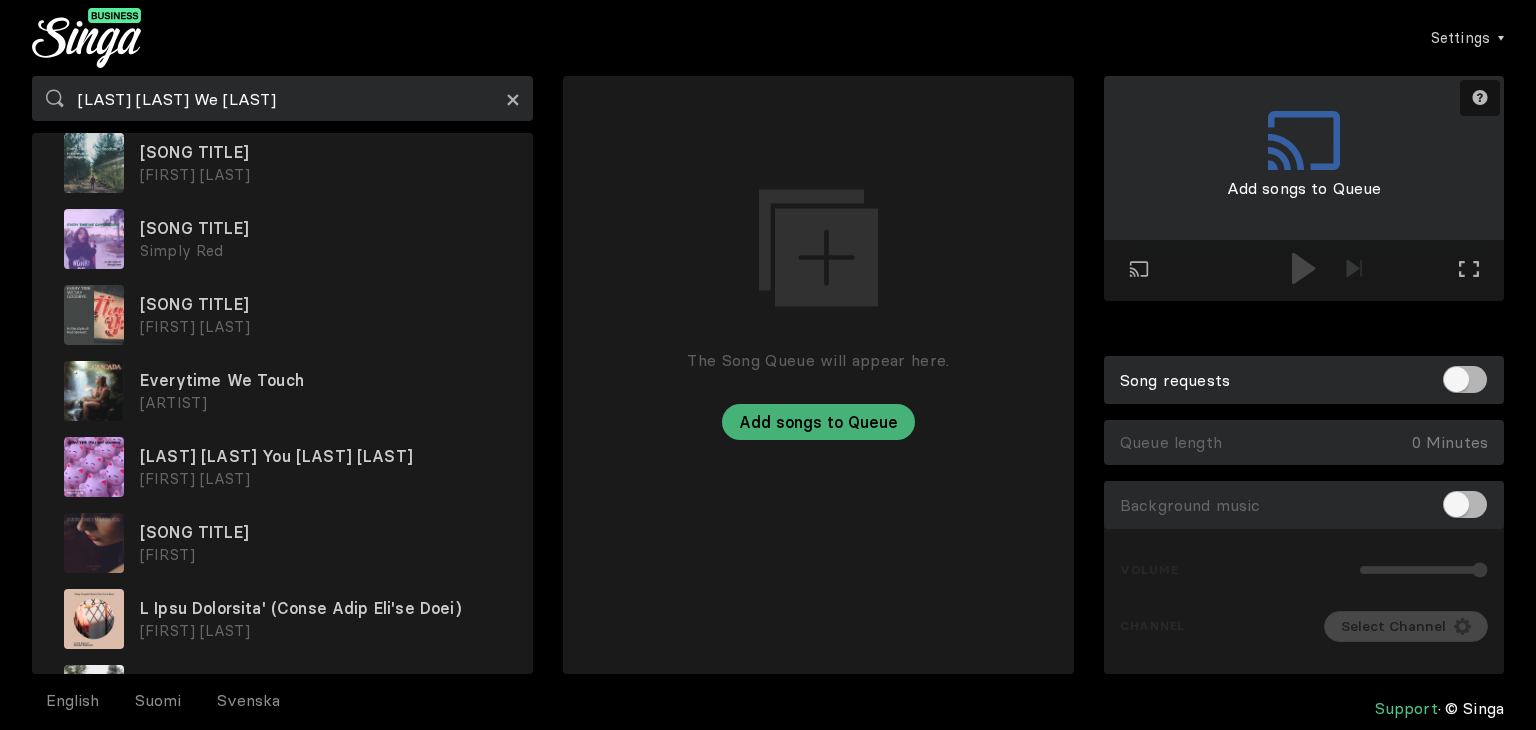 click on "×" at bounding box center [513, 98] 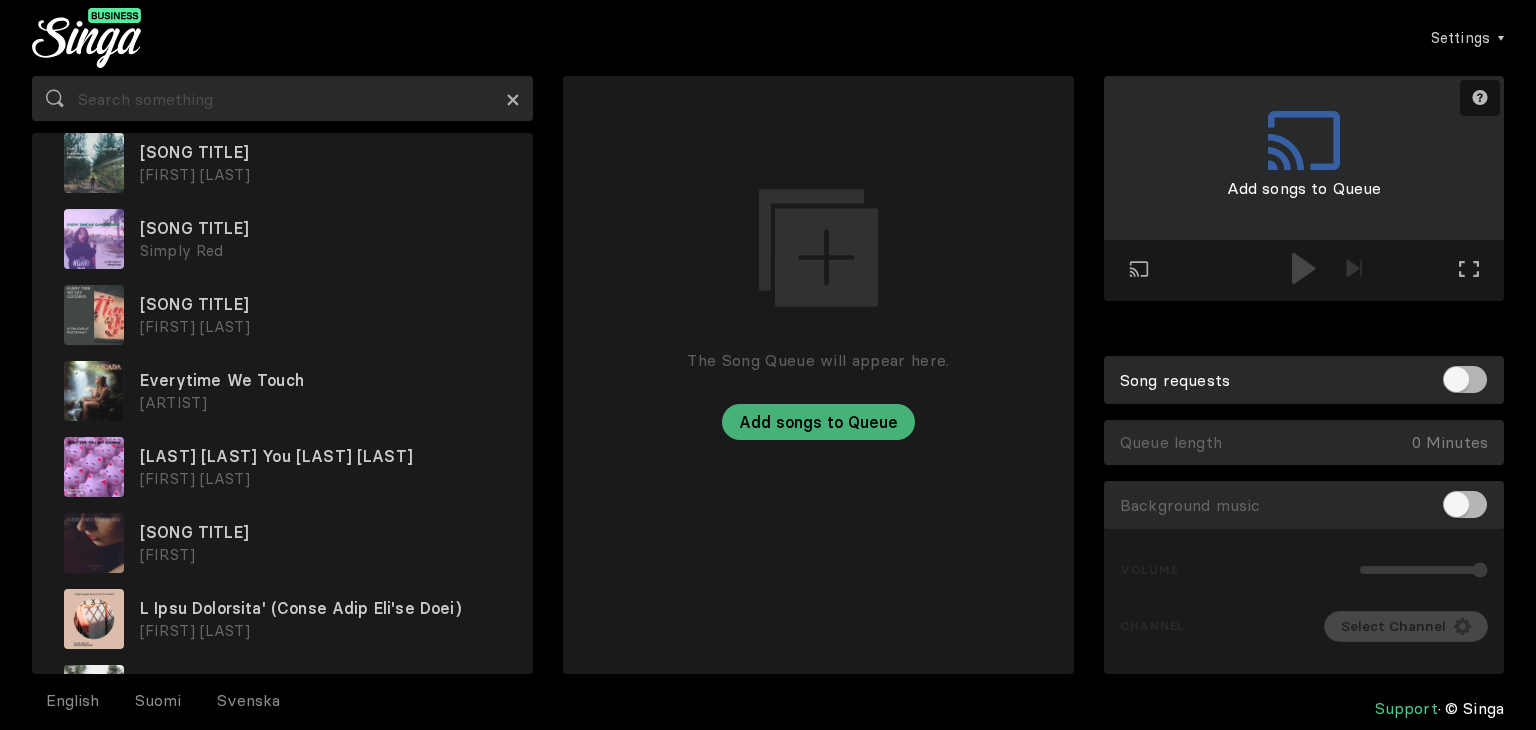scroll, scrollTop: 0, scrollLeft: 0, axis: both 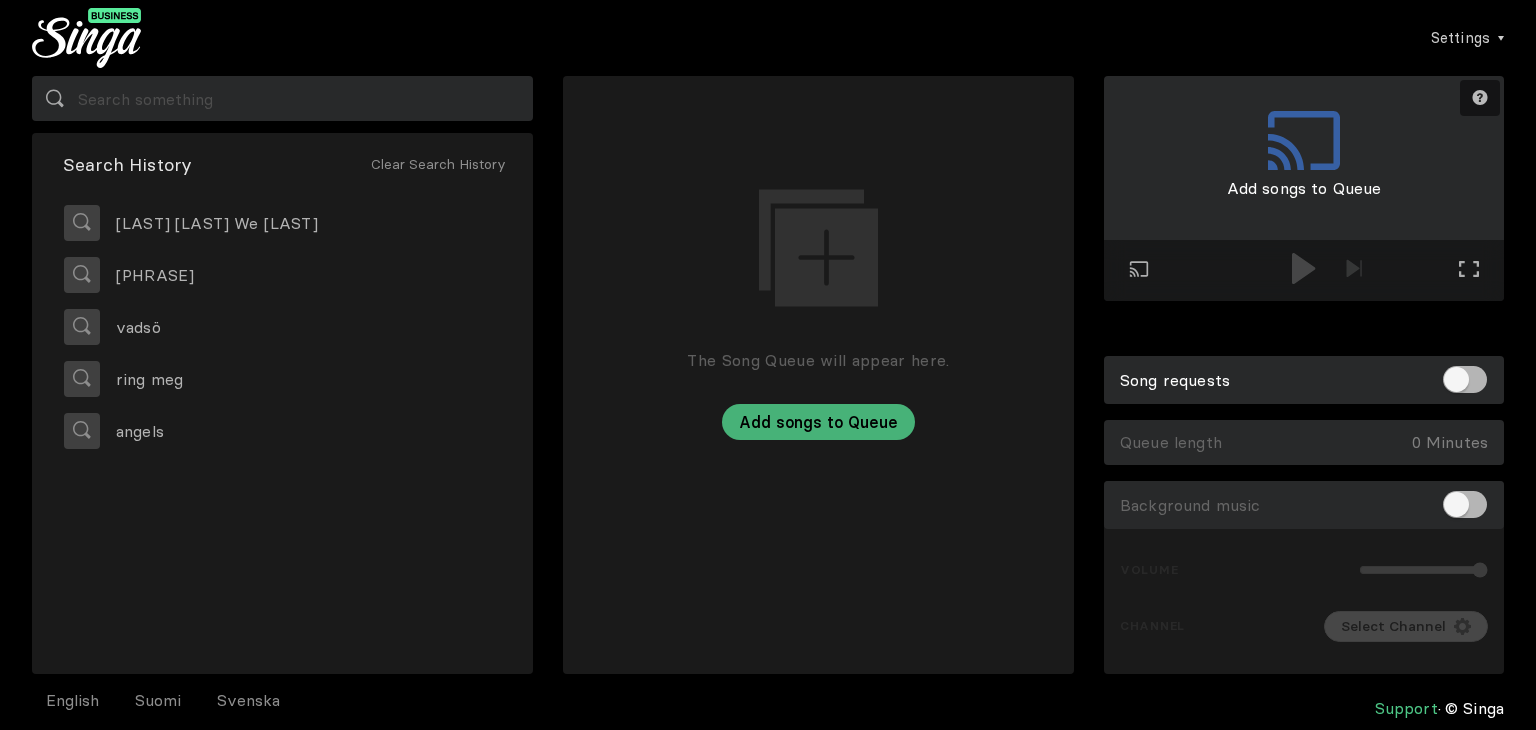 click on "Settings     Account Settings Song requests New Background Music Upgrade to Singa Business Pro Logout" at bounding box center (822, 38) 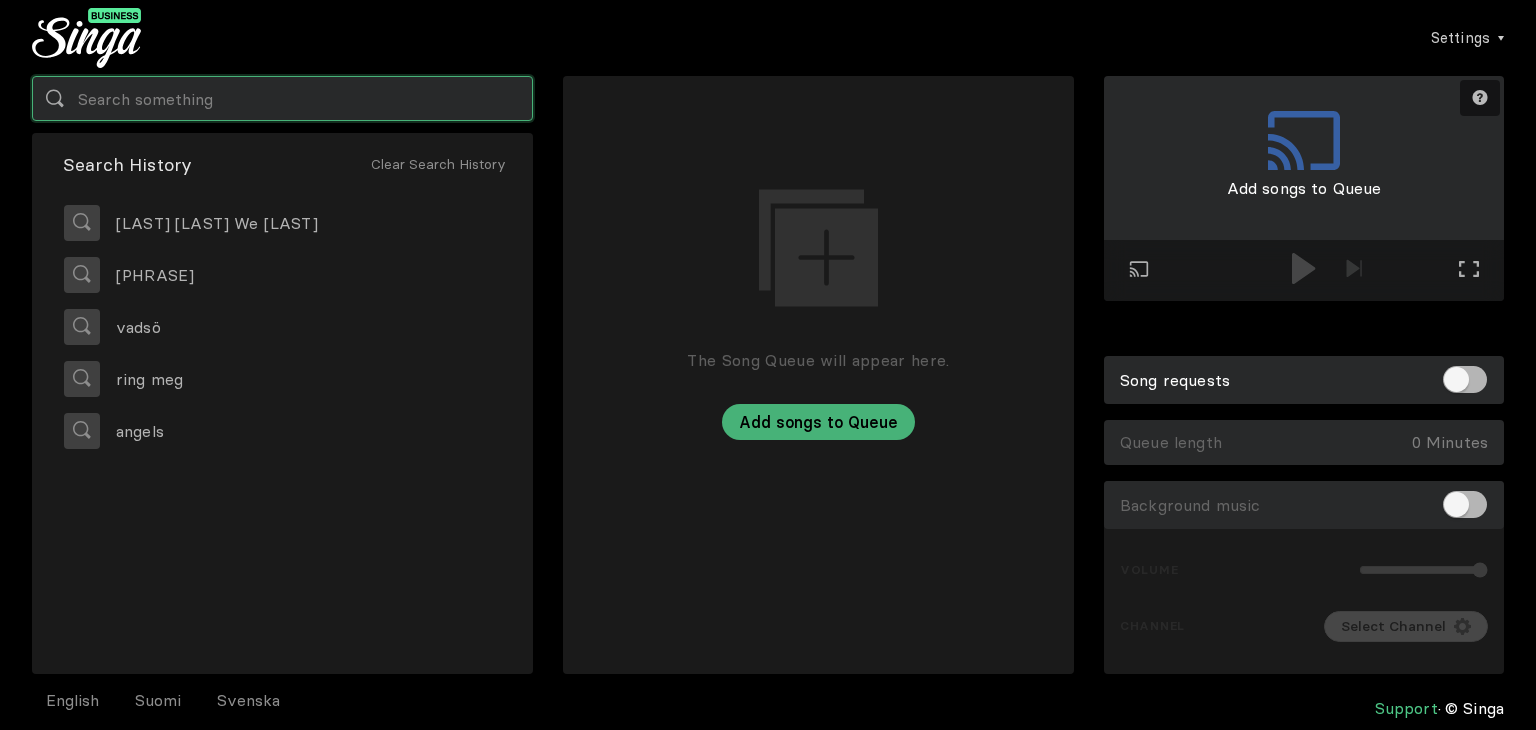click at bounding box center [282, 98] 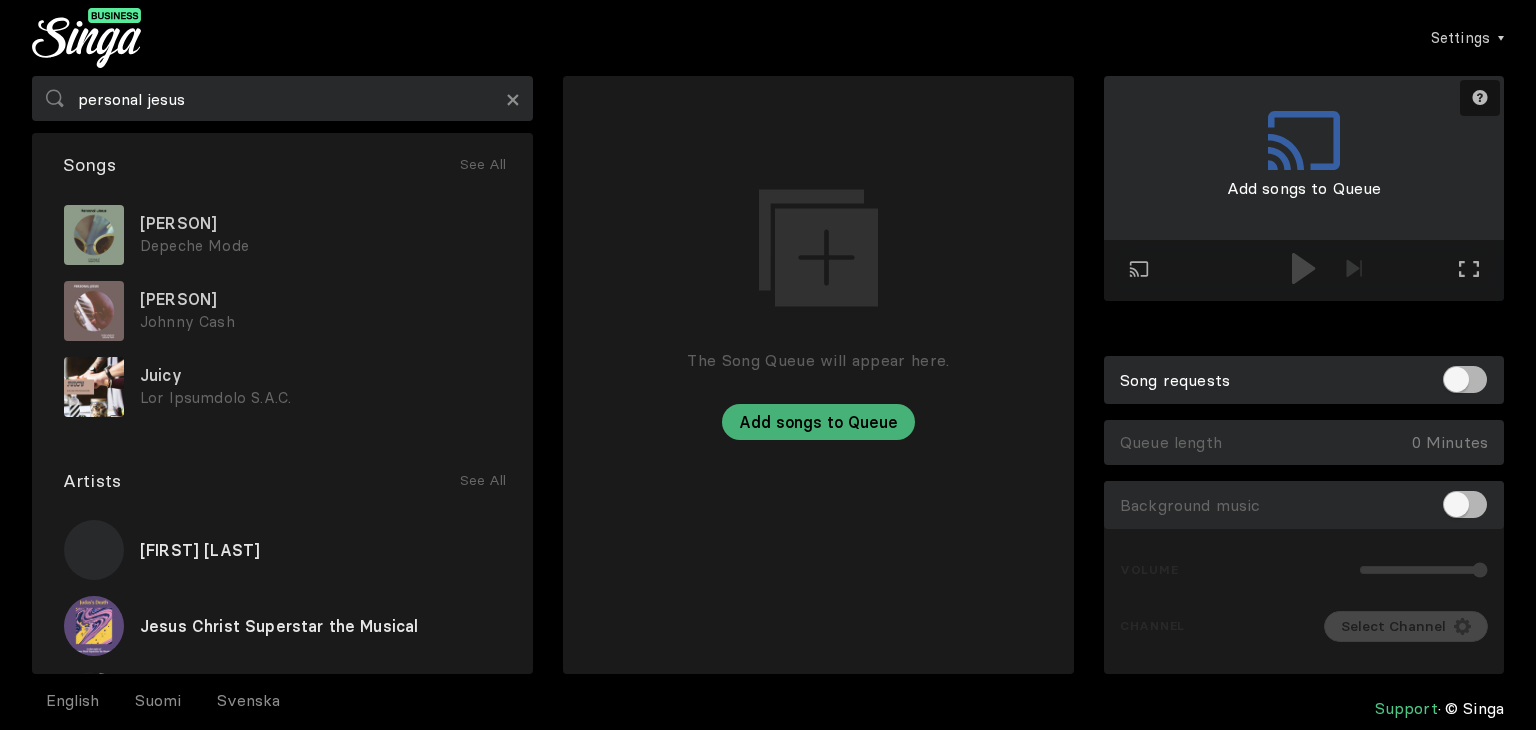 click on "Songs See All Personal Jesus Depeche Mode Personal Jesus Johnny Cash Juicy The Notorious B.I.G. The Worst Jhene Aiko Irresistible Jessica Simpson Head over Heels ABBA Nada Personal Armando Manzanero" at bounding box center [282, 287] 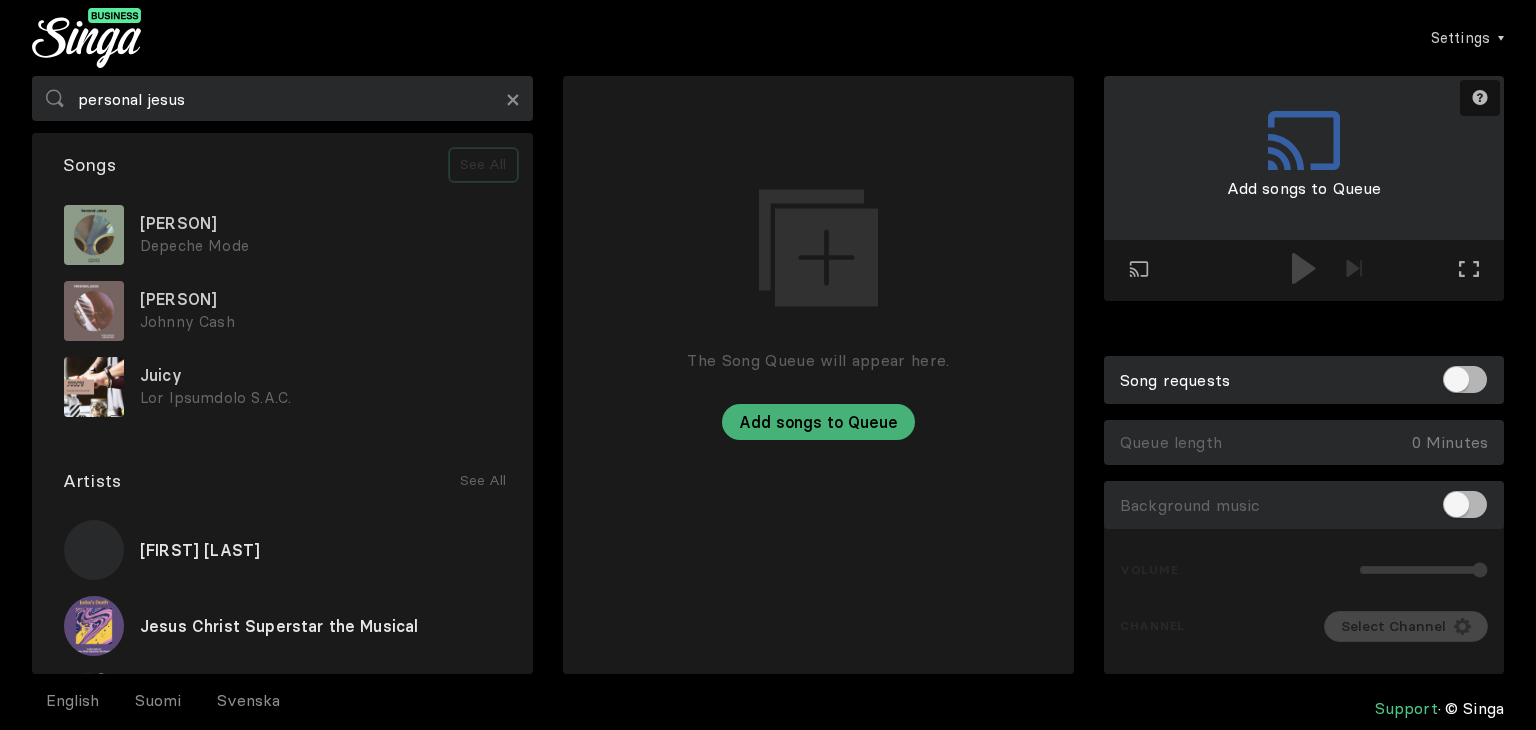 click on "See All" at bounding box center (483, 165) 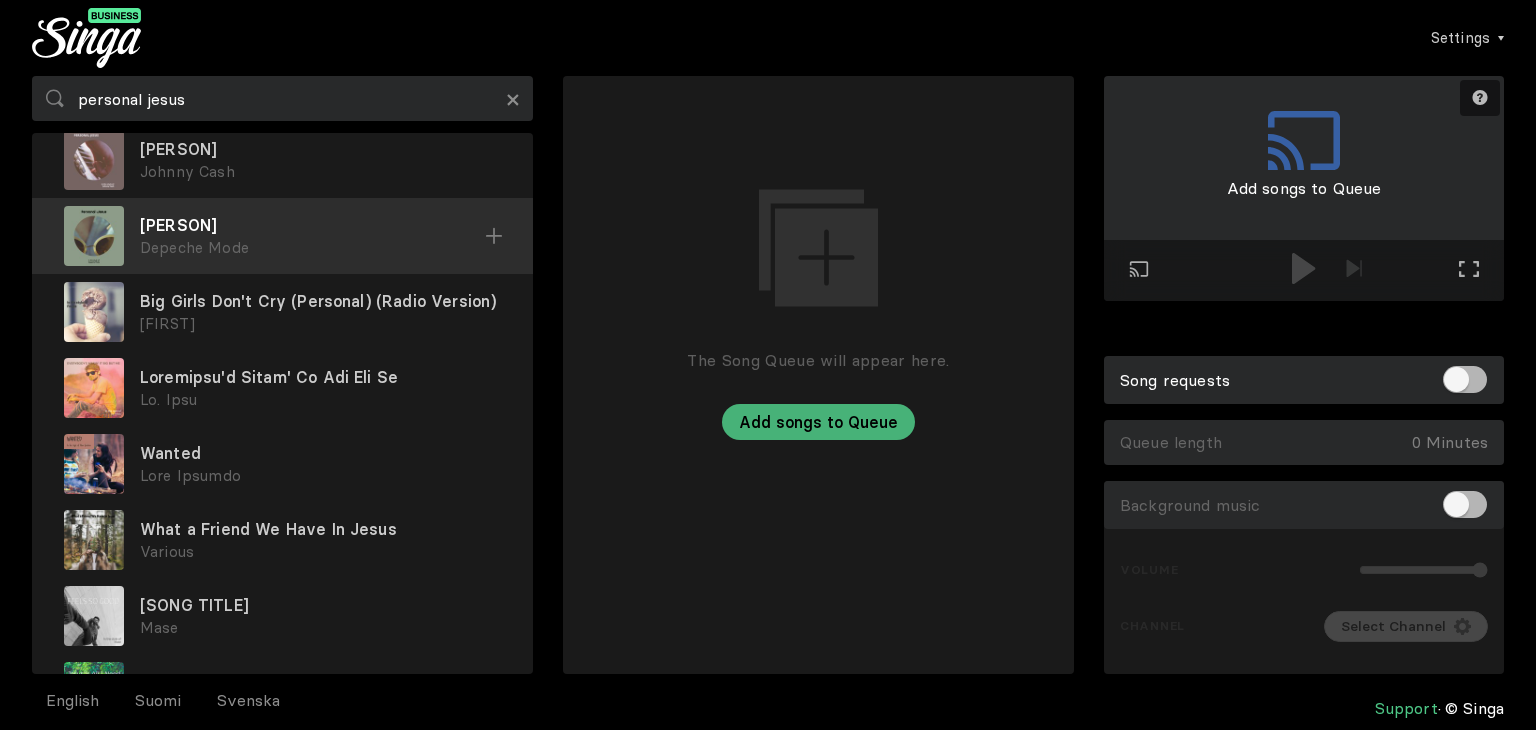 scroll, scrollTop: 0, scrollLeft: 0, axis: both 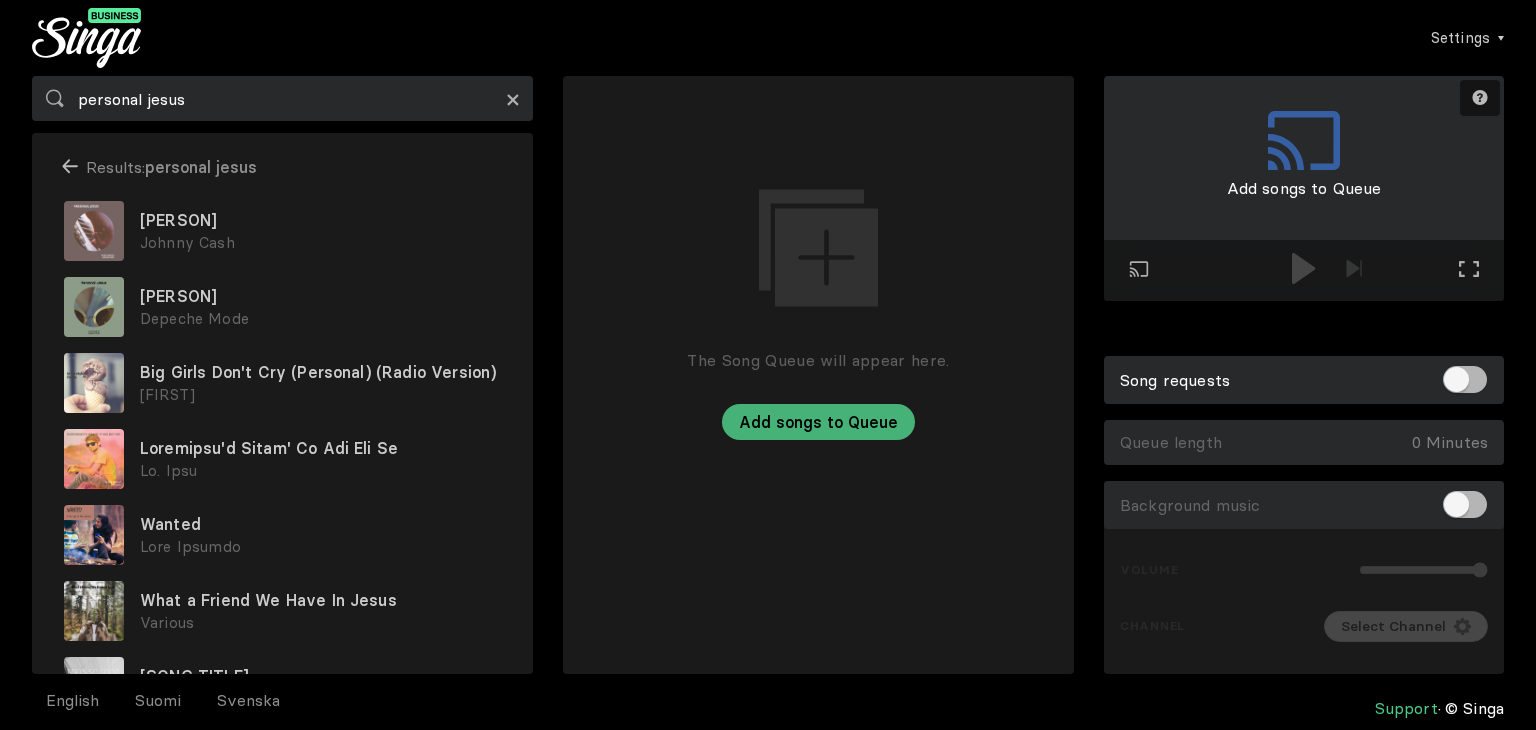 click on "×" at bounding box center [513, 99] 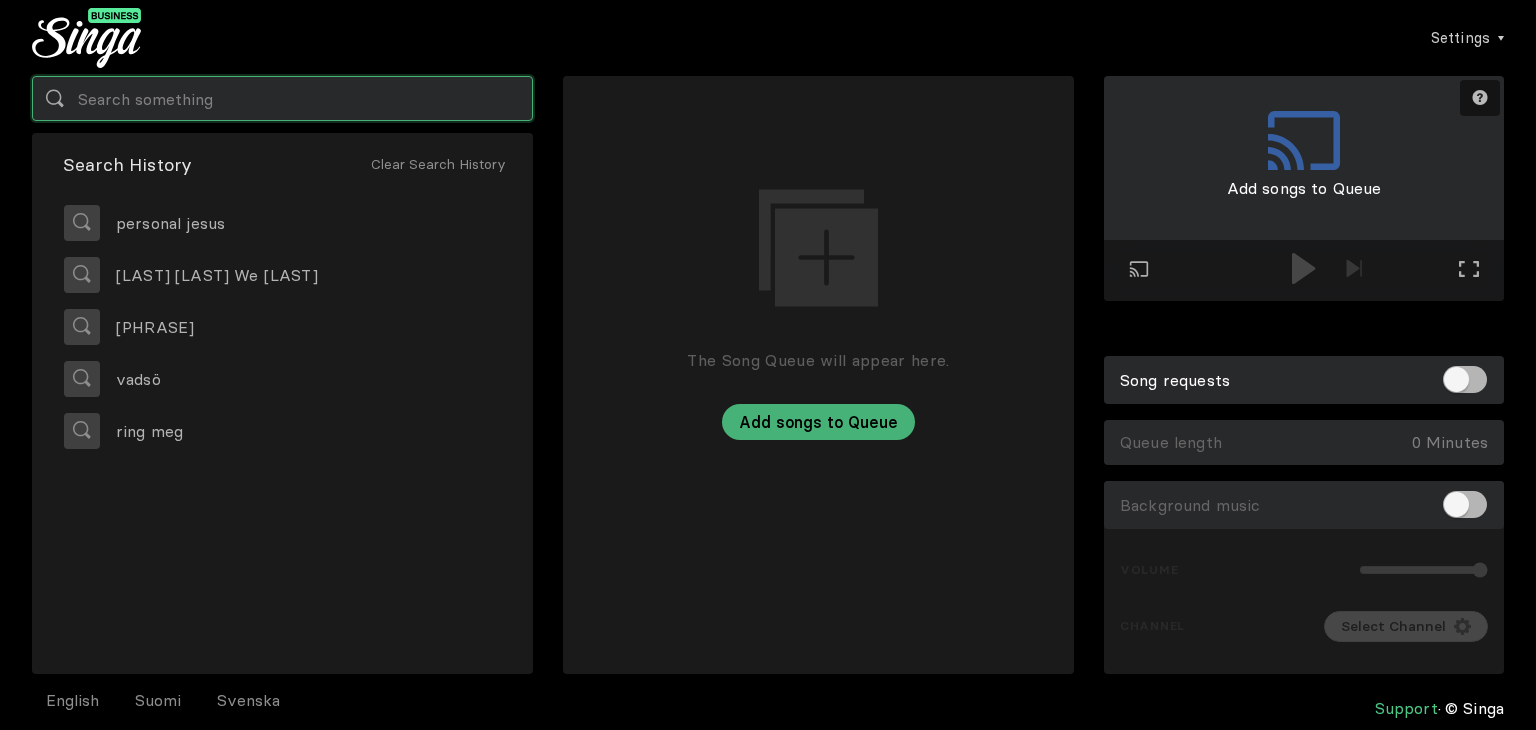click at bounding box center [282, 98] 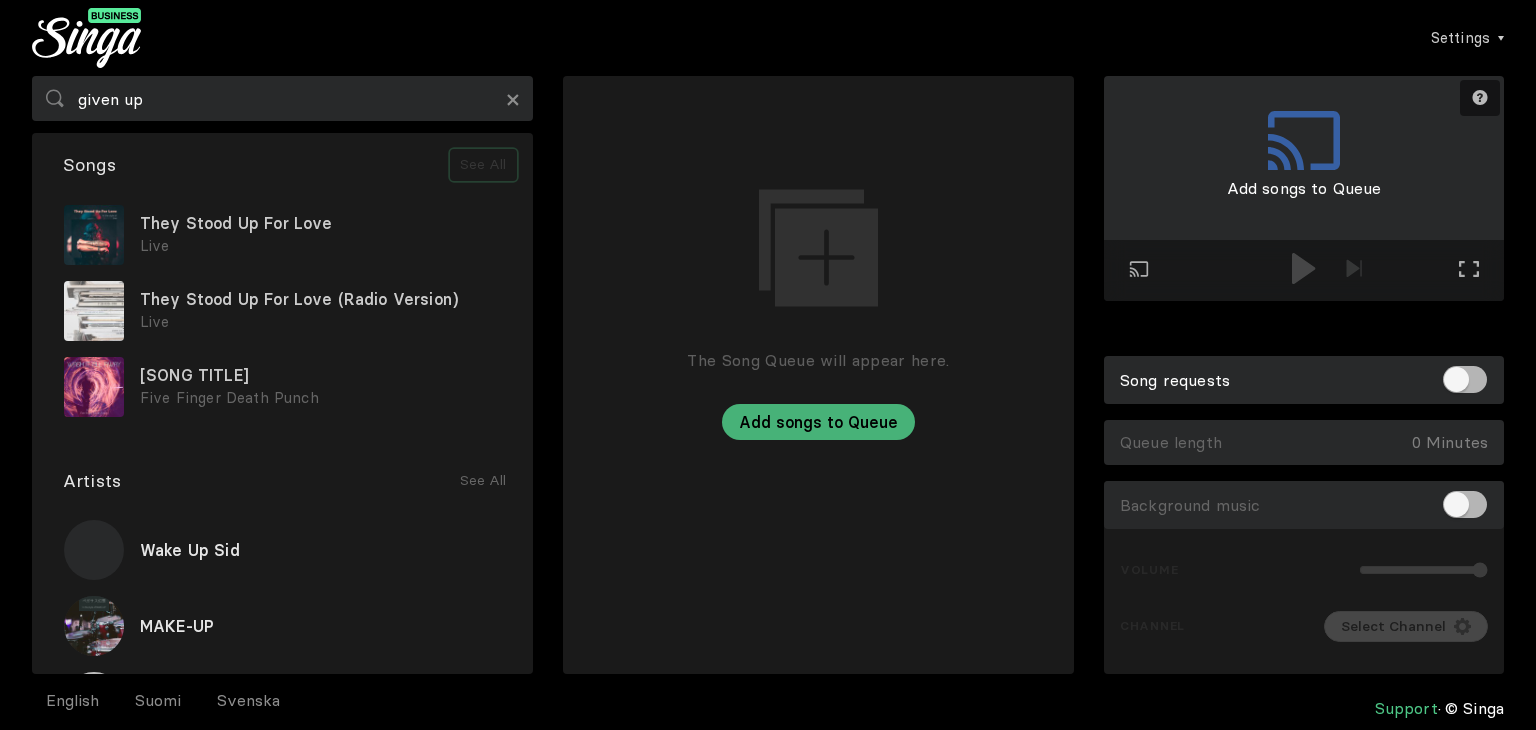 click on "See All" at bounding box center (483, 165) 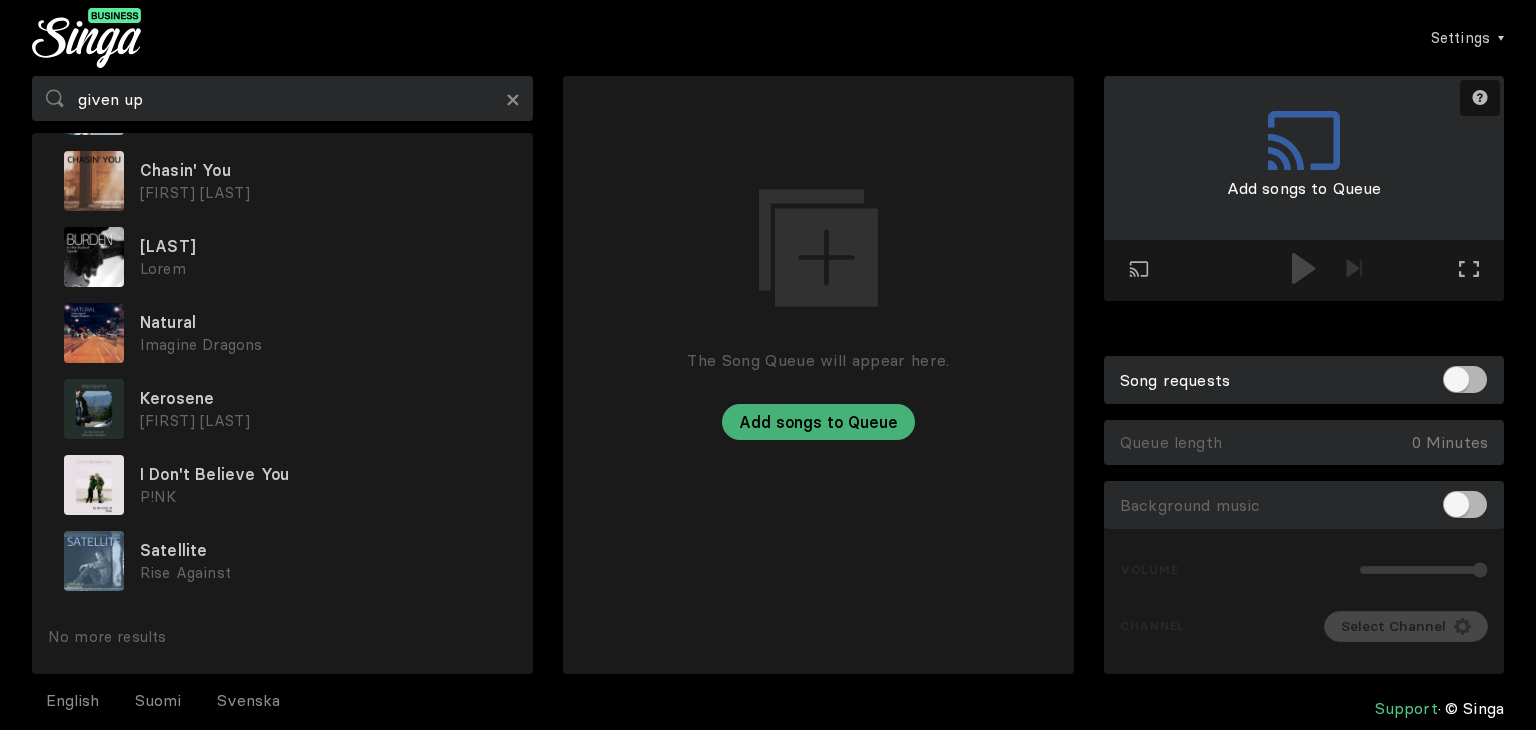 scroll, scrollTop: 0, scrollLeft: 0, axis: both 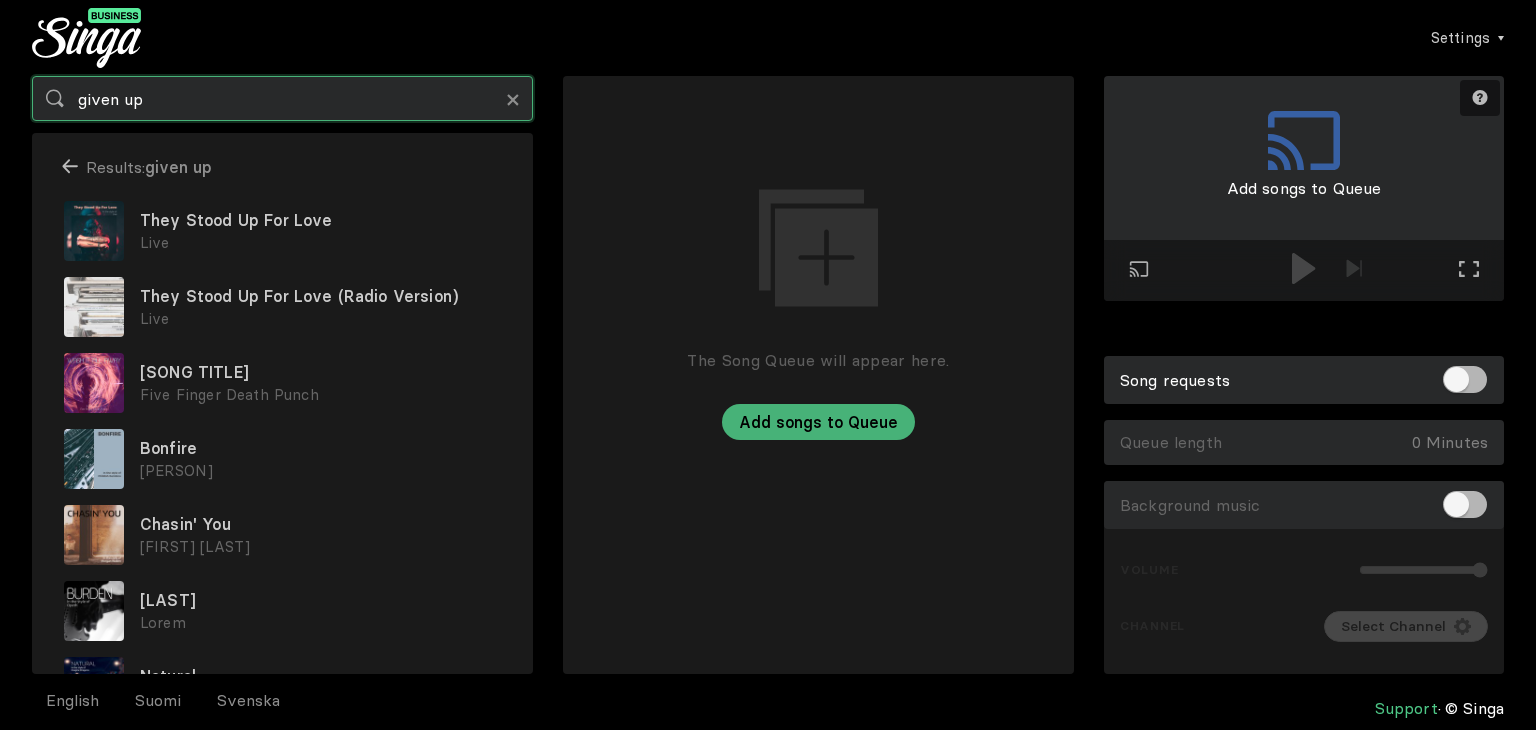 click on "given up" at bounding box center [282, 98] 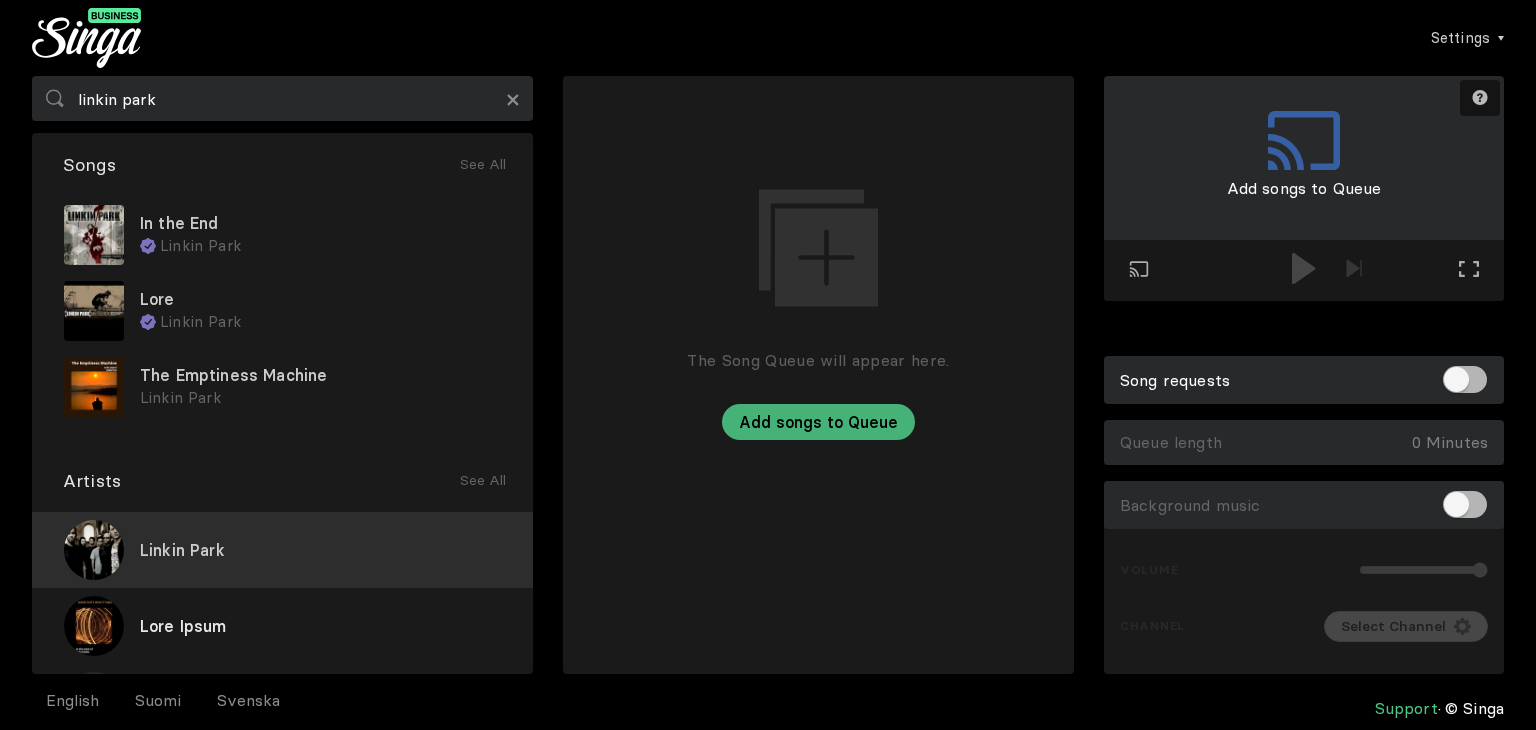 click on "Linkin Park" at bounding box center [282, 550] 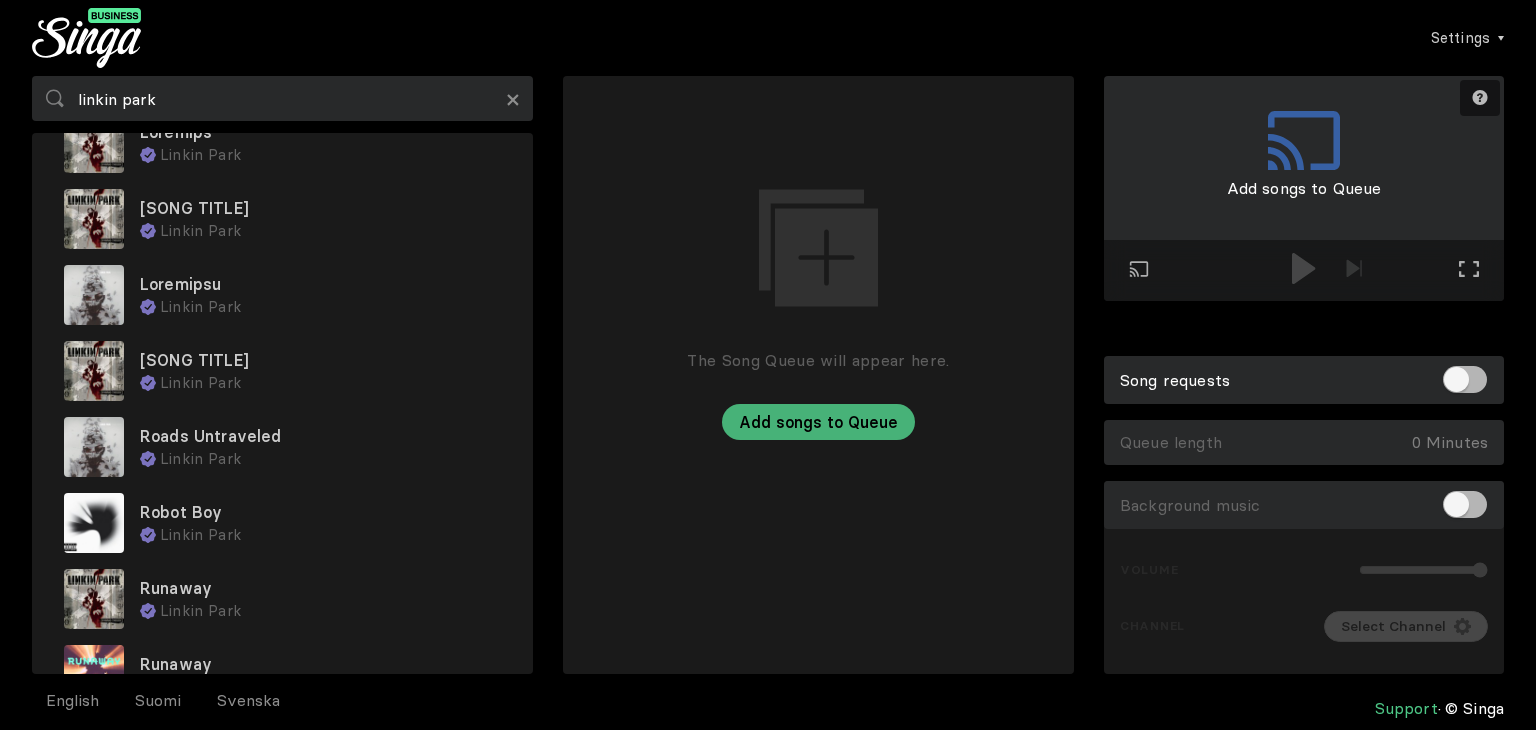 scroll, scrollTop: 2673, scrollLeft: 0, axis: vertical 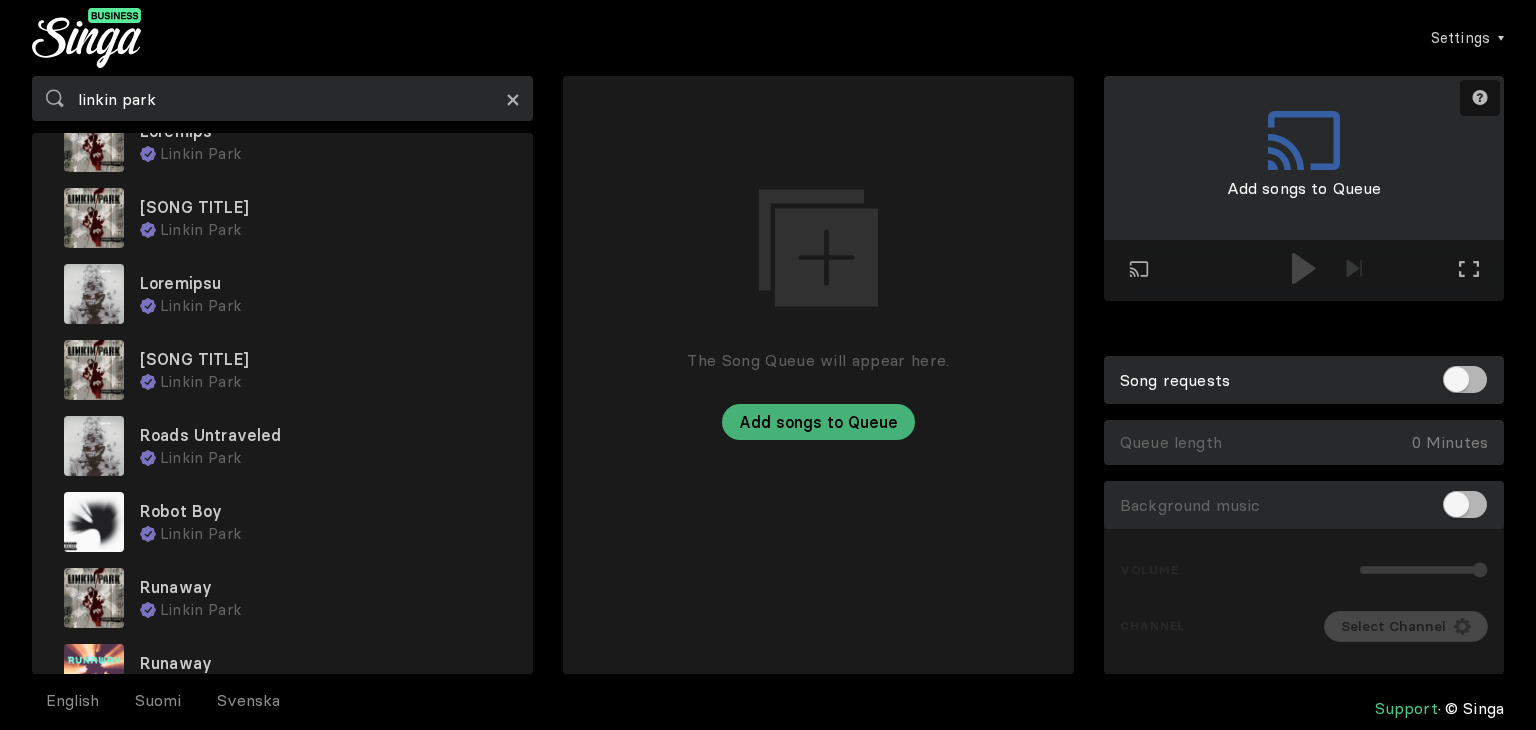 click on "×" at bounding box center (513, 99) 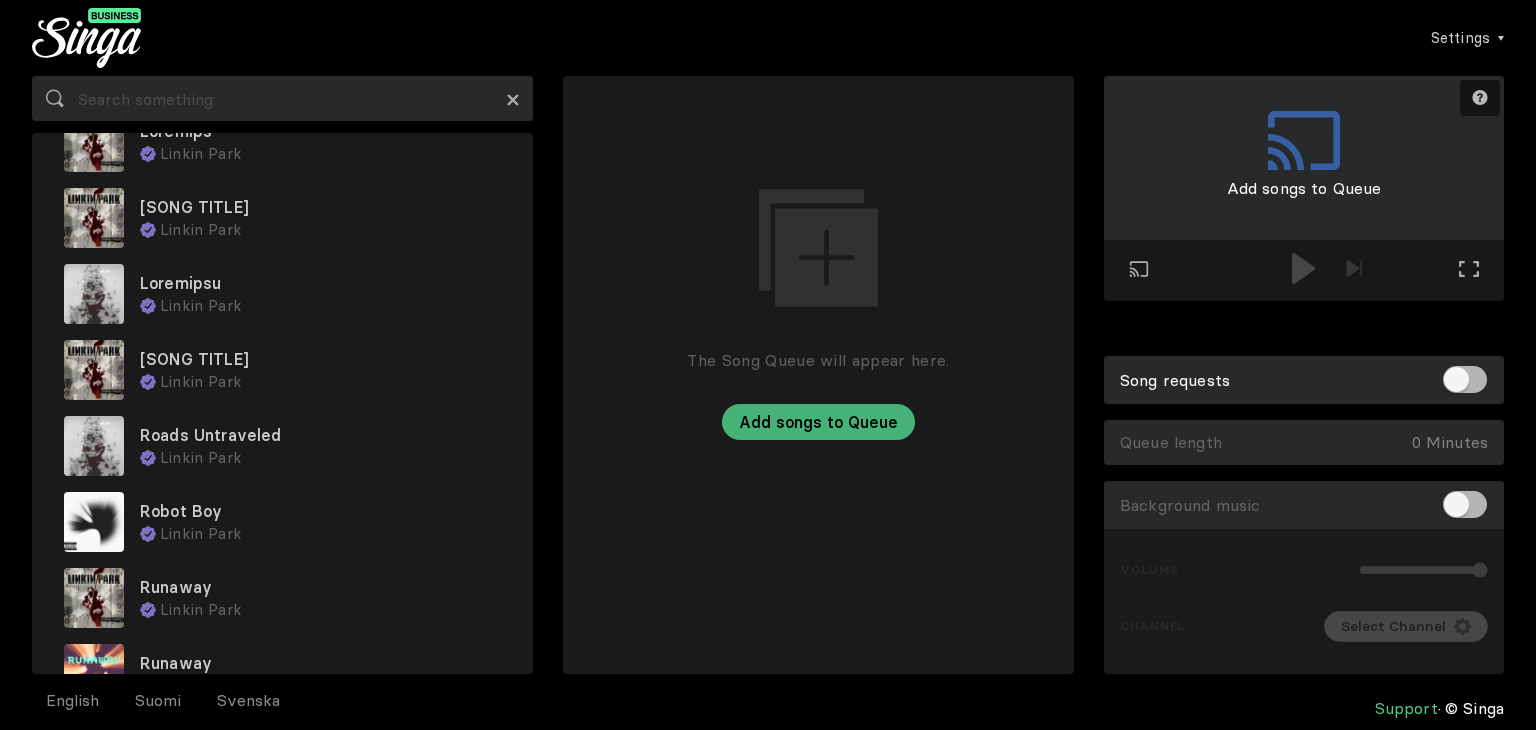 scroll, scrollTop: 0, scrollLeft: 0, axis: both 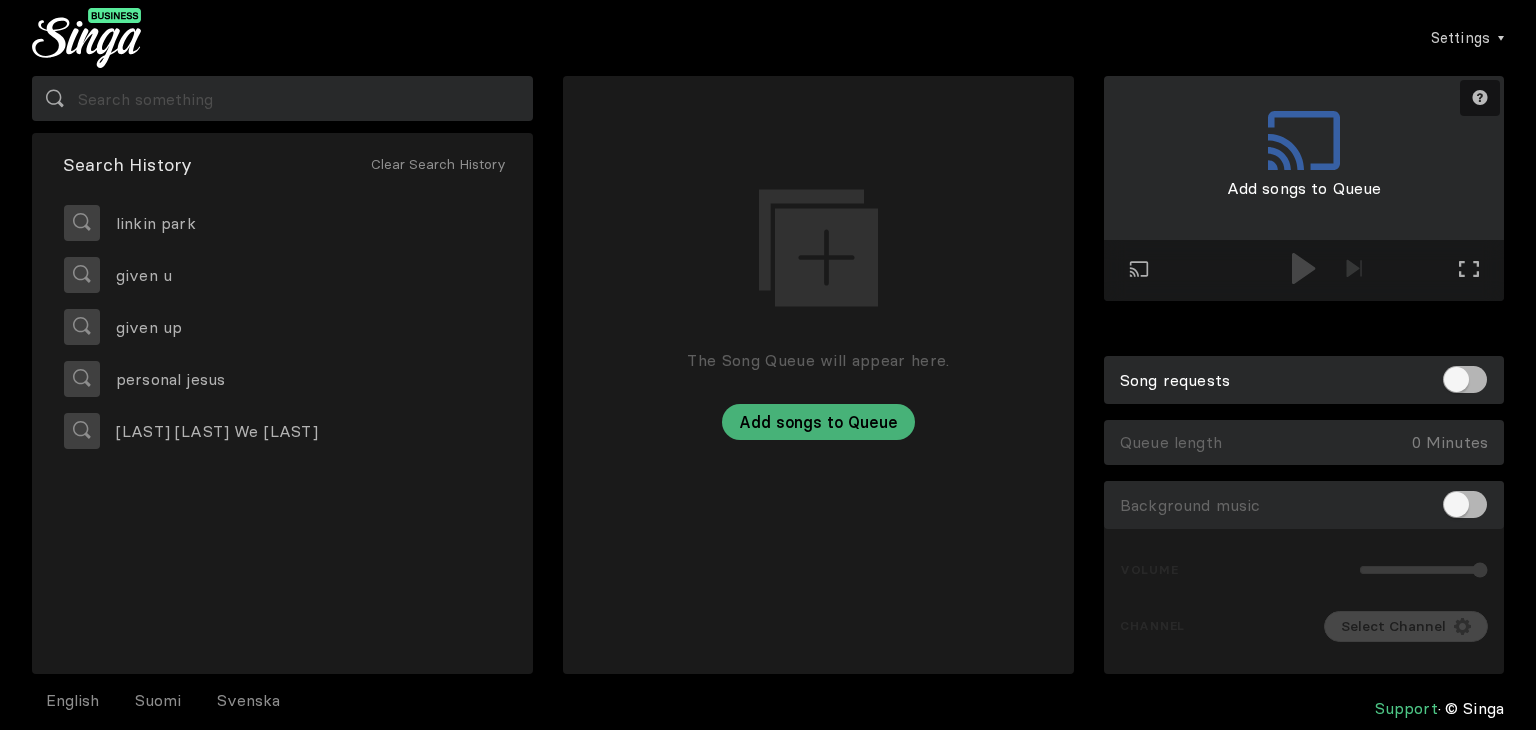 click on "Settings     Account Settings Song requests New Background Music Upgrade to Singa Business Pro Logout" at bounding box center [768, 38] 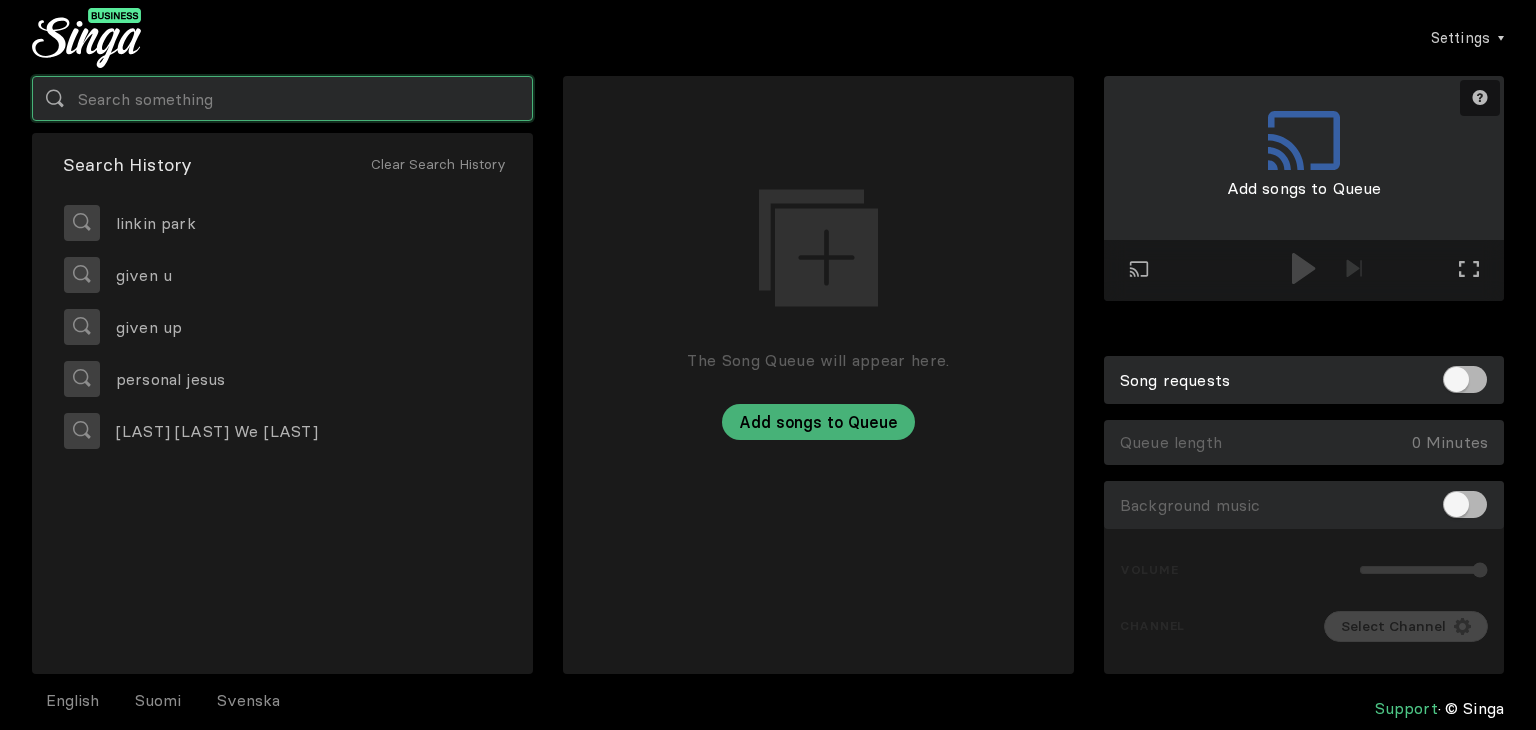 click at bounding box center [282, 98] 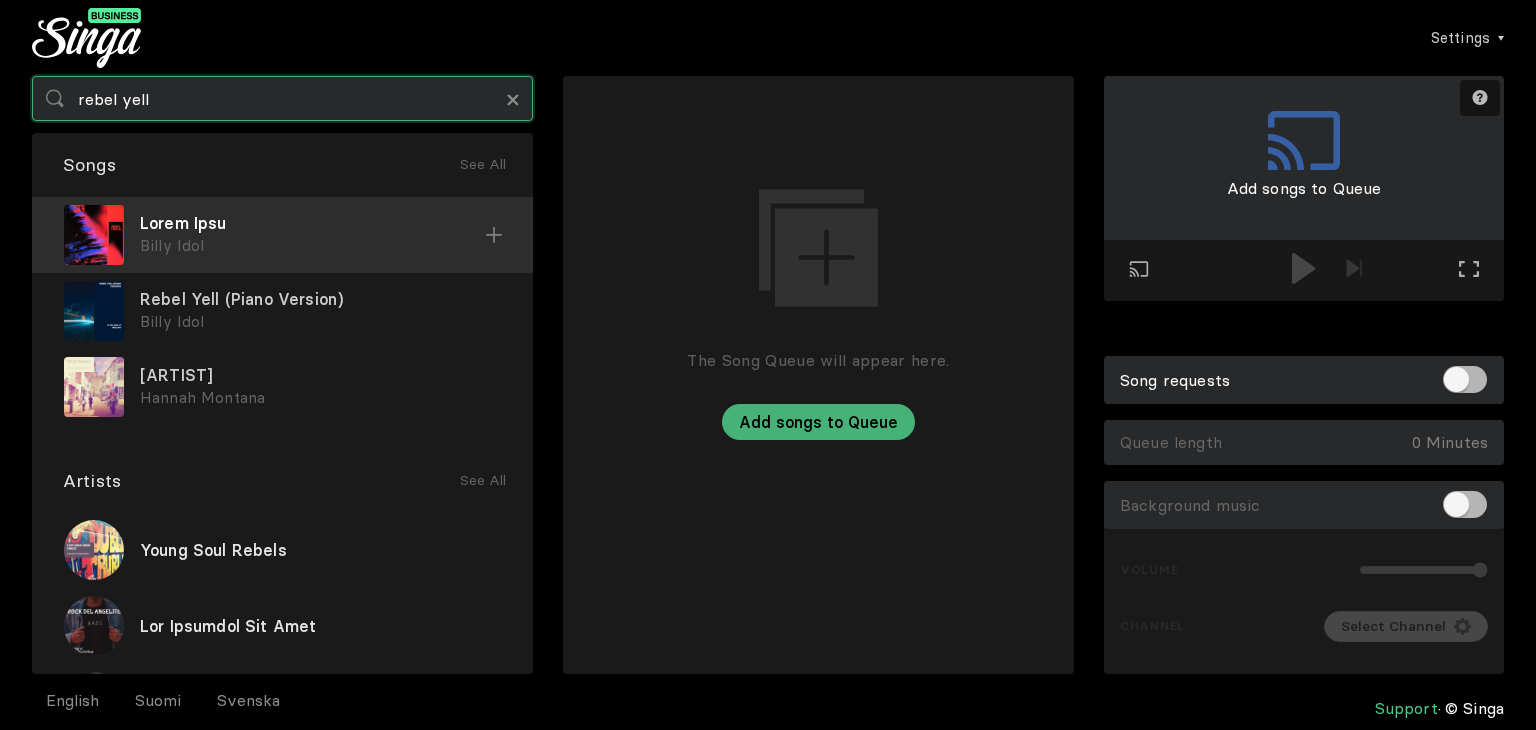 type on "rebel yell" 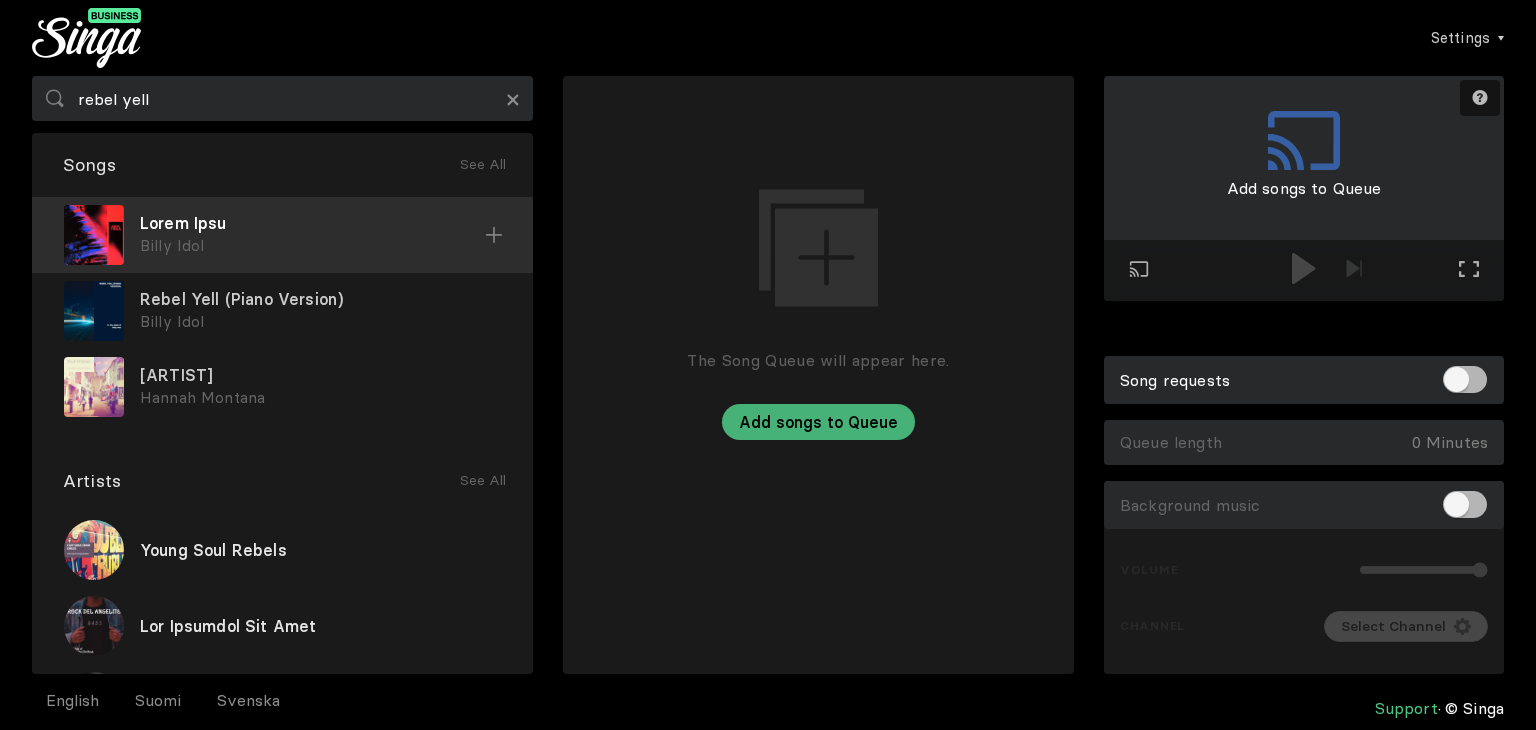 click at bounding box center (494, 235) 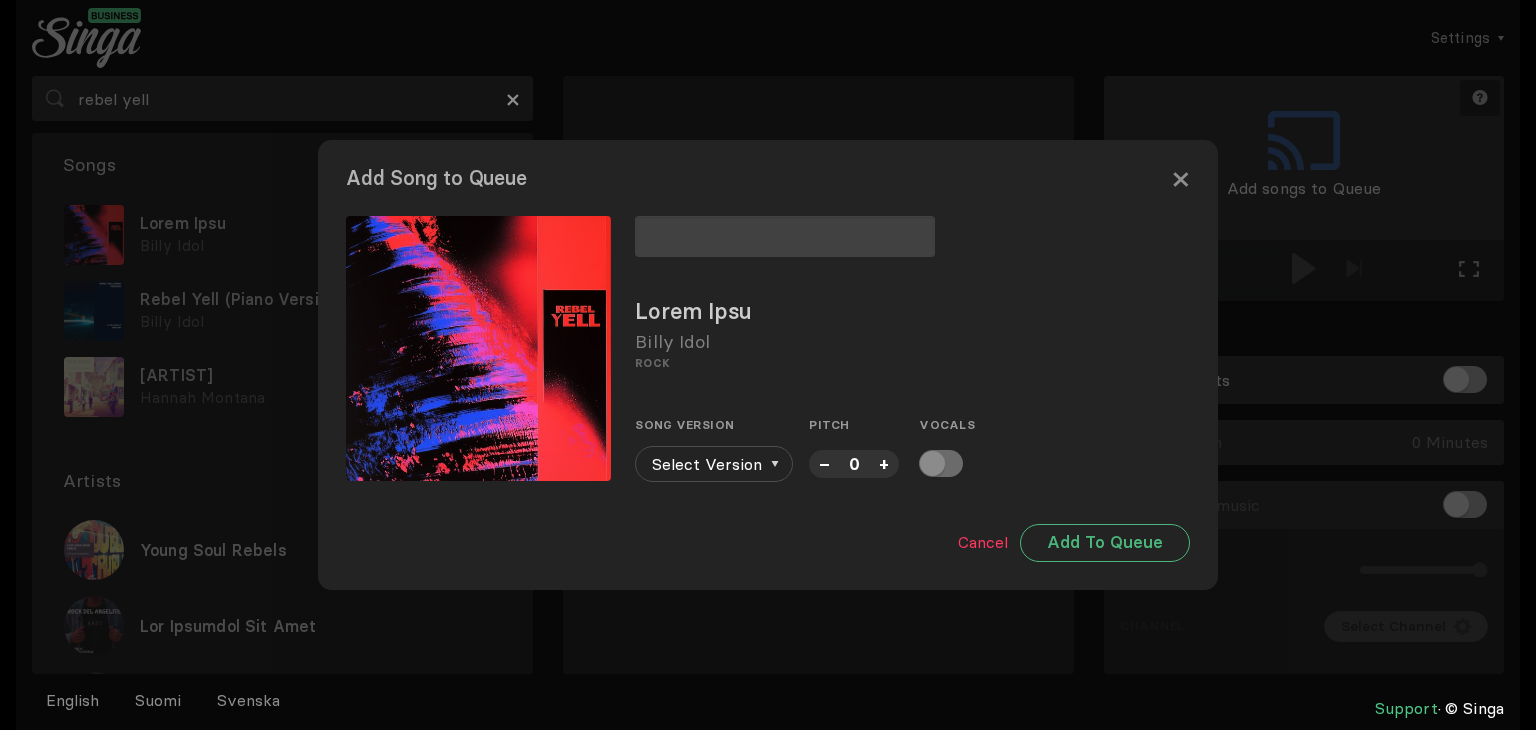 type 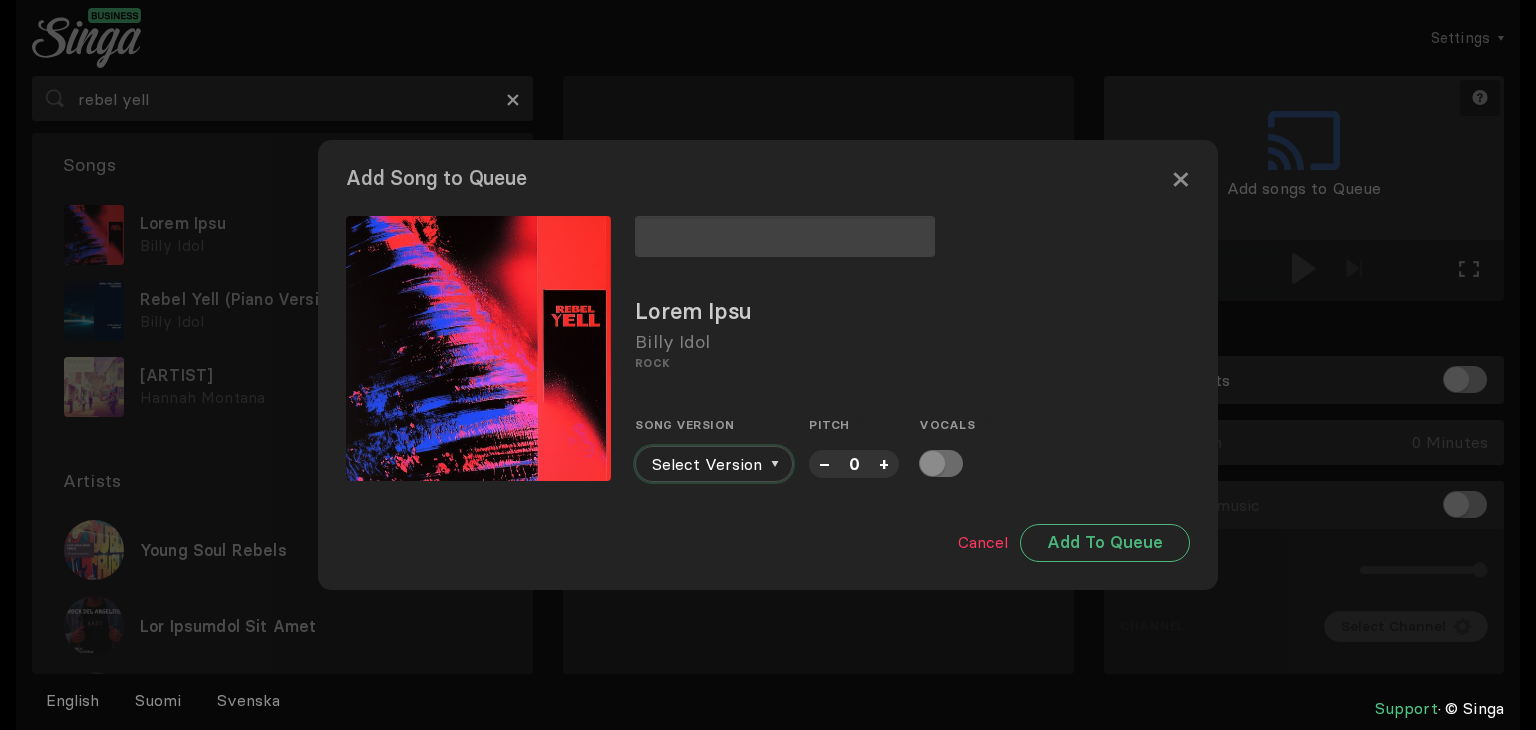 click on "Select Version" at bounding box center (714, 464) 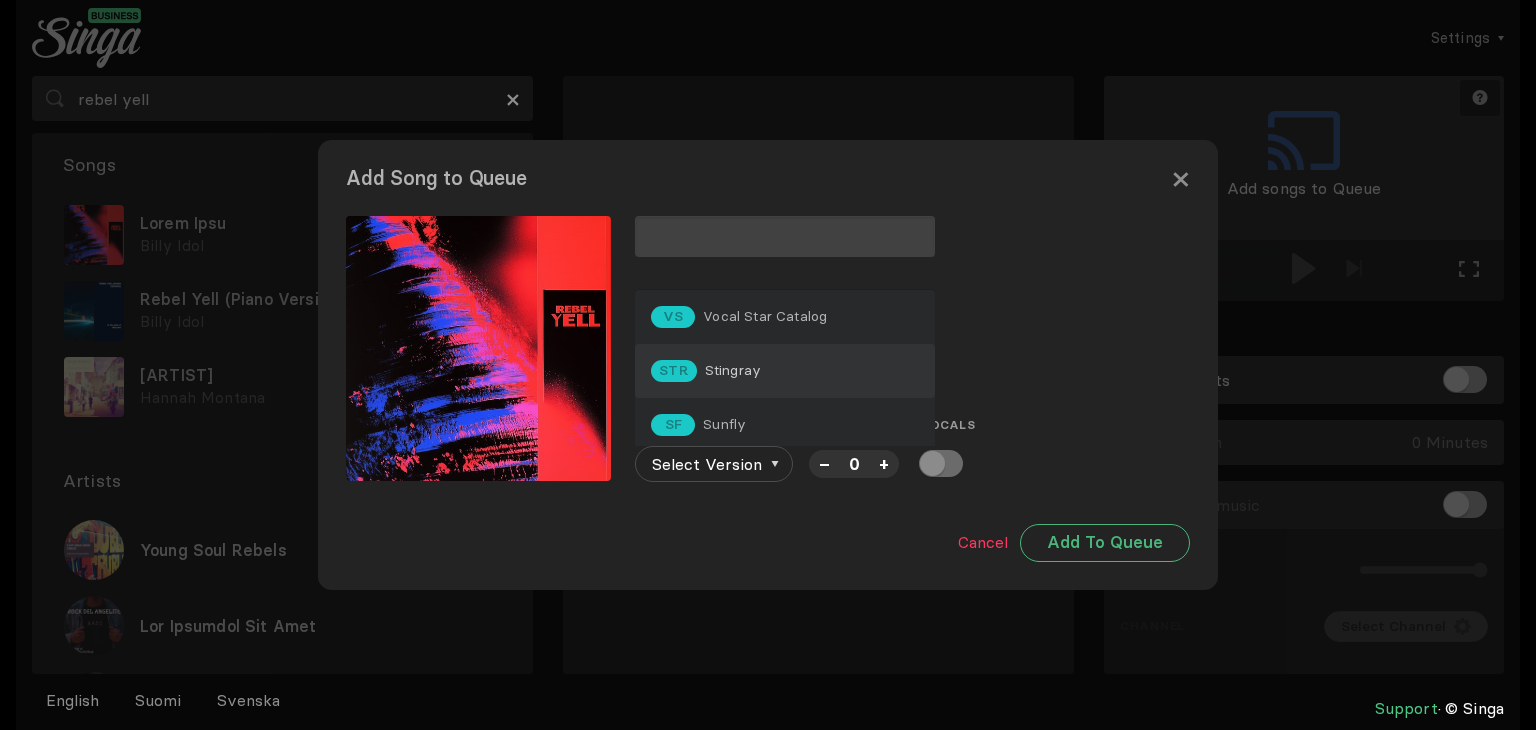 click on "STR Stingray" at bounding box center (785, 317) 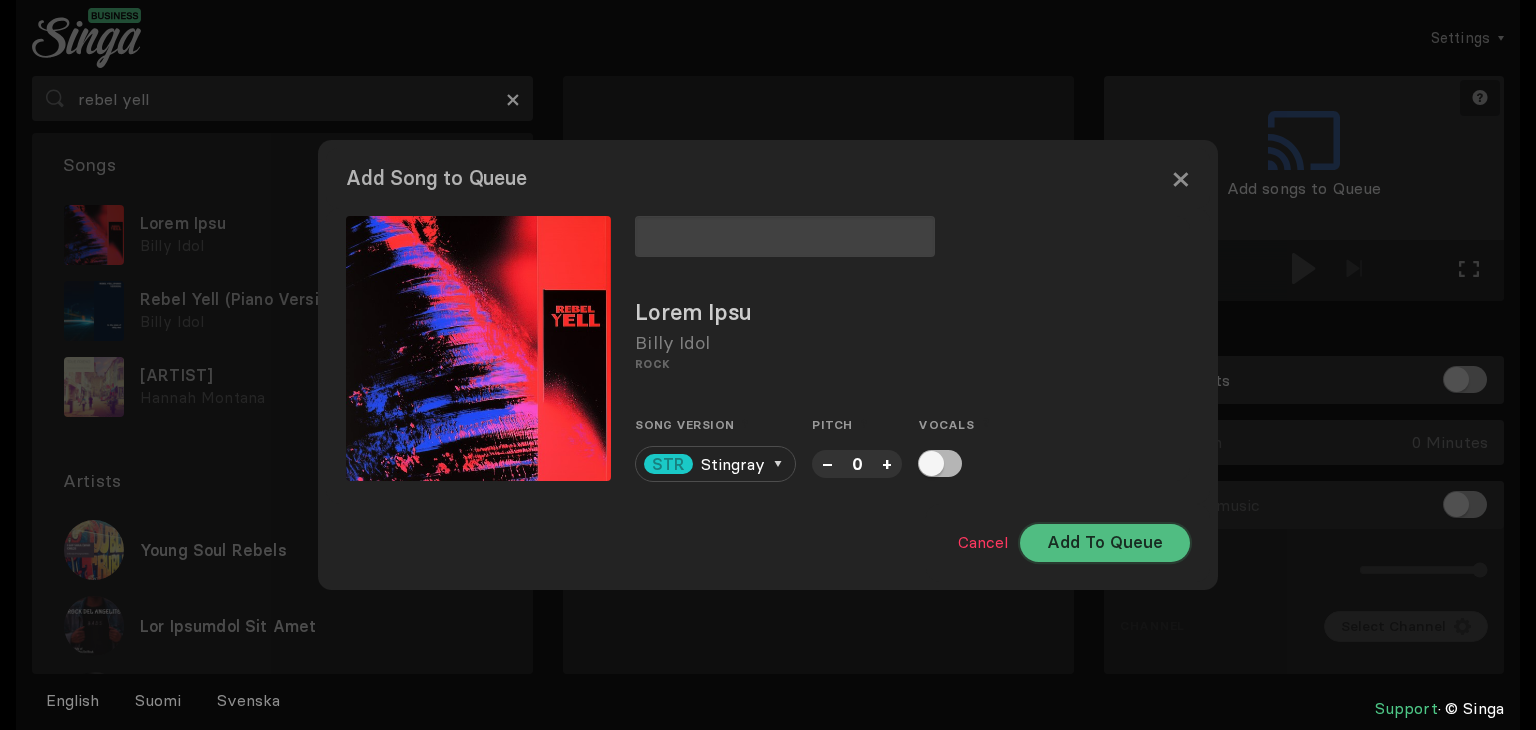 click on "Add To Queue" at bounding box center [1105, 543] 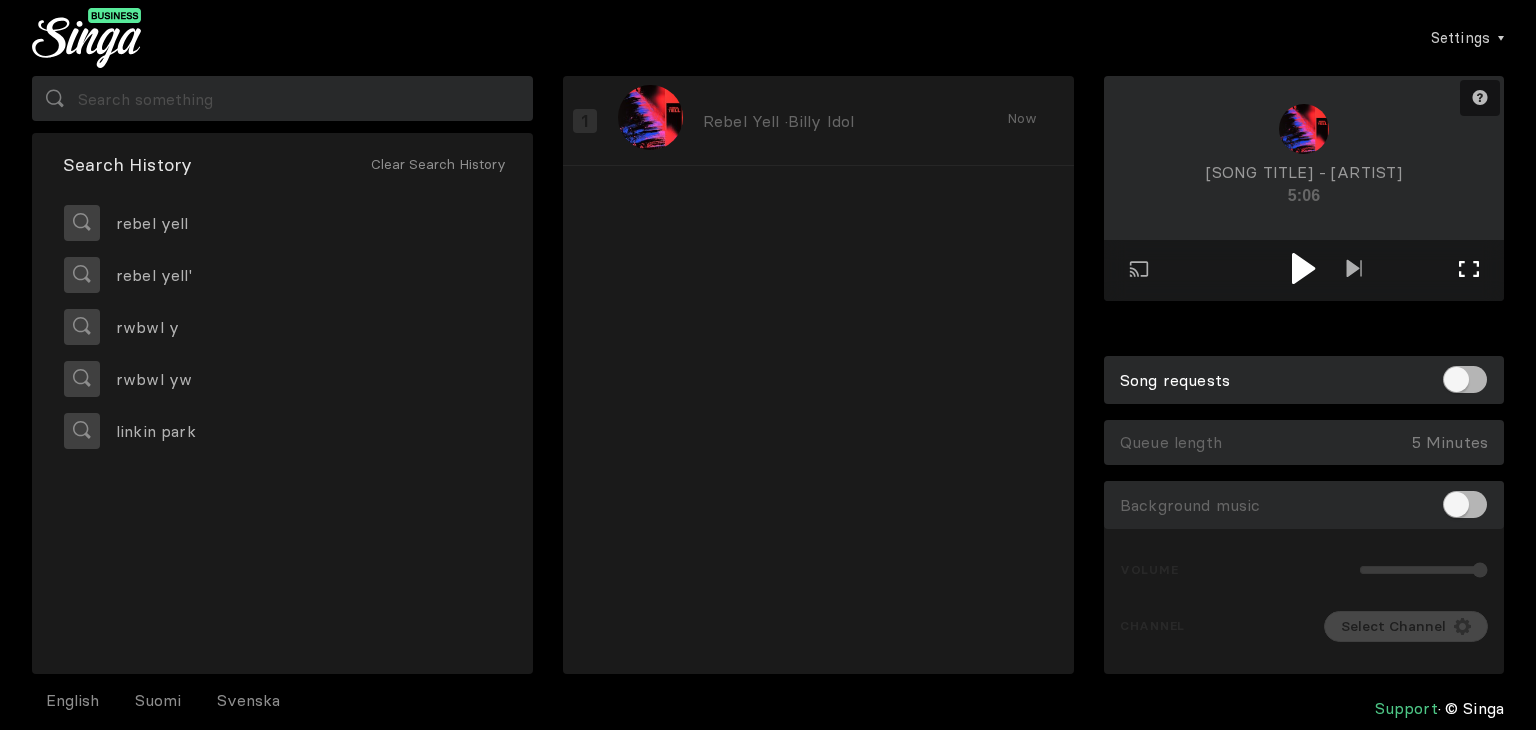 click on "Full screen Exit full screen" at bounding box center (1354, 270) 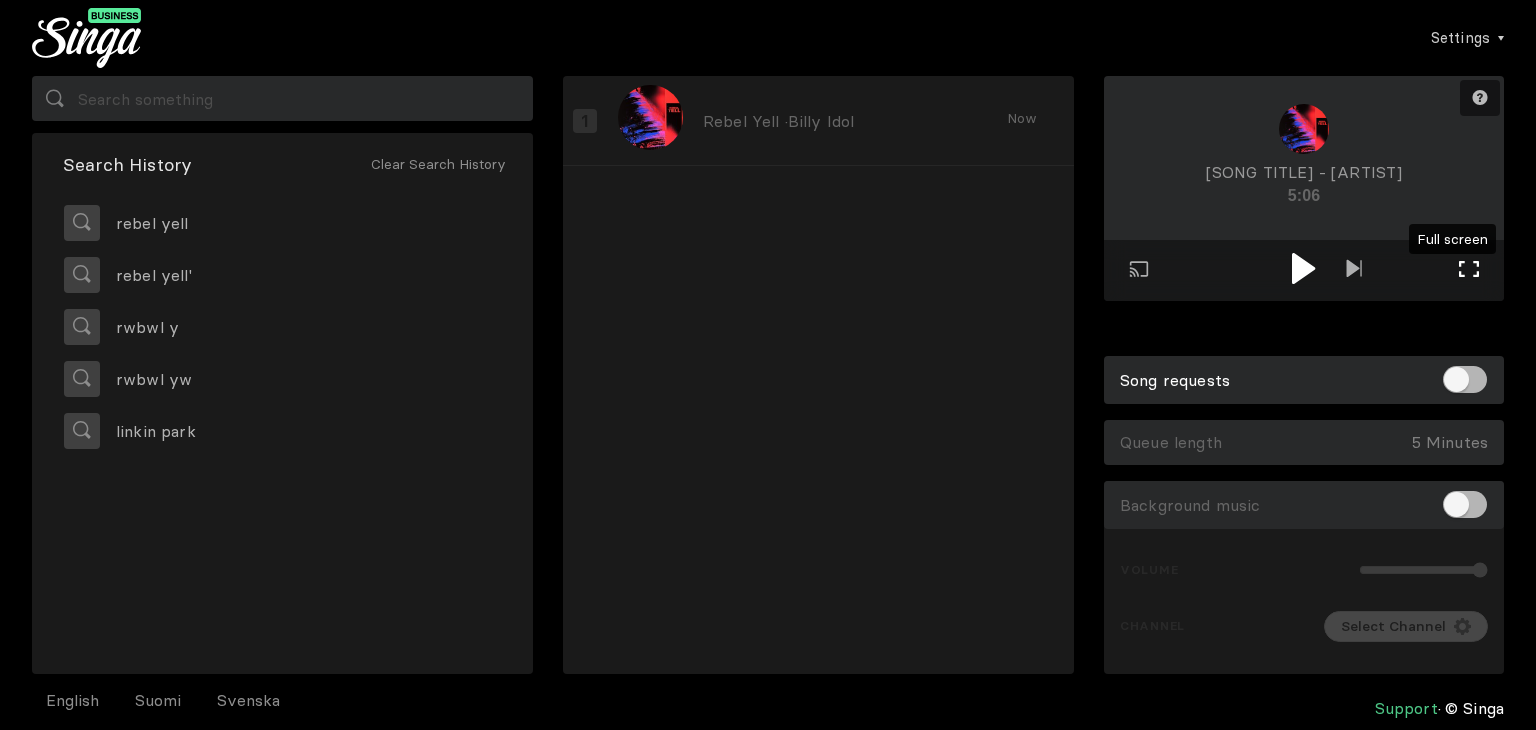 click on "Full screen Exit full screen" at bounding box center [1469, 271] 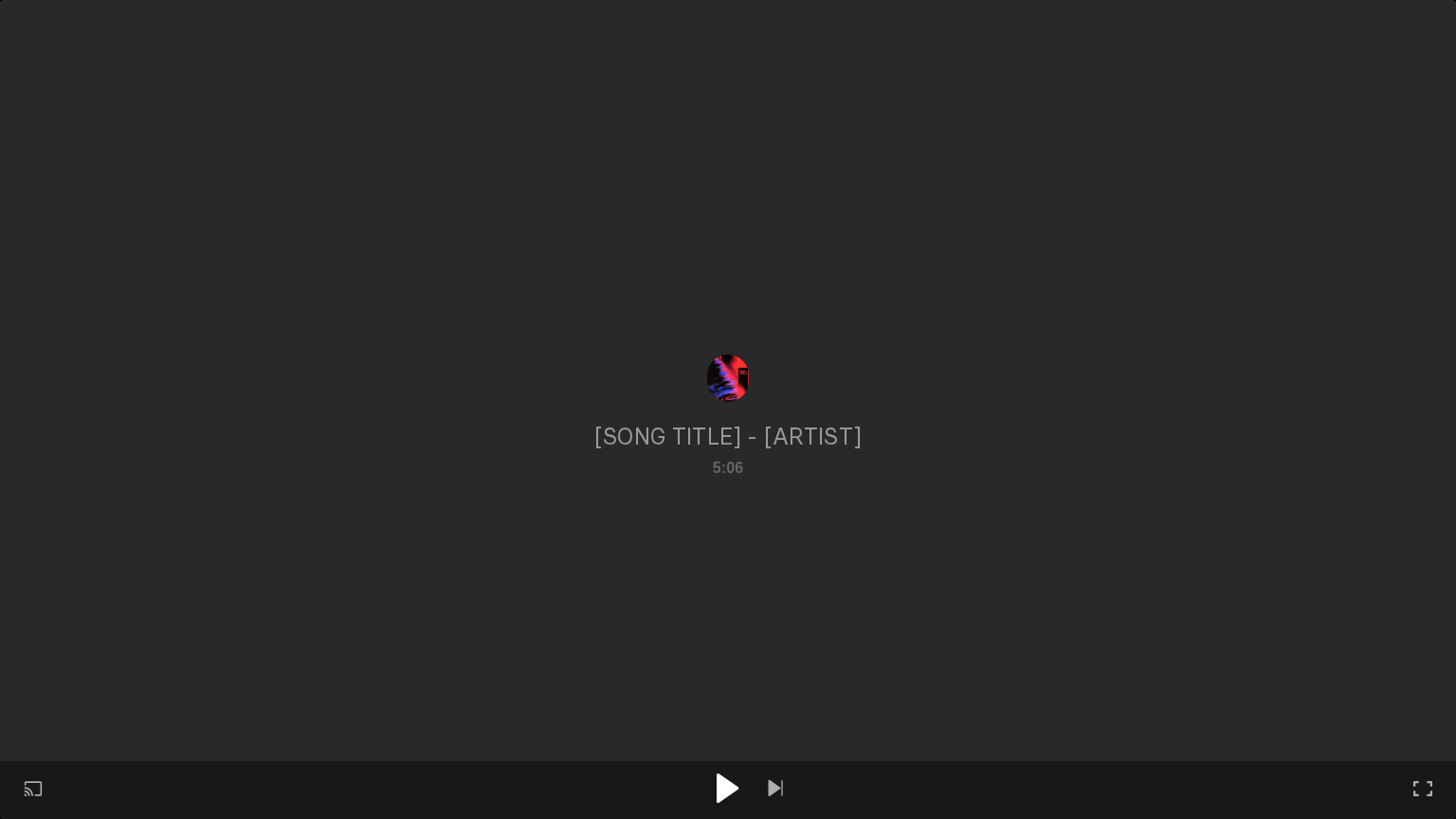 click at bounding box center (727, 788) 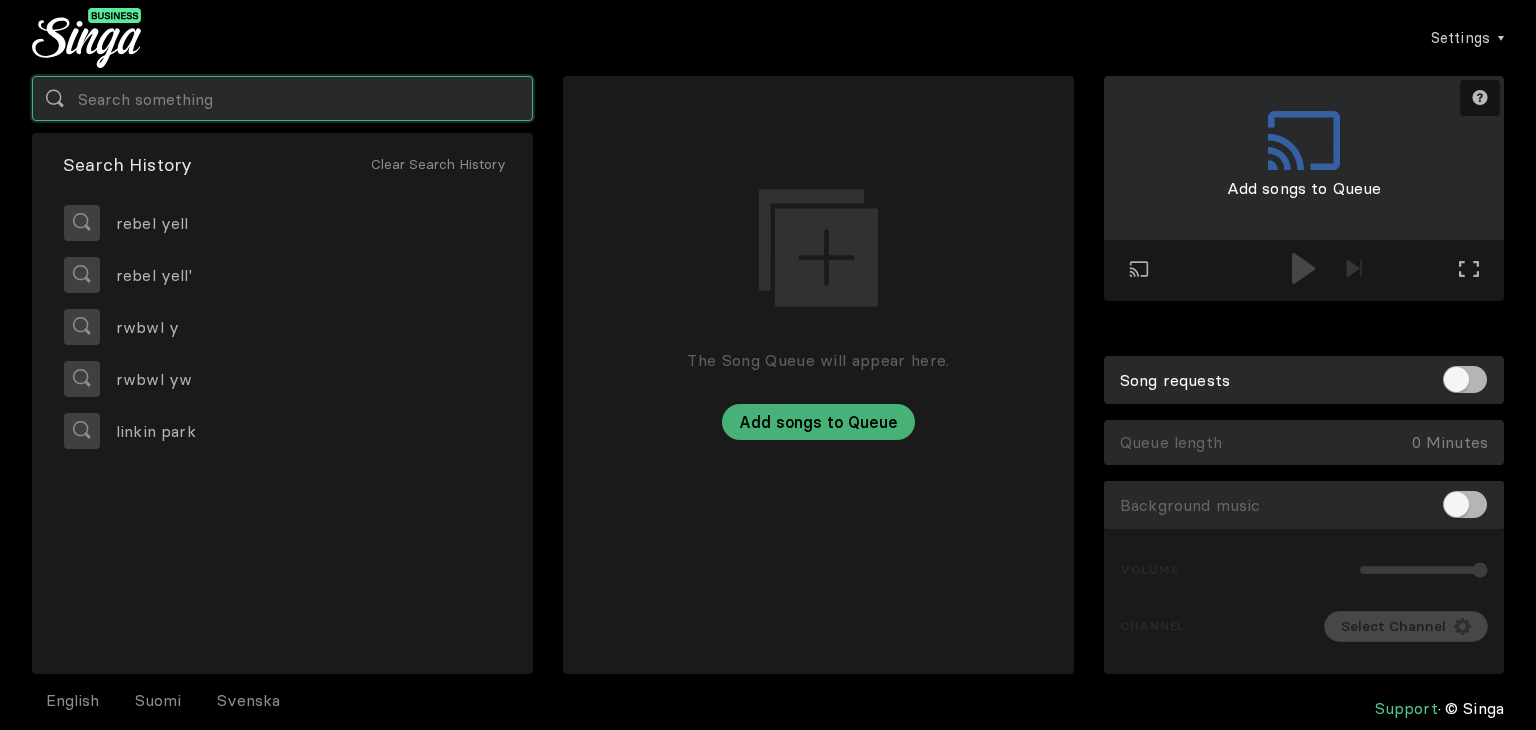 click at bounding box center (282, 98) 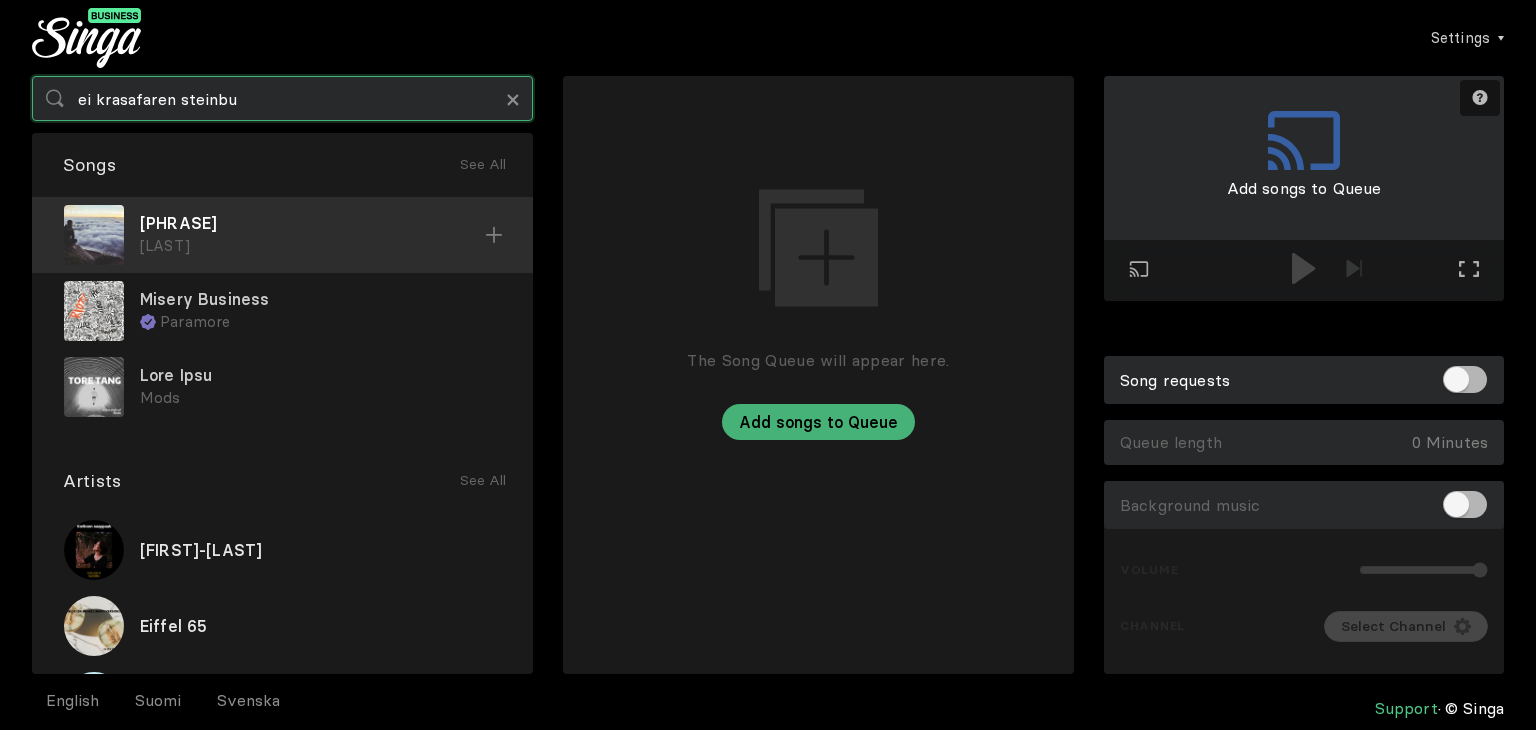 type on "ei krasafaren steinbu" 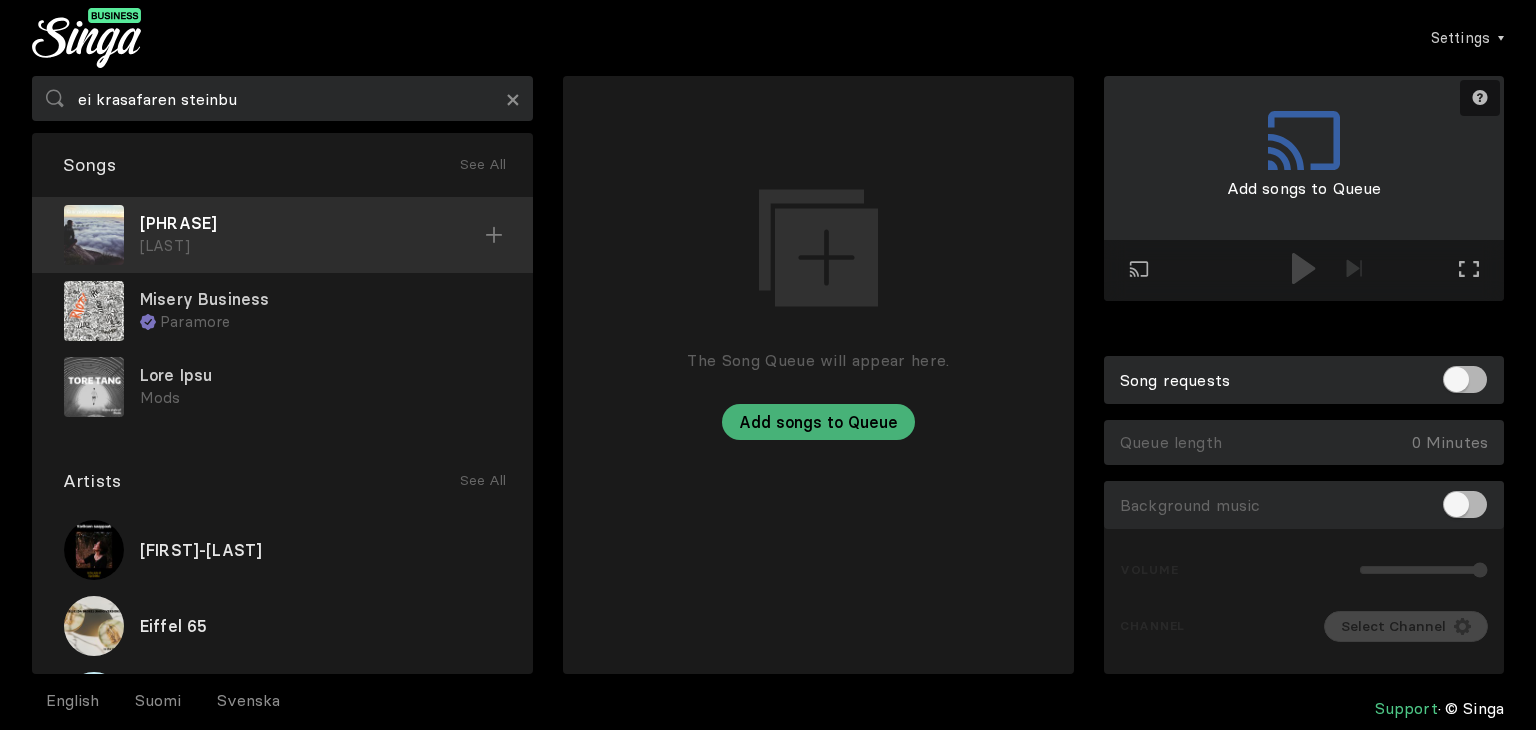 click on "[LAST]" at bounding box center (312, 246) 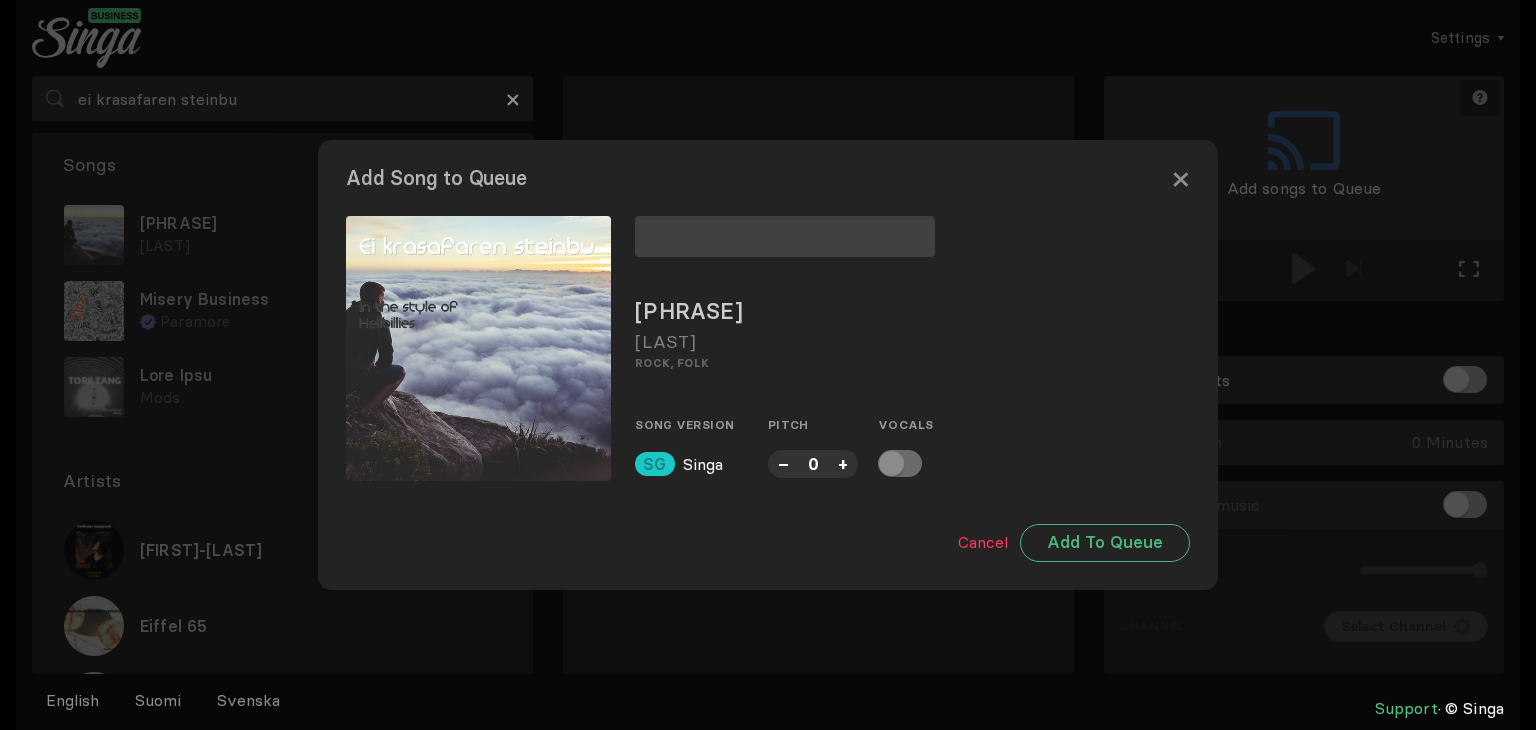 type 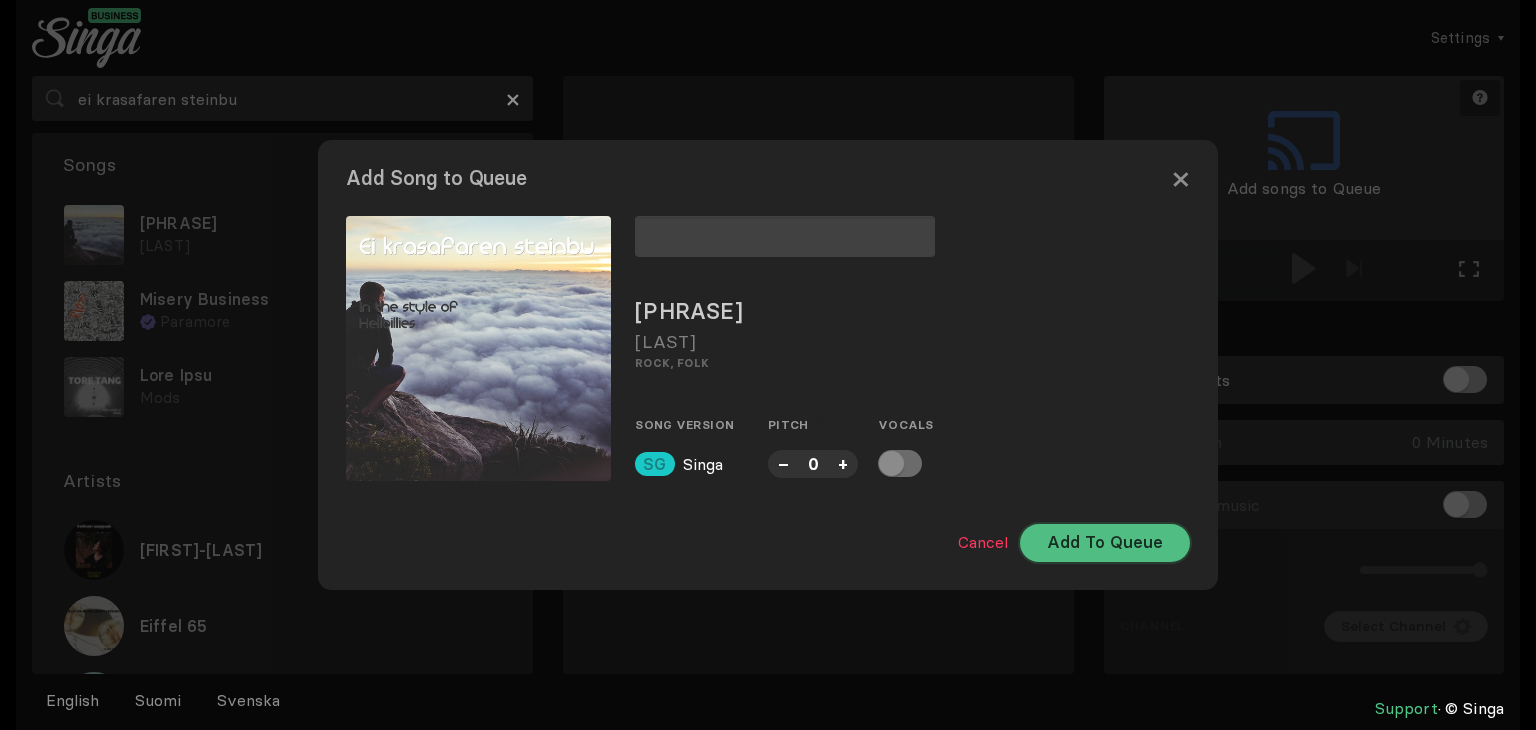 click on "Add To Queue" at bounding box center [1105, 543] 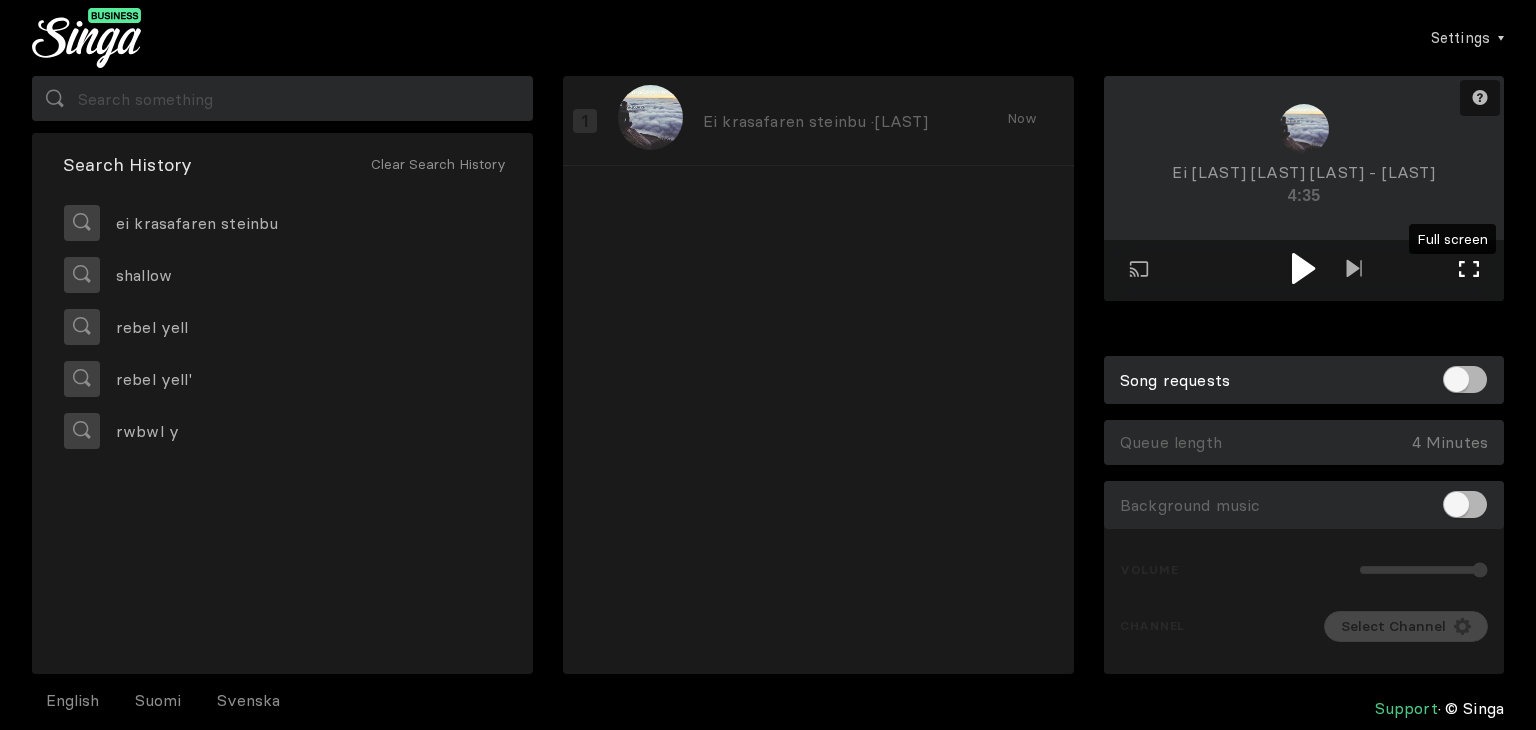 click at bounding box center (1469, 269) 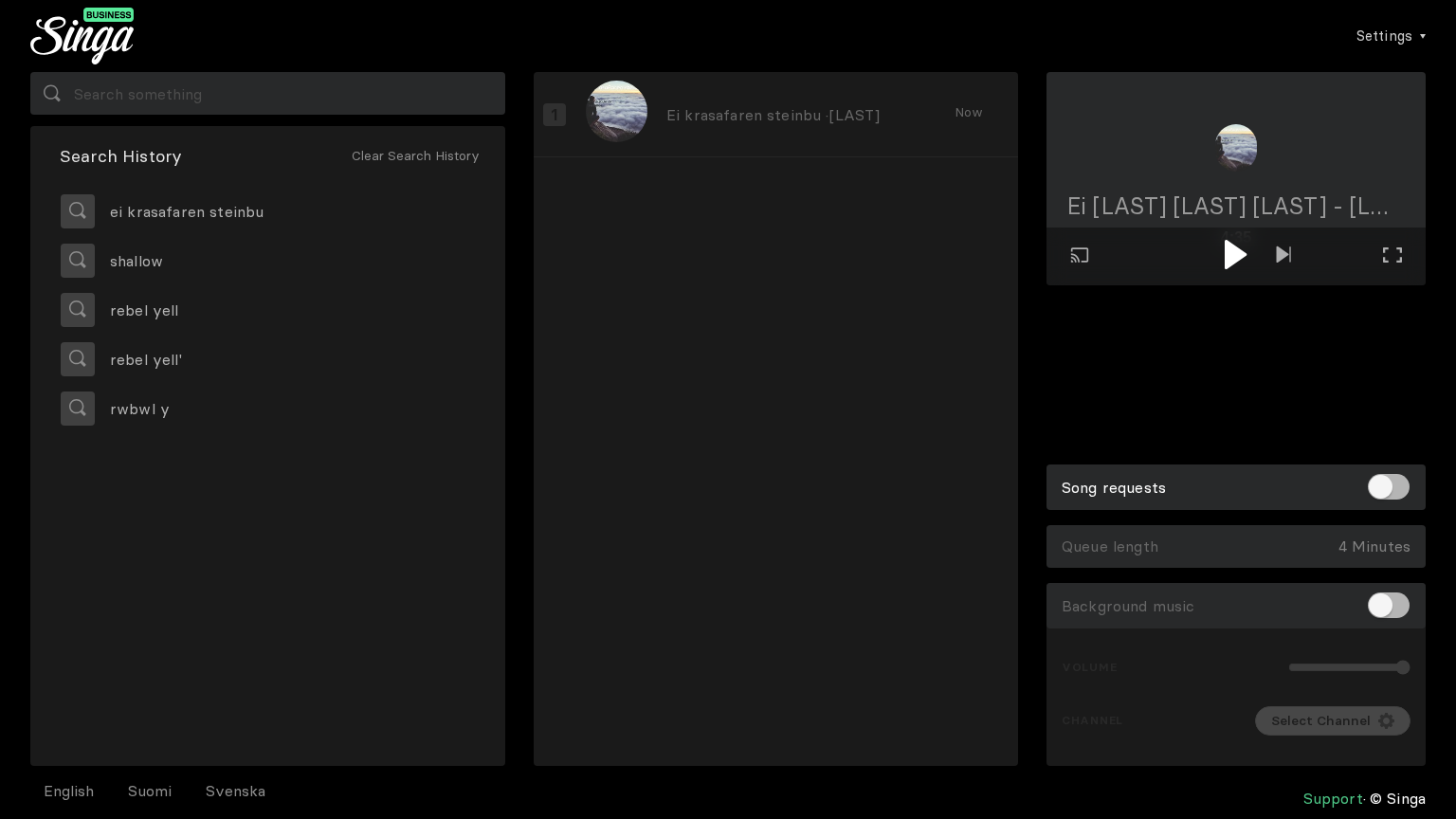 click on "Full screen Exit full screen" at bounding box center (1283, 256) 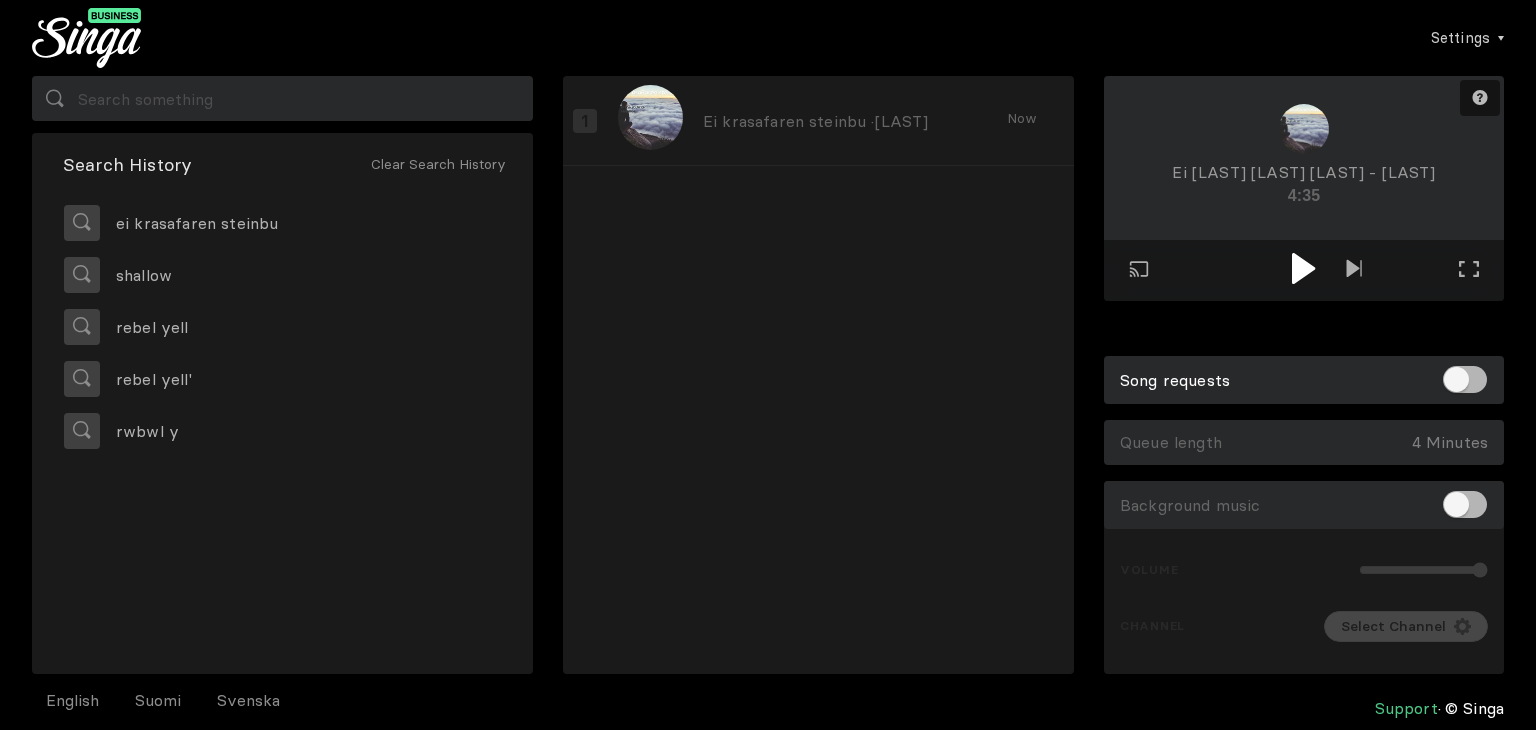 click at bounding box center [1469, 269] 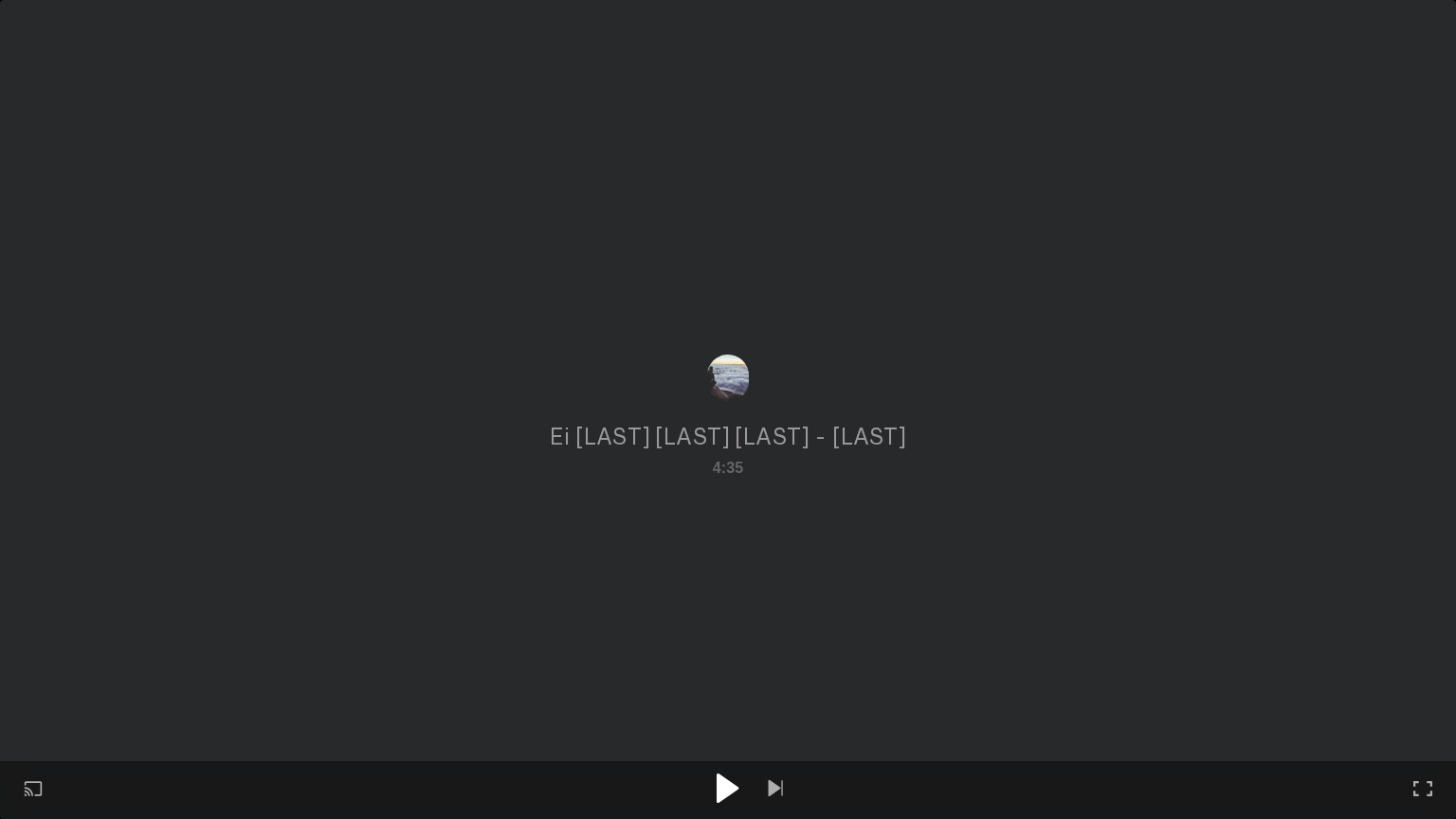 click at bounding box center [728, 790] 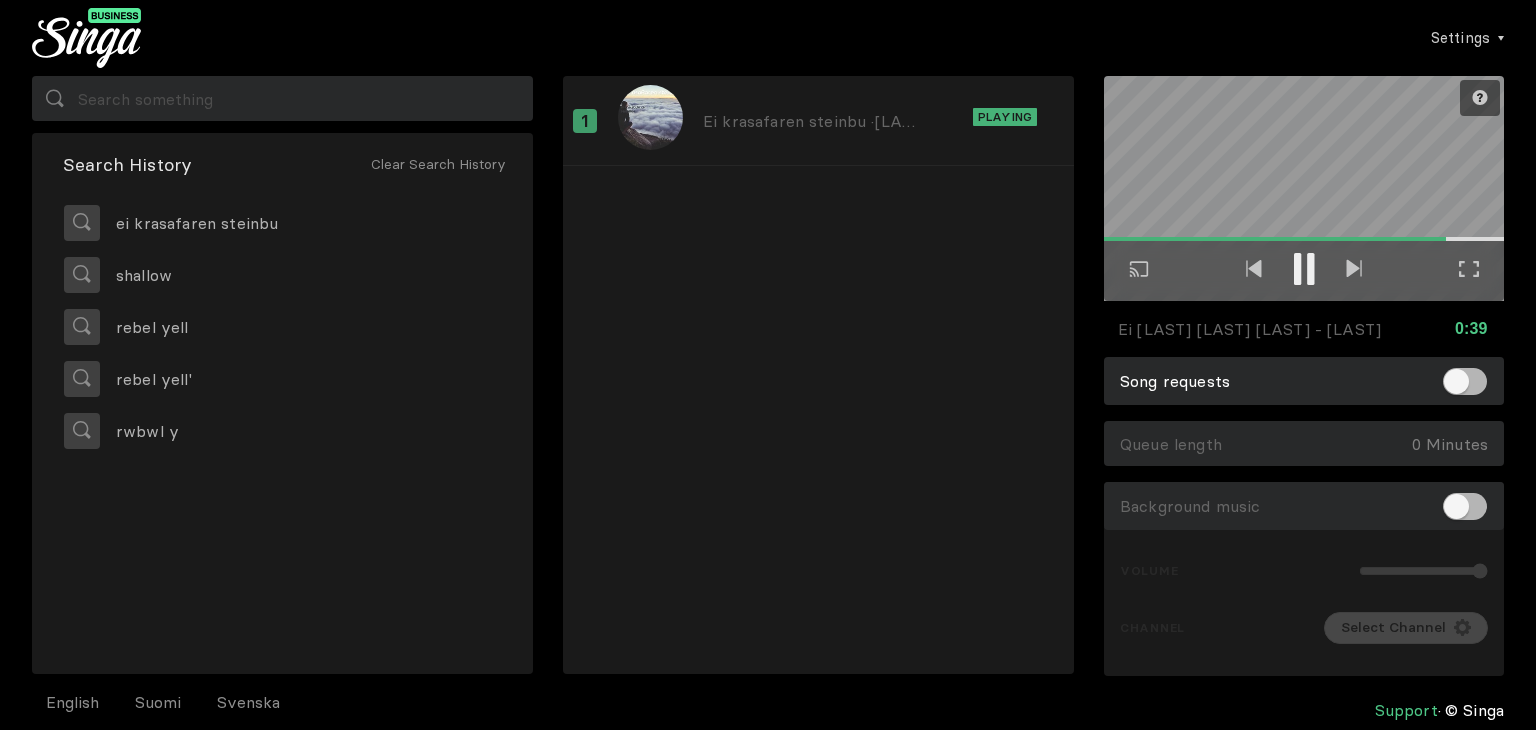 click on "Search History Clear Search History [PERSON] [PERSON] [PERSON] [PERSON] [PERSON]" at bounding box center (282, 376) 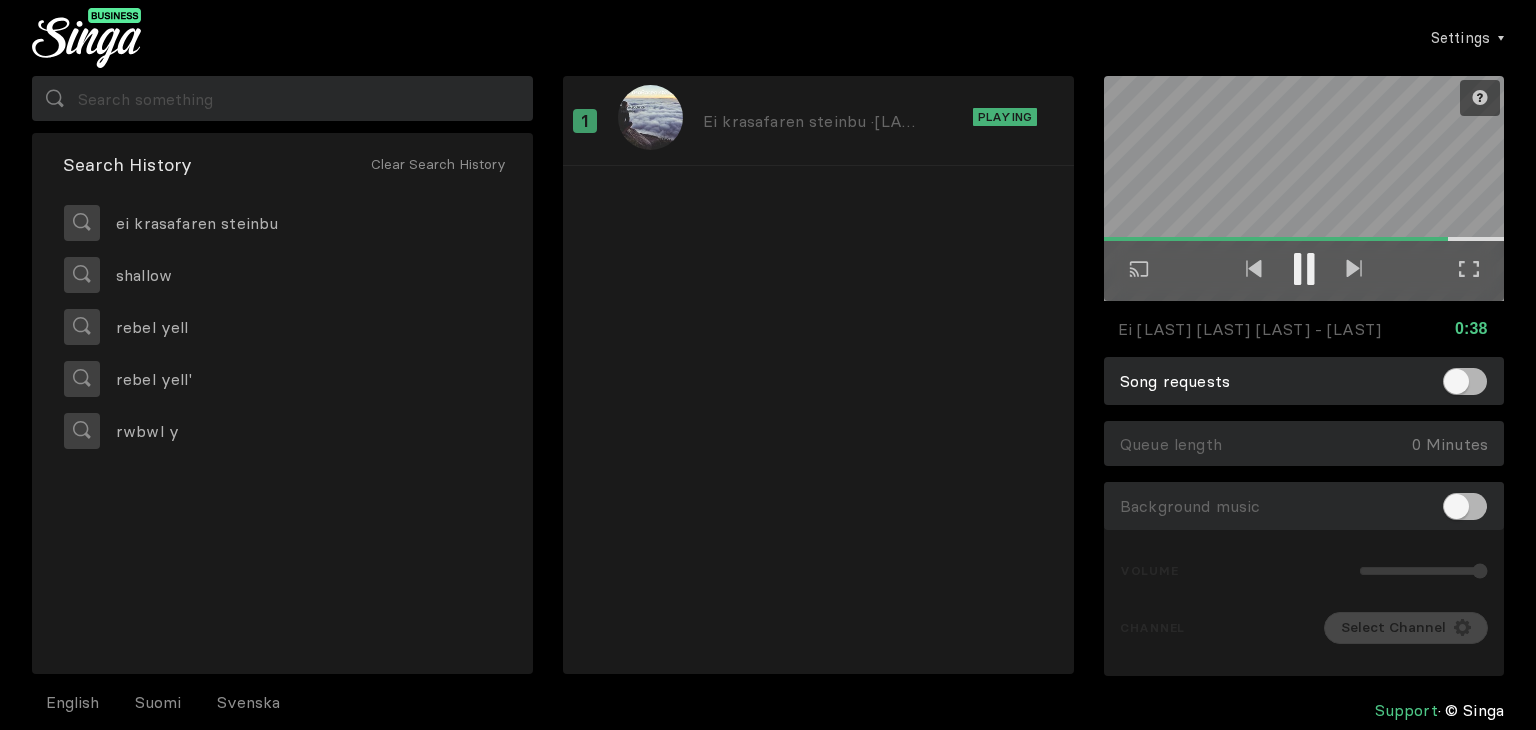 click on "Settings     Account Settings Song requests New Background Music Upgrade to Singa Business Pro Logout" at bounding box center [822, 38] 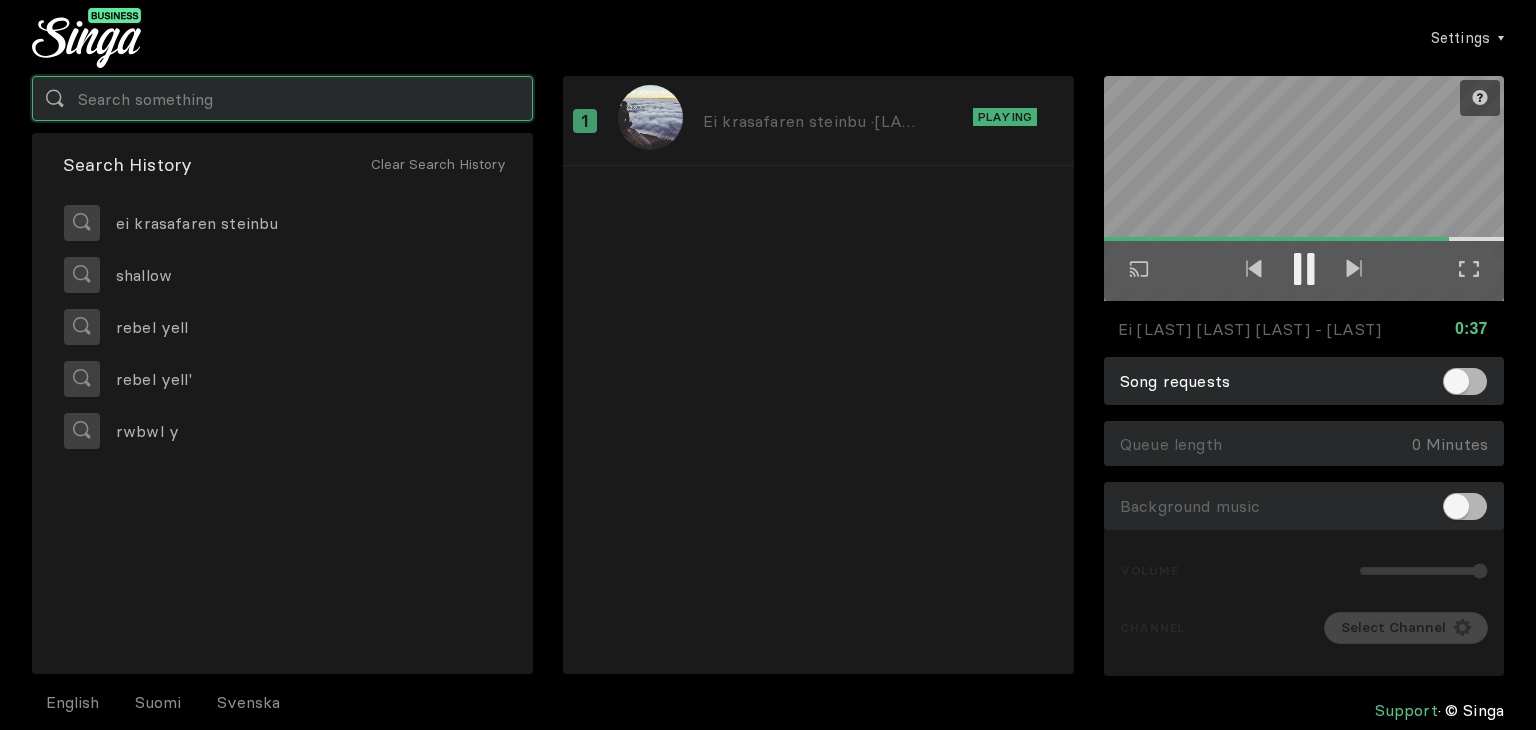 click at bounding box center [282, 98] 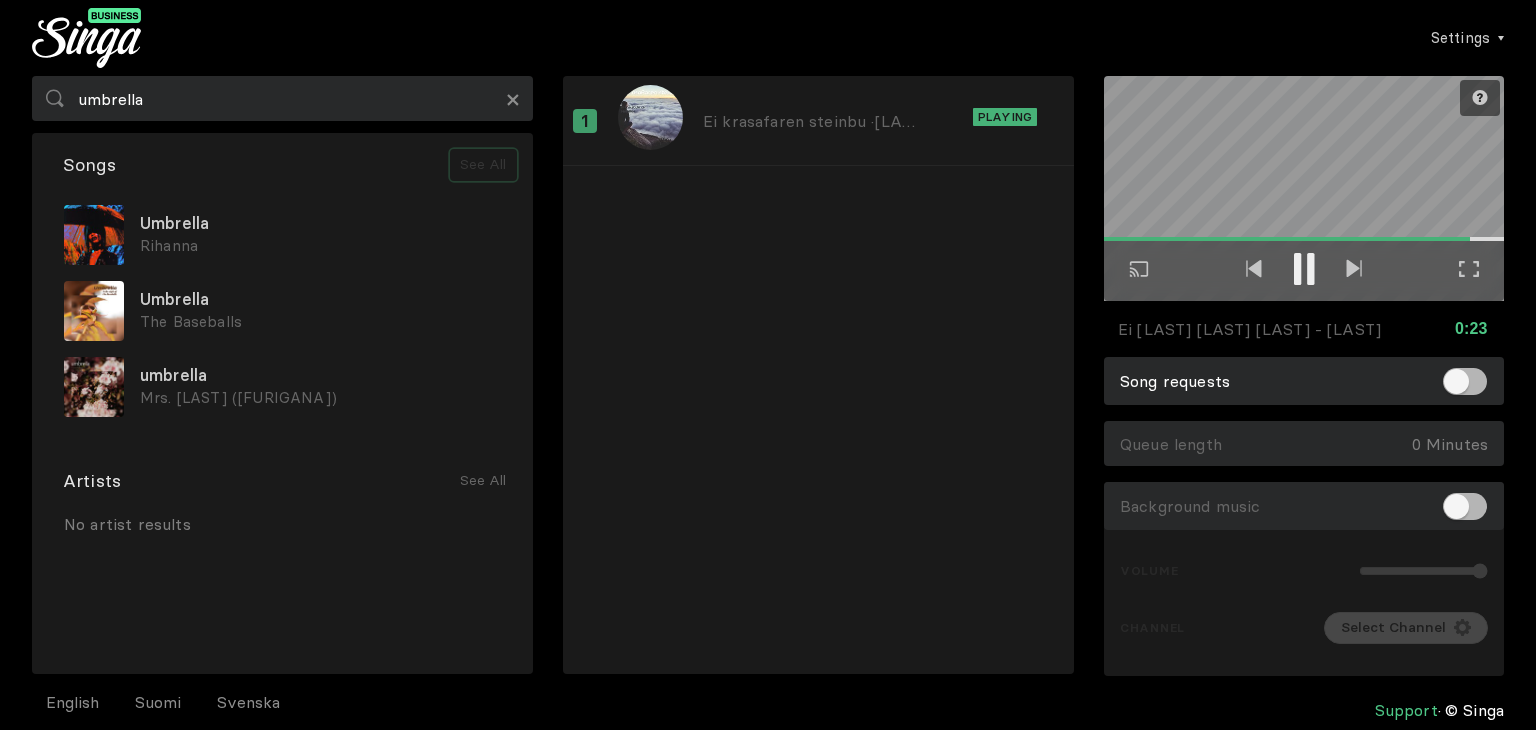 click on "See All" at bounding box center (483, 165) 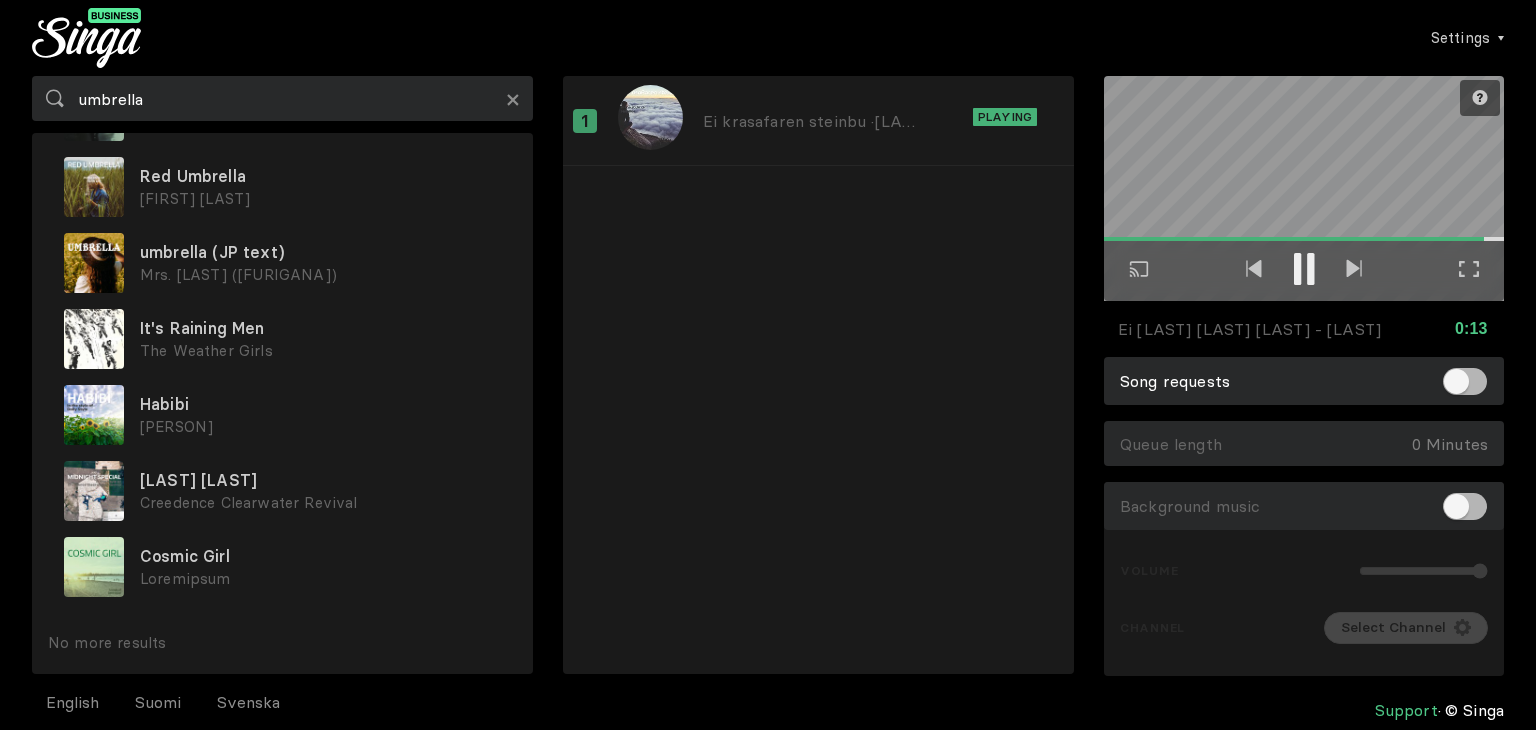 scroll, scrollTop: 354, scrollLeft: 0, axis: vertical 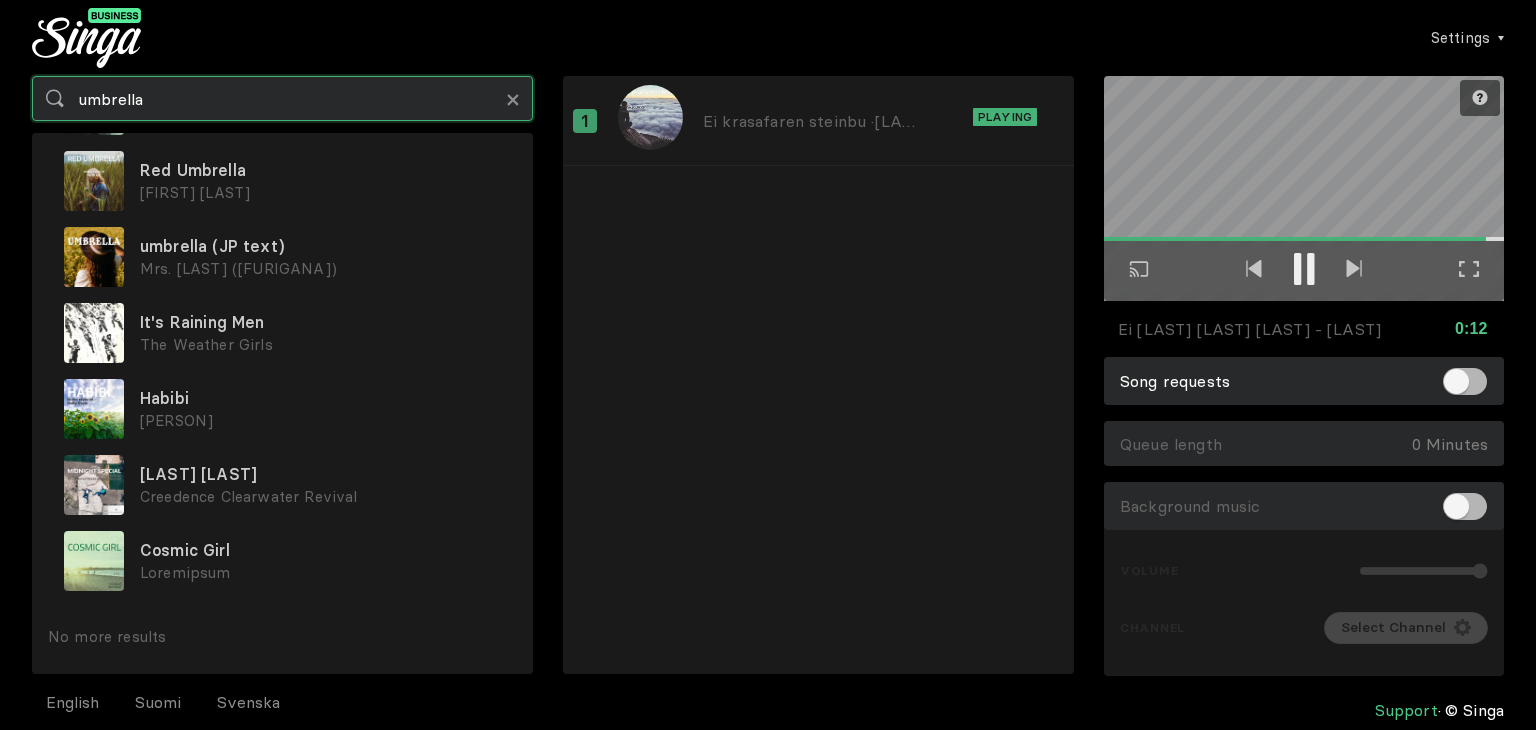 click on "umbrella" at bounding box center [282, 98] 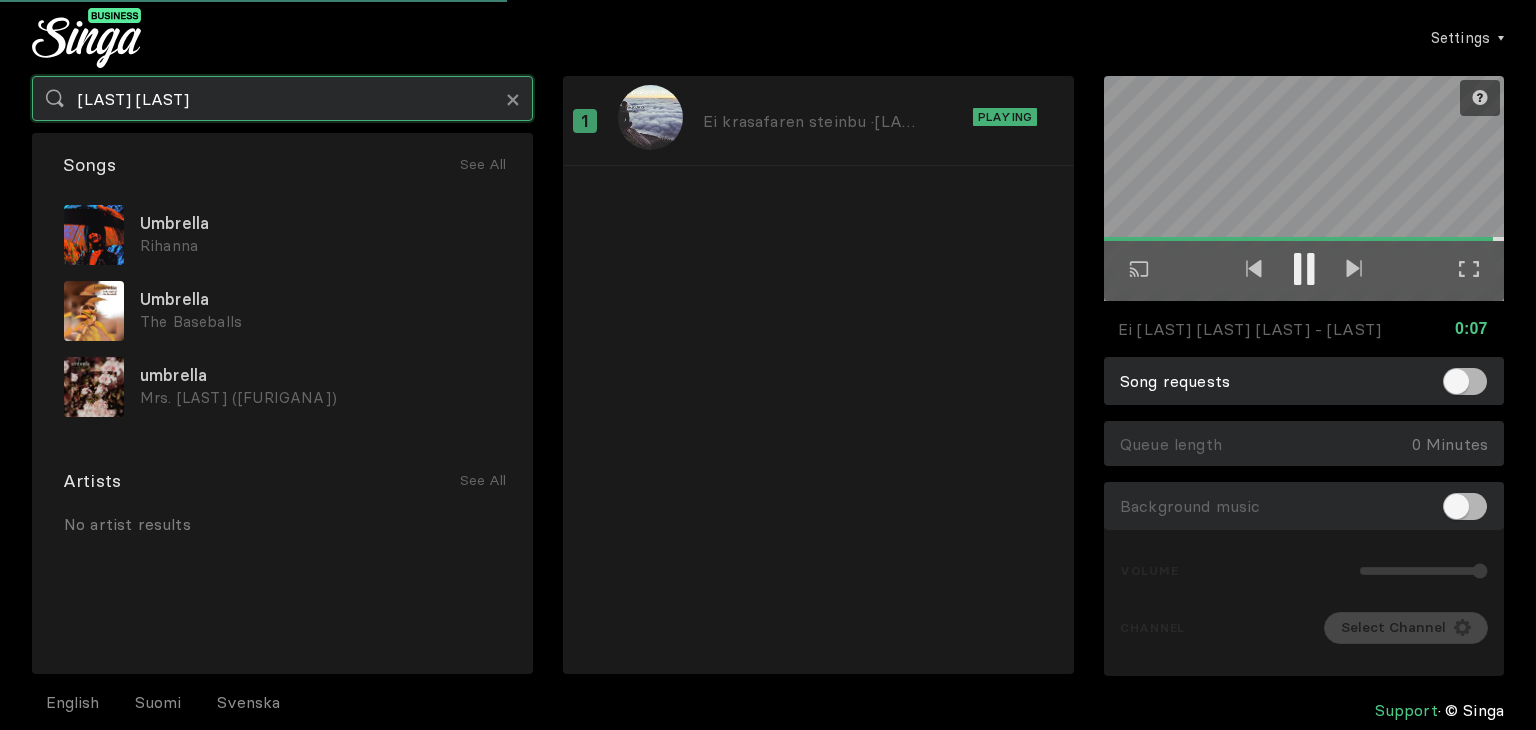 scroll, scrollTop: 0, scrollLeft: 0, axis: both 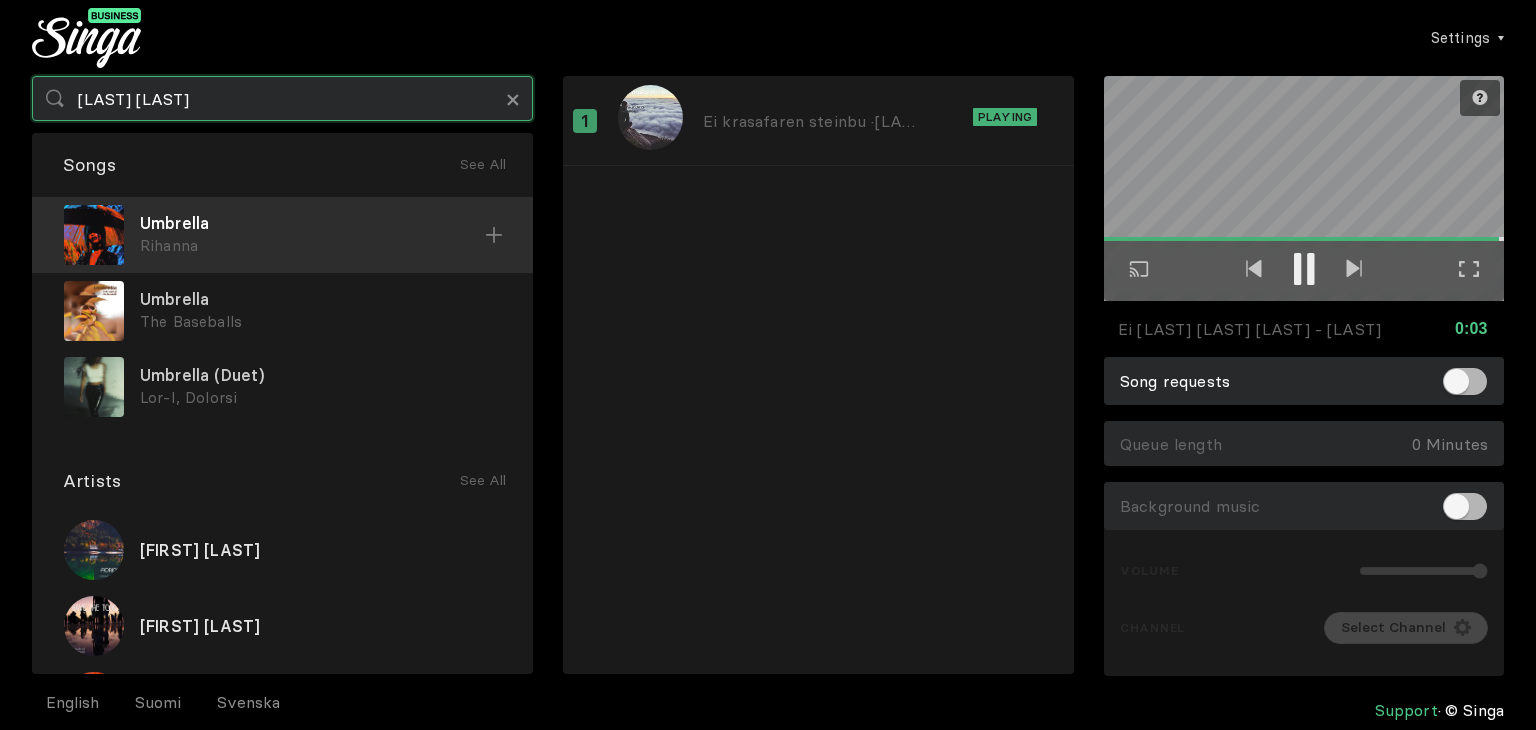 type on "[LAST] [LAST]" 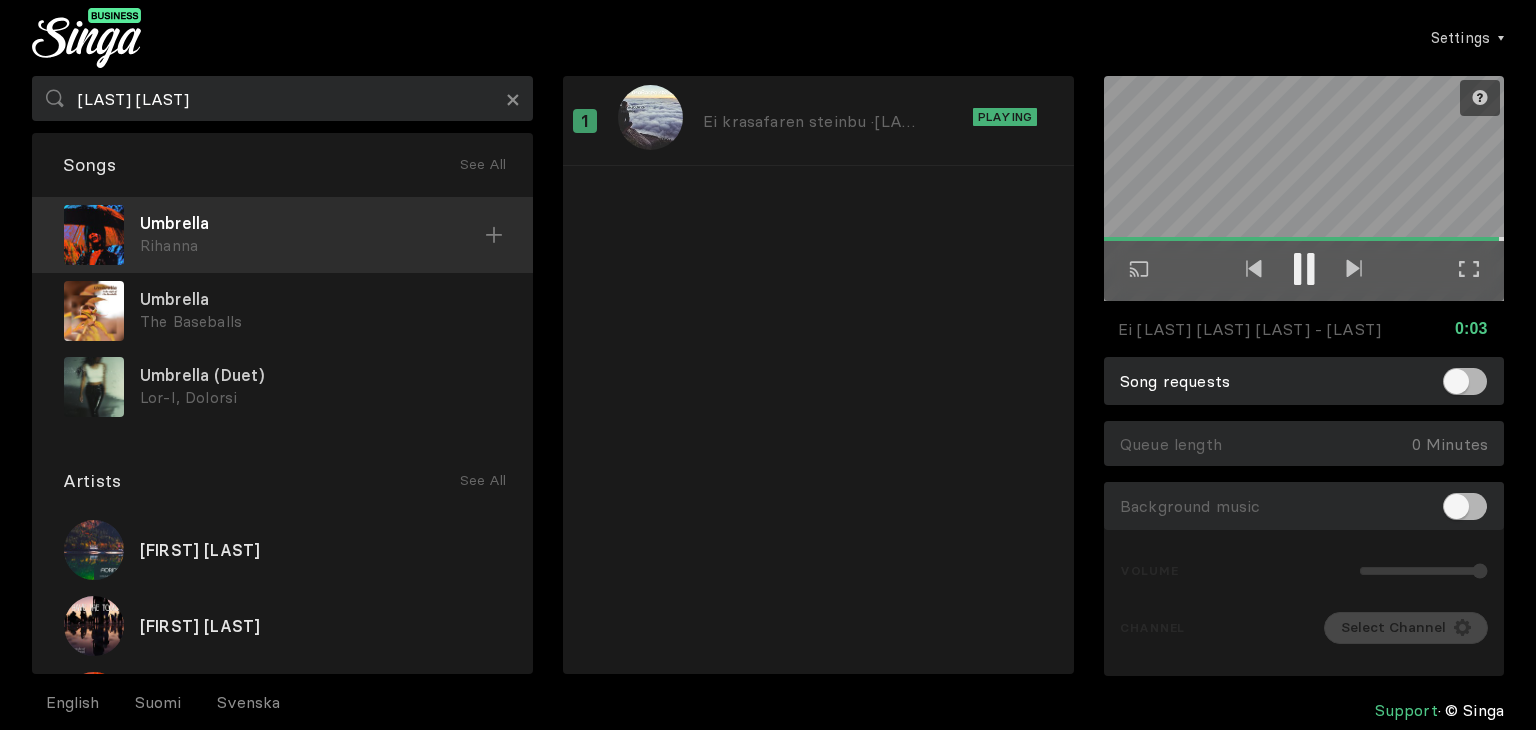 click at bounding box center [494, 235] 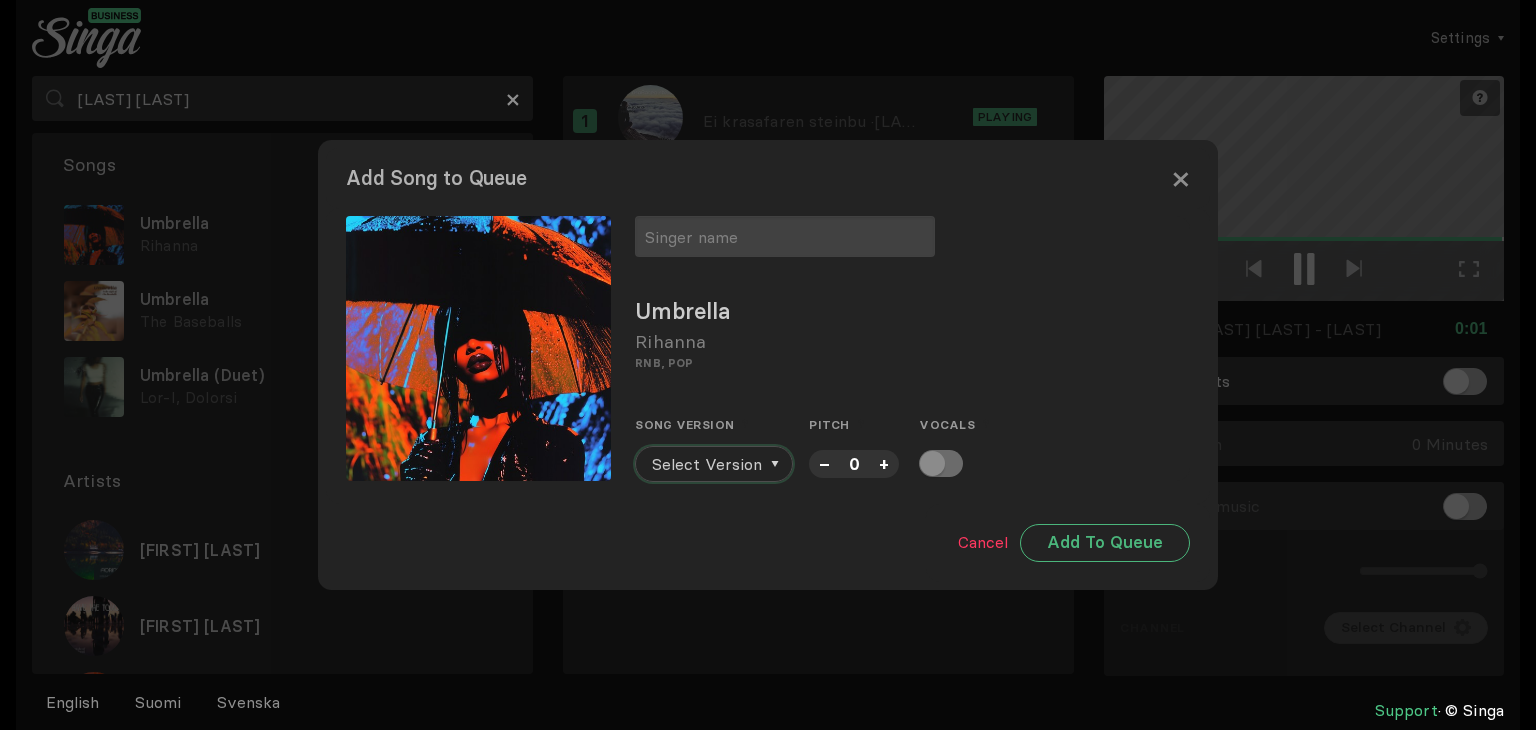 click on "Select Version" at bounding box center [707, 464] 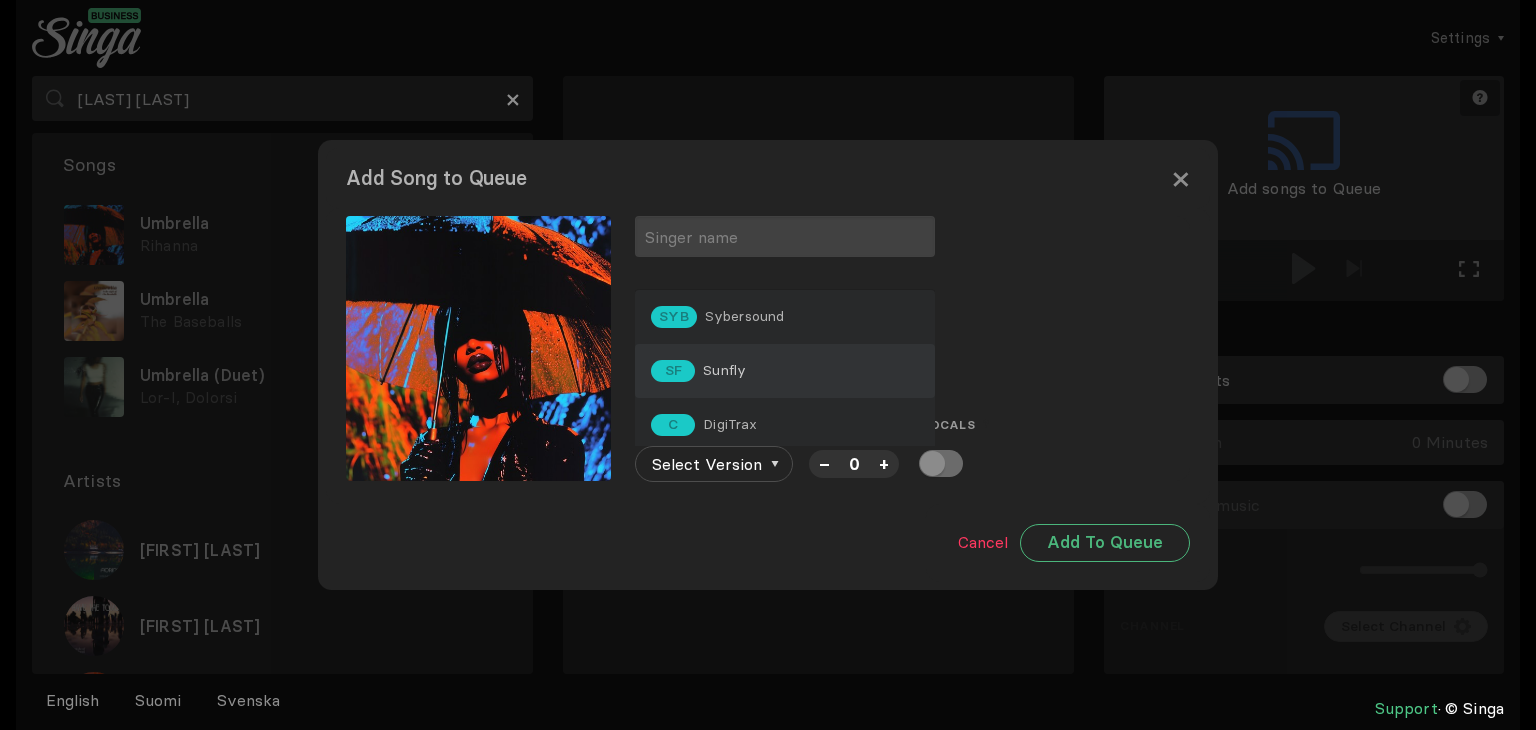 click on "SF Sunfly" at bounding box center [785, 371] 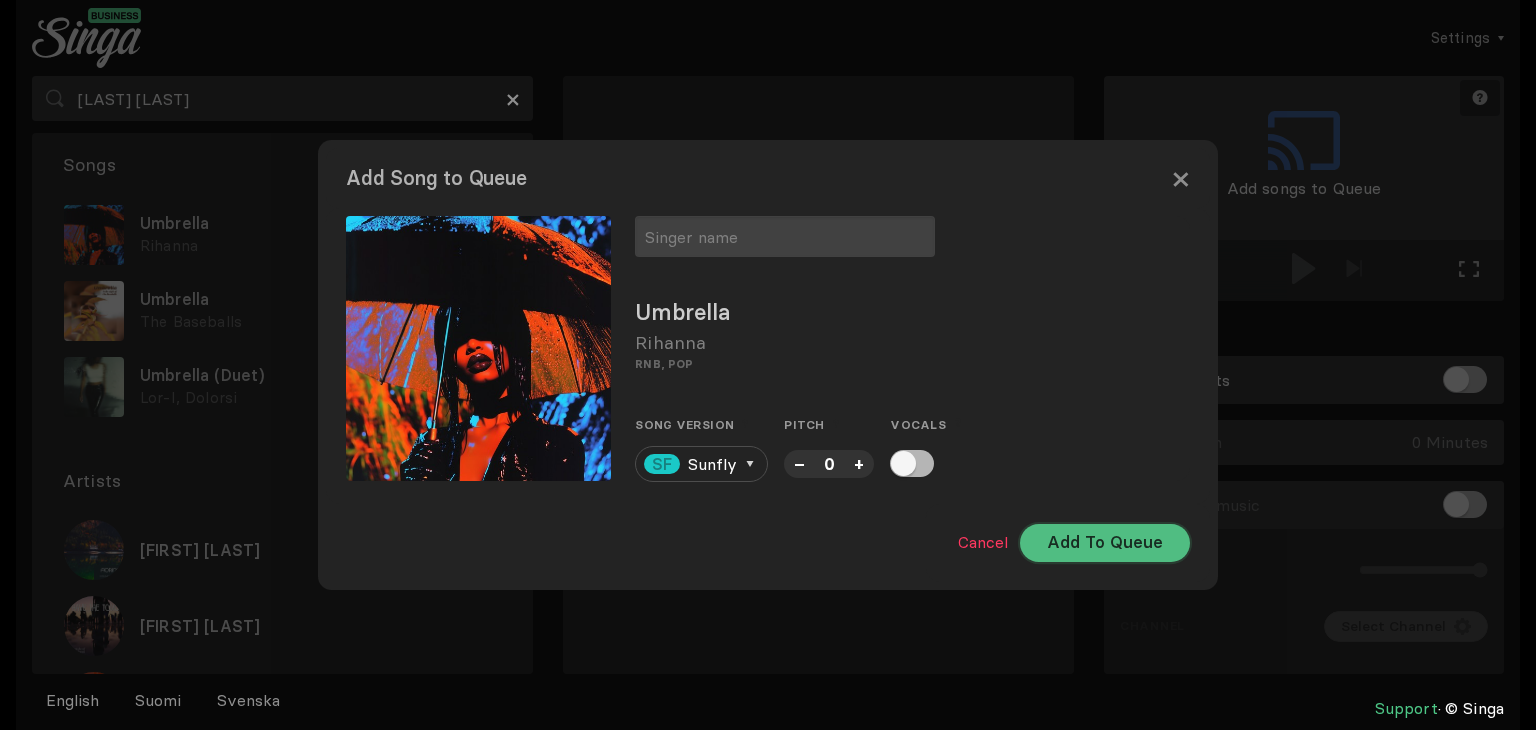 click on "Add To Queue" at bounding box center (1105, 543) 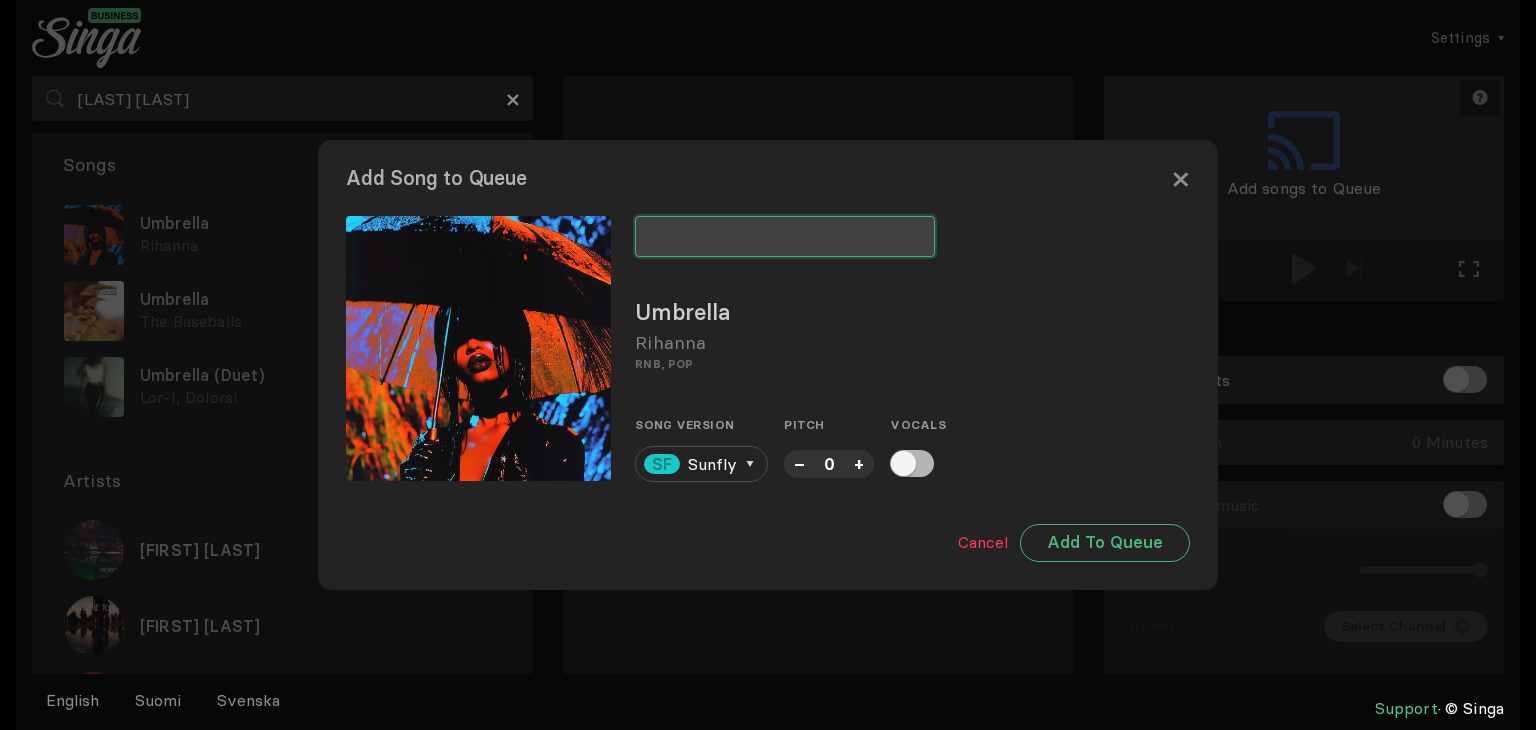 type 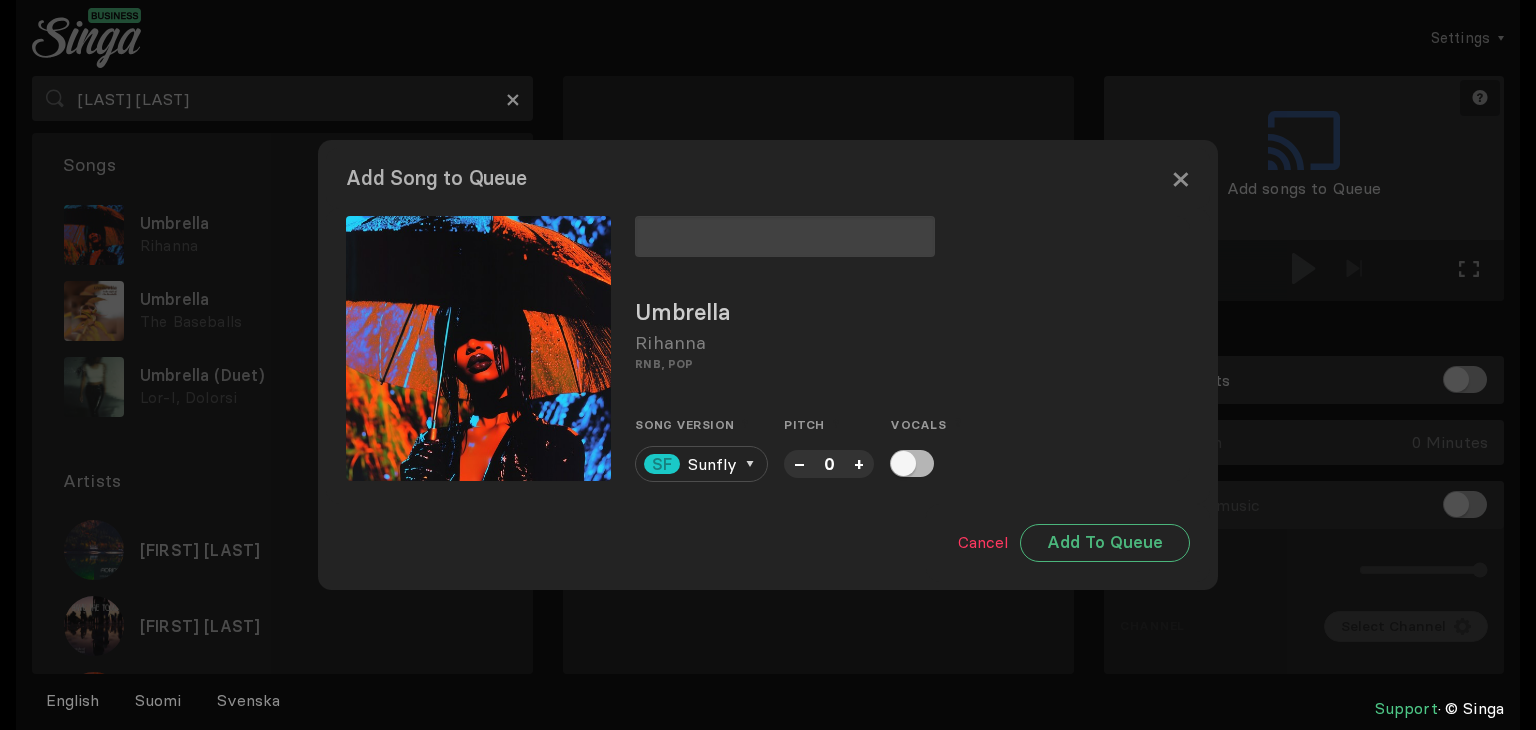 click on "Cancel  Add To Queue" at bounding box center [1068, 543] 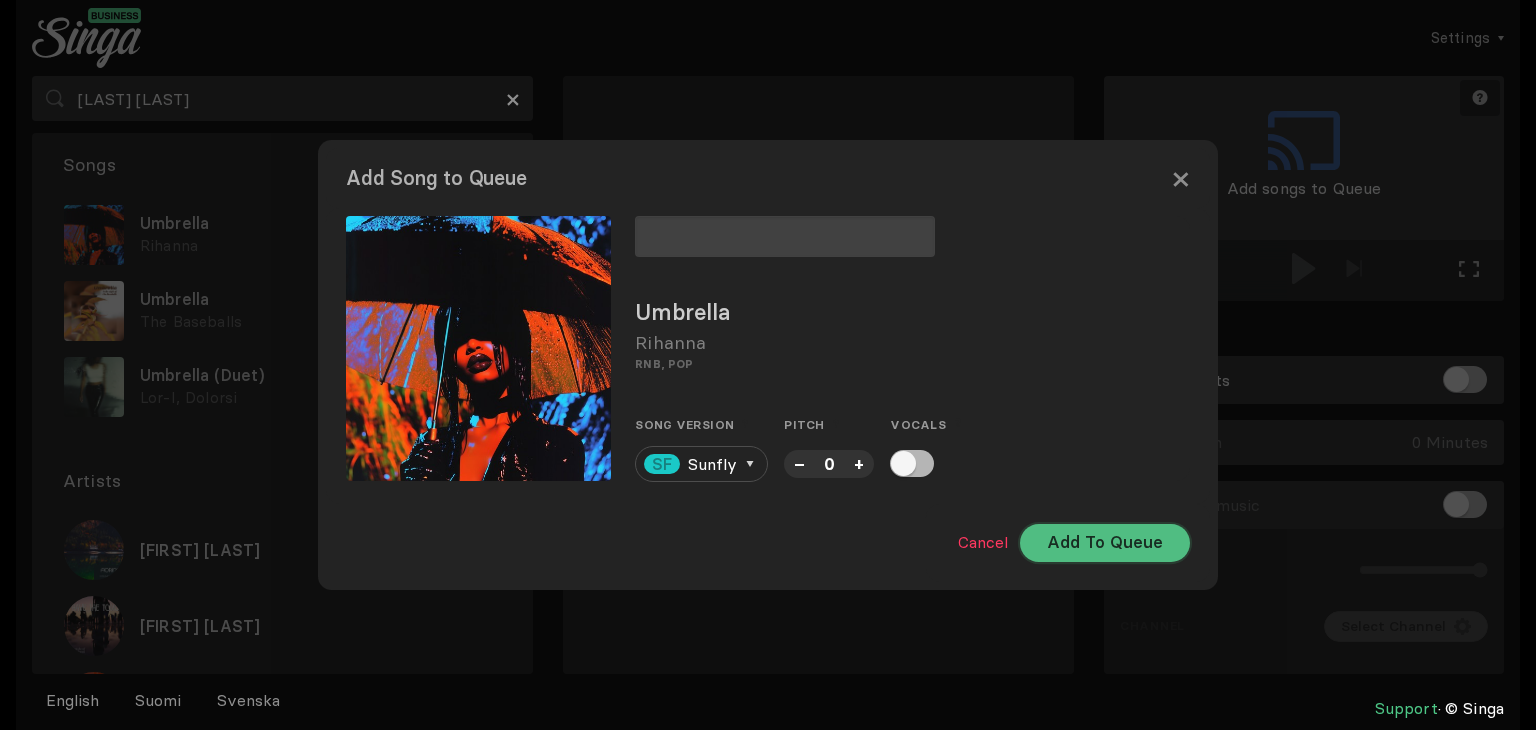 click on "Add To Queue" at bounding box center [1105, 543] 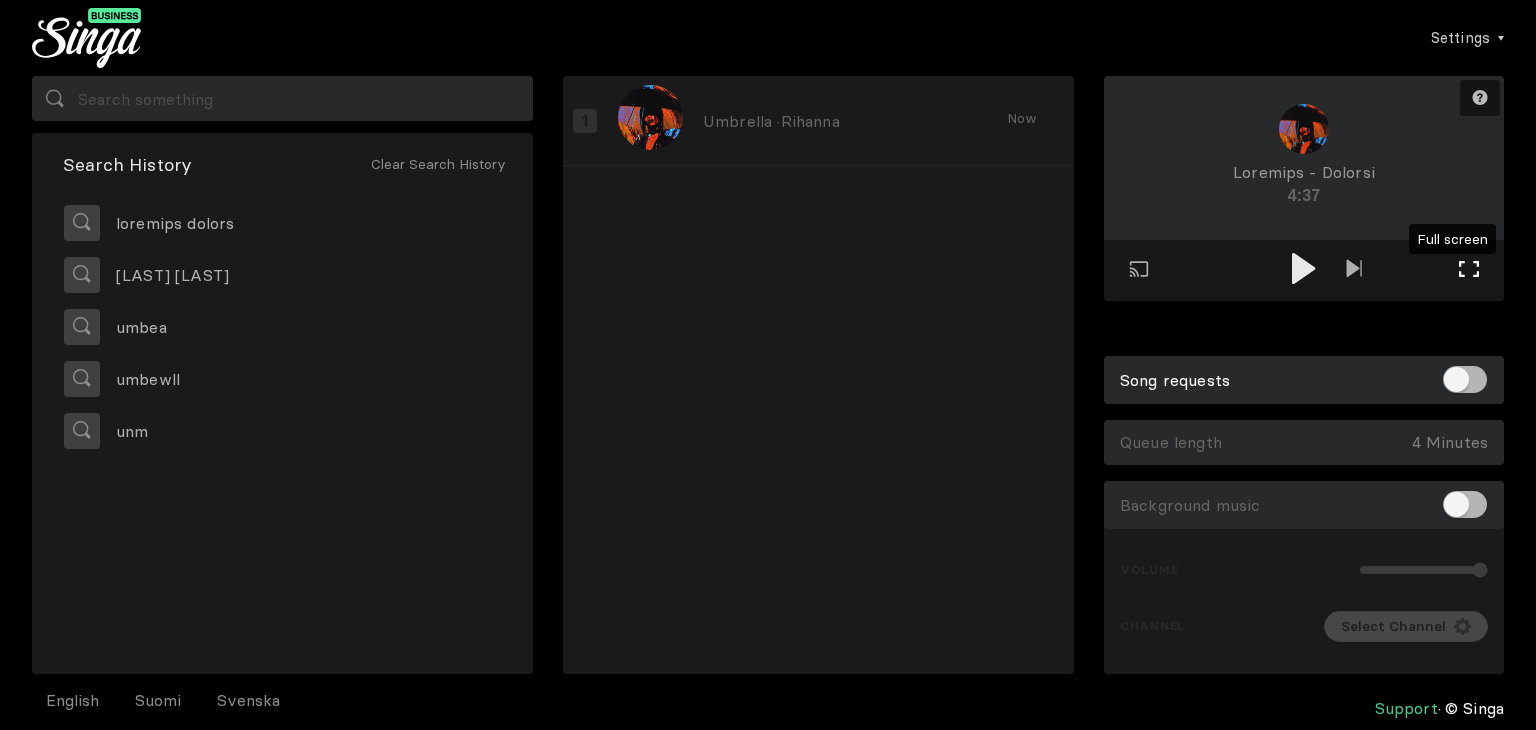 click at bounding box center (1469, 269) 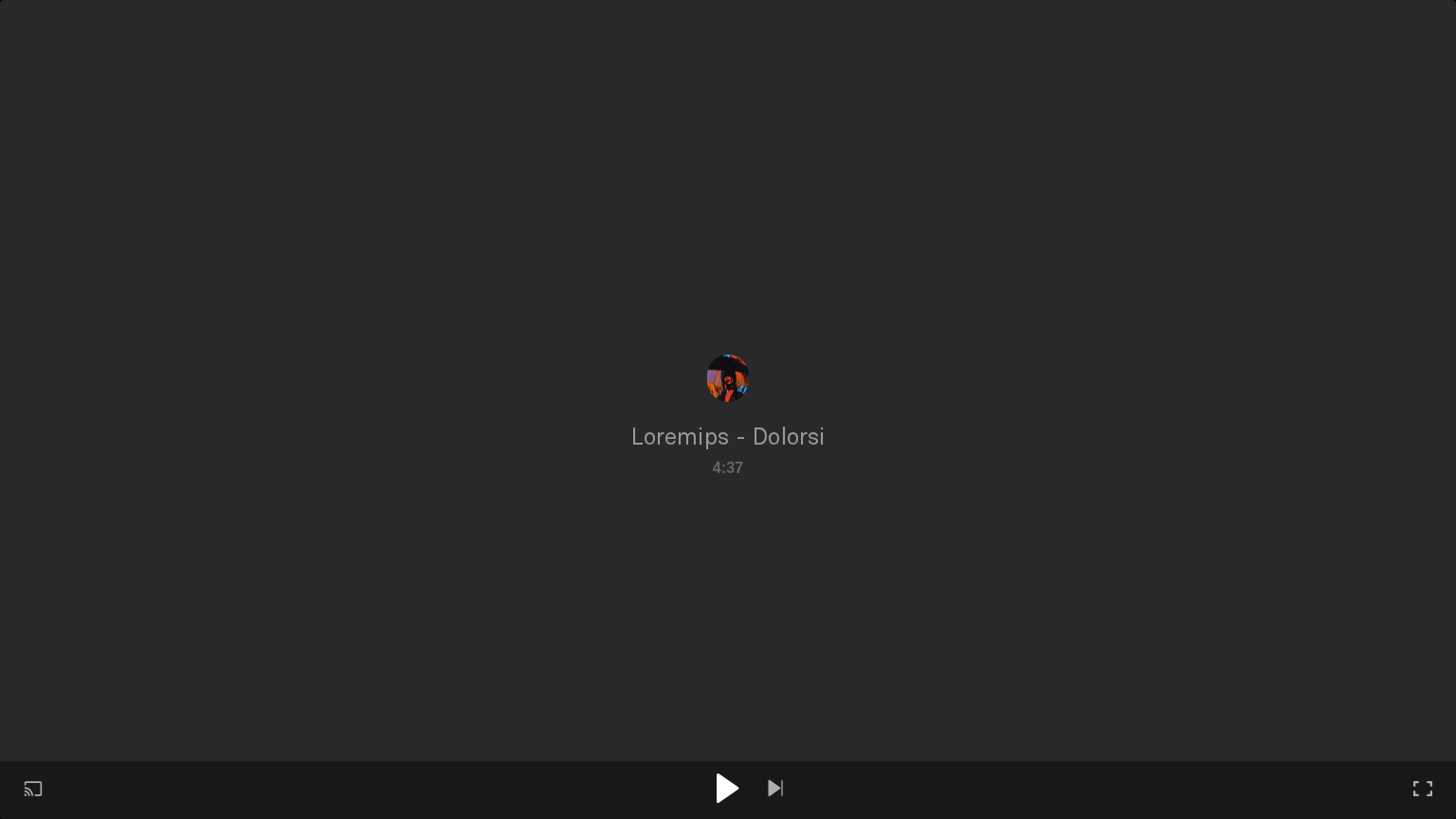 click at bounding box center [727, 788] 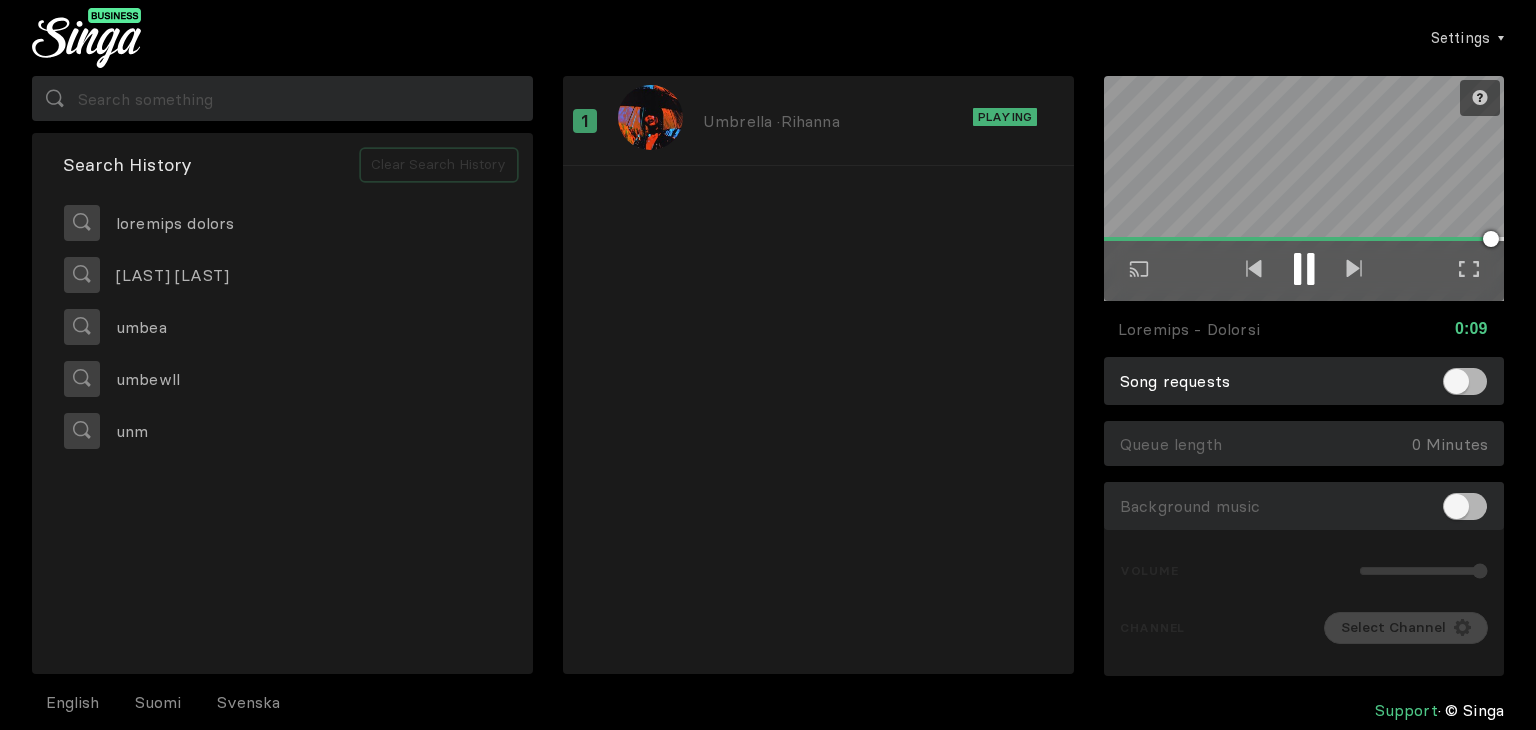 click on "Clear Search History" at bounding box center [439, 165] 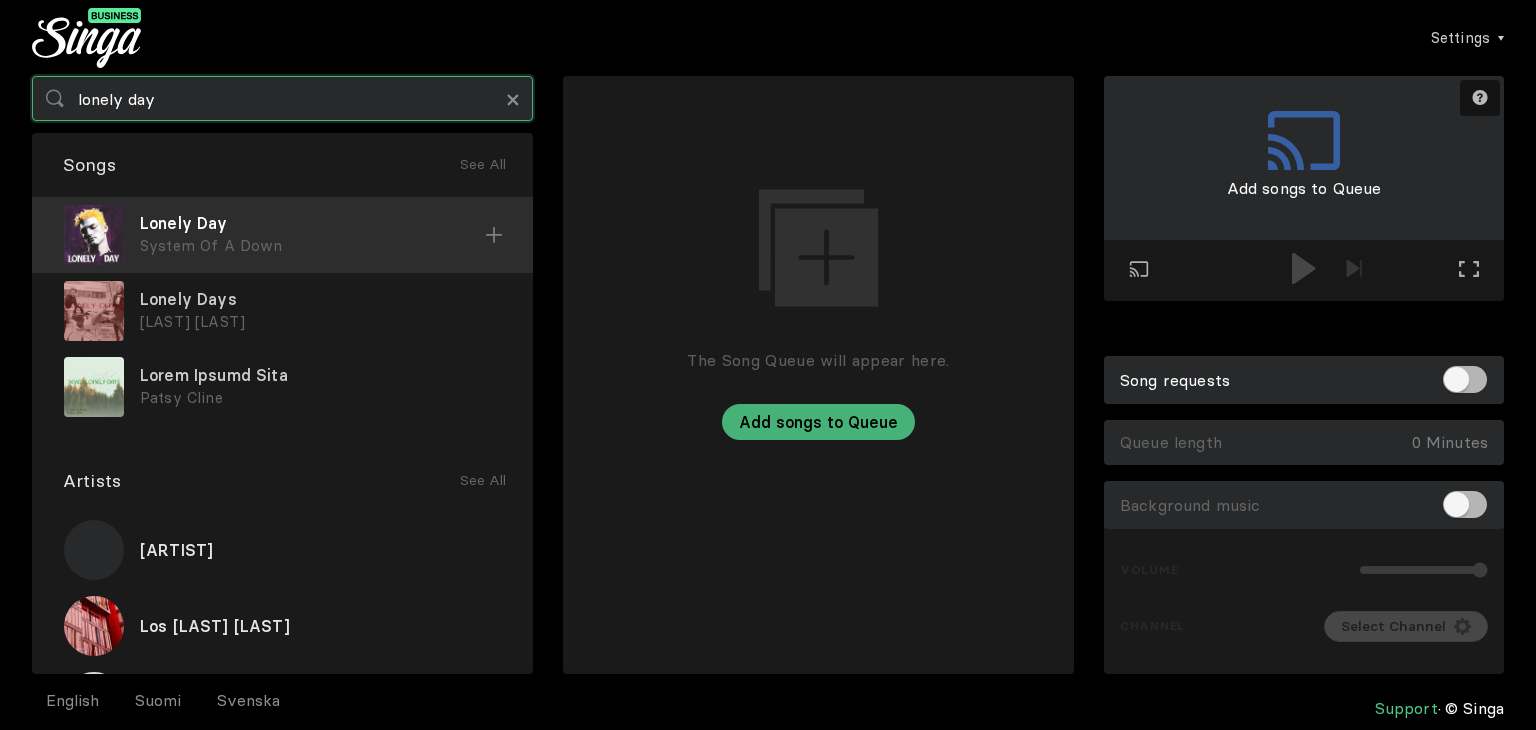 type on "lonely day" 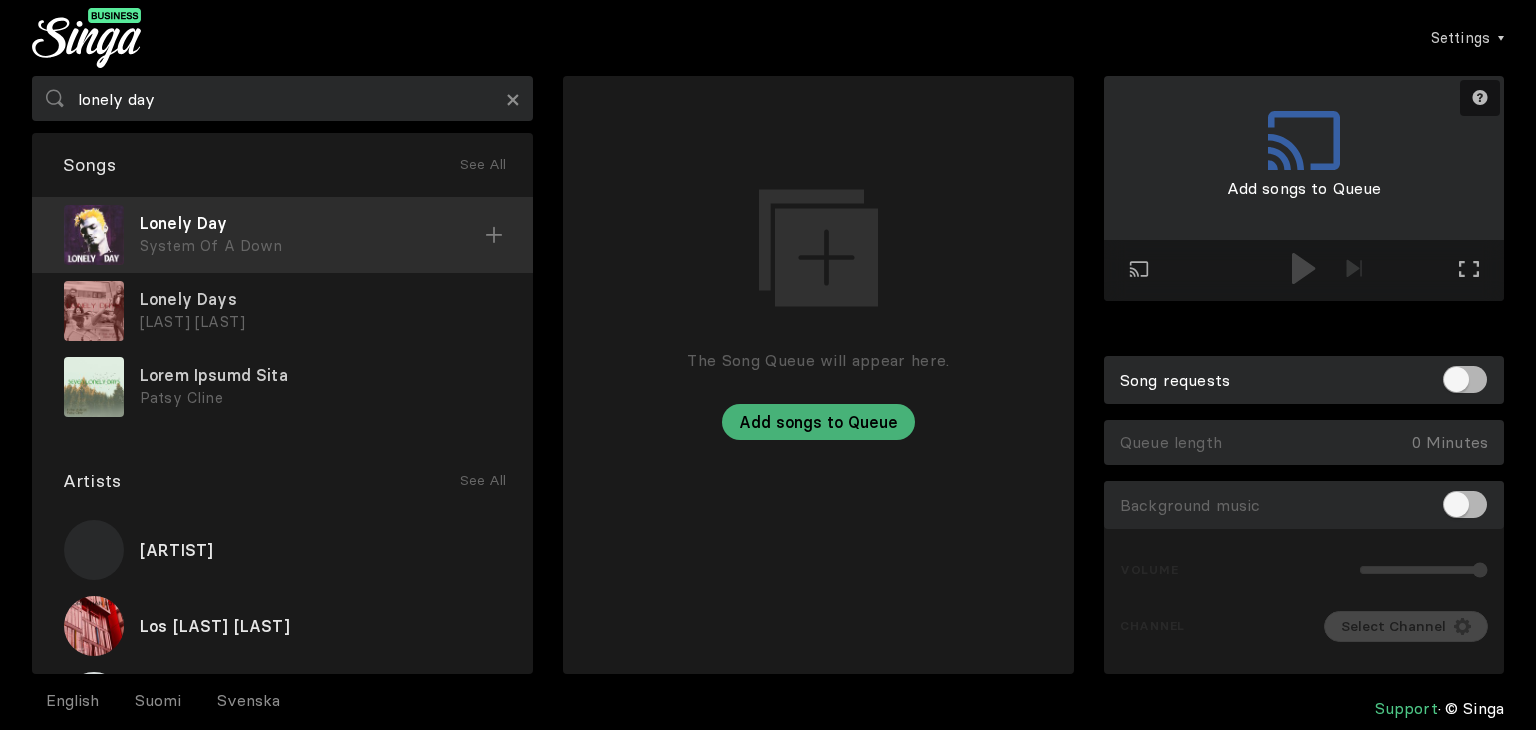 click at bounding box center (494, 235) 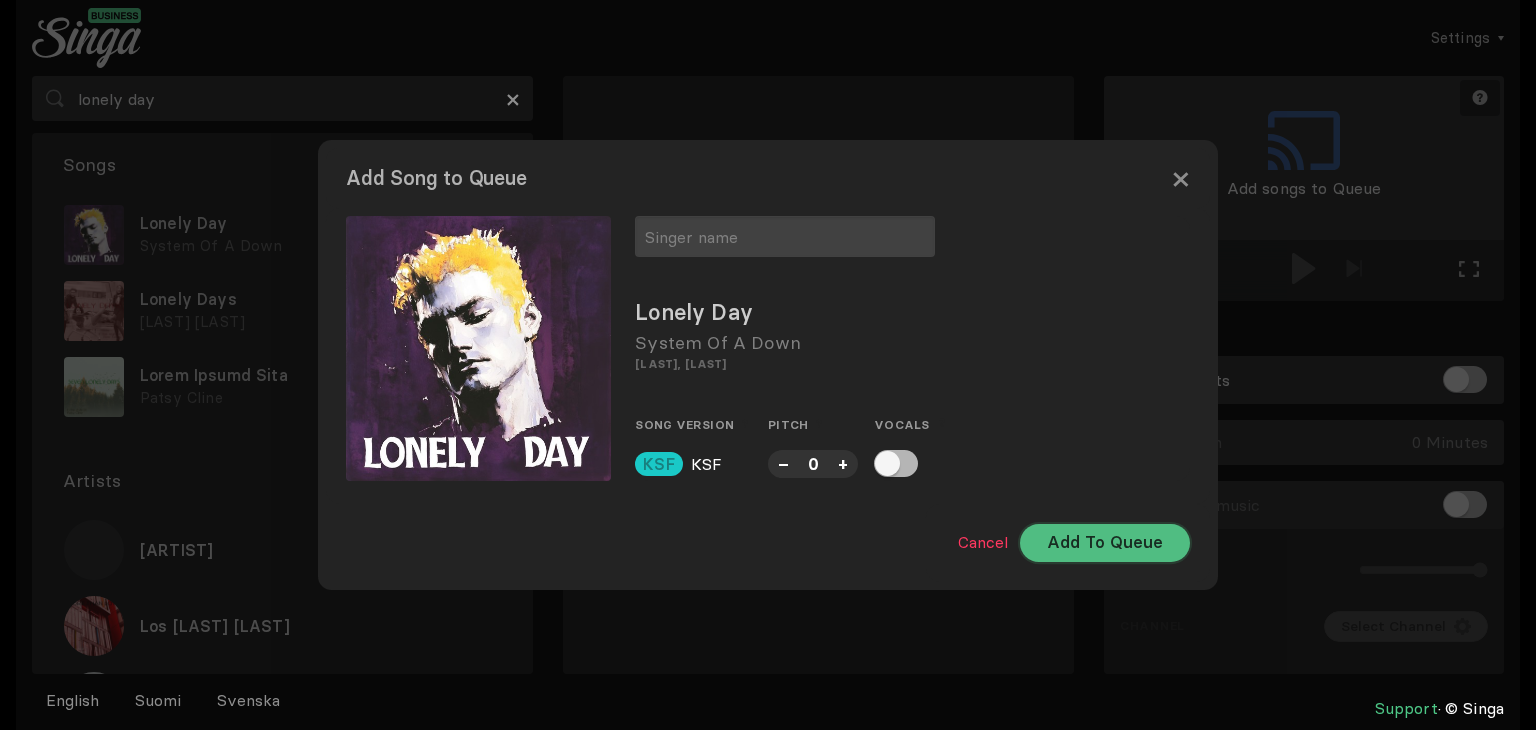 click on "Add To Queue" at bounding box center [1105, 543] 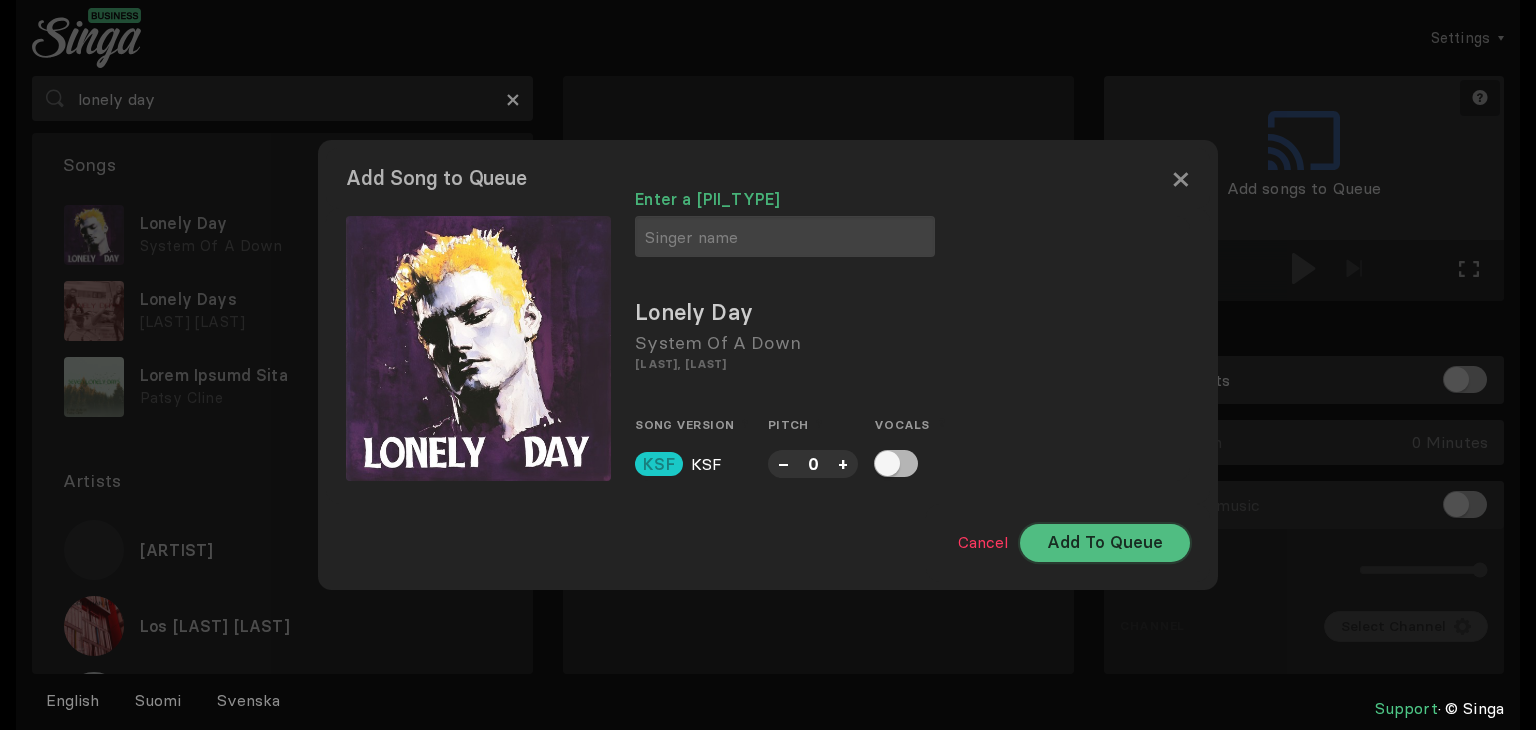 click on "Add To Queue" at bounding box center [1105, 543] 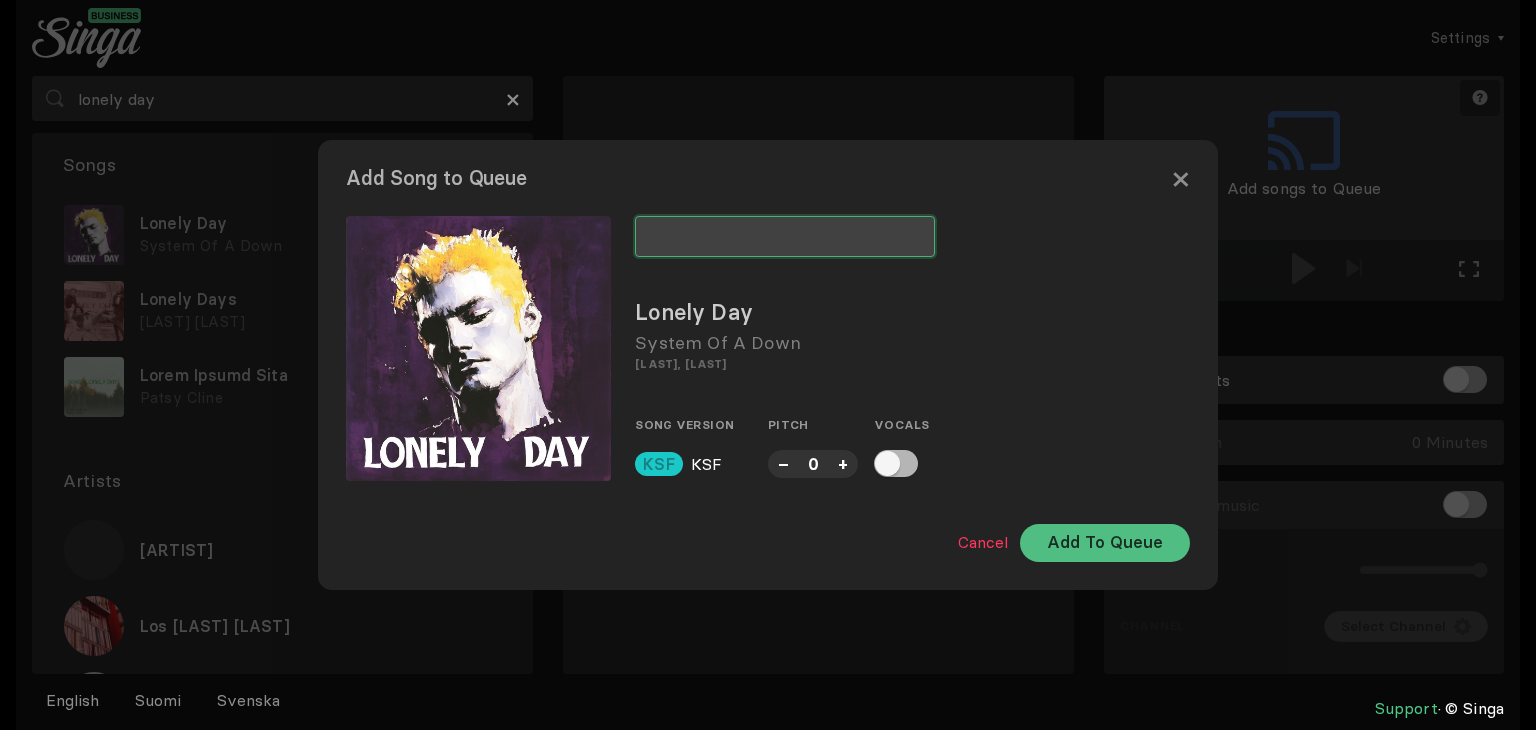 type 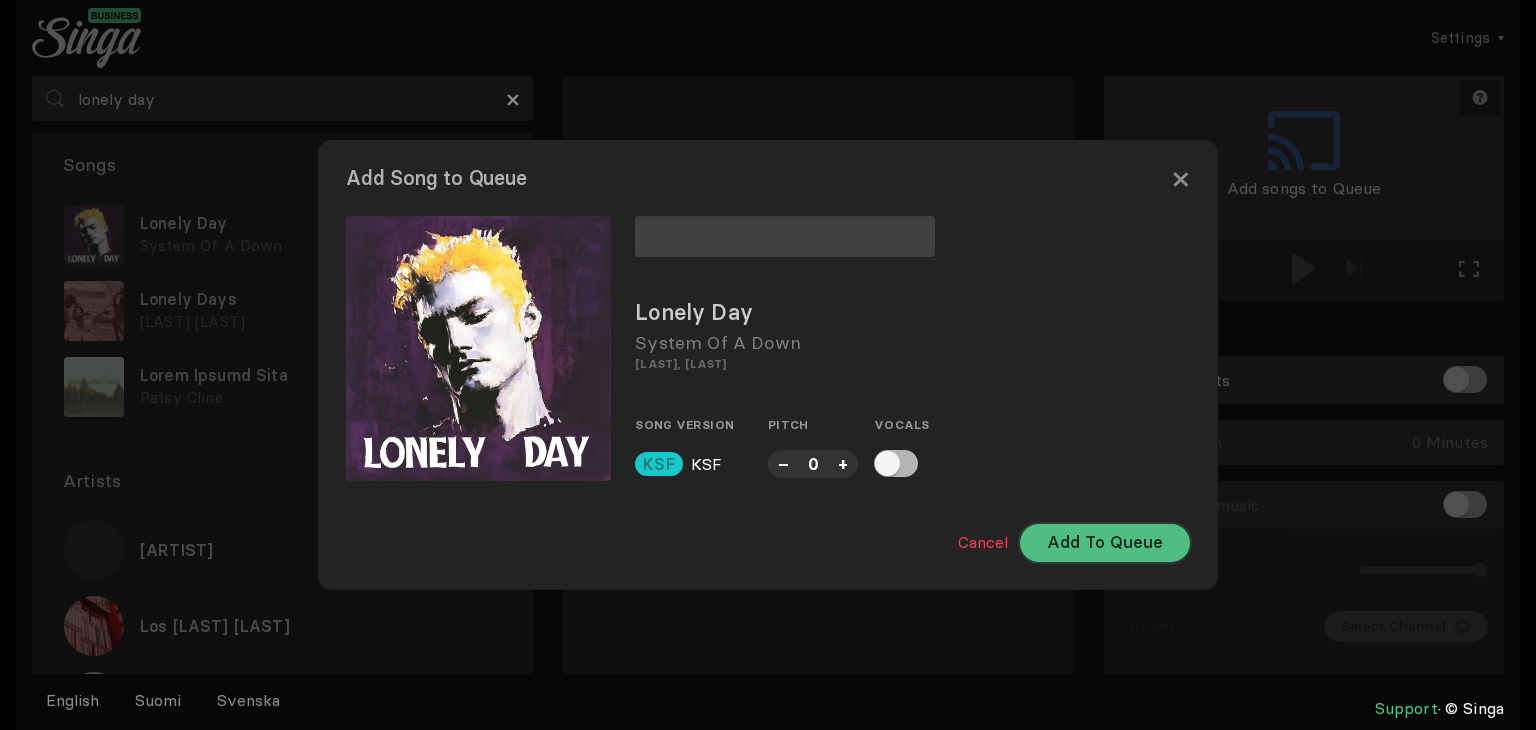 click on "Add To Queue" at bounding box center (1105, 543) 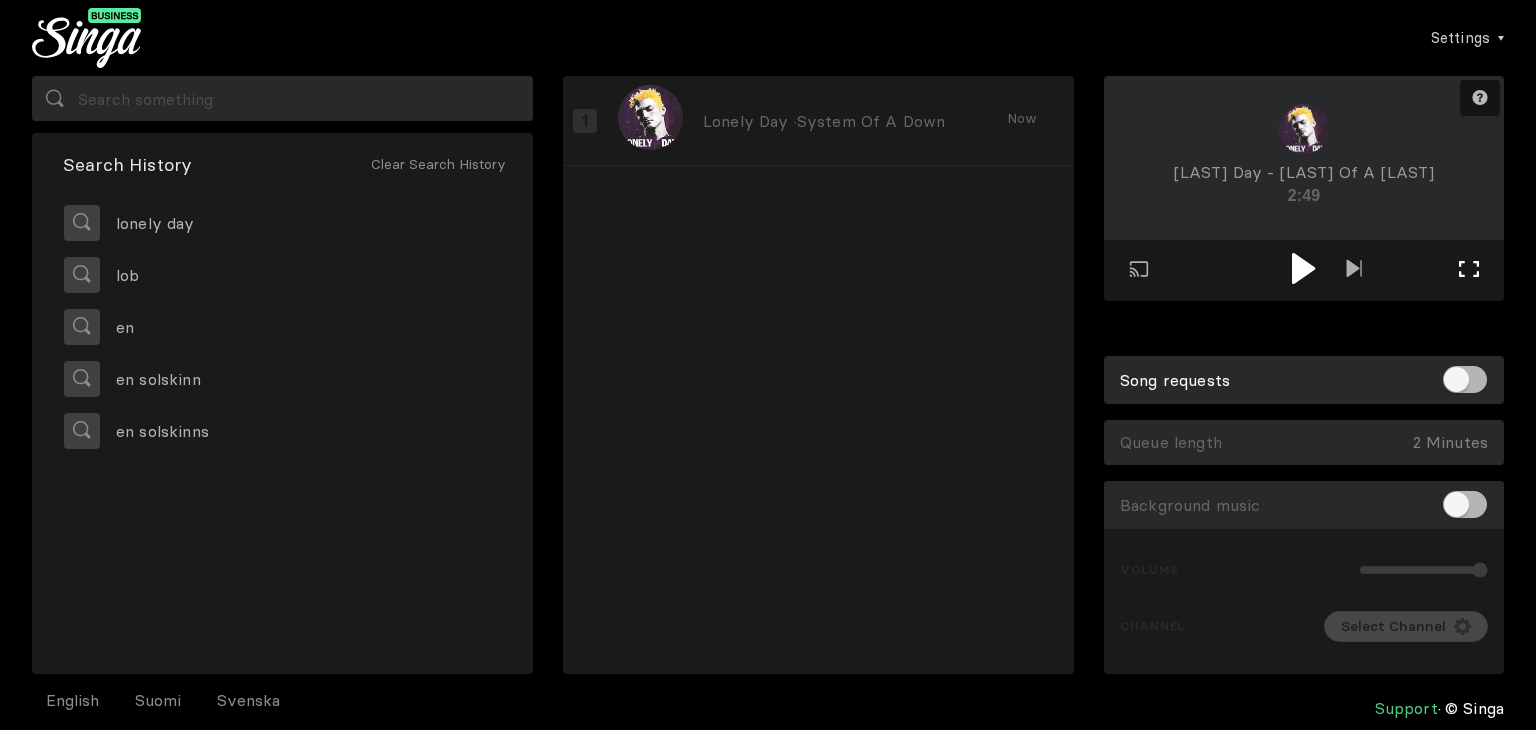 click on "Full screen Exit full screen" at bounding box center (1354, 270) 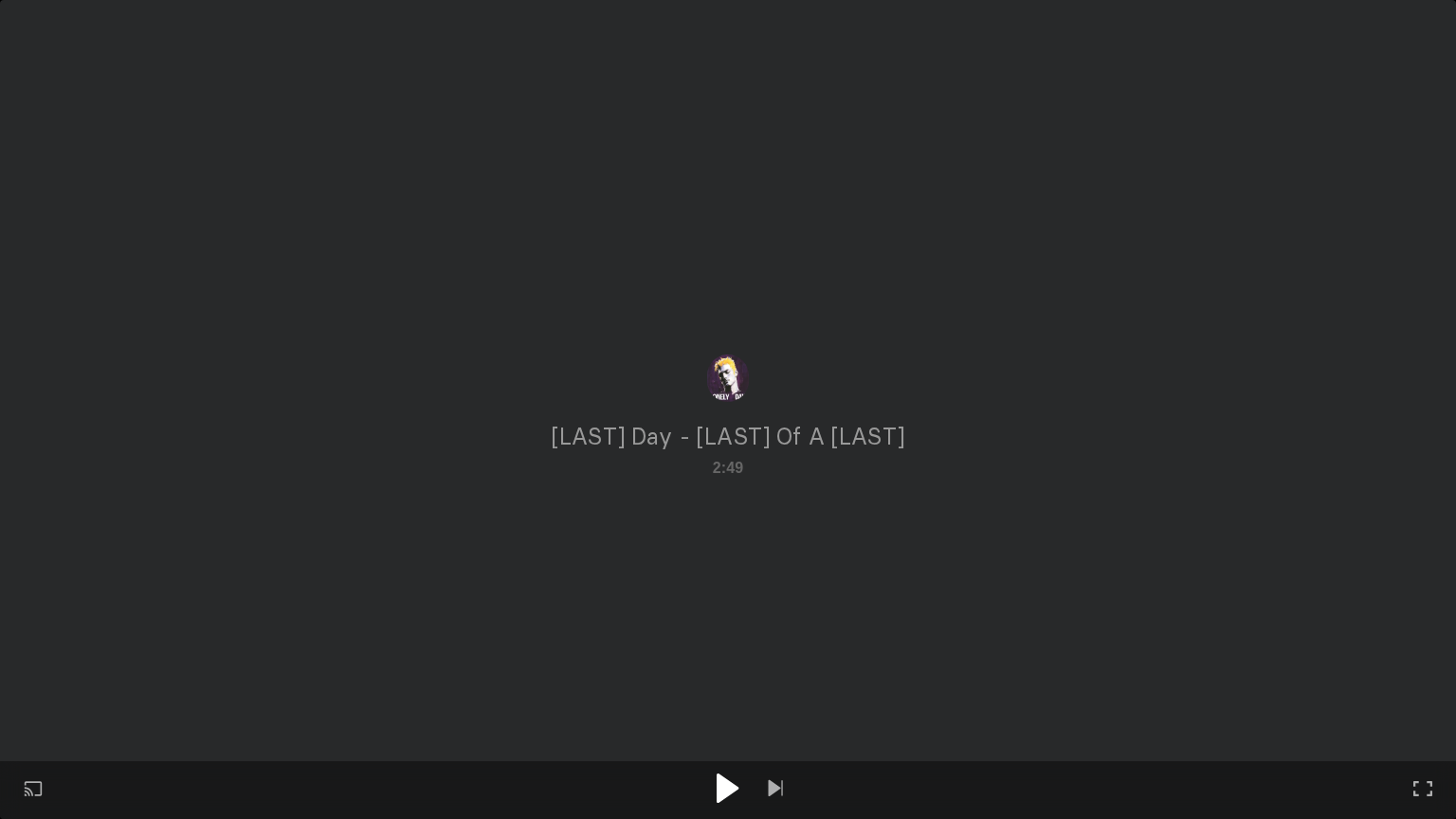 click at bounding box center [728, 788] 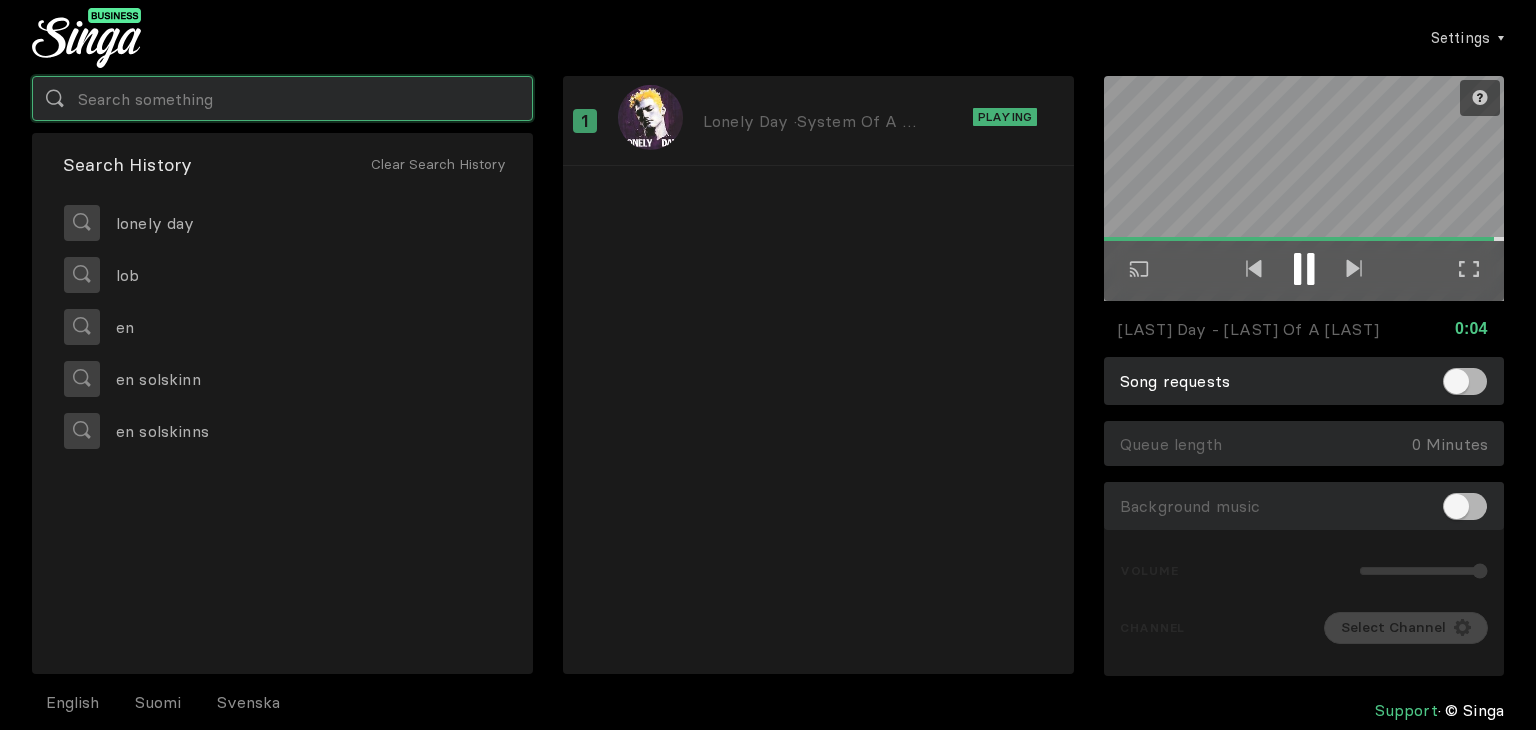 click at bounding box center (282, 98) 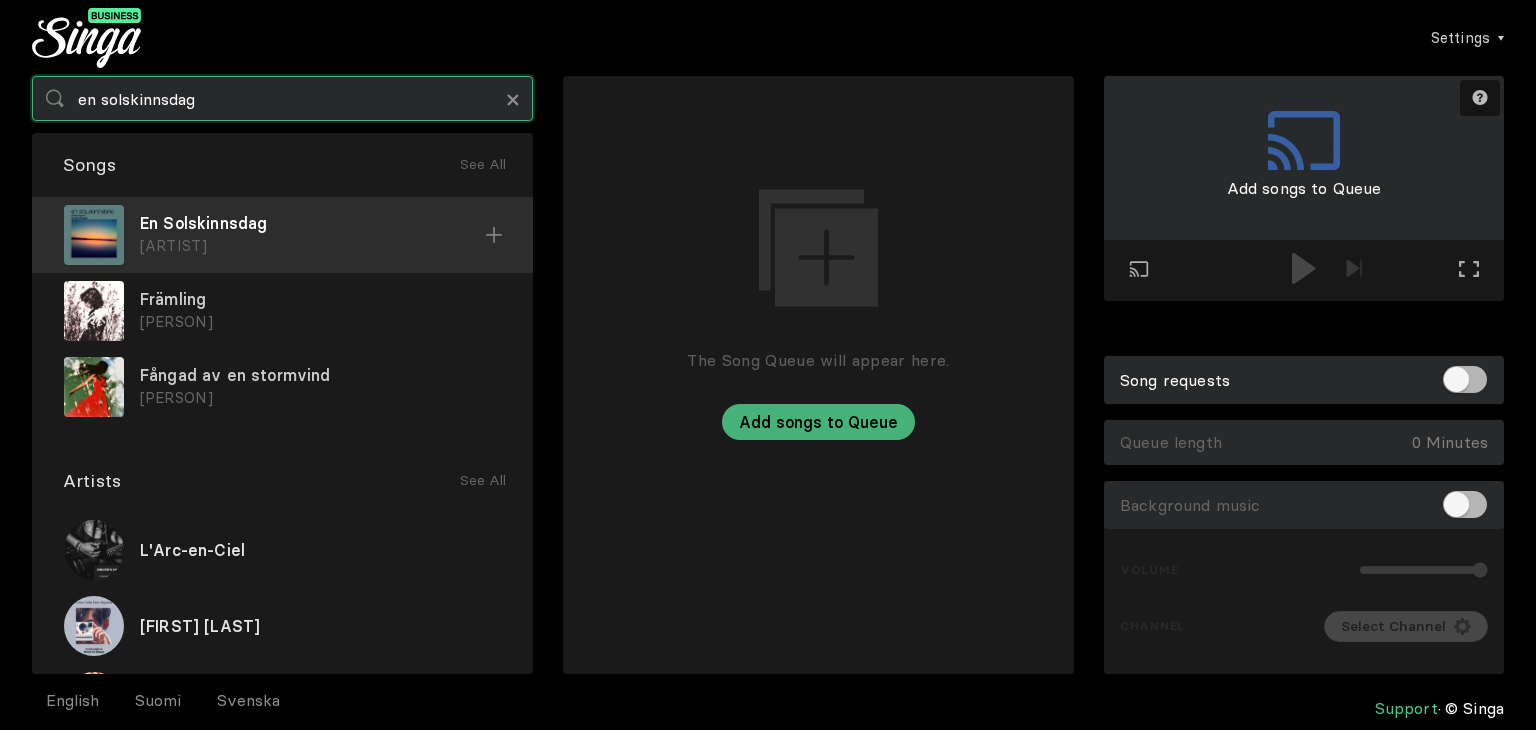 type on "en solskinnsdag" 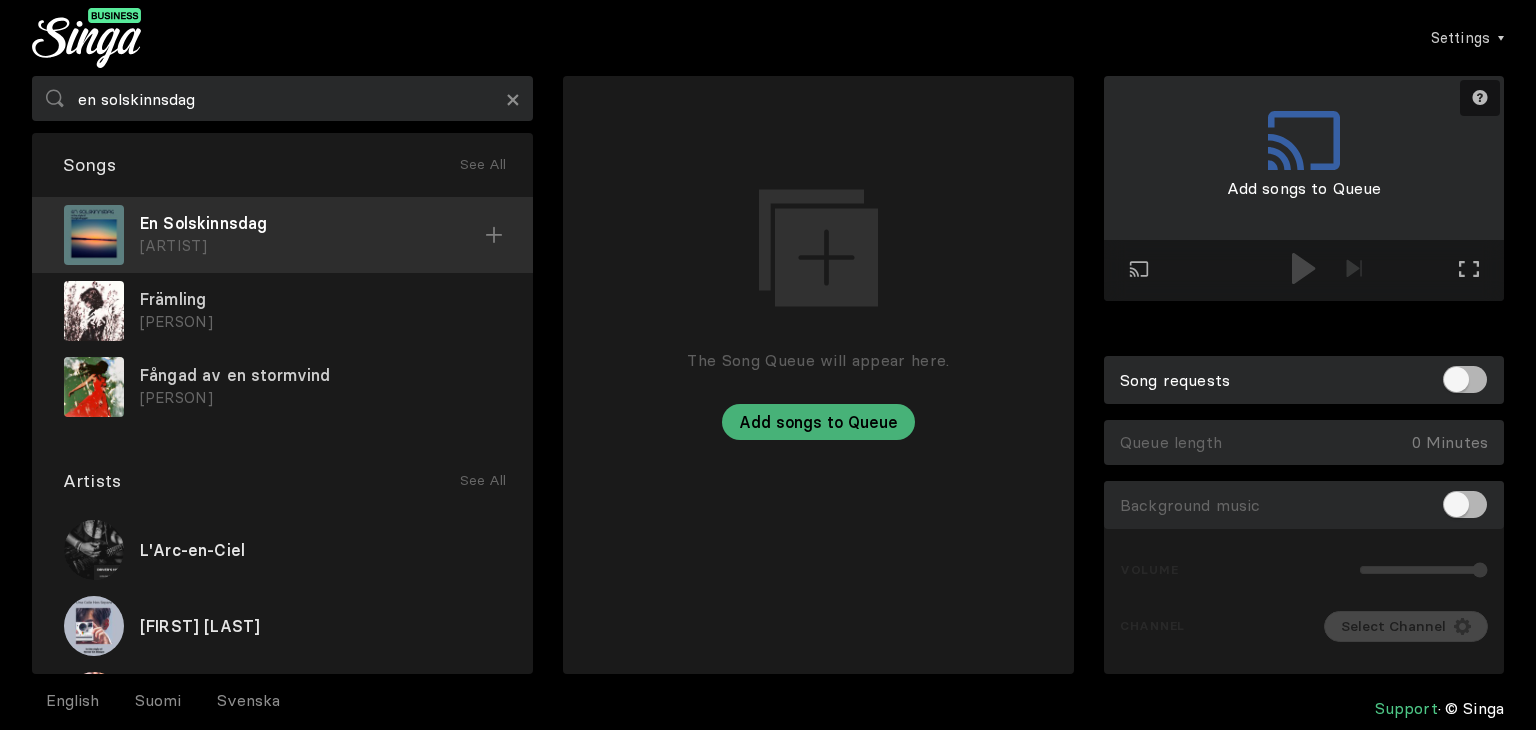 click at bounding box center (494, 235) 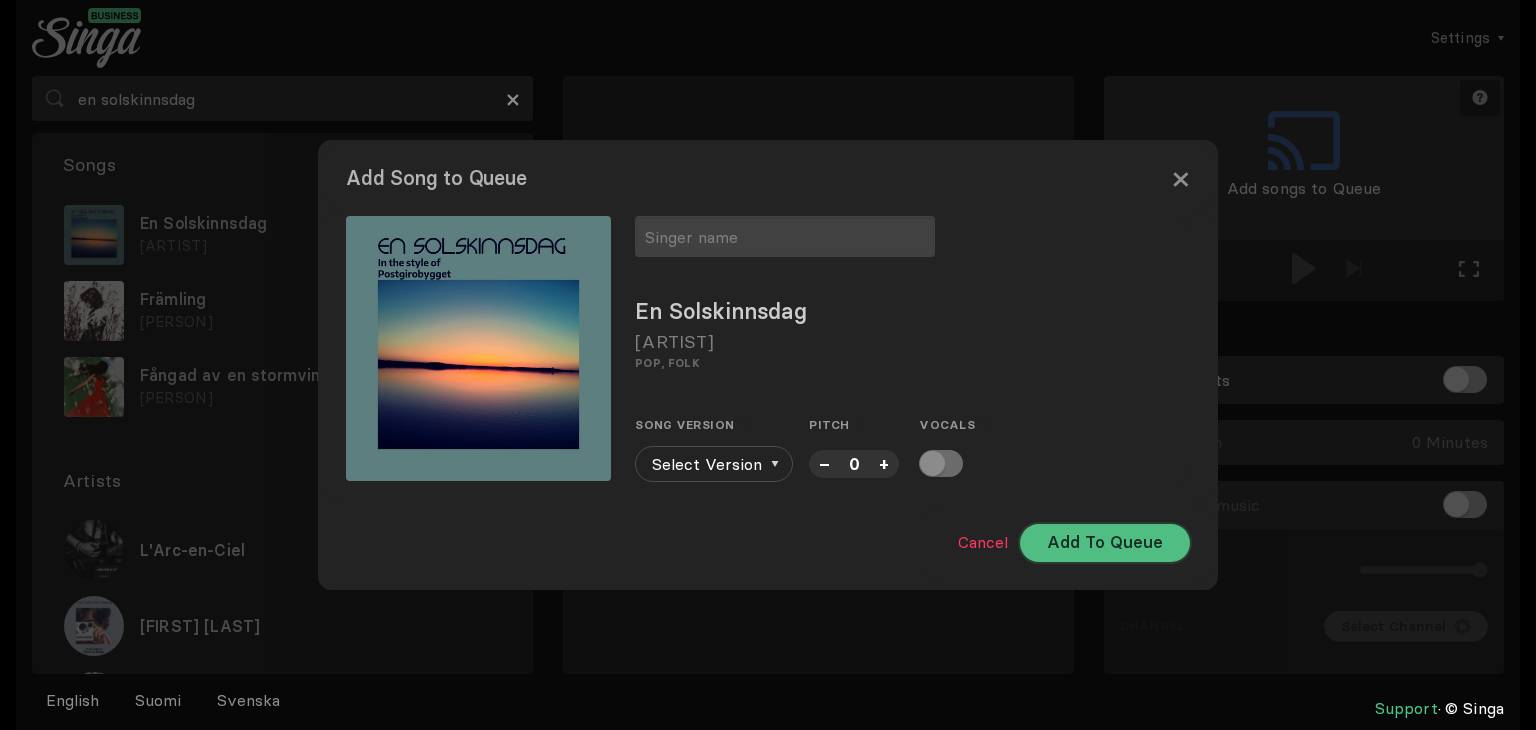 click on "Add To Queue" at bounding box center (1105, 543) 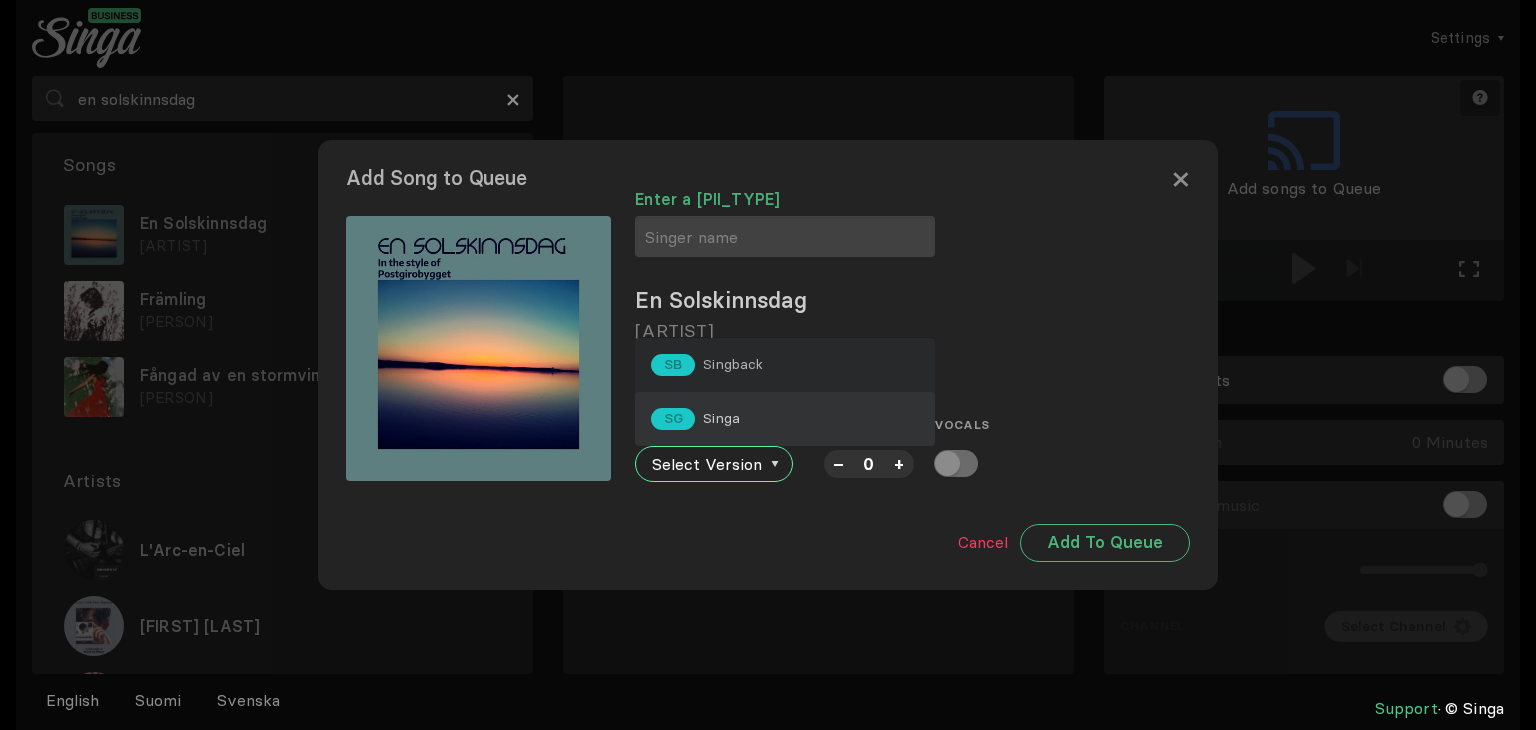 click on "SG Singa" at bounding box center [785, 419] 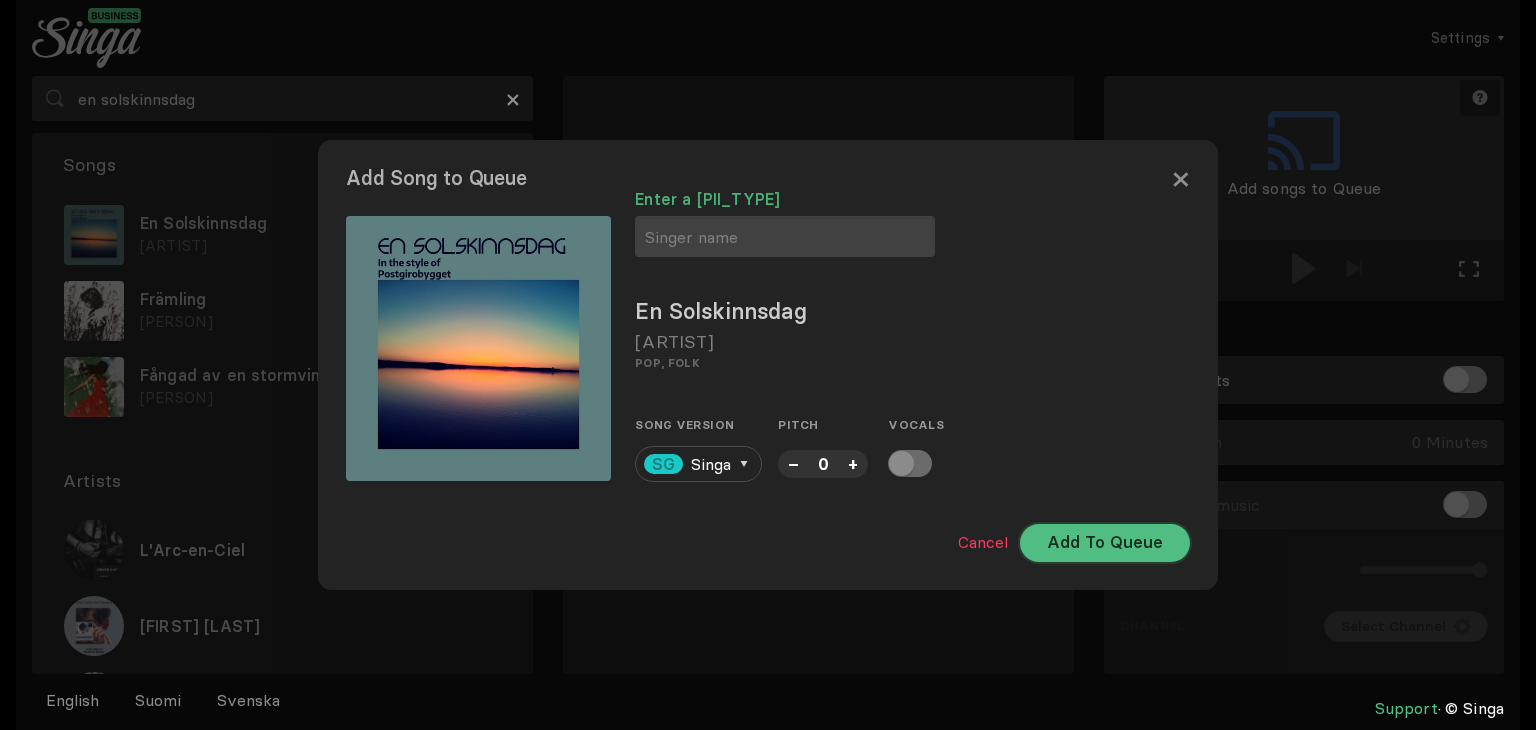 click on "Add To Queue" at bounding box center [1105, 543] 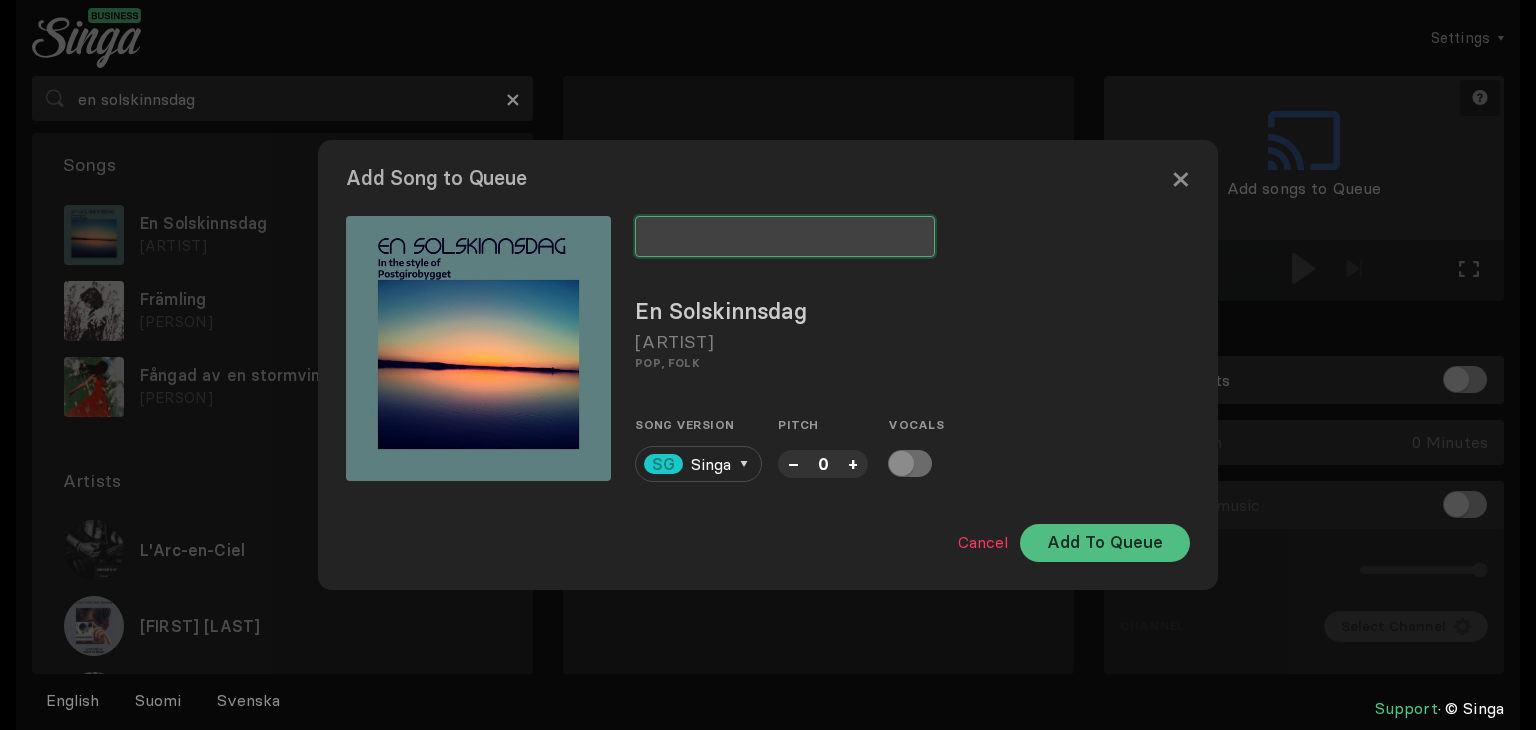 type 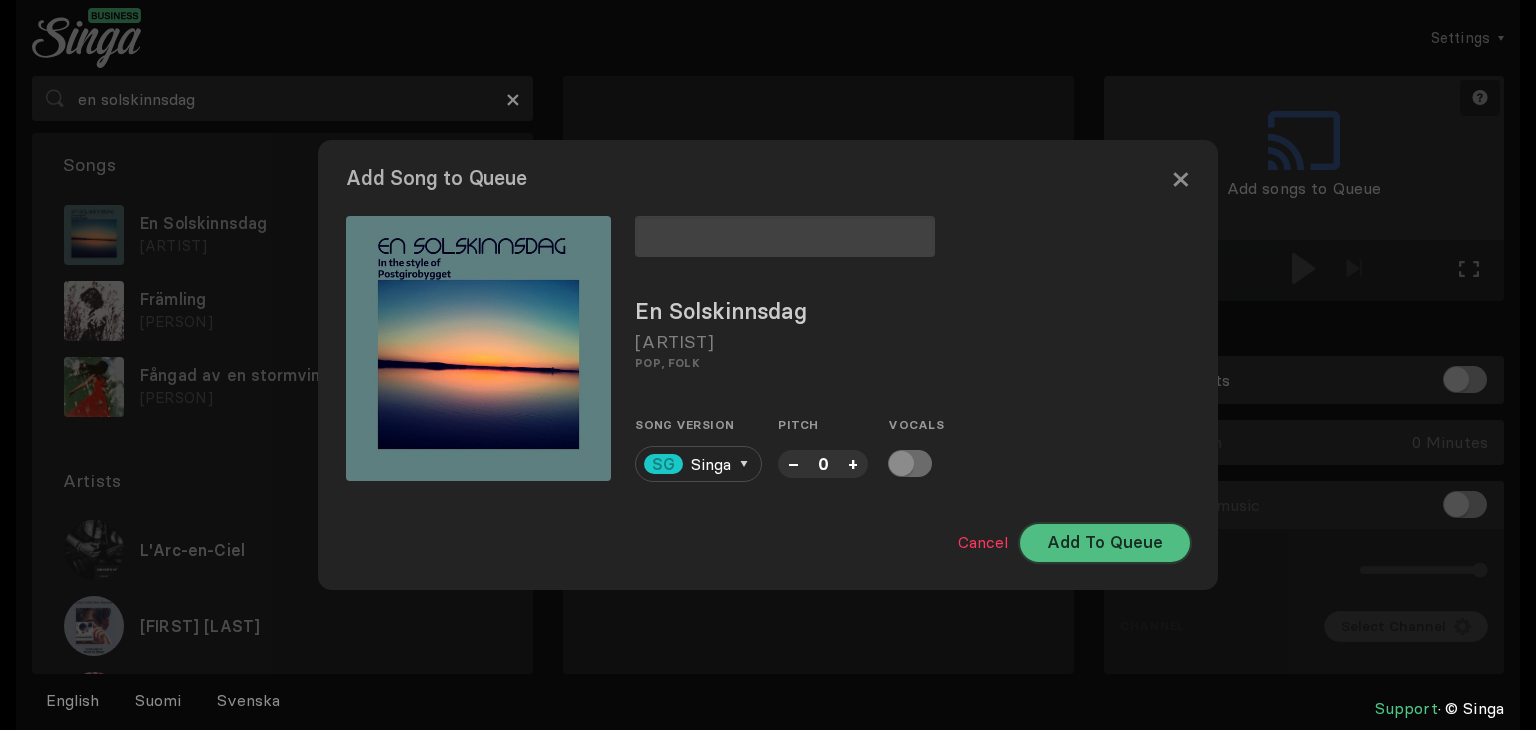click on "Add To Queue" at bounding box center [1105, 543] 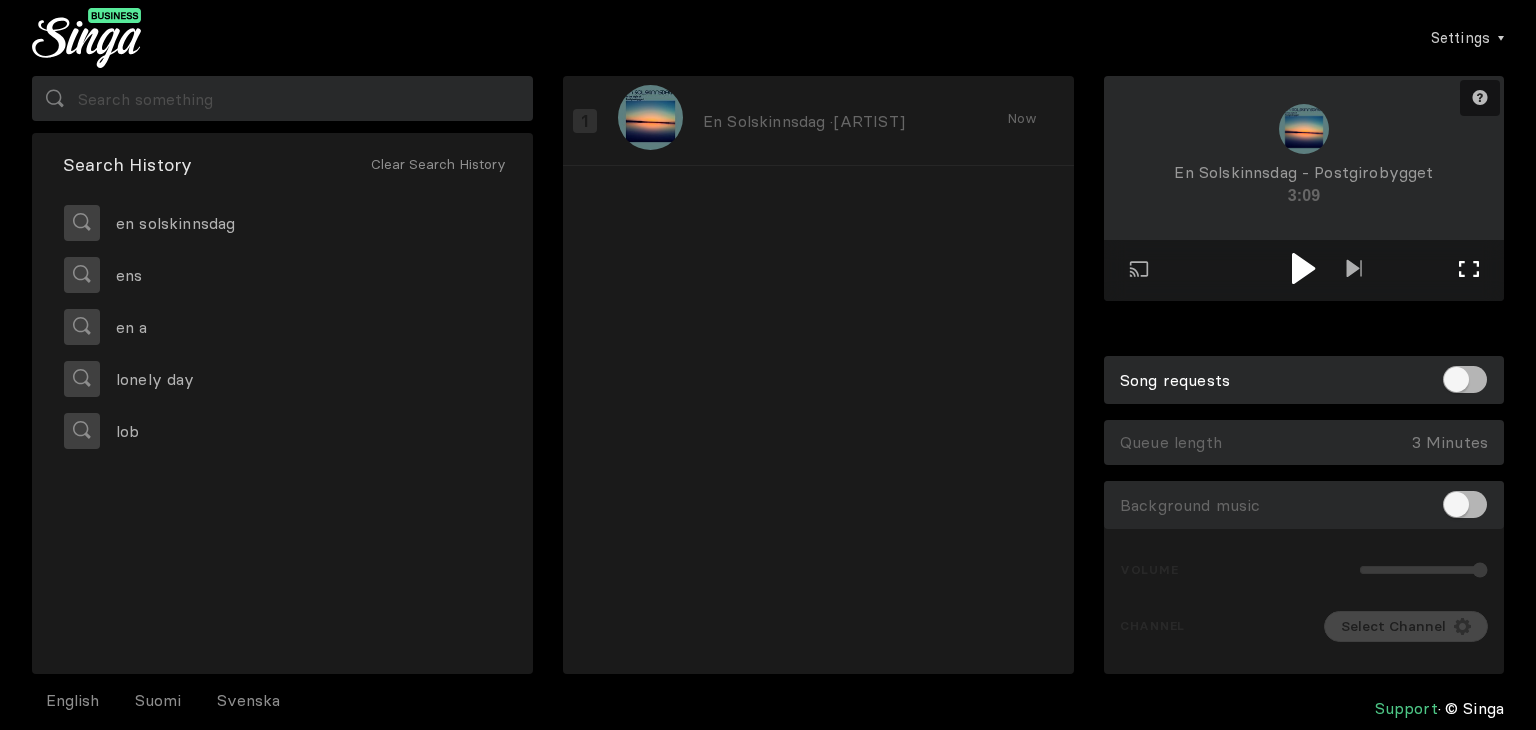 click on "Full screen Exit full screen" at bounding box center (1354, 270) 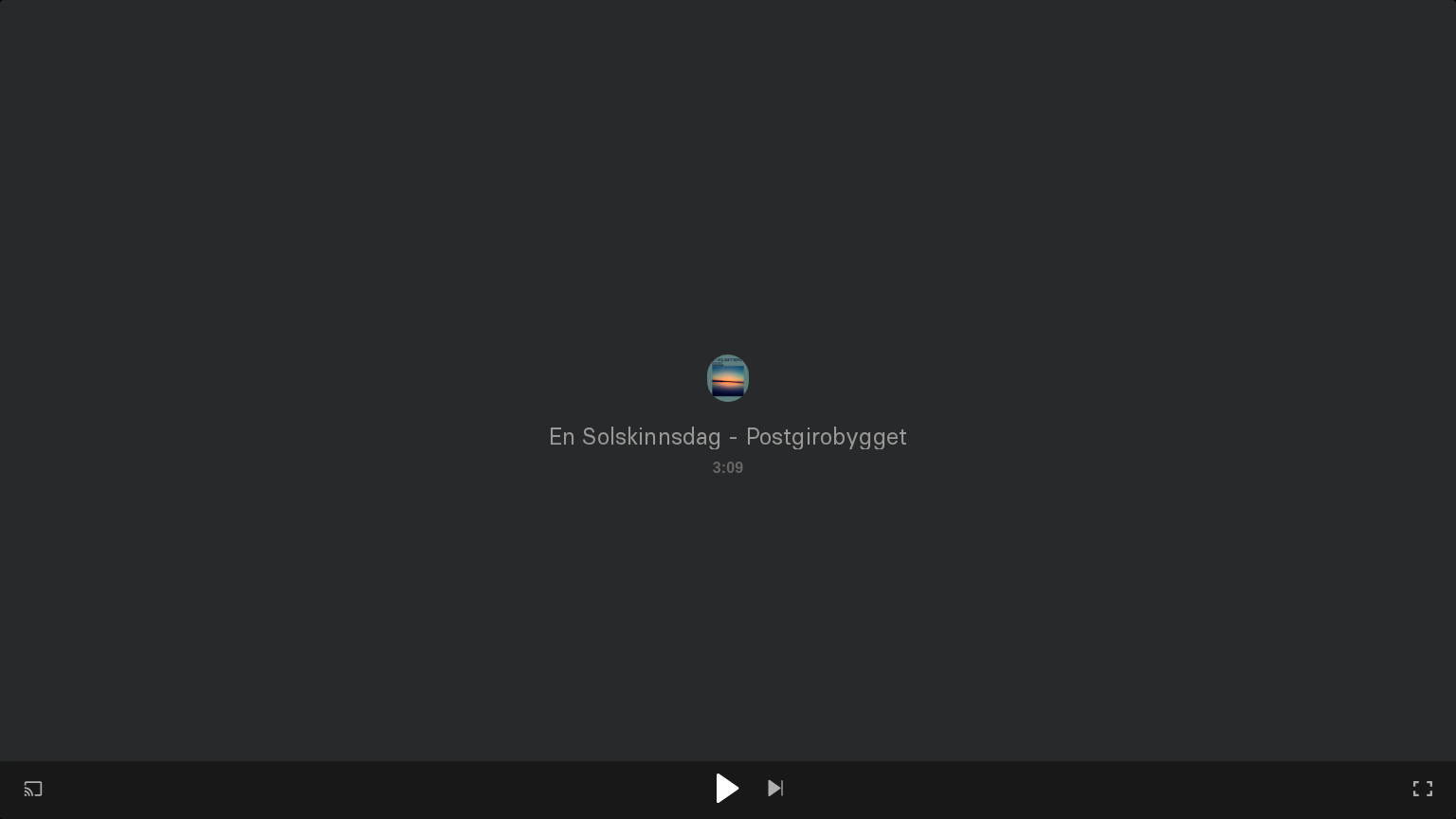 click at bounding box center (727, 788) 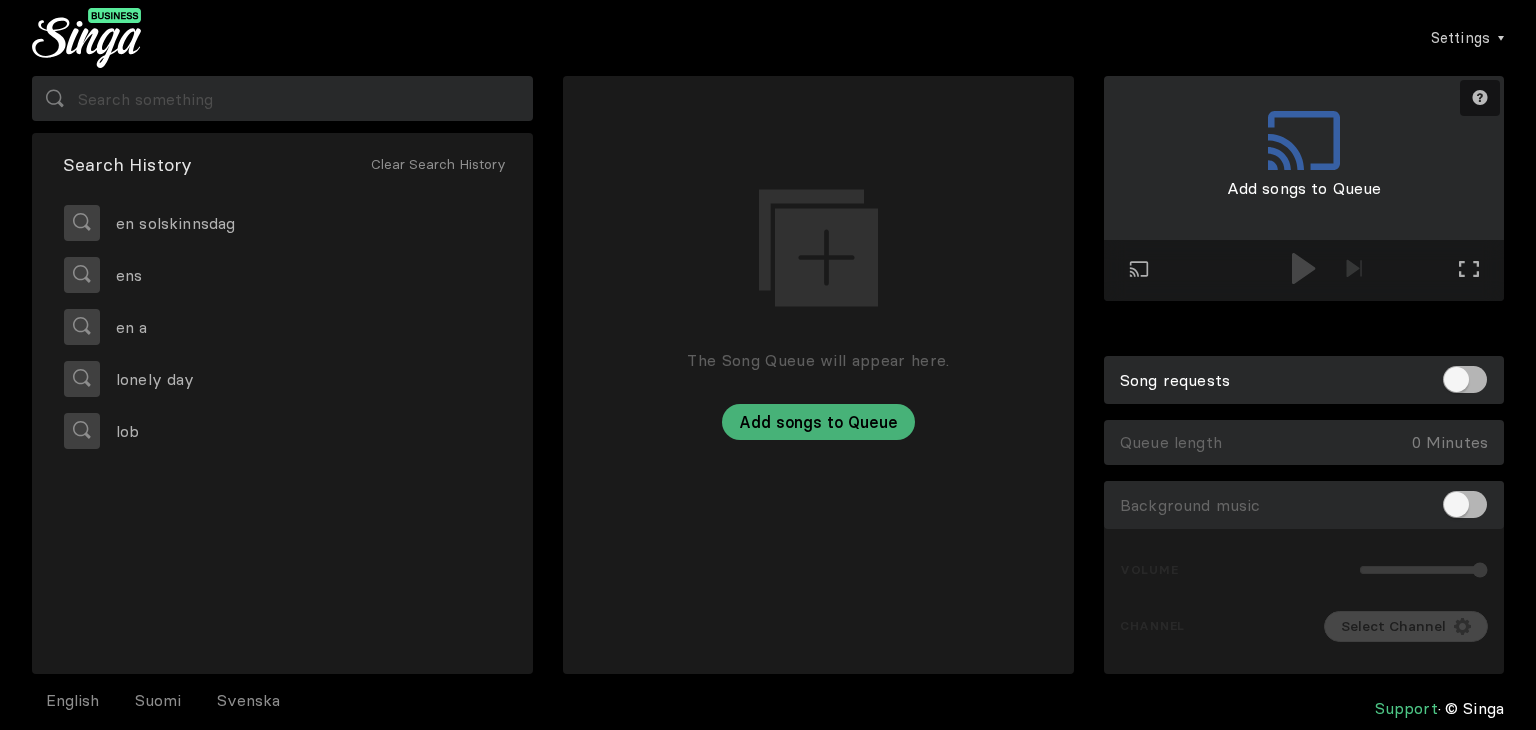click on "Loremi Dolorsi Ametc Adipis Elitsed do eiusmodtempo inc ut l etdolo mag ali" at bounding box center (282, 403) 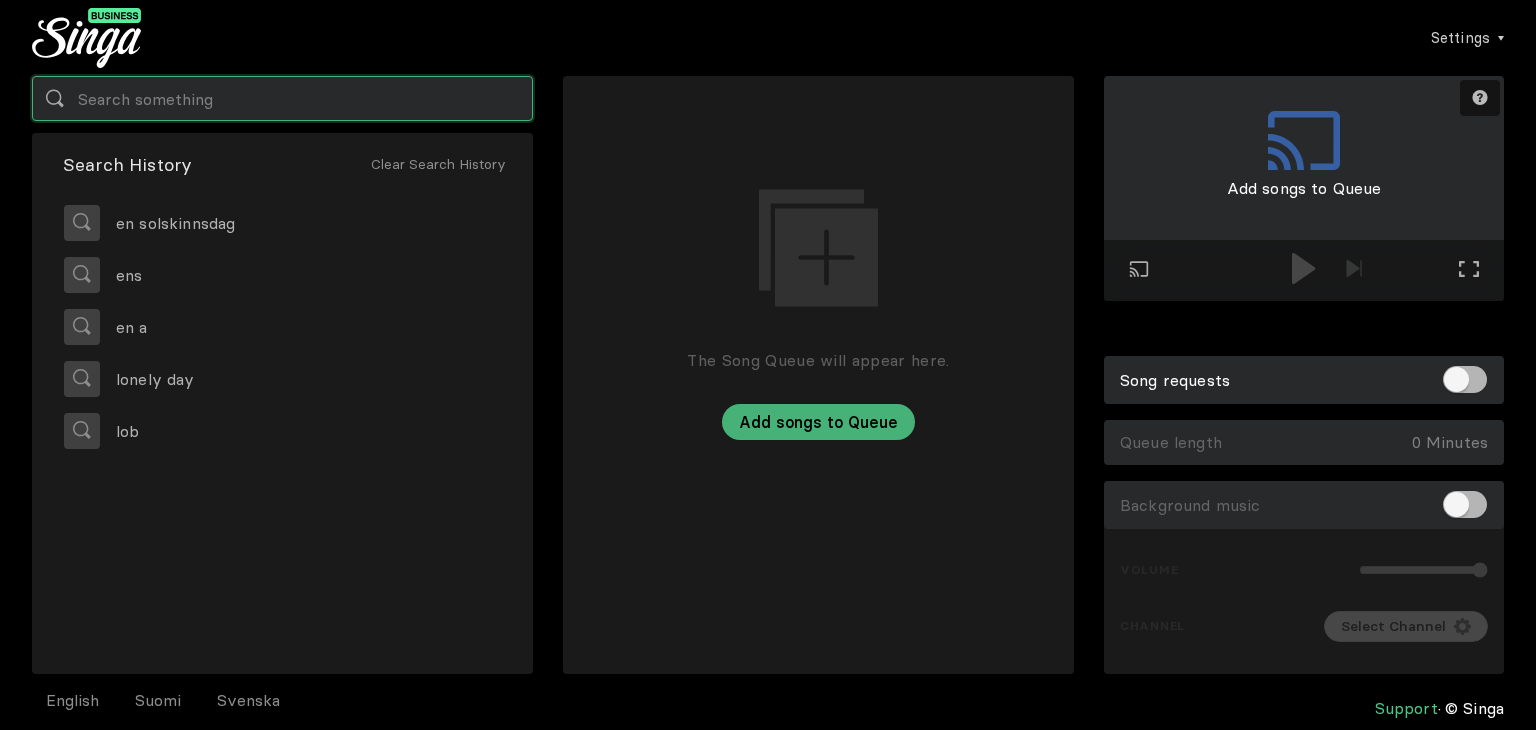 click at bounding box center (282, 98) 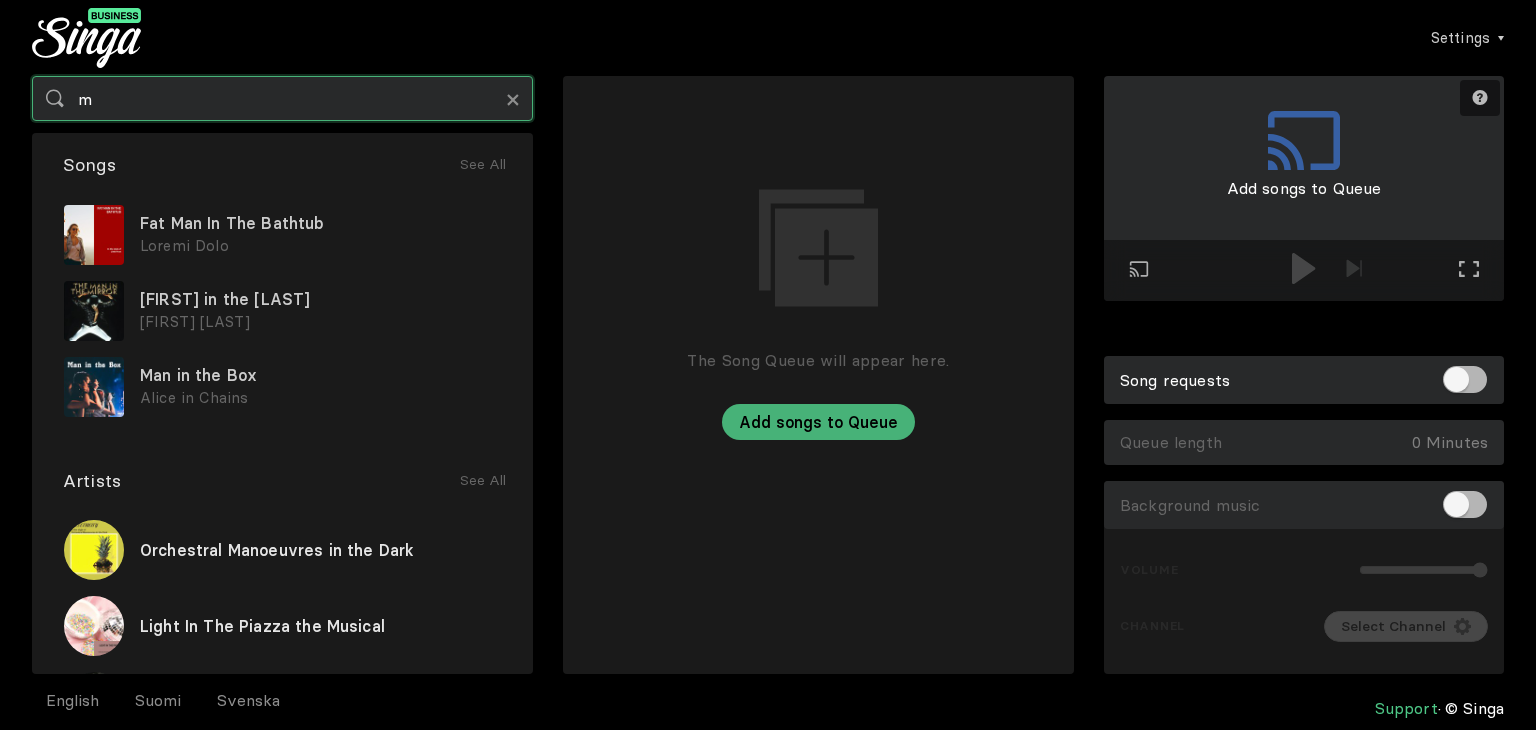 type on "m" 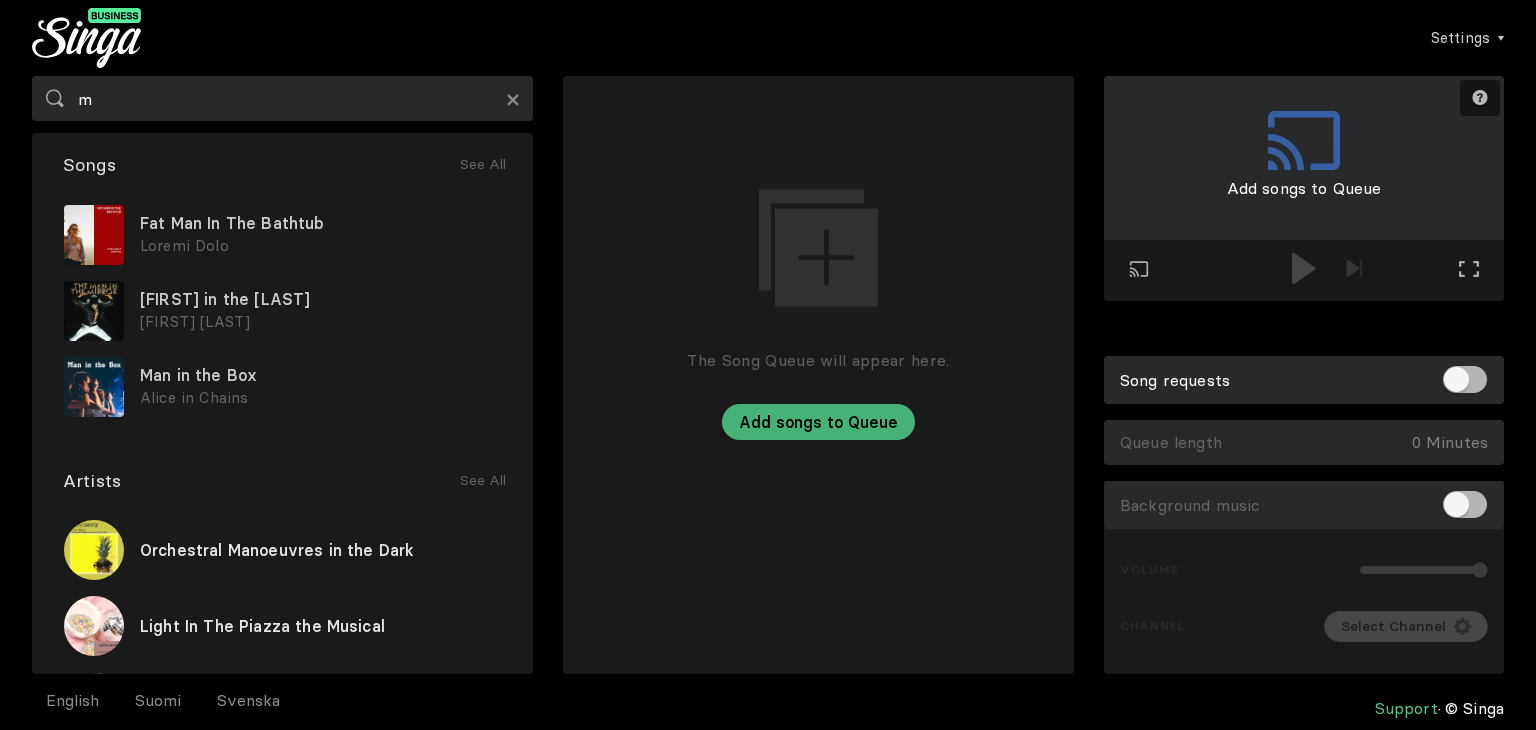 type 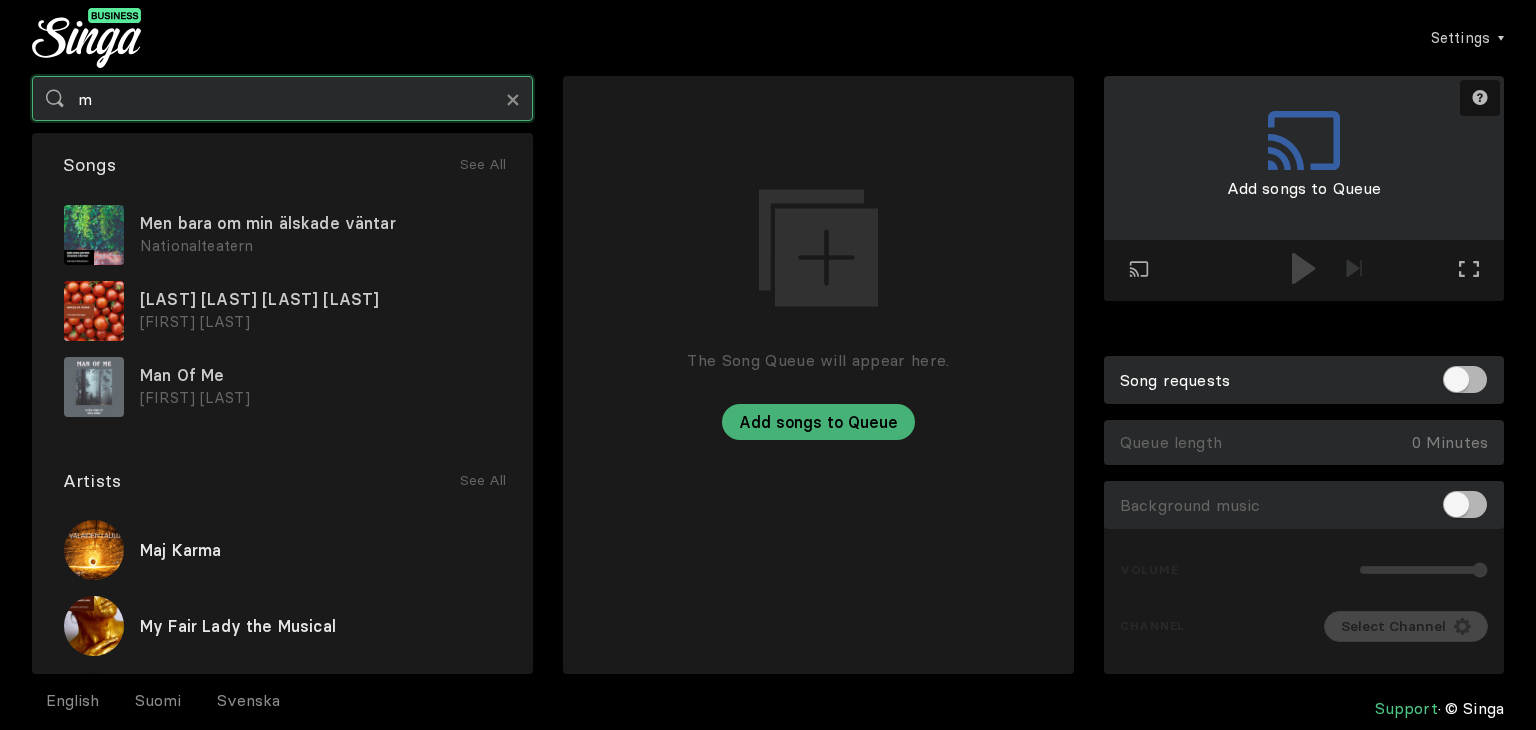 click on "m" at bounding box center [282, 98] 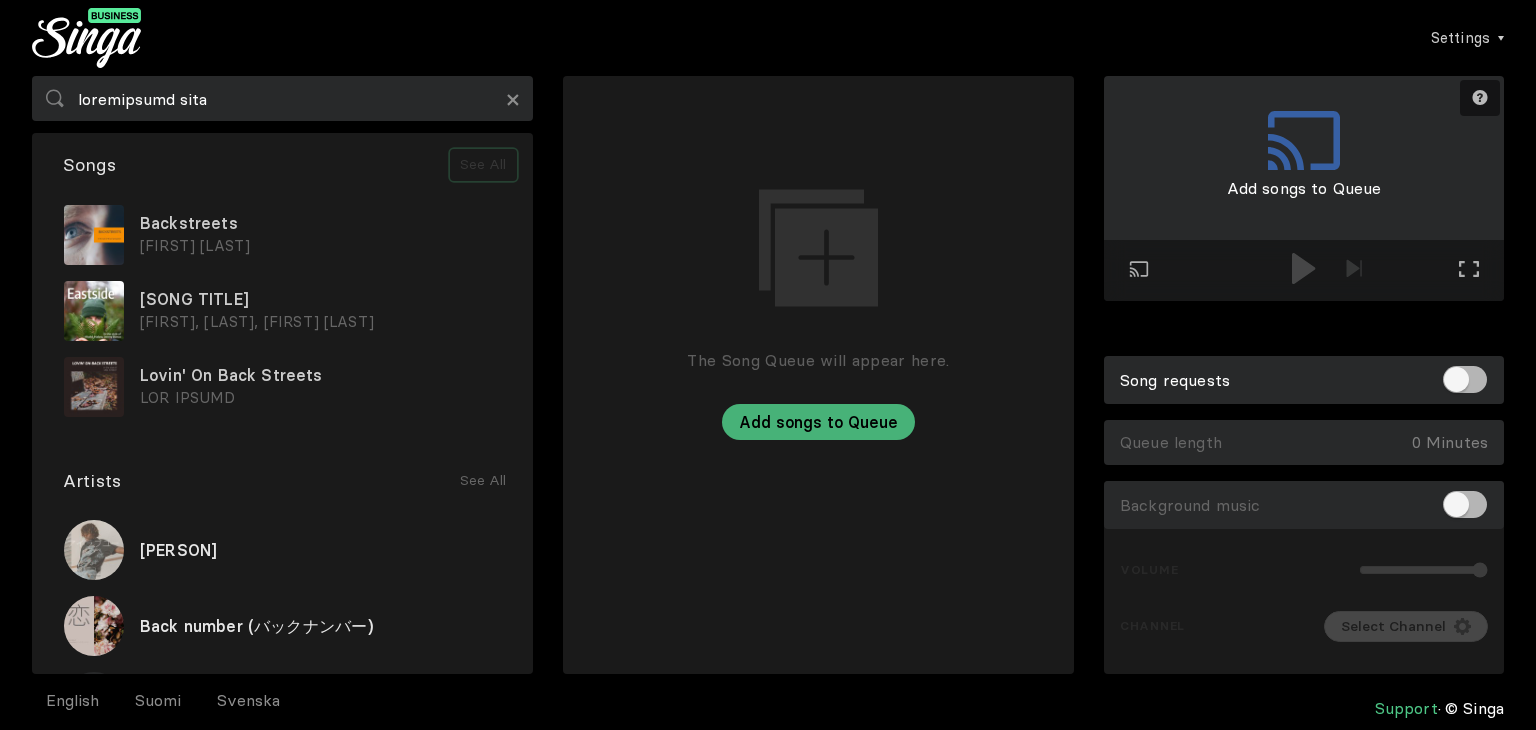click on "See All" at bounding box center (483, 165) 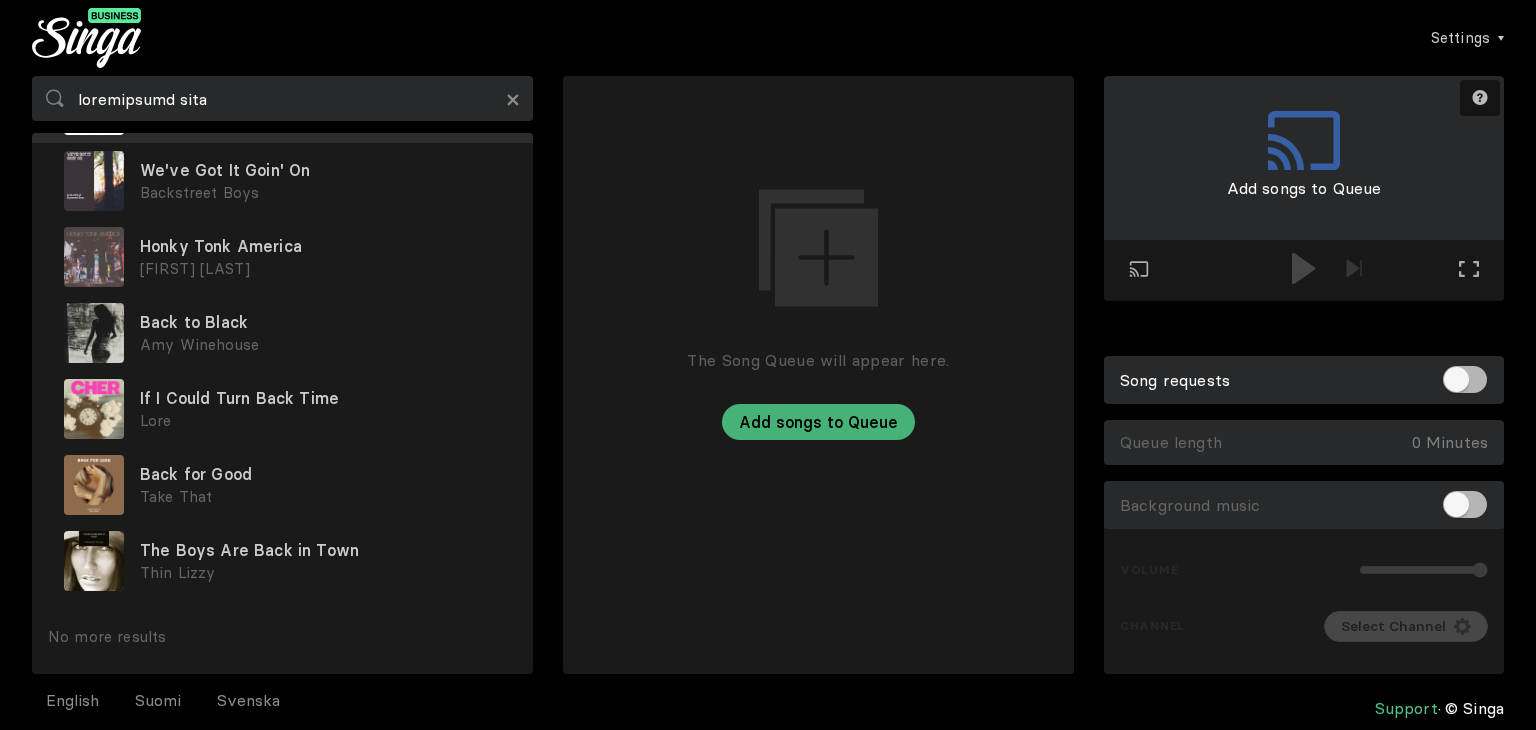 scroll, scrollTop: 0, scrollLeft: 0, axis: both 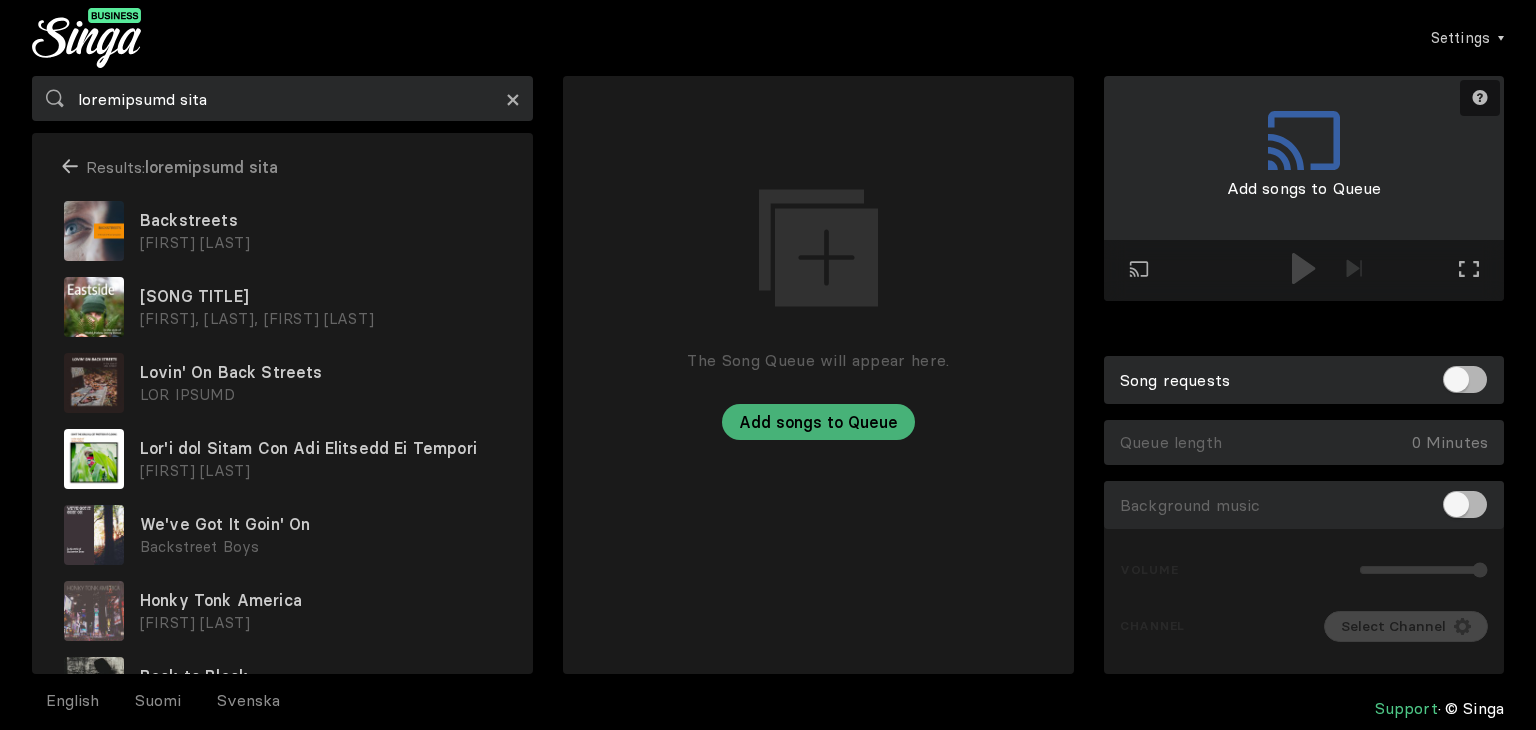 click on "×" at bounding box center [513, 99] 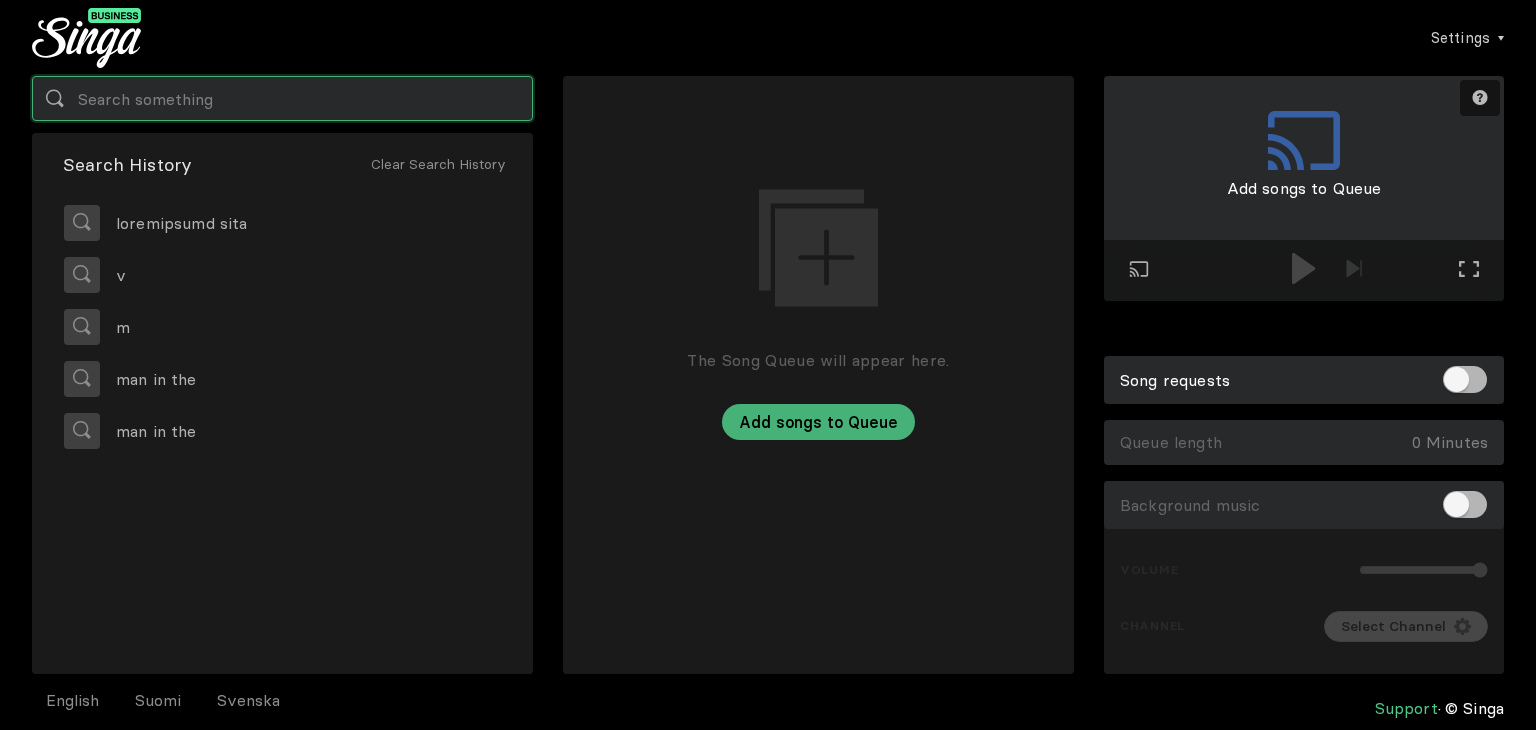 click at bounding box center [282, 98] 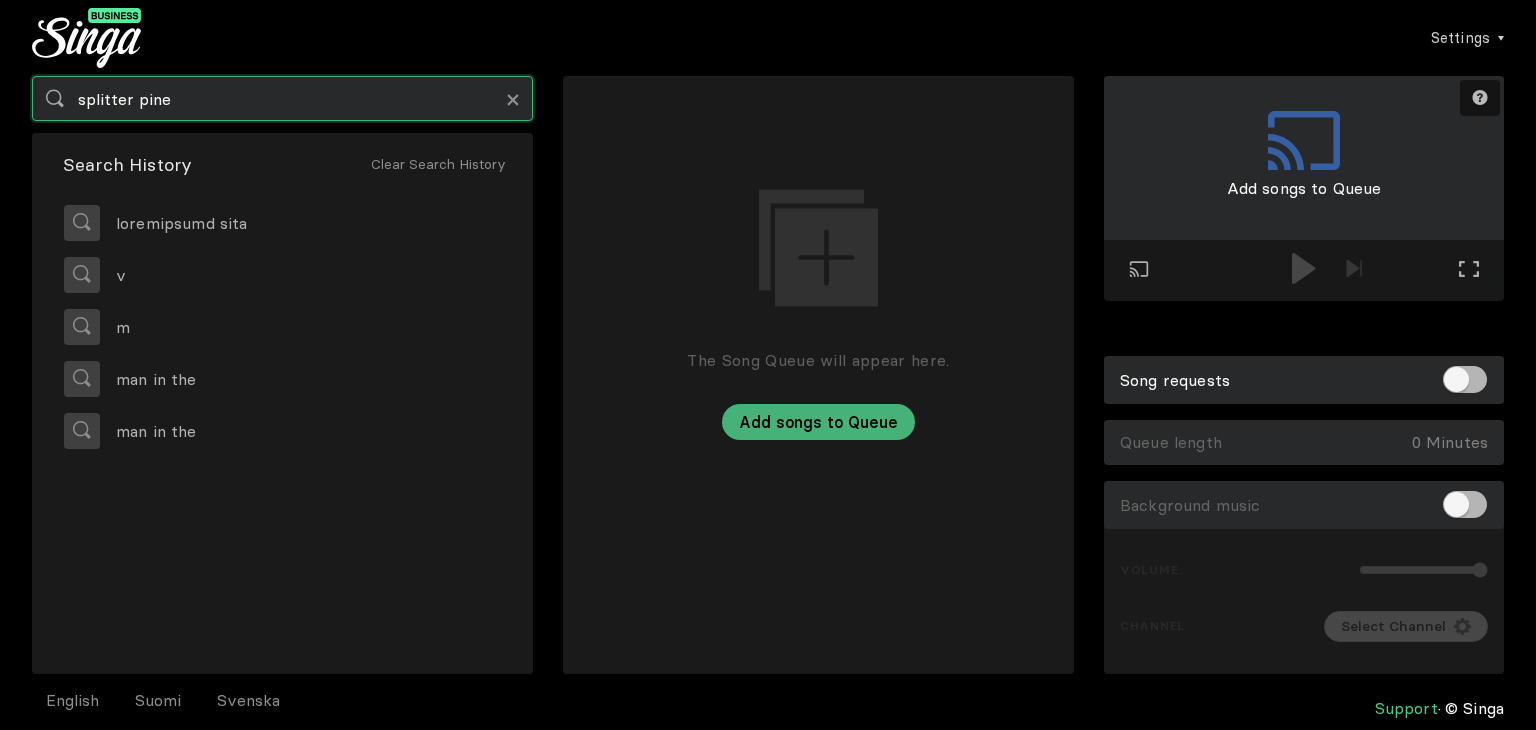 type on "splitter pine" 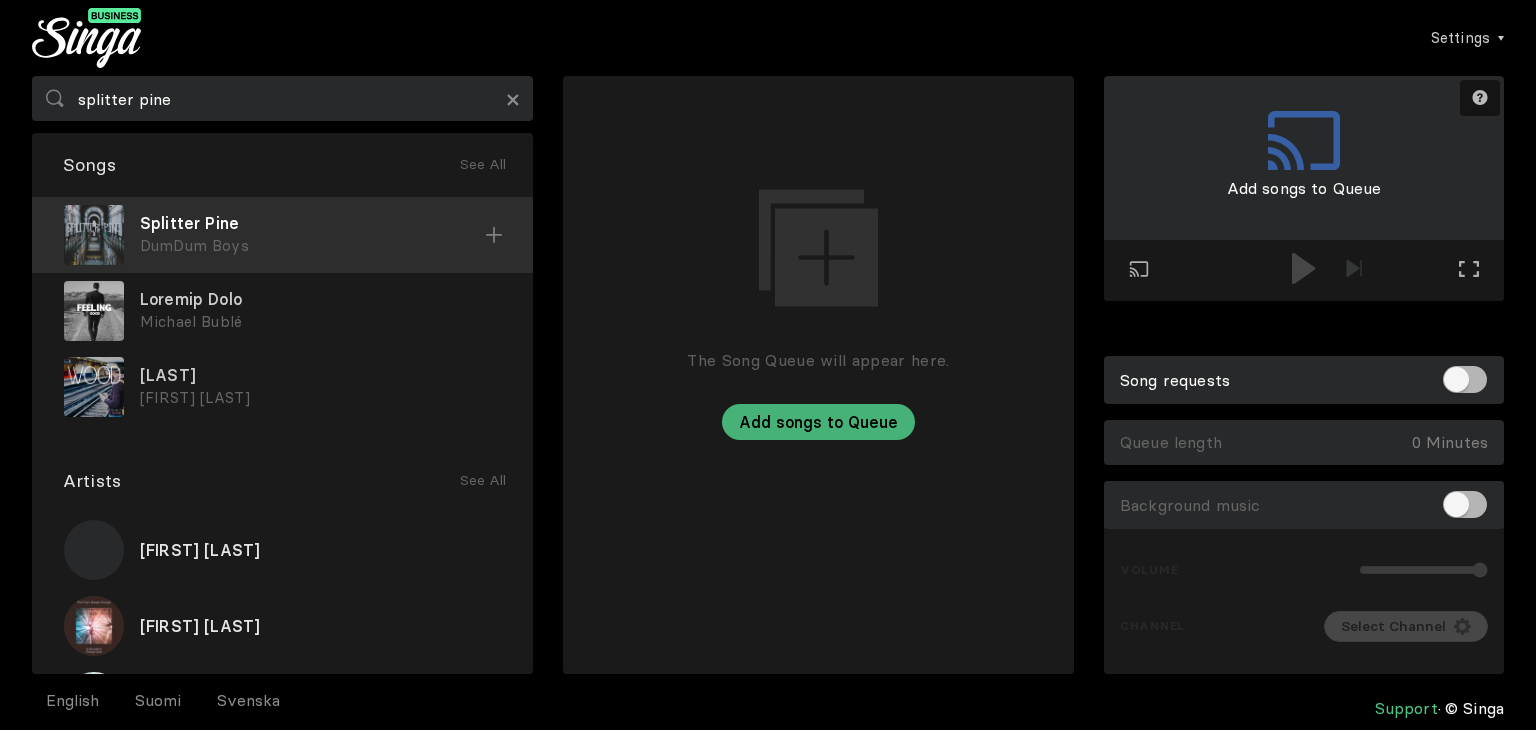 click at bounding box center [94, 235] 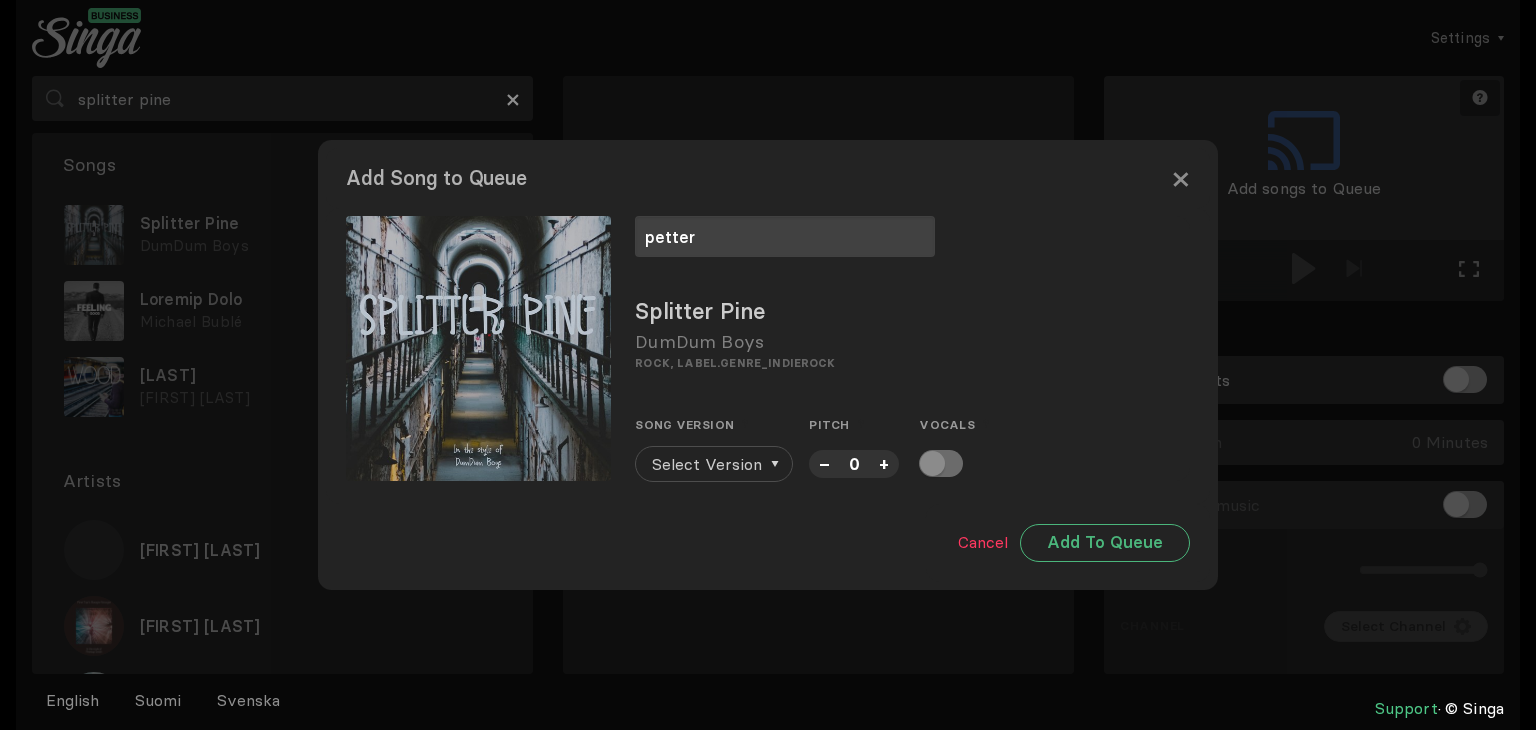 type on "petter" 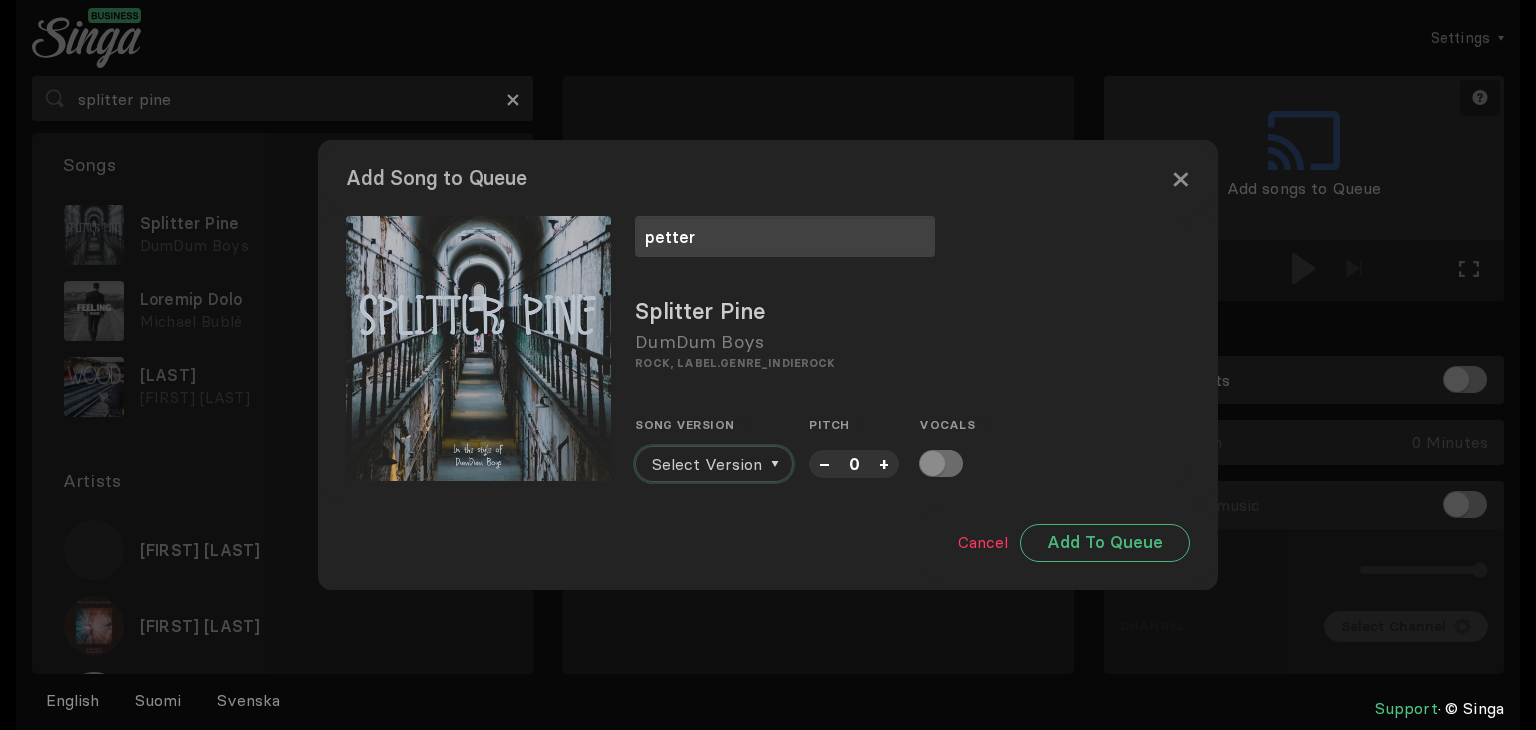 click on "Select Version" at bounding box center (707, 464) 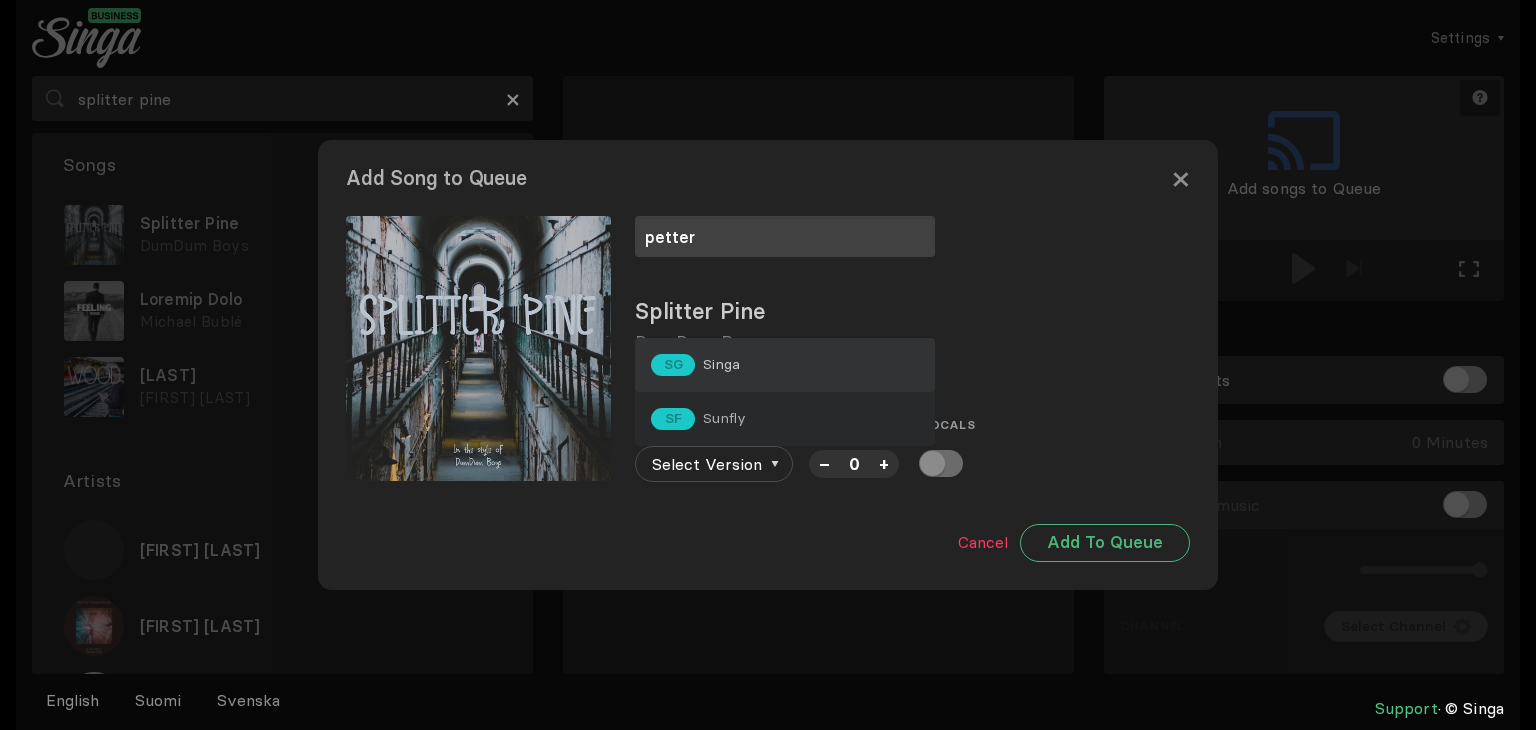 click on "SG Singa" at bounding box center [785, 365] 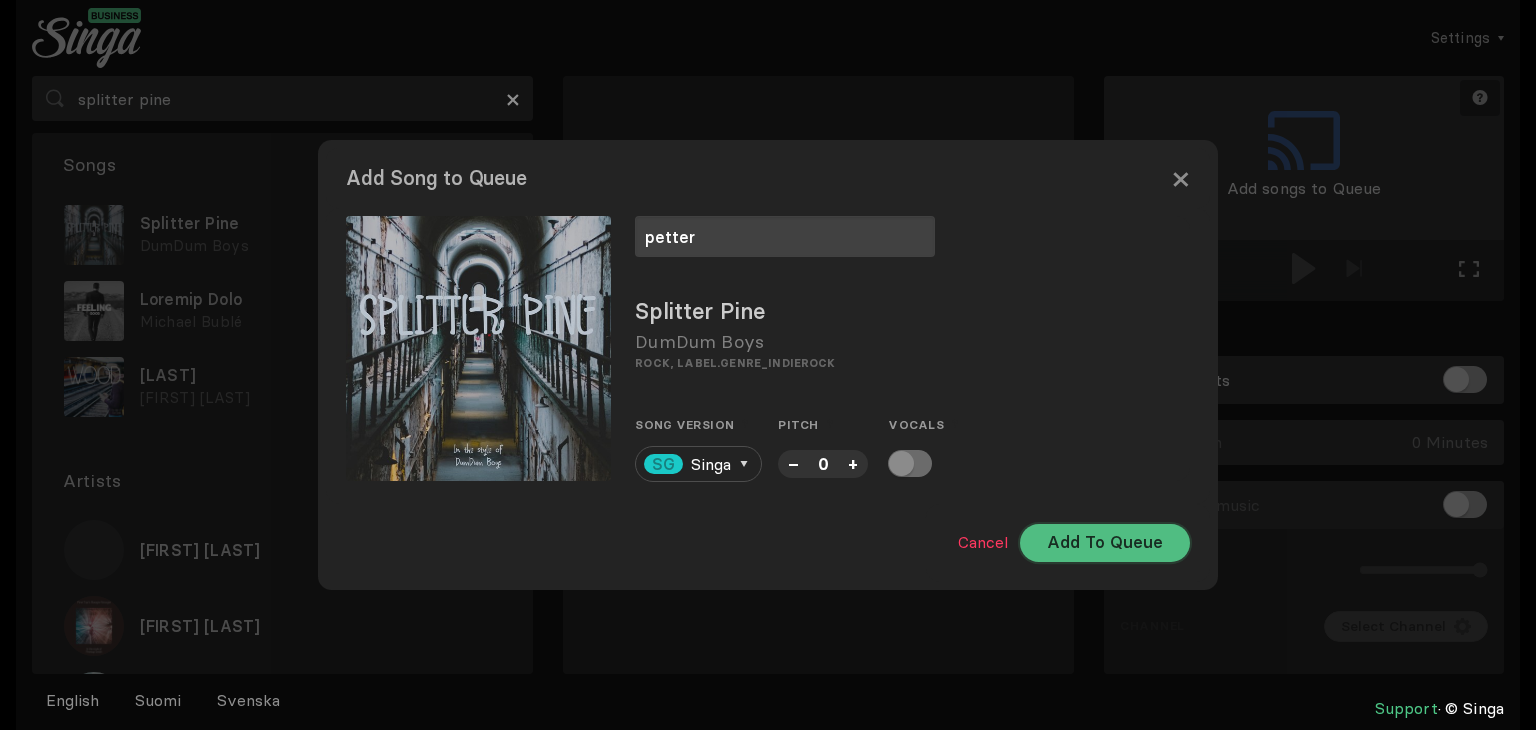 click on "Add To Queue" at bounding box center (1105, 543) 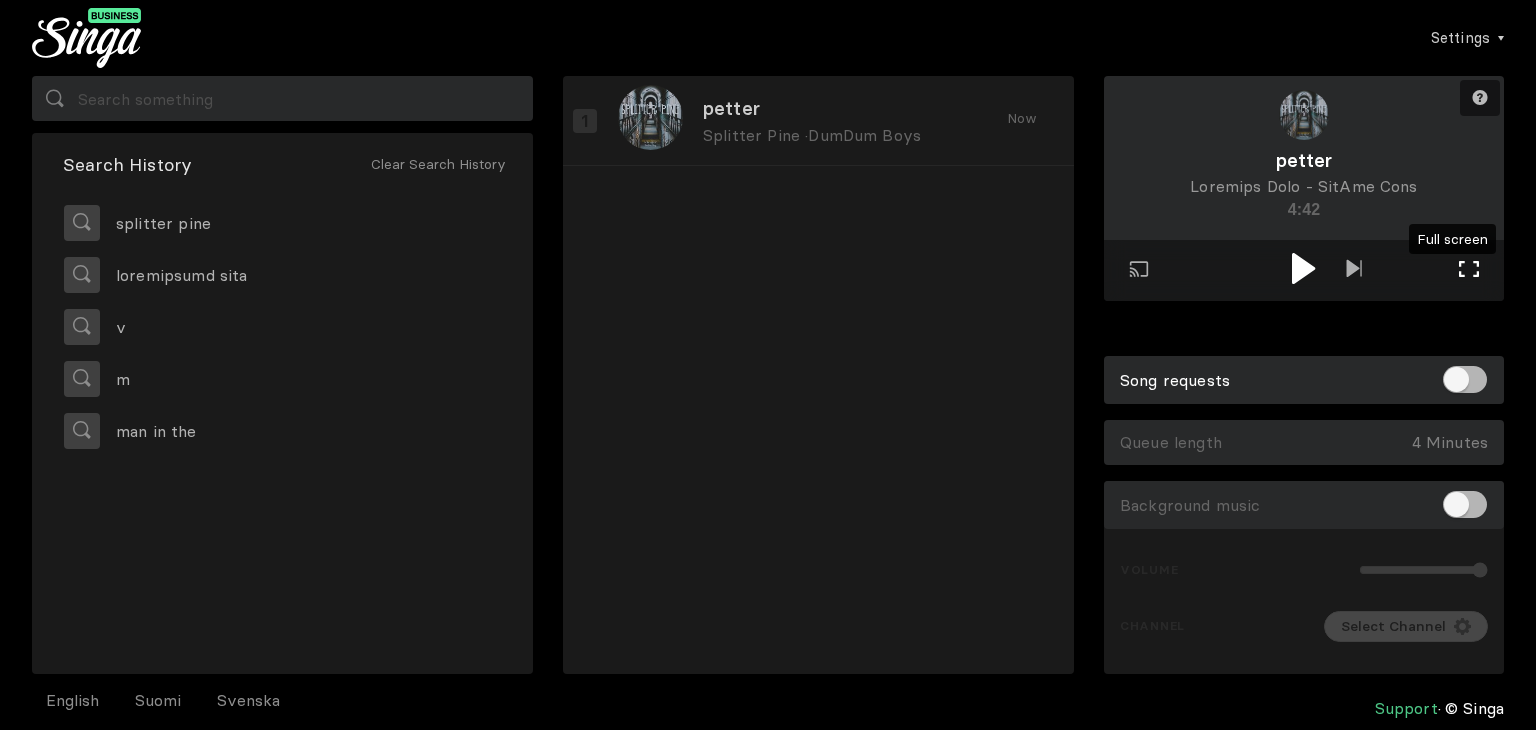 click on "Full screen Exit full screen" at bounding box center [1469, 271] 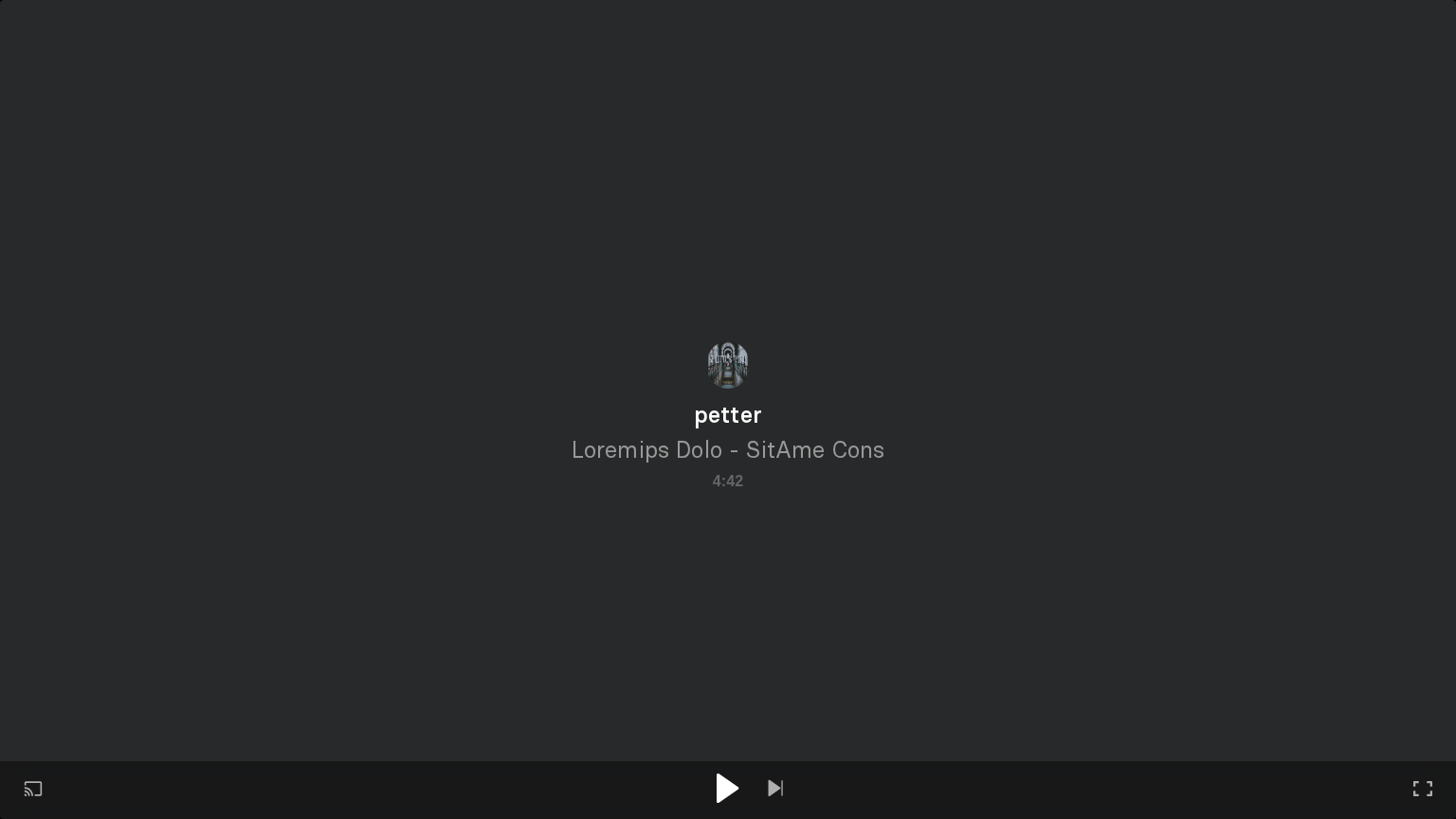 click at bounding box center [727, 788] 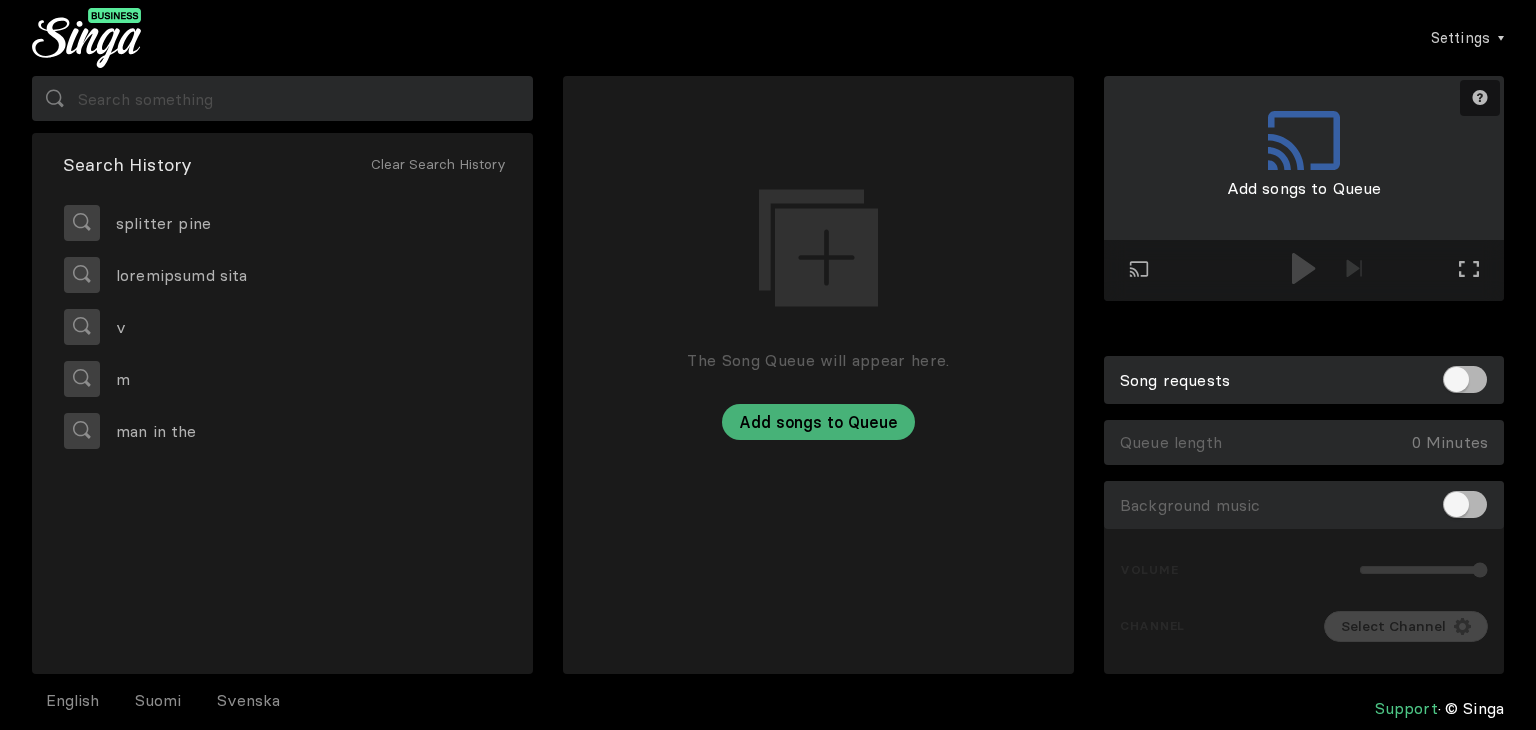 click on "Search History Clear Search History [SONG TITLE] [SONG TITLE] [SONG TITLE] [SONG TITLE]" at bounding box center (282, 375) 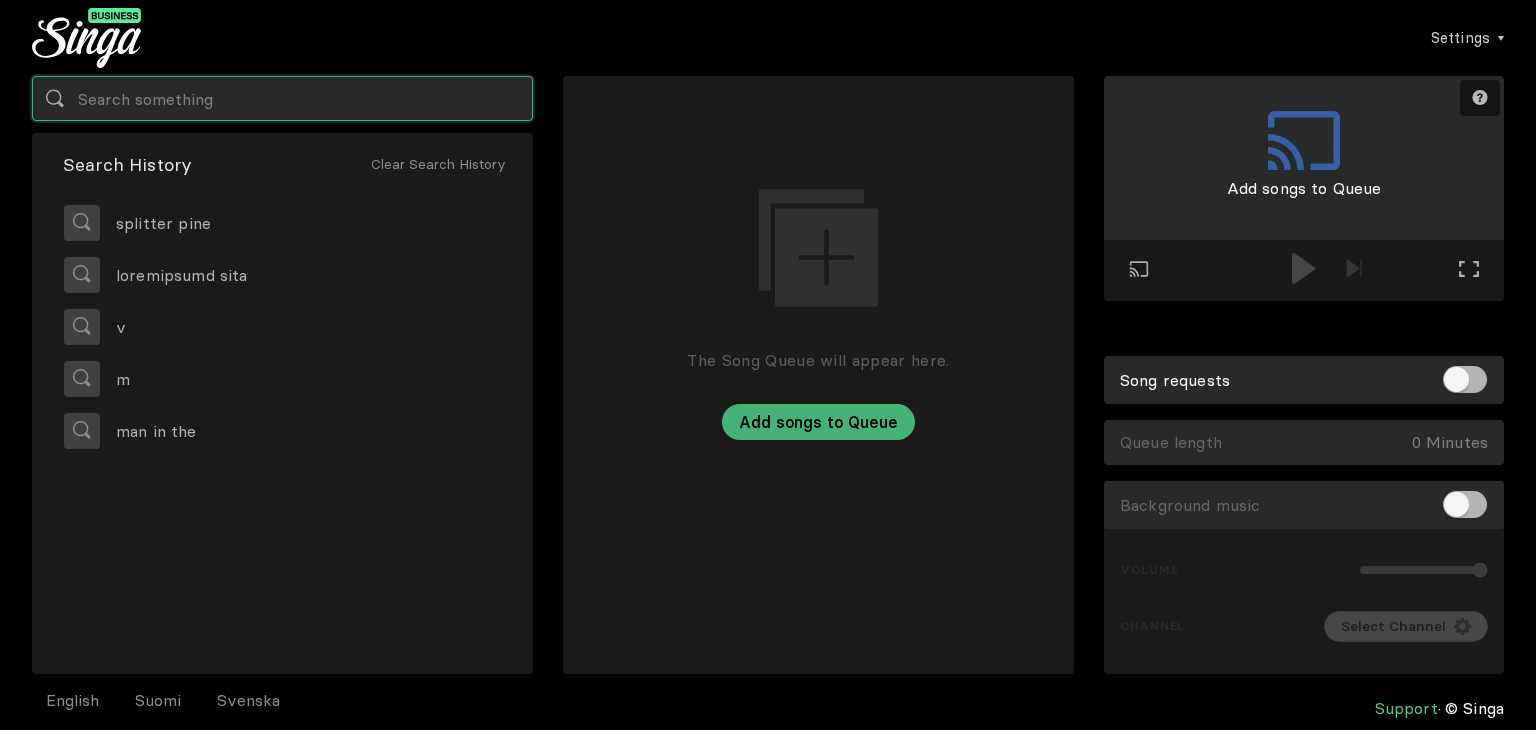 click at bounding box center (282, 98) 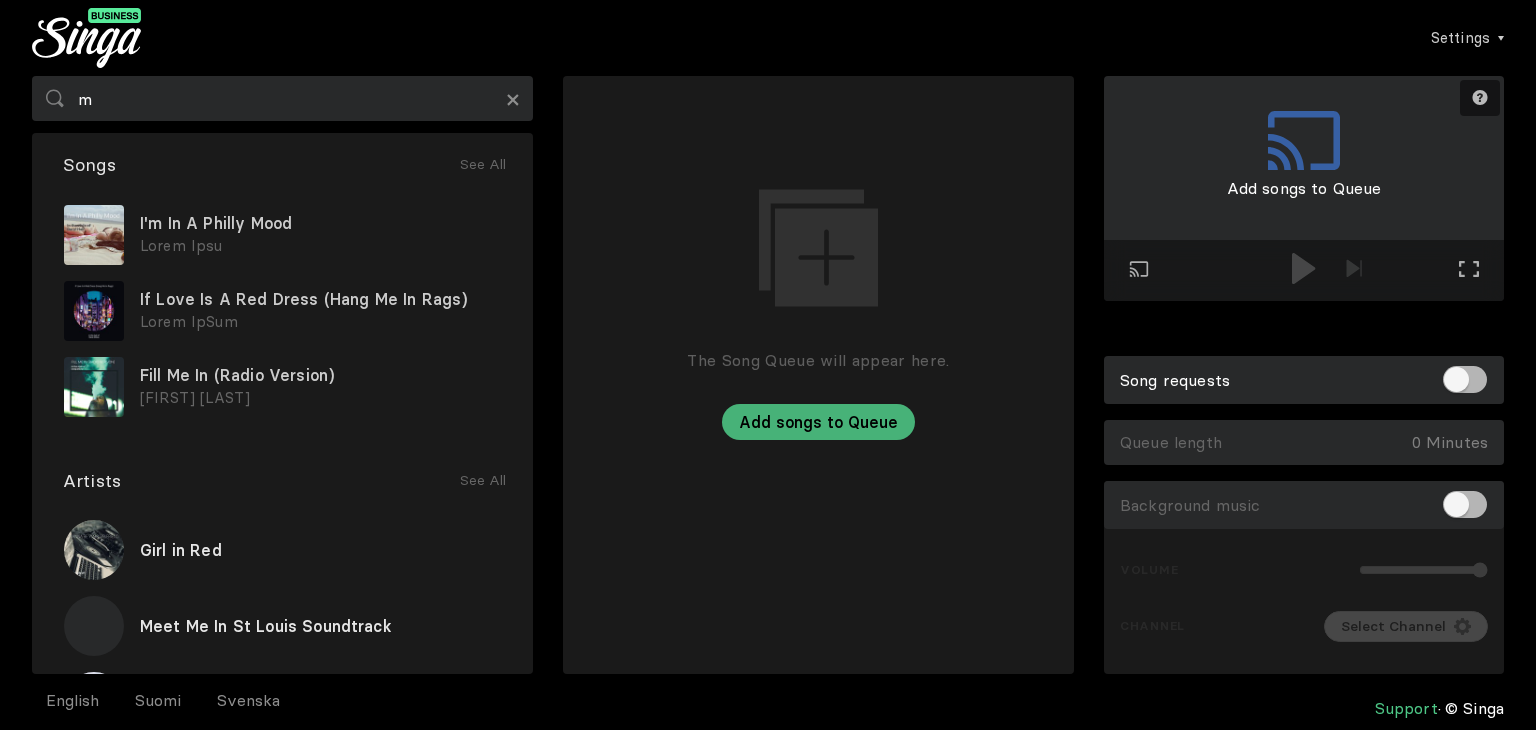 click at bounding box center (1304, 84) 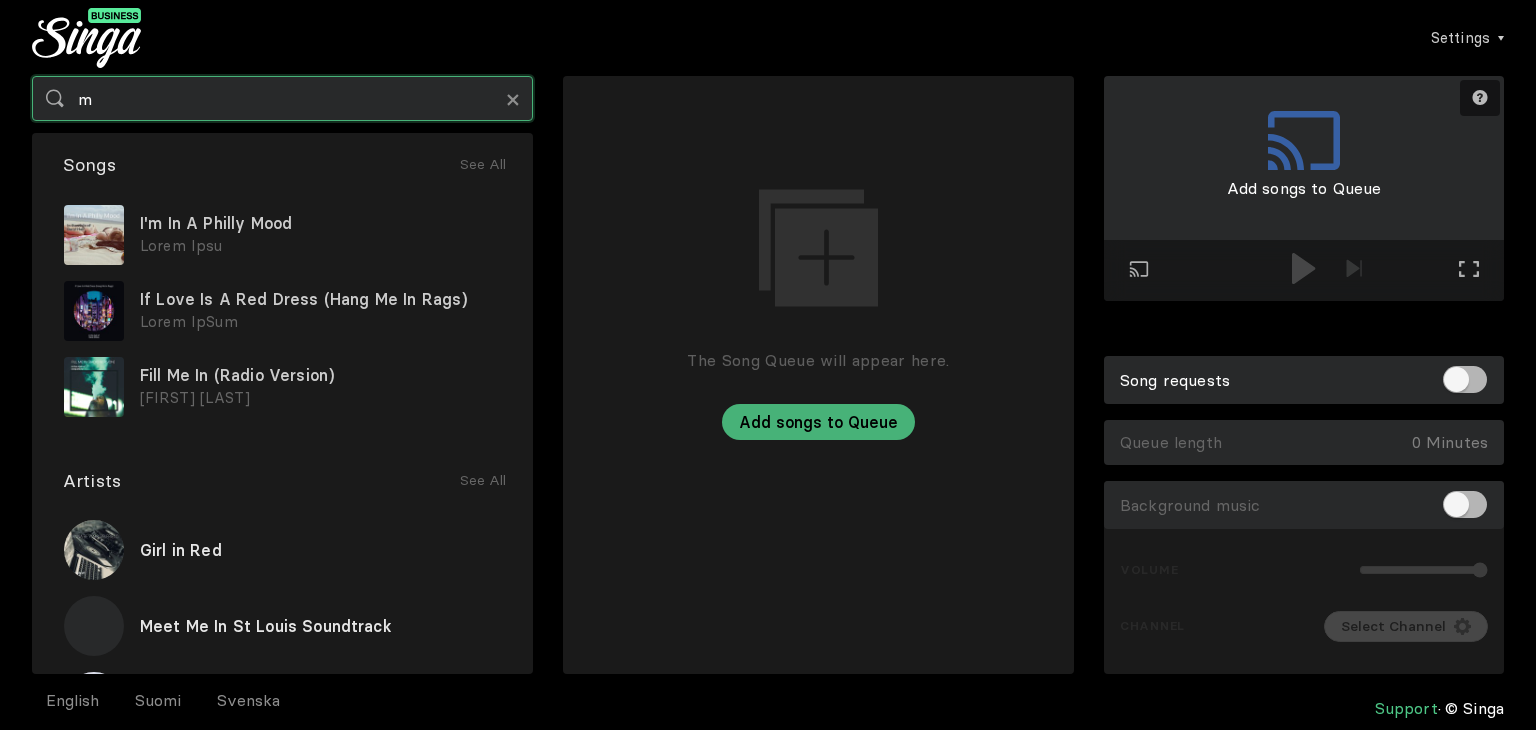 click on "m" at bounding box center (282, 98) 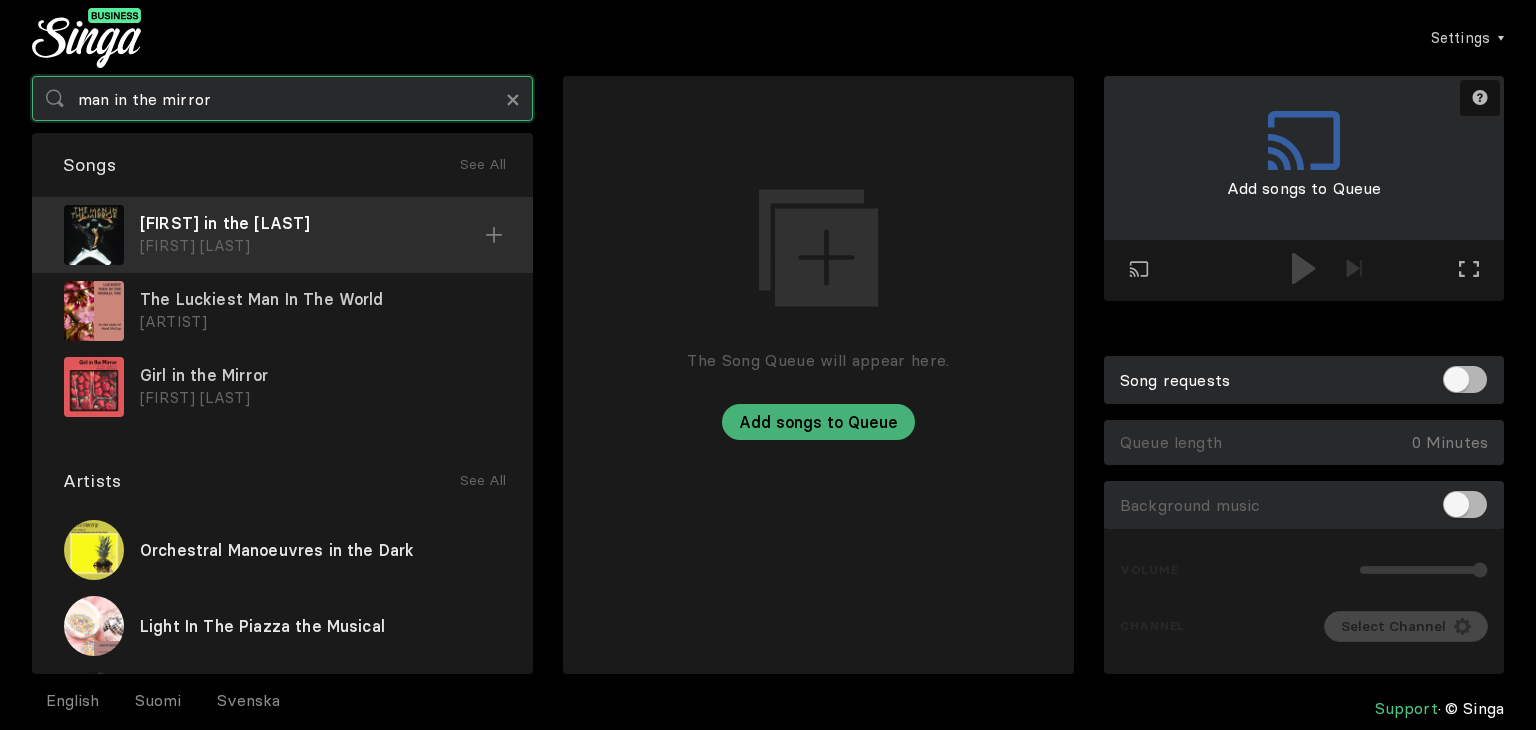 type on "man in the mirror" 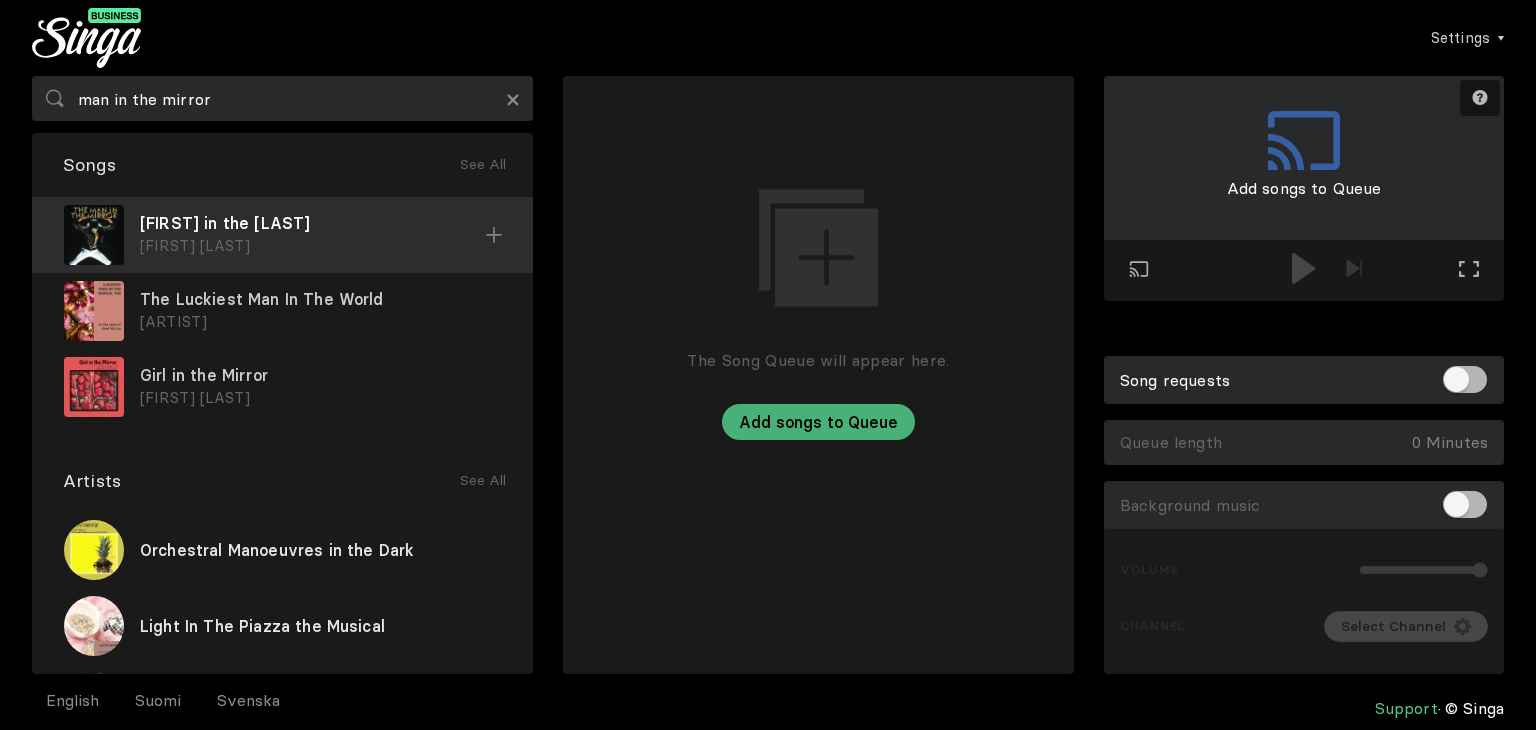 click at bounding box center (494, 235) 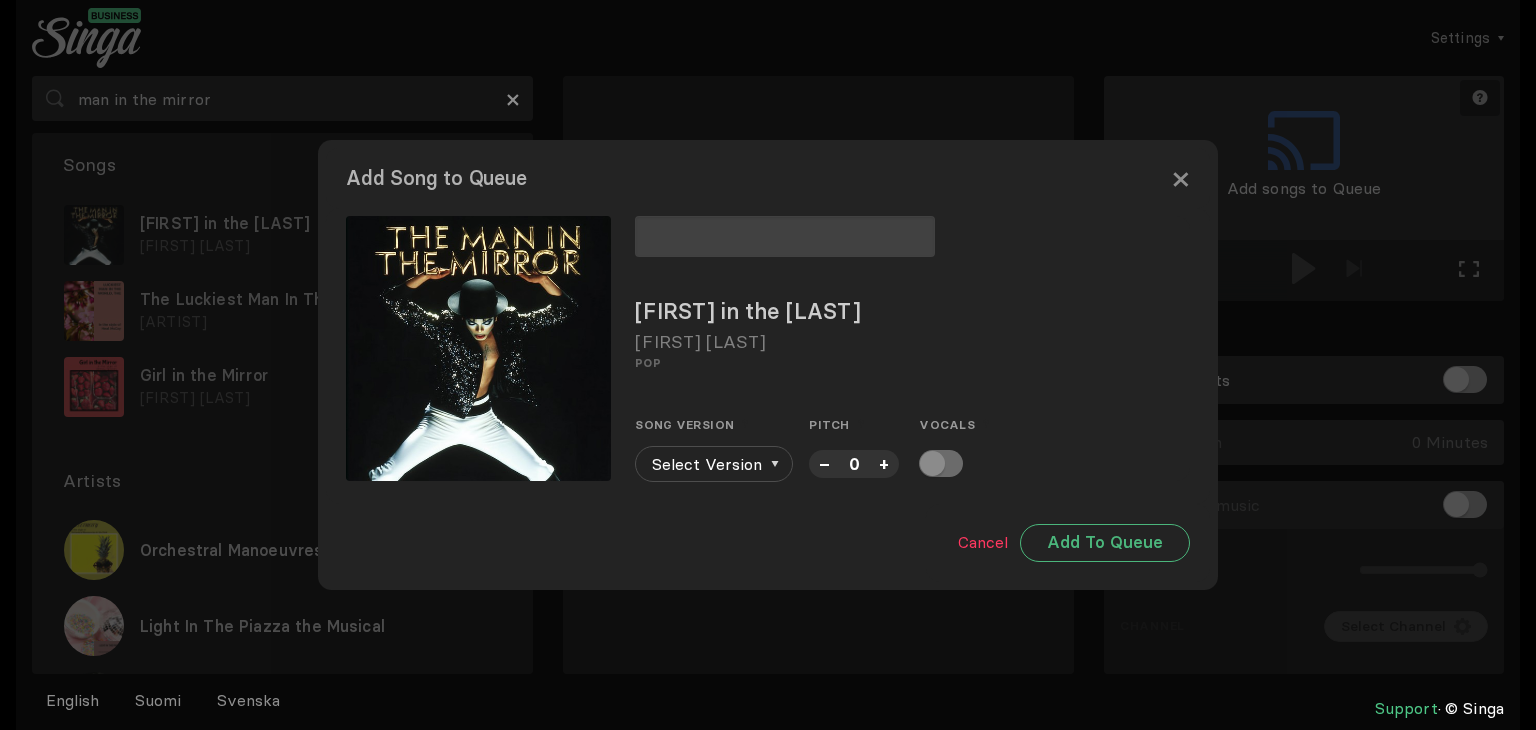 type 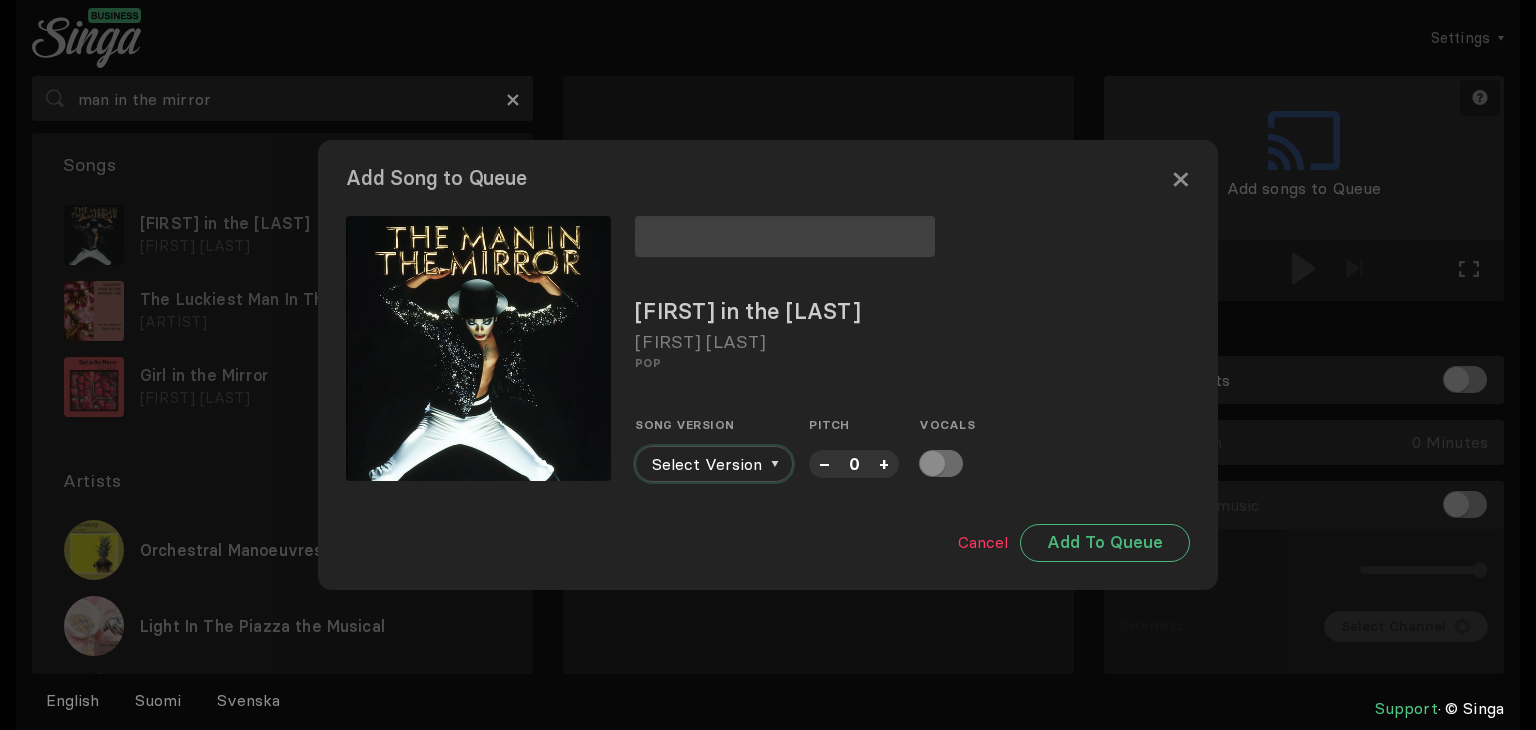 click on "Select Version" at bounding box center [714, 464] 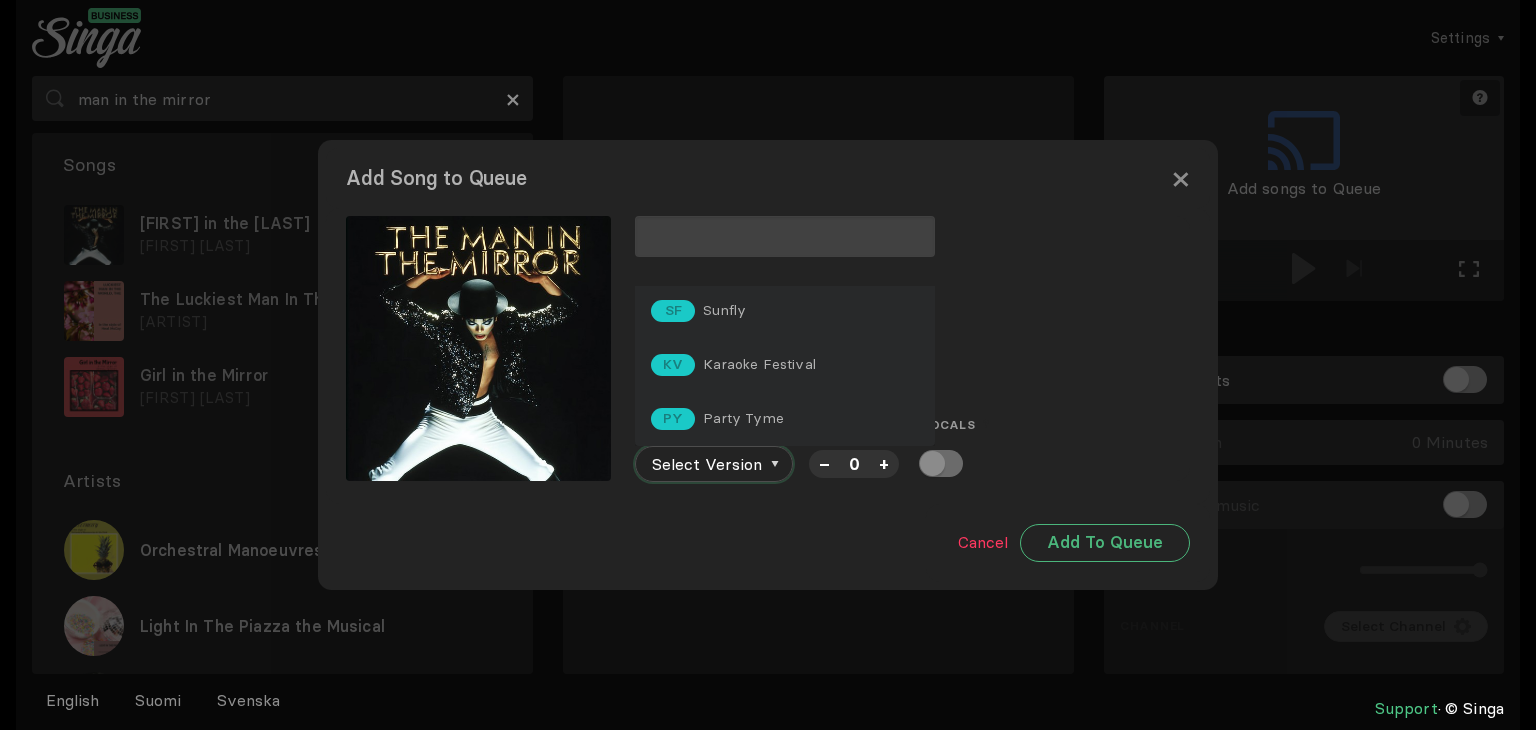 scroll, scrollTop: 0, scrollLeft: 0, axis: both 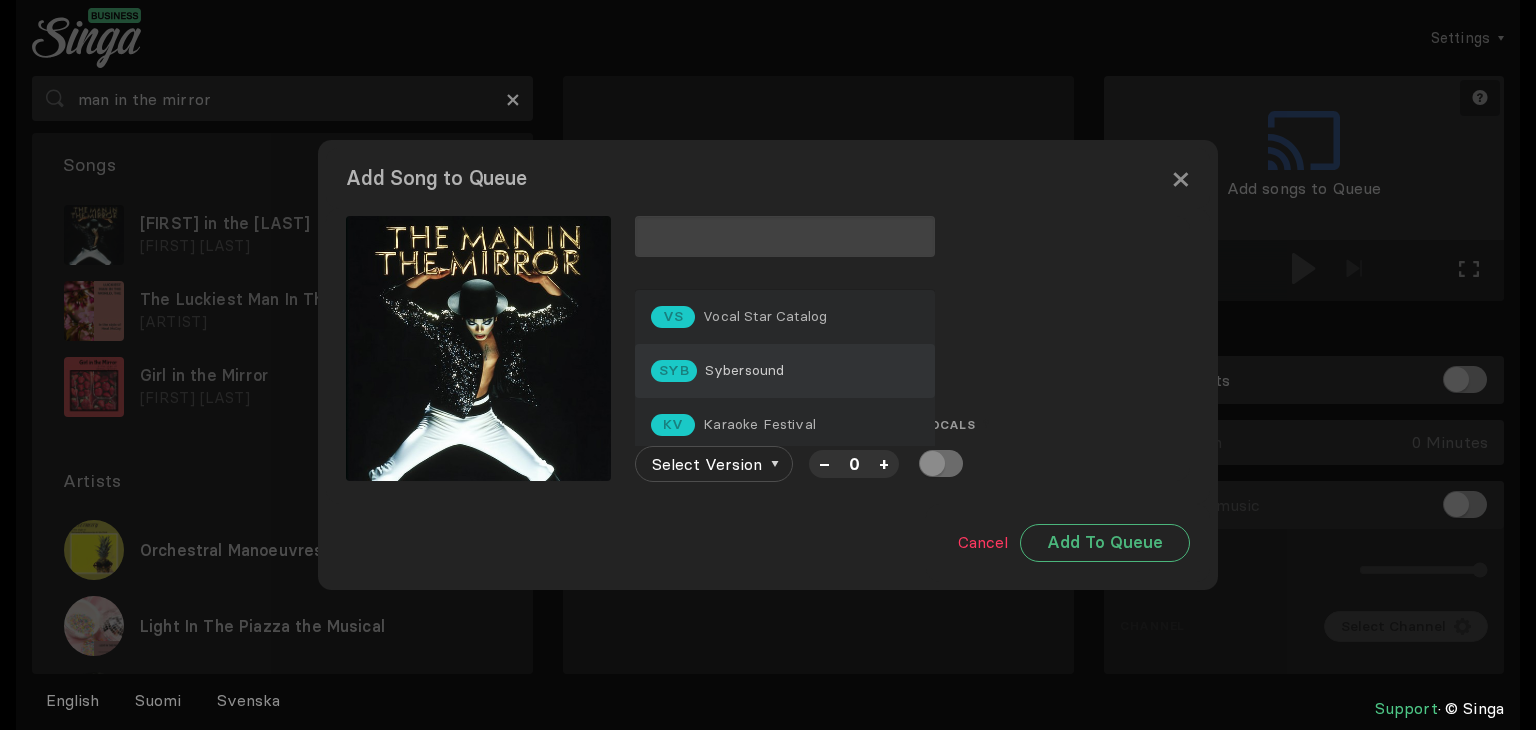 click on "SYB Sybersound" at bounding box center (785, 317) 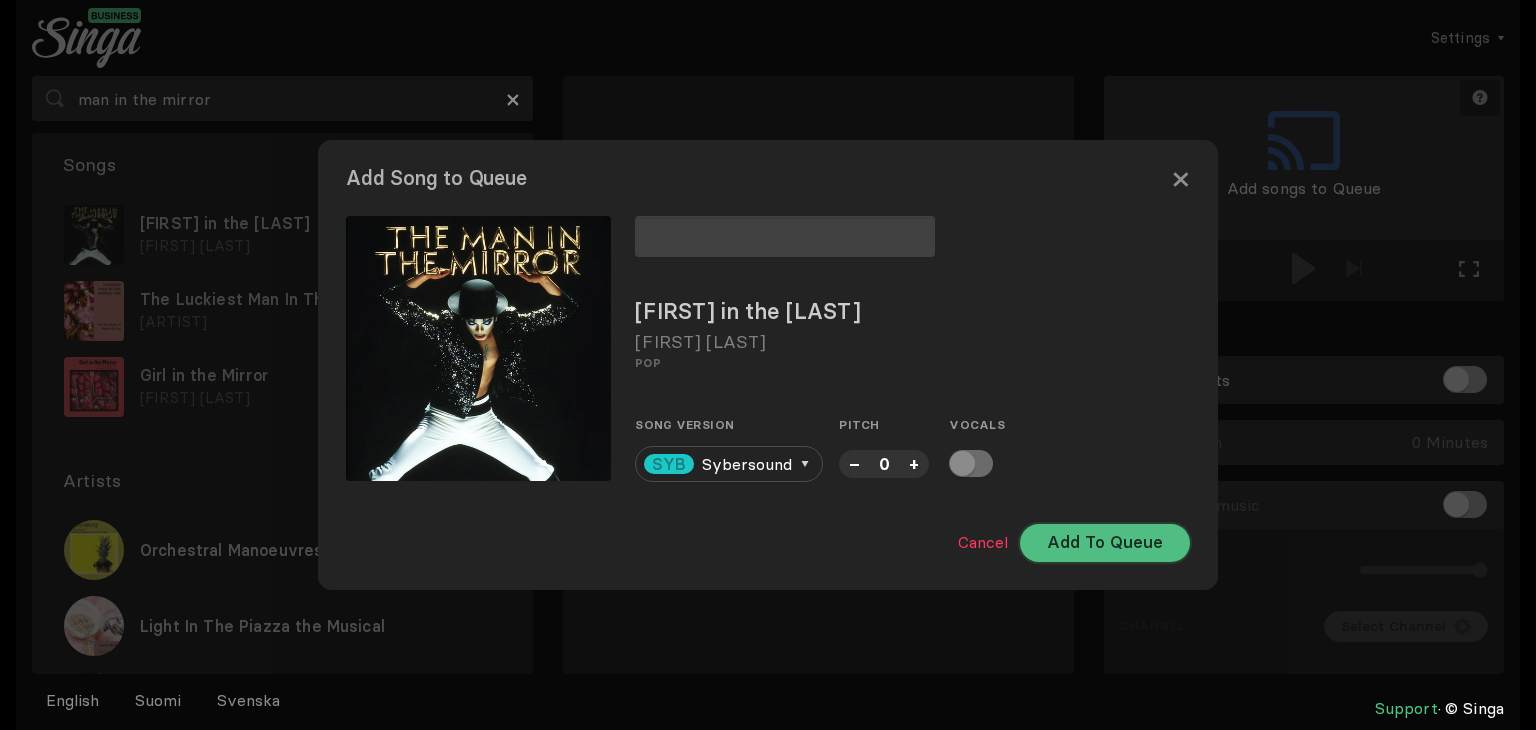 click on "Add To Queue" at bounding box center [1105, 543] 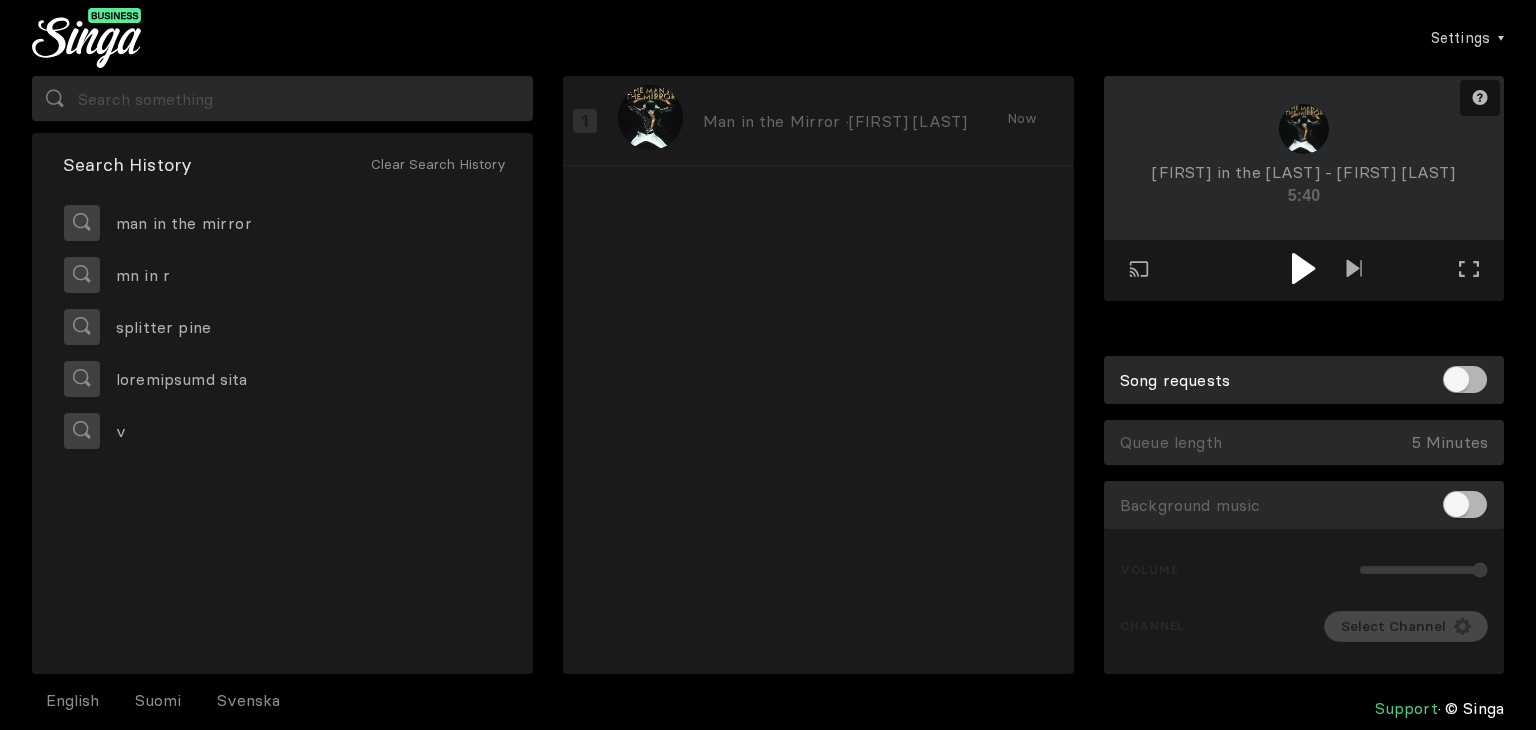 click on "Settings     Account Settings Song requests New Background Music Upgrade to Singa Business Pro Logout" at bounding box center (768, 38) 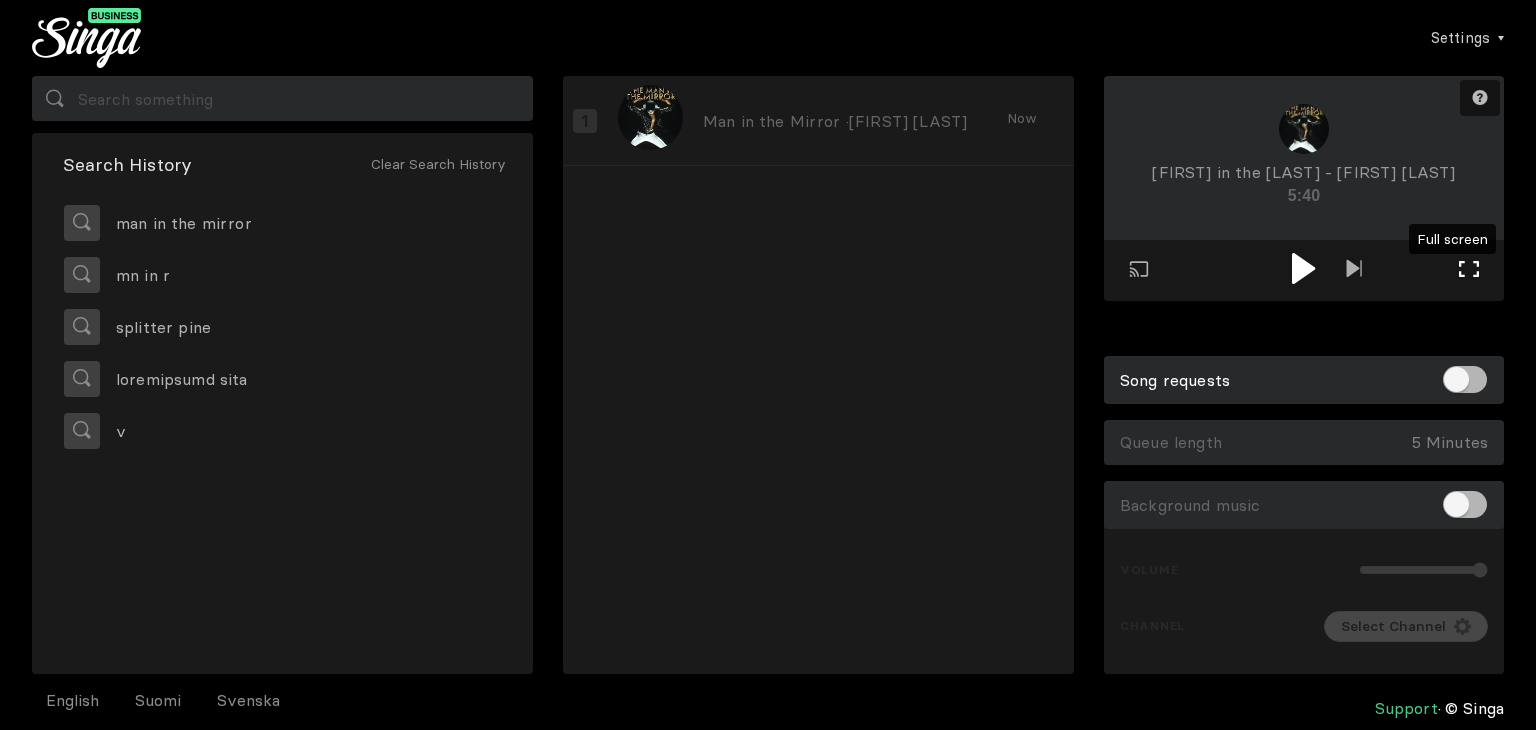 click at bounding box center [1469, 269] 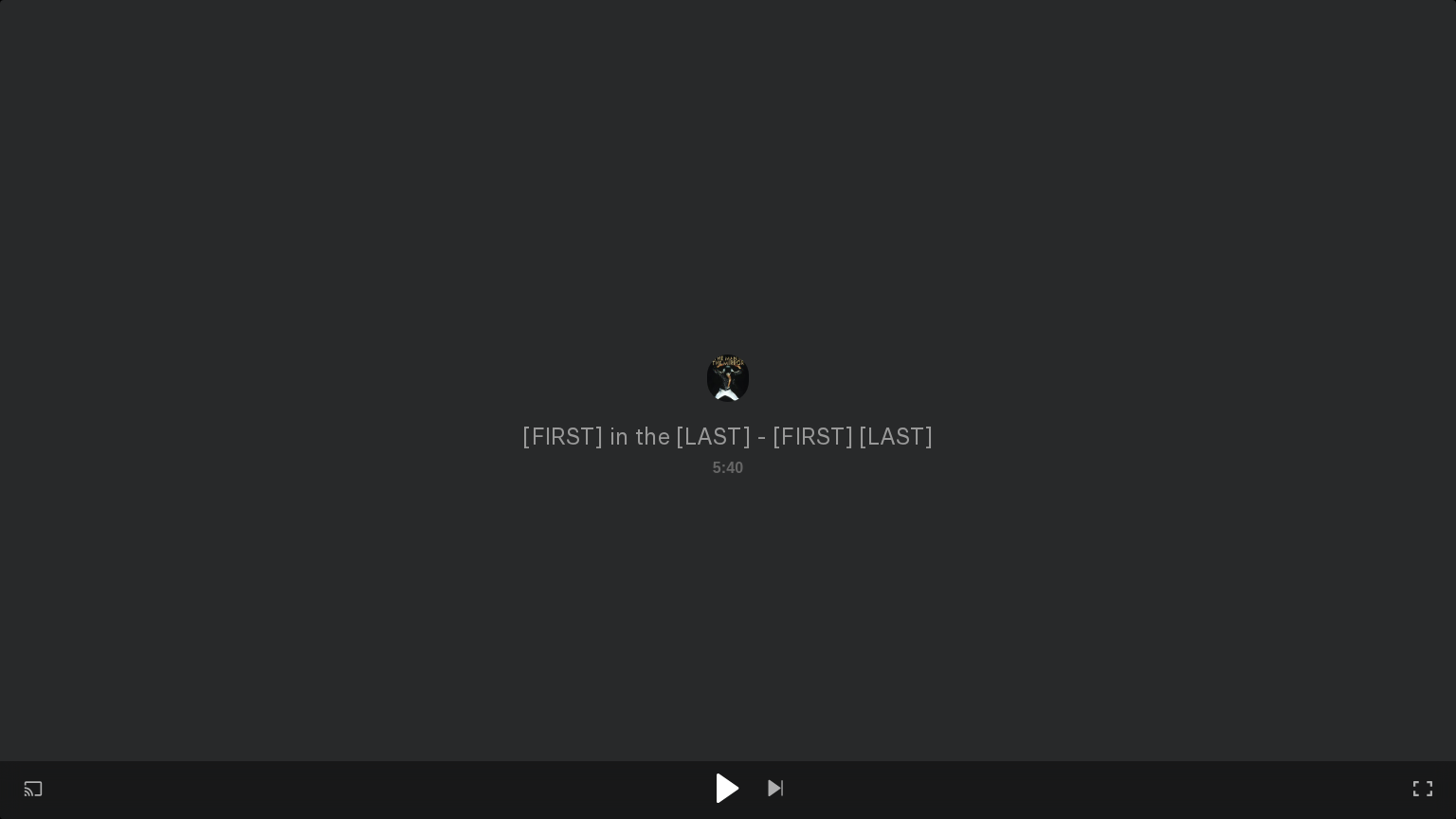 click on "Play on external screen Full screen Exit full screen" at bounding box center [728, 410] 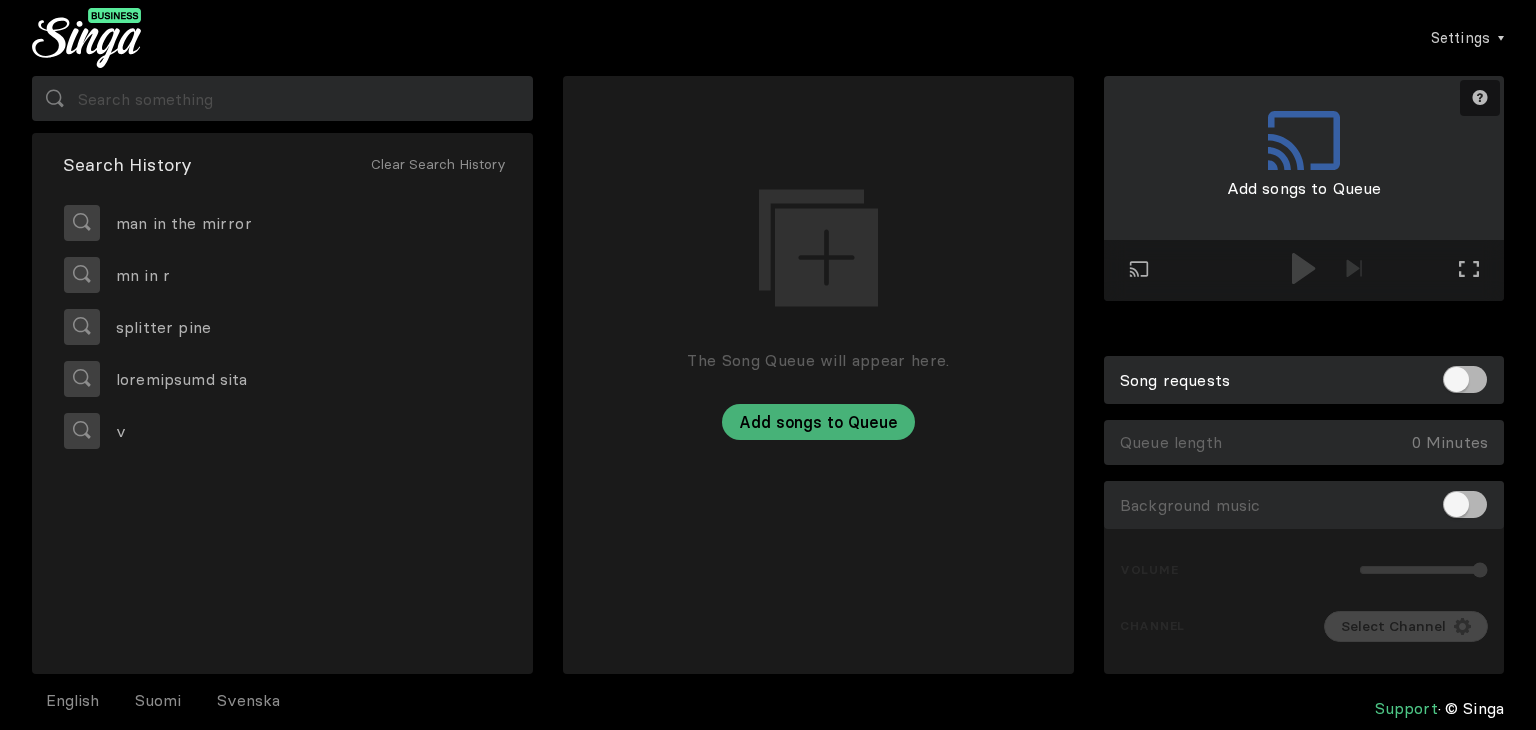 click on "Search History Clear Search History [SONG TITLE] [SONG TITLE] [SONG TITLE] [SONG TITLE]" at bounding box center [282, 403] 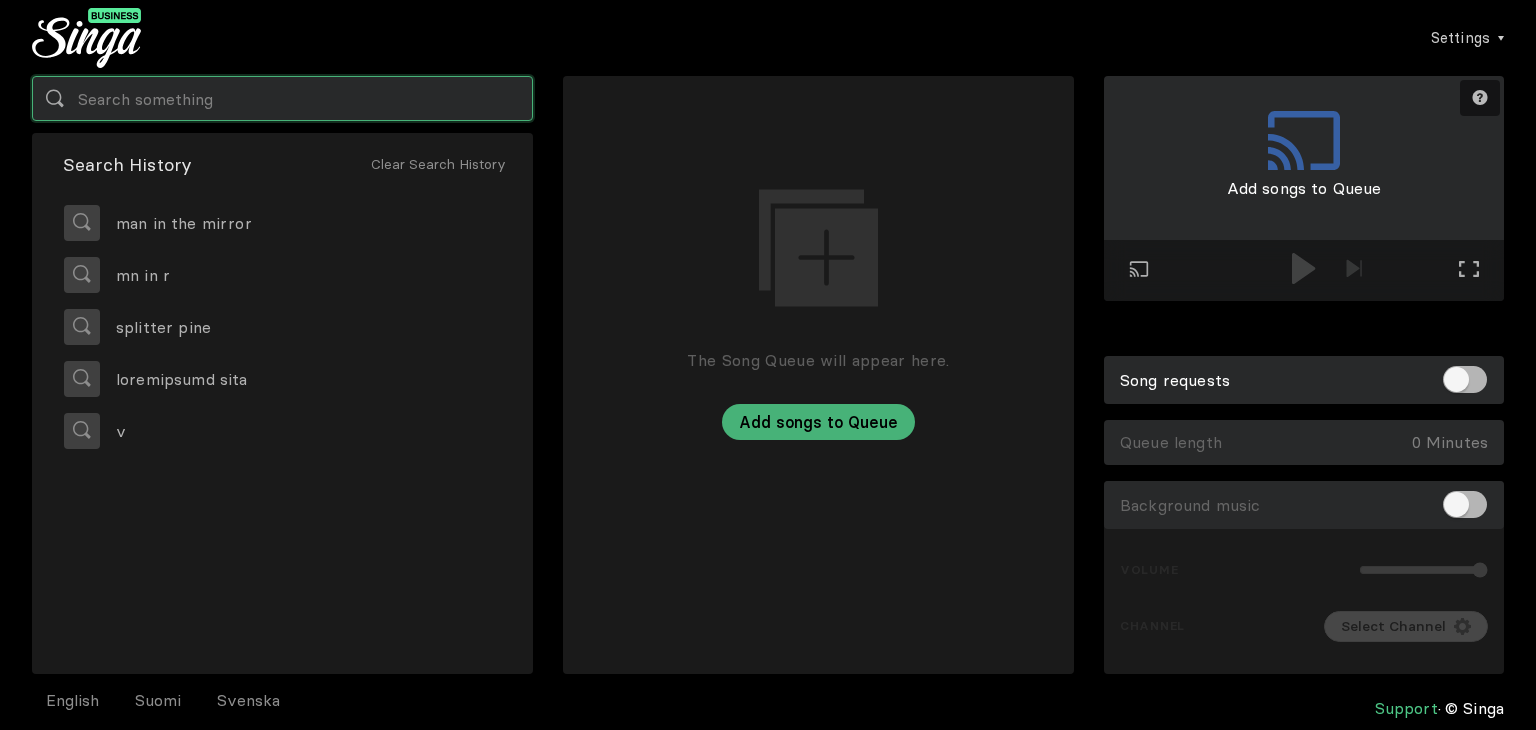 click at bounding box center [282, 98] 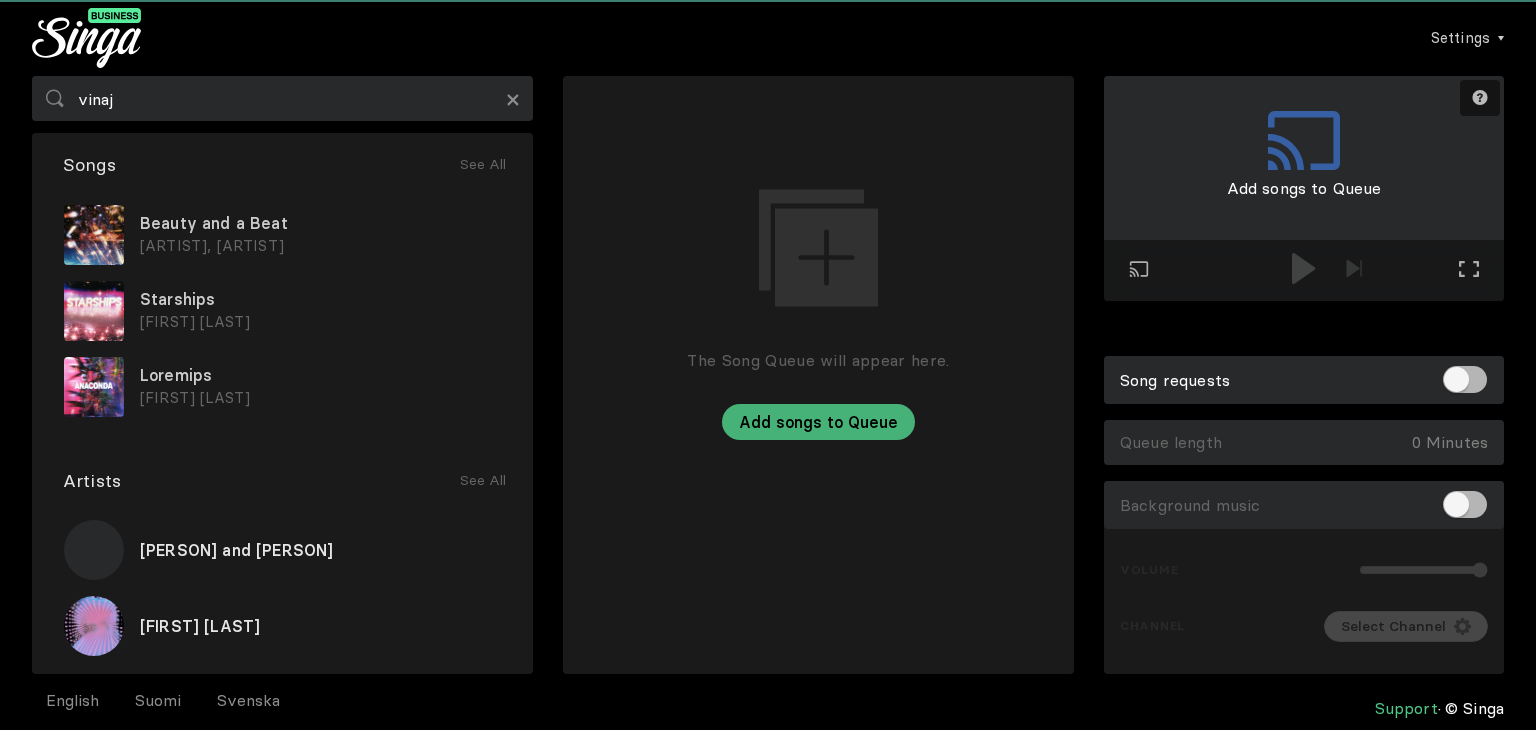 click on "Settings     Account Settings Song requests New Background Music Upgrade to Singa Business Pro Logout" at bounding box center [822, 38] 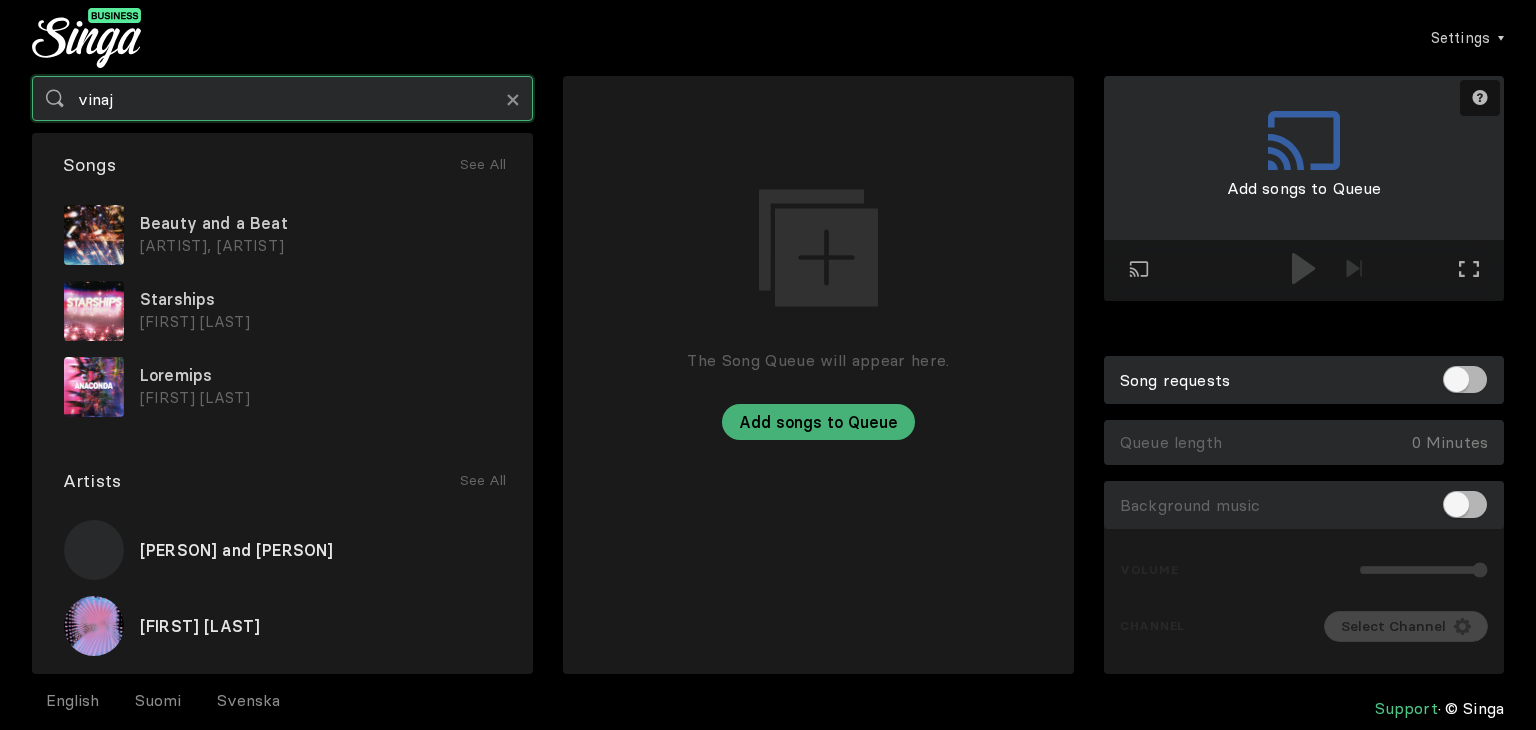 click on "vinaj" at bounding box center [282, 98] 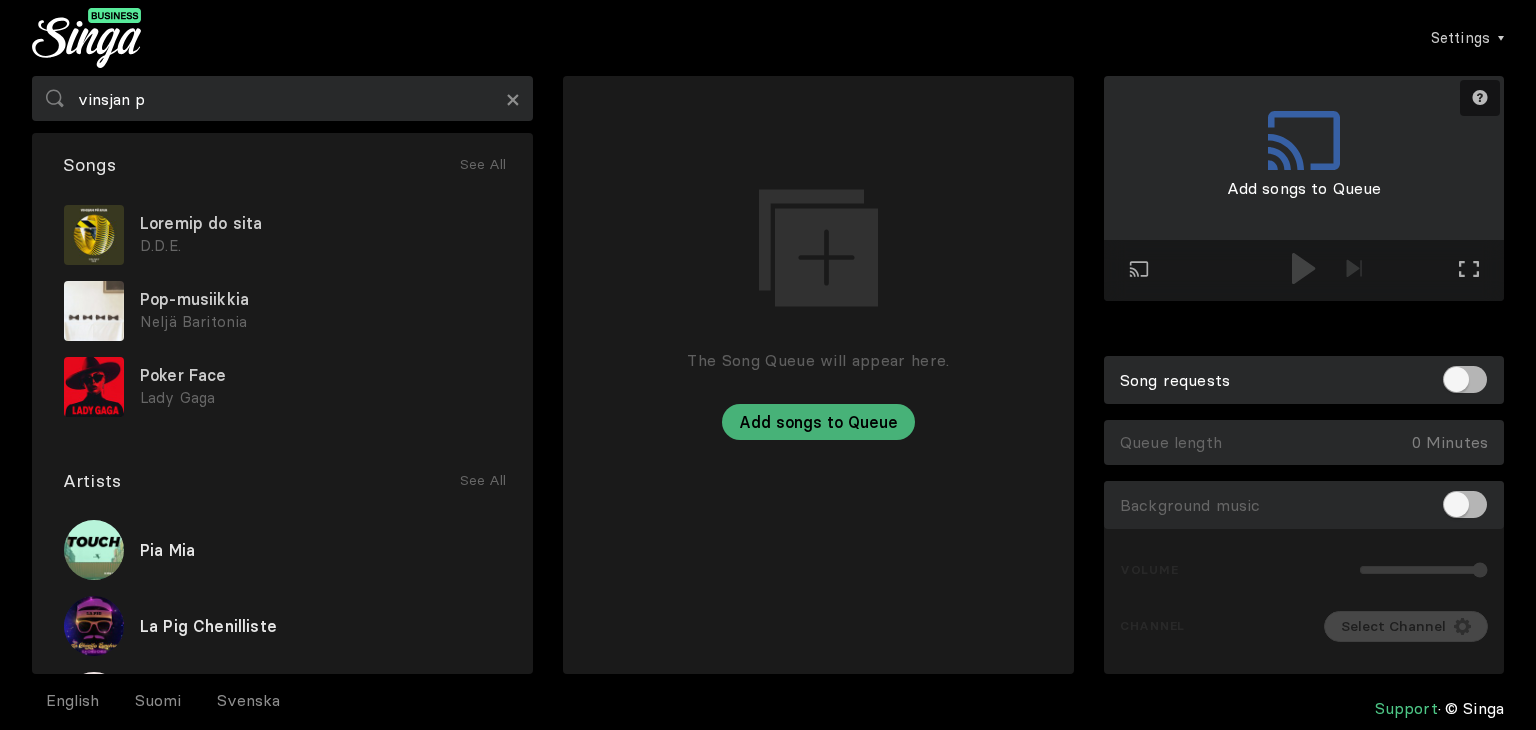 click on "vinsjan p         × Songs See All Vinsjan på kaia D.D.E. Pop-musiikkia Neljä Baritonia Poker Face Lady Gaga Single Ladies (Put a Ring on It) Beyoncé Stan Eminem Best I Ever Had Drake Dans på bordet Ballinciaga, David Mokel Artists See All Pia Mia La Pig Chenilliste sanah (PL) Kurage-P (くらげP) Púr Múdd Pam Tillis Taare Zameen Par The Song Queue will appear here. Add songs to Queue Need help? Play on external screen Full screen Exit full screen Add songs to Queue Song requests     Queue length  0 Minutes Empty Queue Background music     Volume Channel Select Channel" at bounding box center (768, 375) 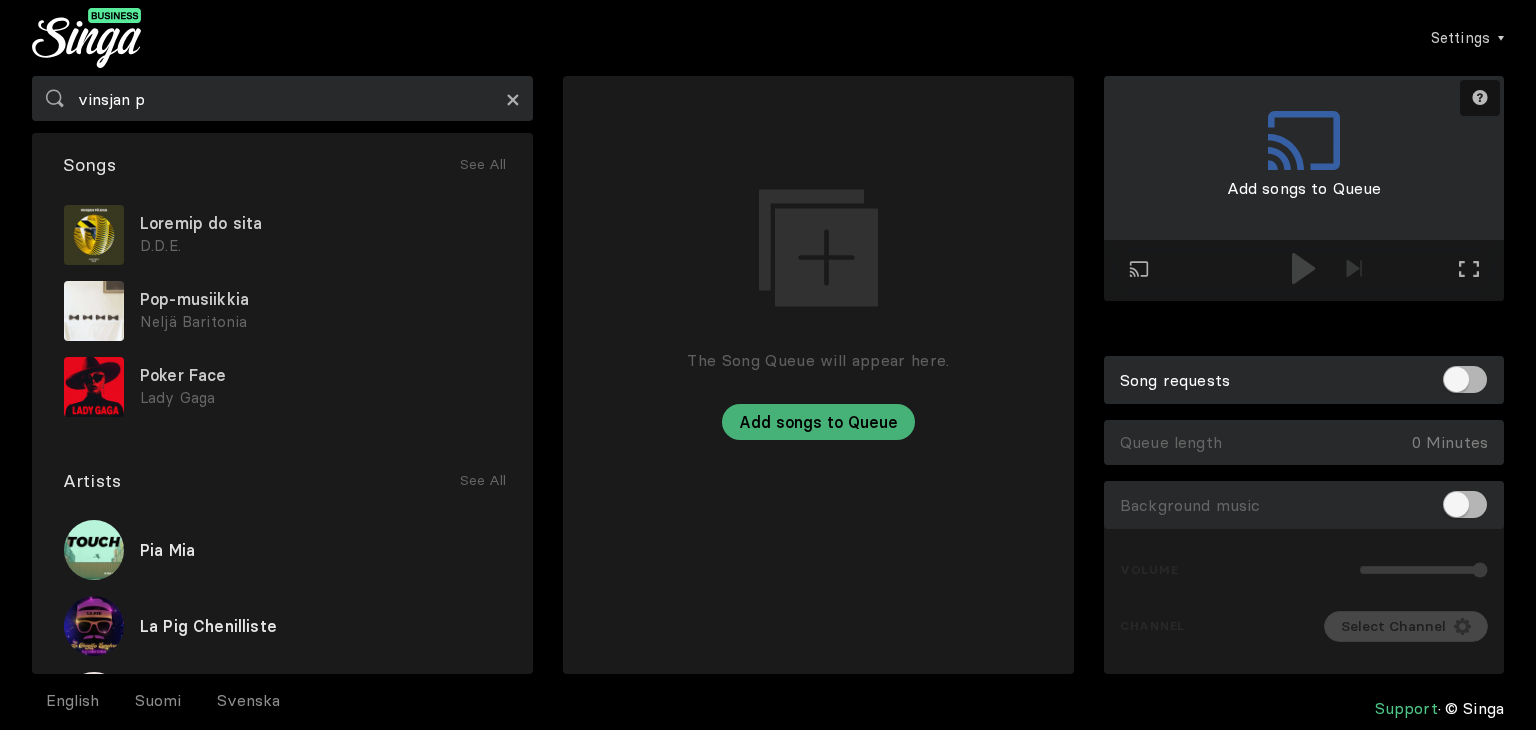click on "×" at bounding box center (513, 98) 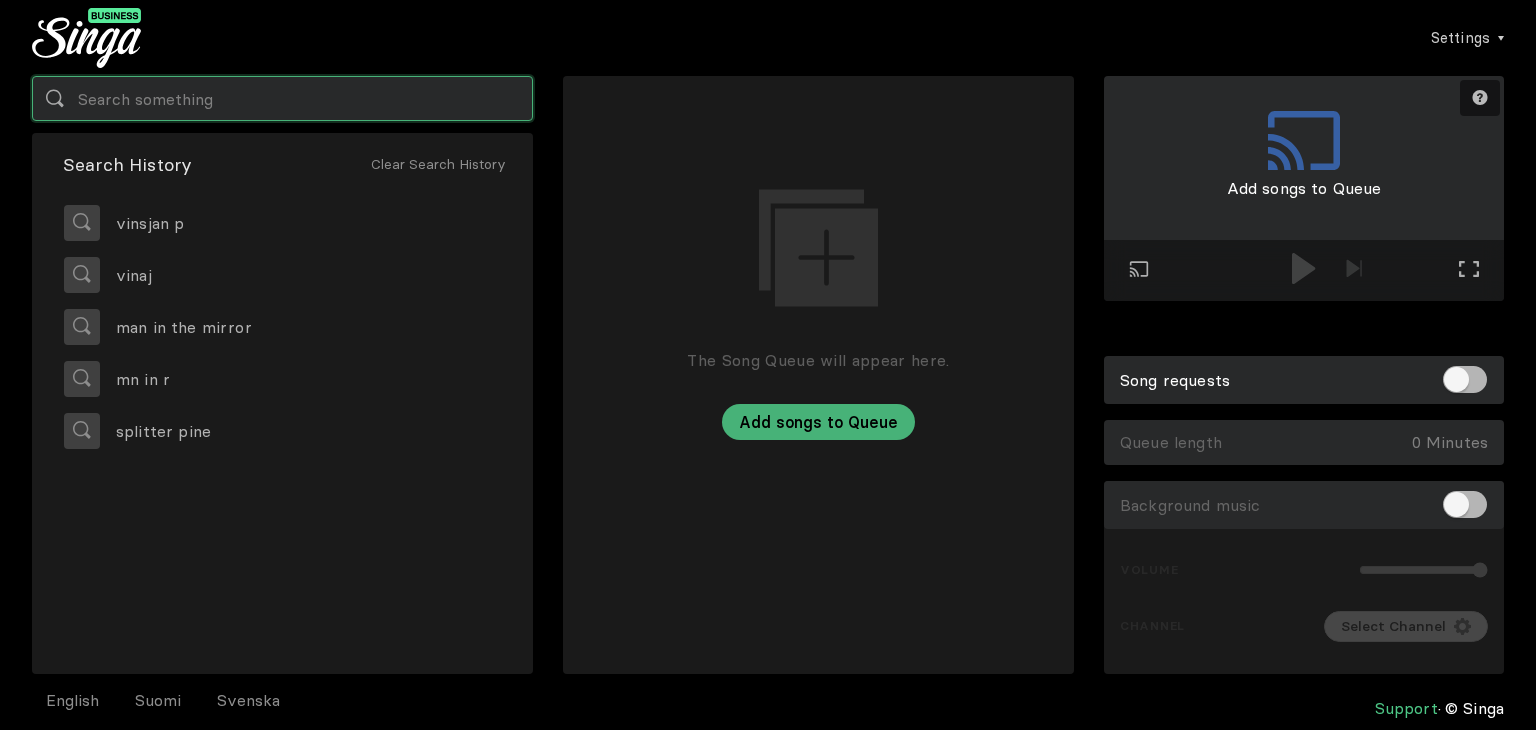 click at bounding box center [282, 98] 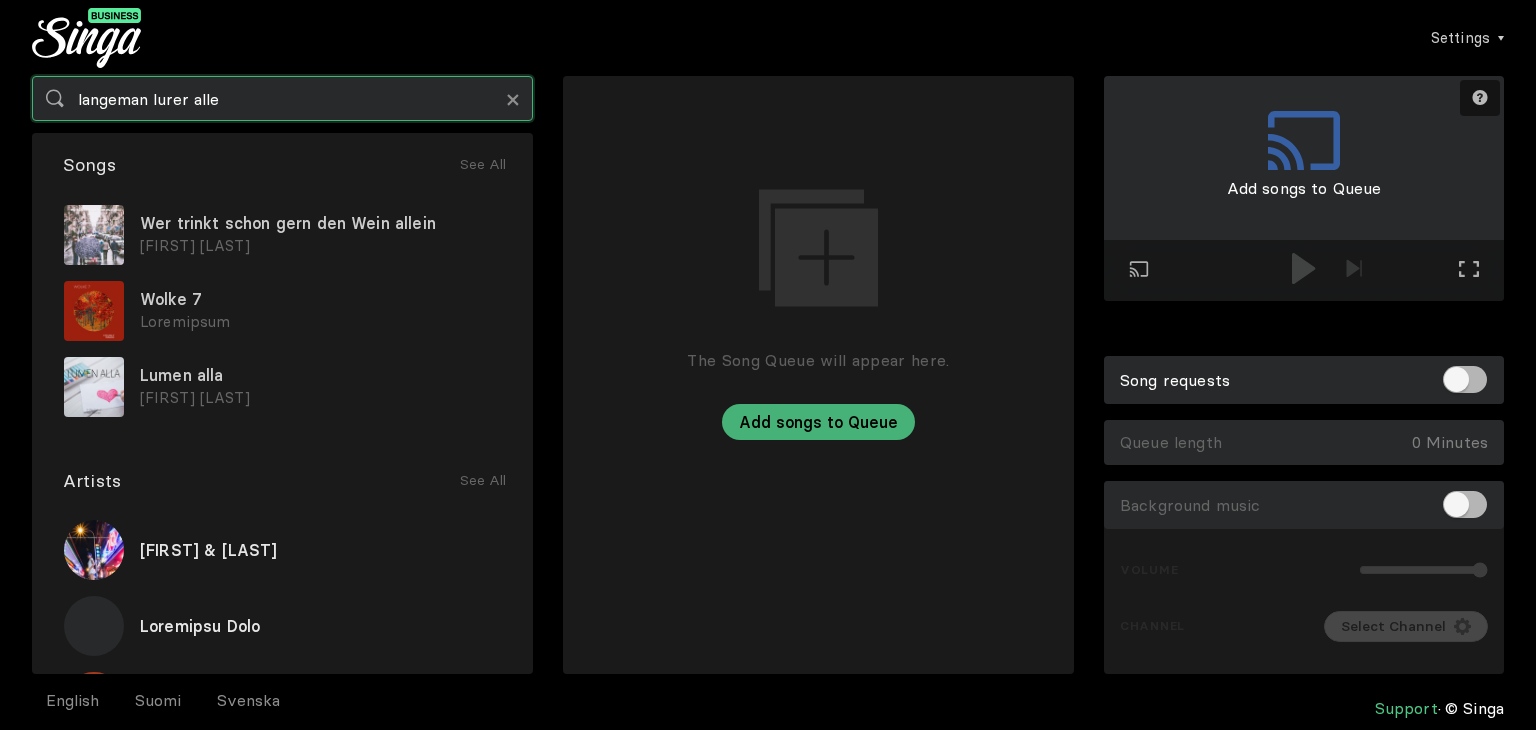 click on "langeman lurer alle" at bounding box center [282, 98] 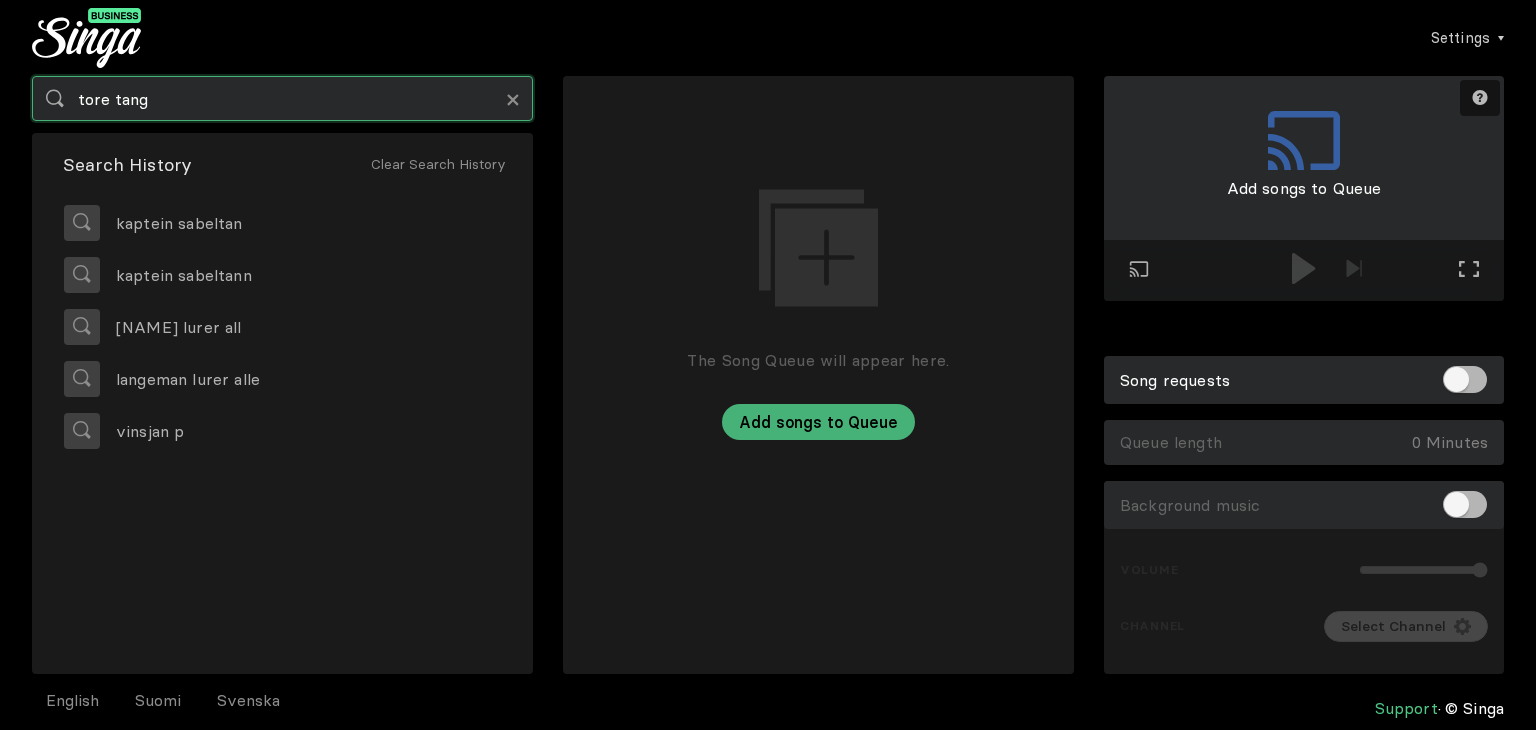 type on "tore tang" 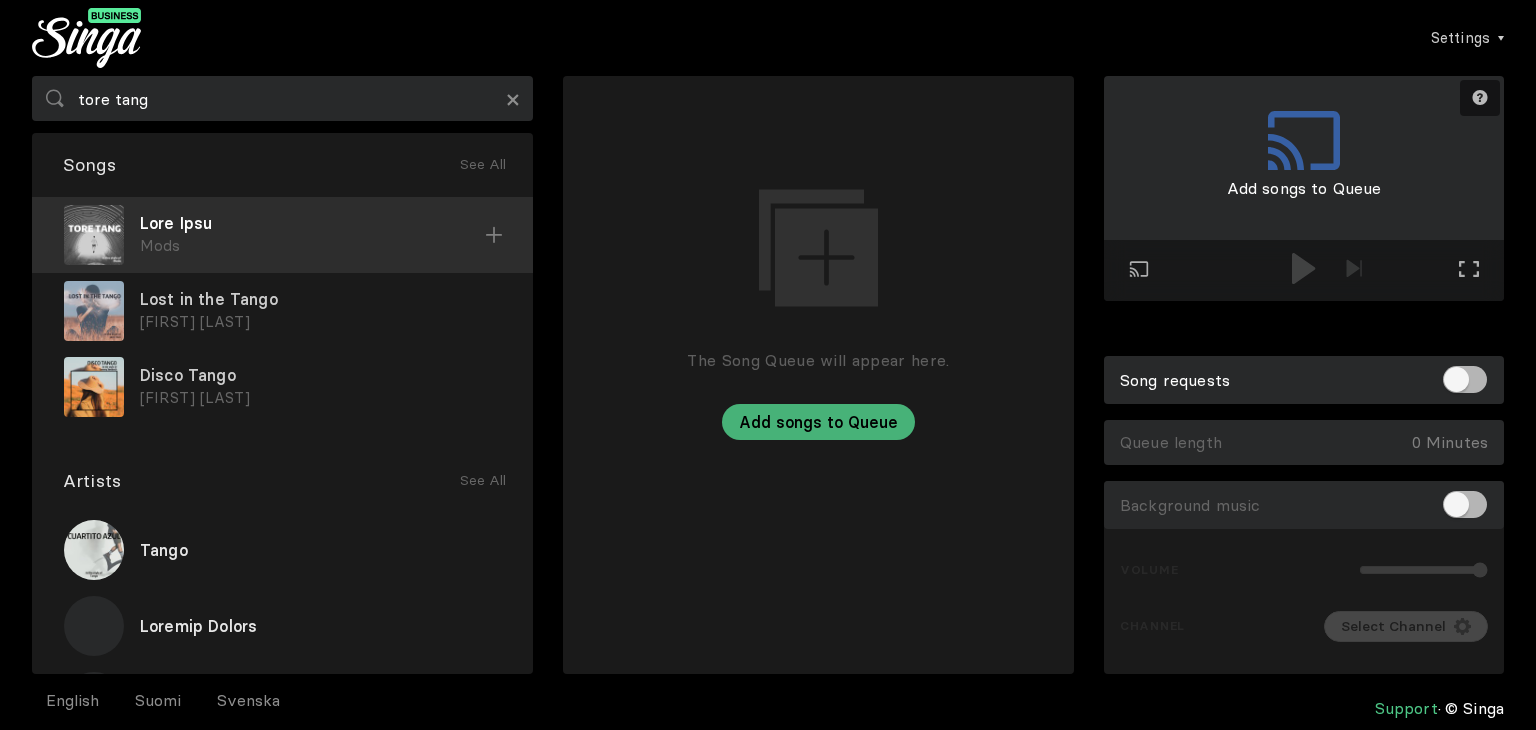 click on "Mods" at bounding box center [312, 246] 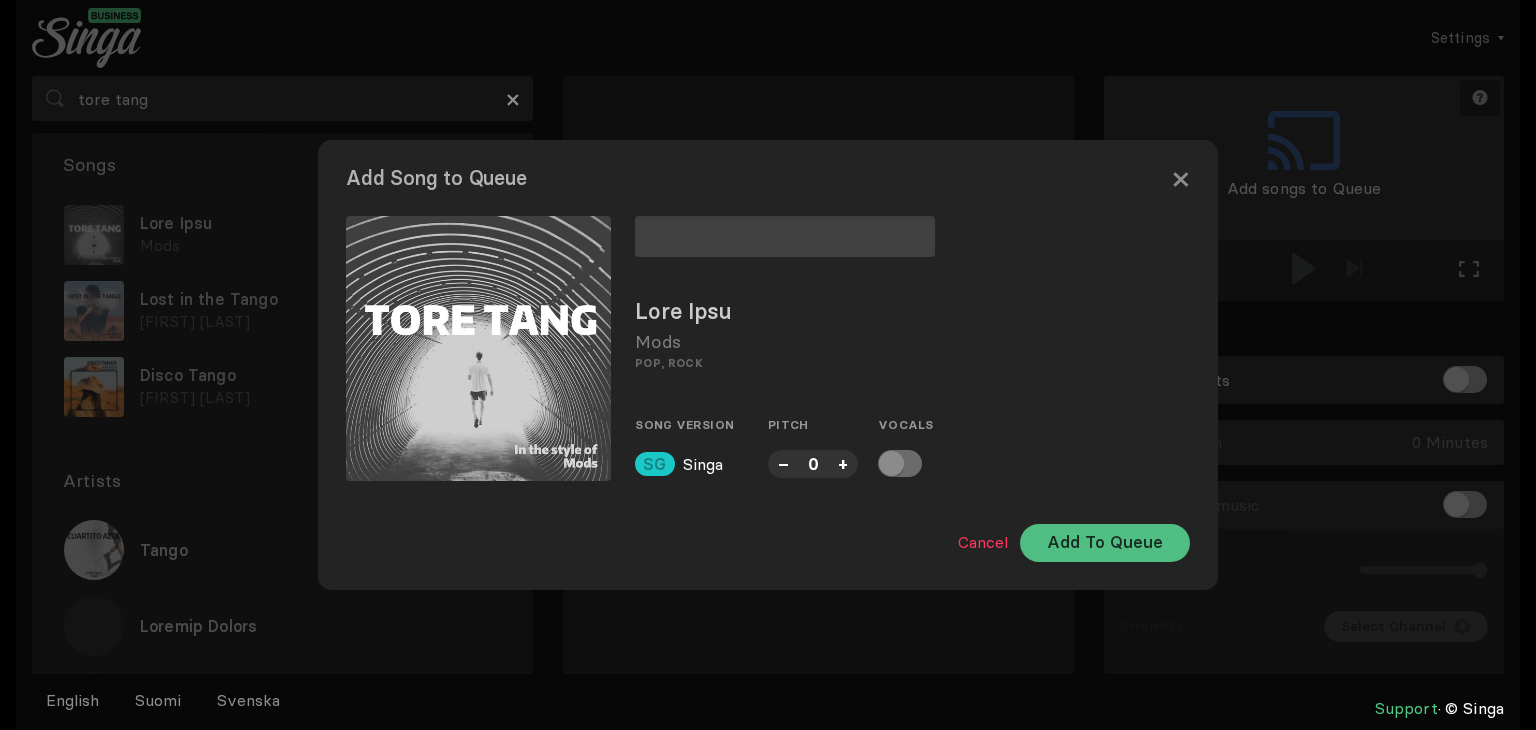 type 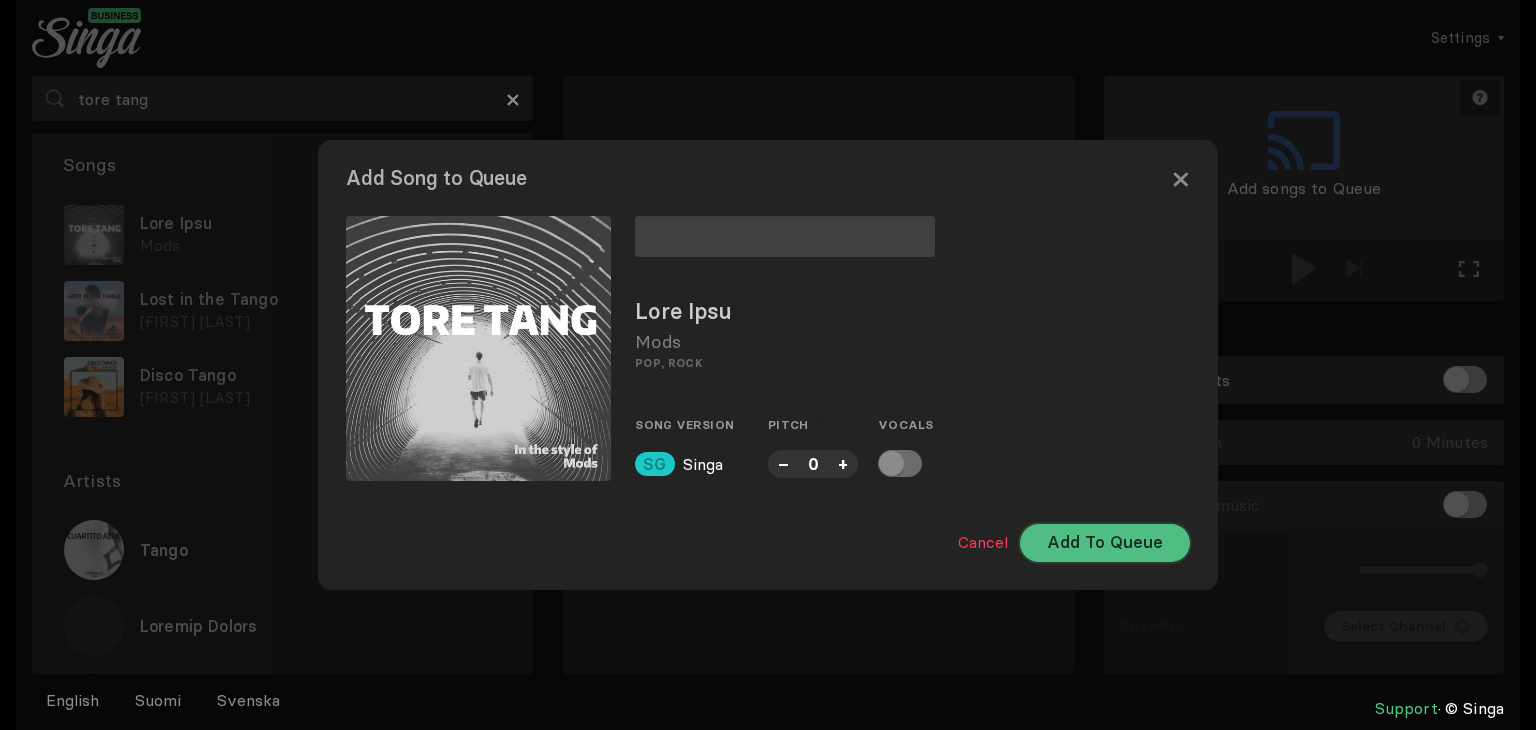 click on "Add To Queue" at bounding box center (1105, 543) 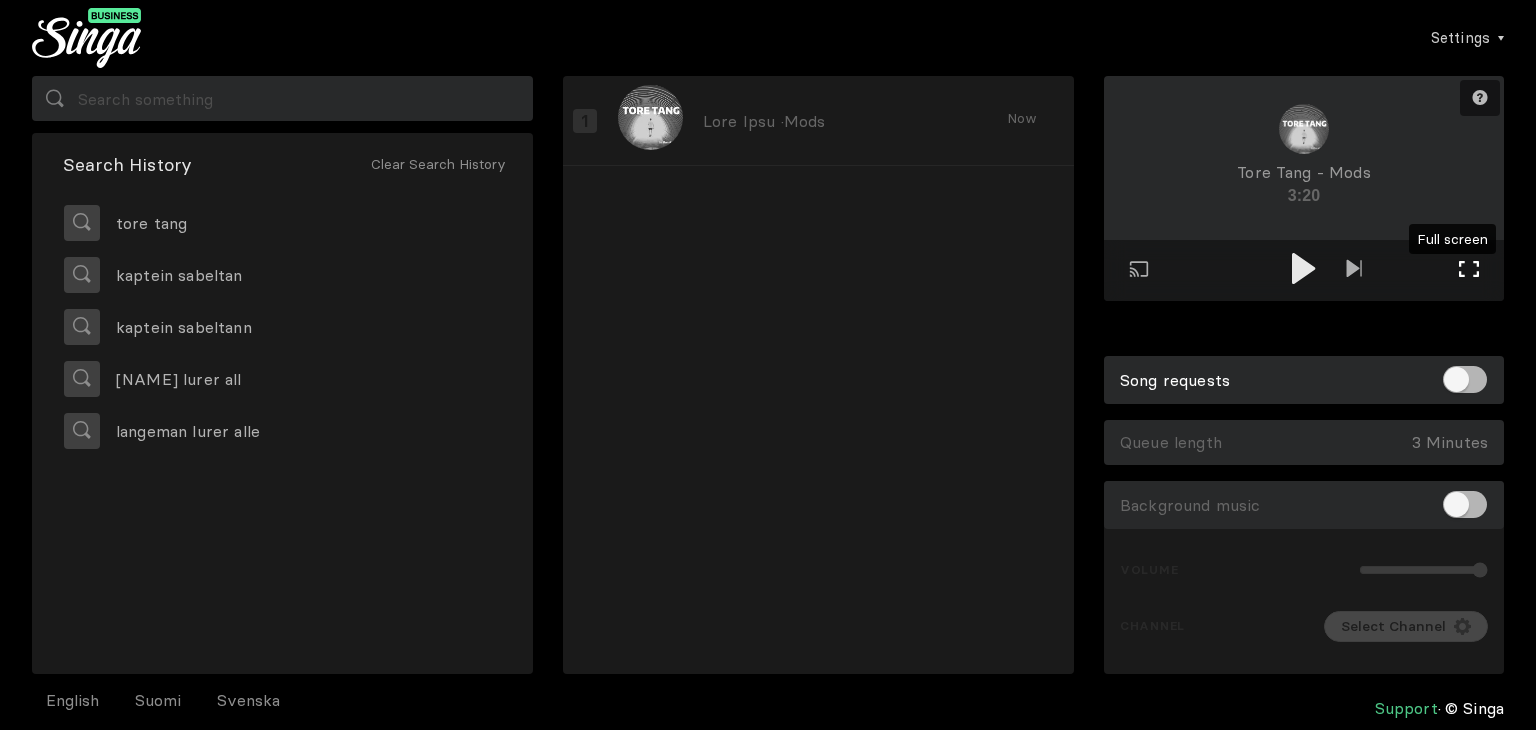 click at bounding box center (1469, 269) 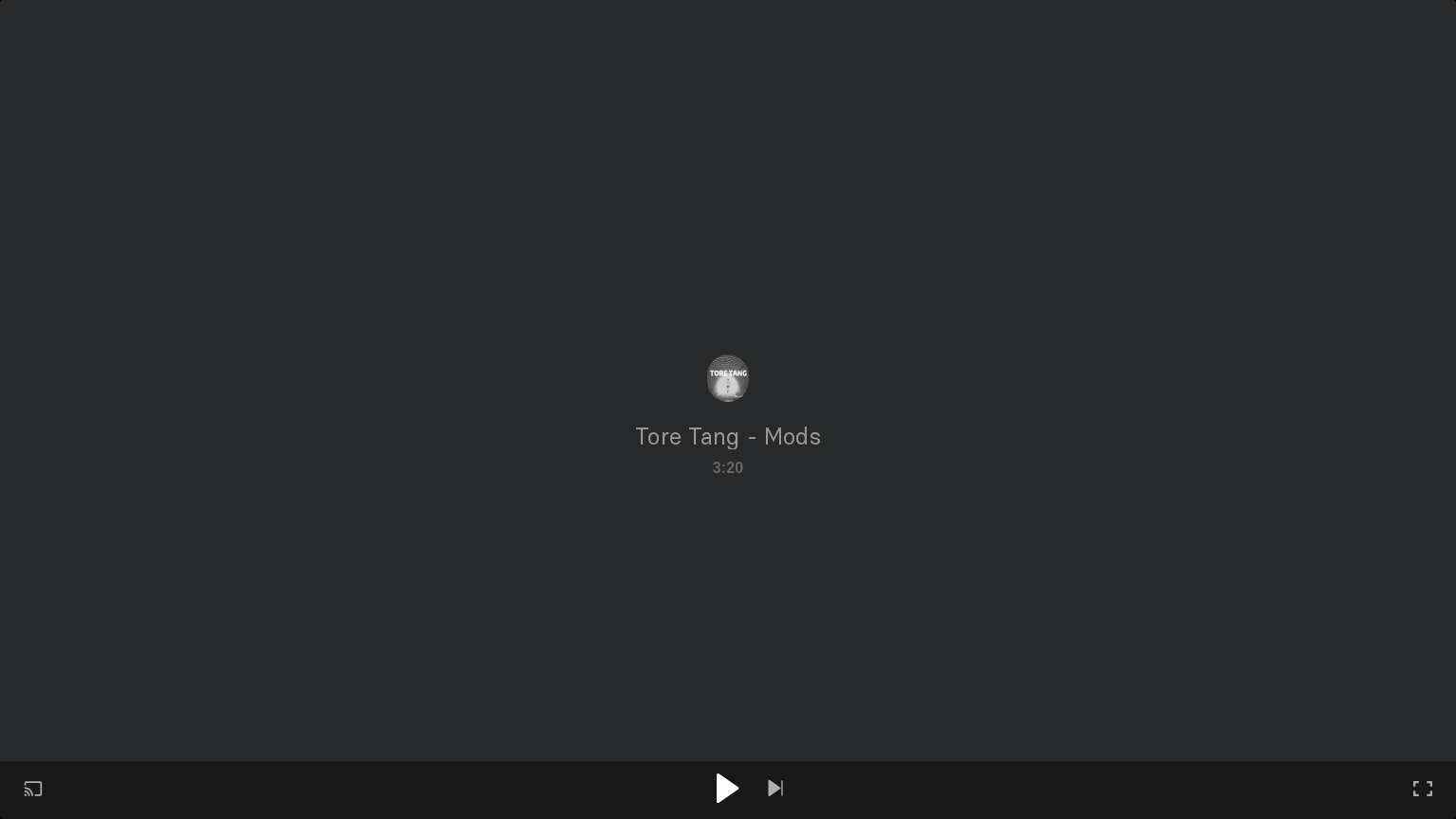 click at bounding box center (727, 788) 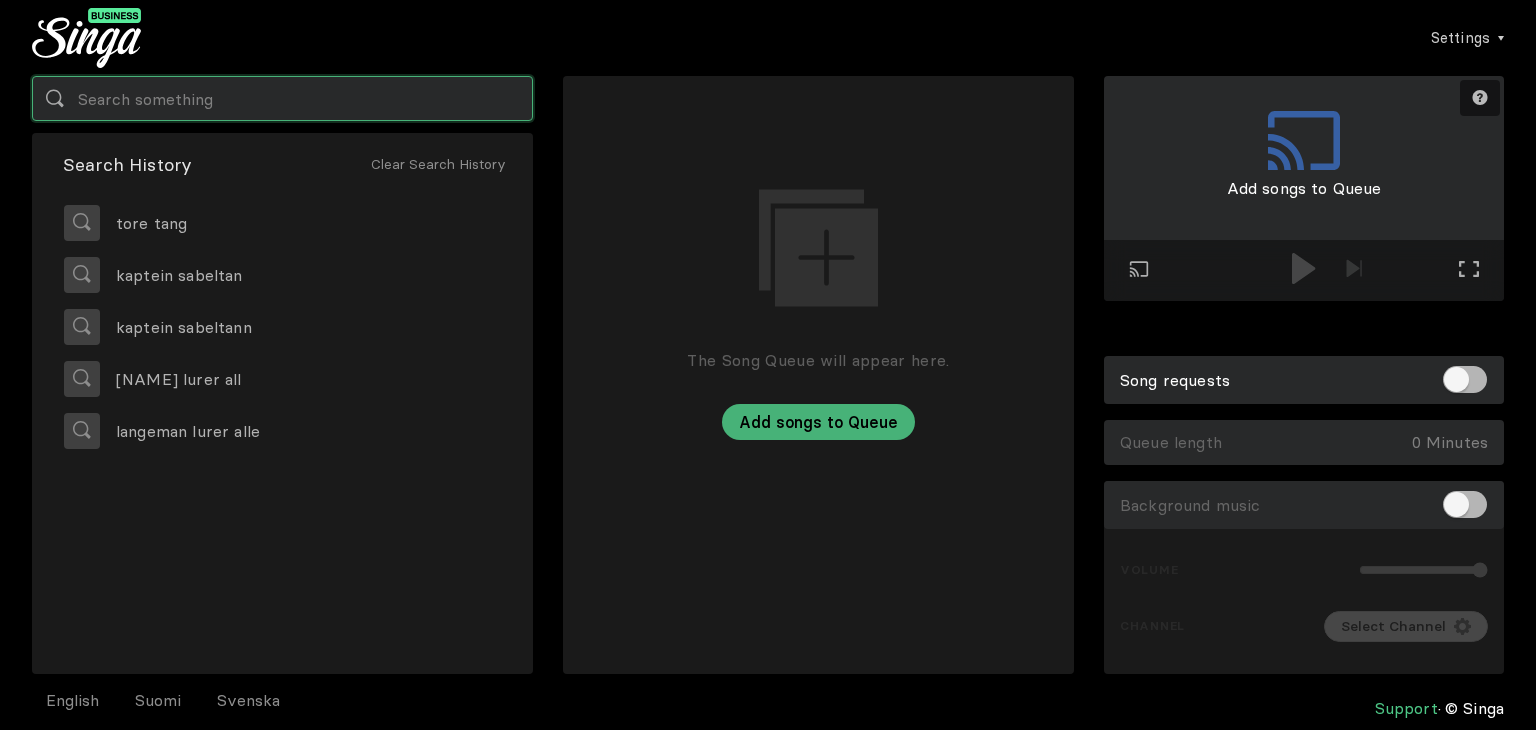 click at bounding box center [282, 98] 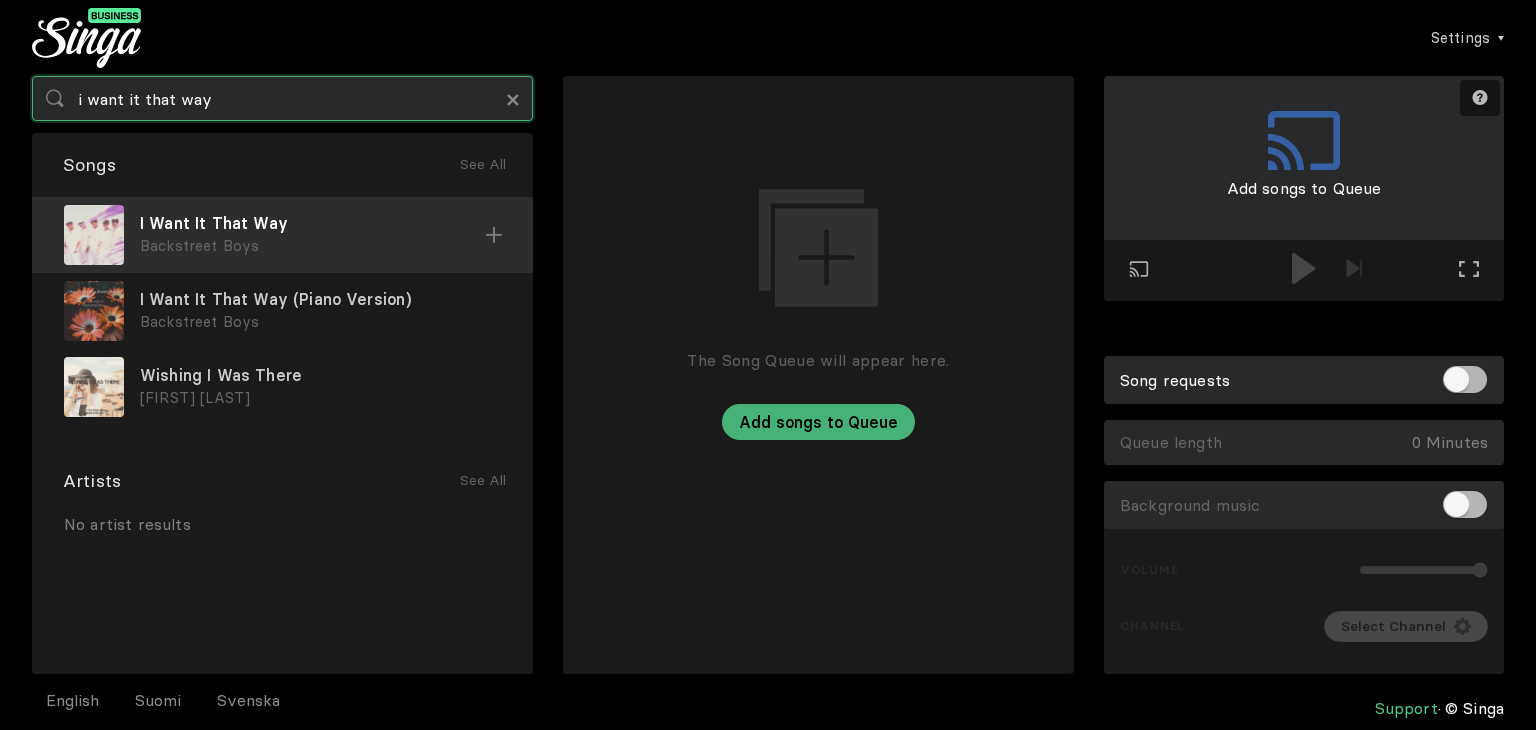 type on "i want it that way" 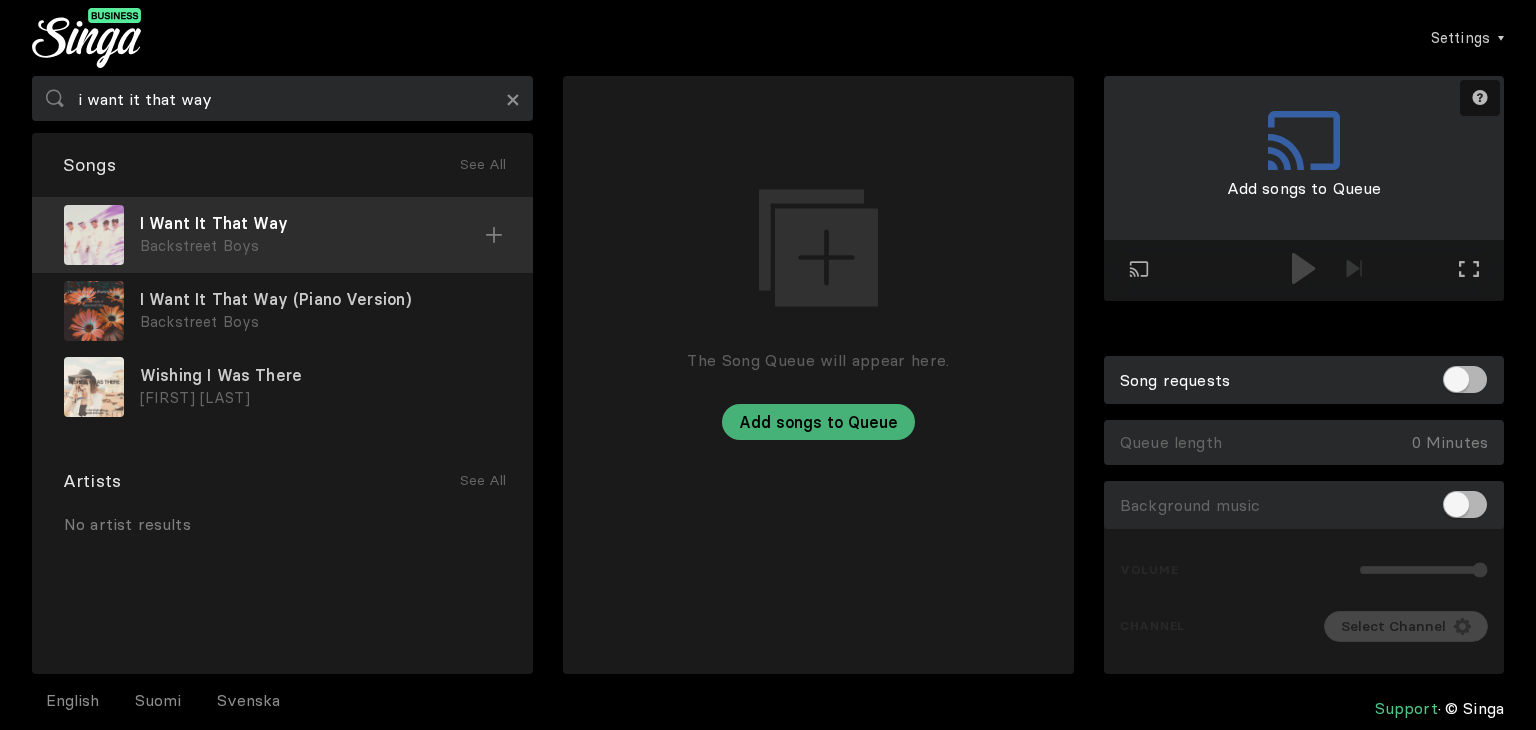 click at bounding box center (494, 235) 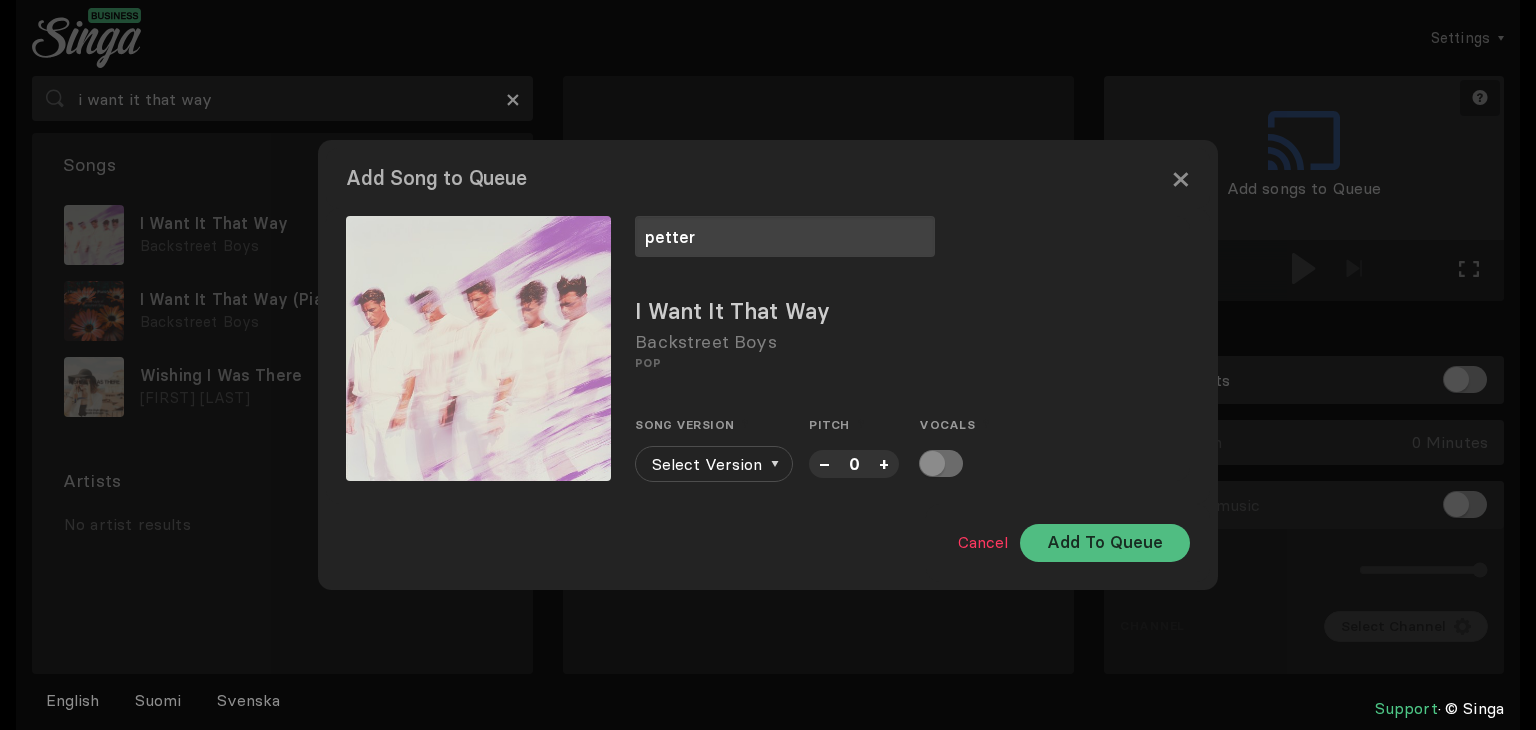 type on "petter" 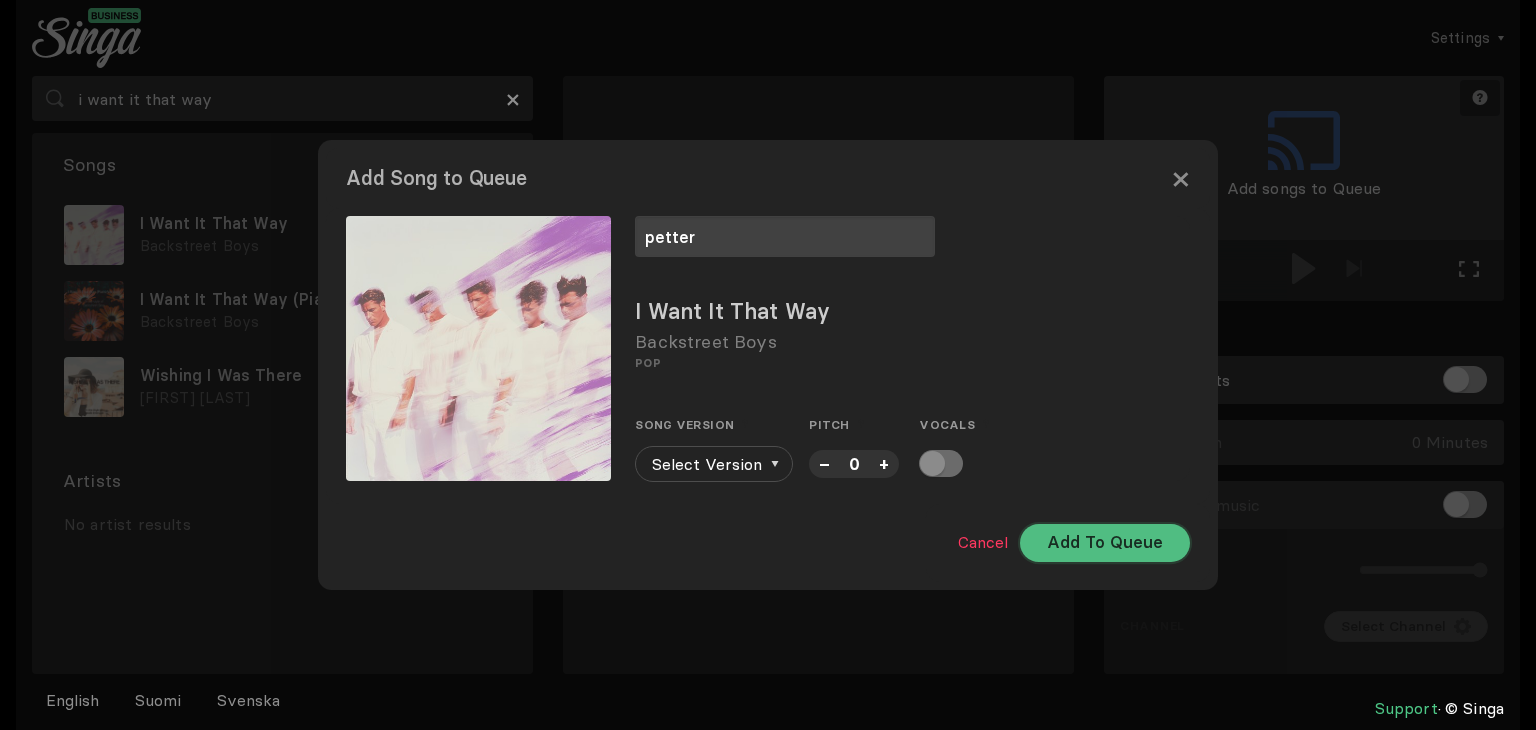 click on "Add To Queue" at bounding box center (1105, 543) 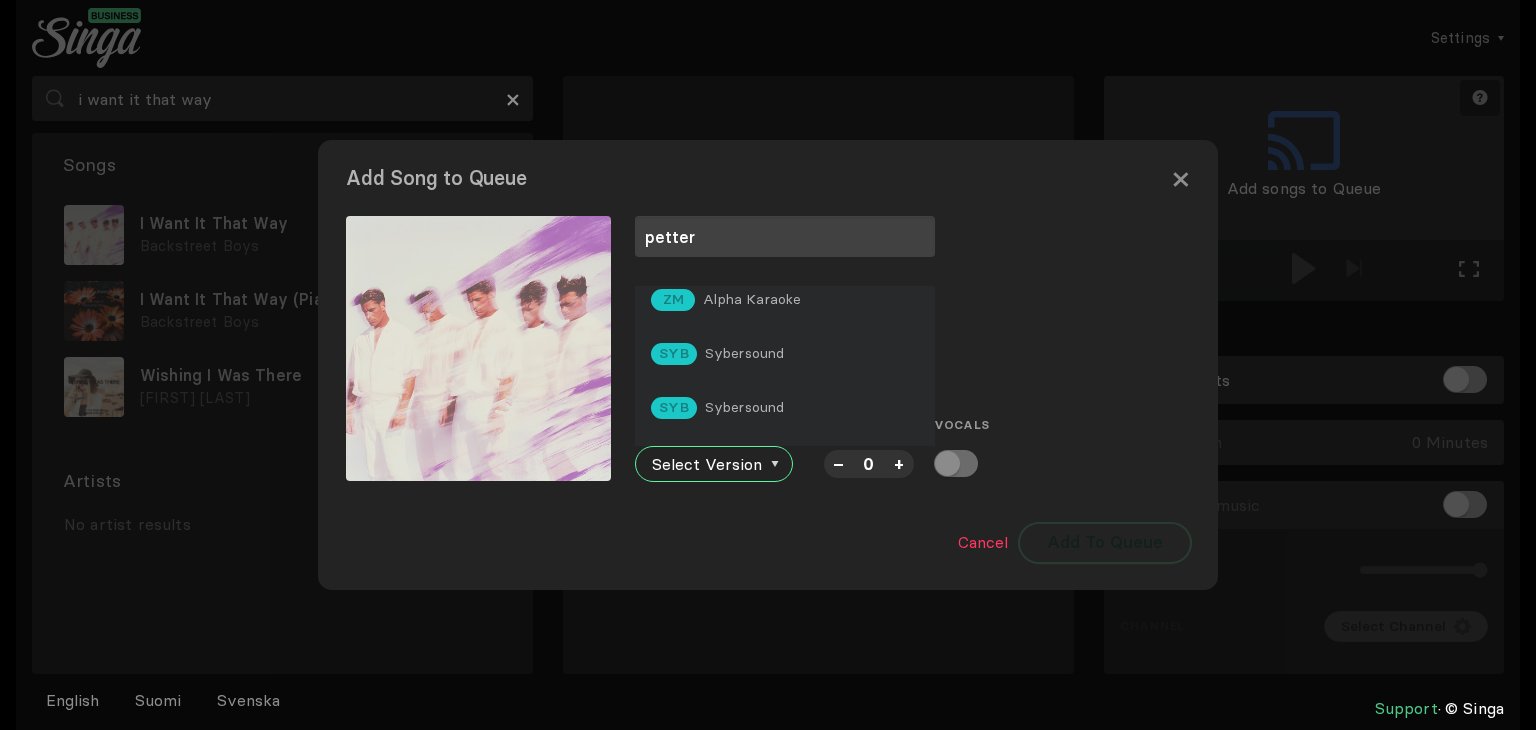 scroll, scrollTop: 132, scrollLeft: 0, axis: vertical 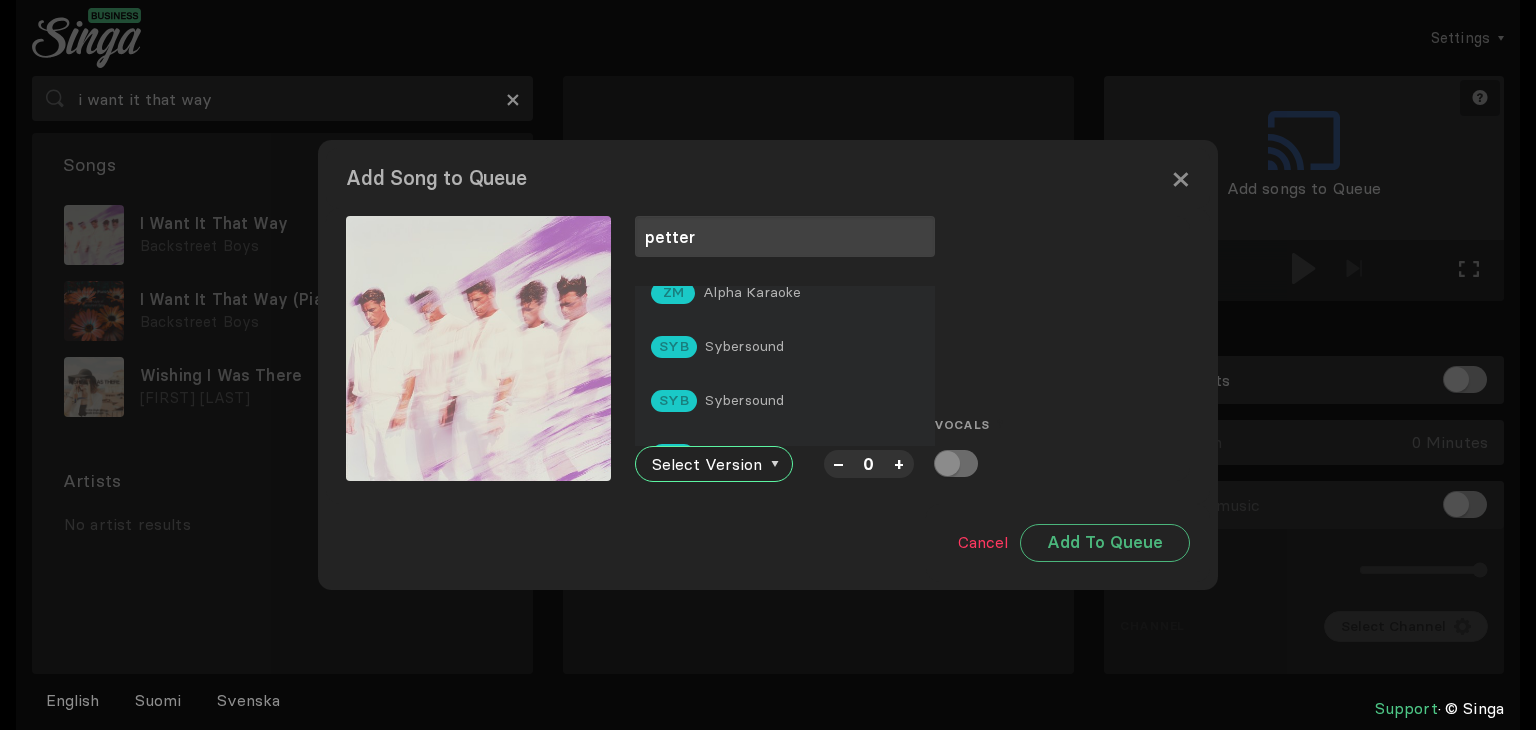 click on "Sybersound" at bounding box center (743, 184) 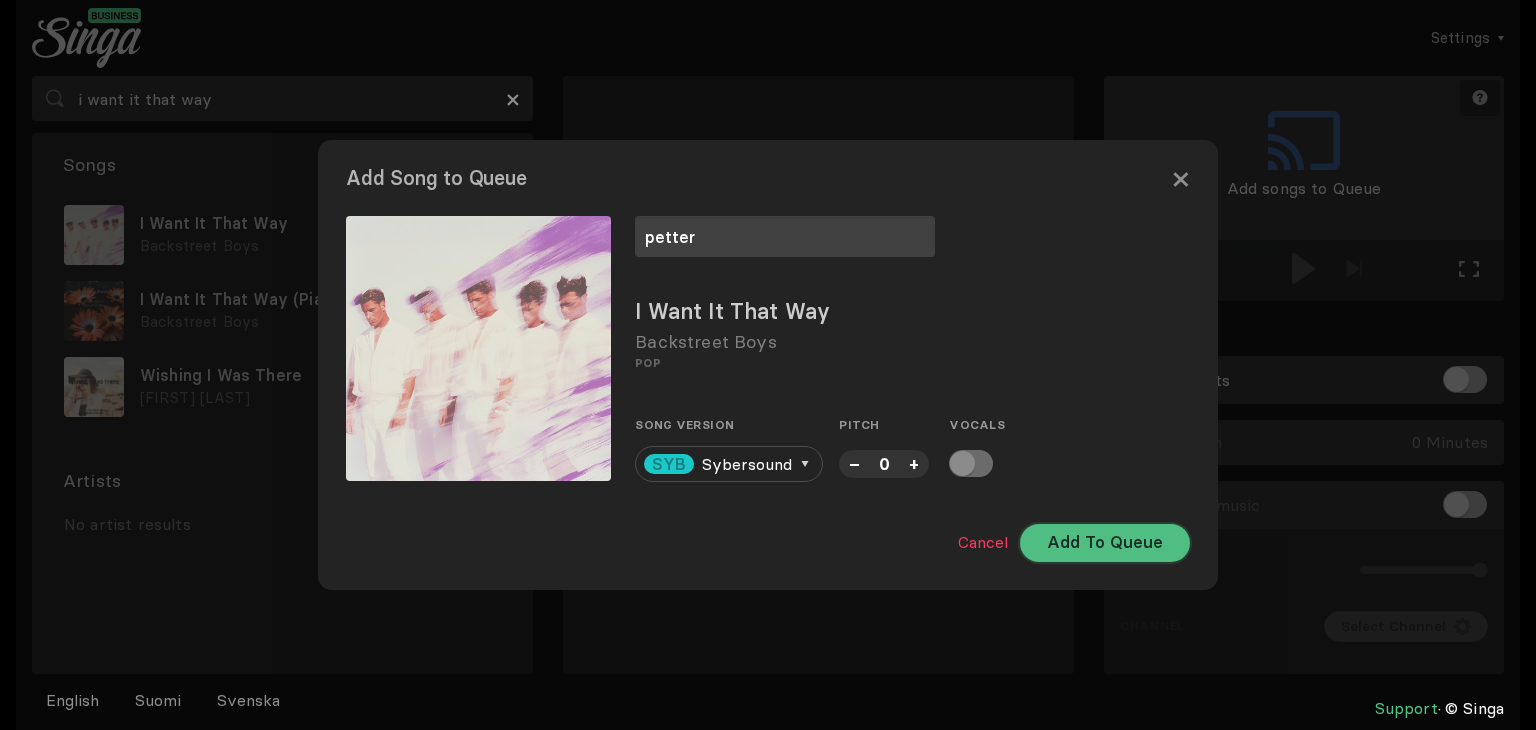 click on "Add To Queue" at bounding box center (1105, 543) 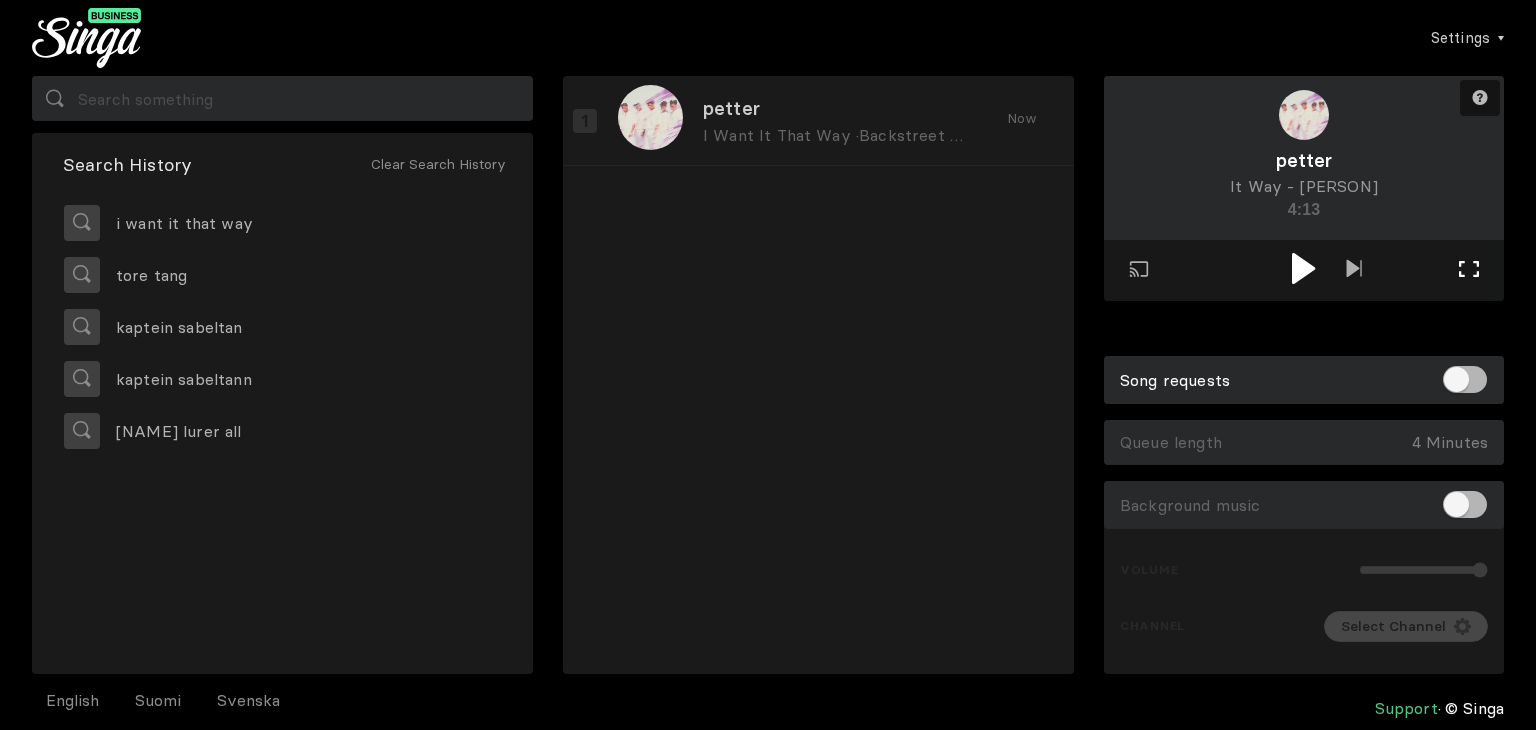 click on "Full screen Exit full screen" at bounding box center [1354, 270] 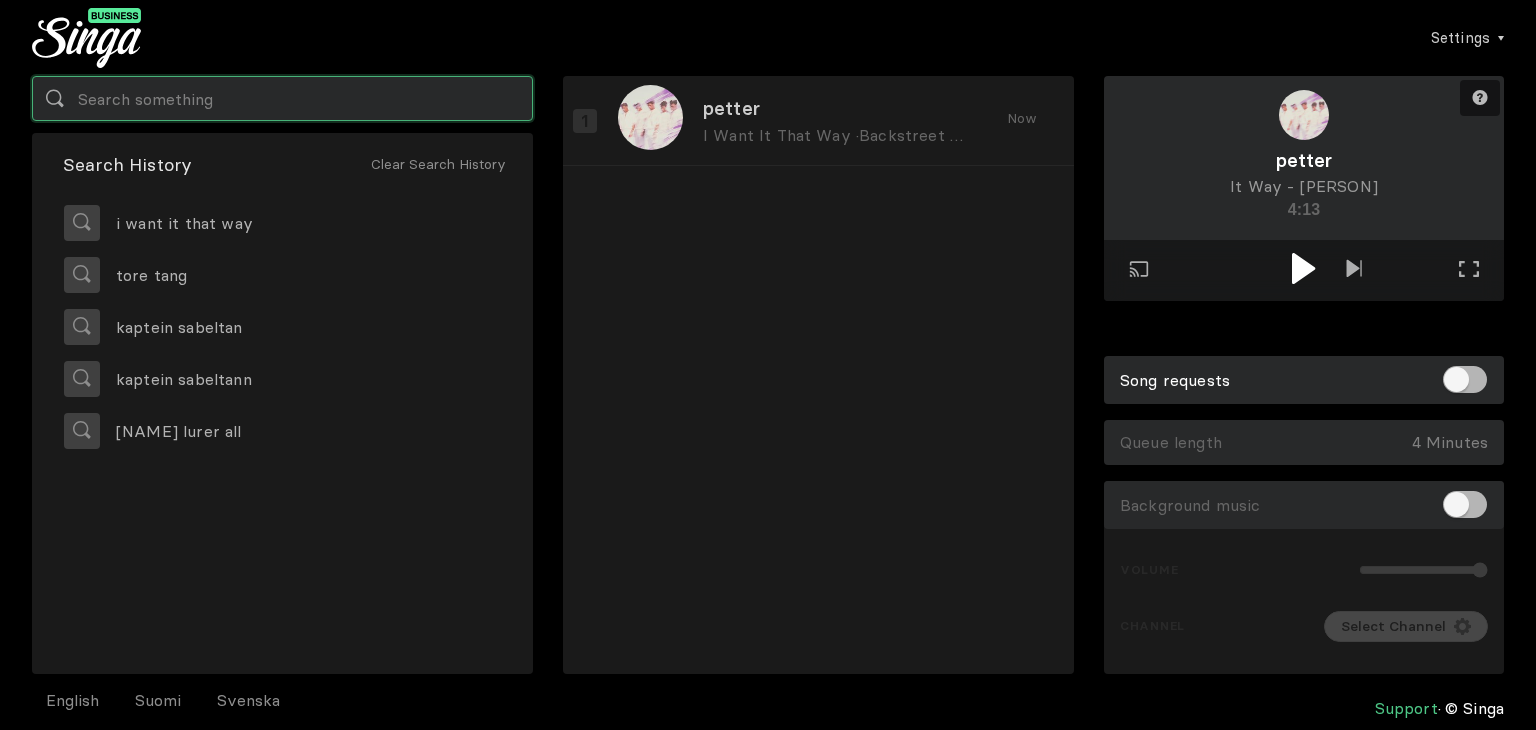click at bounding box center [282, 98] 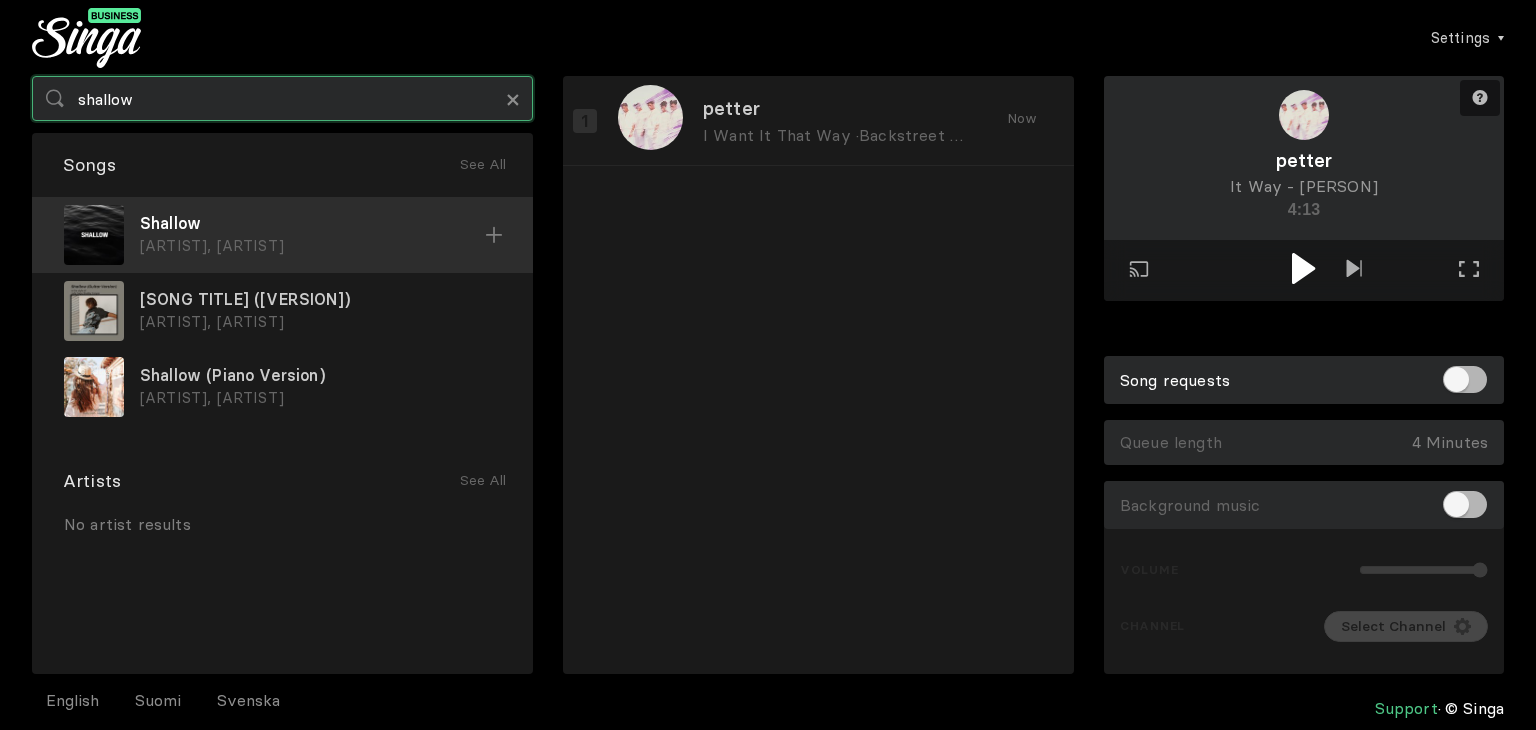 type on "shallow" 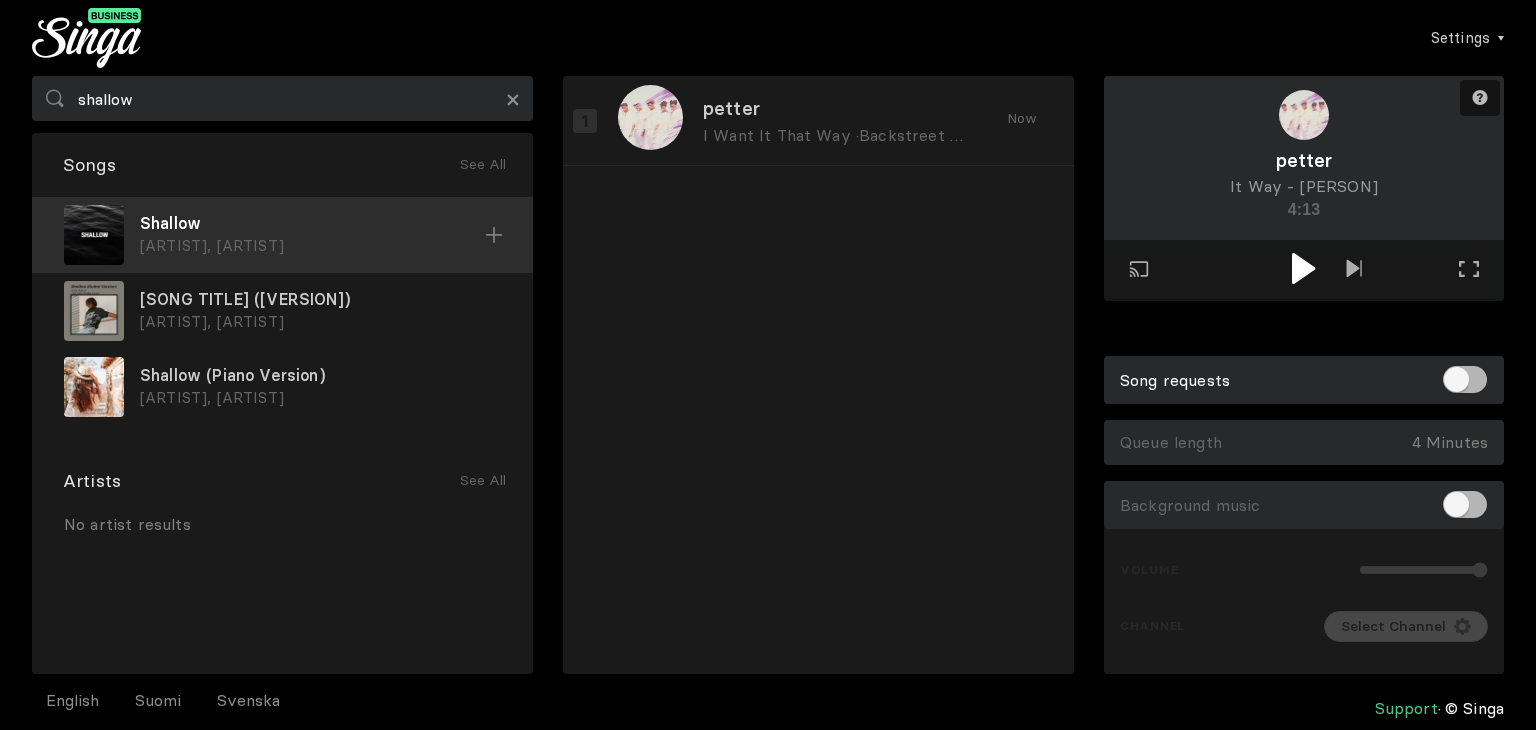 click at bounding box center (494, 235) 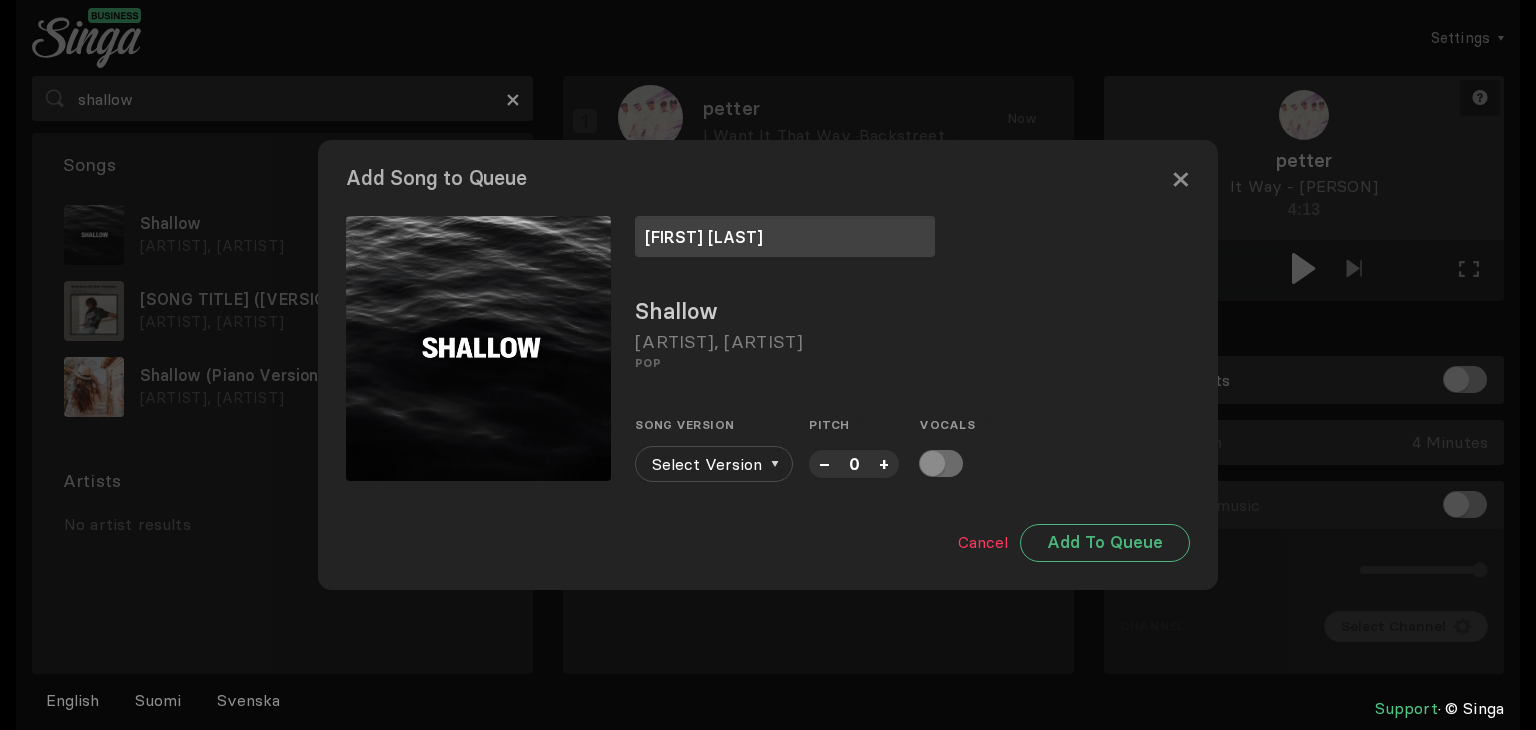 type on "[FIRST] [LAST]" 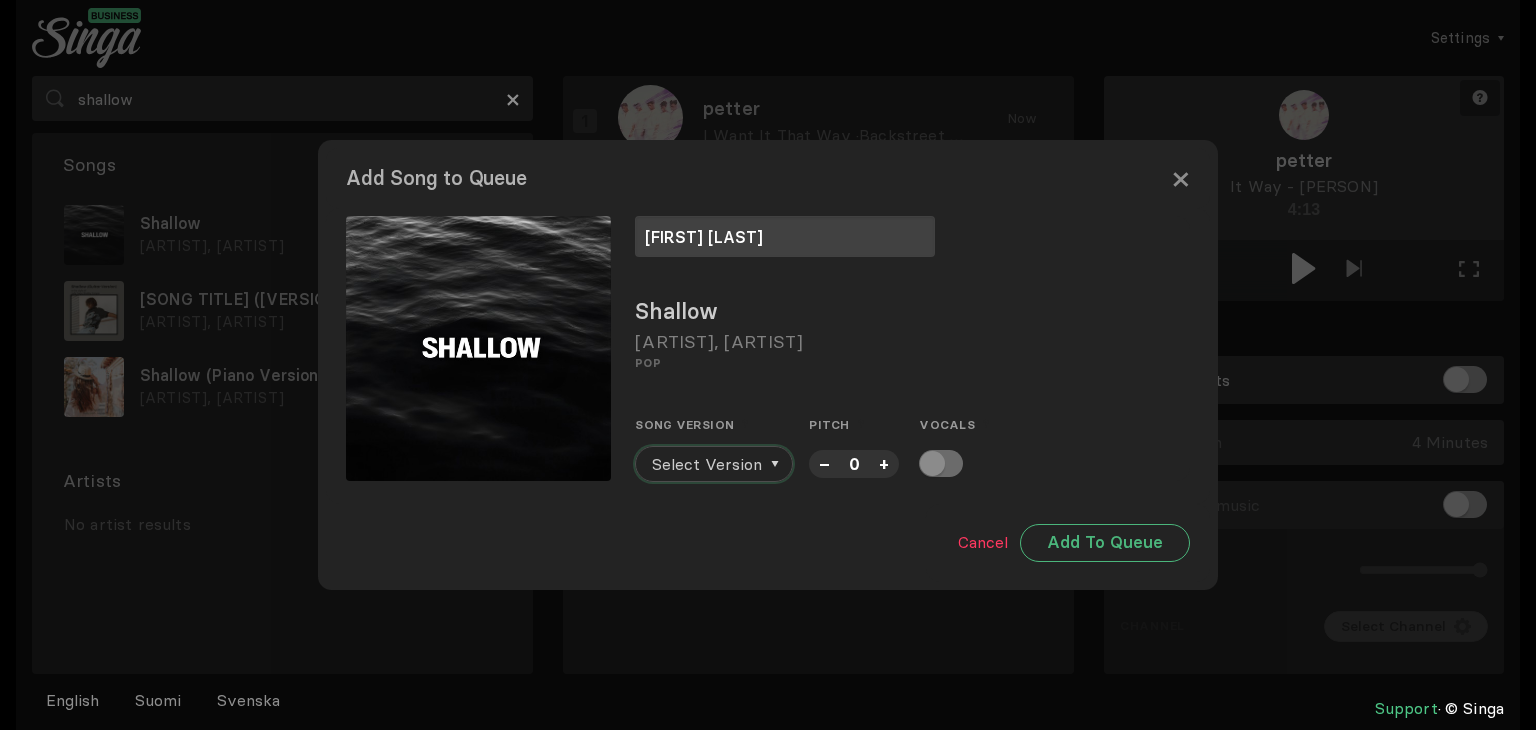 click on "Select Version" at bounding box center (707, 464) 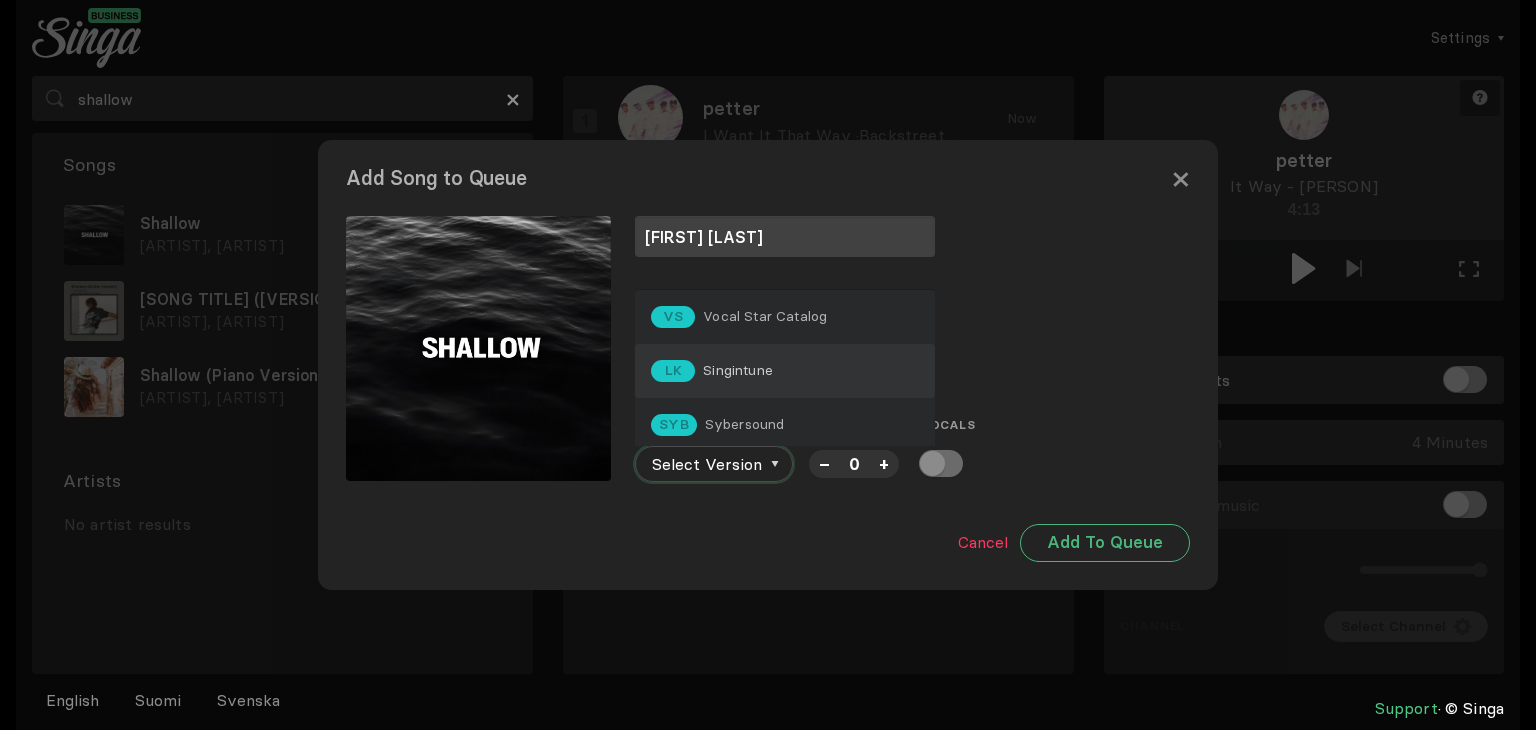 scroll, scrollTop: 28, scrollLeft: 0, axis: vertical 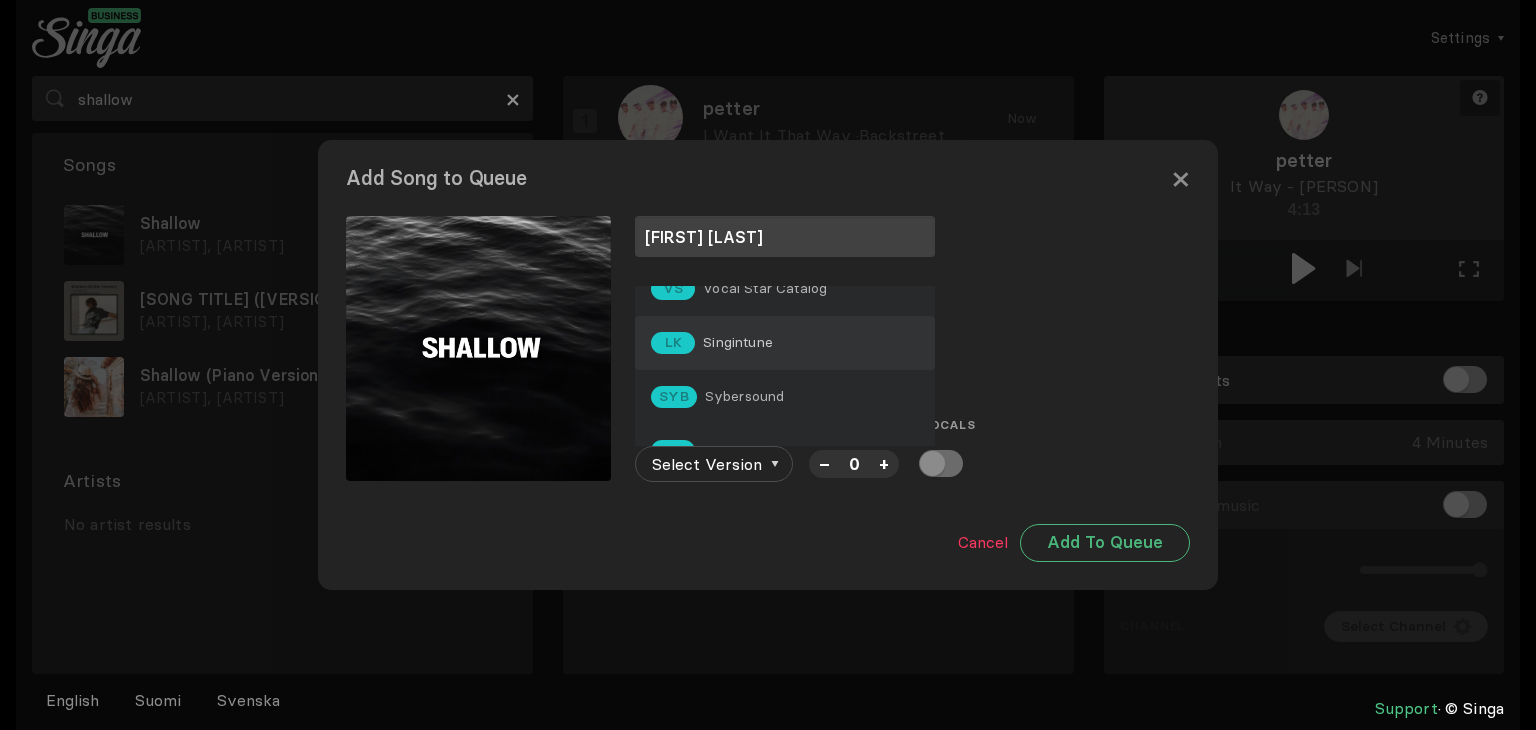 click on "SYB Sybersound" at bounding box center [785, 289] 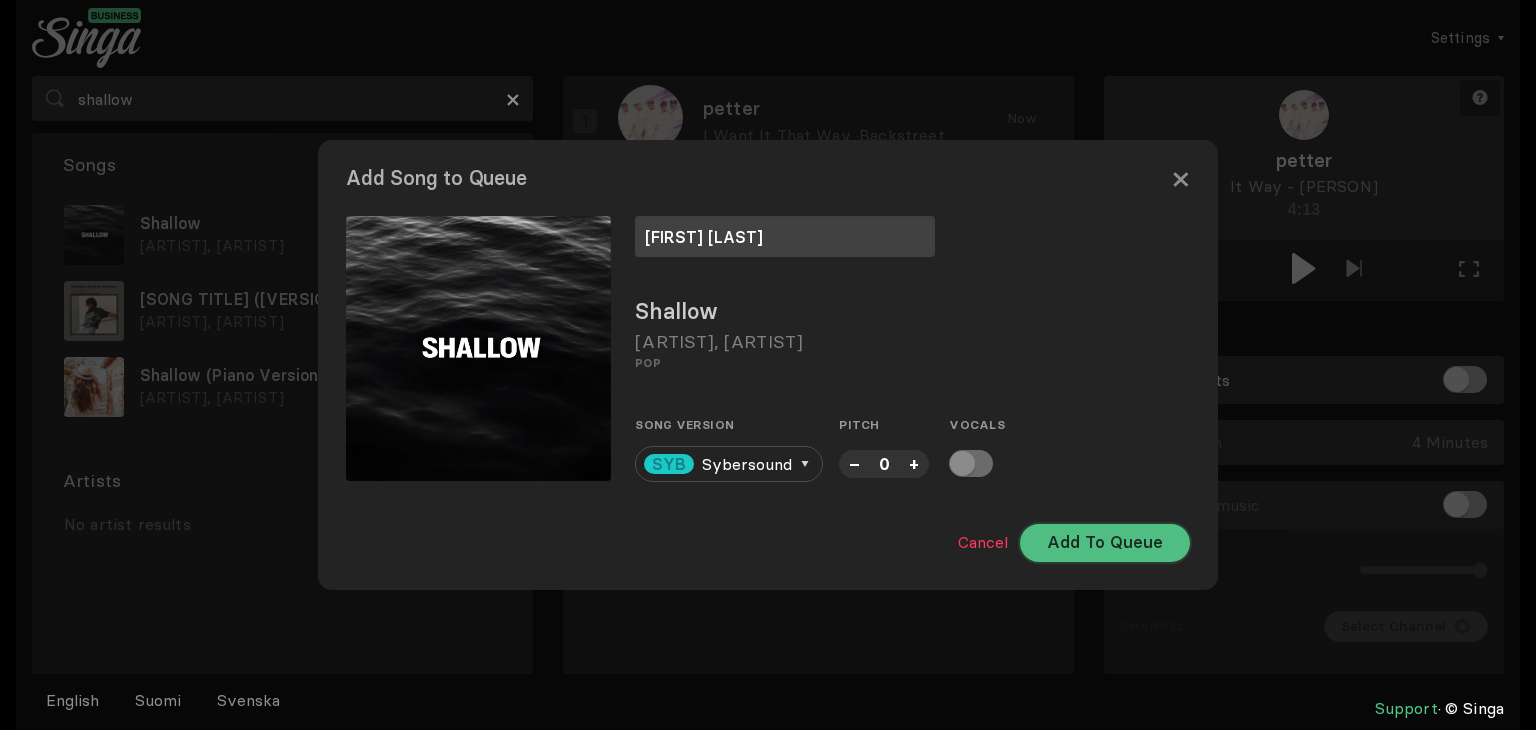 click on "Add To Queue" at bounding box center [1105, 543] 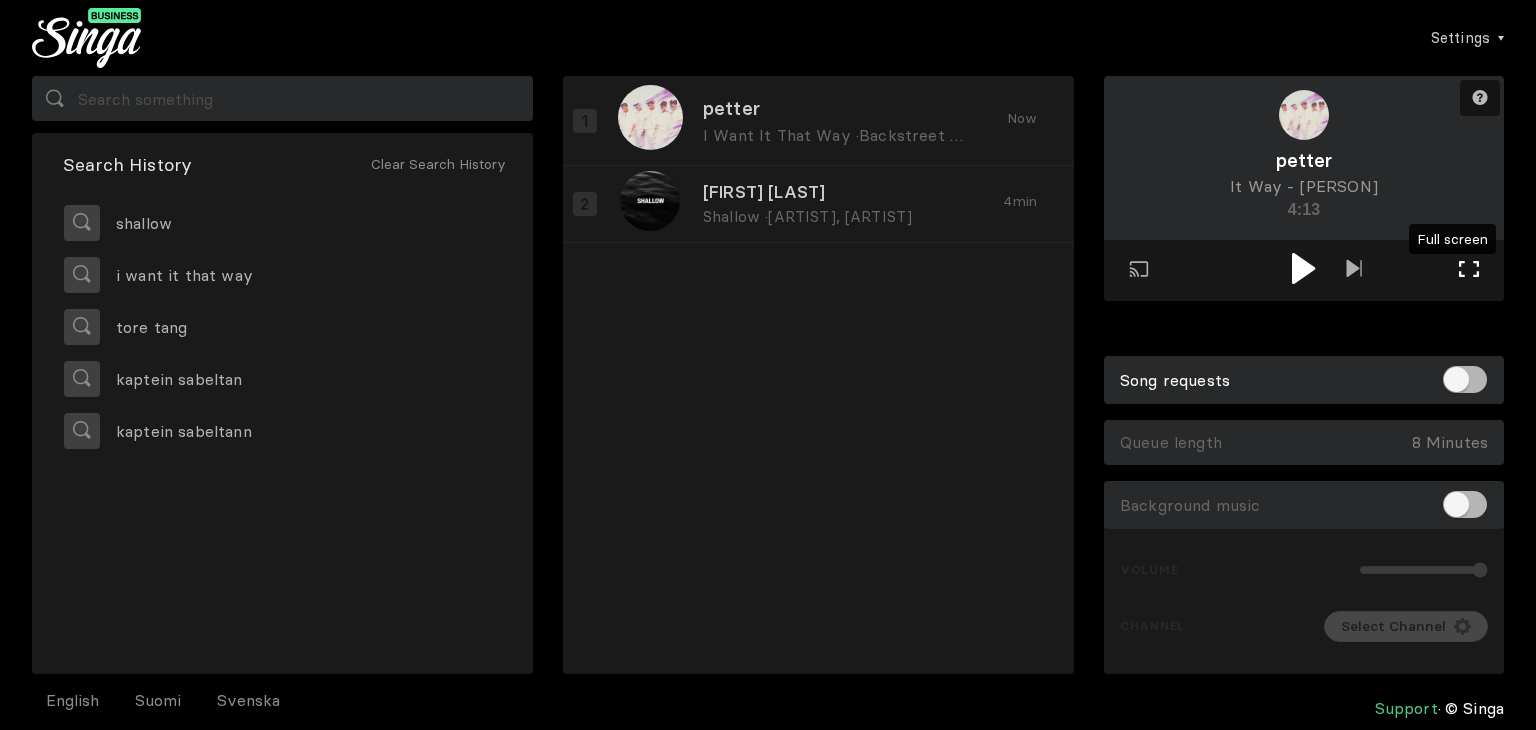 click at bounding box center [1469, 269] 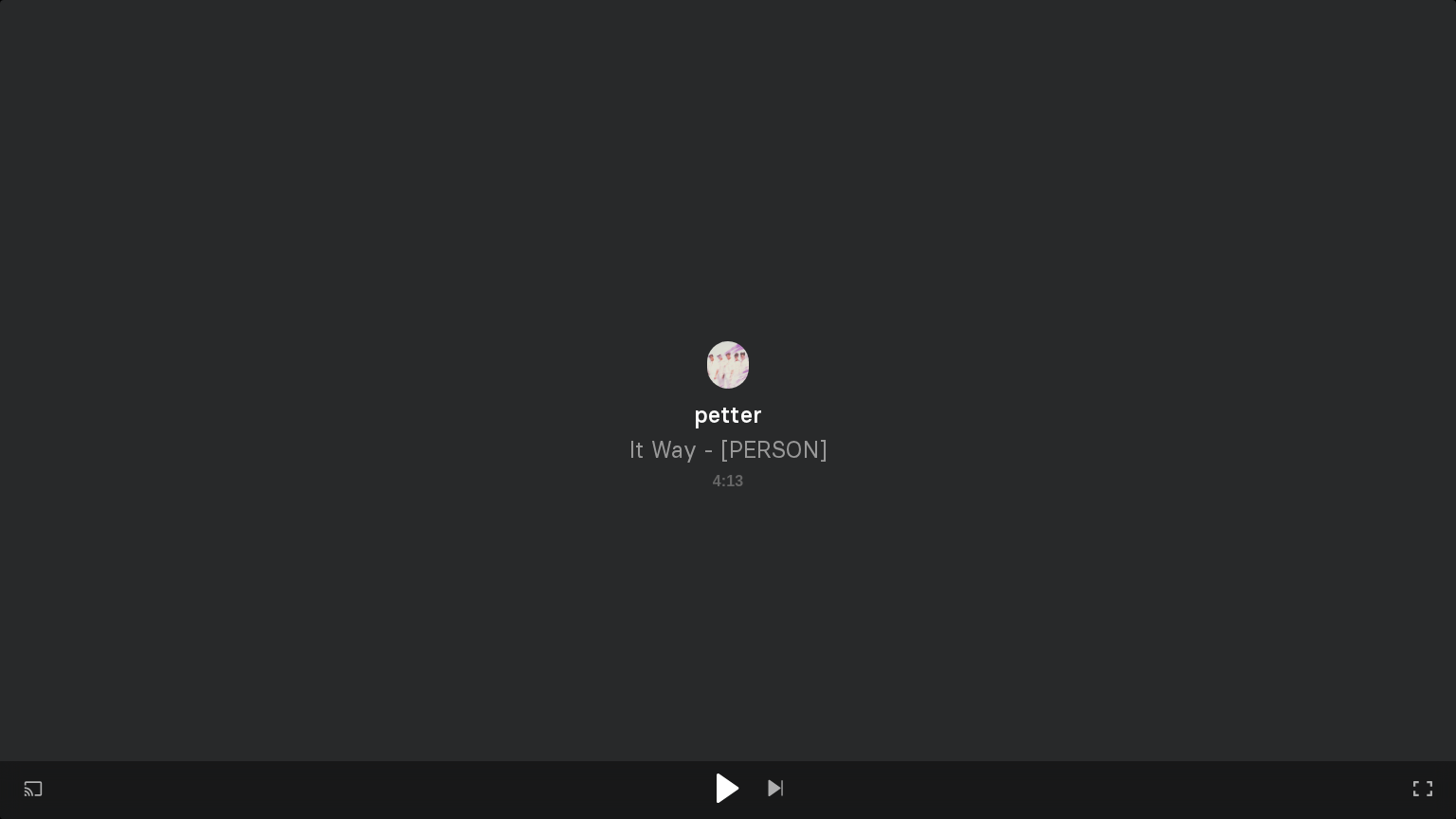 click at bounding box center [727, 788] 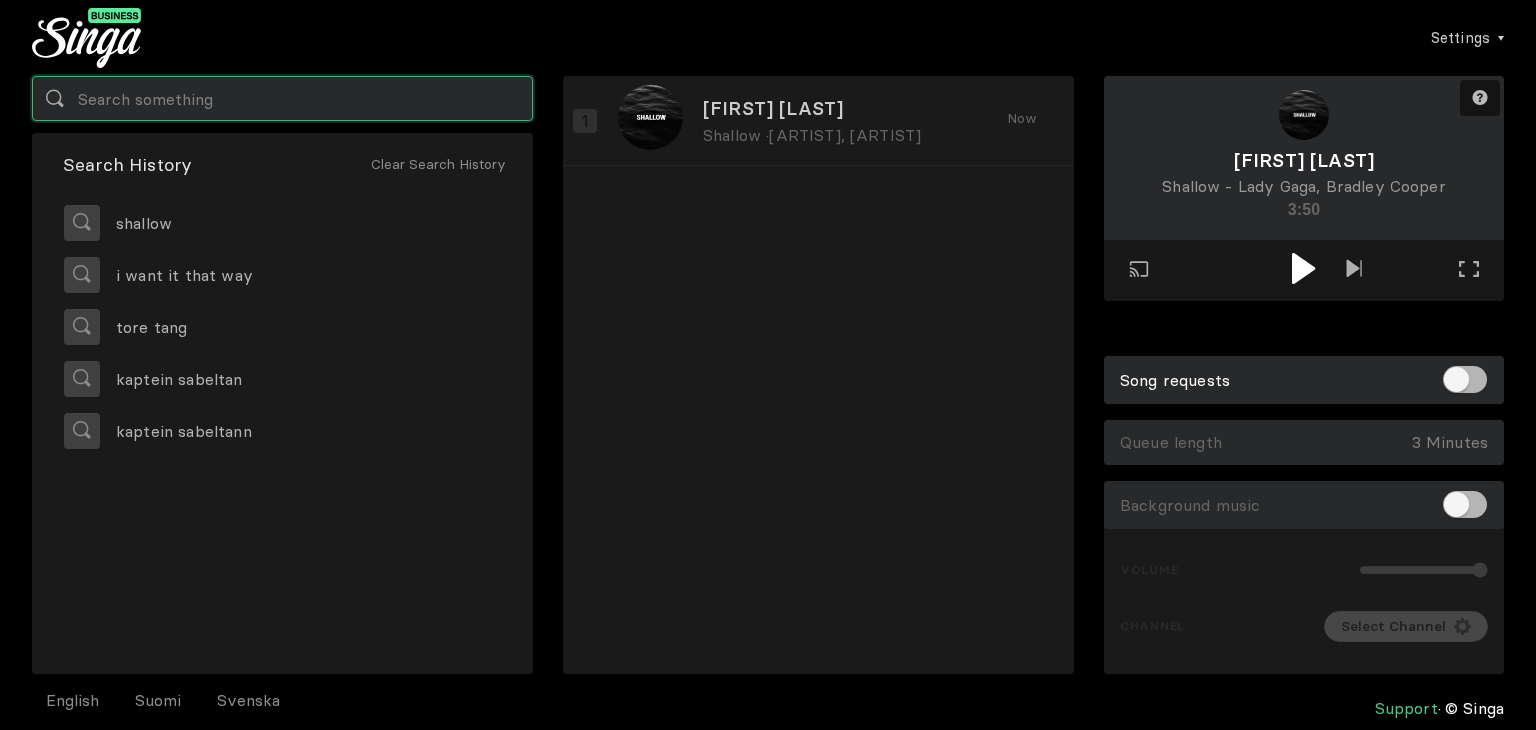 click at bounding box center (282, 98) 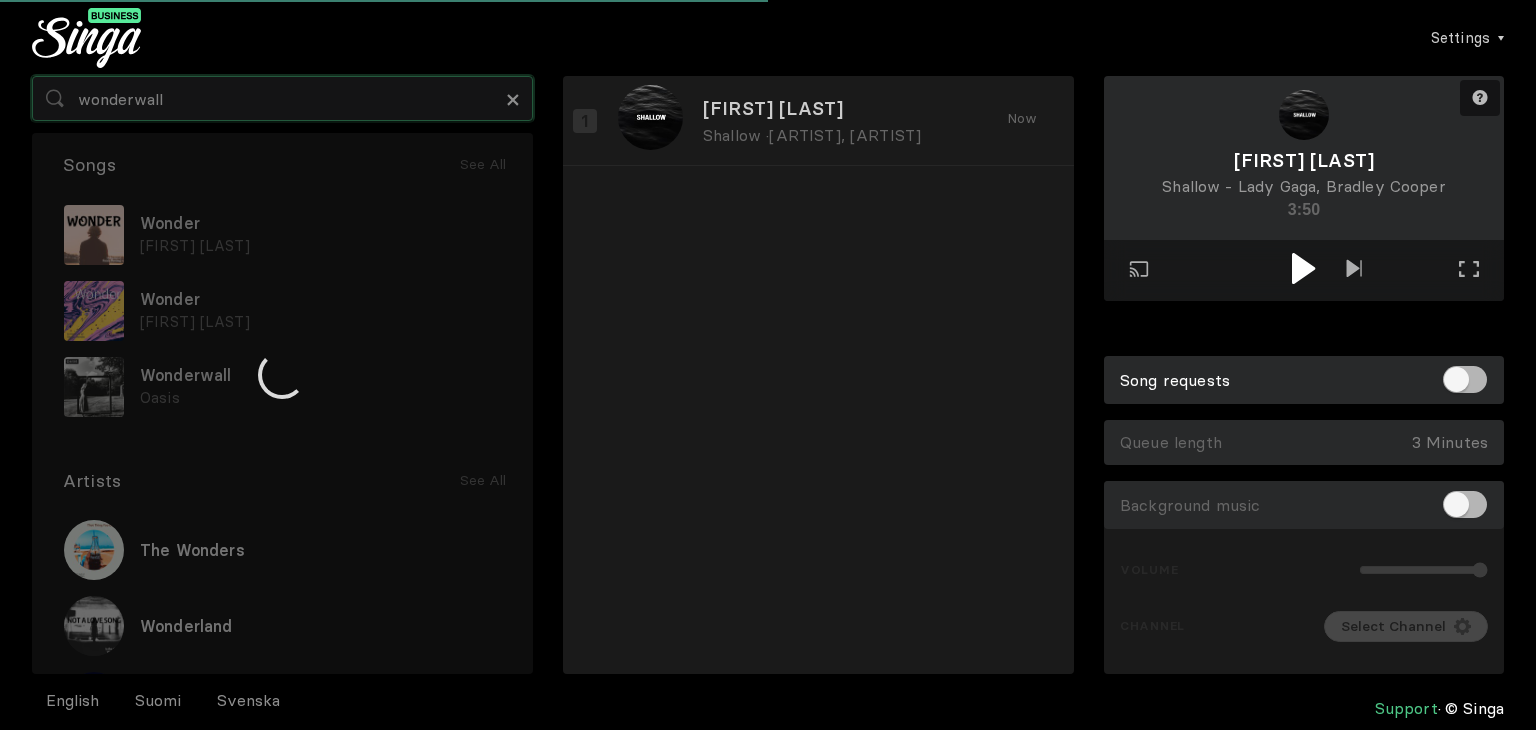 type on "wonderwall" 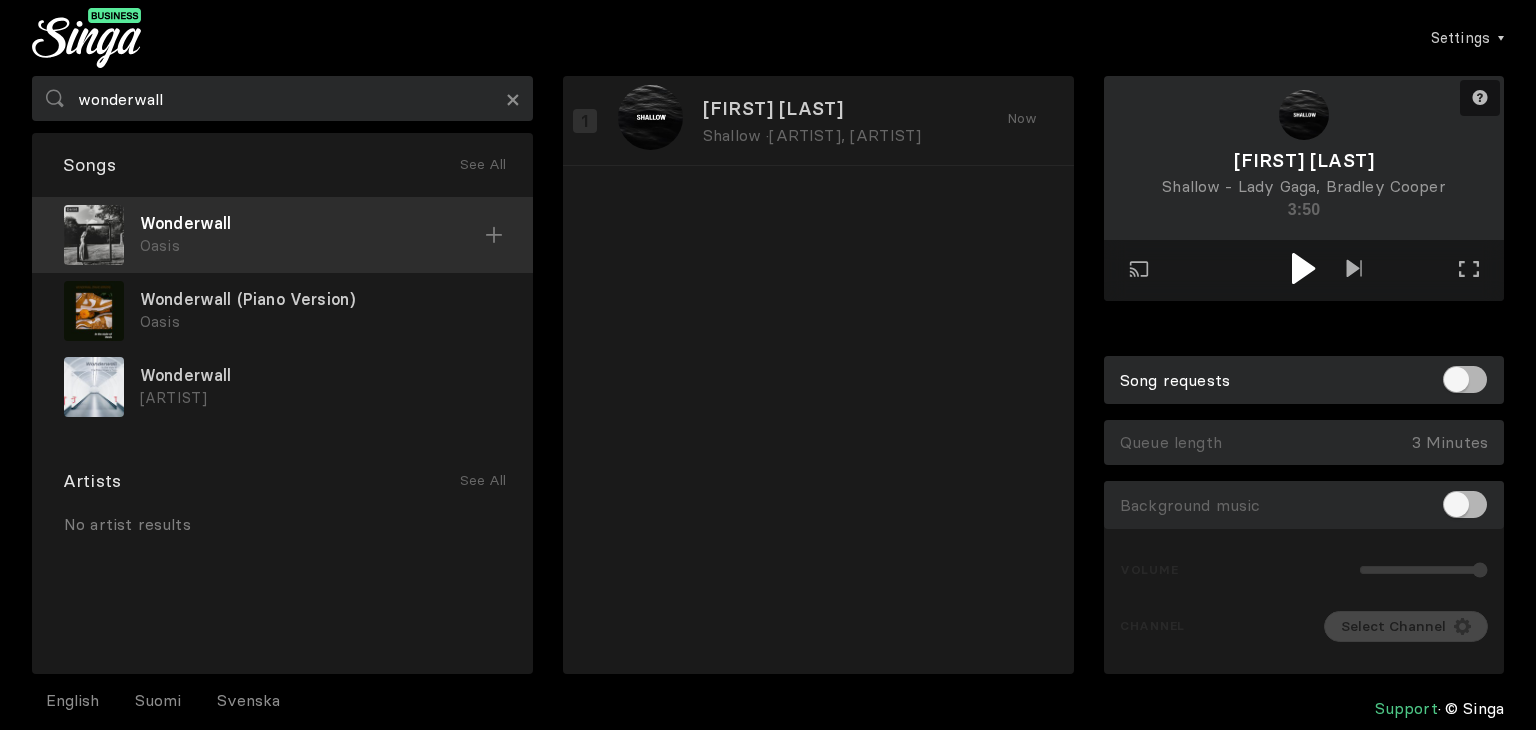 click at bounding box center (494, 235) 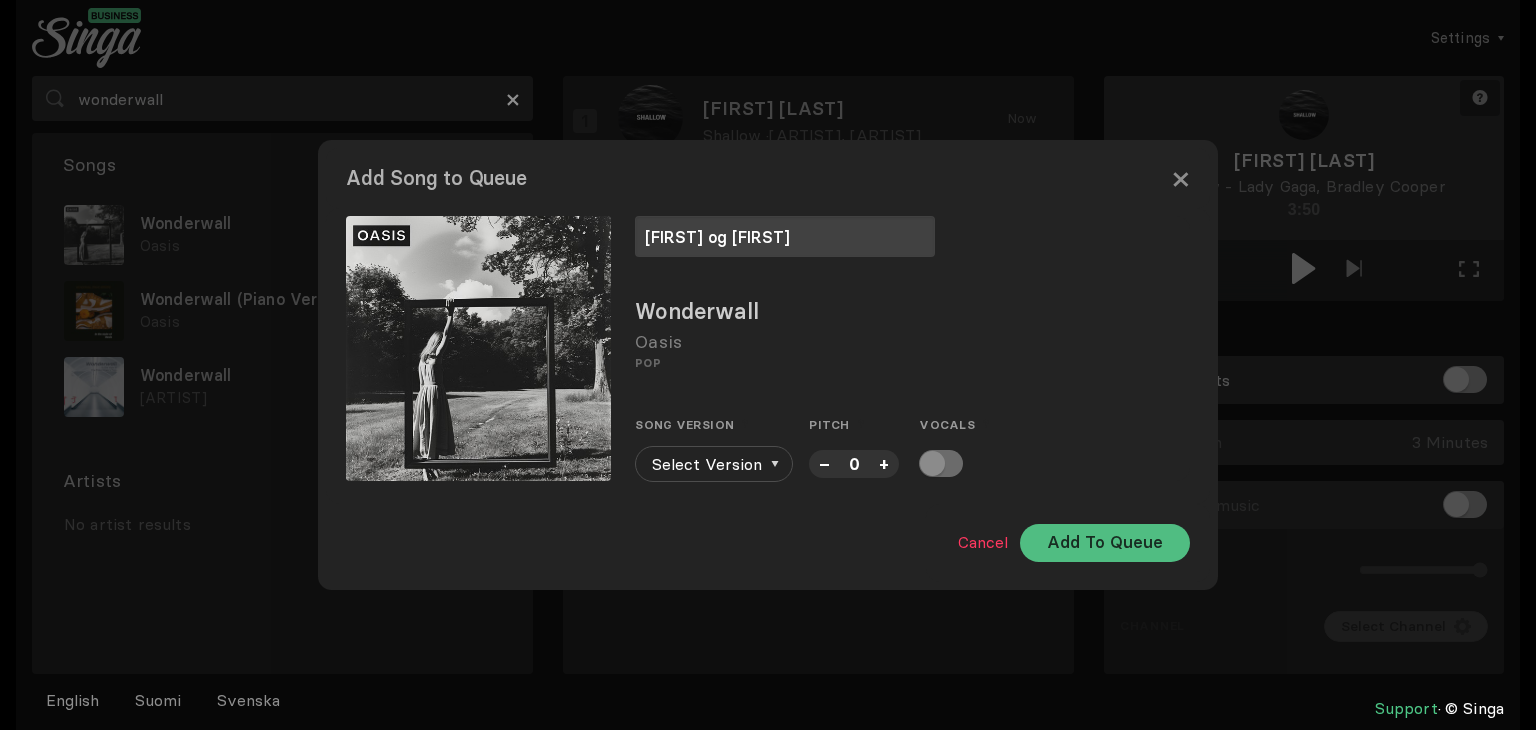 type on "[FIRST] og [FIRST]" 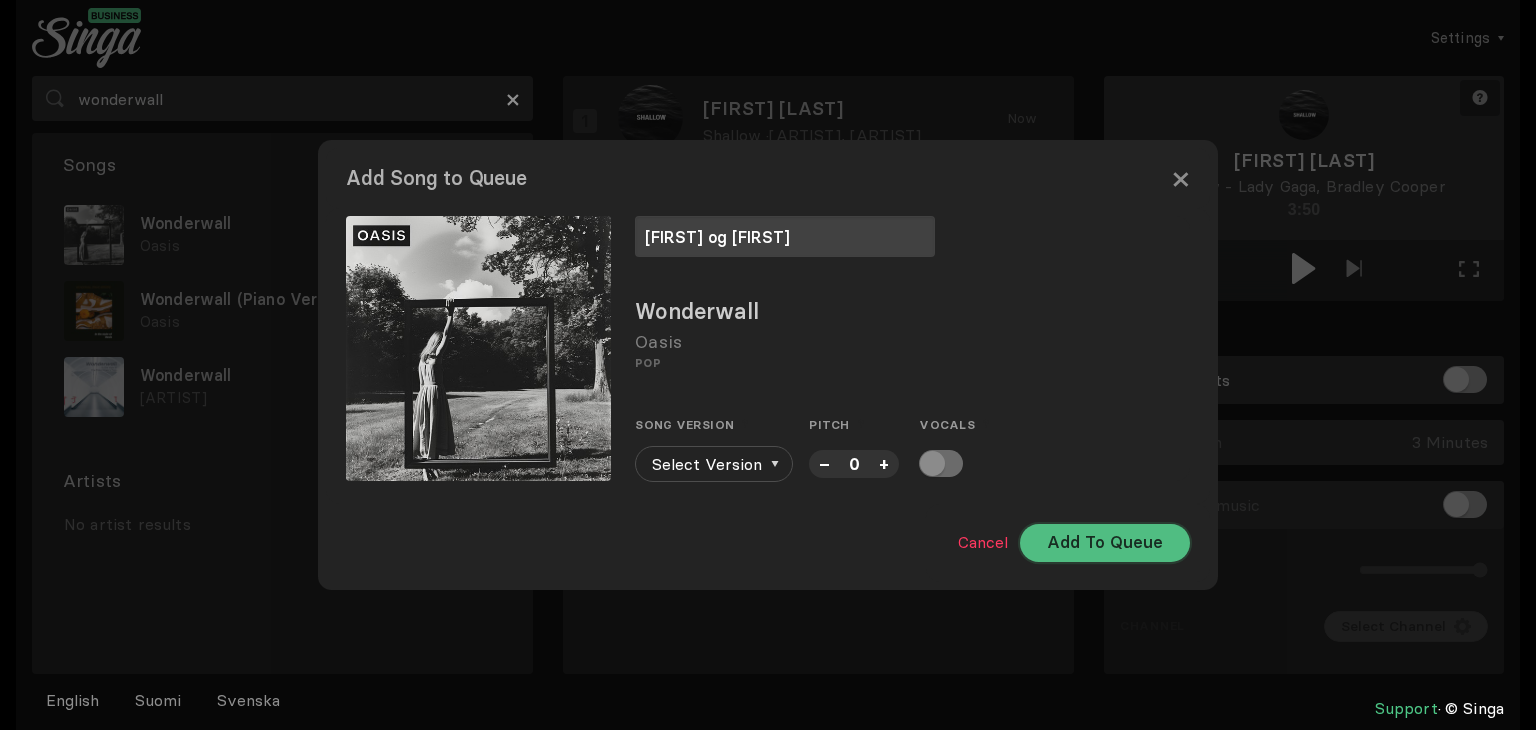 click on "Add To Queue" at bounding box center [1105, 543] 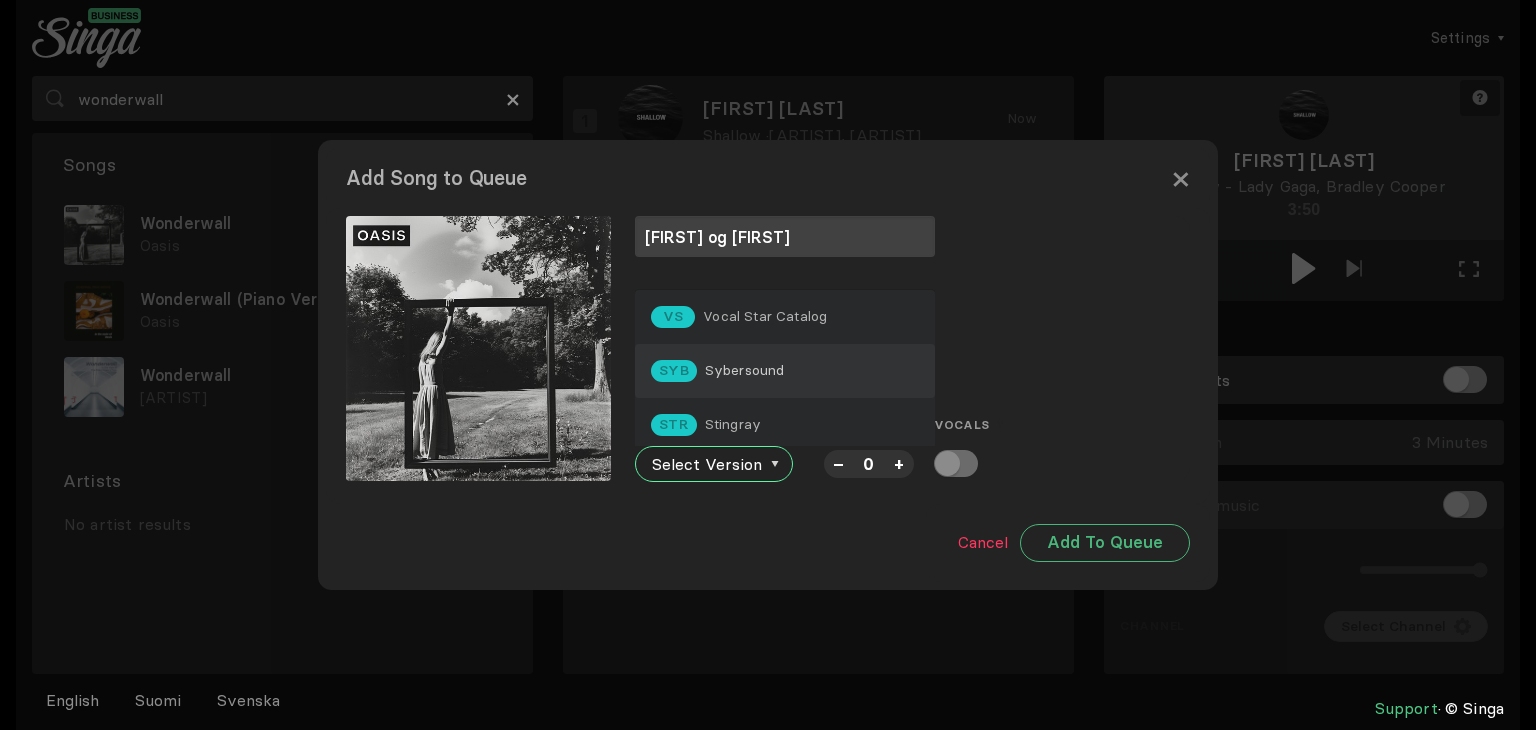 click on "SYB Sybersound" at bounding box center (785, 371) 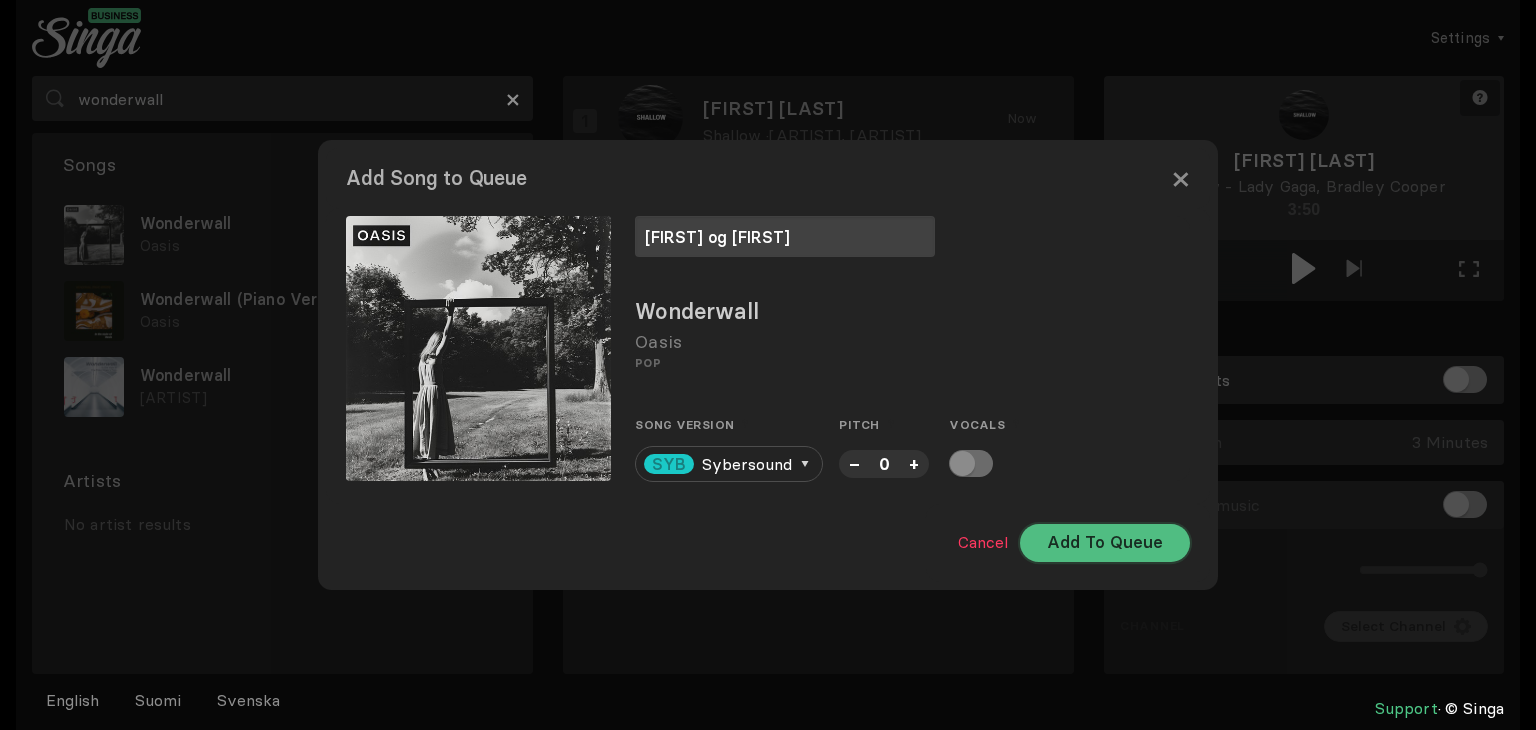 click on "Add To Queue" at bounding box center [1105, 543] 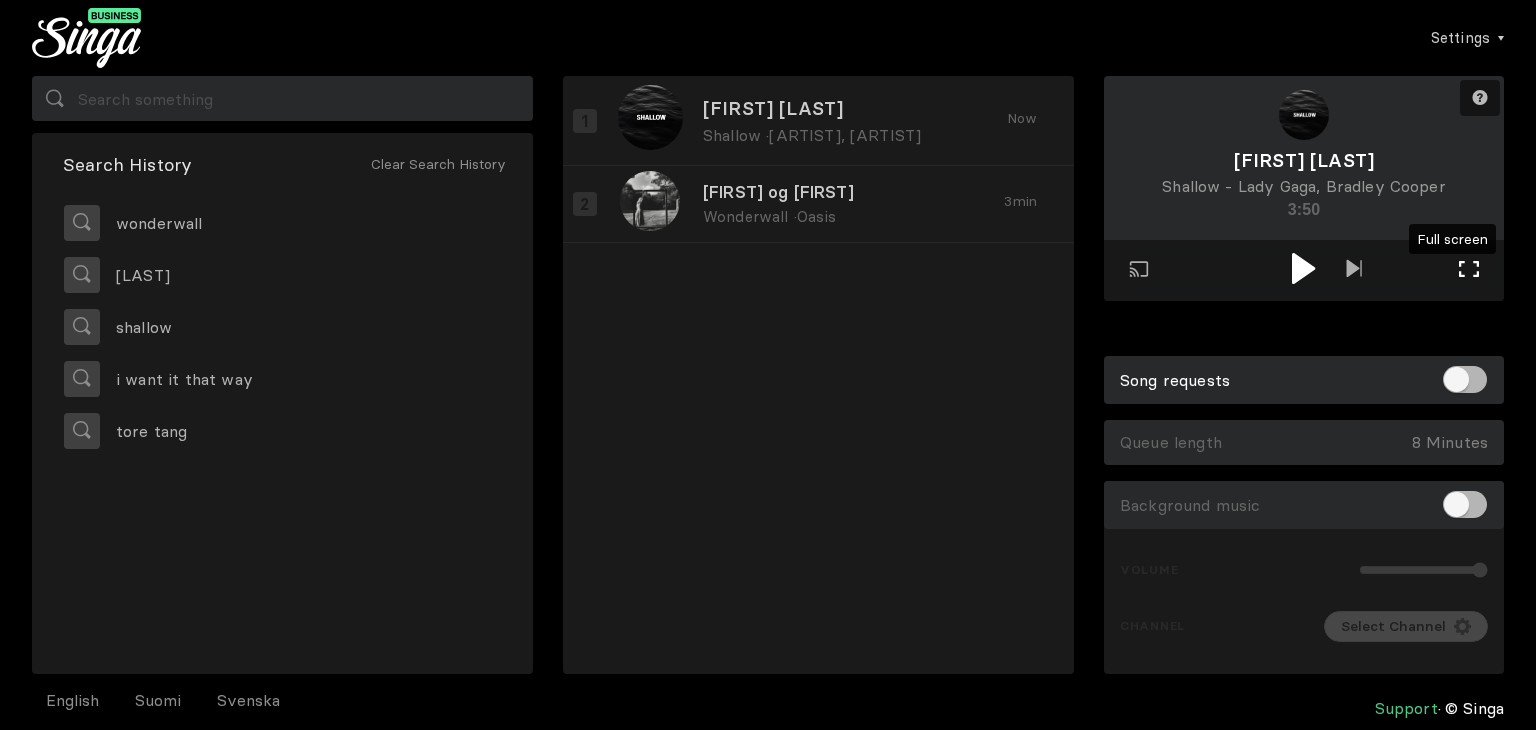 click on "Full screen Exit full screen" at bounding box center [1469, 271] 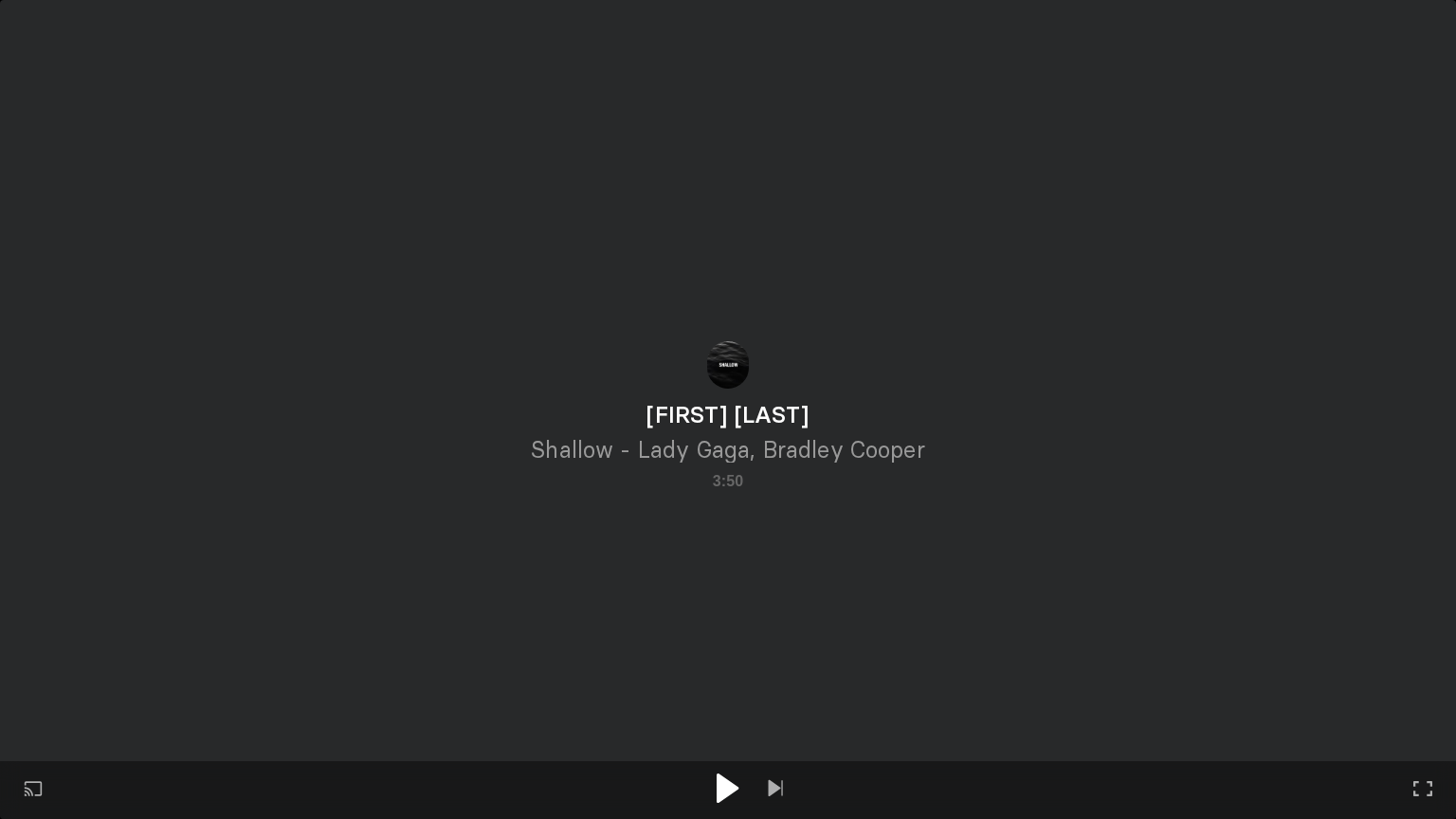 click at bounding box center (728, 788) 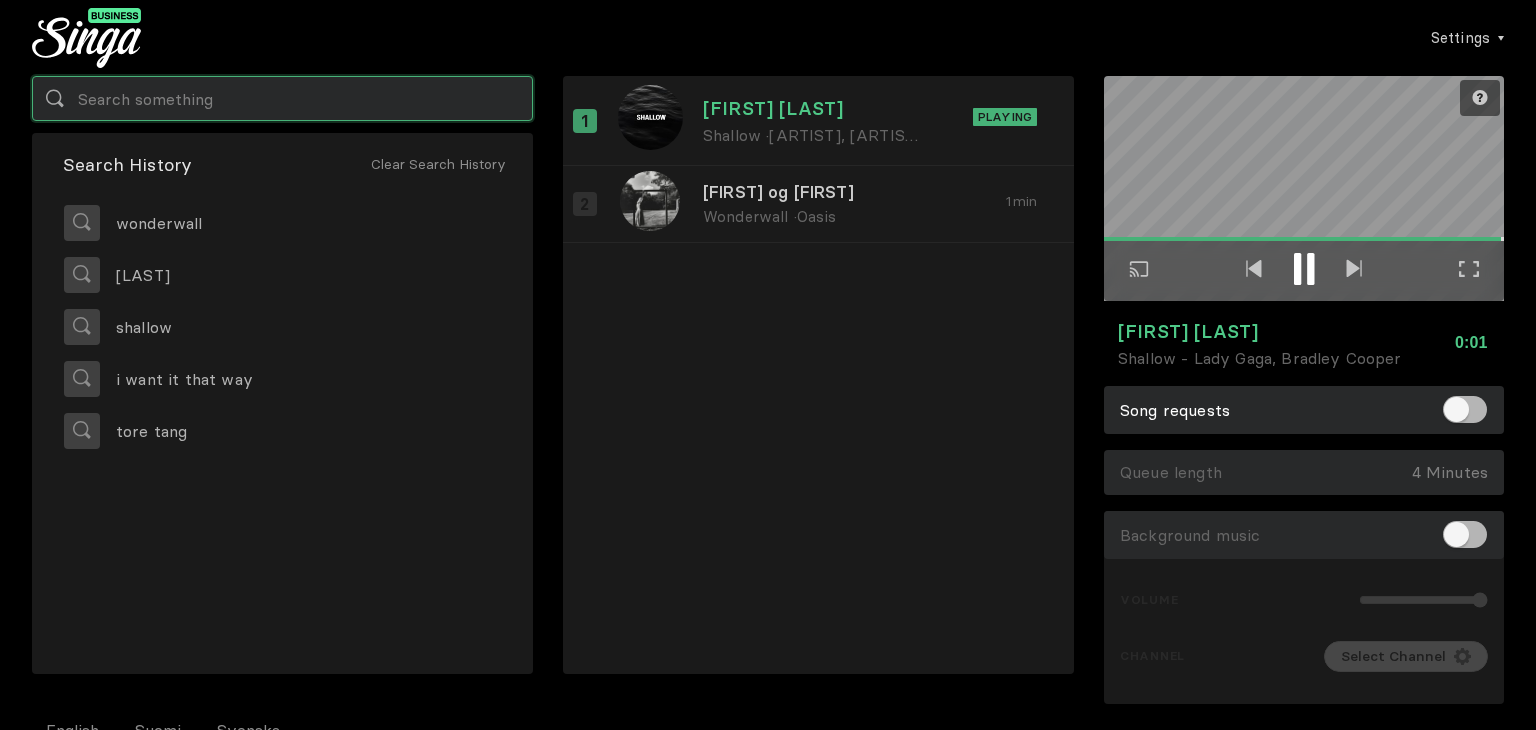 click at bounding box center (282, 98) 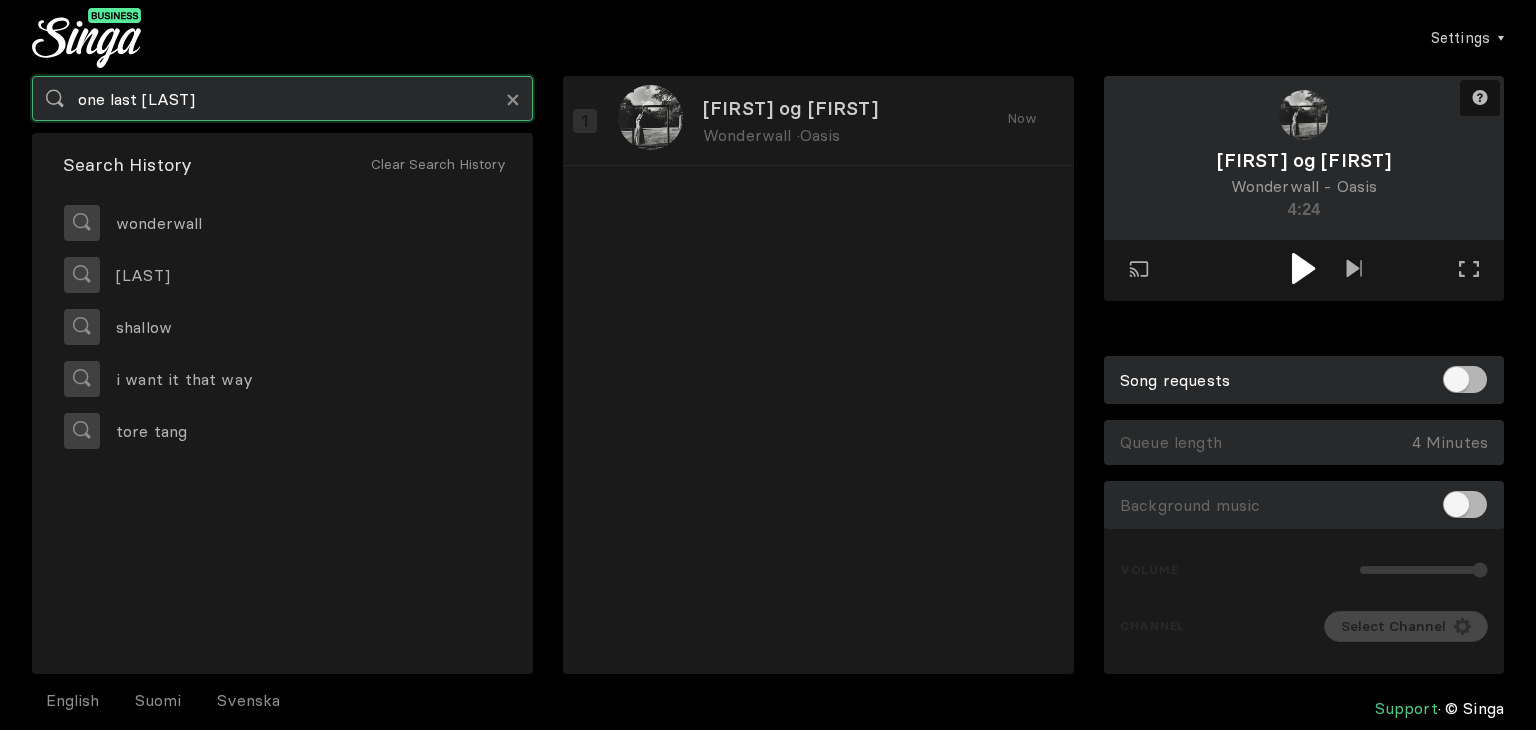 type on "one last [LAST]" 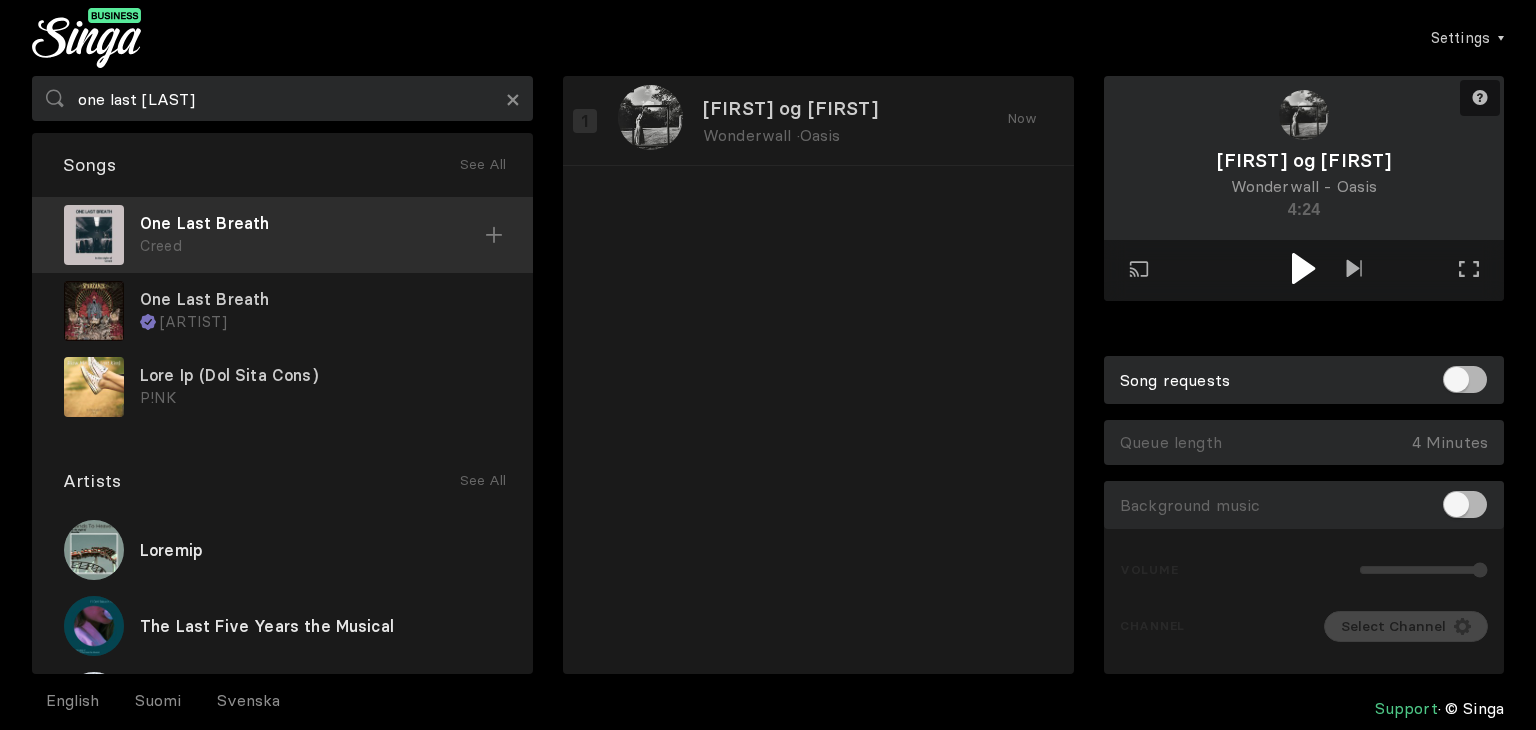 click at bounding box center (494, 235) 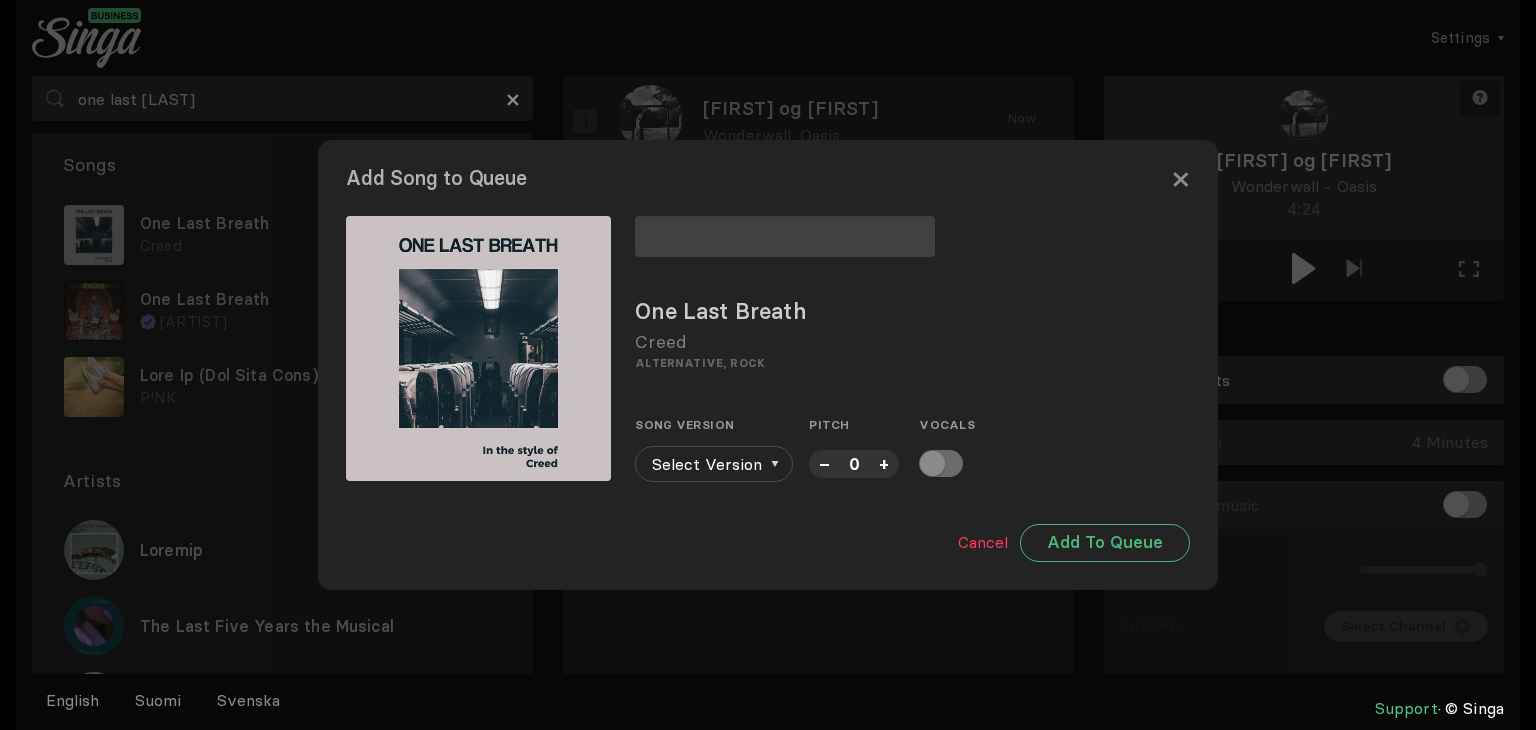 type 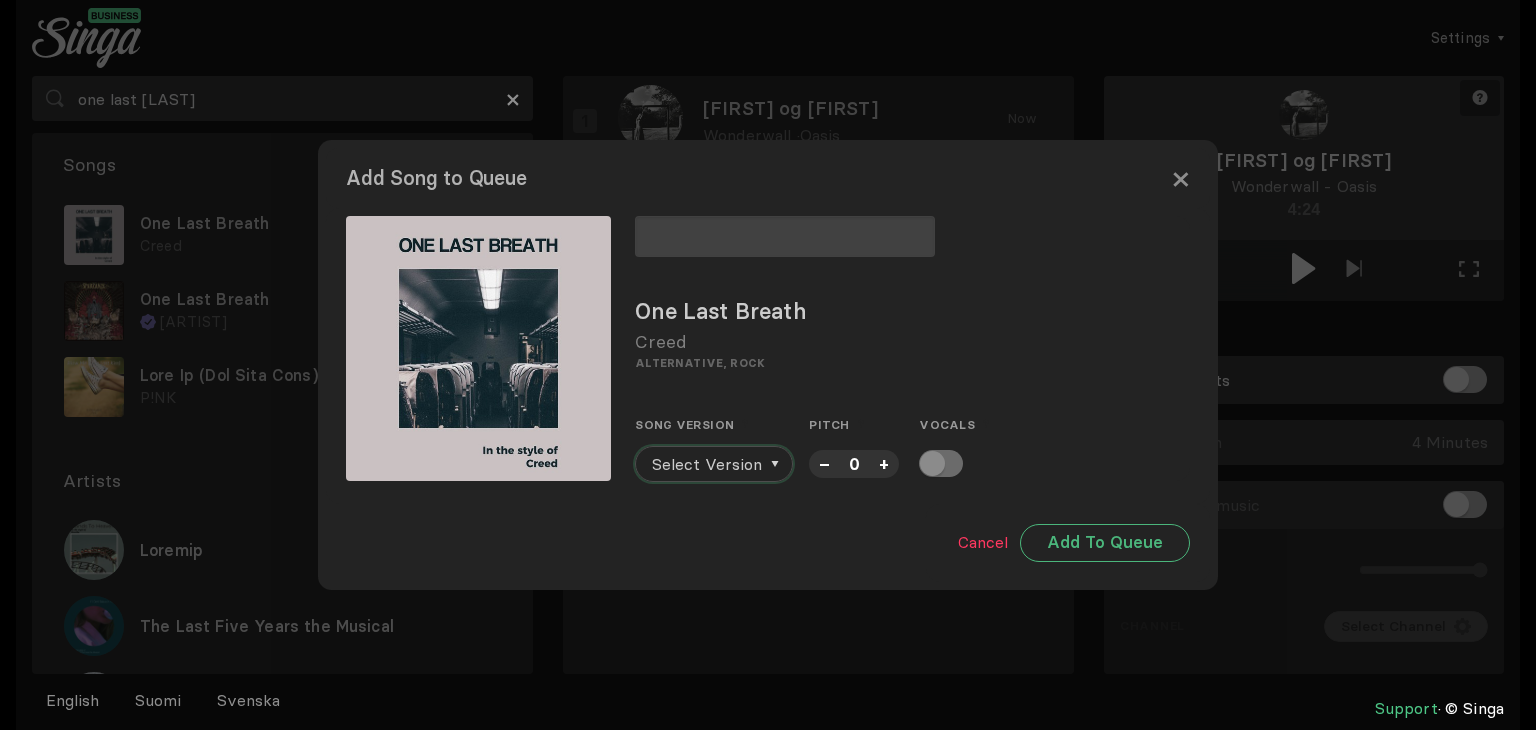 click on "Select Version" at bounding box center (707, 464) 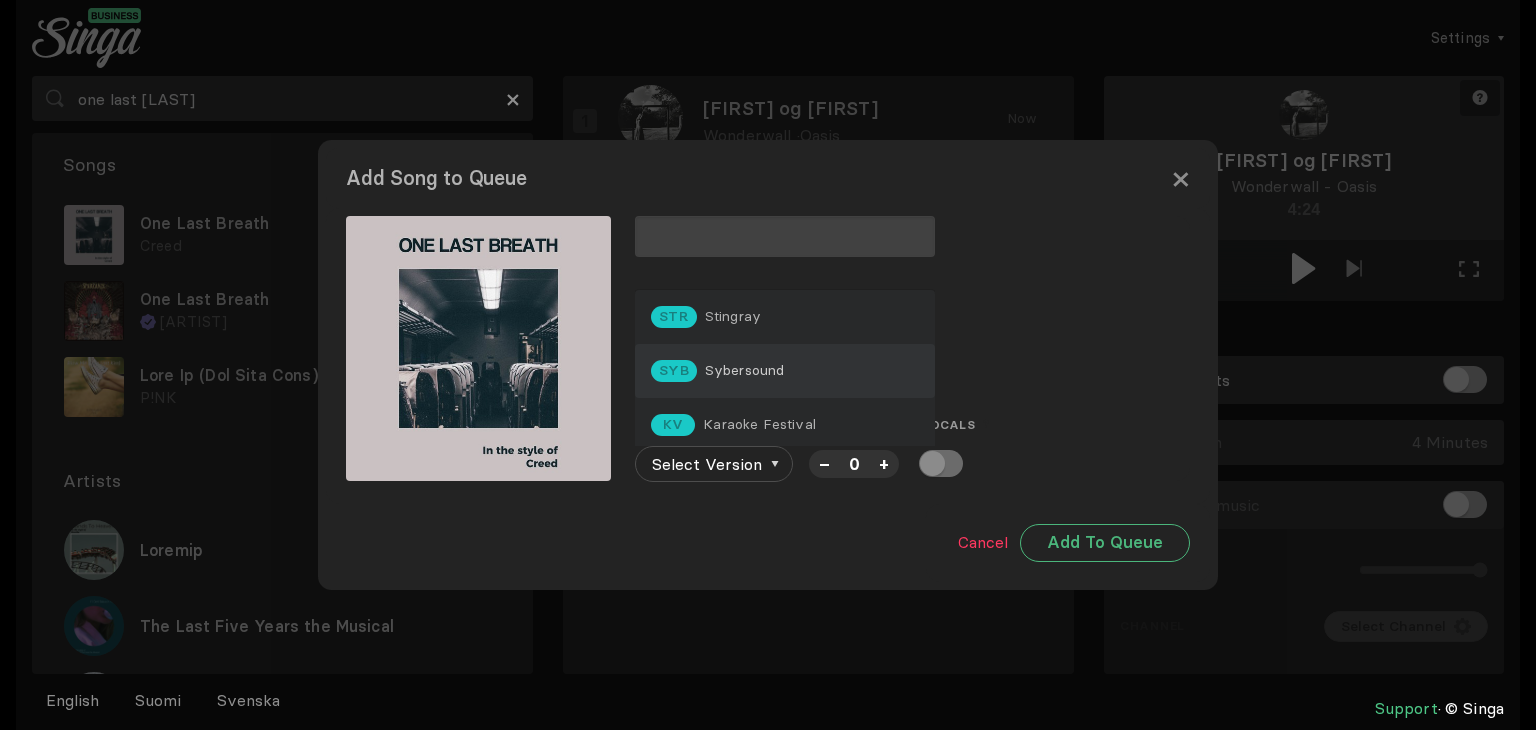 click on "SYB Sybersound" at bounding box center (785, 317) 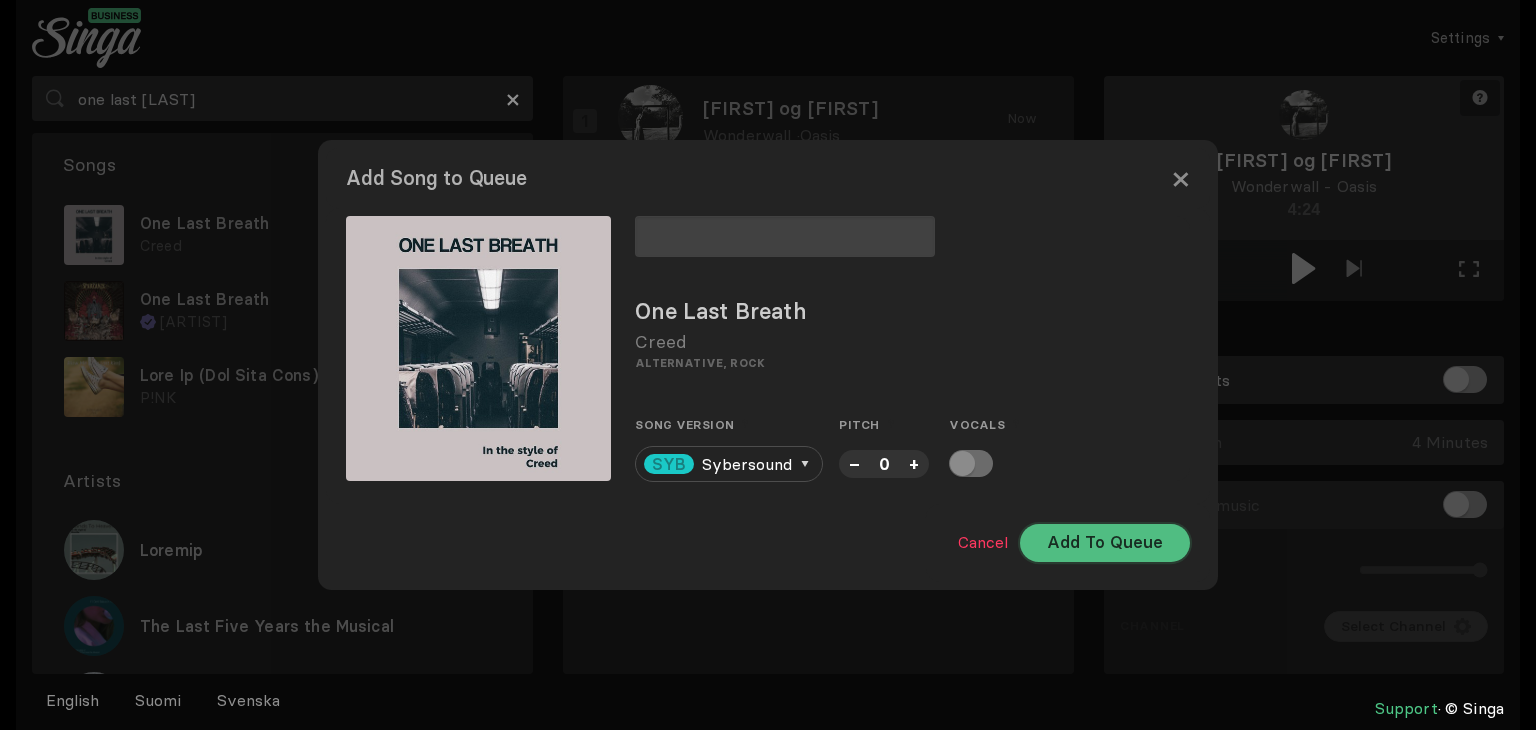click on "Add To Queue" at bounding box center [1105, 543] 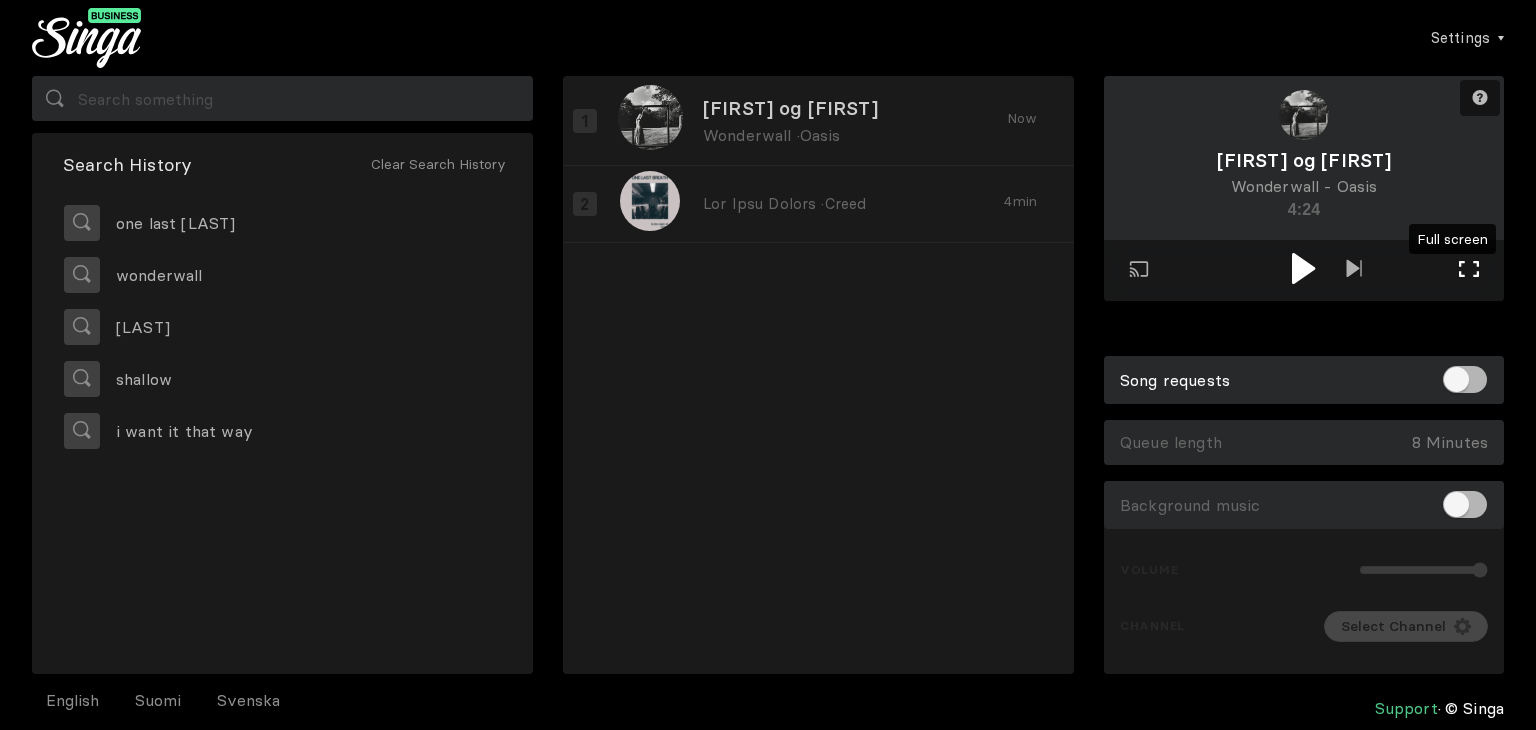 click at bounding box center [1469, 269] 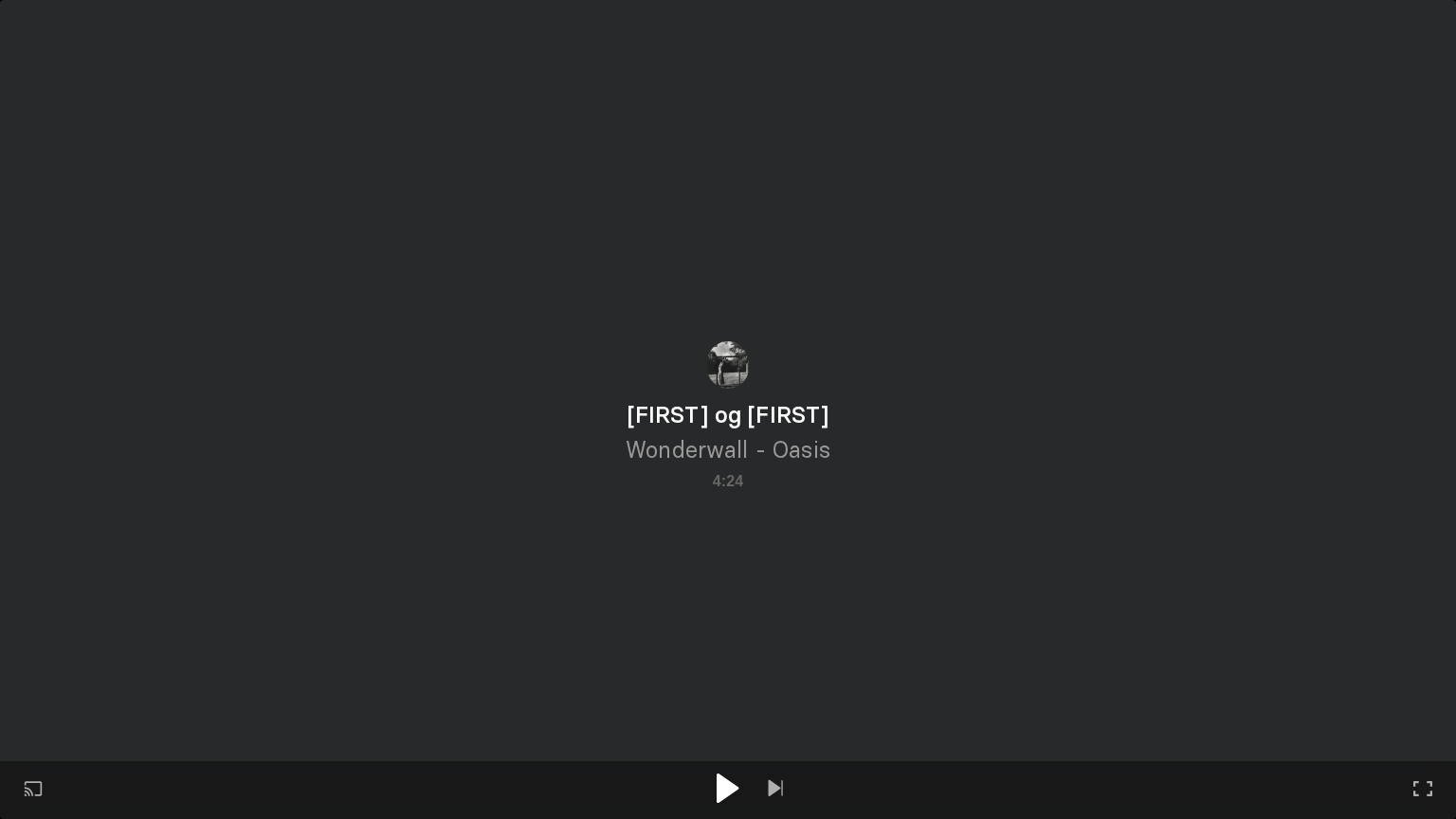 click at bounding box center (728, 788) 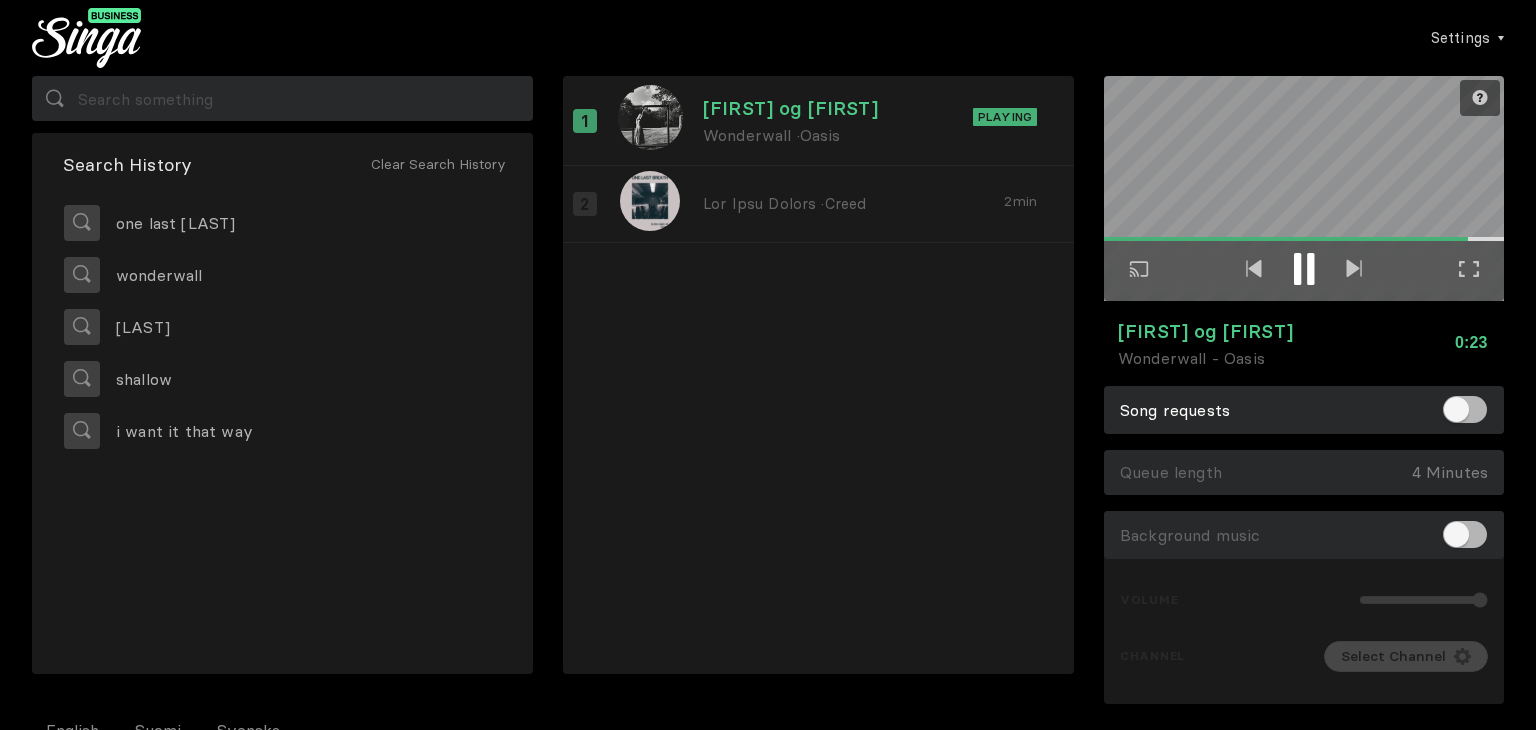 click at bounding box center [1304, 271] 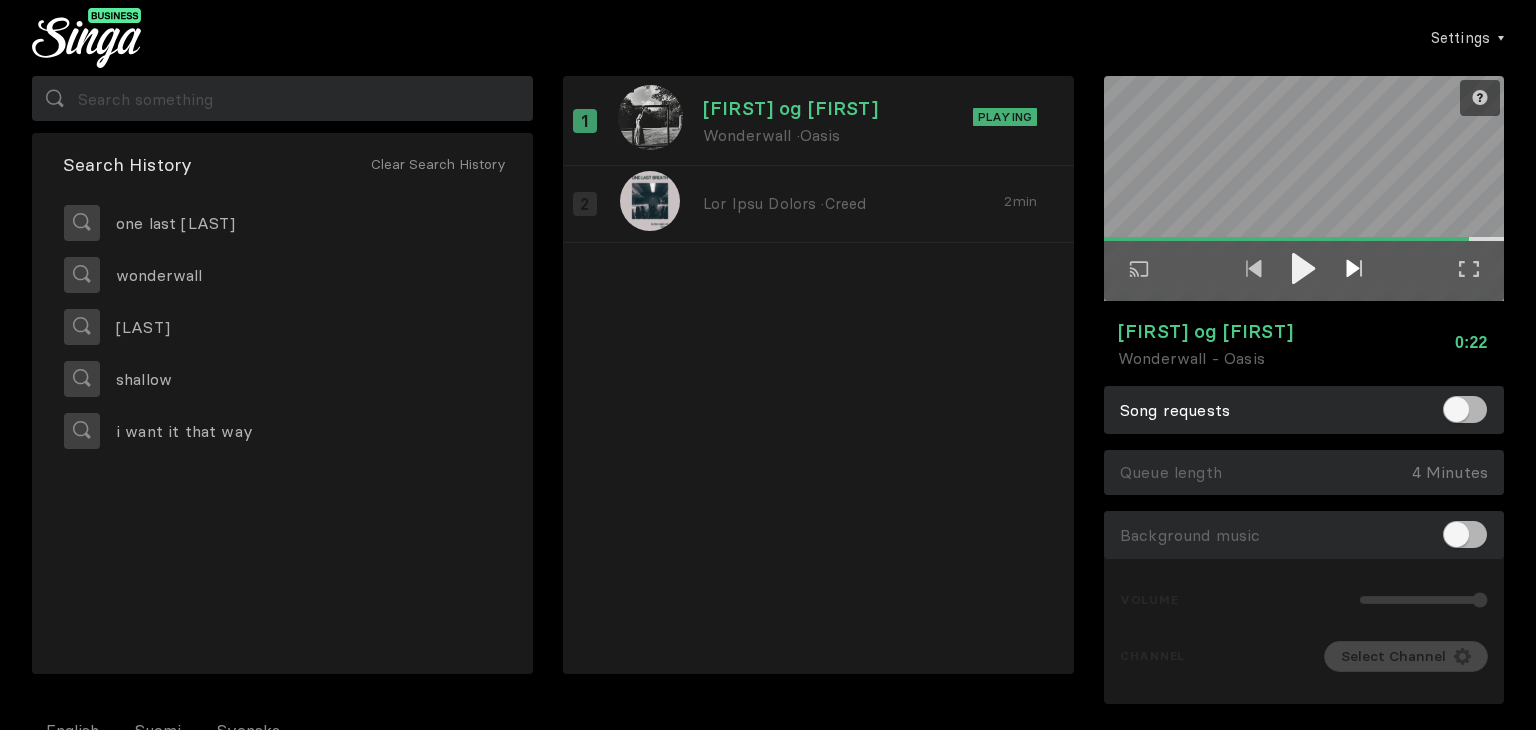 click at bounding box center [1354, 270] 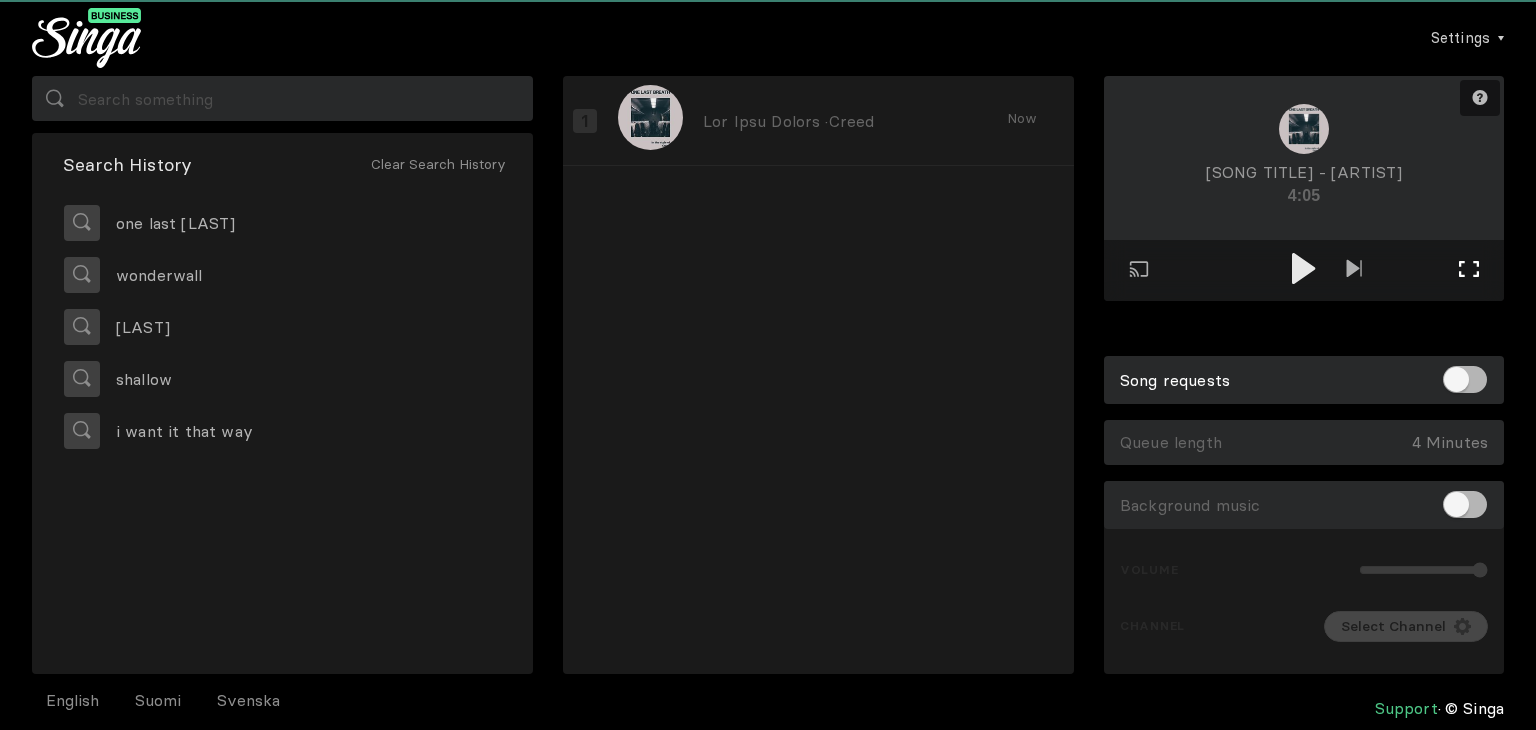 click on "Full screen Exit full screen" at bounding box center [1354, 270] 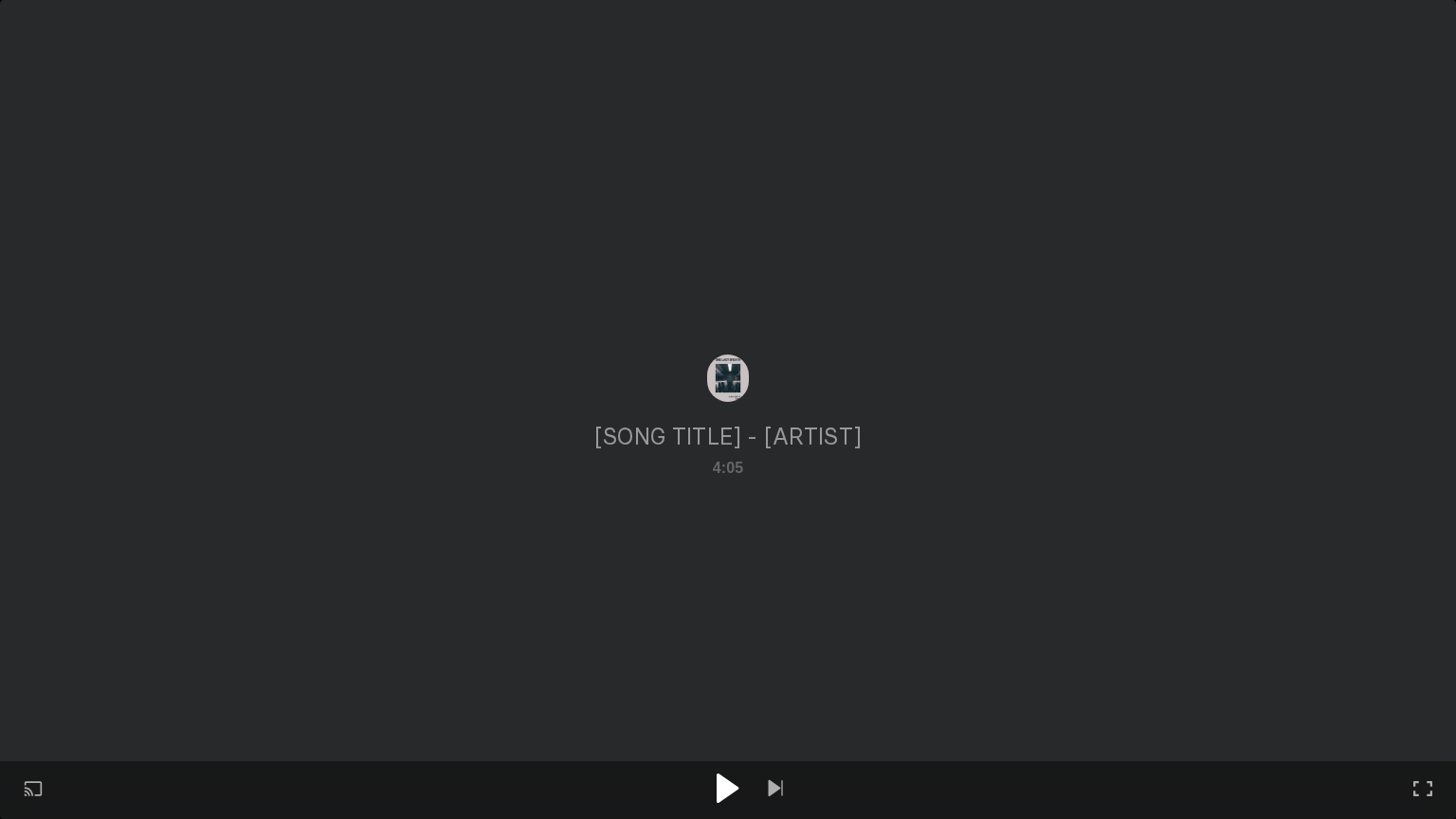 click at bounding box center (727, 788) 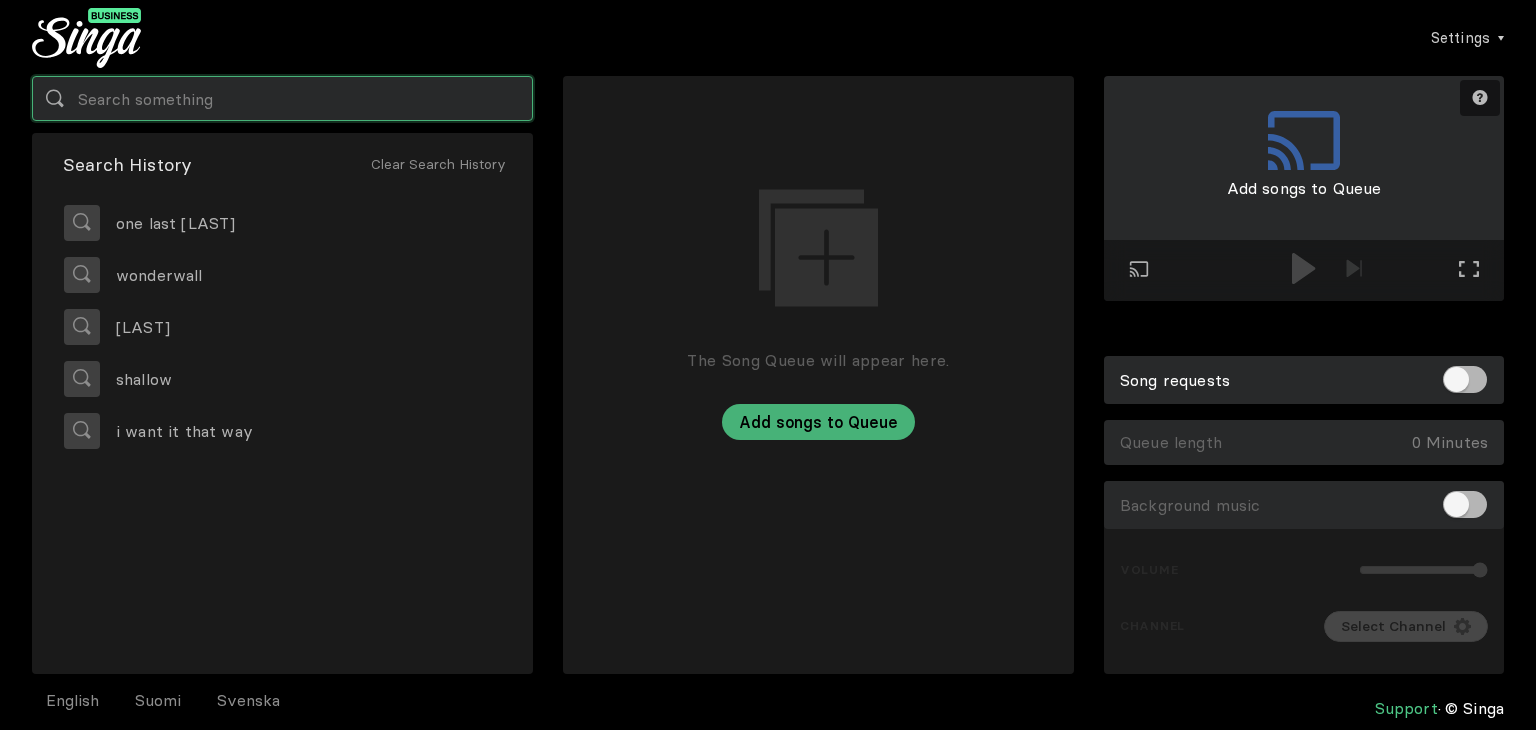 click at bounding box center [282, 98] 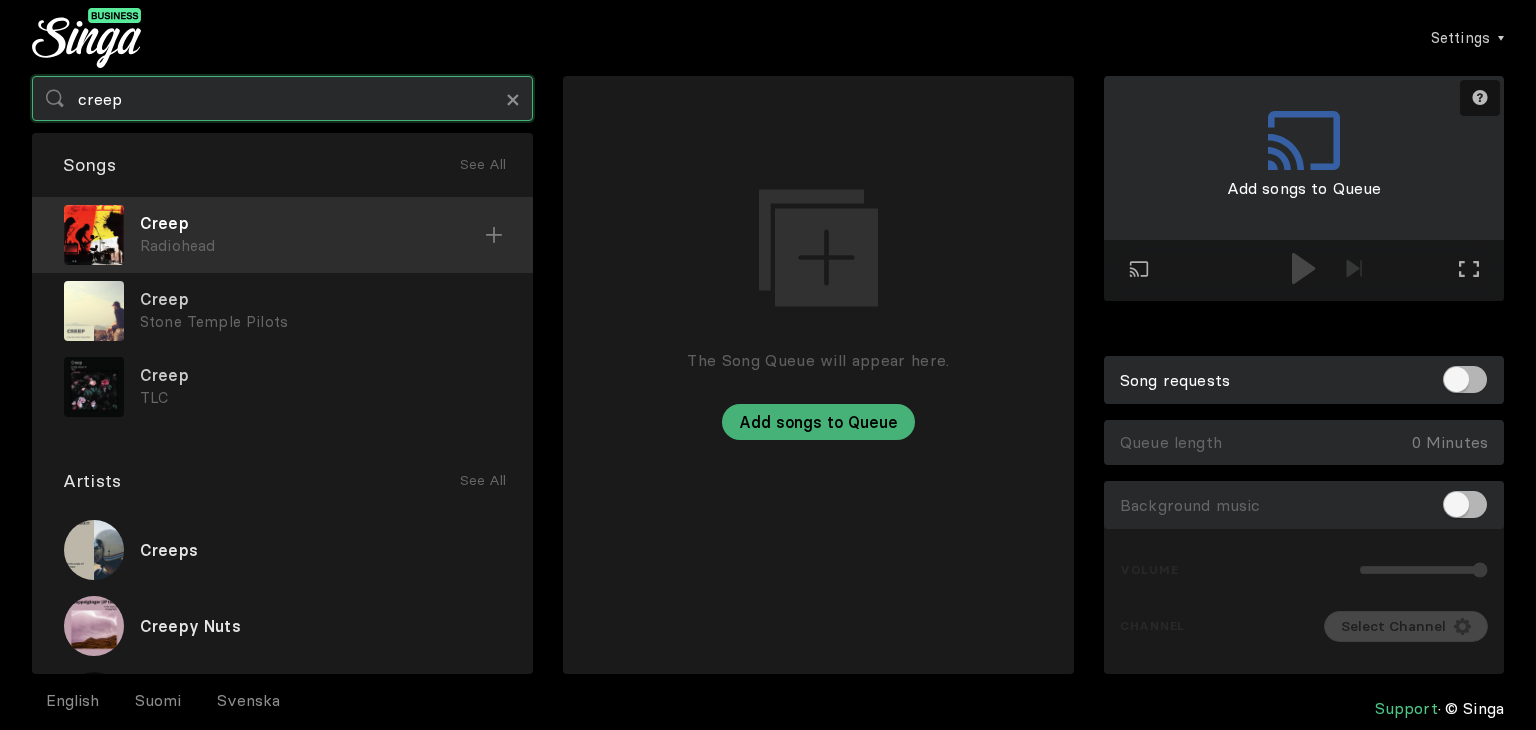 type on "creep" 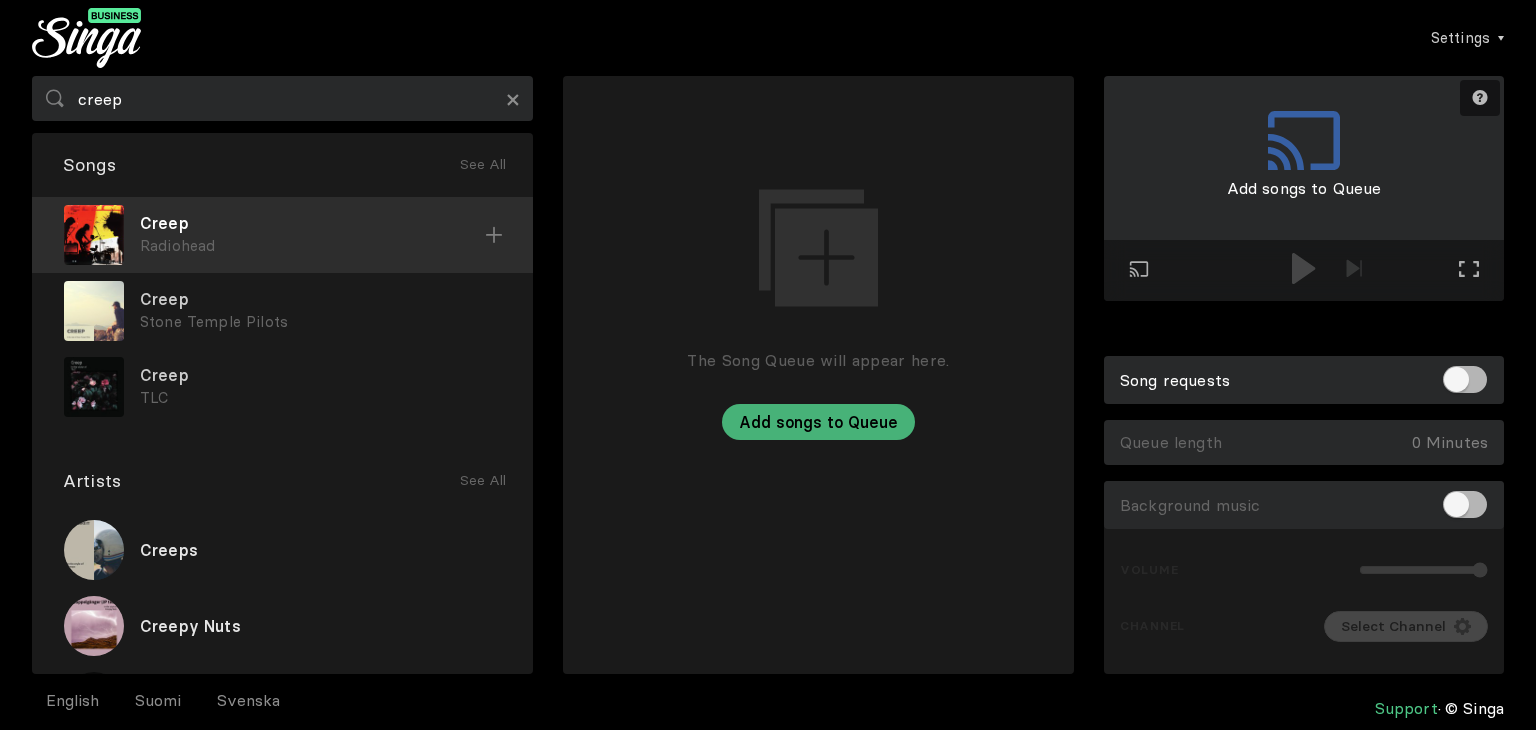 click on "Radiohead" at bounding box center (312, 246) 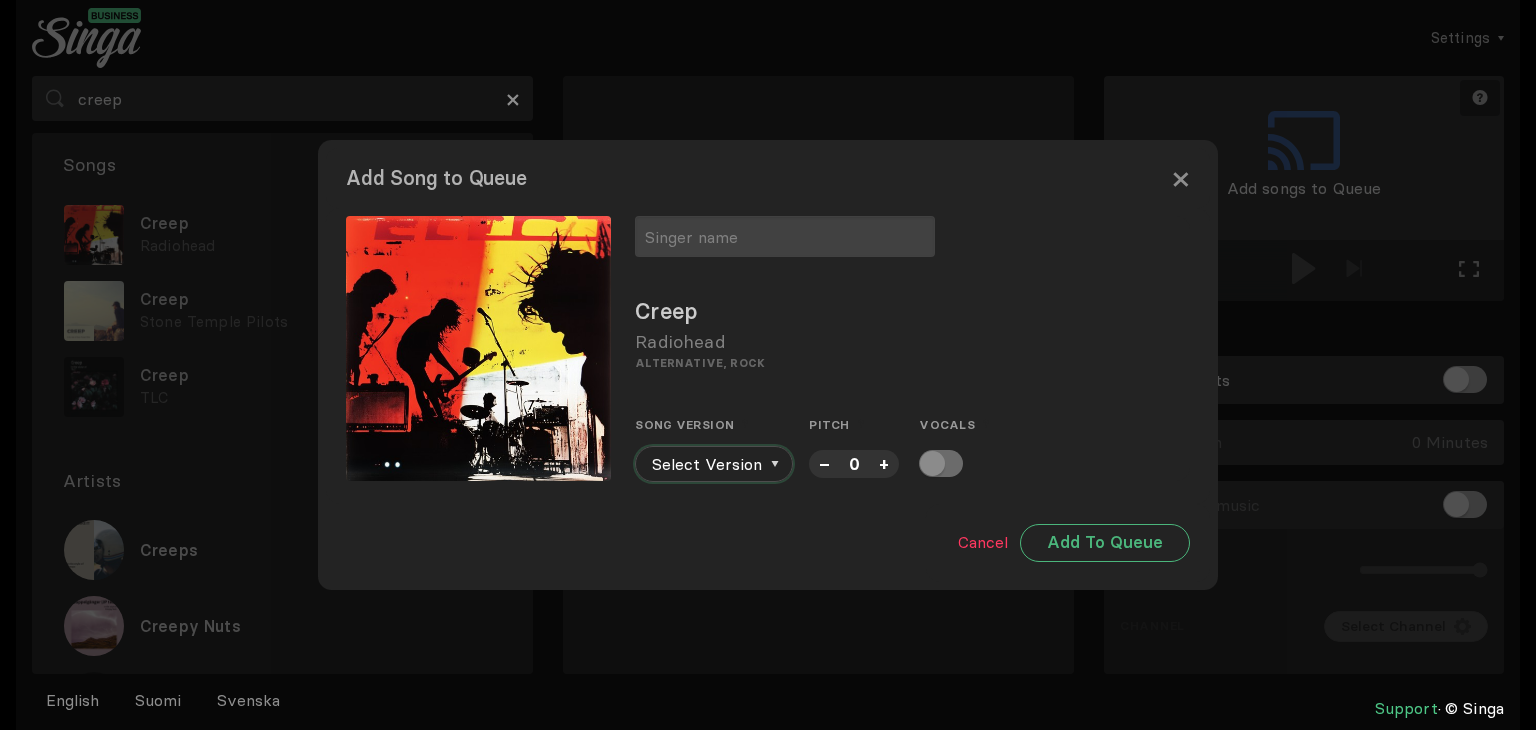 click on "Select Version" at bounding box center (714, 464) 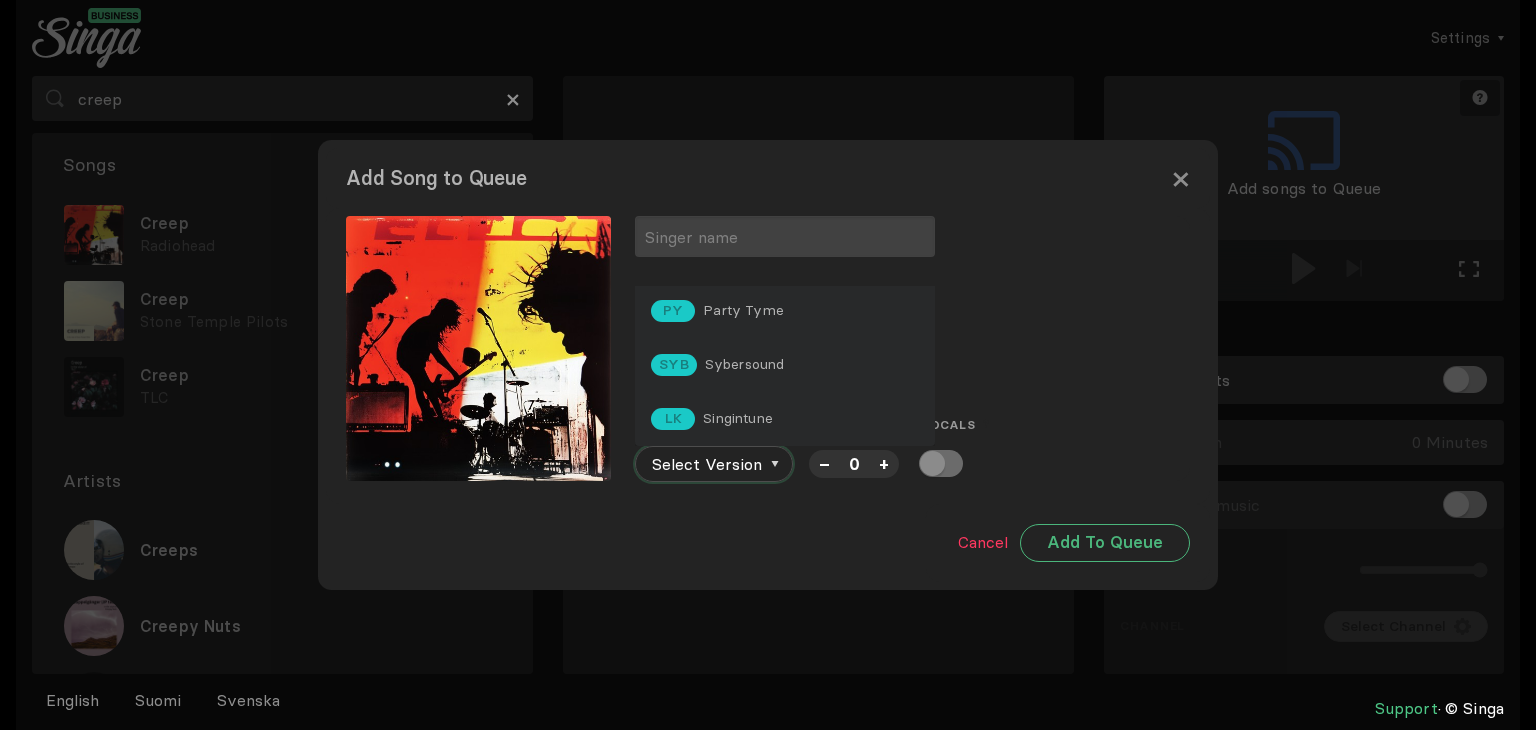 scroll, scrollTop: 167, scrollLeft: 0, axis: vertical 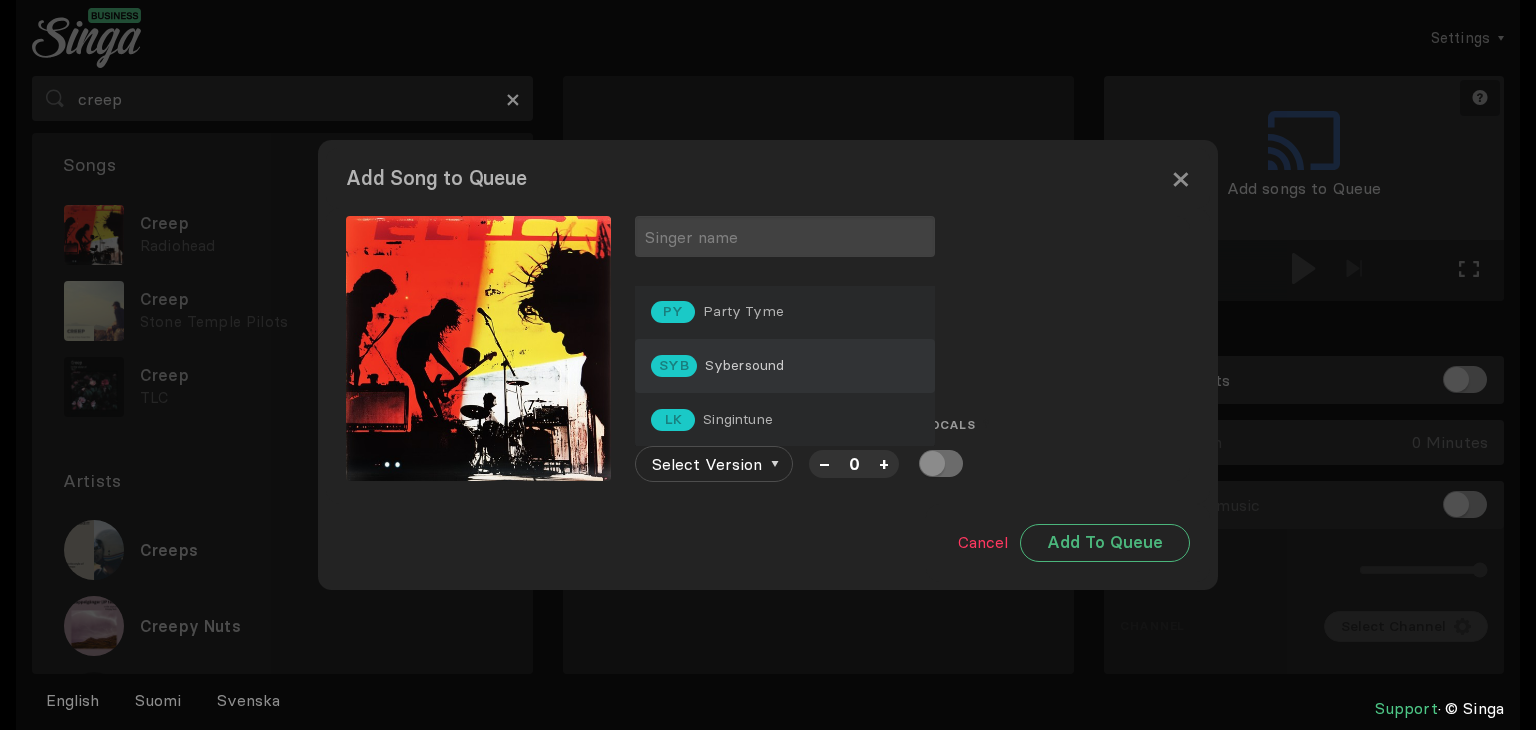 click on "Sybersound" at bounding box center [724, 149] 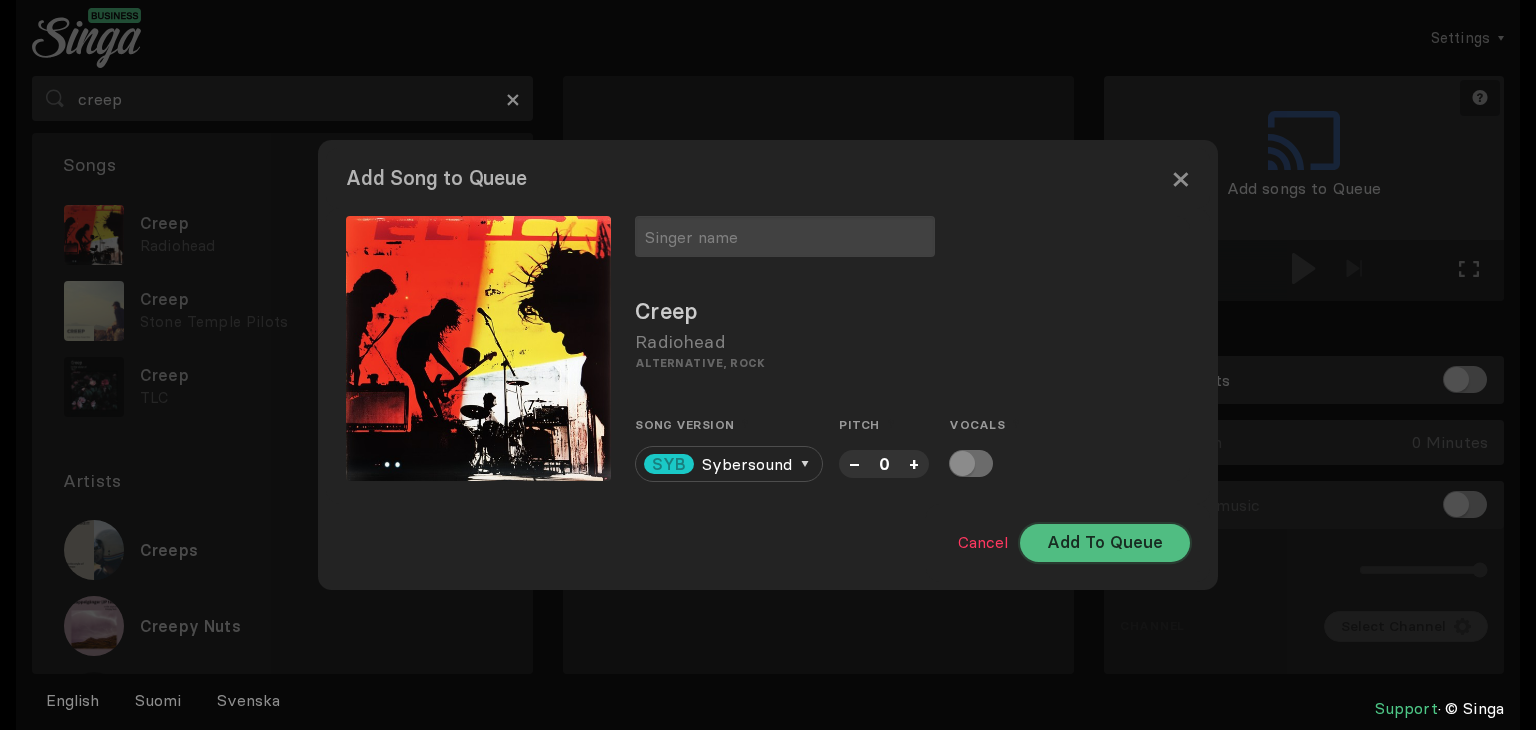 click on "Add To Queue" at bounding box center [1105, 543] 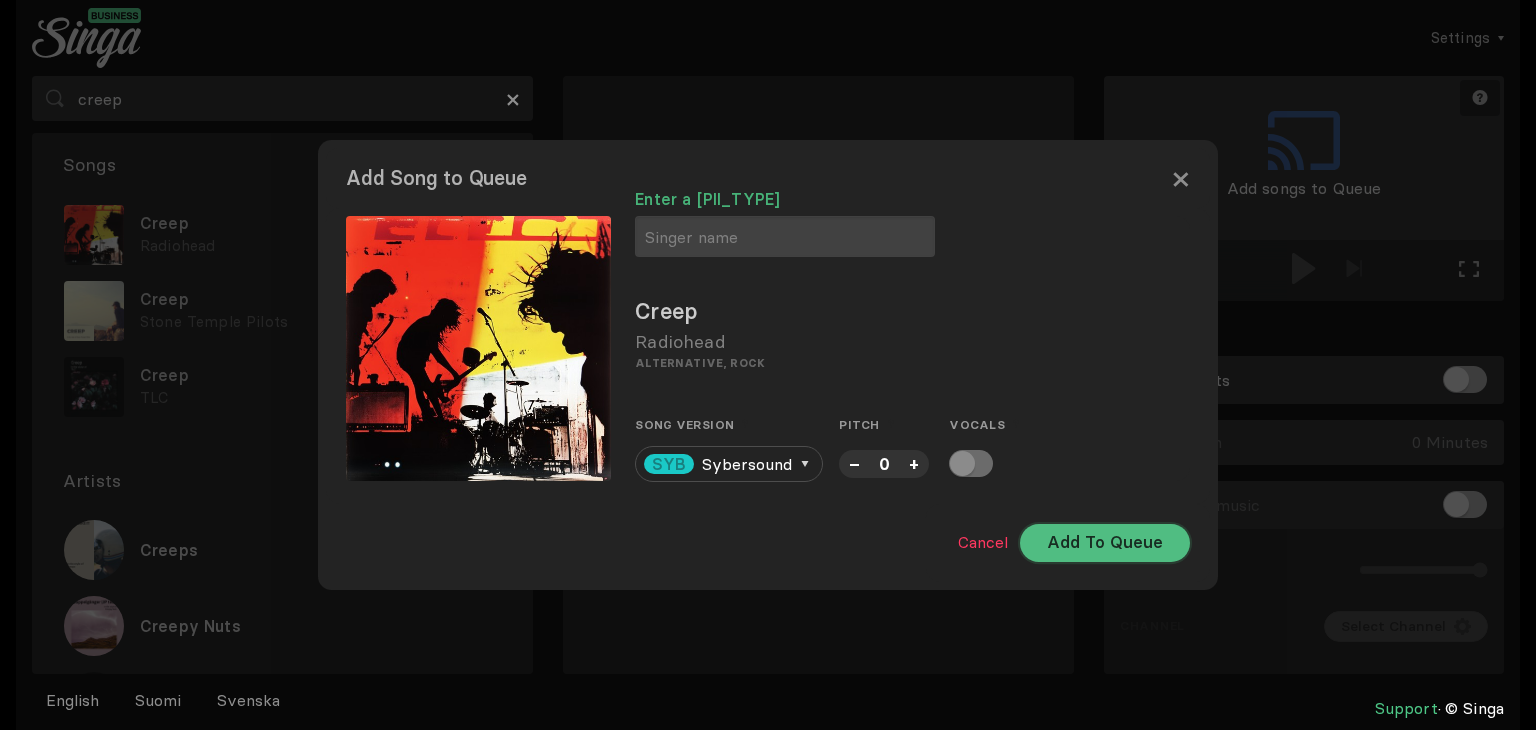 click on "Add To Queue" at bounding box center [1105, 543] 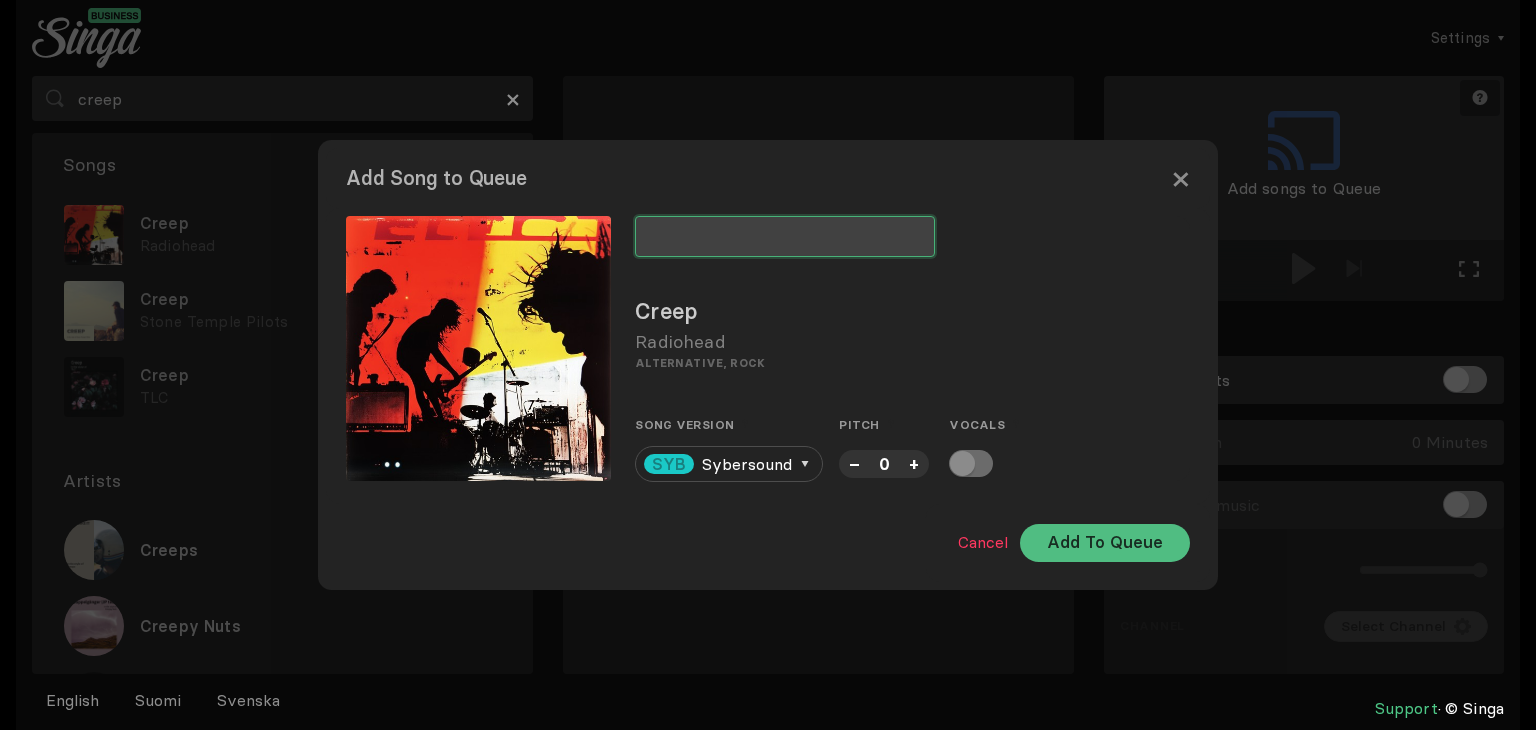 type 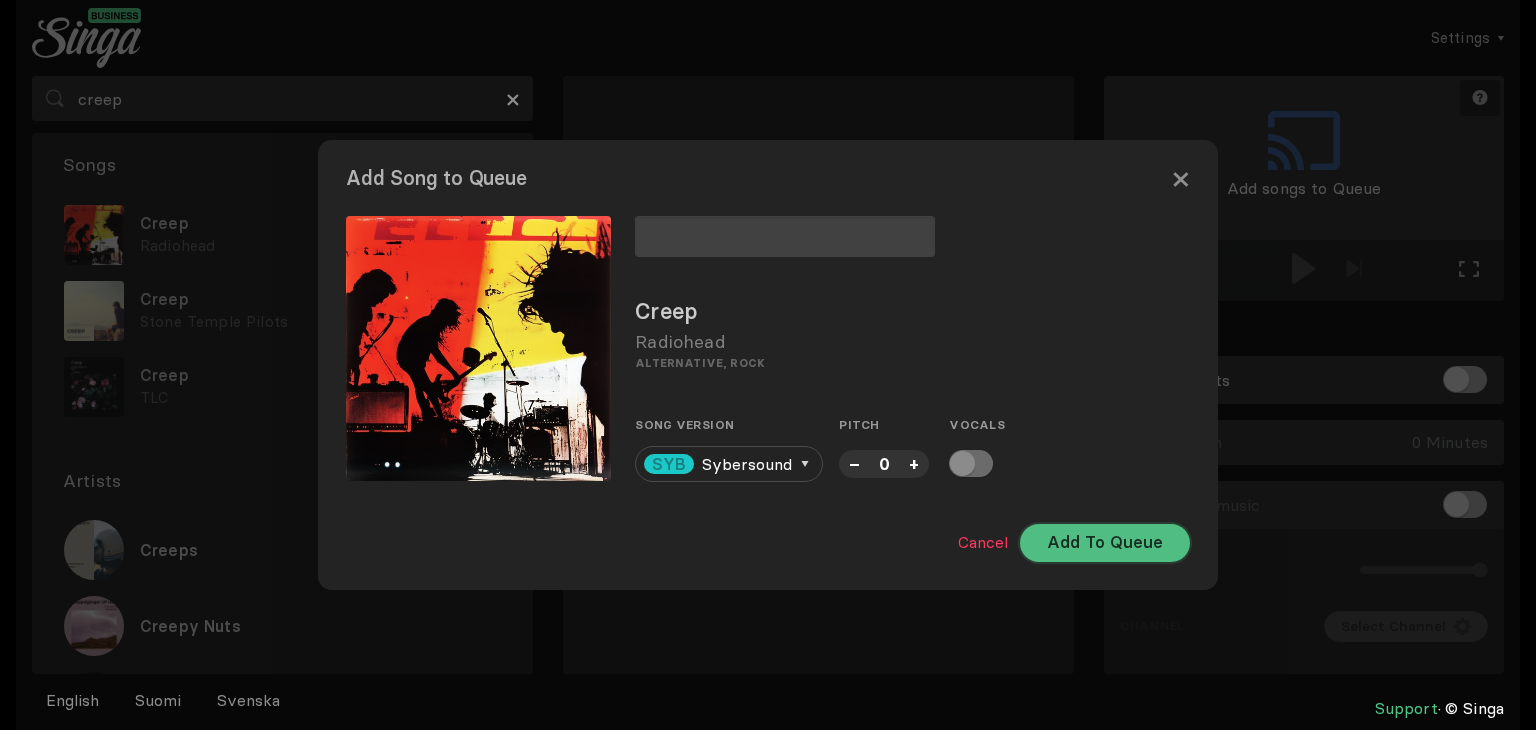 click on "Add To Queue" at bounding box center (1105, 543) 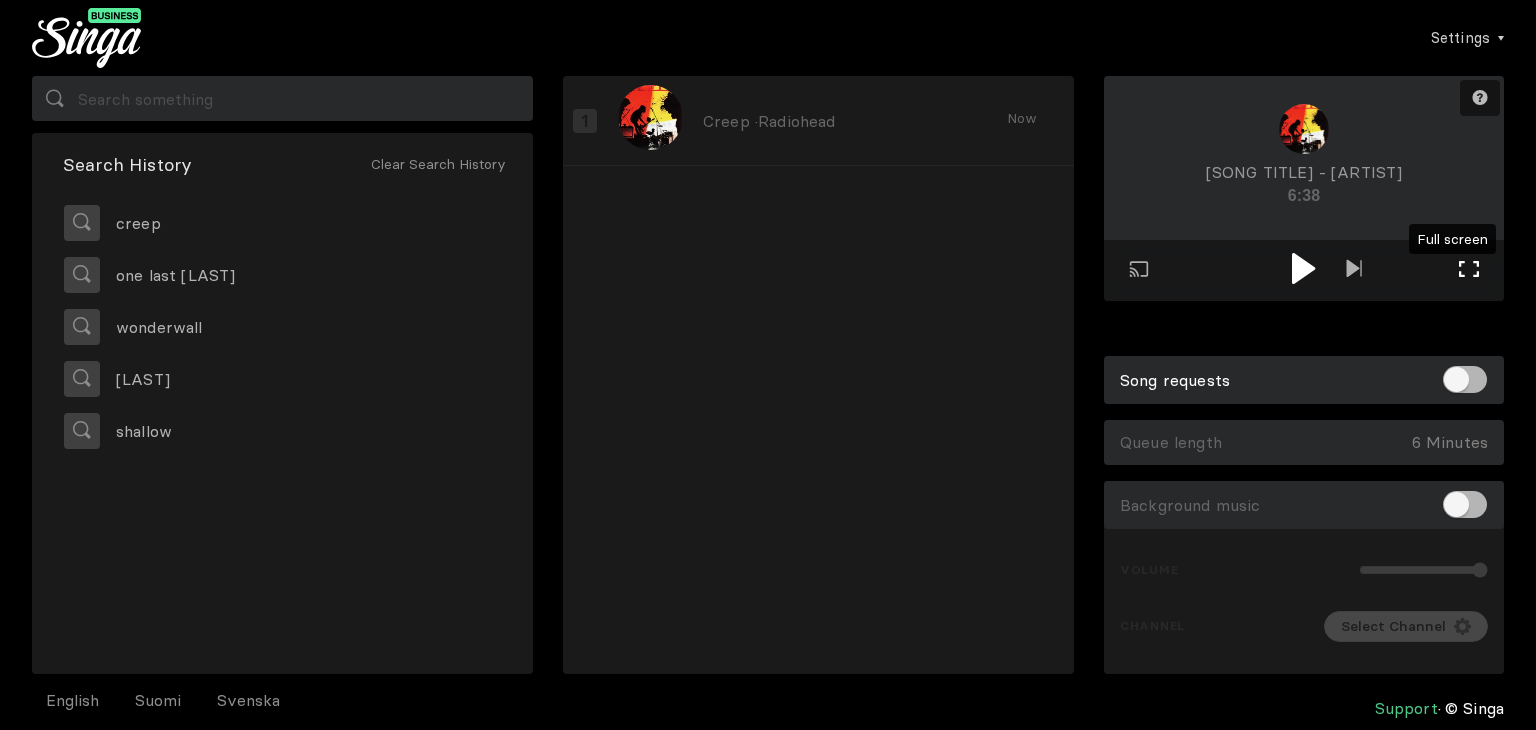 click on "Full screen Exit full screen" at bounding box center [1469, 271] 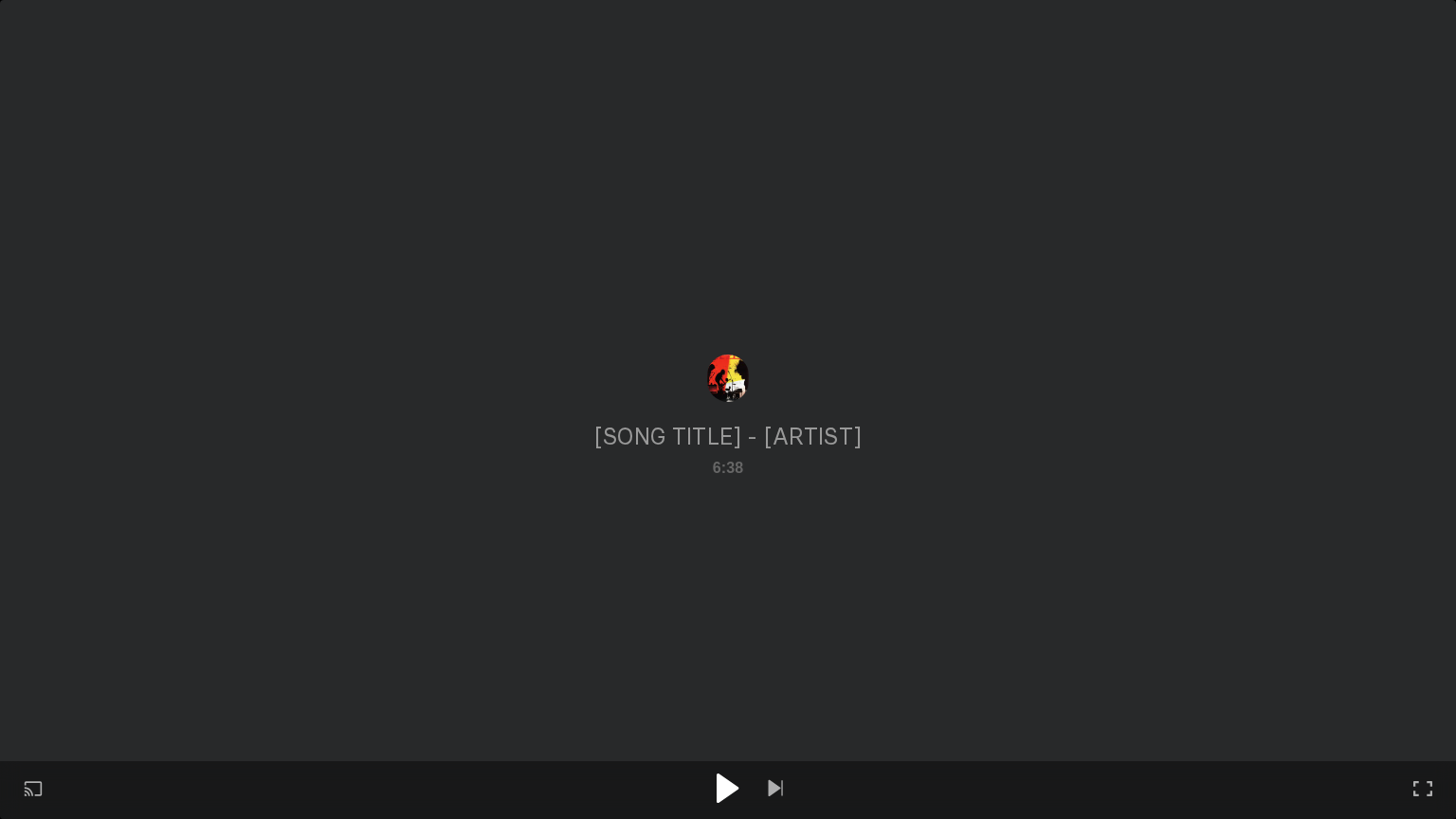 click at bounding box center (727, 788) 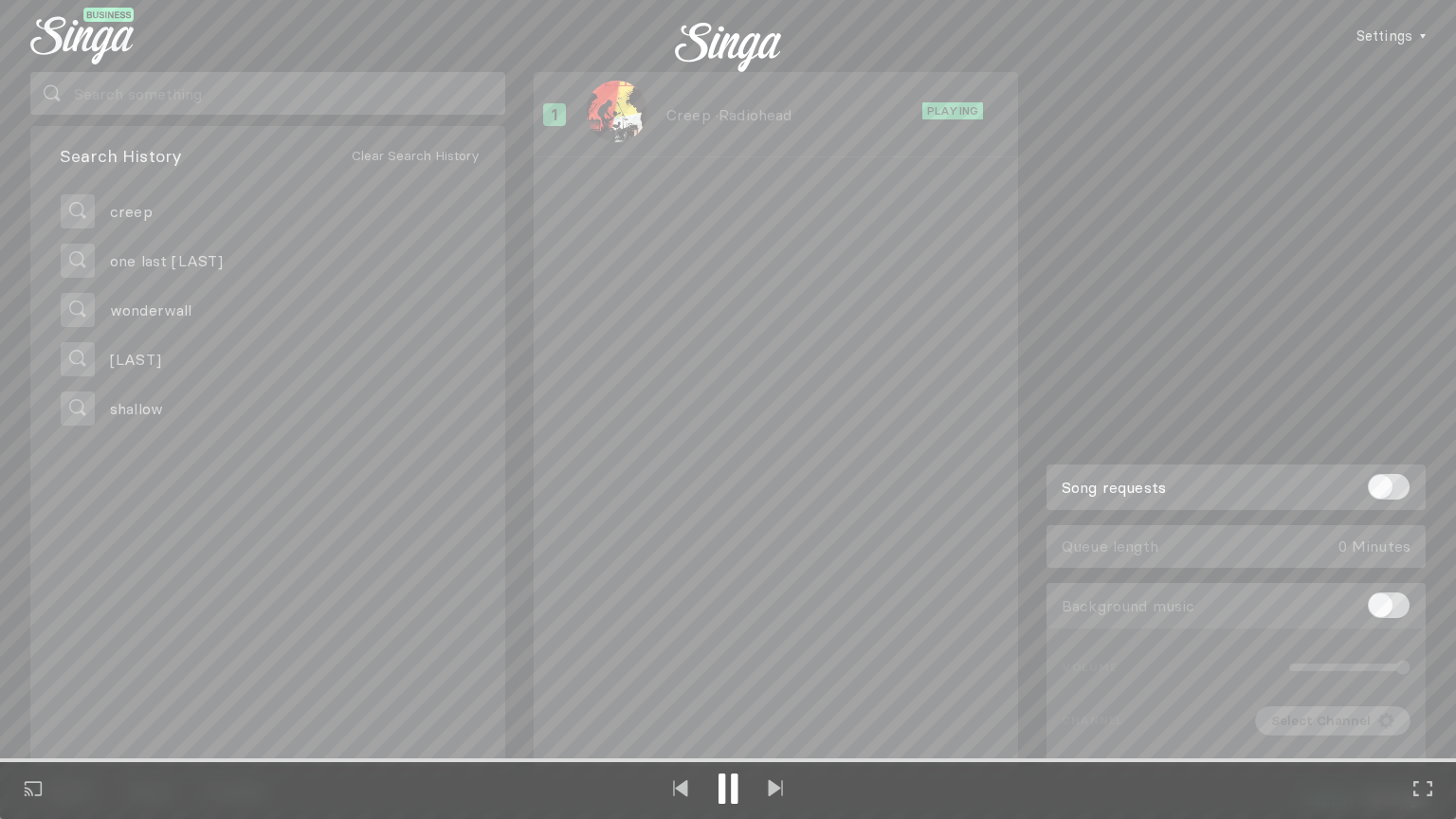 click at bounding box center (721, 789) 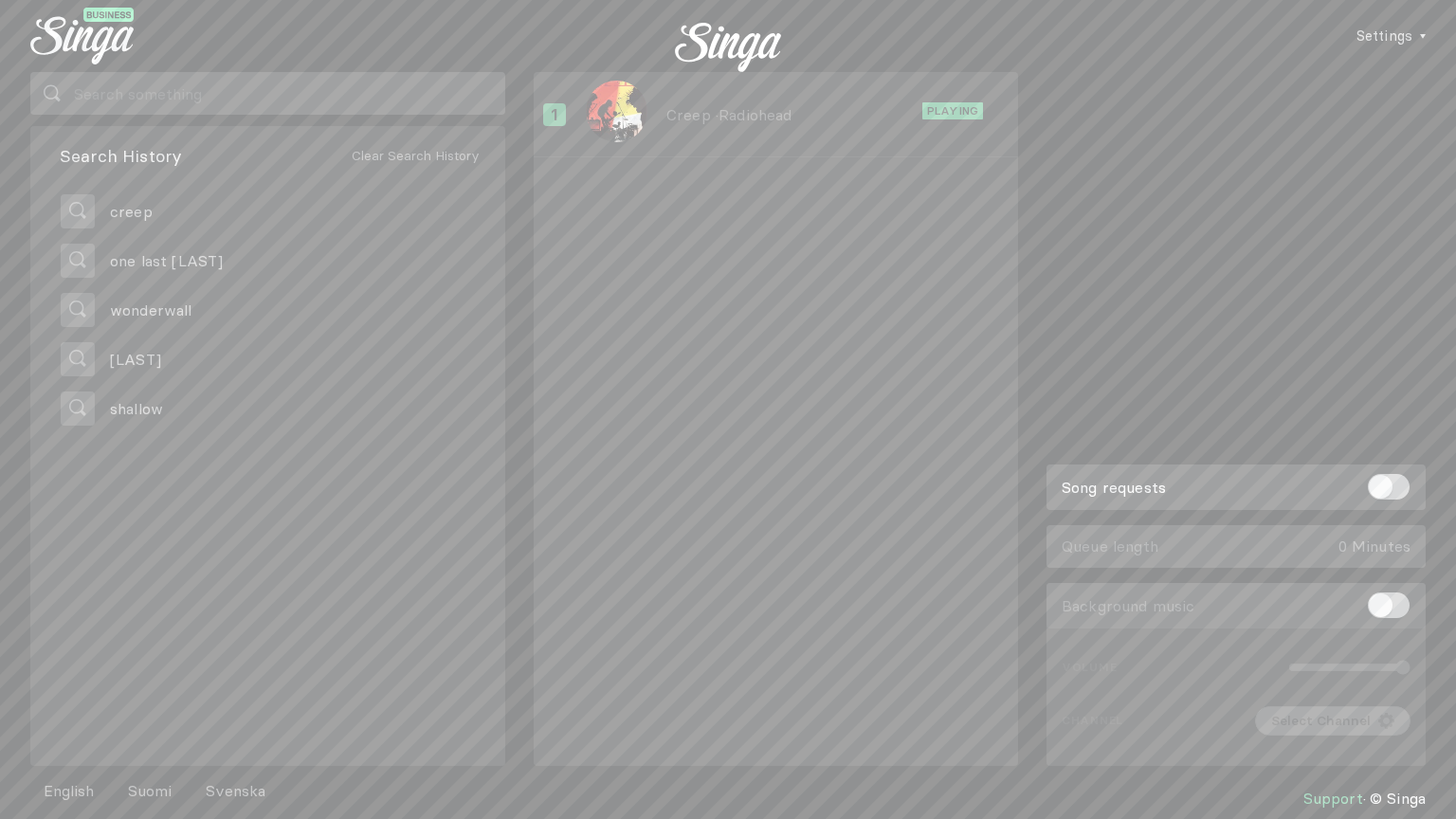 click on "Play on external screen Full screen Exit full screen" at bounding box center (728, 410) 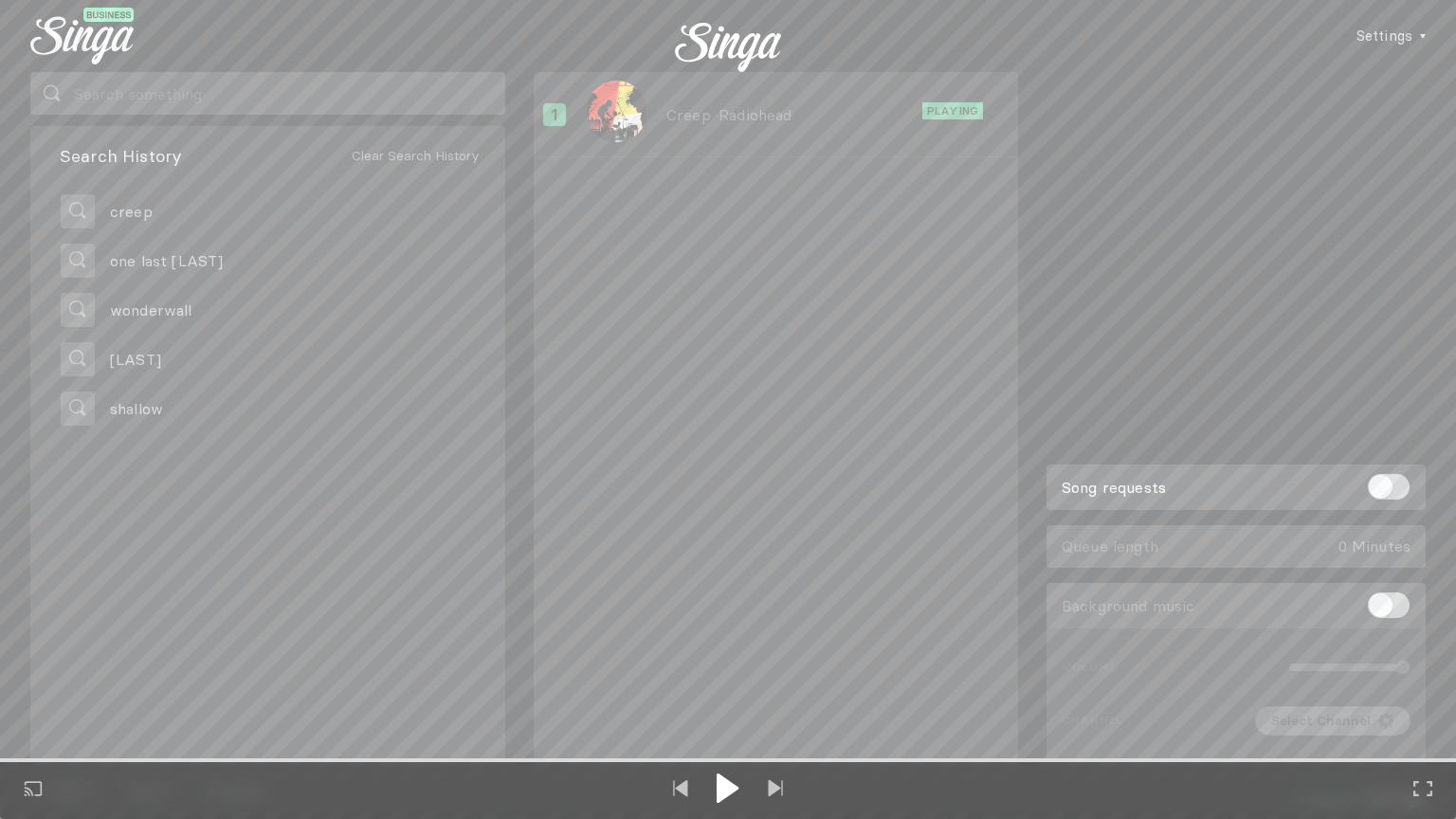 click at bounding box center (728, 788) 